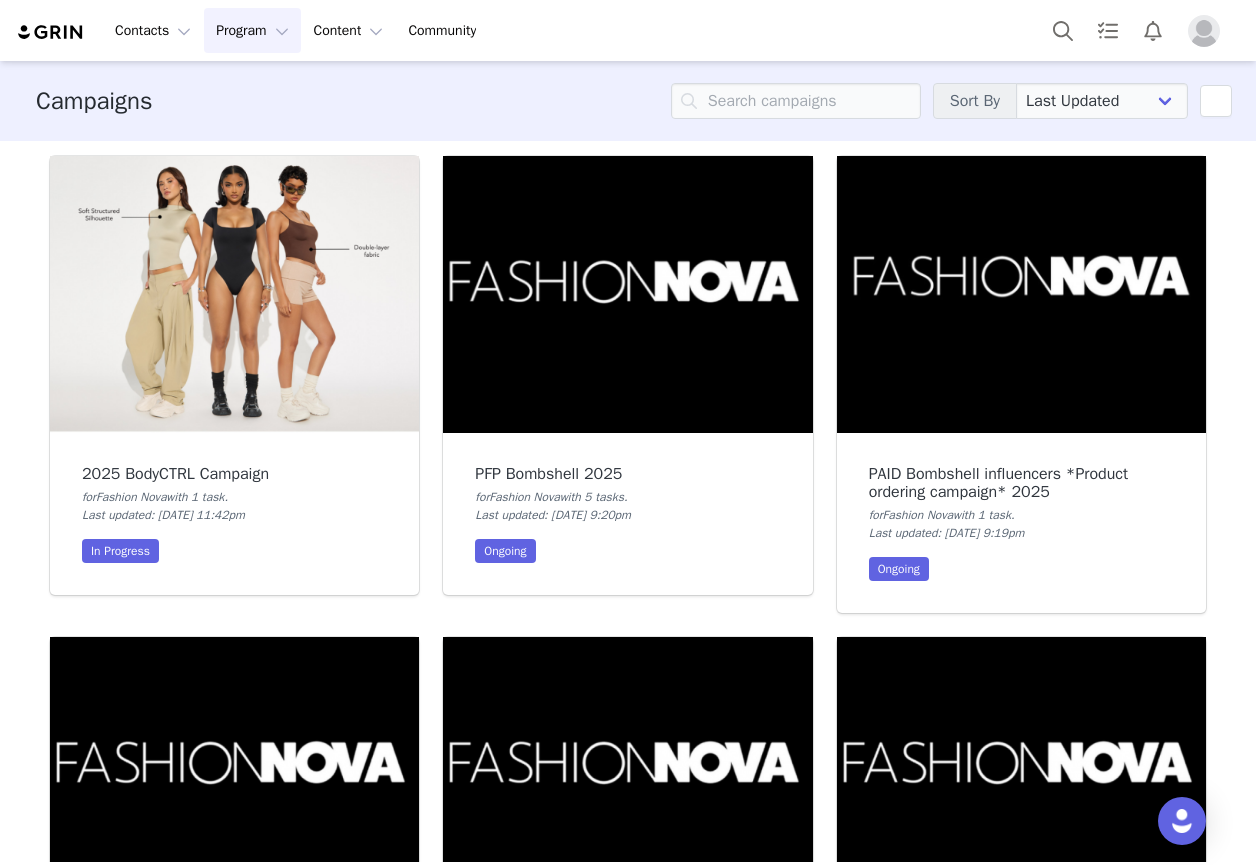 scroll, scrollTop: 0, scrollLeft: 0, axis: both 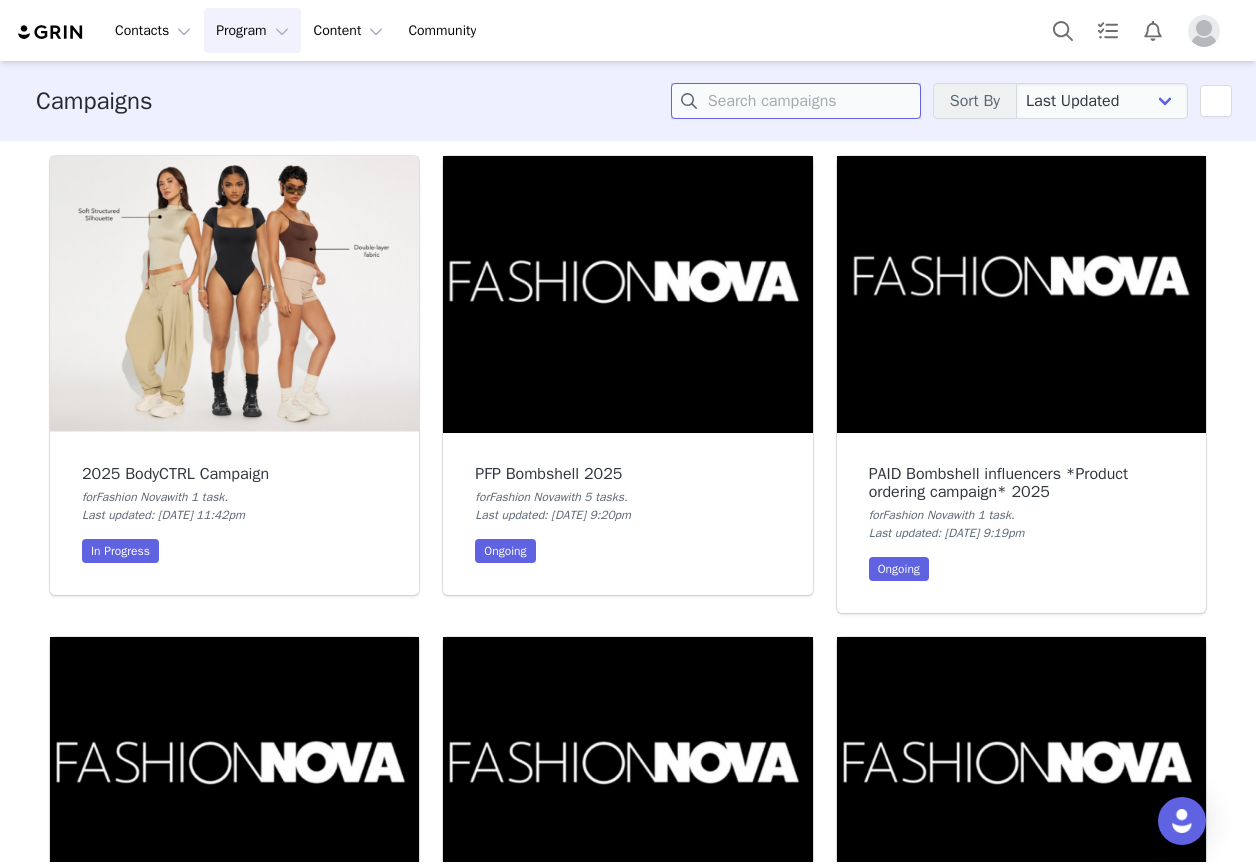 click at bounding box center [796, 101] 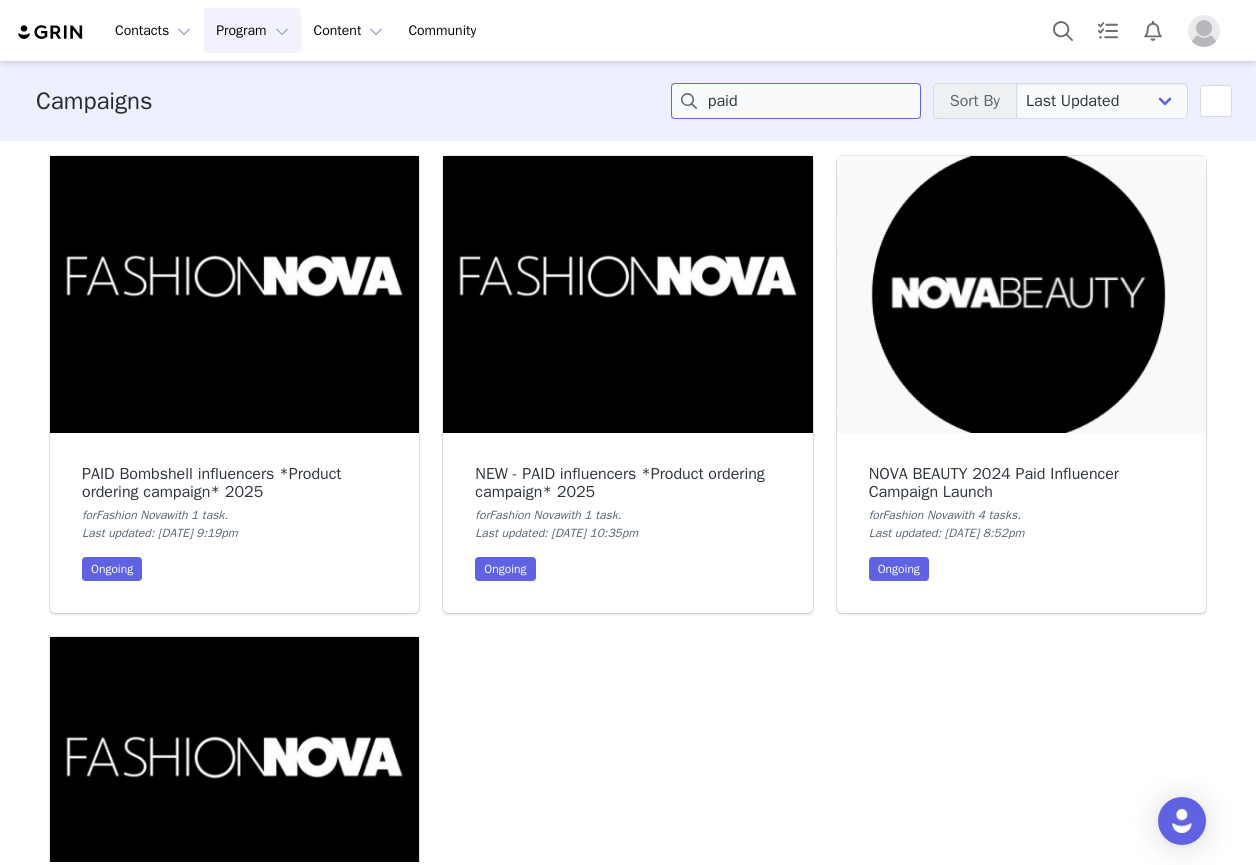 type on "paid" 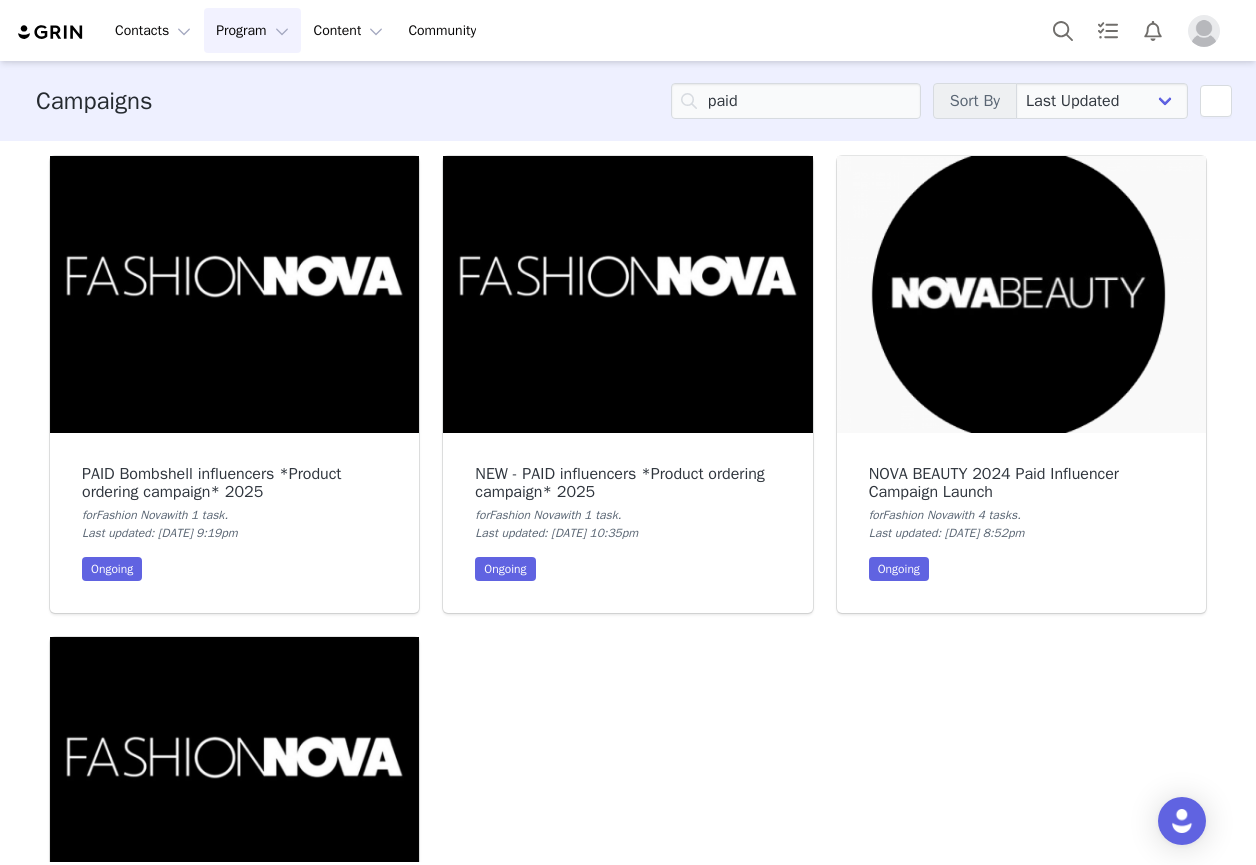 click at bounding box center (627, 294) 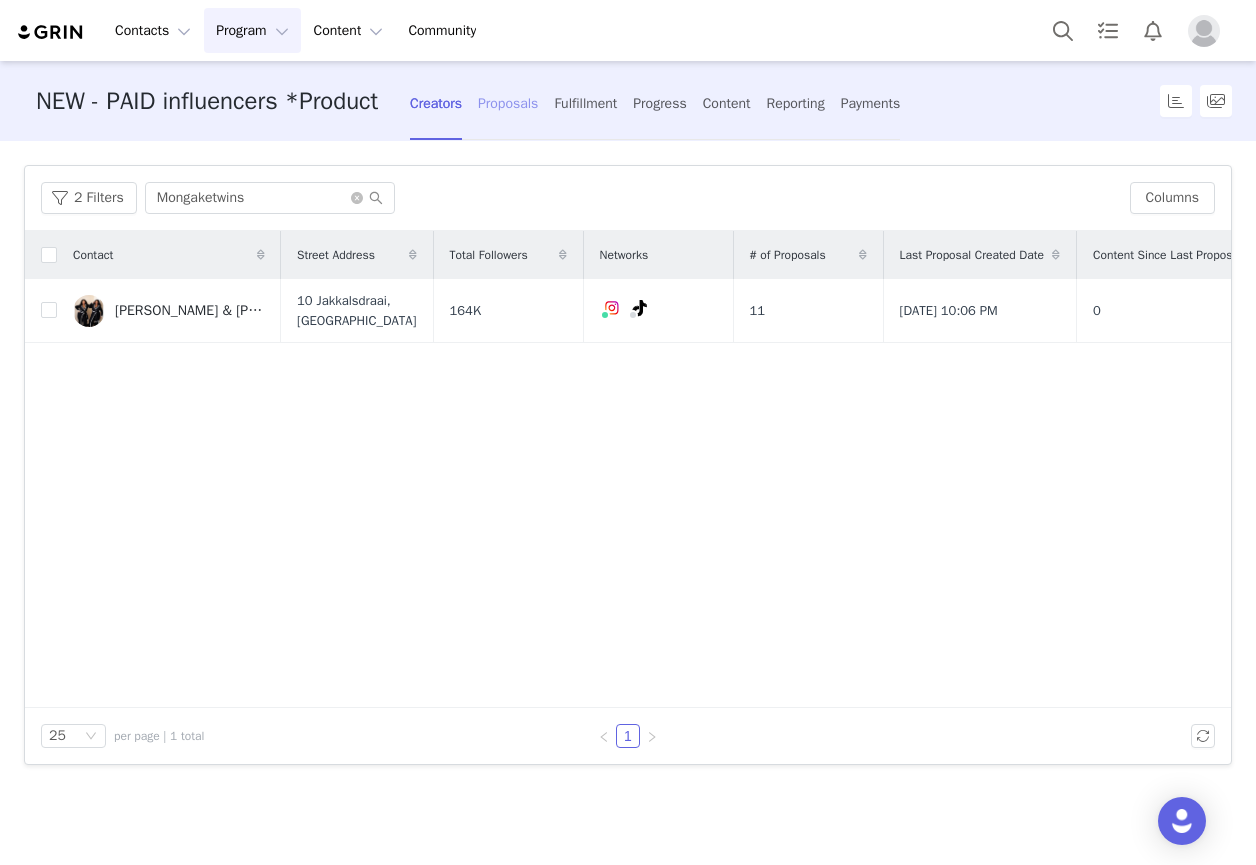 click on "Proposals" at bounding box center [508, 103] 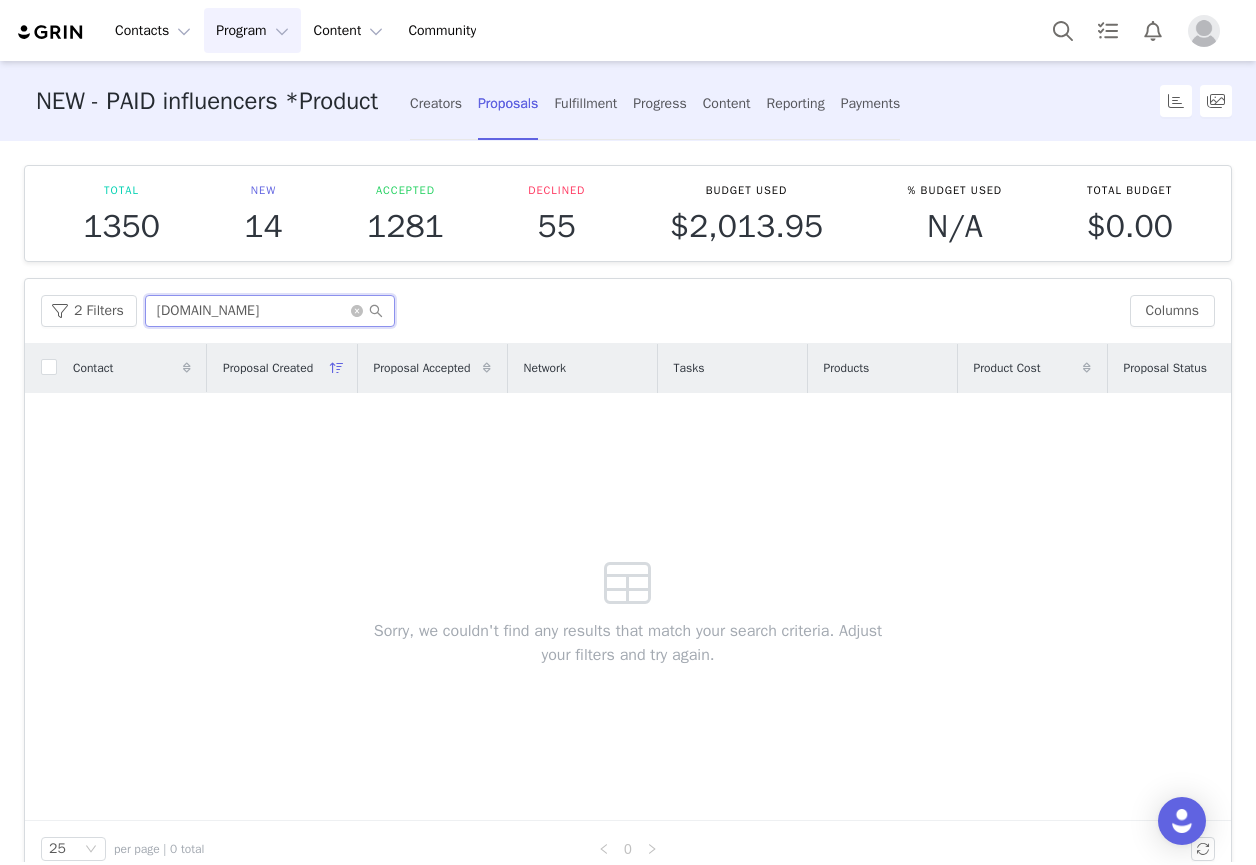 click on "ema.lv" at bounding box center (270, 311) 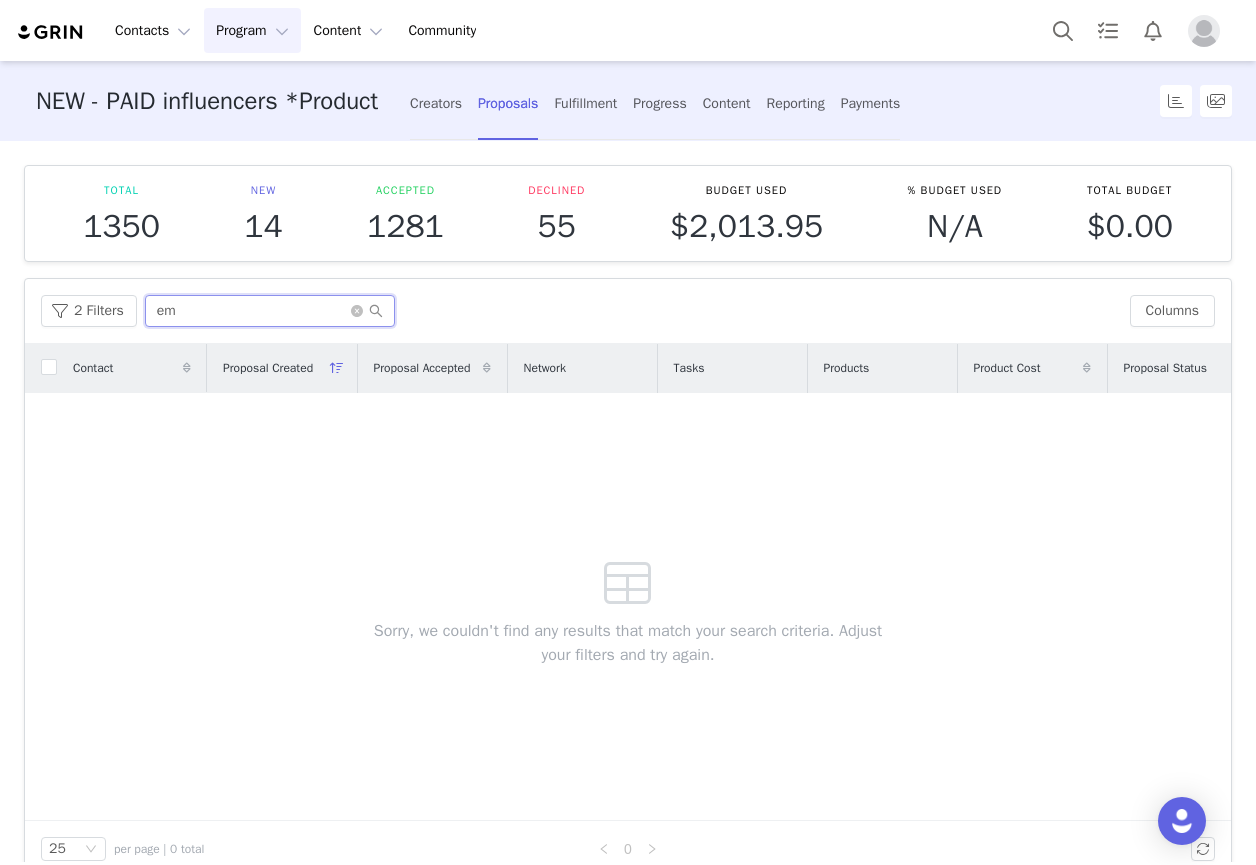 type on "e" 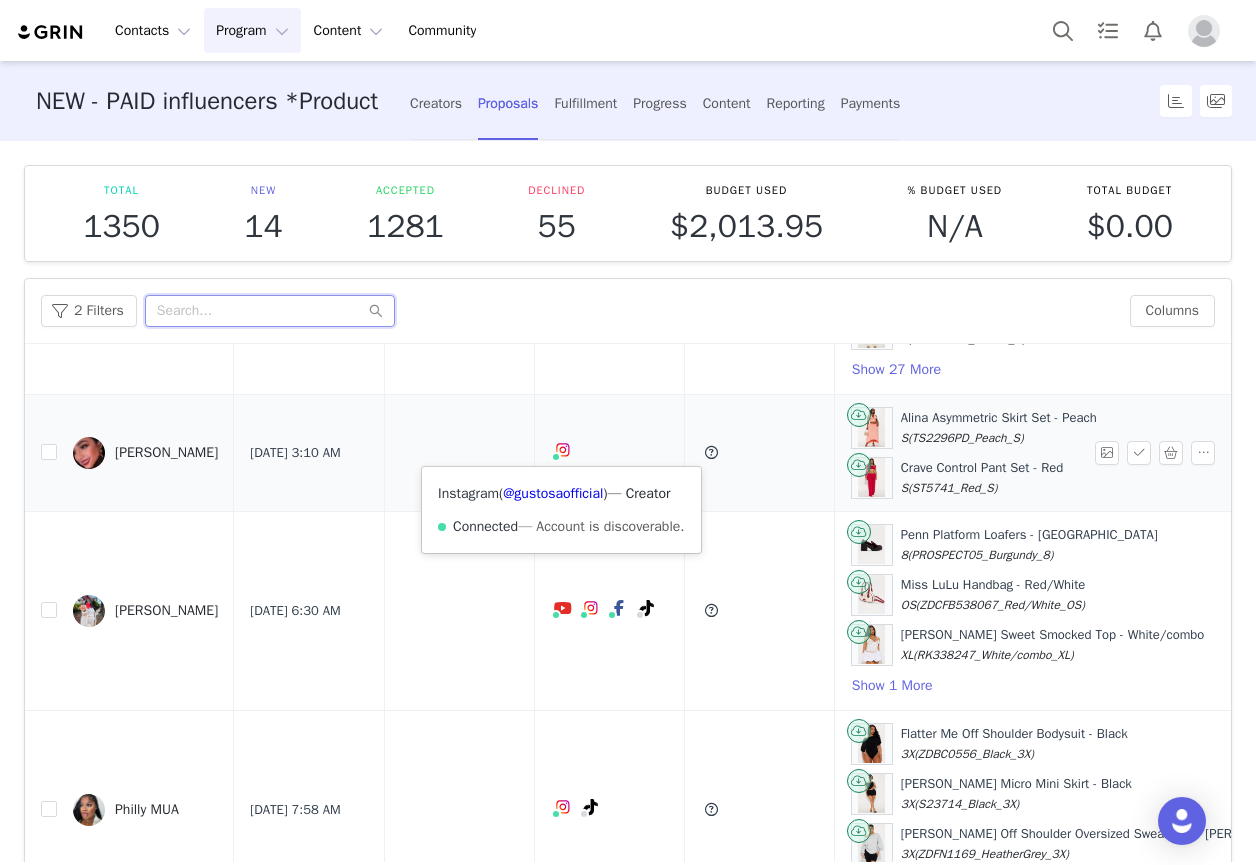 scroll, scrollTop: 1901, scrollLeft: 0, axis: vertical 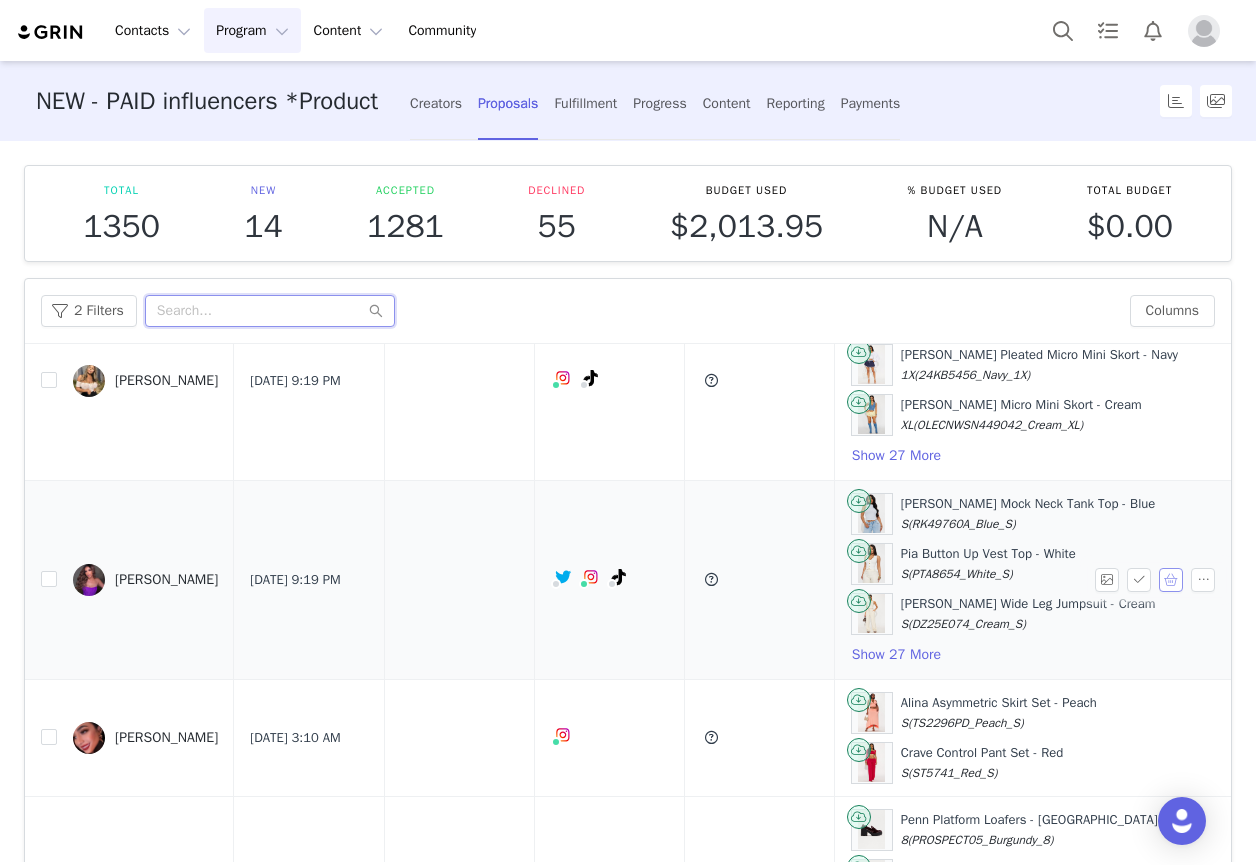 type 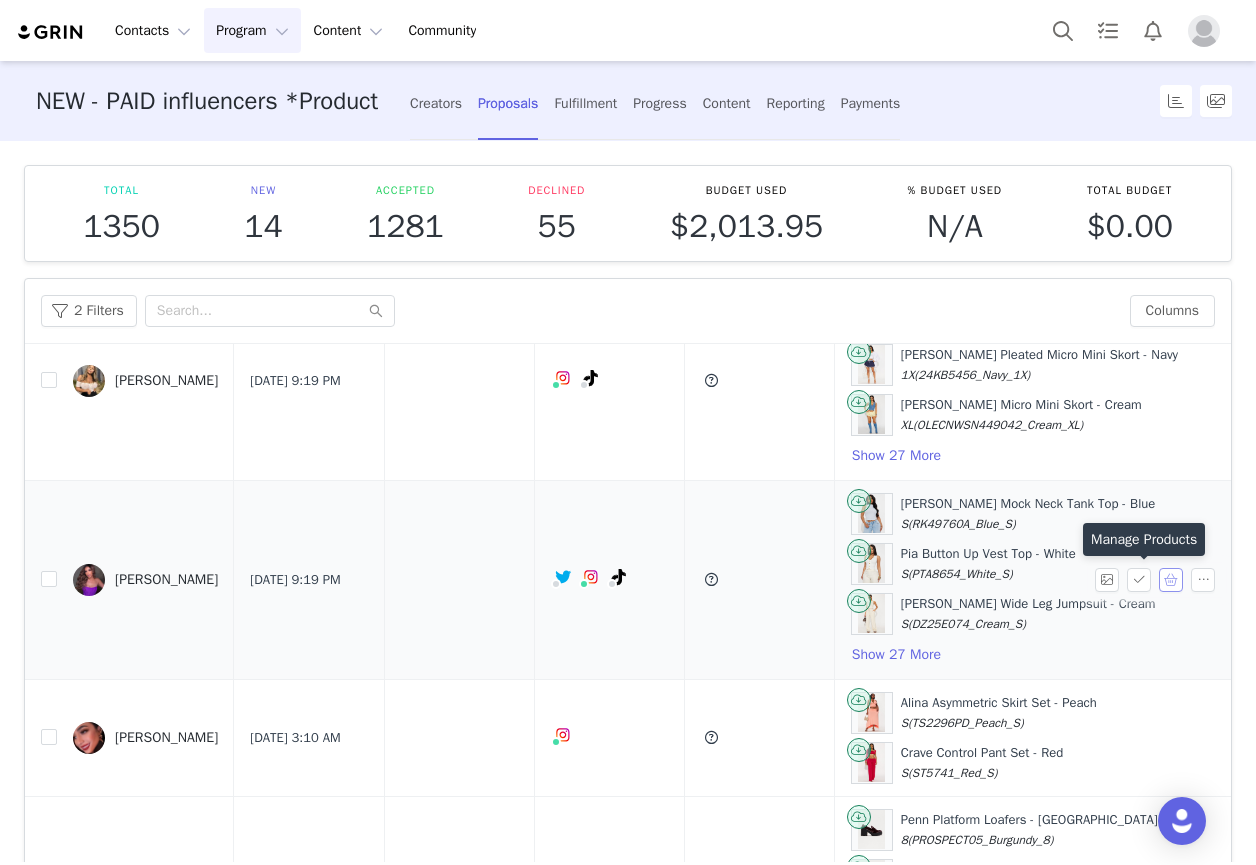 click at bounding box center [1171, 580] 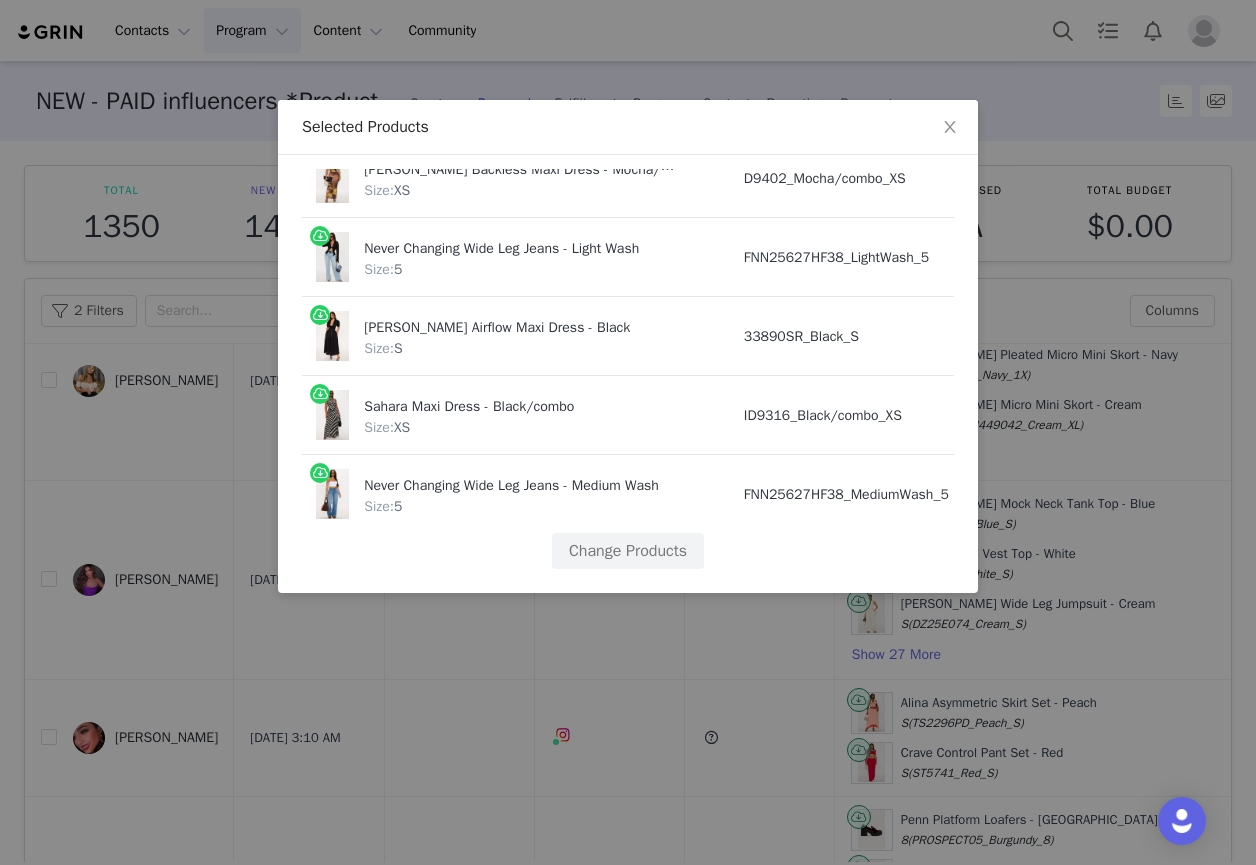 scroll, scrollTop: 2071, scrollLeft: 0, axis: vertical 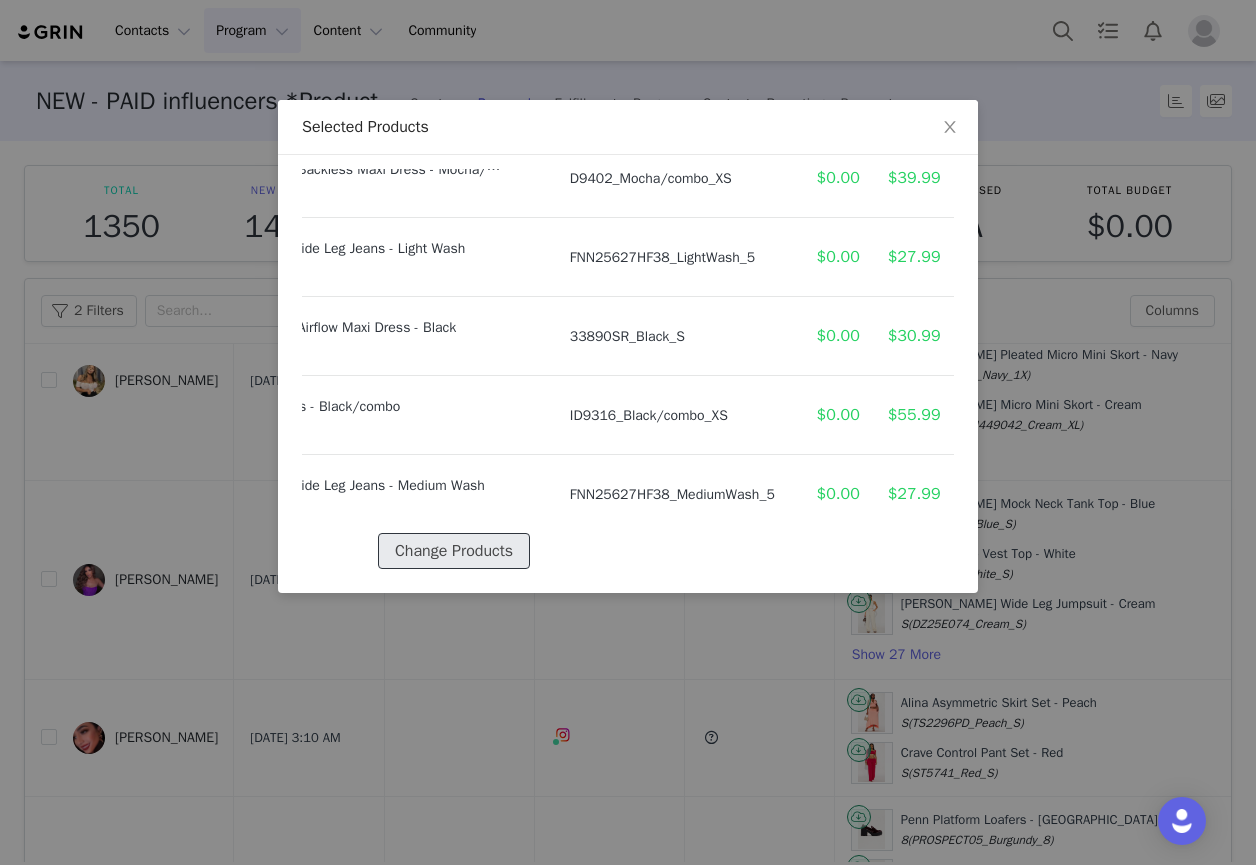 click on "Change Products" at bounding box center [454, 551] 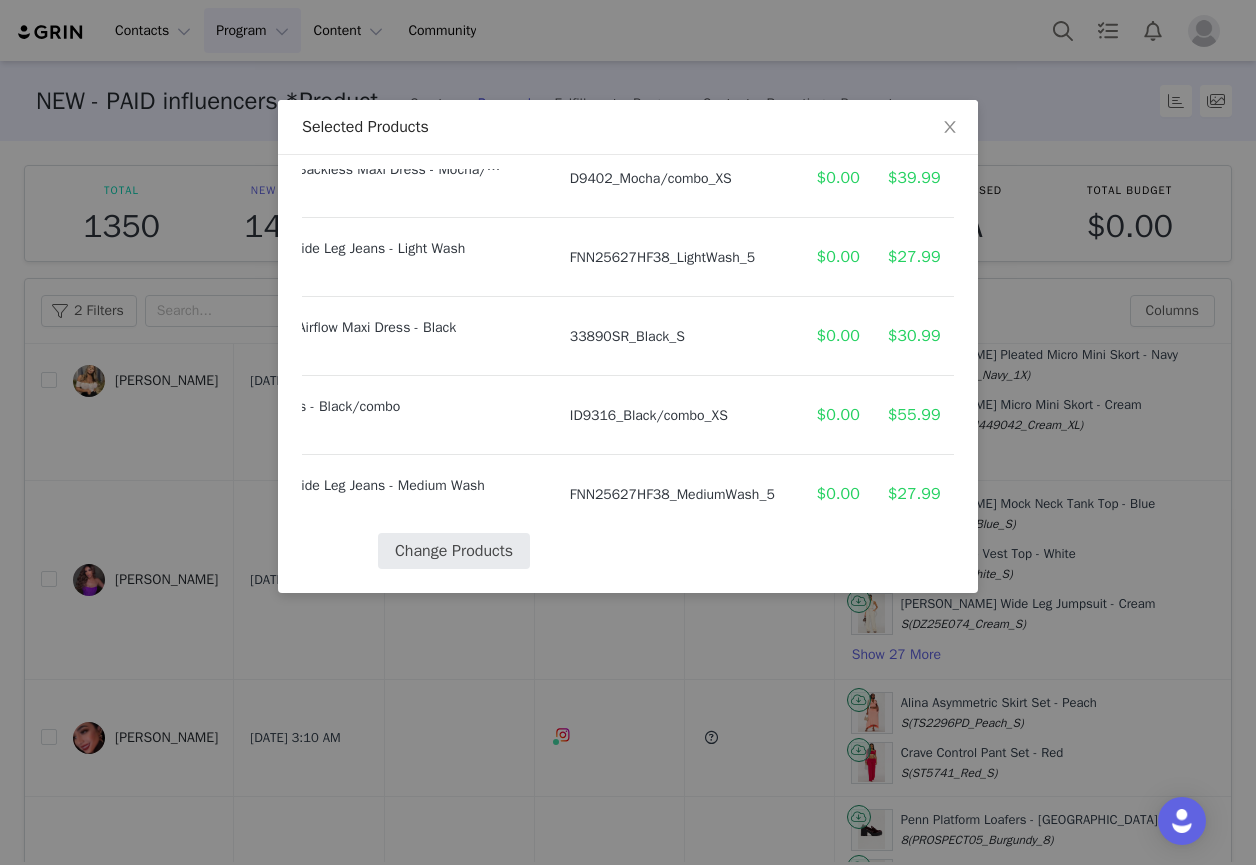 select on "26882070" 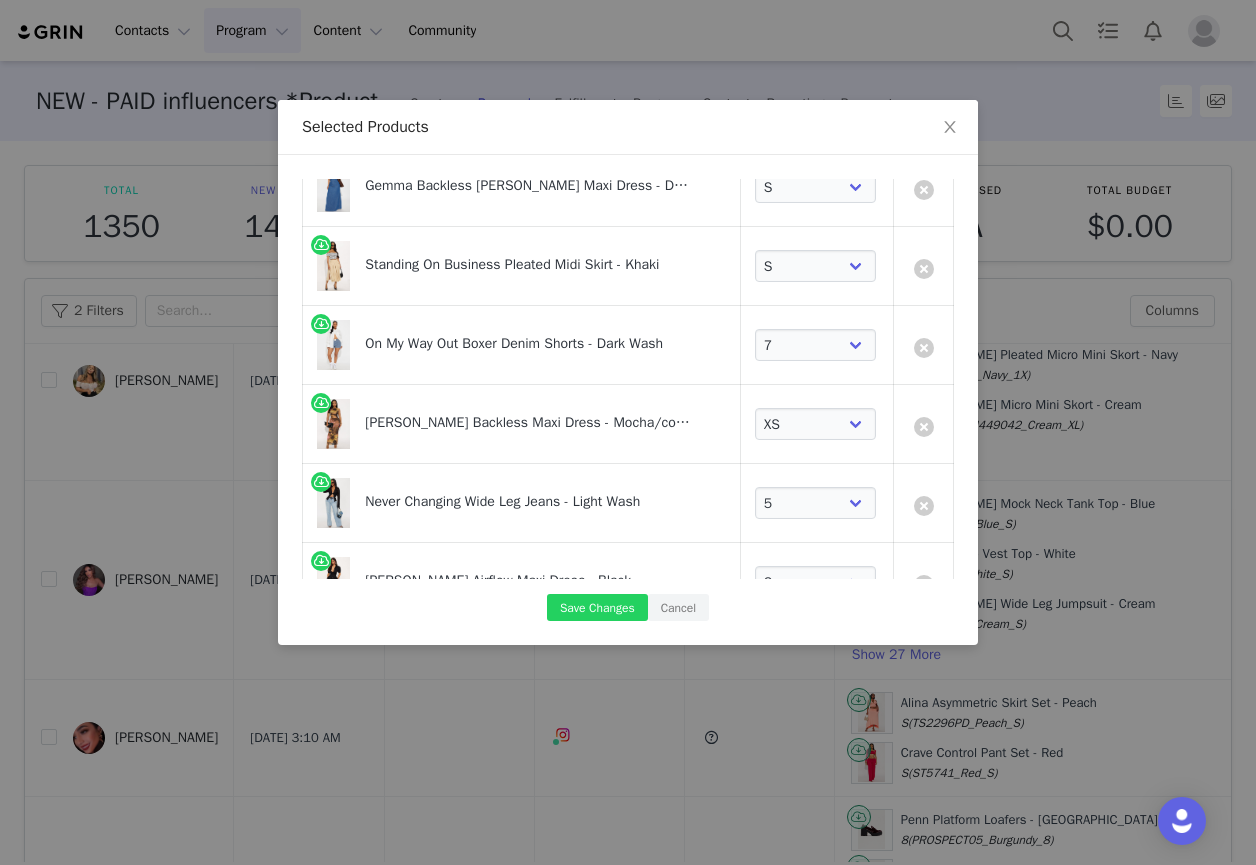 scroll, scrollTop: 1887, scrollLeft: 0, axis: vertical 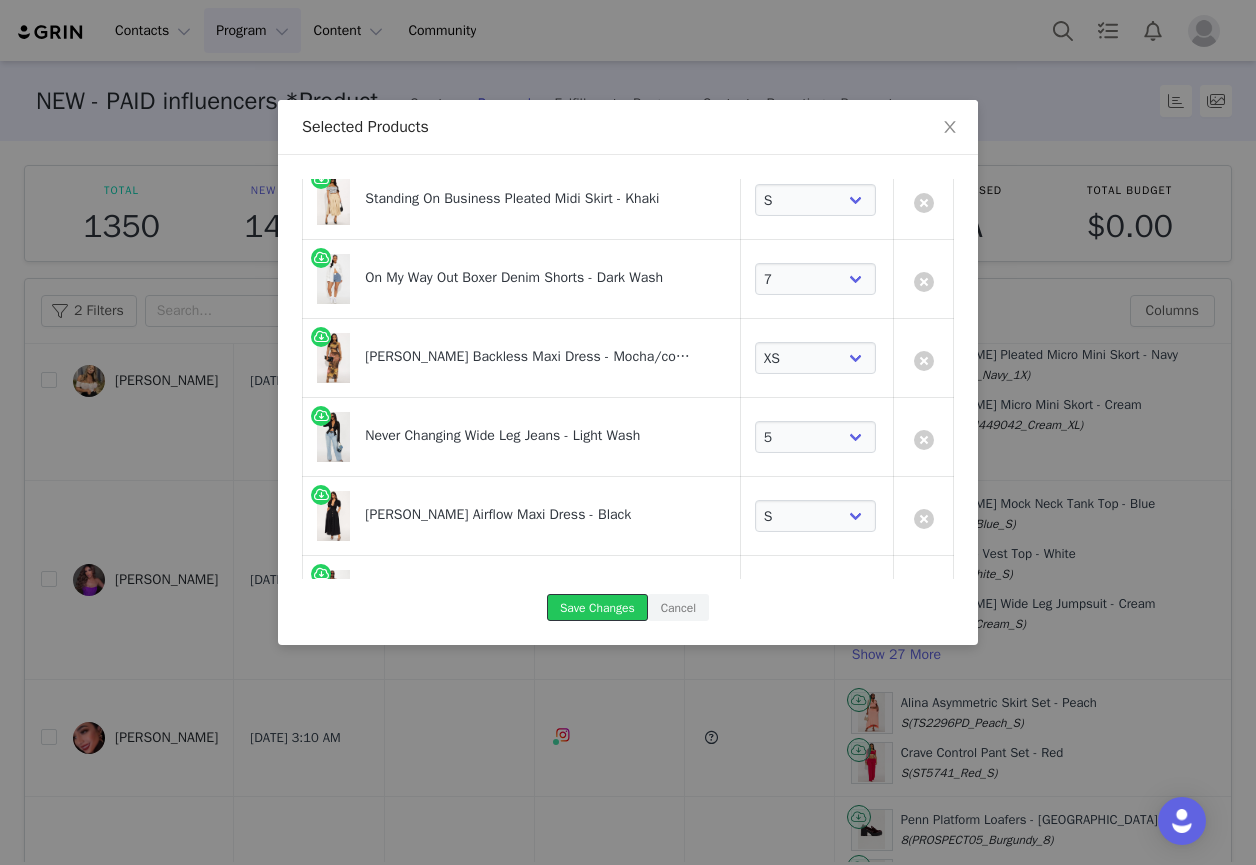 click on "Save Changes" at bounding box center (597, 607) 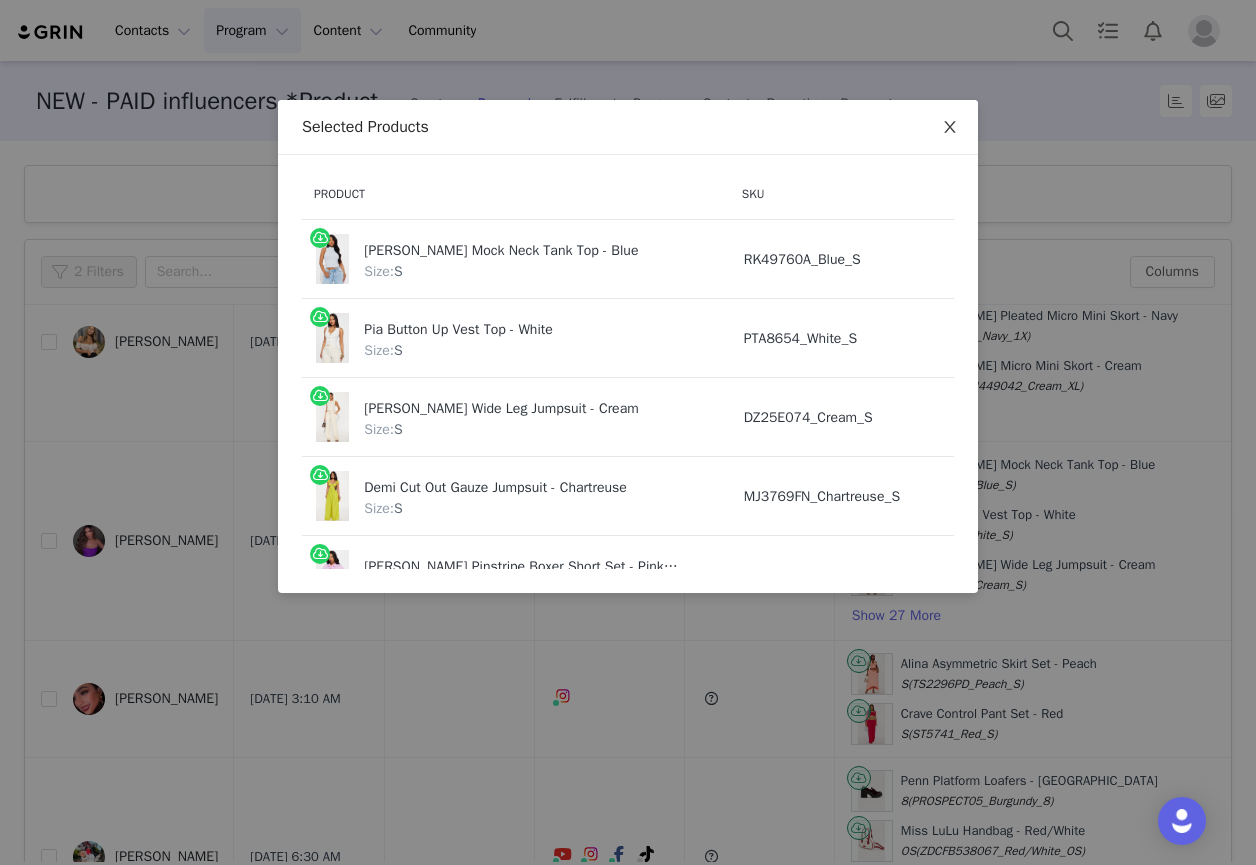 scroll, scrollTop: 0, scrollLeft: 0, axis: both 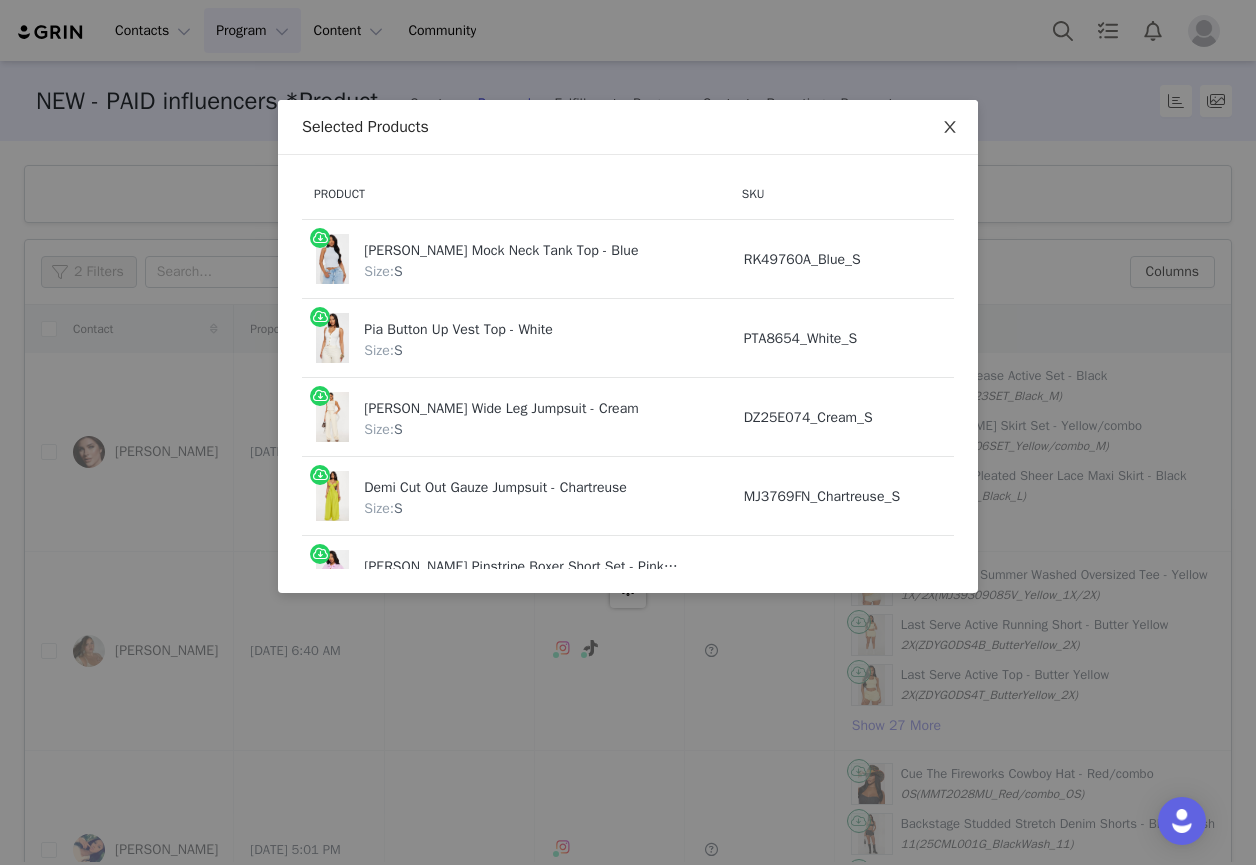 click 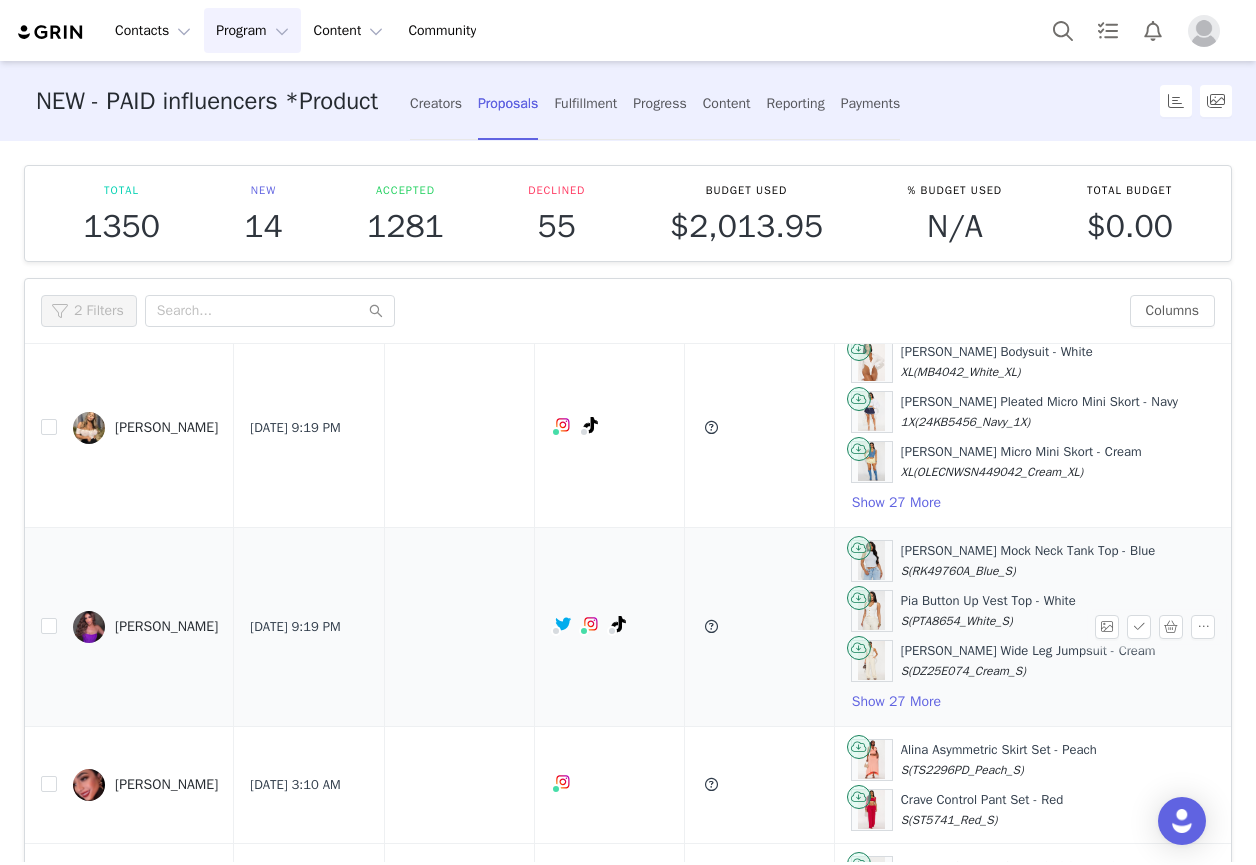 click on "Alina Ribbed Mock Neck Tank Top - Blue S (RK49760A_Blue_S)  Pia Button Up Vest Top - White S (PTA8654_White_S)  Judith Wide Leg Jumpsuit - Cream S (DZ25E074_Cream_S) Show 27 More" at bounding box center (1076, 627) 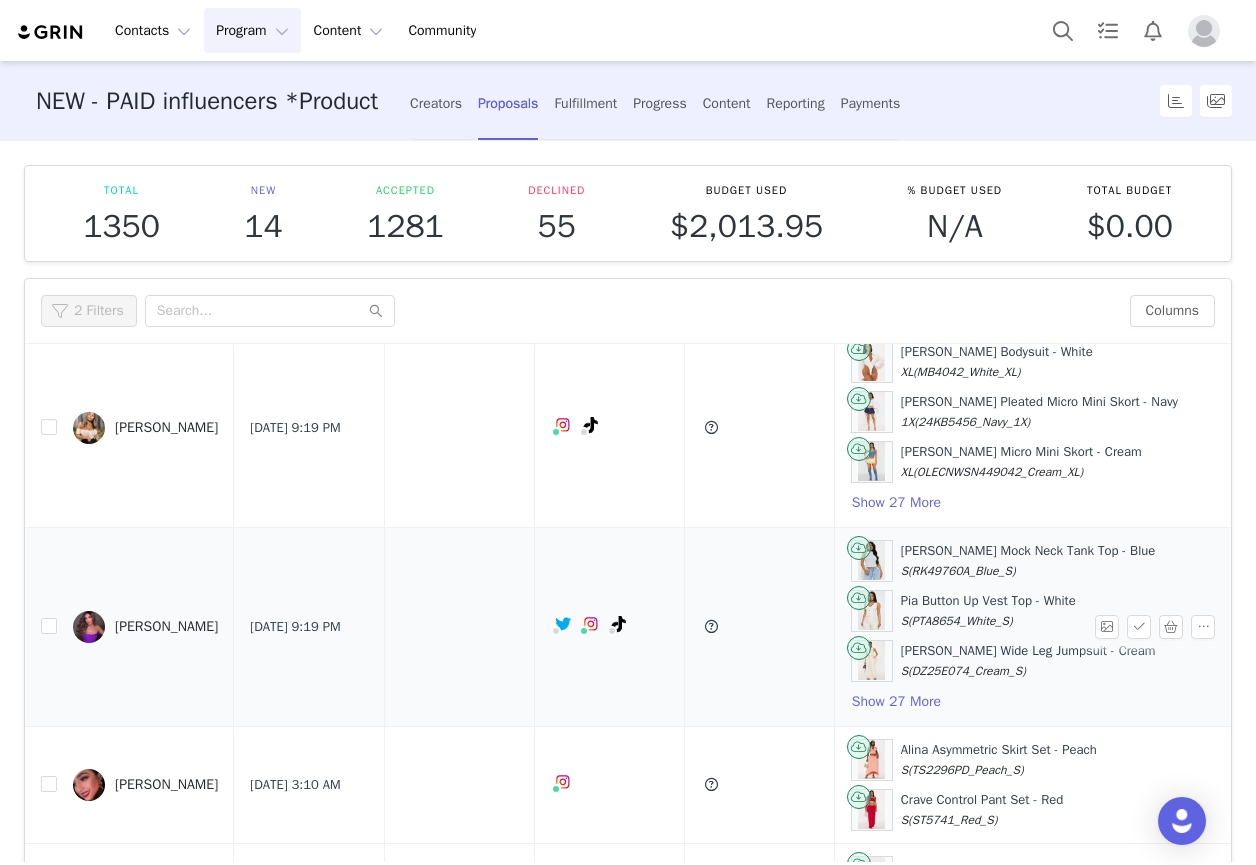 click on "Alina Ribbed Mock Neck Tank Top - Blue S (RK49760A_Blue_S)" at bounding box center [1028, 560] 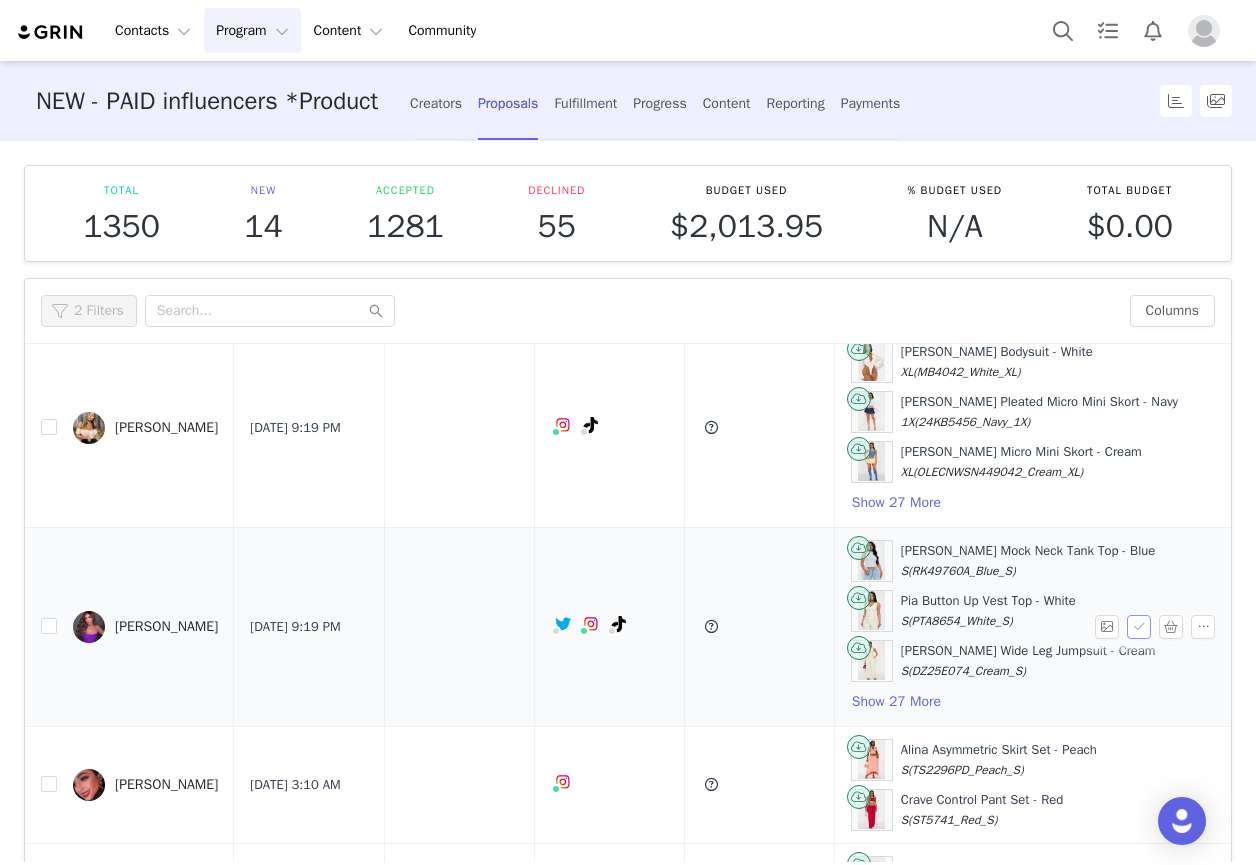 click at bounding box center (1139, 627) 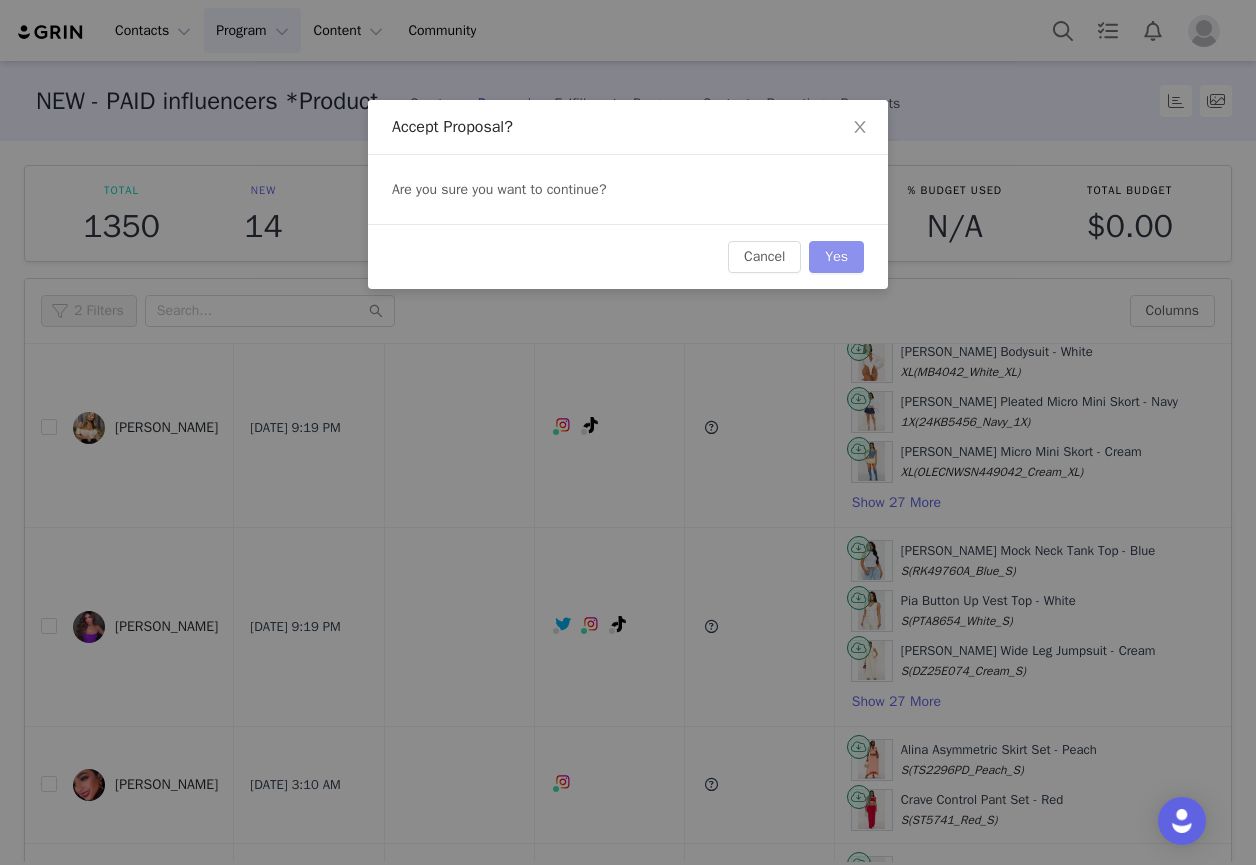 click on "Yes" at bounding box center (836, 257) 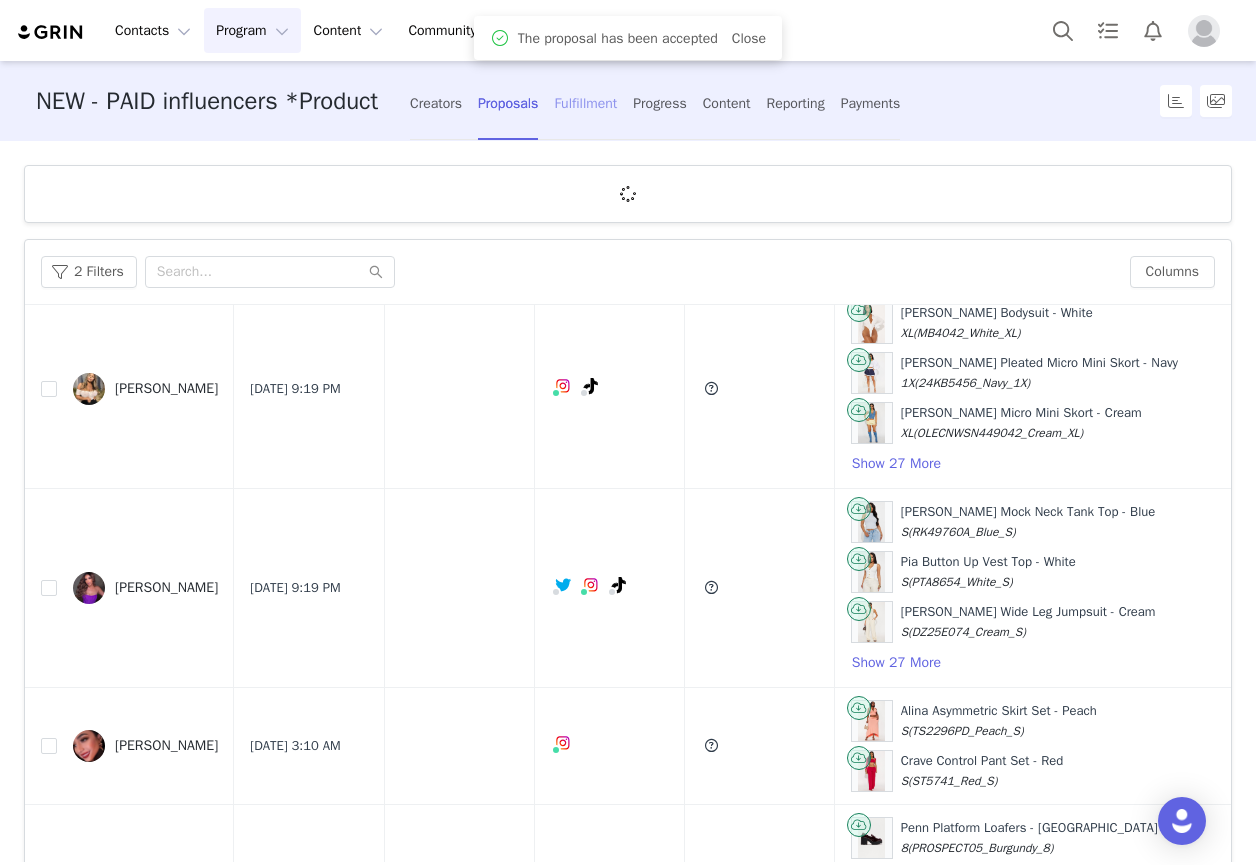 drag, startPoint x: 583, startPoint y: 116, endPoint x: 574, endPoint y: 125, distance: 12.727922 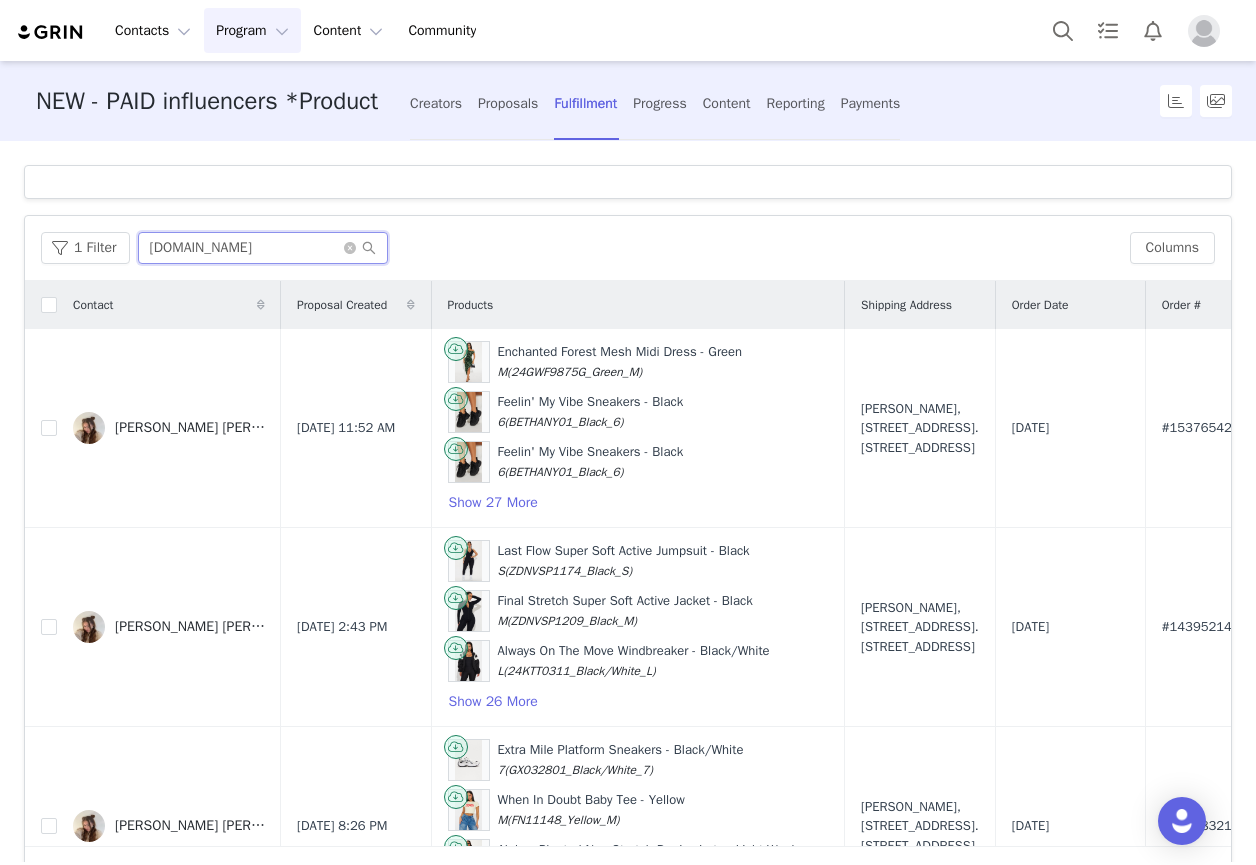 click on "ema.lv" at bounding box center (263, 248) 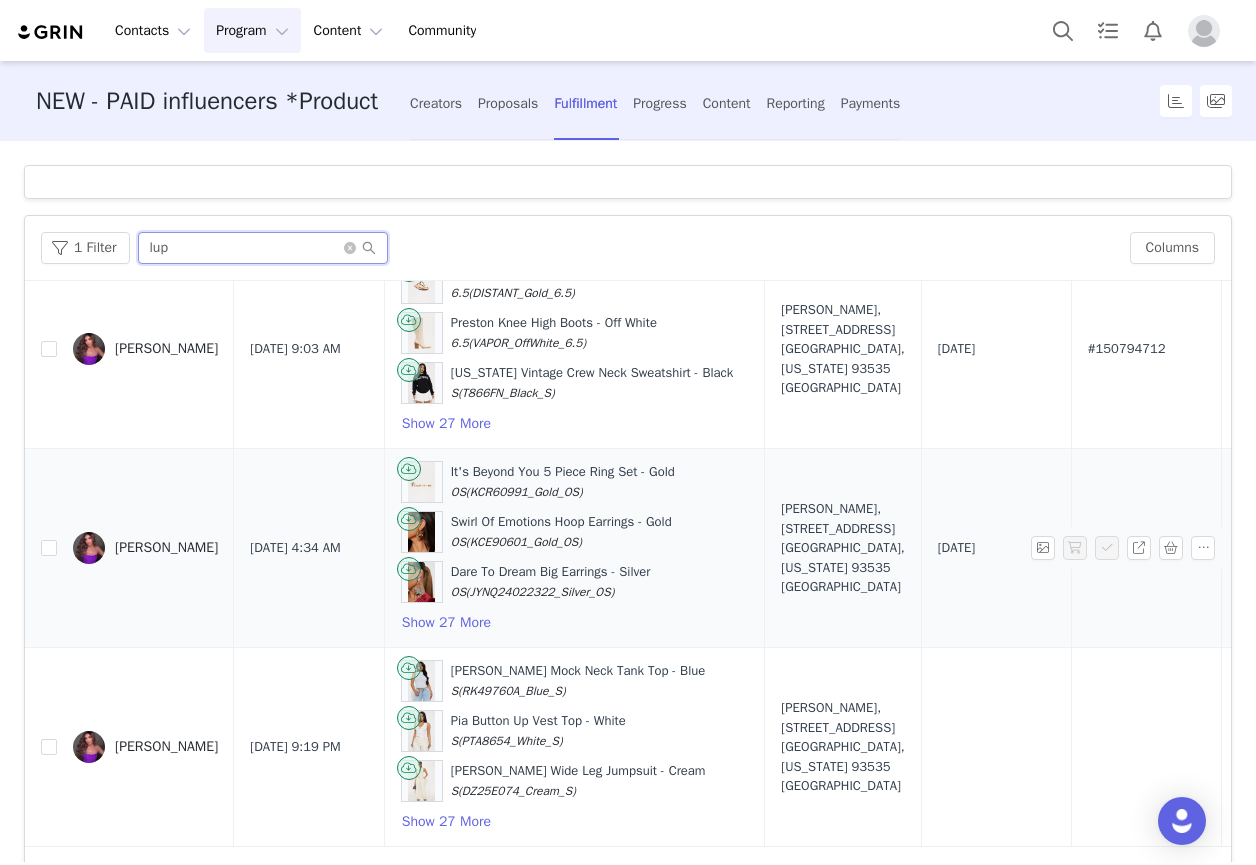 scroll, scrollTop: 492, scrollLeft: 0, axis: vertical 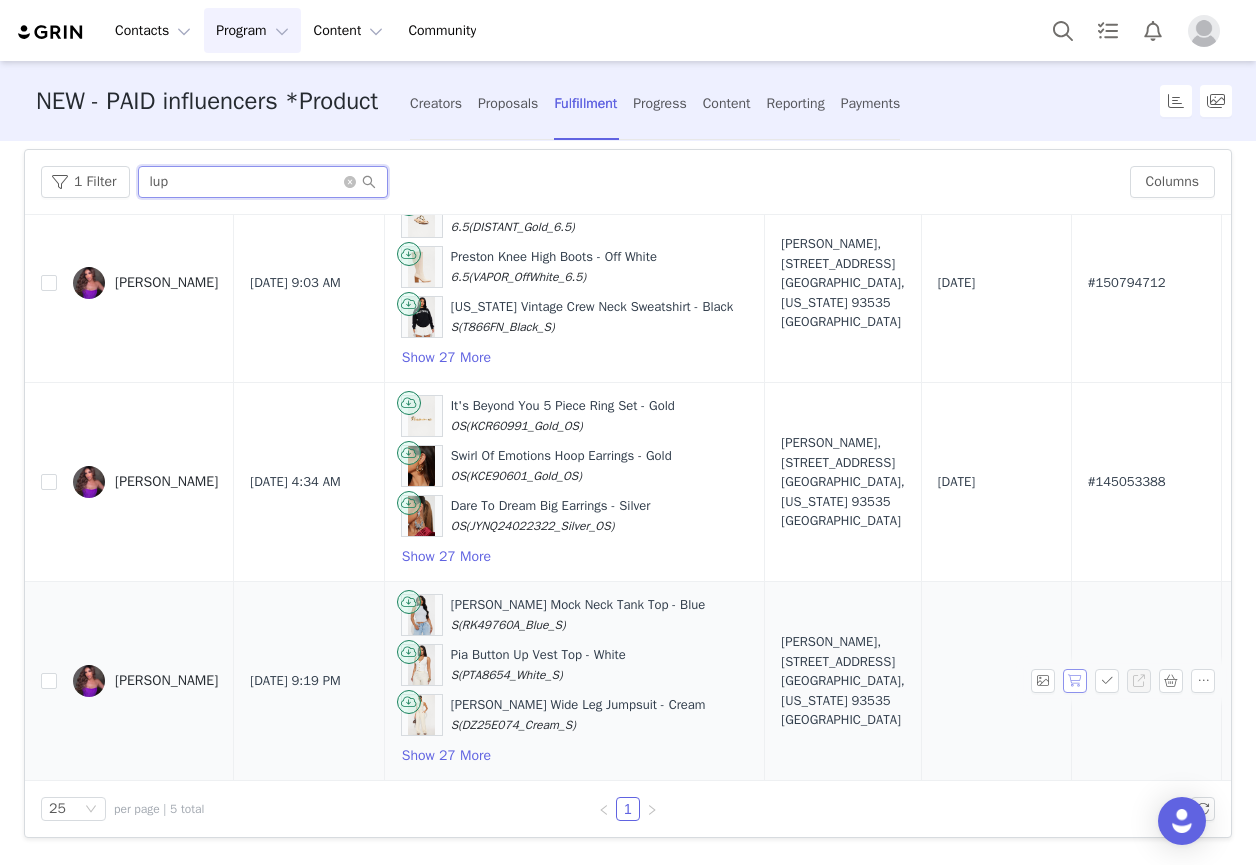 type on "lup" 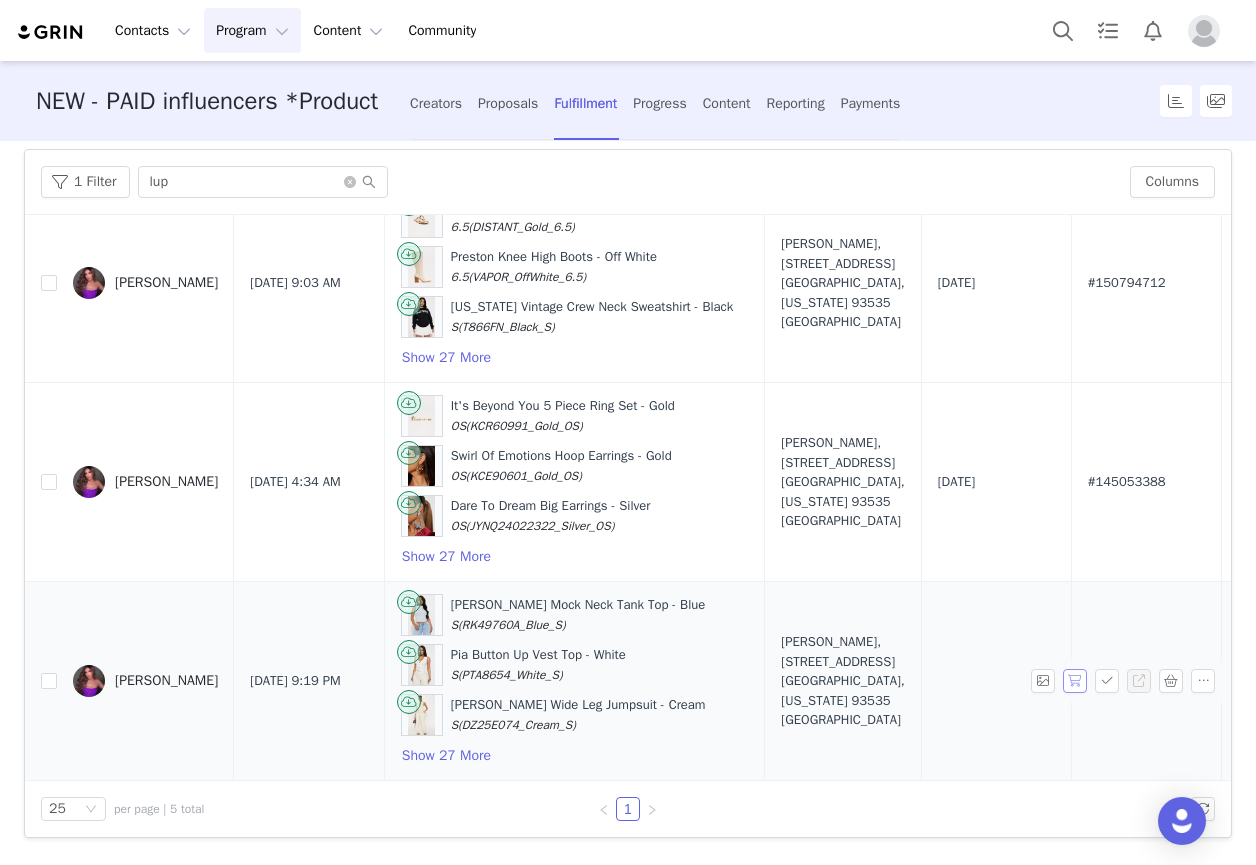 drag, startPoint x: 1046, startPoint y: 667, endPoint x: 1036, endPoint y: 674, distance: 12.206555 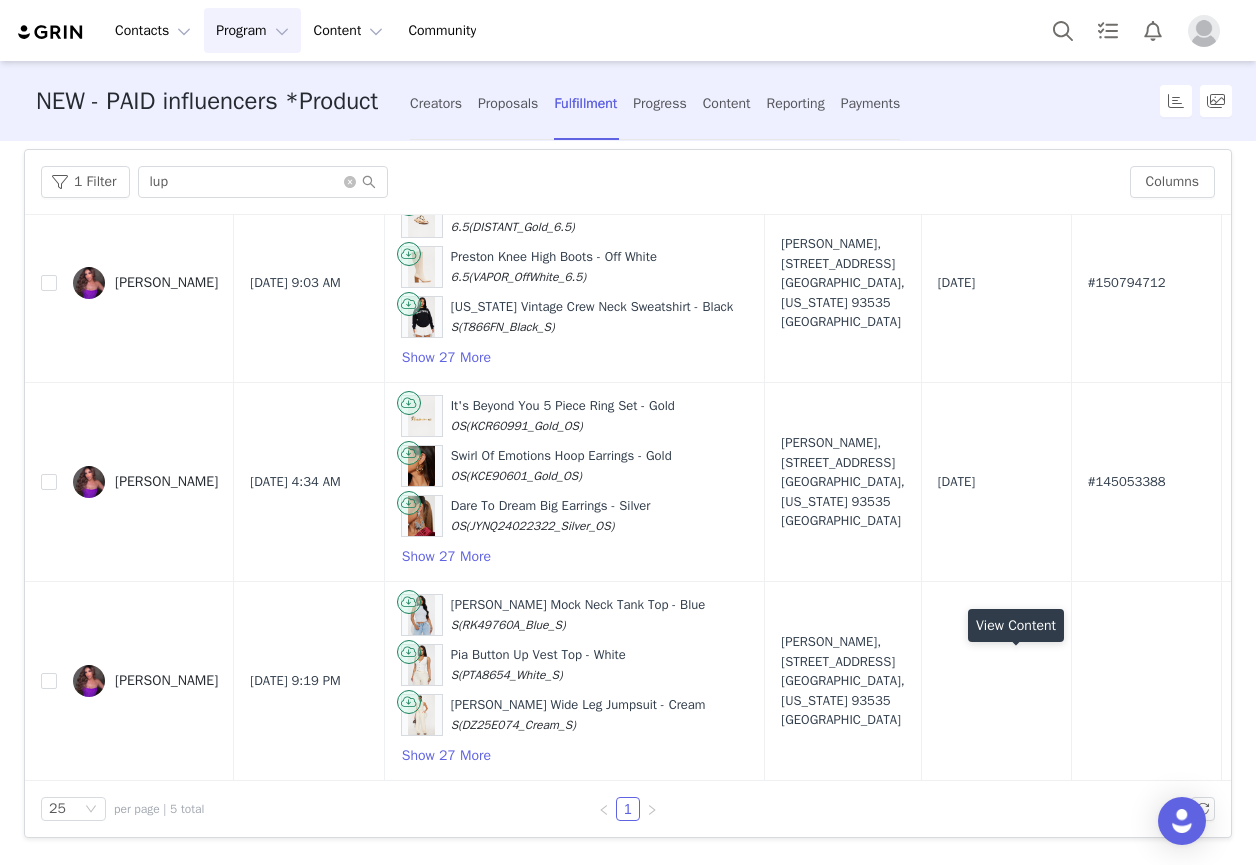 scroll, scrollTop: 90, scrollLeft: 0, axis: vertical 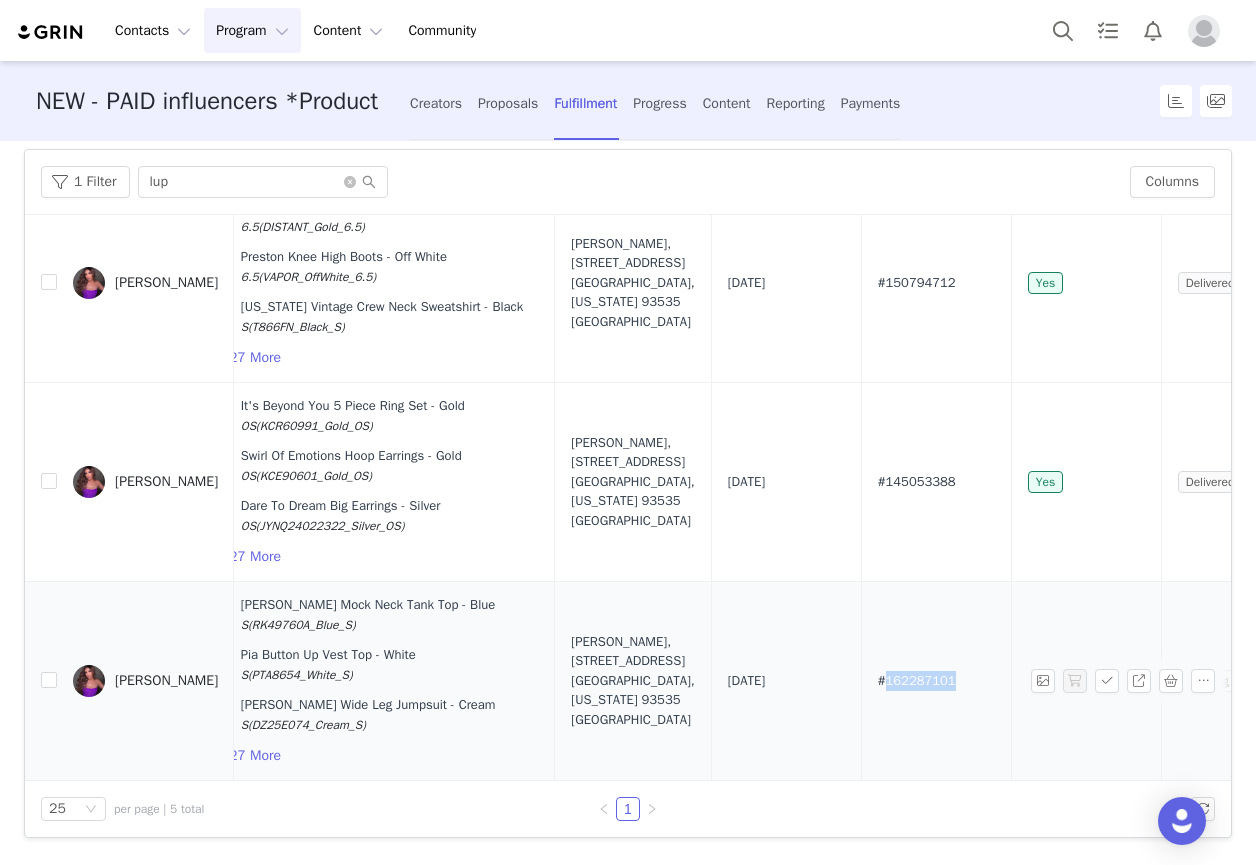drag, startPoint x: 898, startPoint y: 659, endPoint x: 827, endPoint y: 664, distance: 71.17584 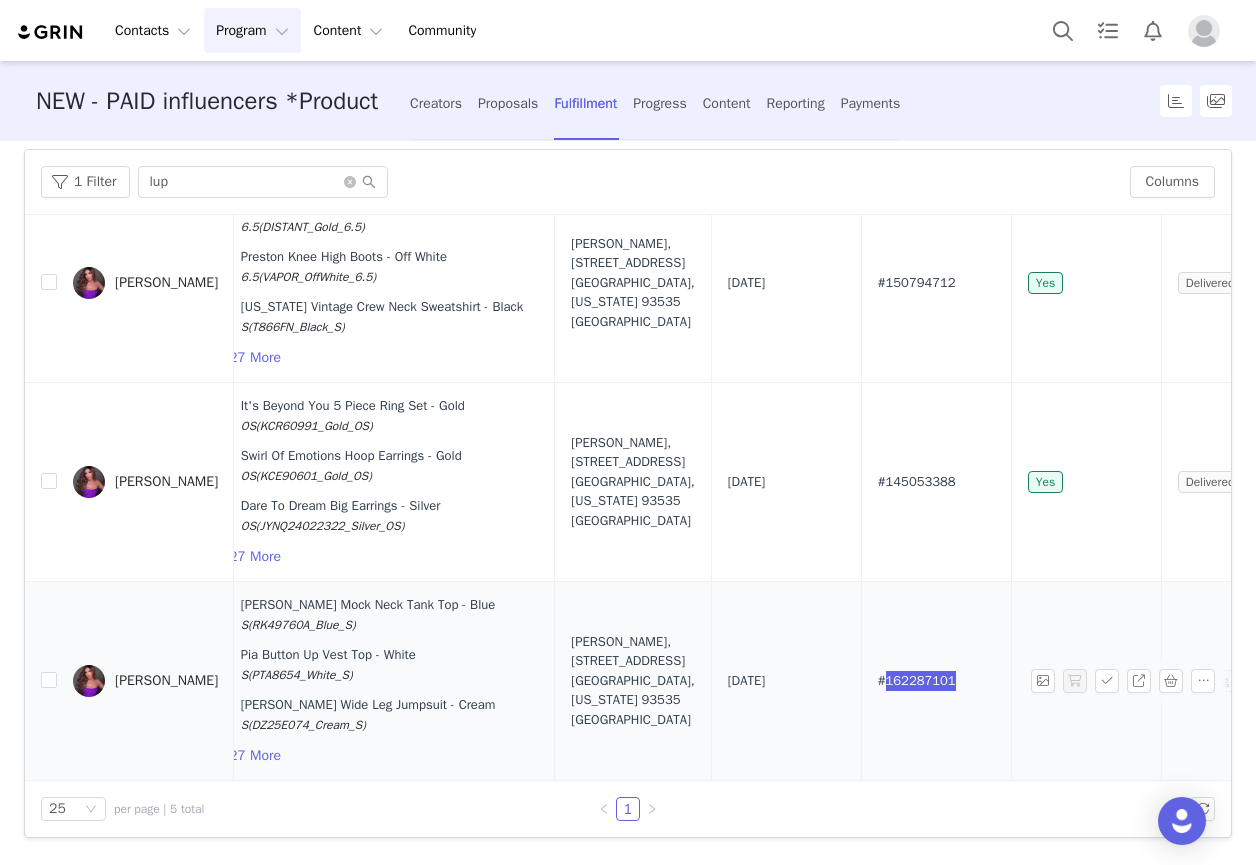 scroll, scrollTop: 492, scrollLeft: 210, axis: both 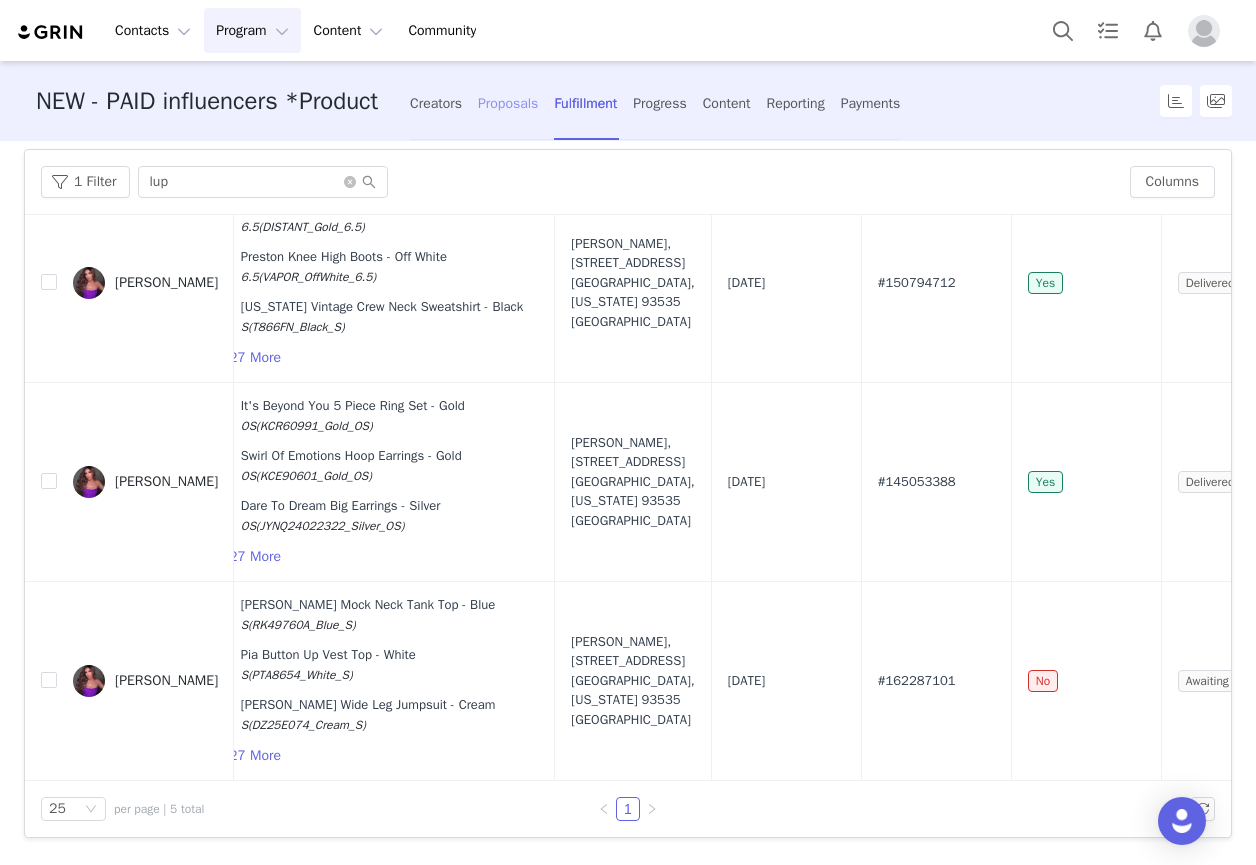 click on "Proposals" at bounding box center (508, 103) 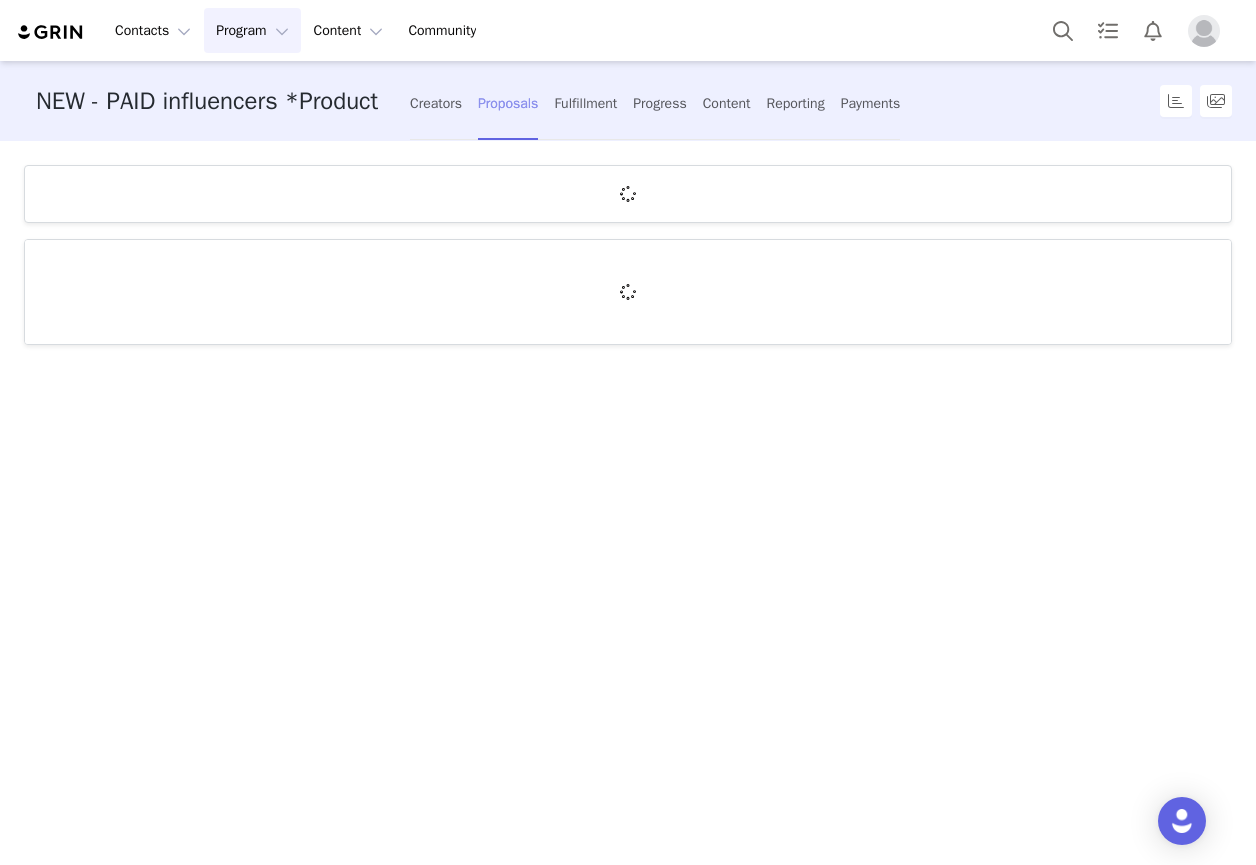 scroll, scrollTop: 0, scrollLeft: 0, axis: both 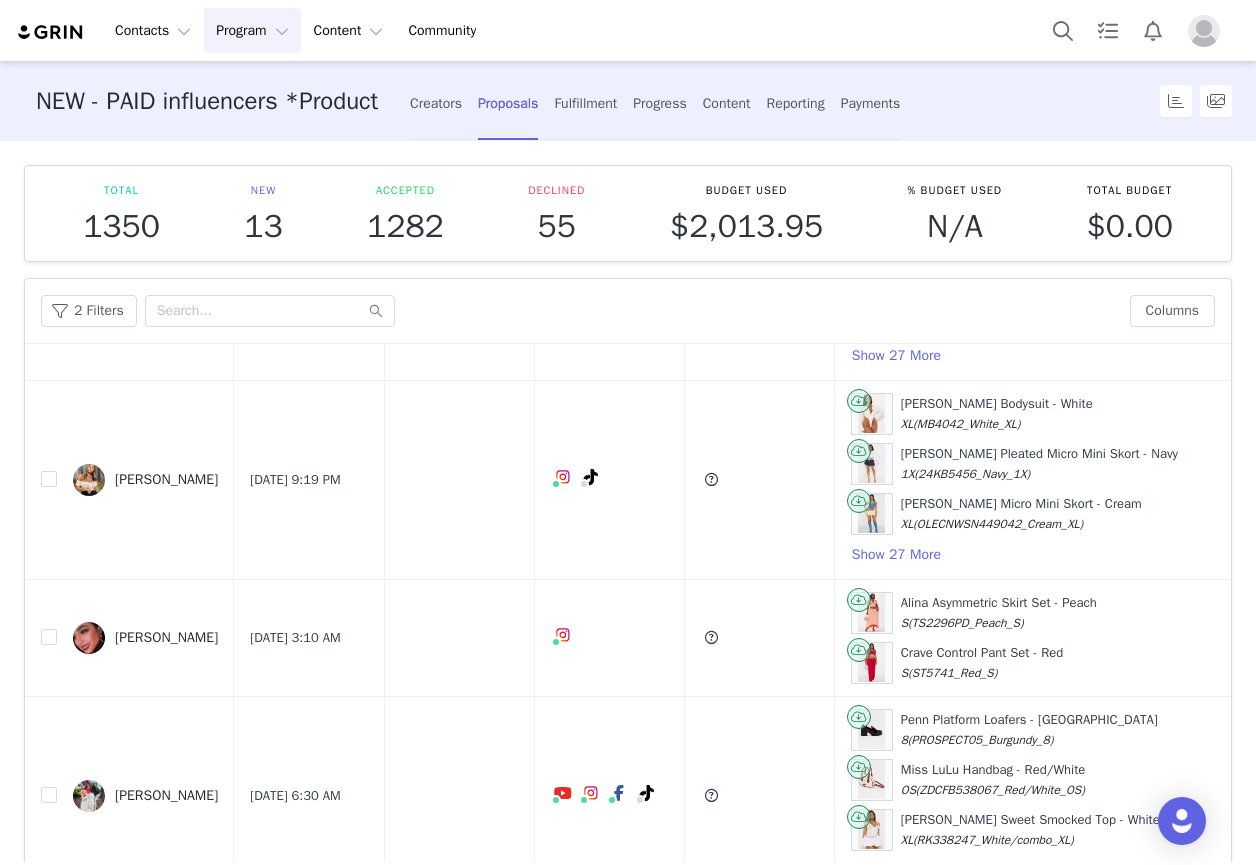 click on "[PERSON_NAME]" at bounding box center [166, 638] 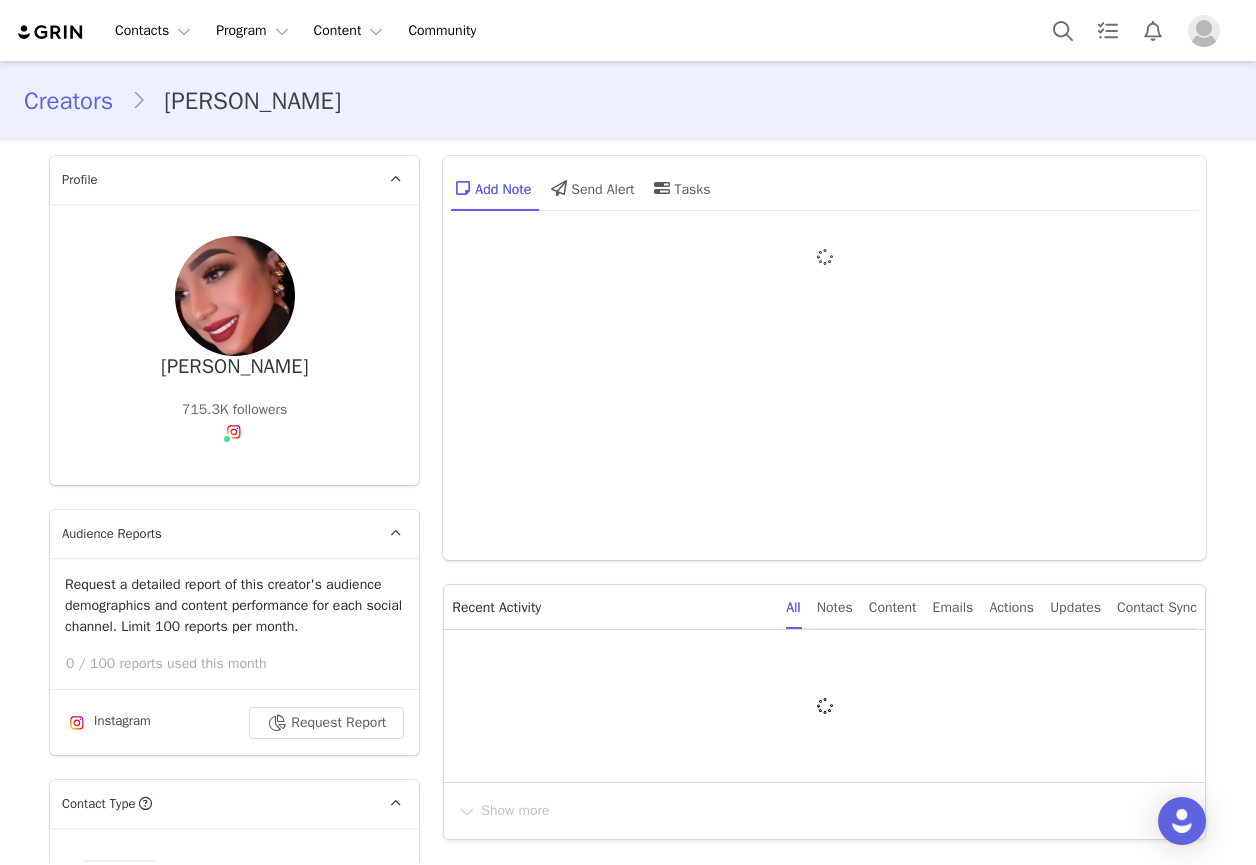 type on "+1 ([GEOGRAPHIC_DATA])" 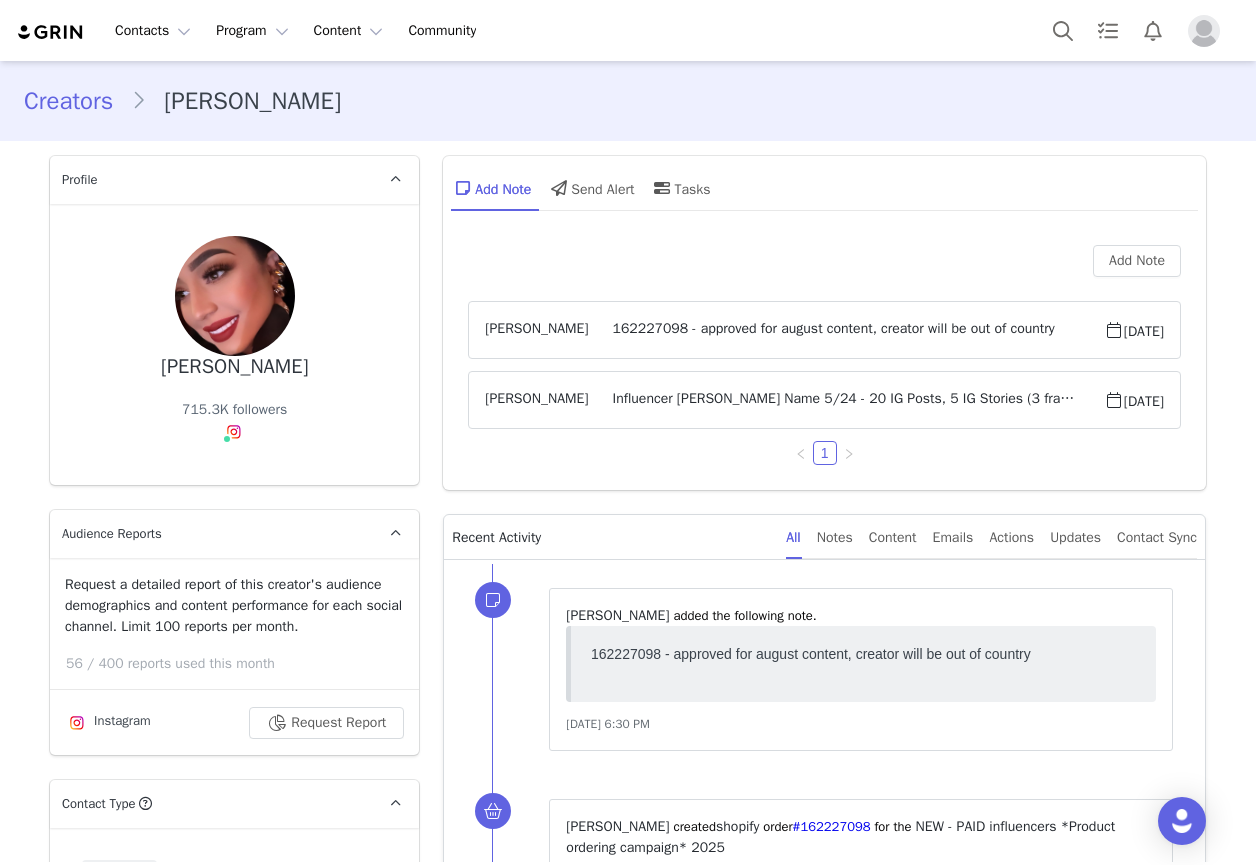scroll, scrollTop: 0, scrollLeft: 0, axis: both 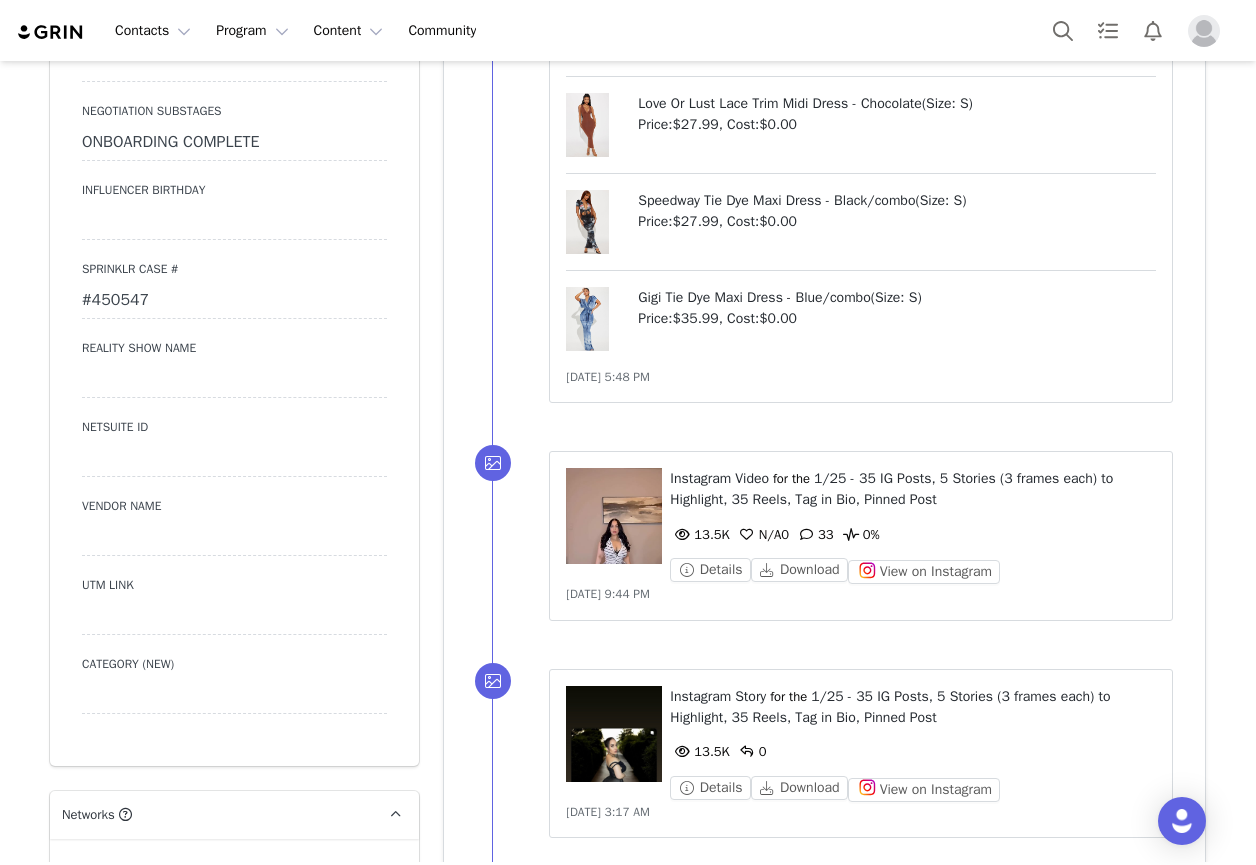 click on "#450547" at bounding box center (234, 301) 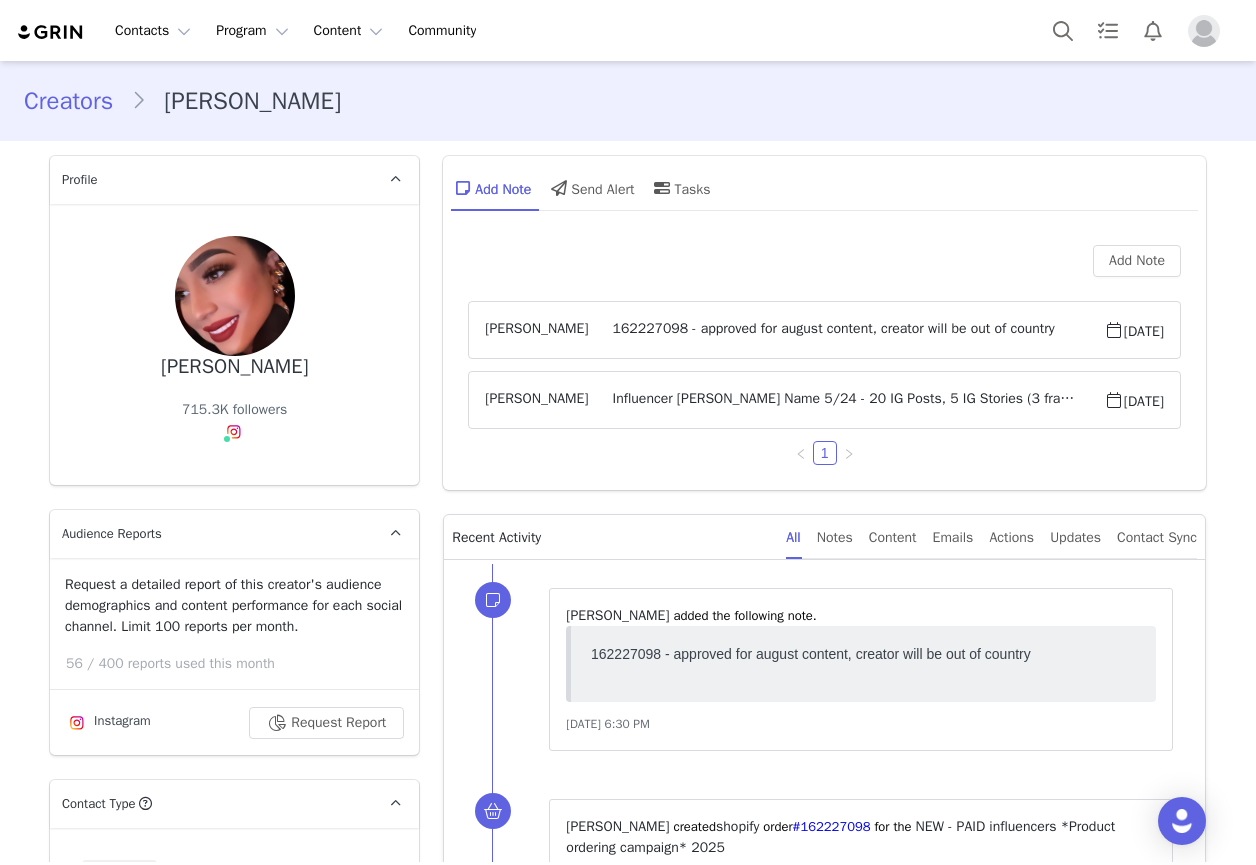 scroll, scrollTop: 300, scrollLeft: 0, axis: vertical 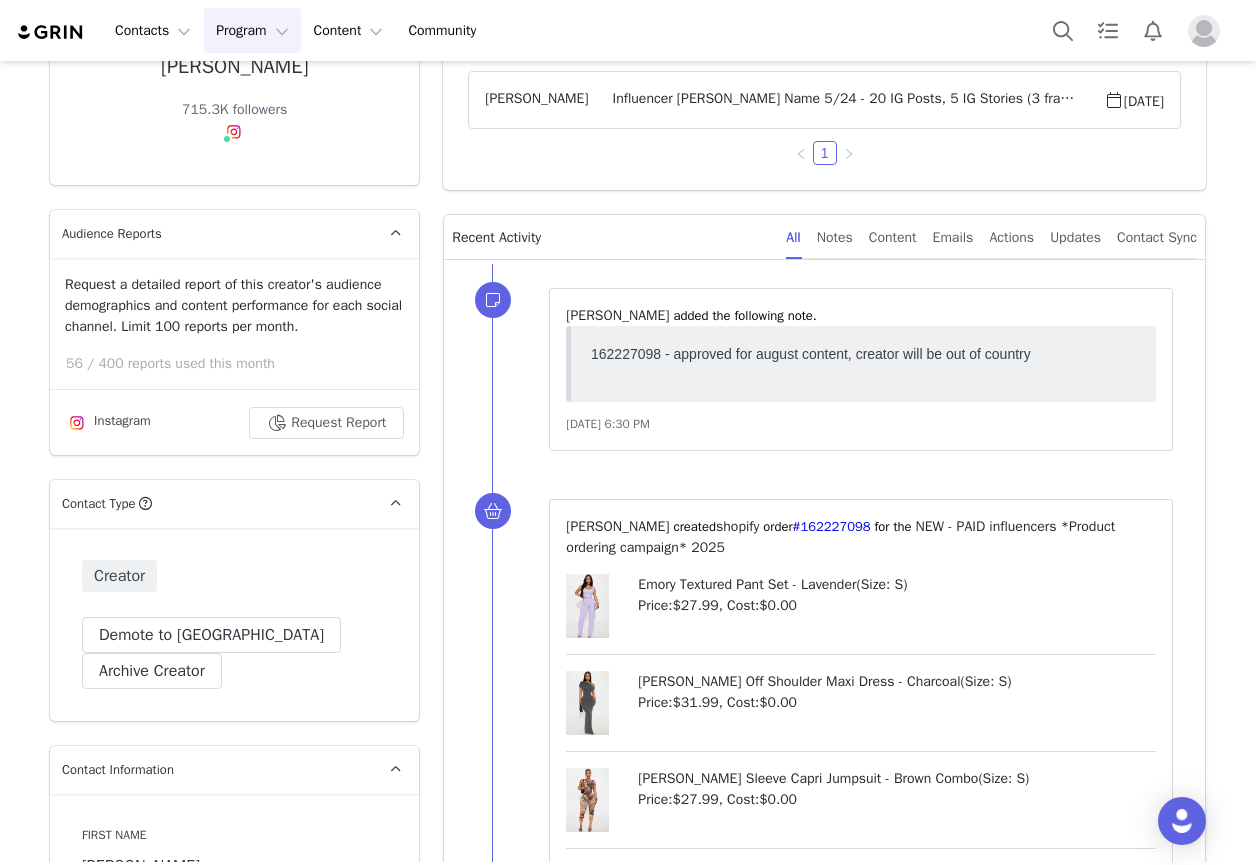 click on "Program Program" at bounding box center (252, 30) 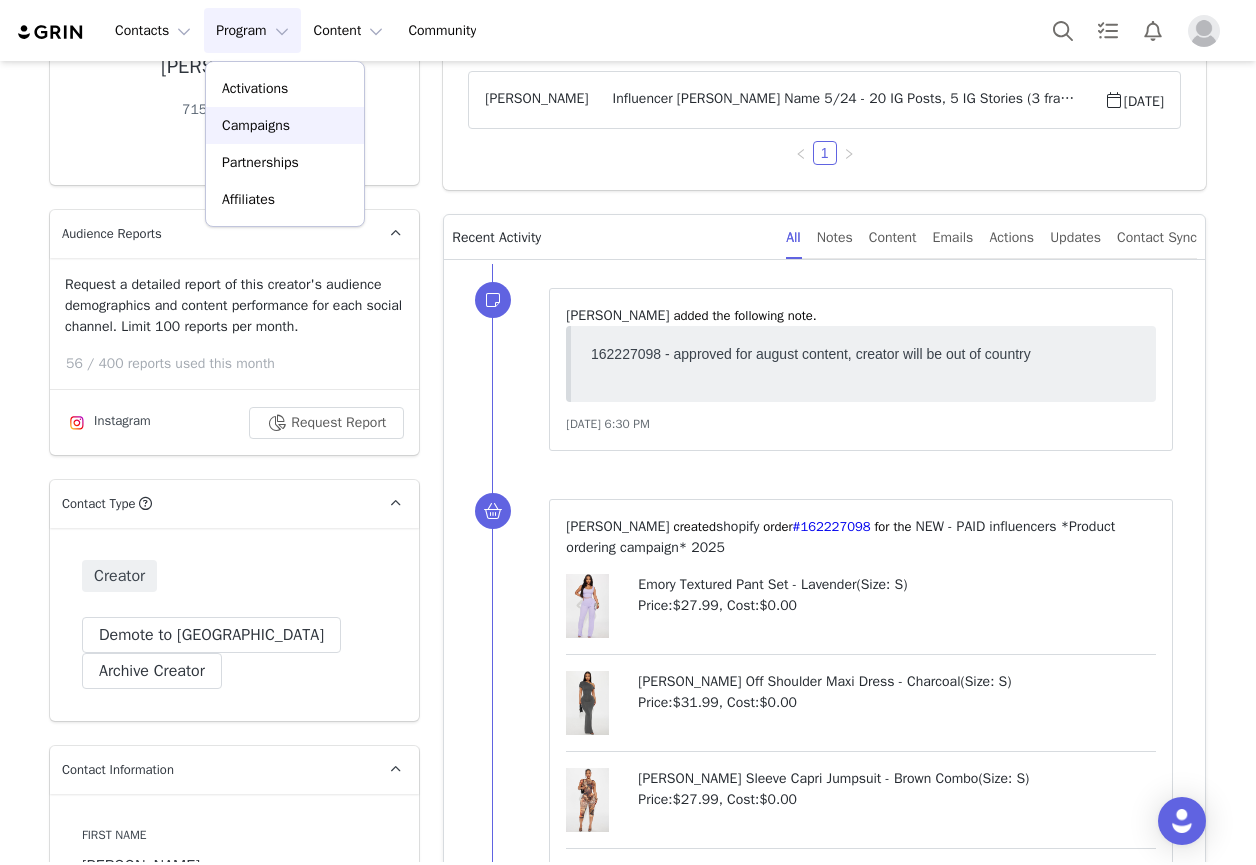 click on "Campaigns" at bounding box center [256, 125] 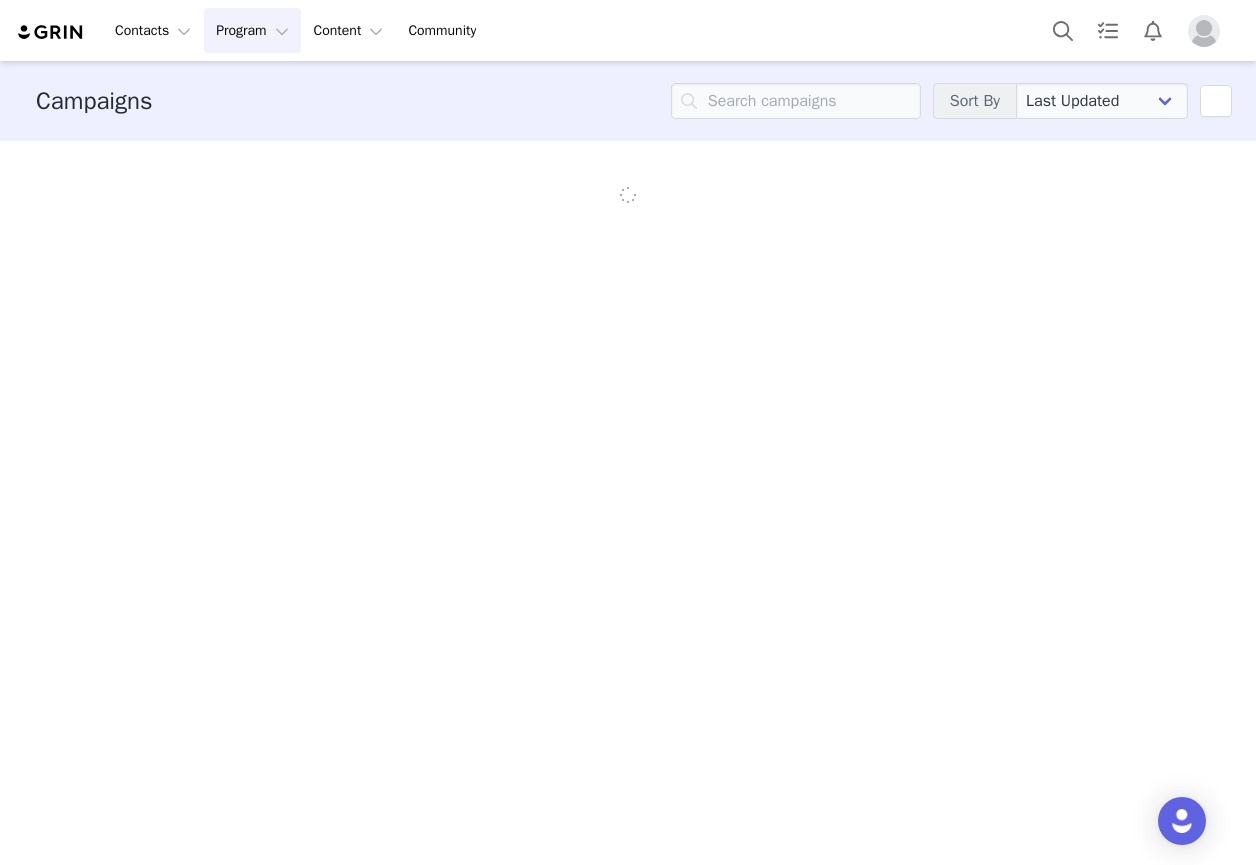 scroll, scrollTop: 0, scrollLeft: 0, axis: both 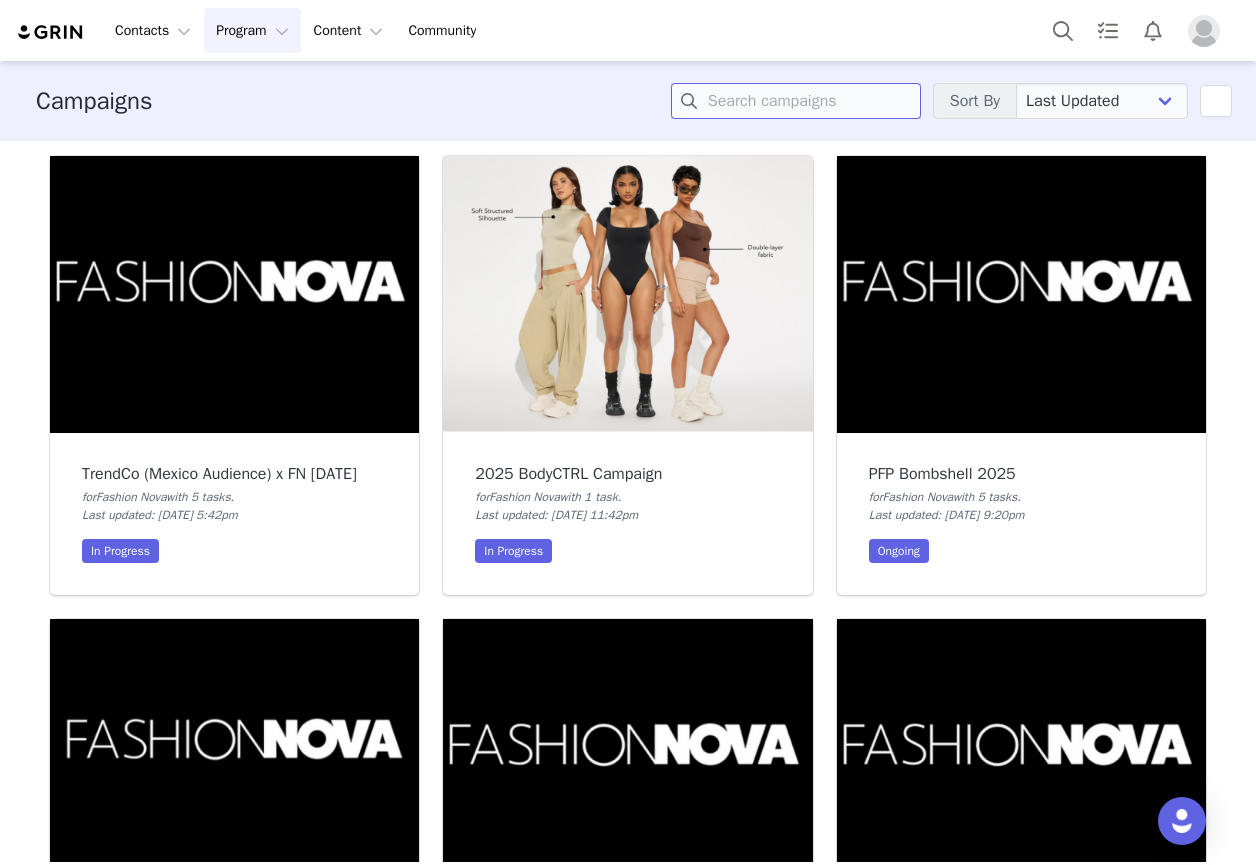 click at bounding box center (796, 101) 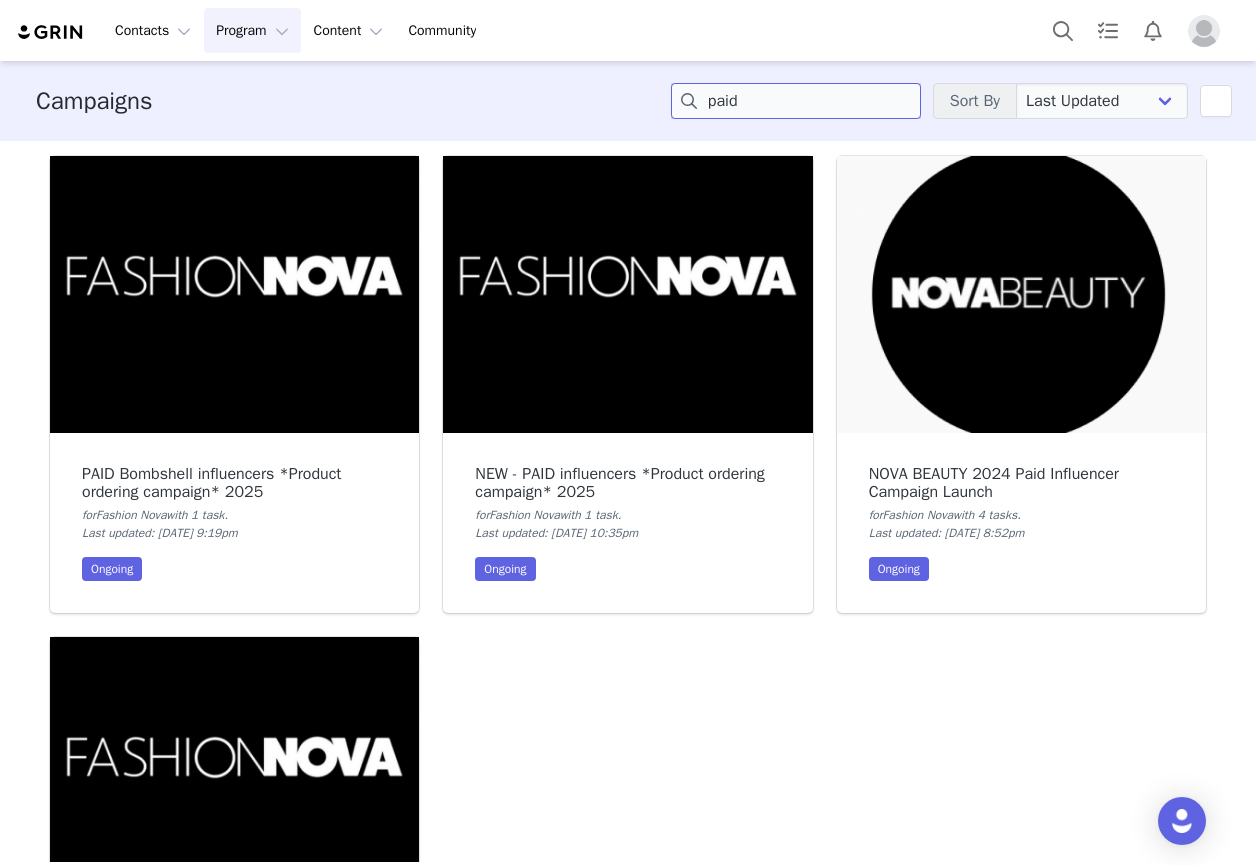 type on "paid" 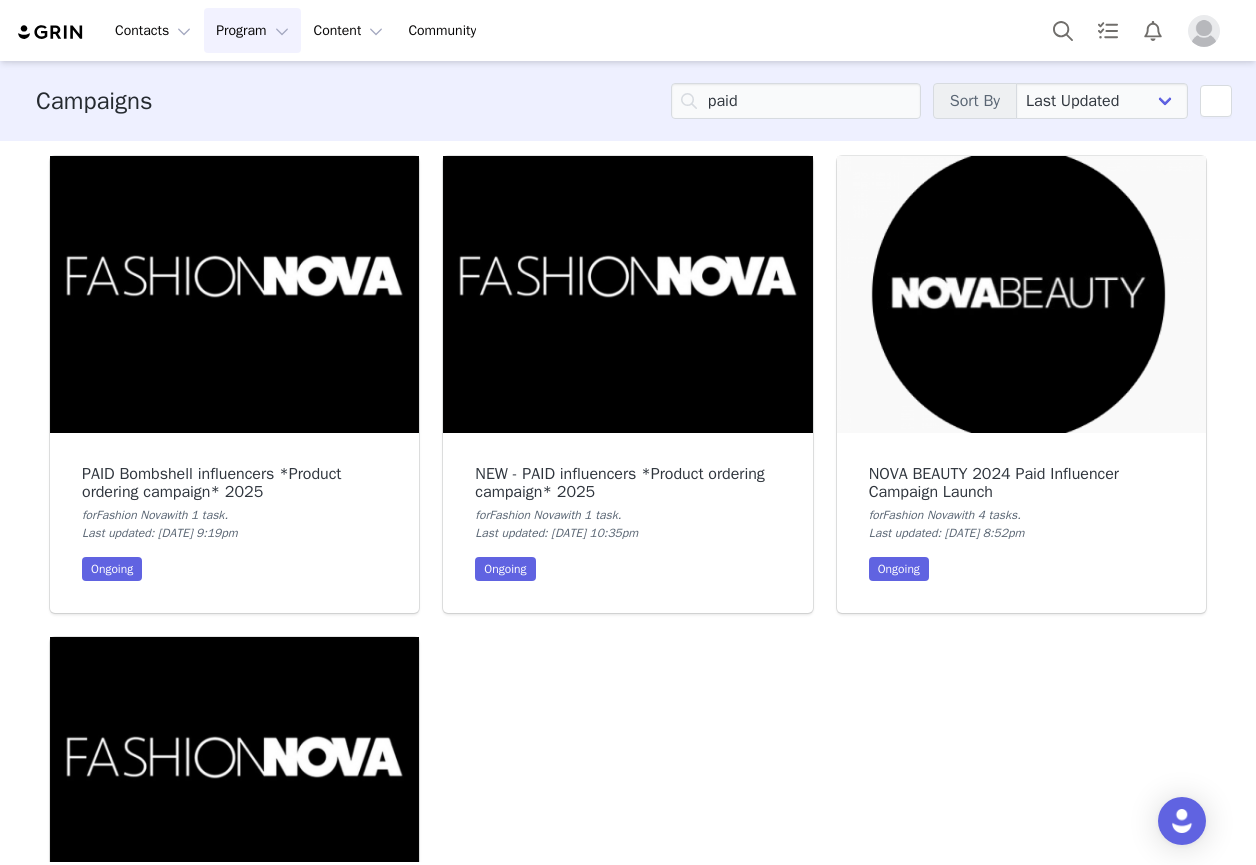 click at bounding box center (627, 294) 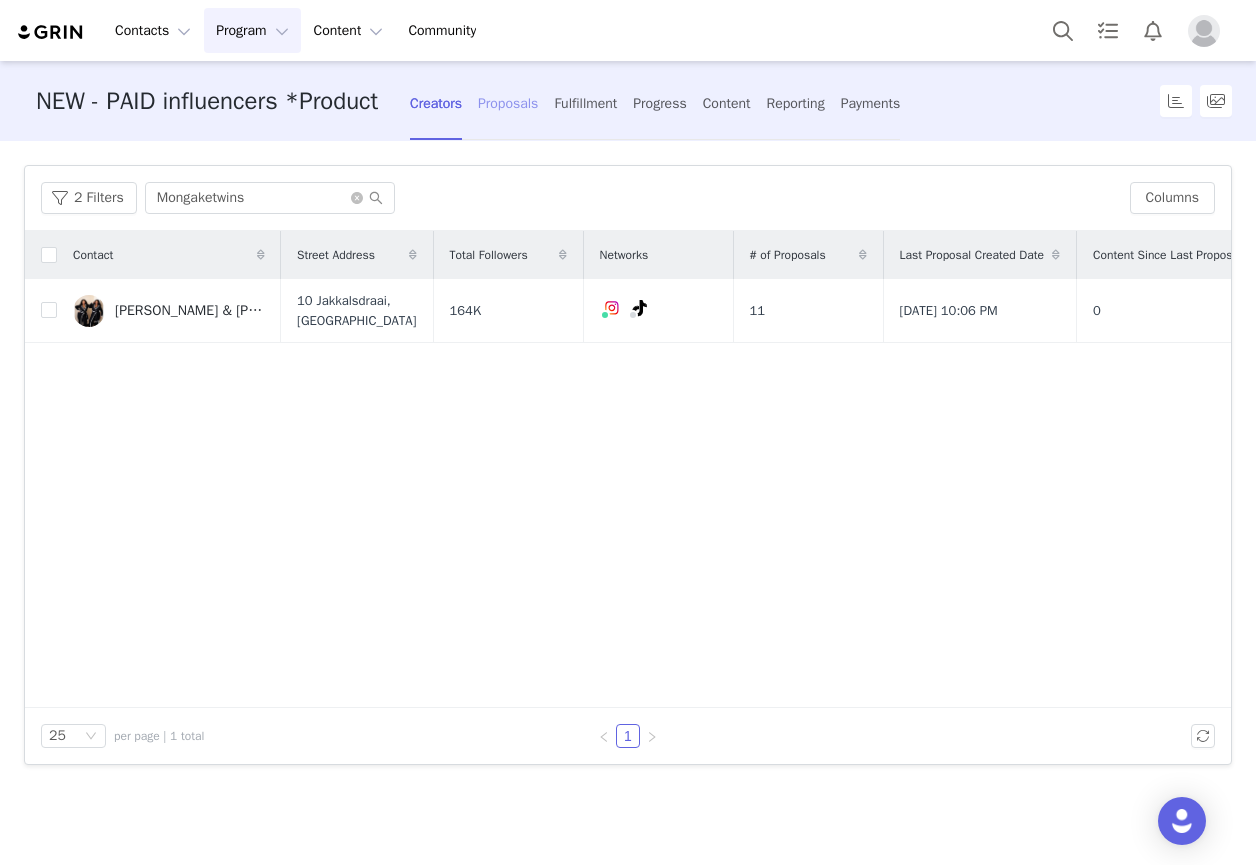 click on "Proposals" at bounding box center (508, 103) 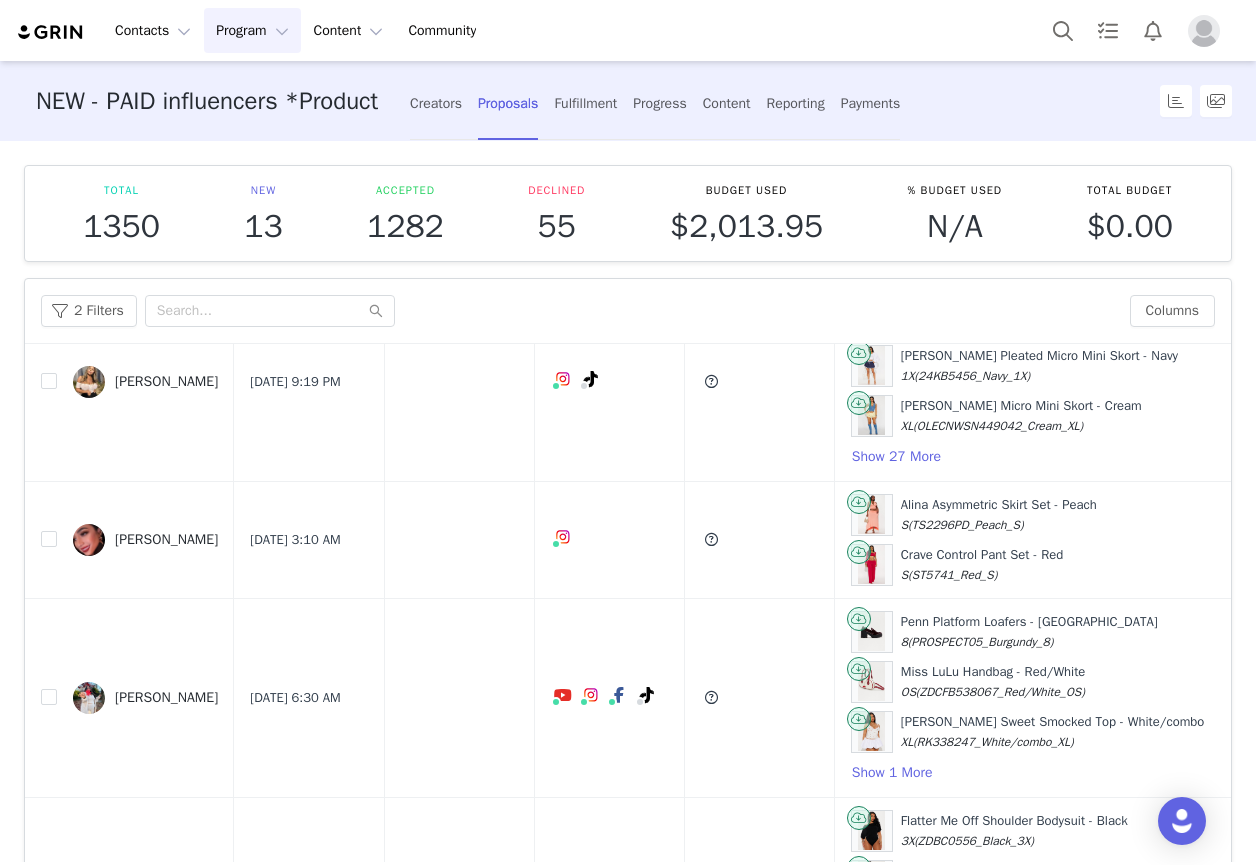scroll, scrollTop: 2002, scrollLeft: 0, axis: vertical 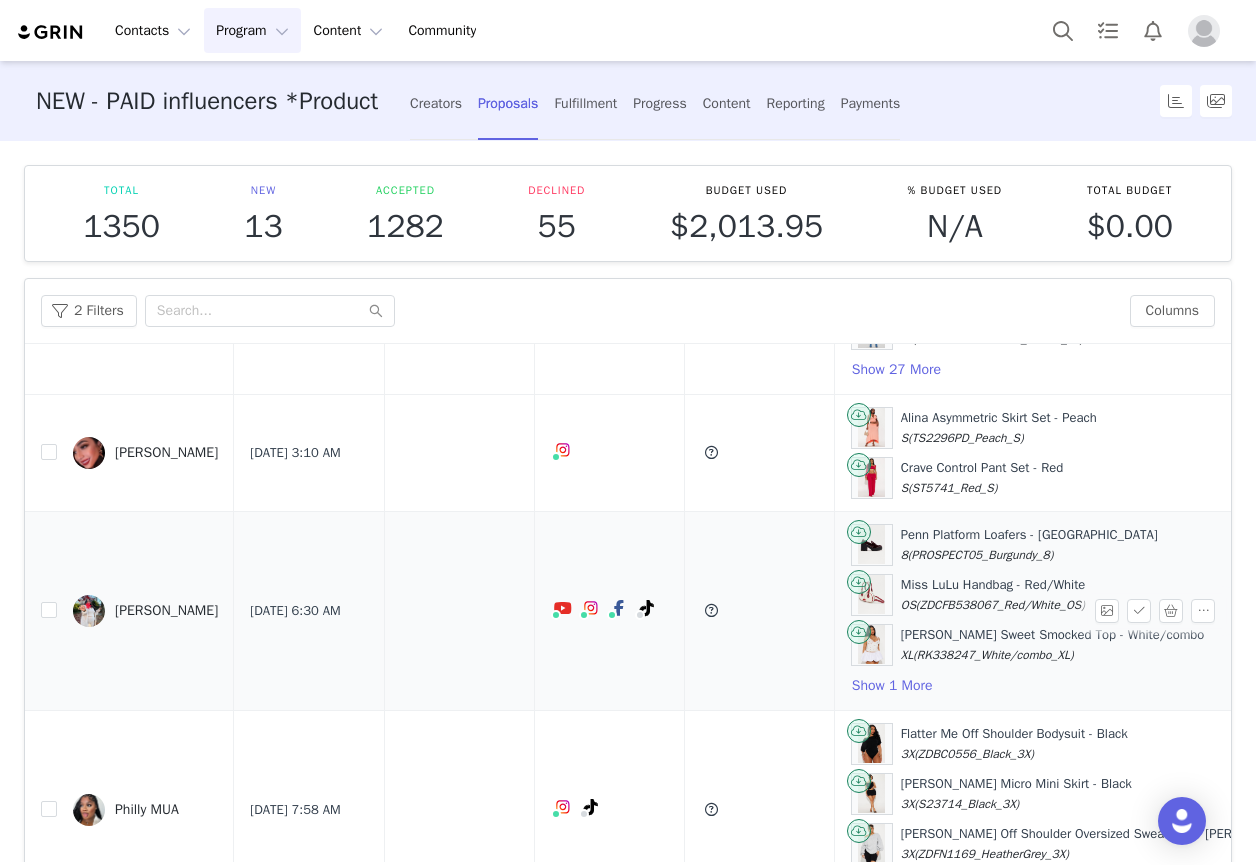 click on "Johana Amaya" at bounding box center (166, 611) 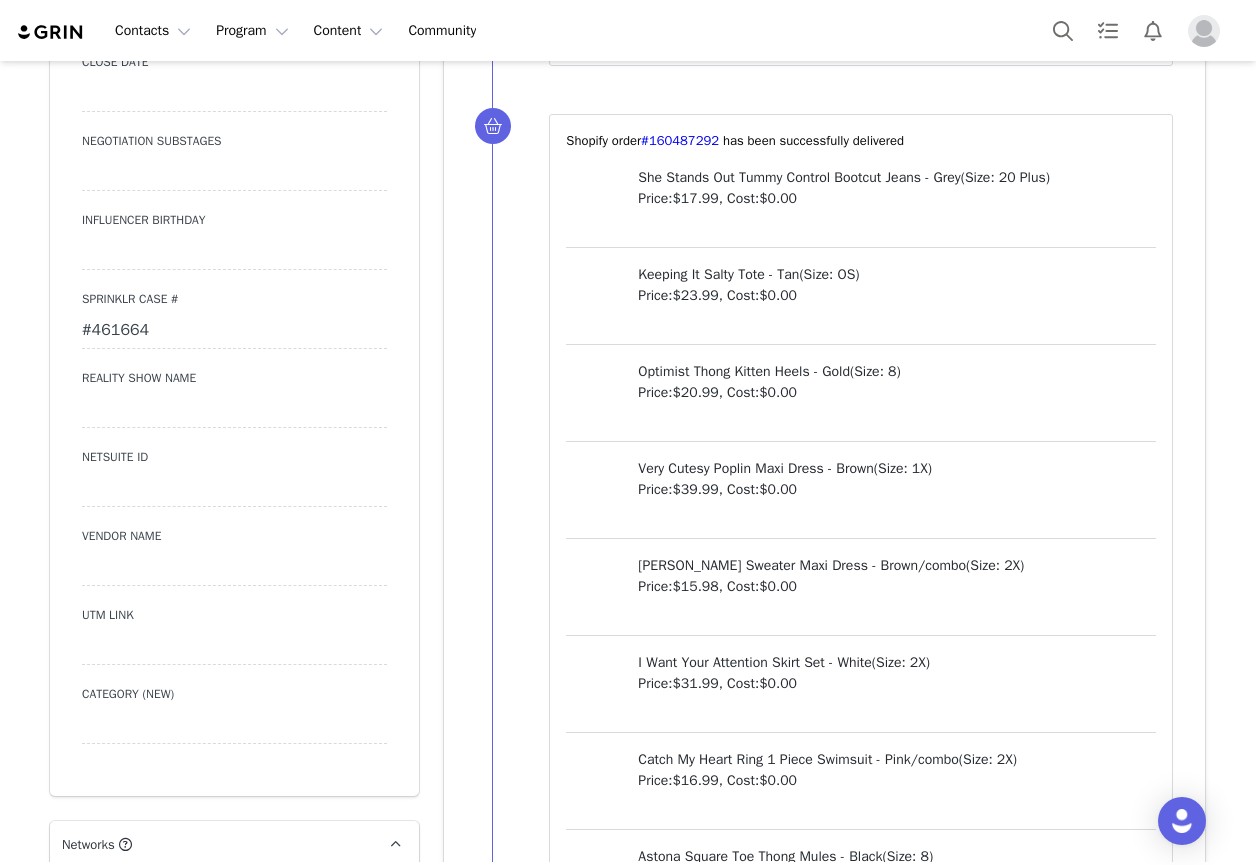 scroll, scrollTop: 4000, scrollLeft: 0, axis: vertical 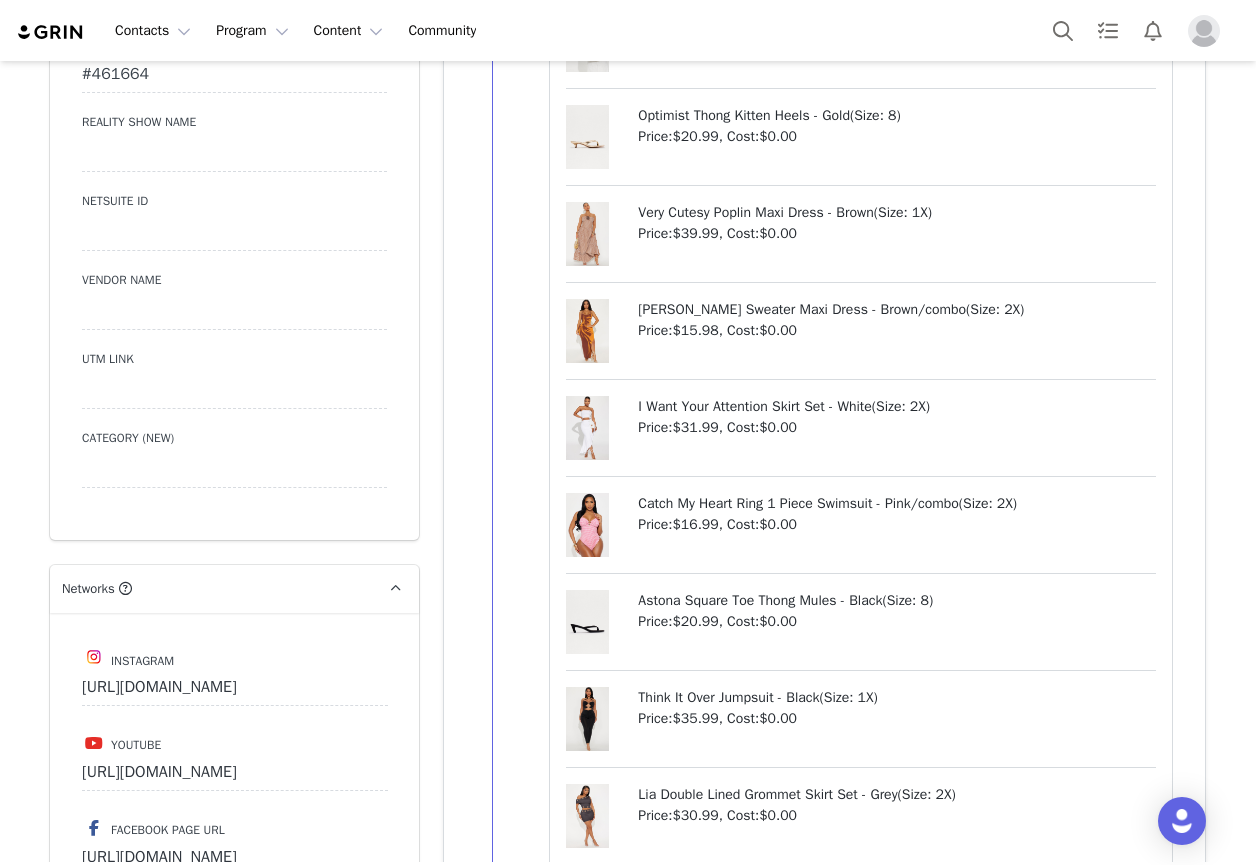 click on "#461664" at bounding box center (234, 75) 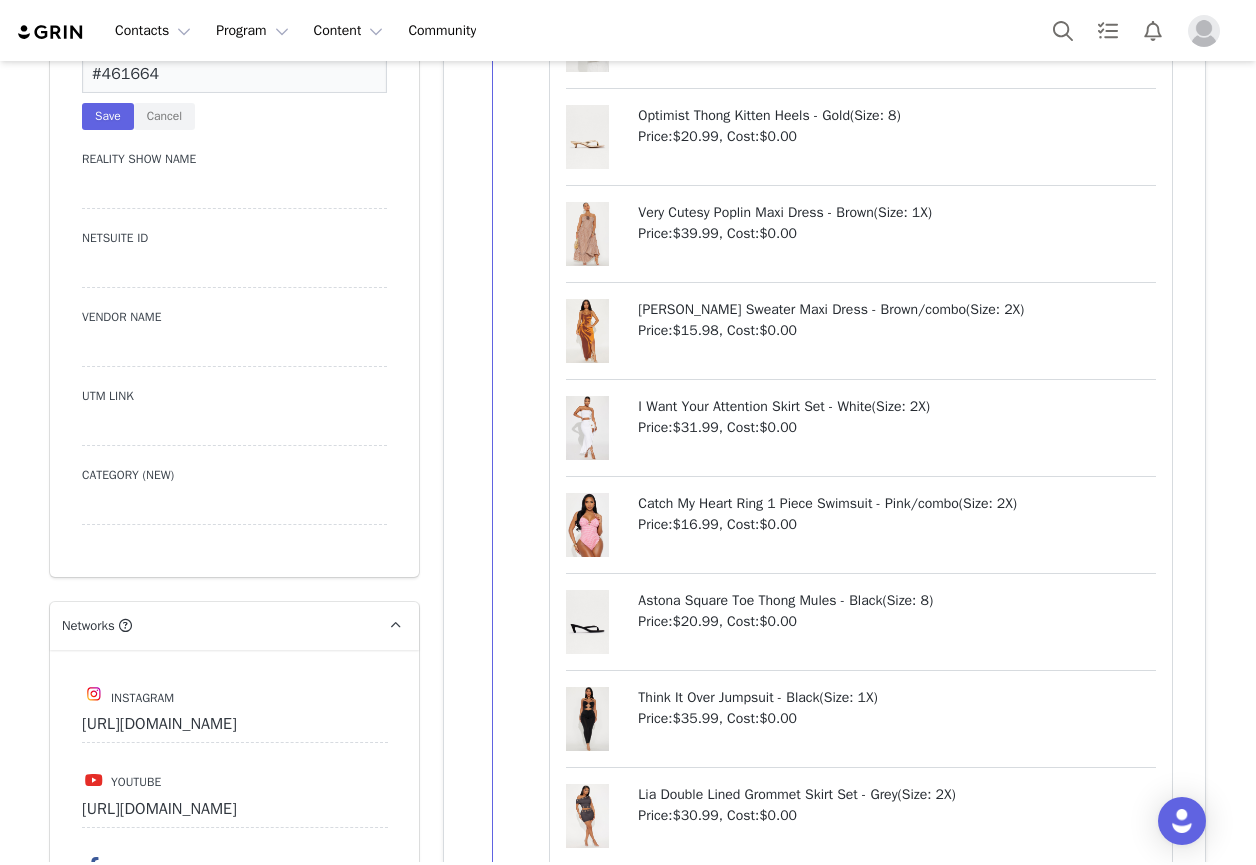 click on "#461664" at bounding box center [234, 75] 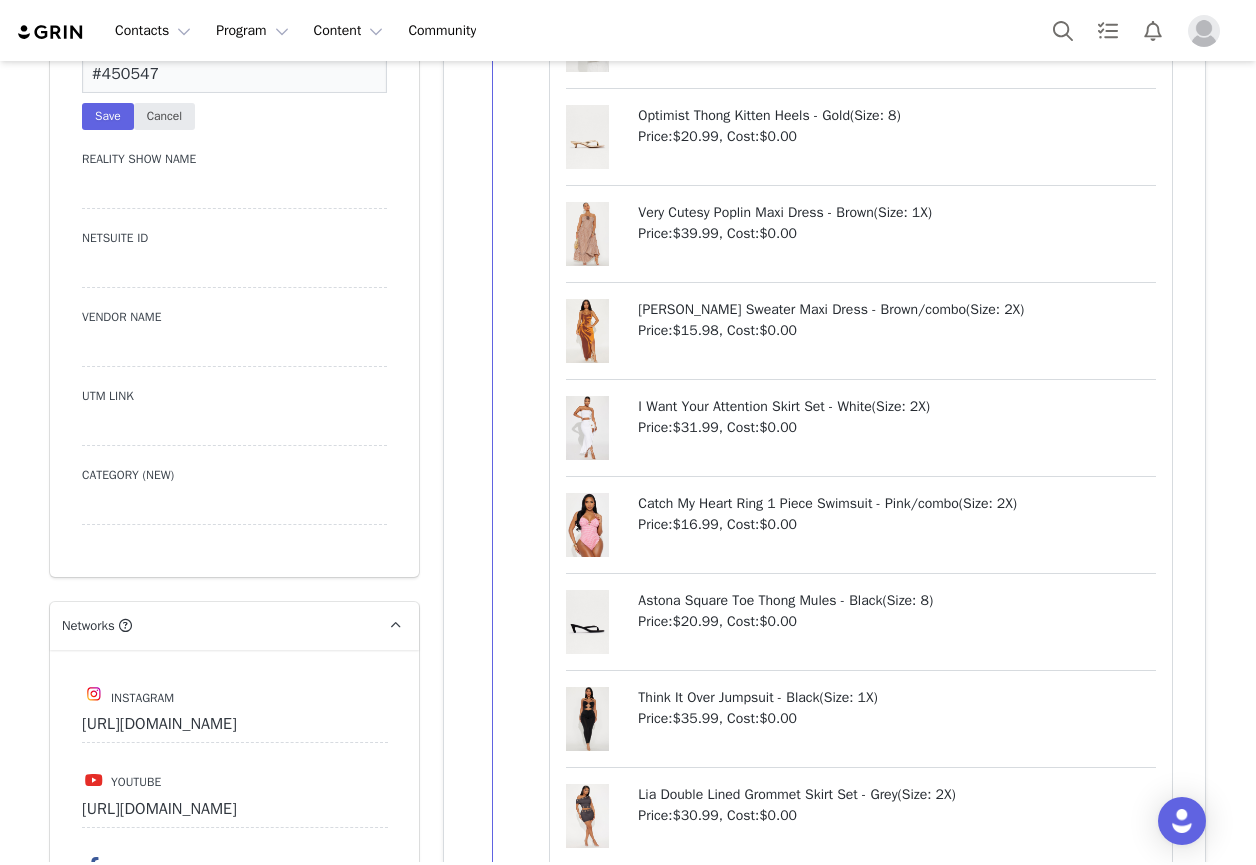 type on "#450547" 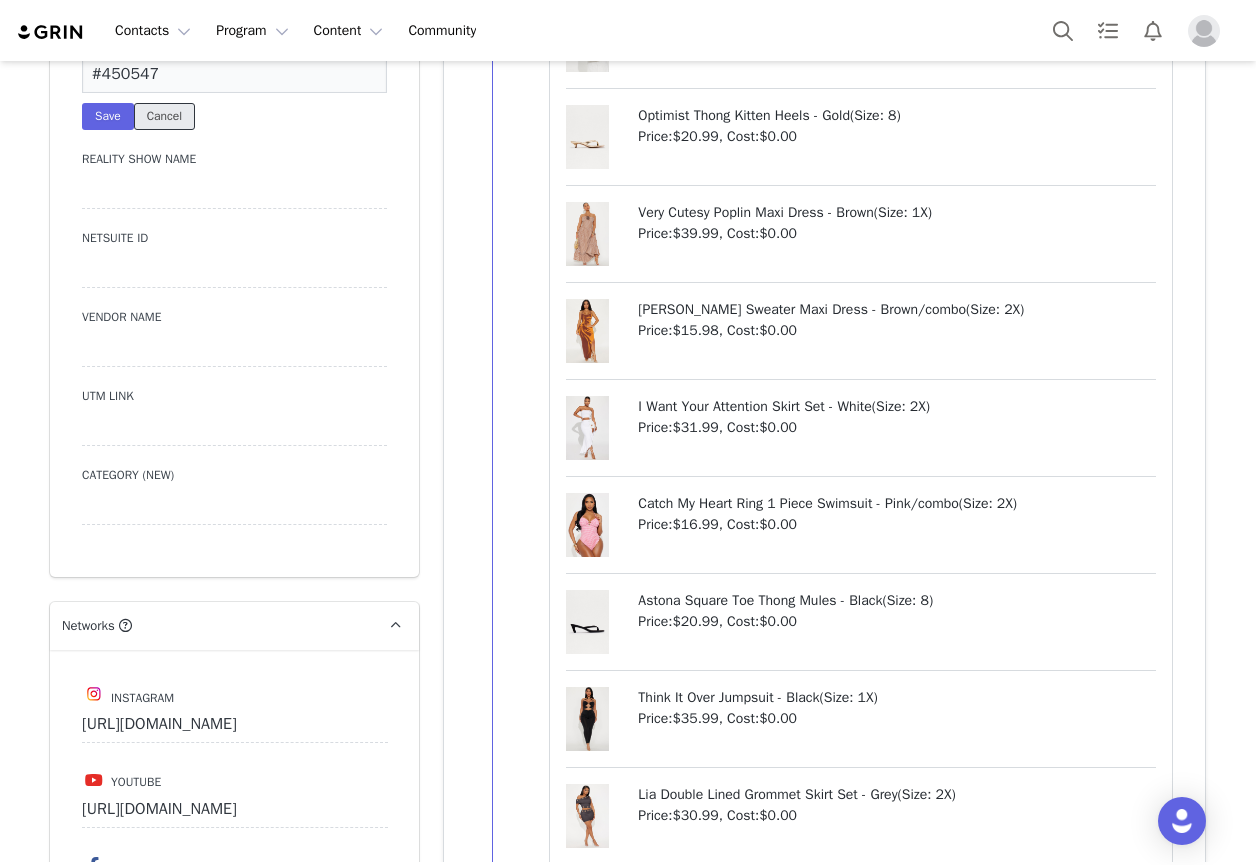 click on "Cancel" at bounding box center [164, 116] 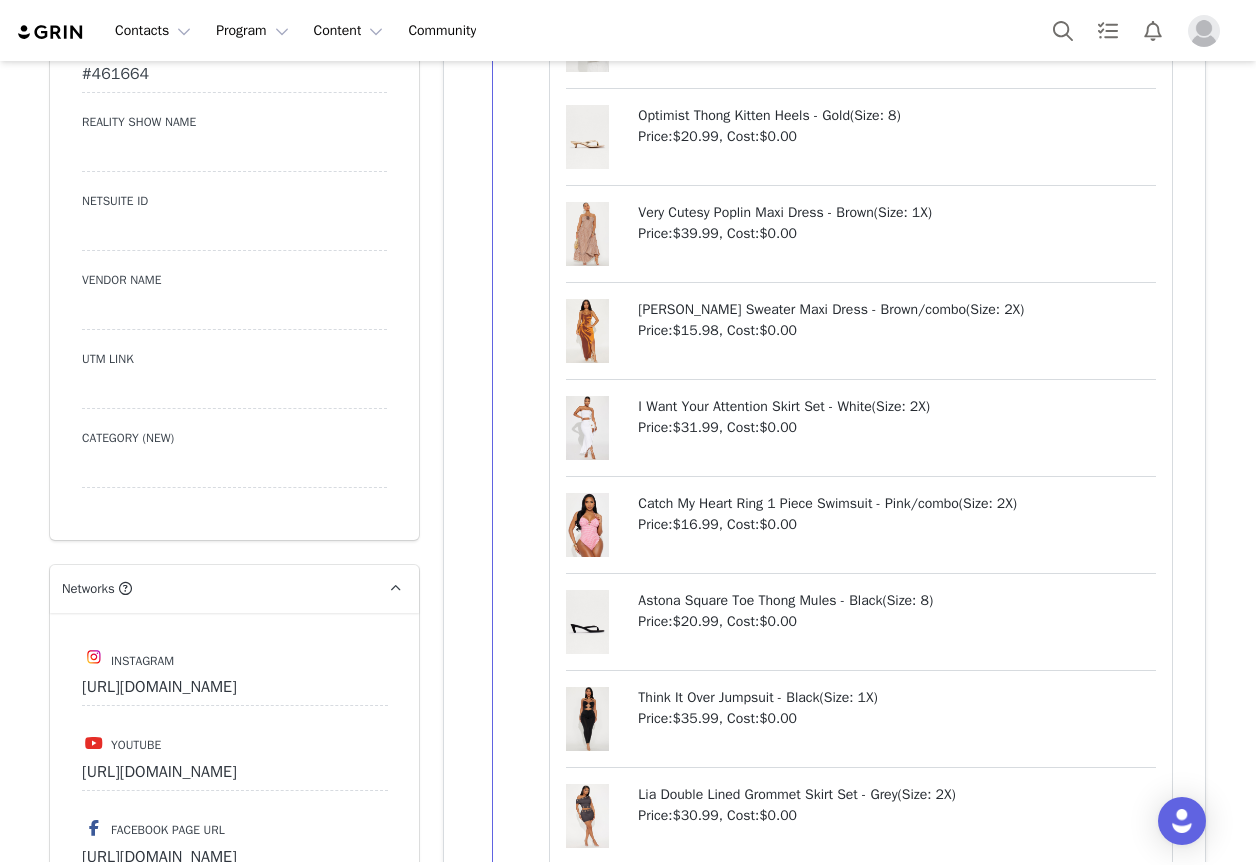 click on "#461664" at bounding box center [234, 75] 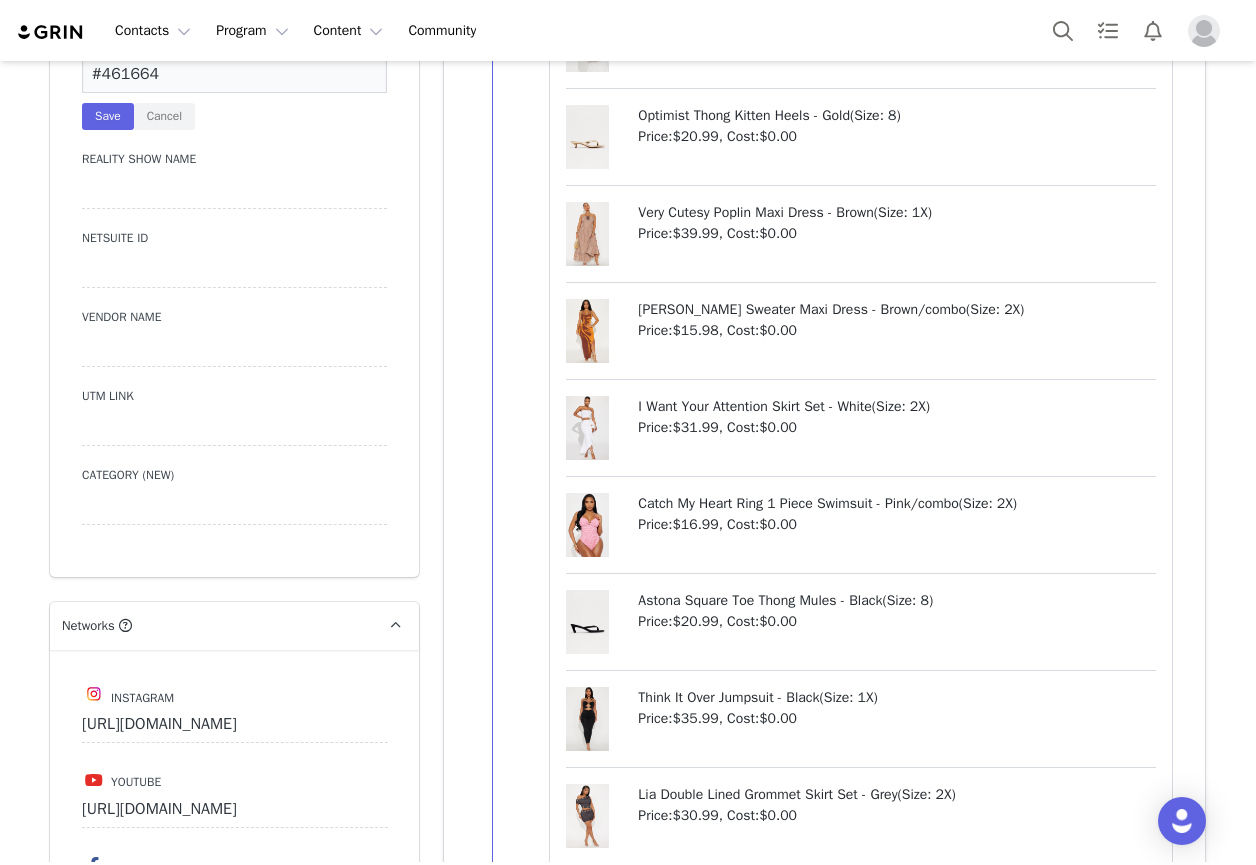 click on "#461664" at bounding box center (234, 75) 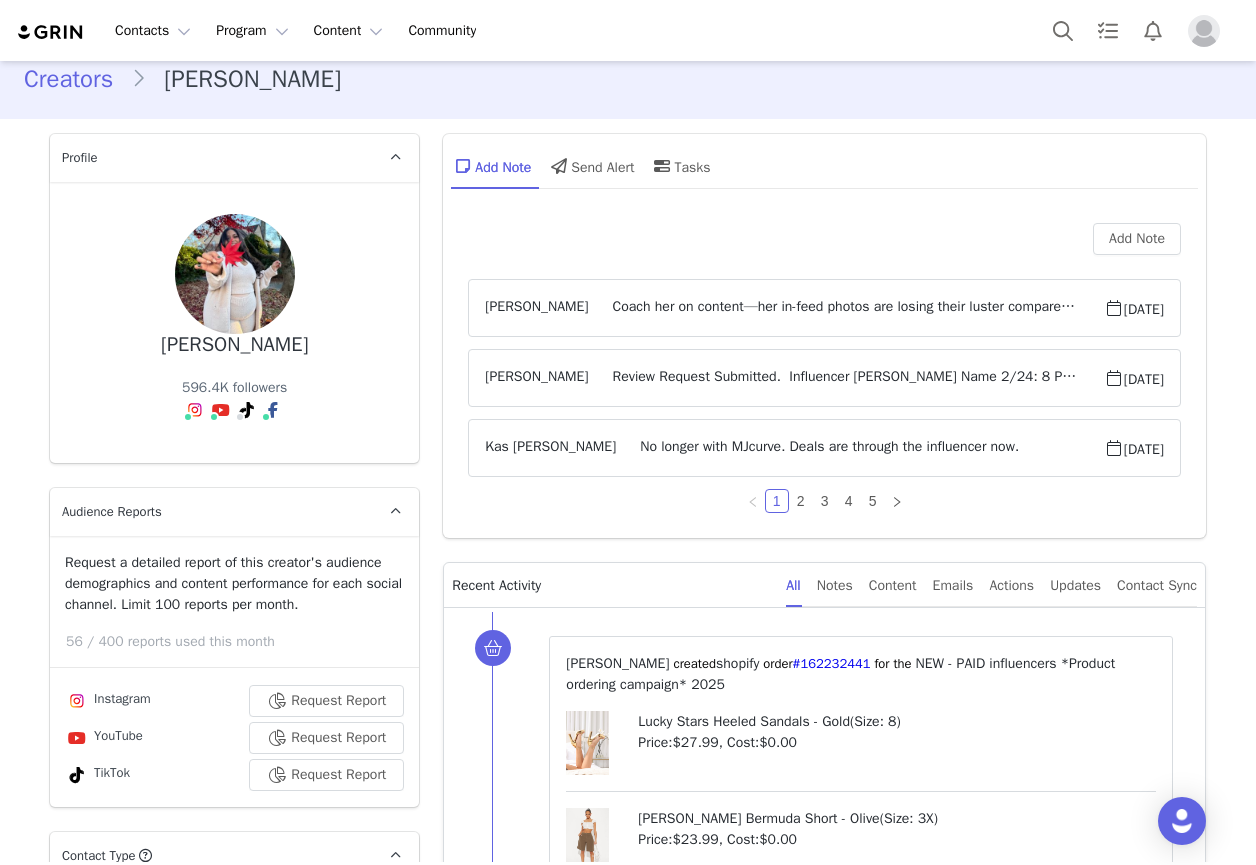 scroll, scrollTop: 0, scrollLeft: 0, axis: both 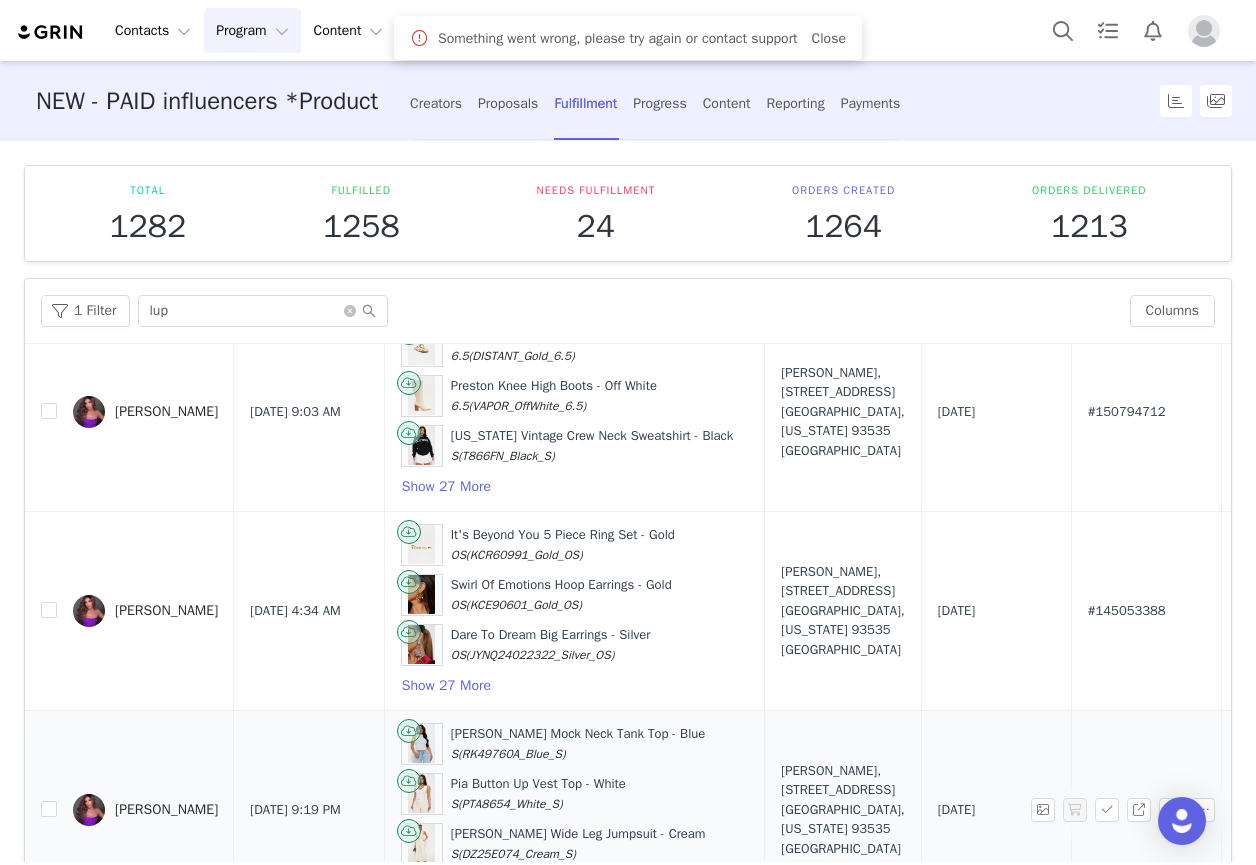 click on "[PERSON_NAME]" at bounding box center [166, 810] 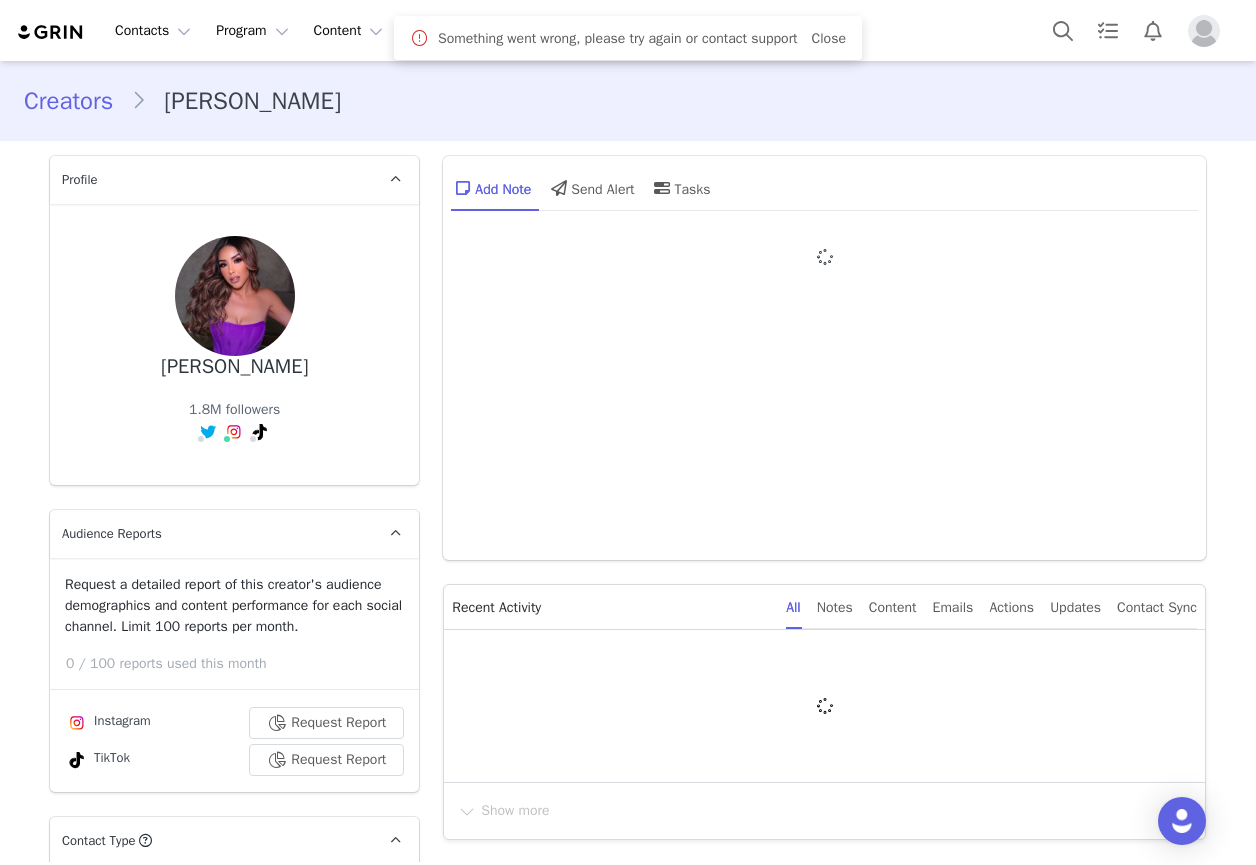 type on "+1 ([GEOGRAPHIC_DATA])" 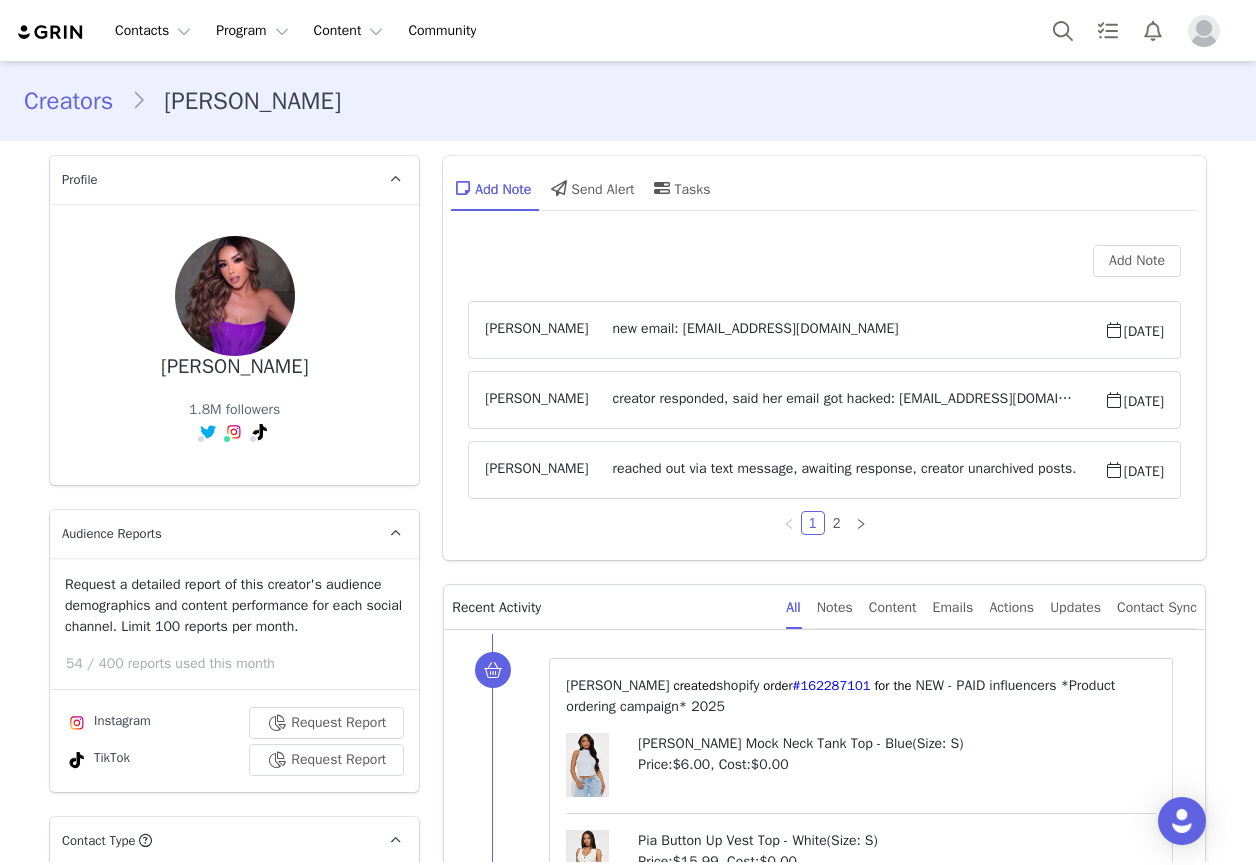 scroll, scrollTop: 0, scrollLeft: 0, axis: both 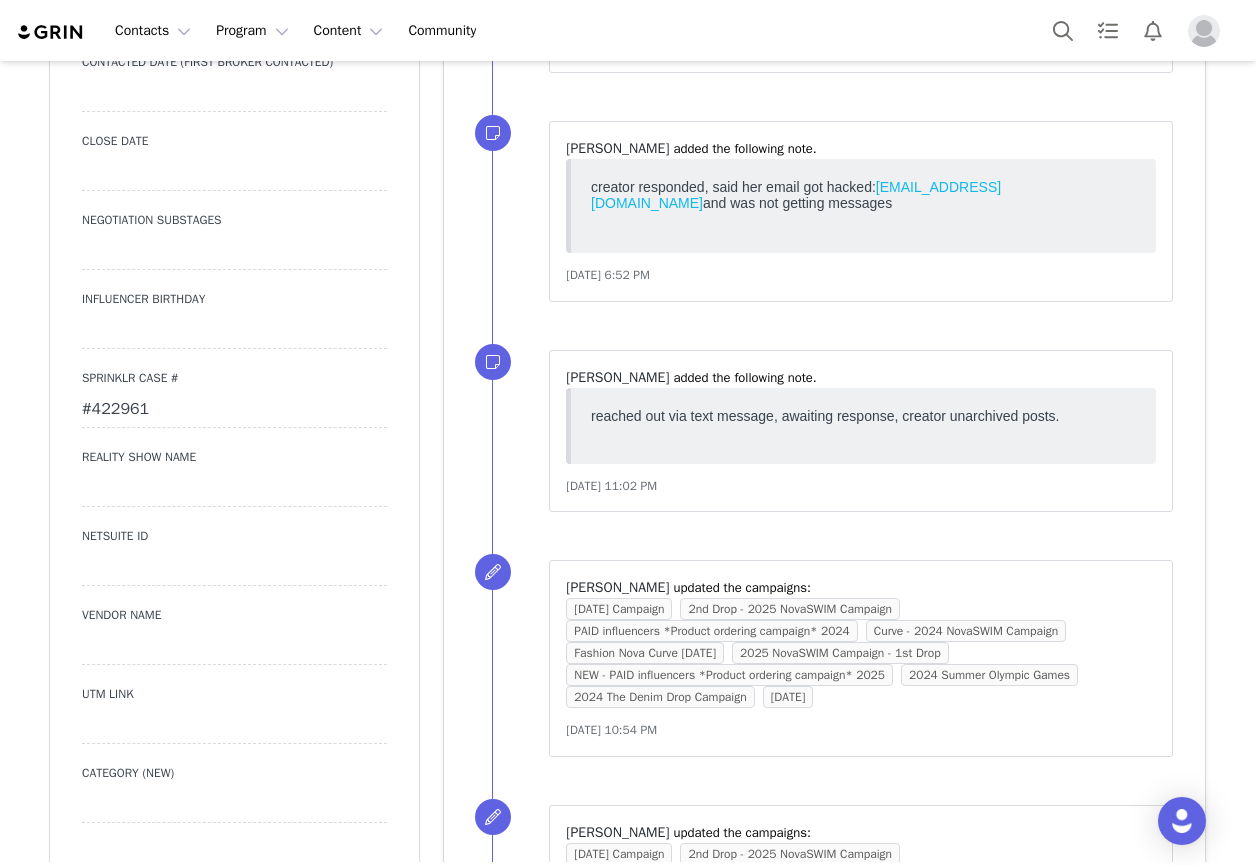click on "#422961" at bounding box center [234, 410] 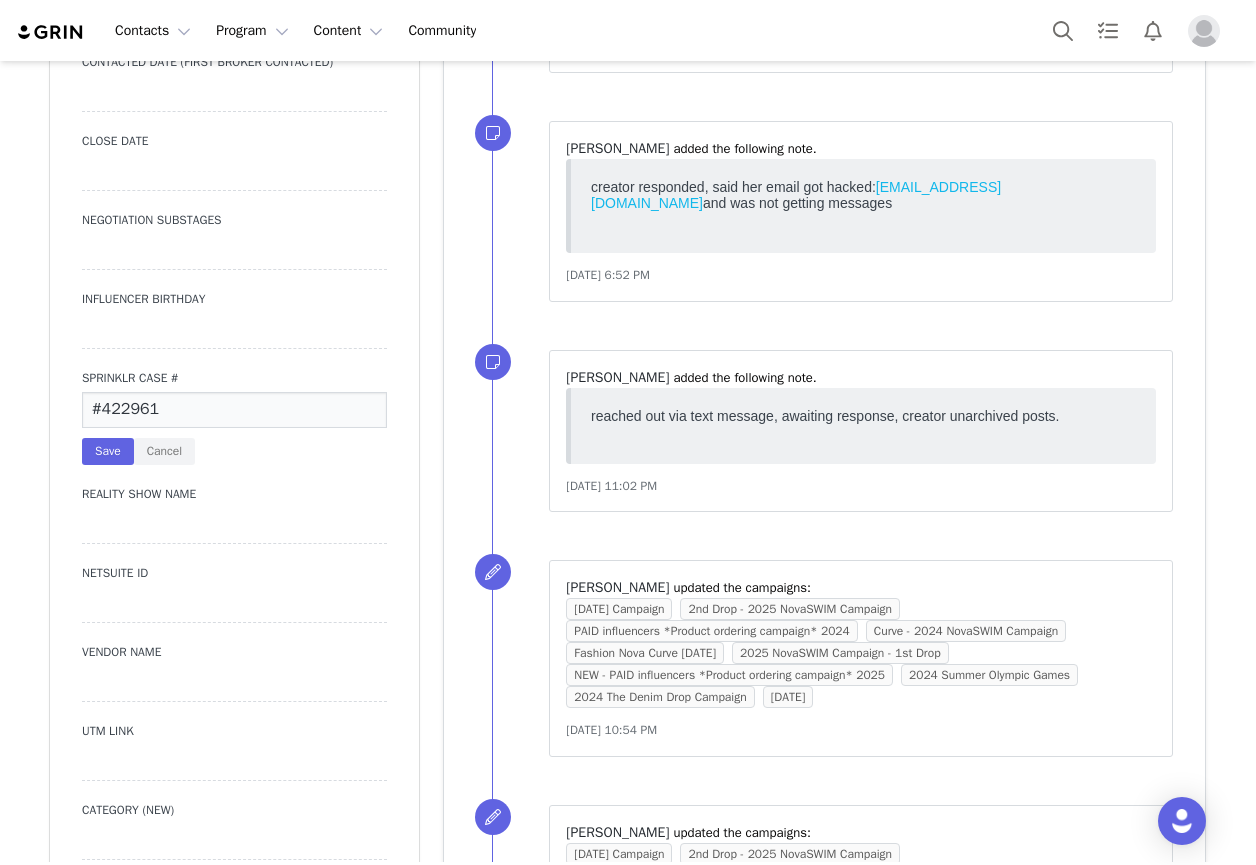 click on "#422961" at bounding box center [234, 410] 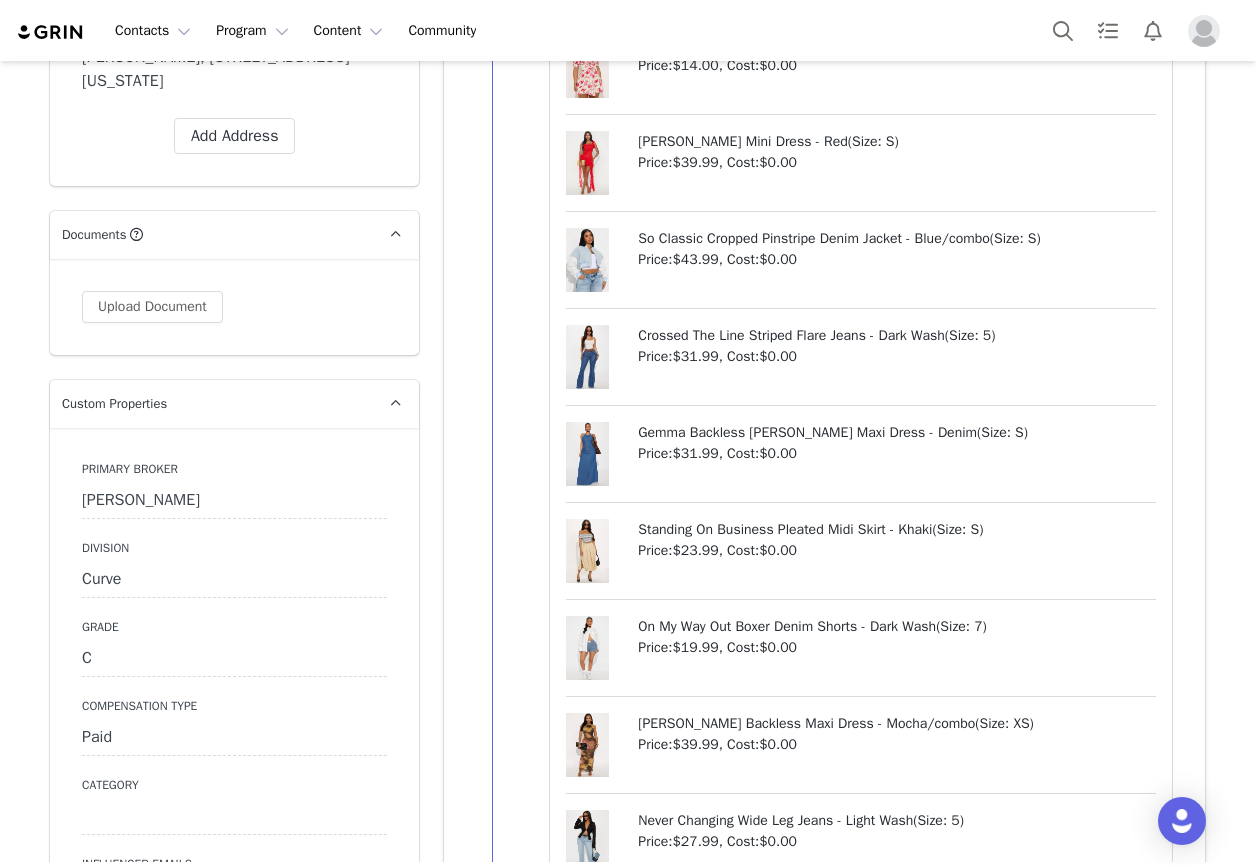 scroll, scrollTop: 2400, scrollLeft: 0, axis: vertical 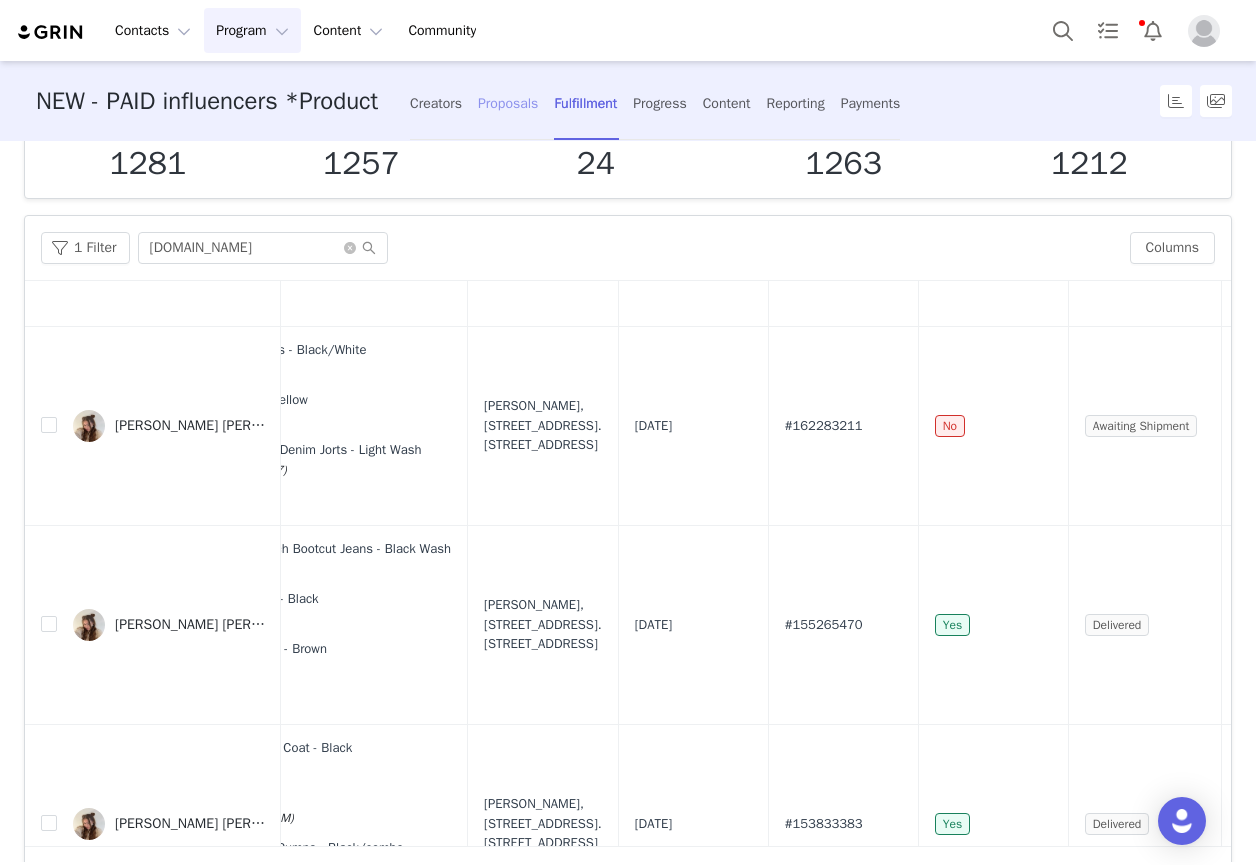 click on "Proposals" at bounding box center (508, 103) 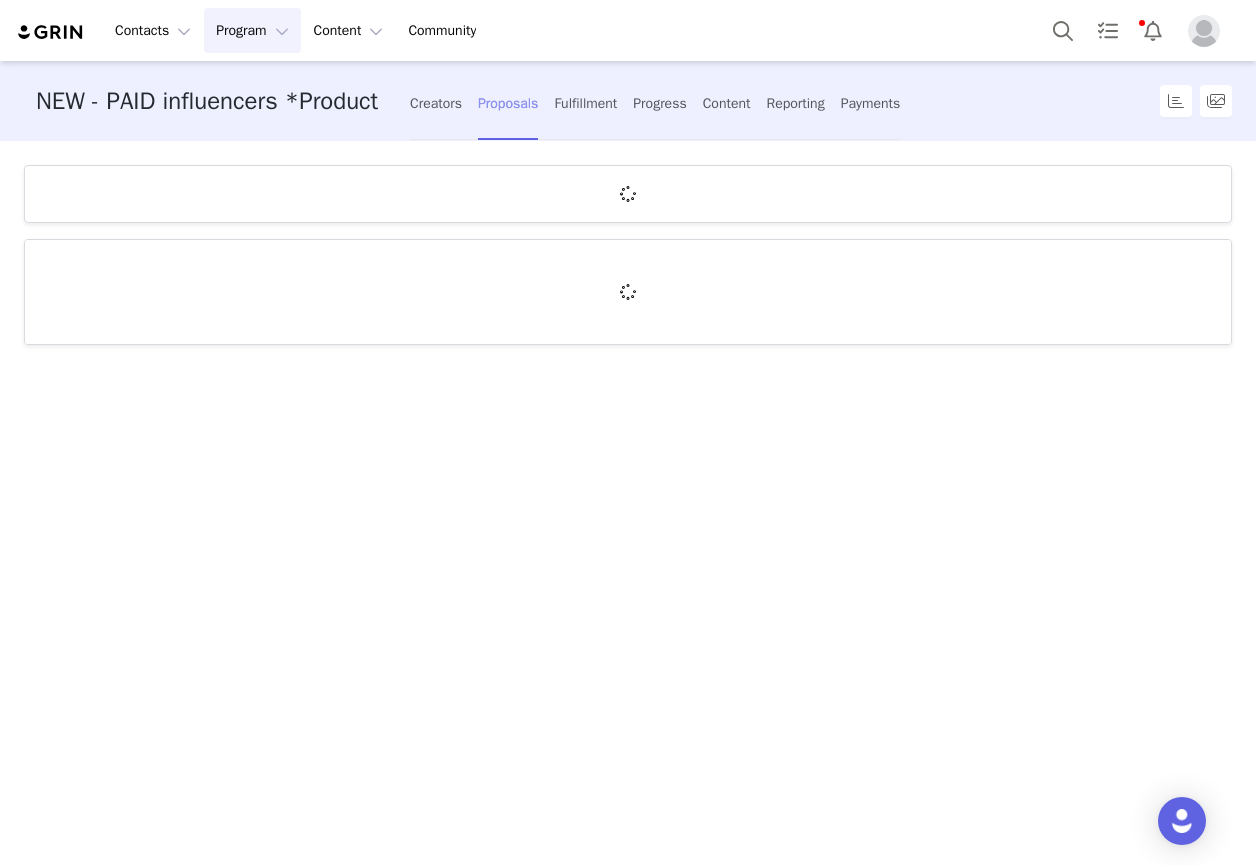 scroll, scrollTop: 0, scrollLeft: 0, axis: both 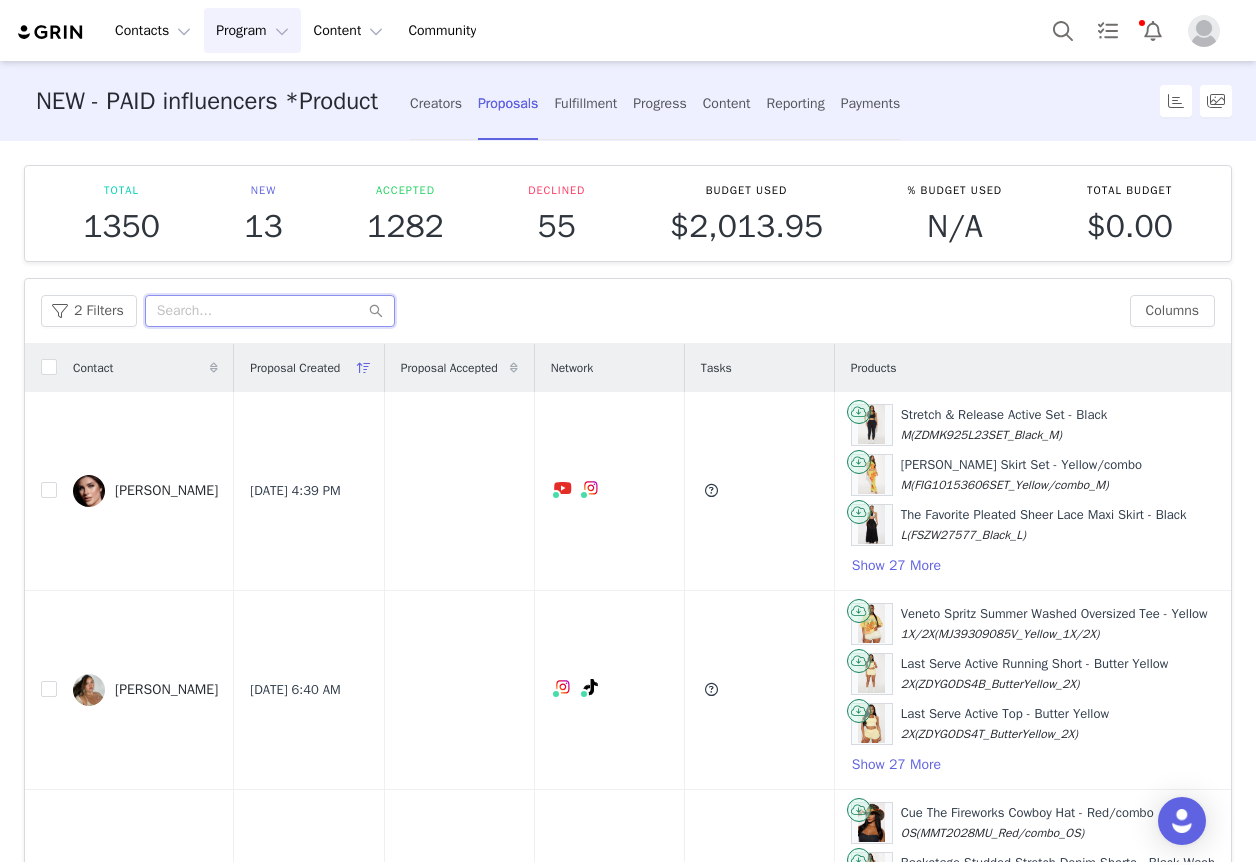 click at bounding box center [270, 311] 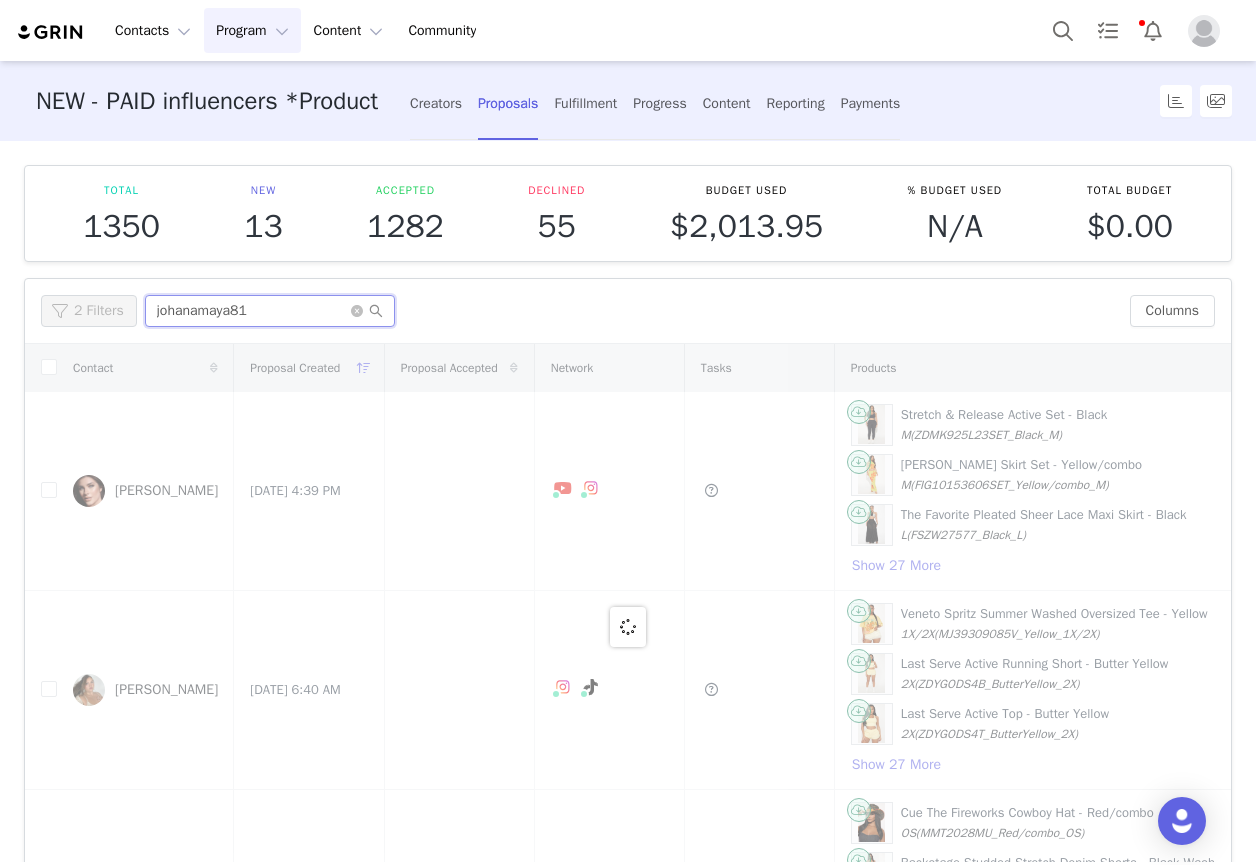 type on "johanamaya81" 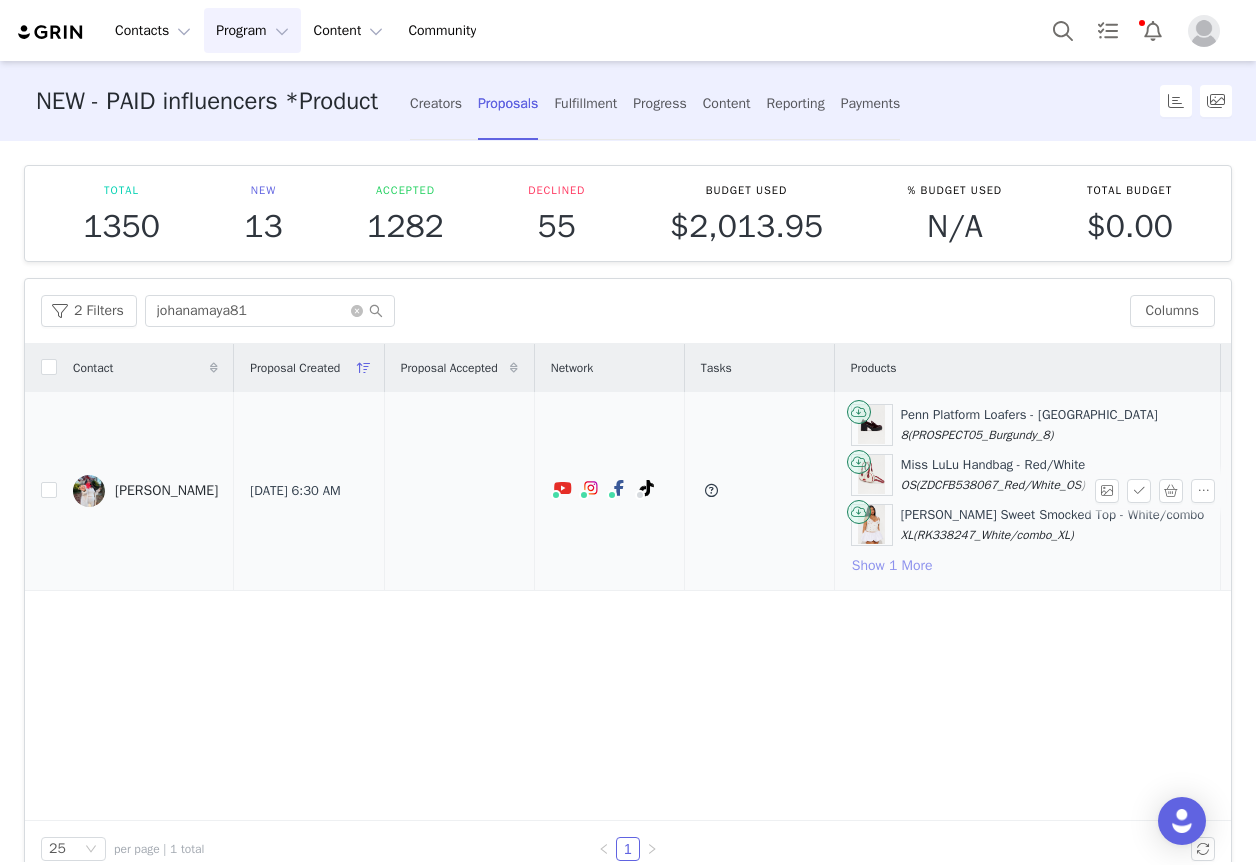 click on "Show 1 More" at bounding box center [892, 566] 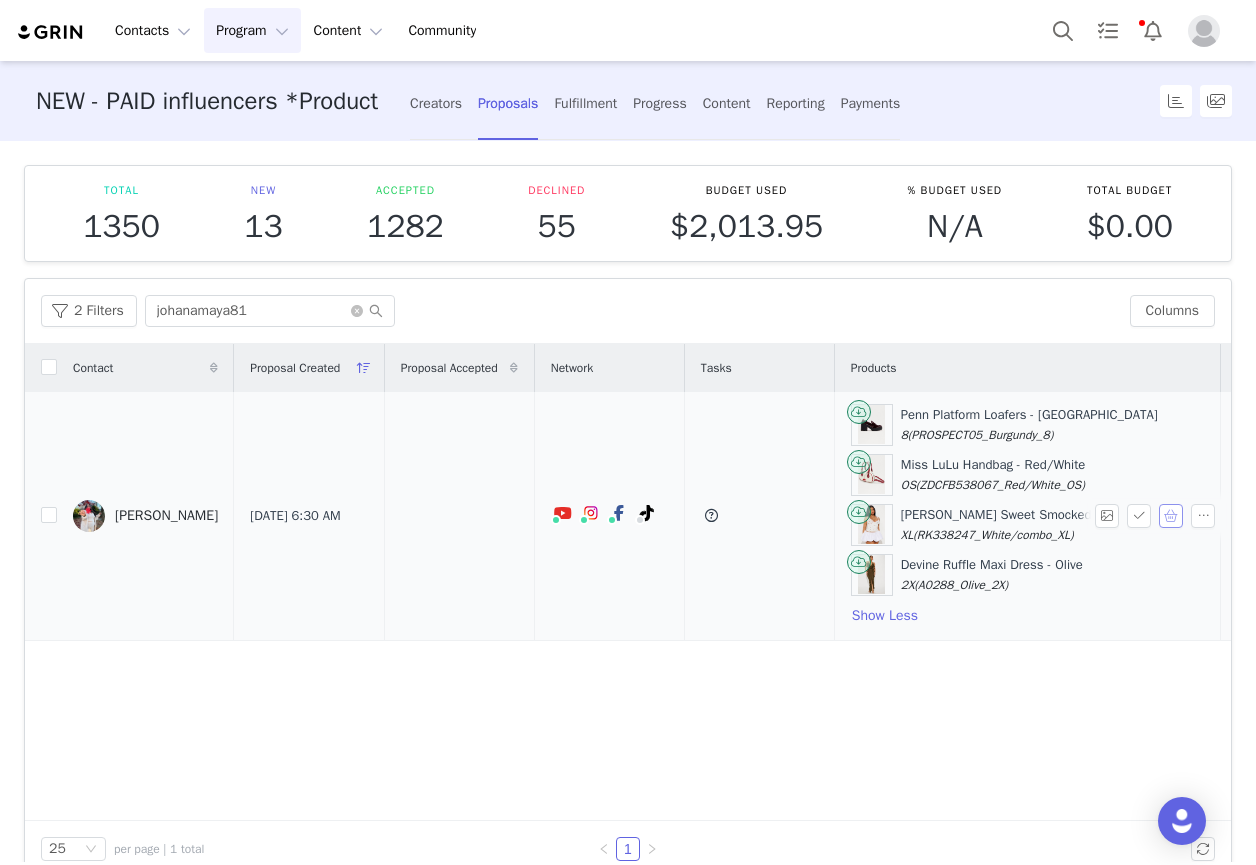 click at bounding box center [1171, 516] 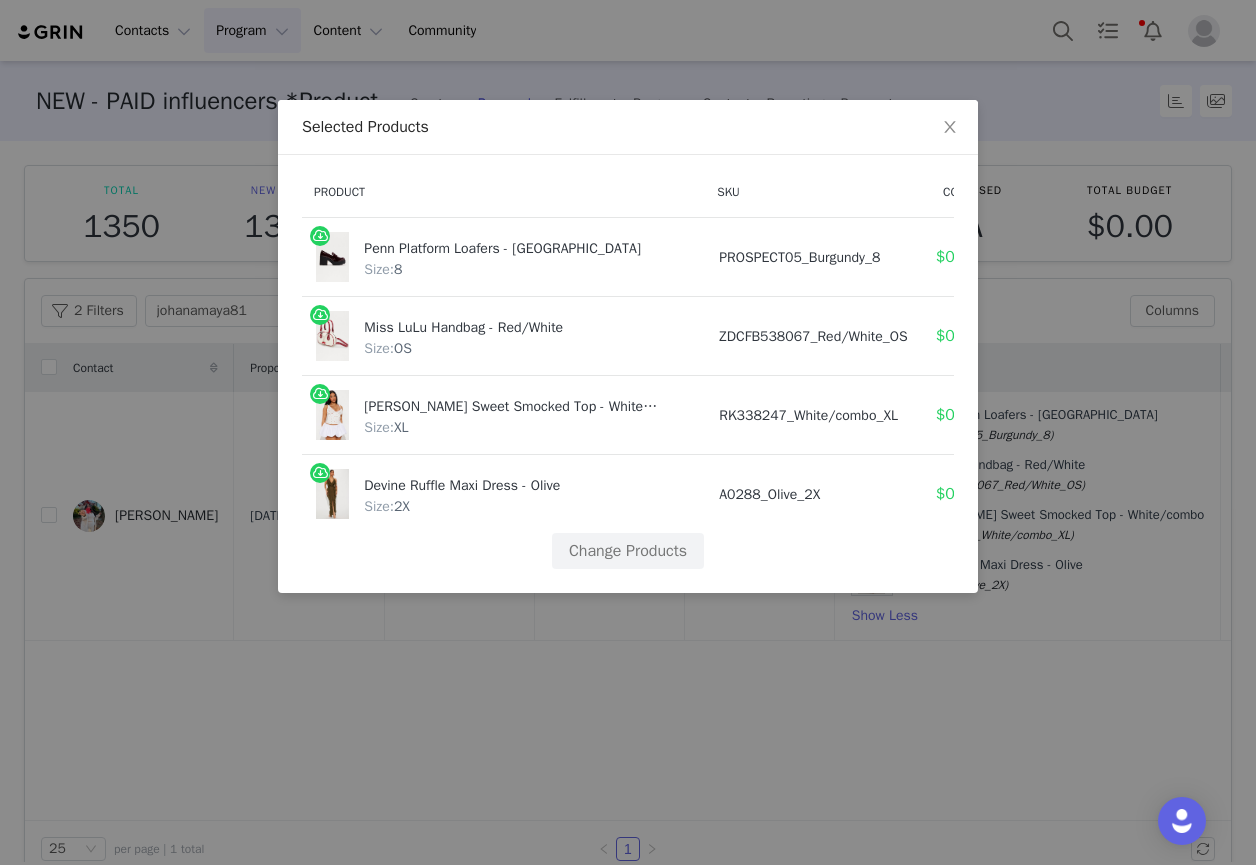scroll, scrollTop: 17, scrollLeft: 0, axis: vertical 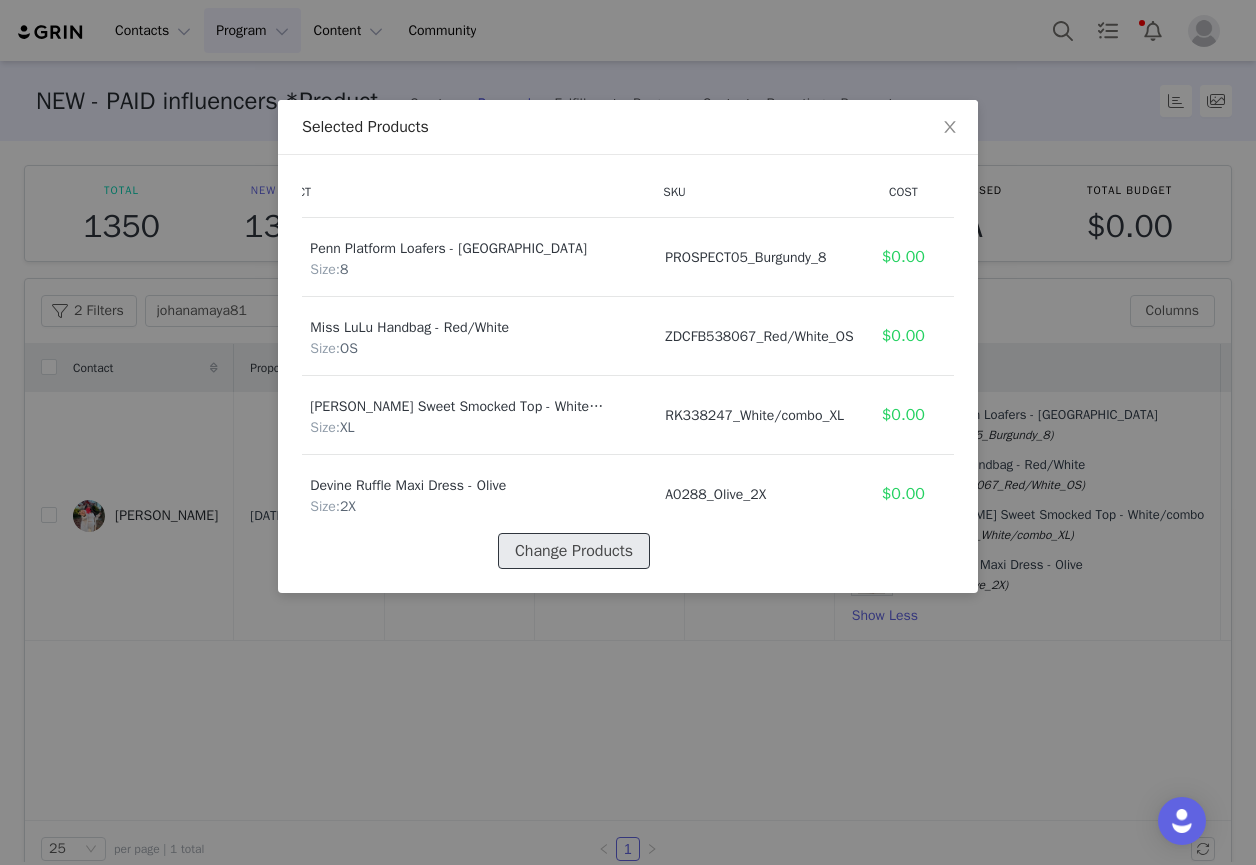 click on "Change Products" at bounding box center (574, 551) 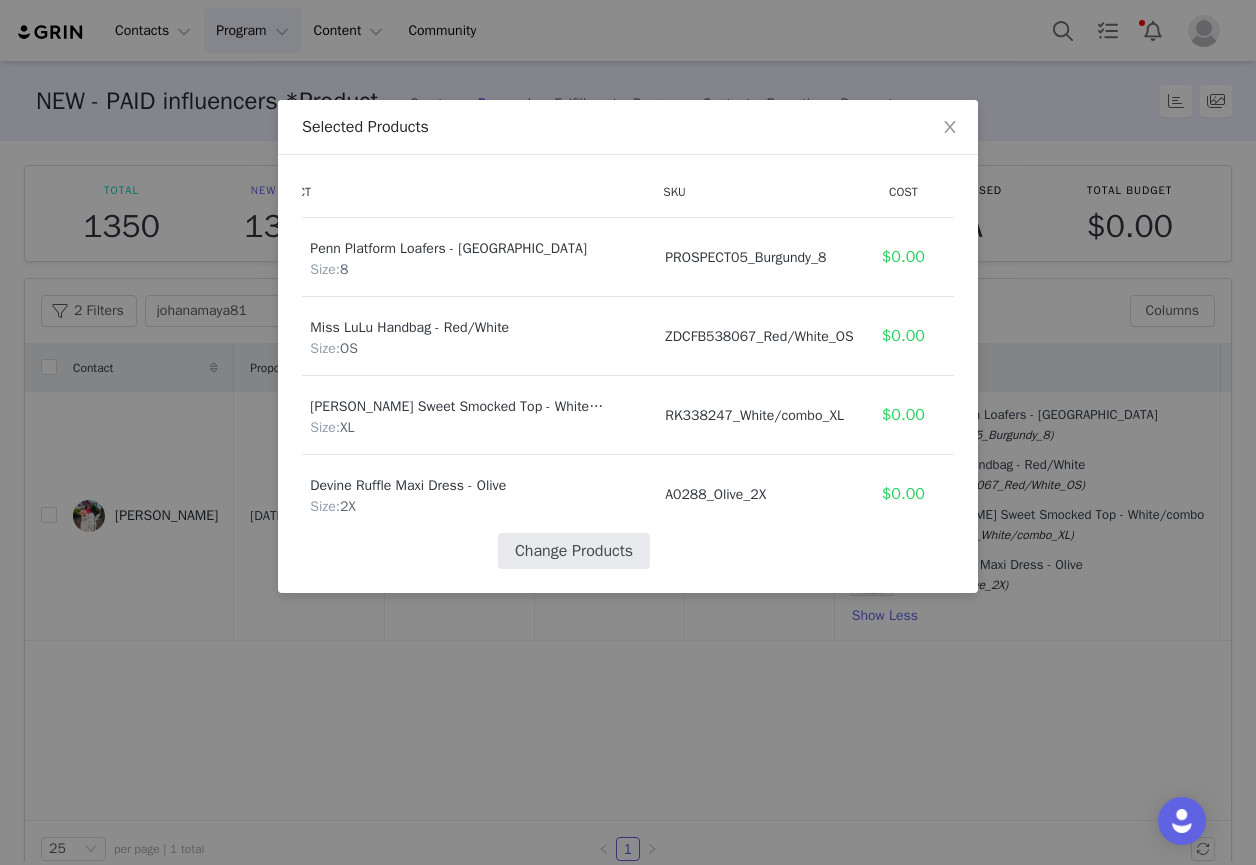 select on "27490312" 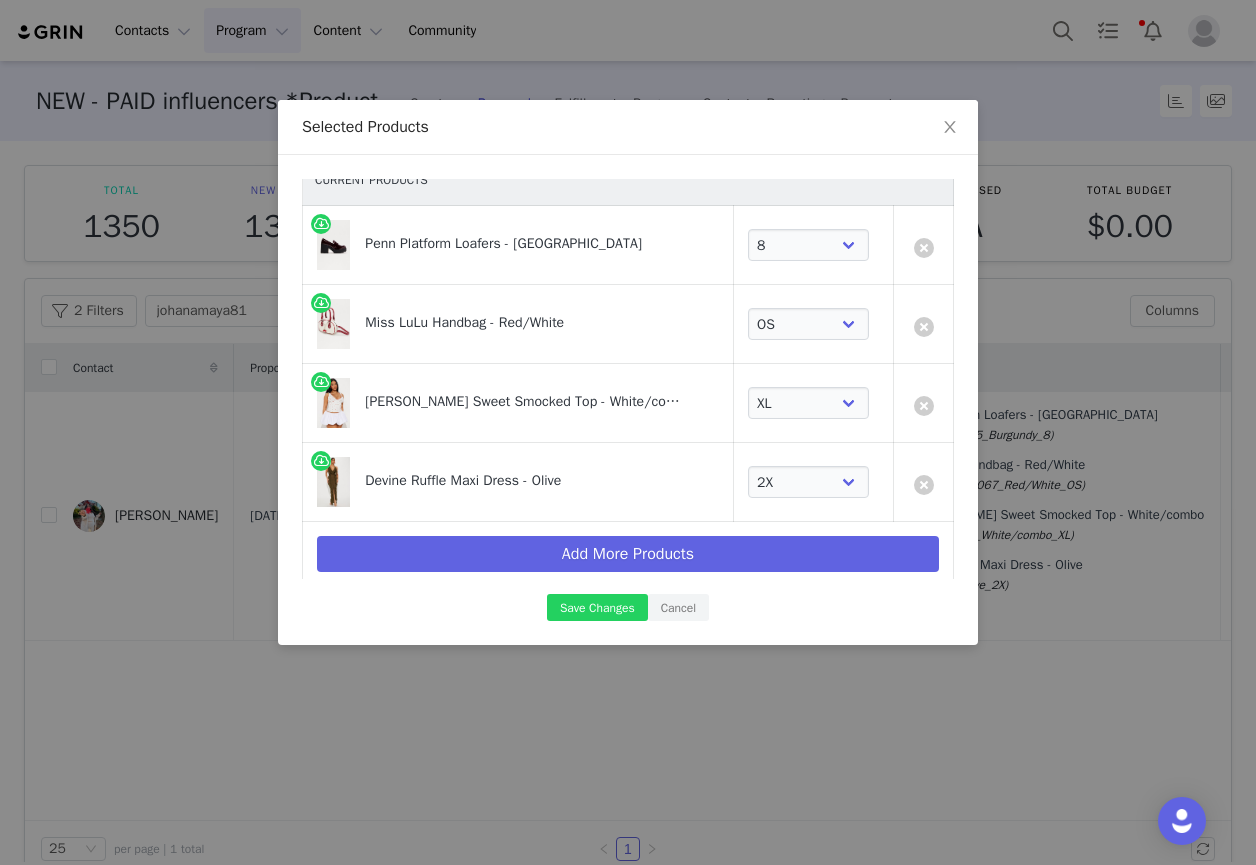 scroll, scrollTop: 33, scrollLeft: 0, axis: vertical 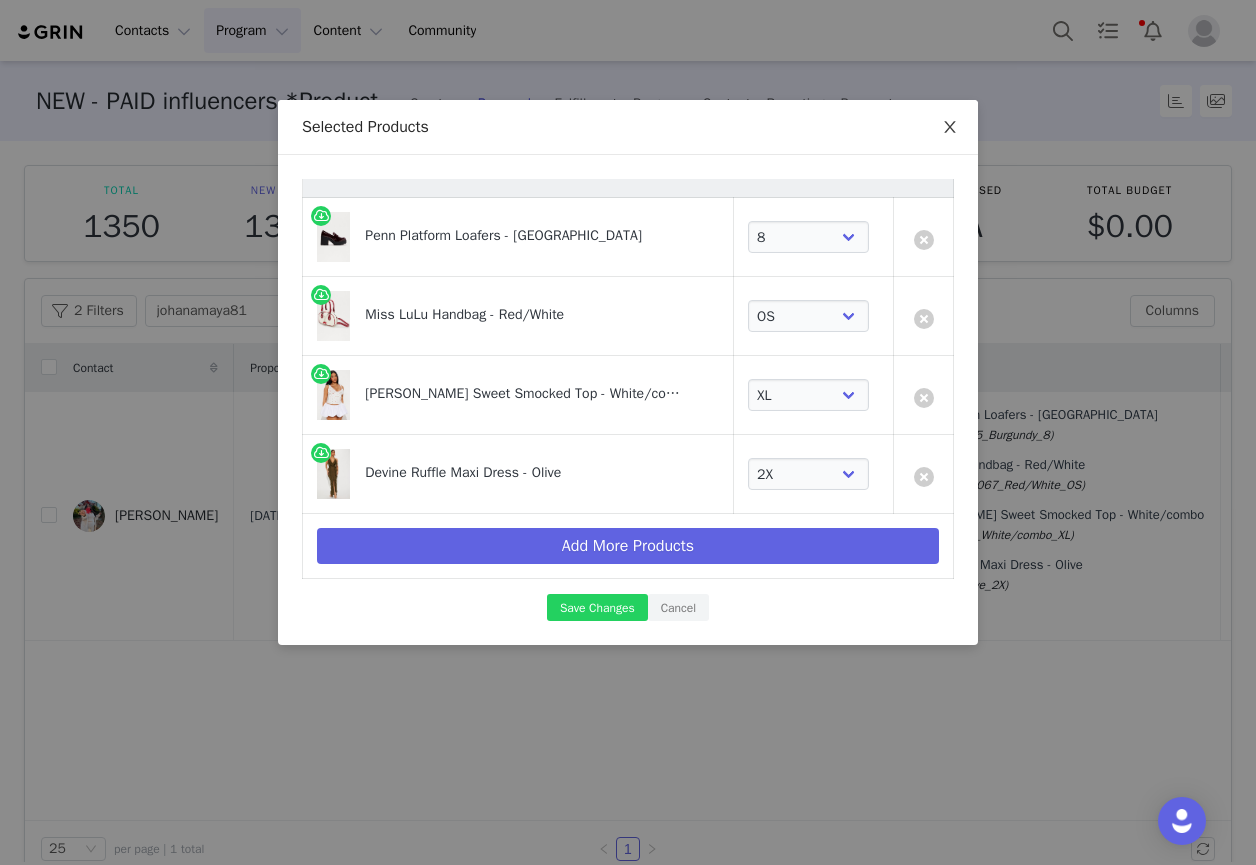 drag, startPoint x: 941, startPoint y: 123, endPoint x: 1069, endPoint y: 298, distance: 216.81558 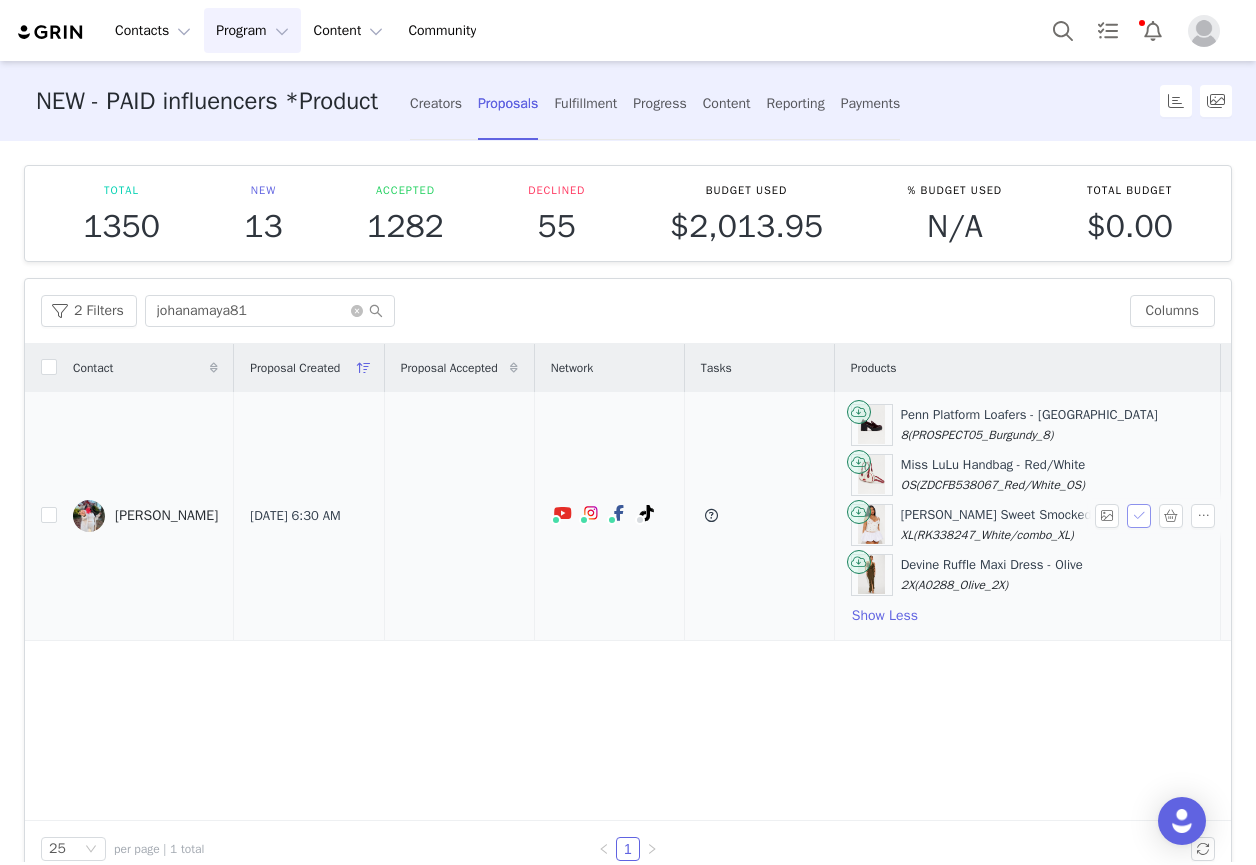 click at bounding box center [1139, 516] 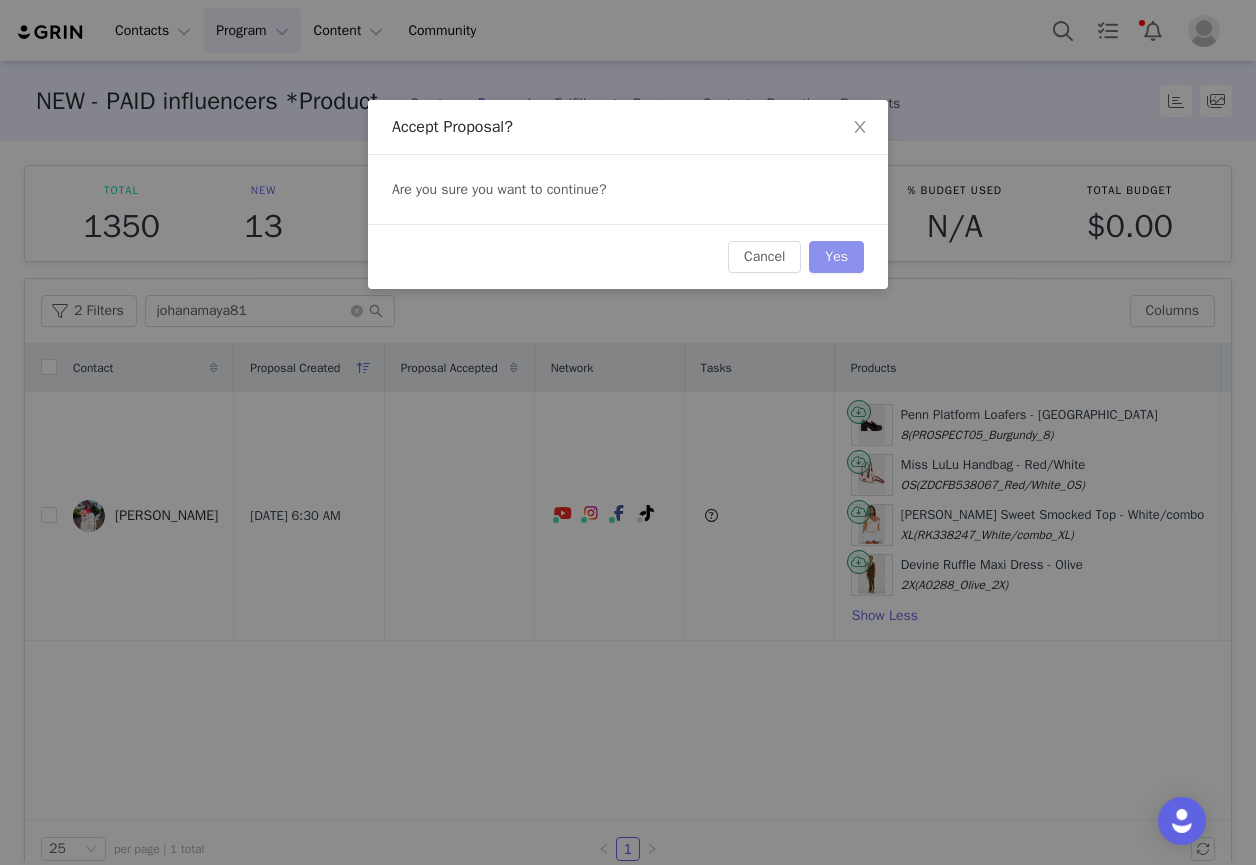 click on "Yes" at bounding box center [836, 257] 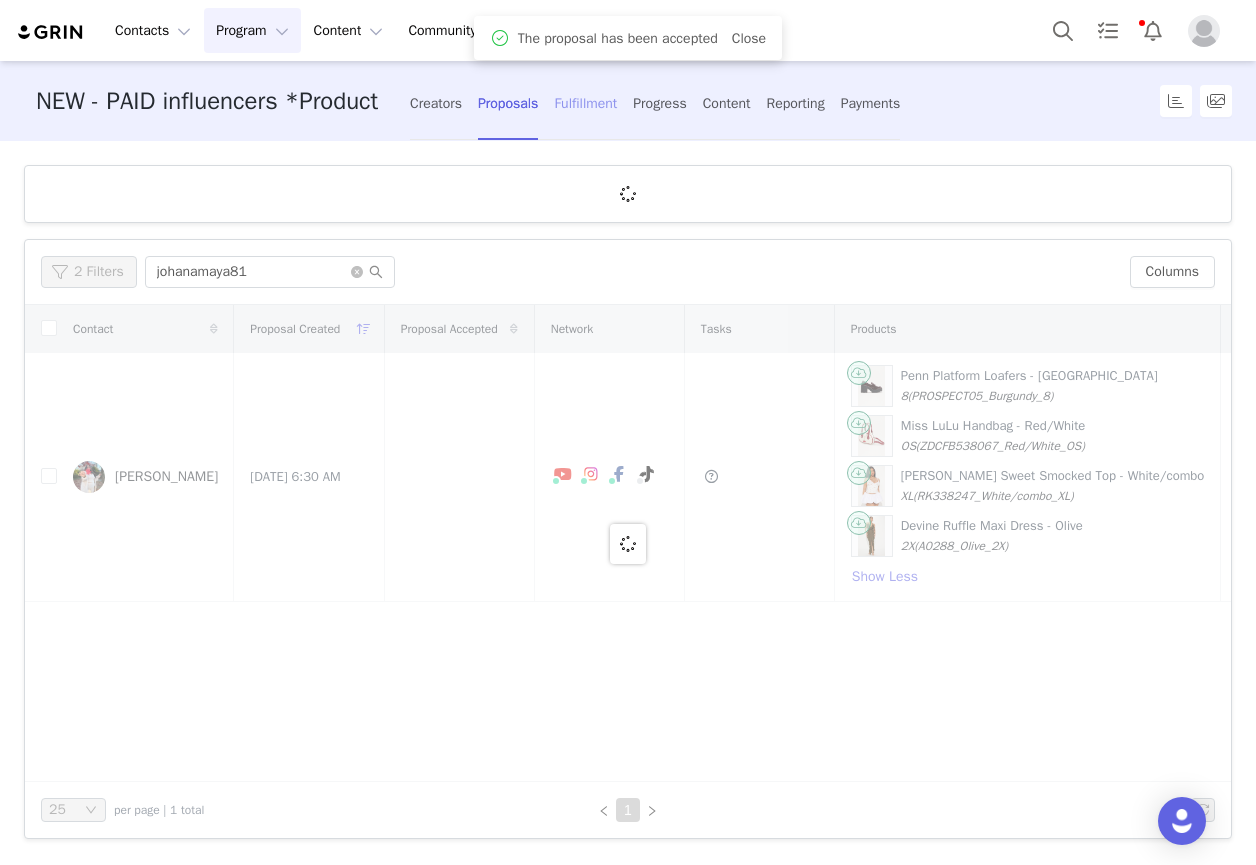 click on "Fulfillment" at bounding box center [585, 103] 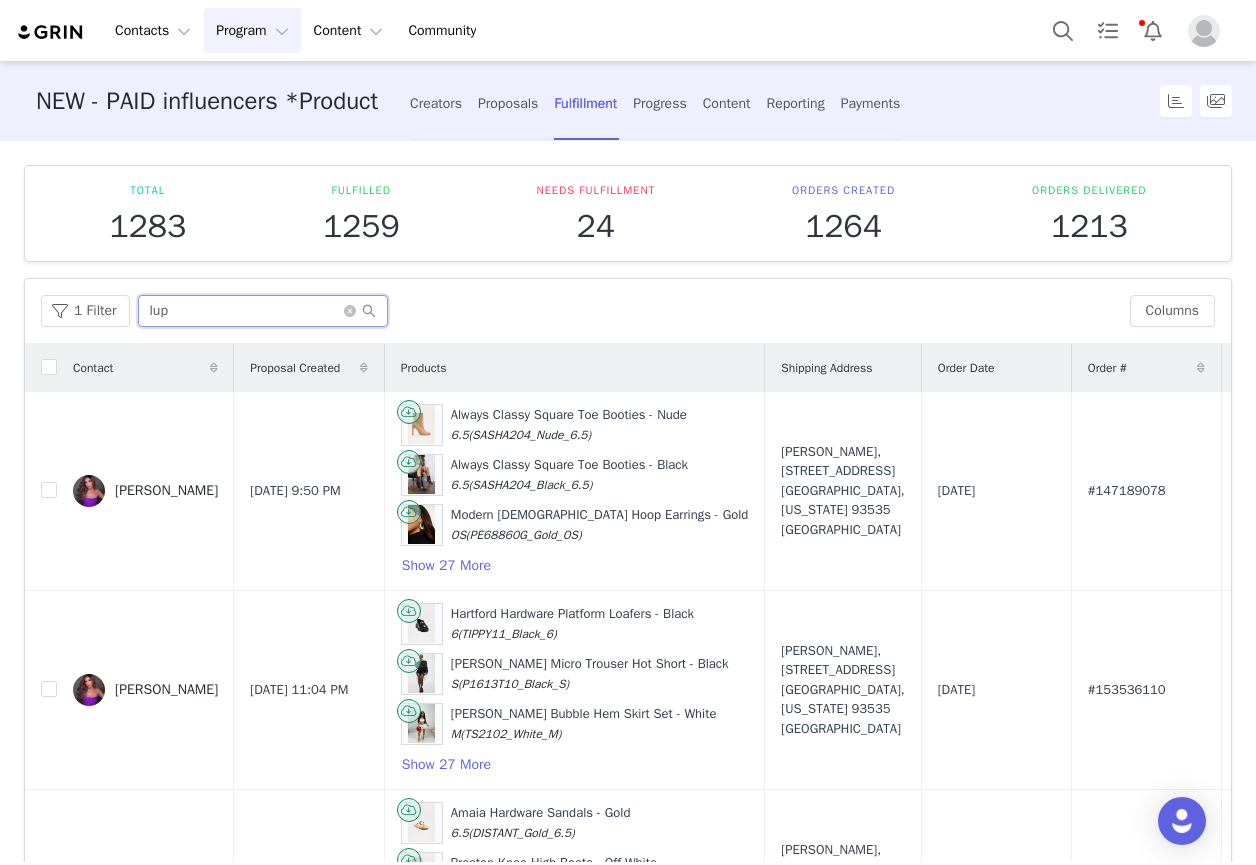 click on "lup" at bounding box center (263, 311) 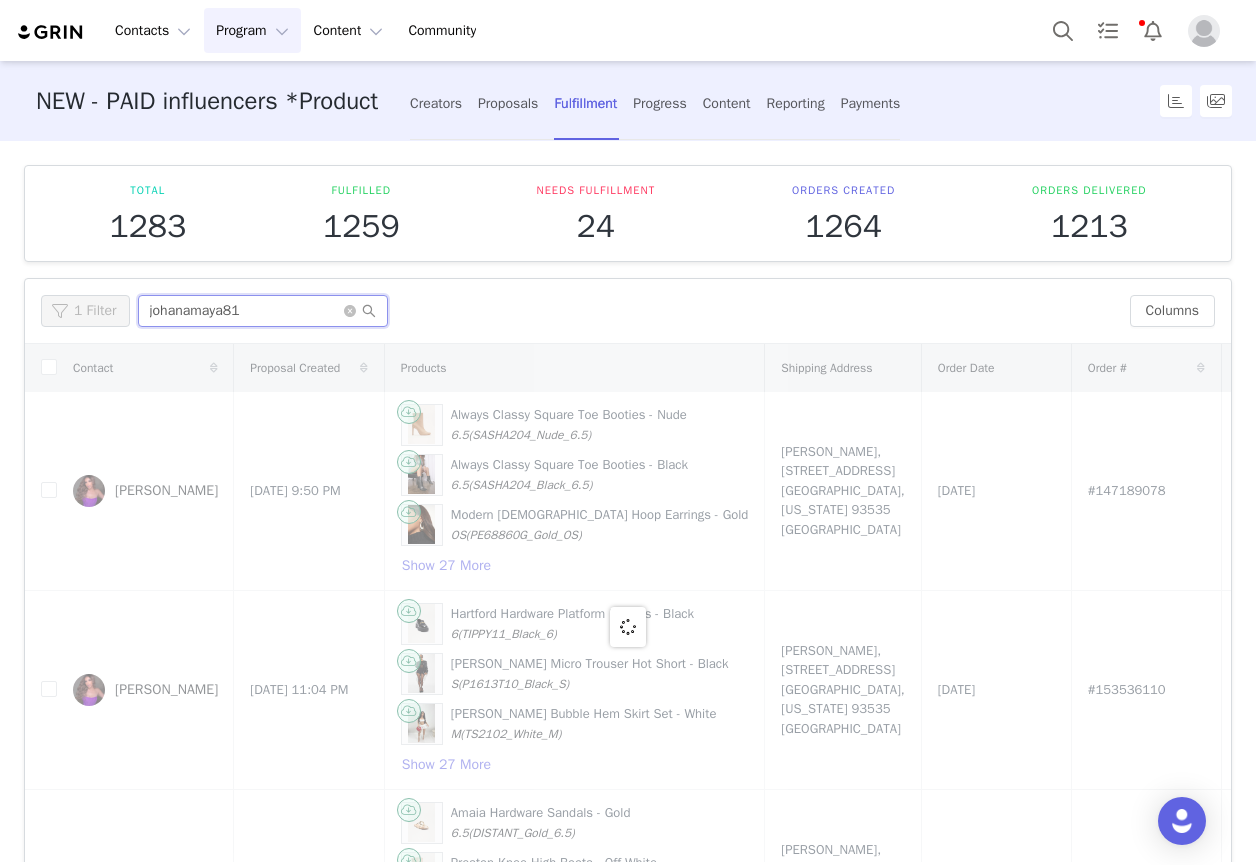 type on "johanamaya81" 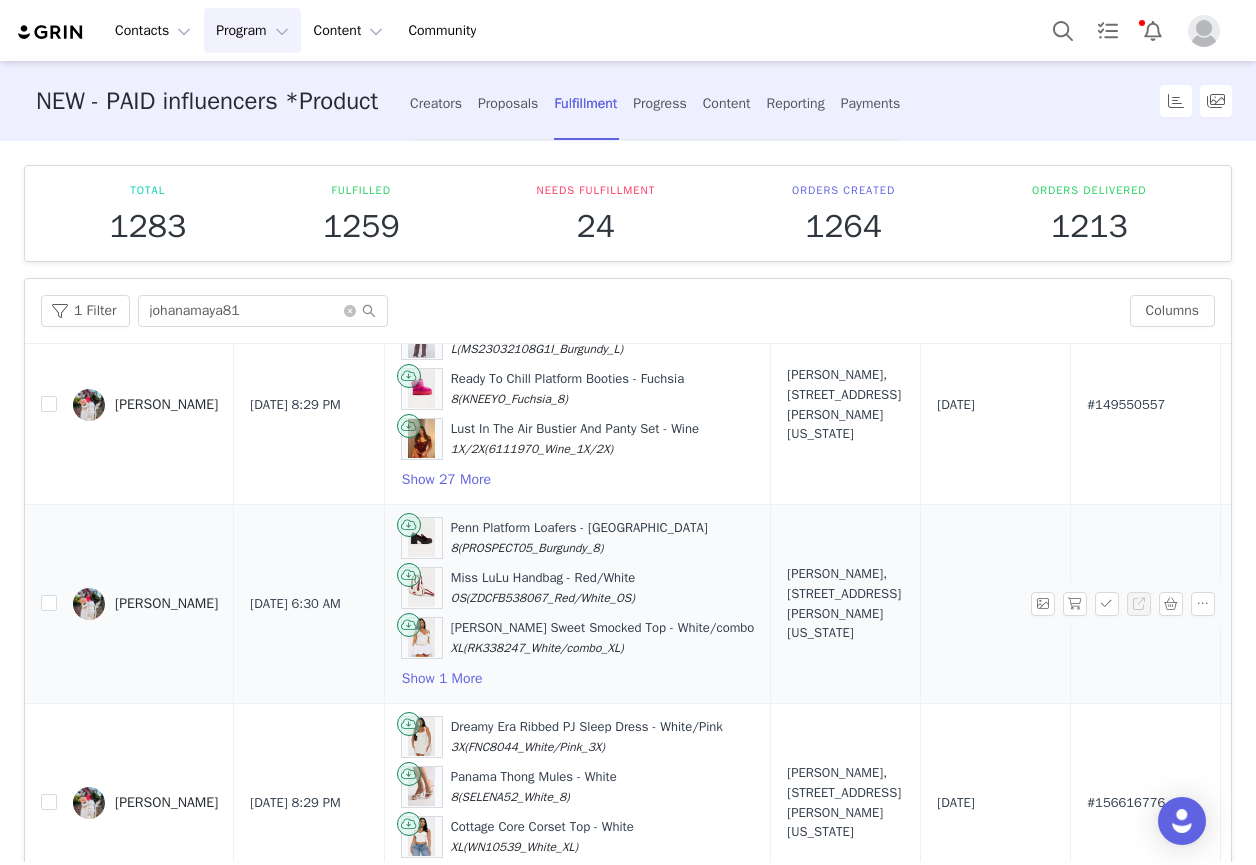 scroll, scrollTop: 600, scrollLeft: 0, axis: vertical 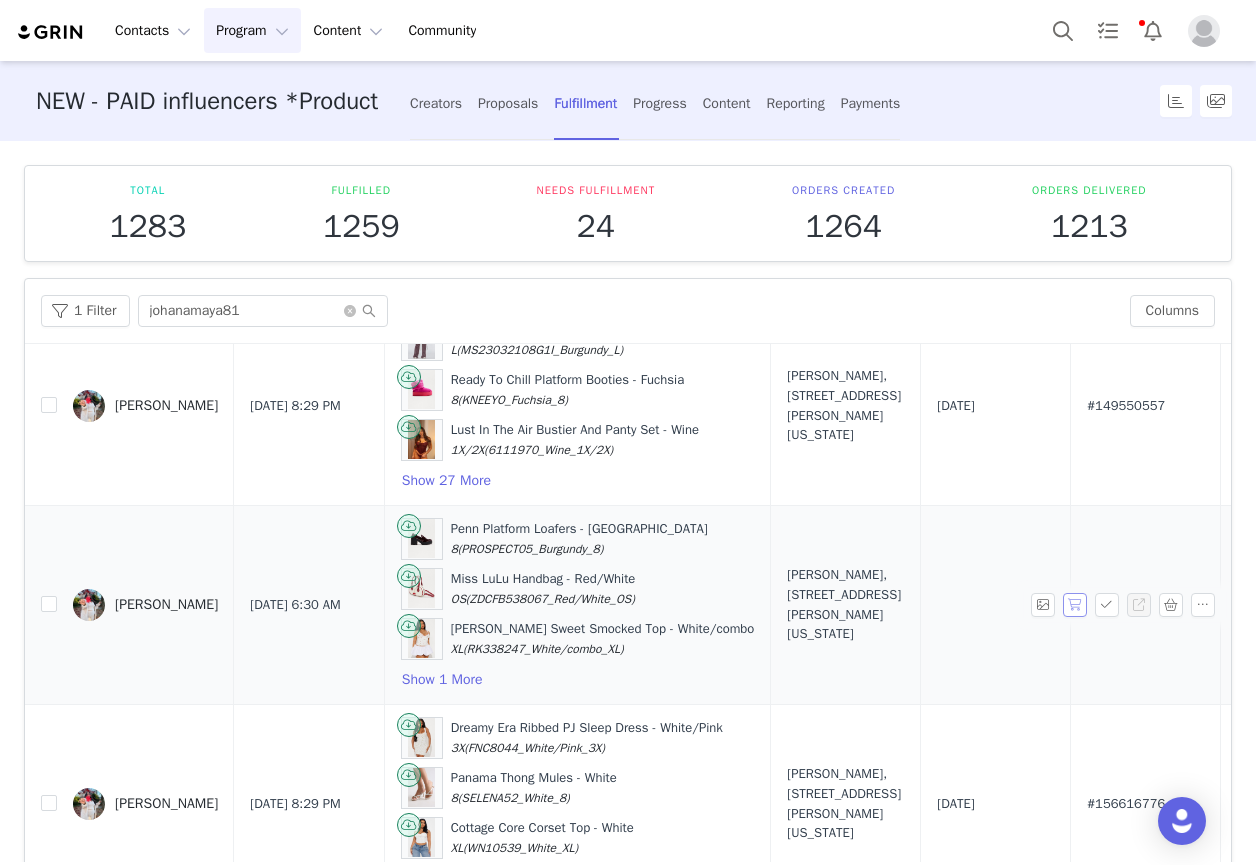 click at bounding box center [1075, 605] 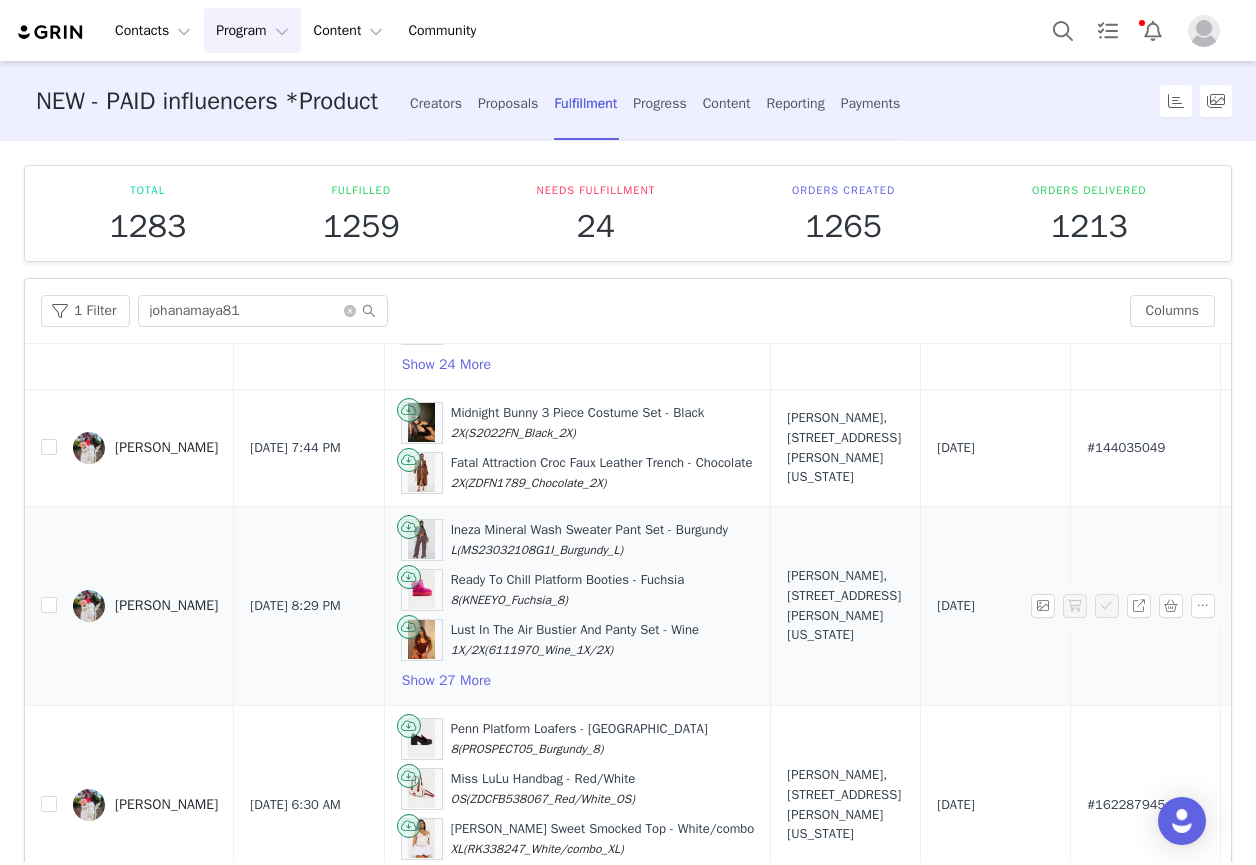 scroll, scrollTop: 600, scrollLeft: 0, axis: vertical 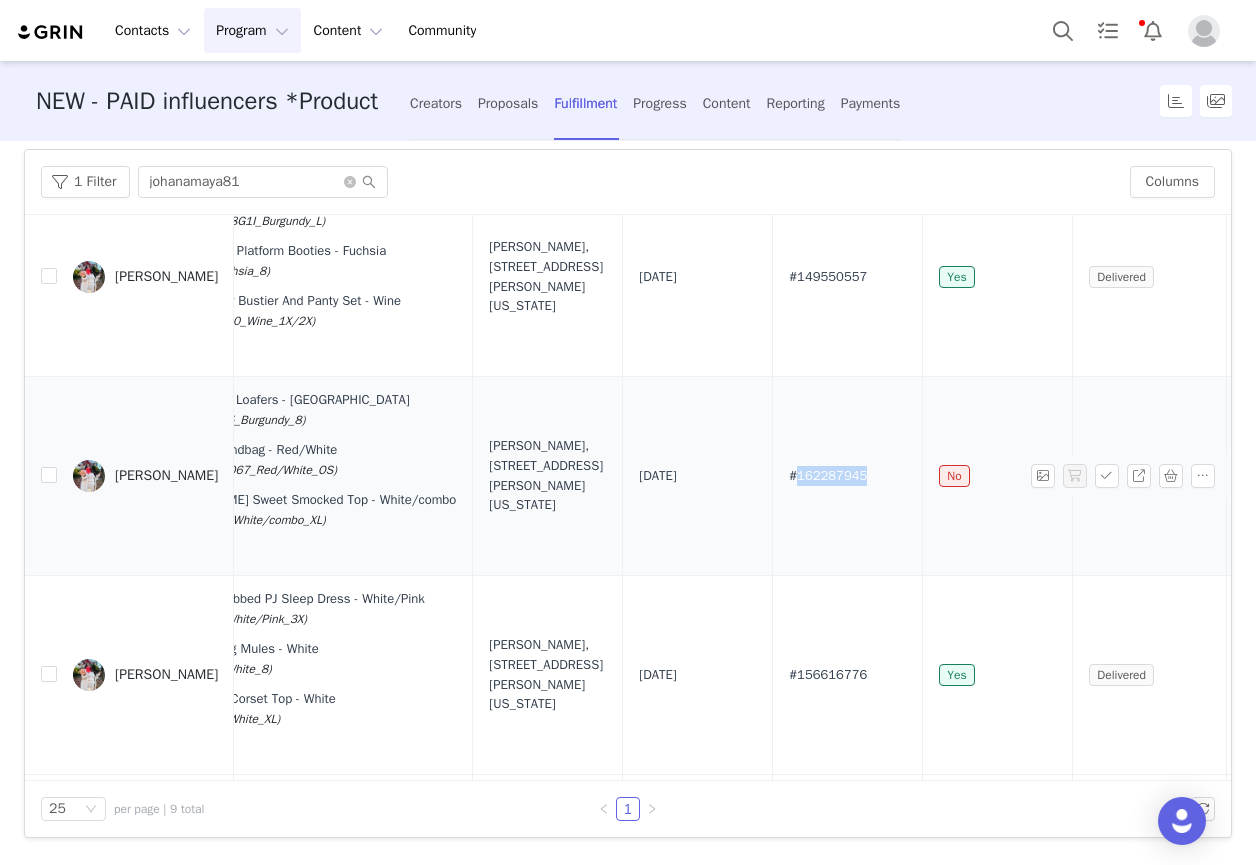 drag, startPoint x: 856, startPoint y: 477, endPoint x: 786, endPoint y: 481, distance: 70.11419 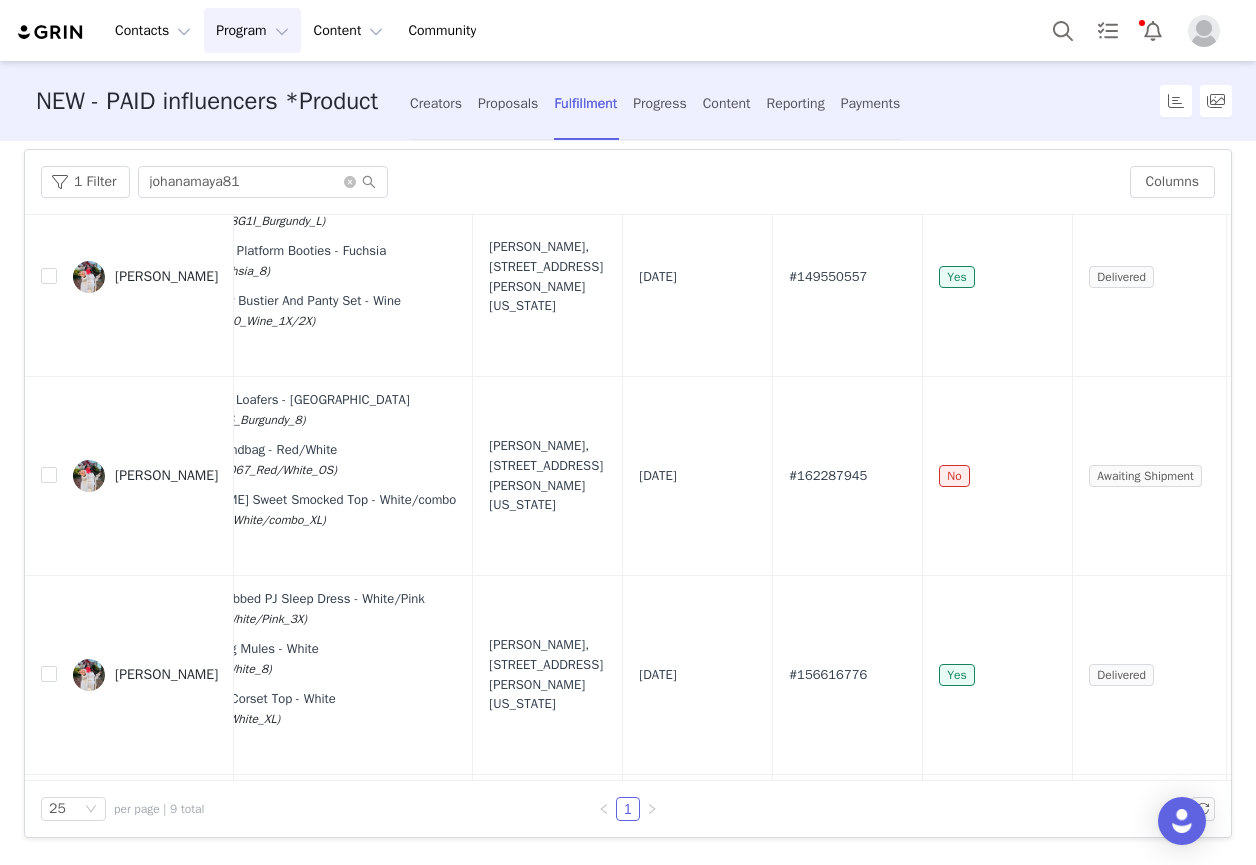 drag, startPoint x: 505, startPoint y: 102, endPoint x: 464, endPoint y: 129, distance: 49.09175 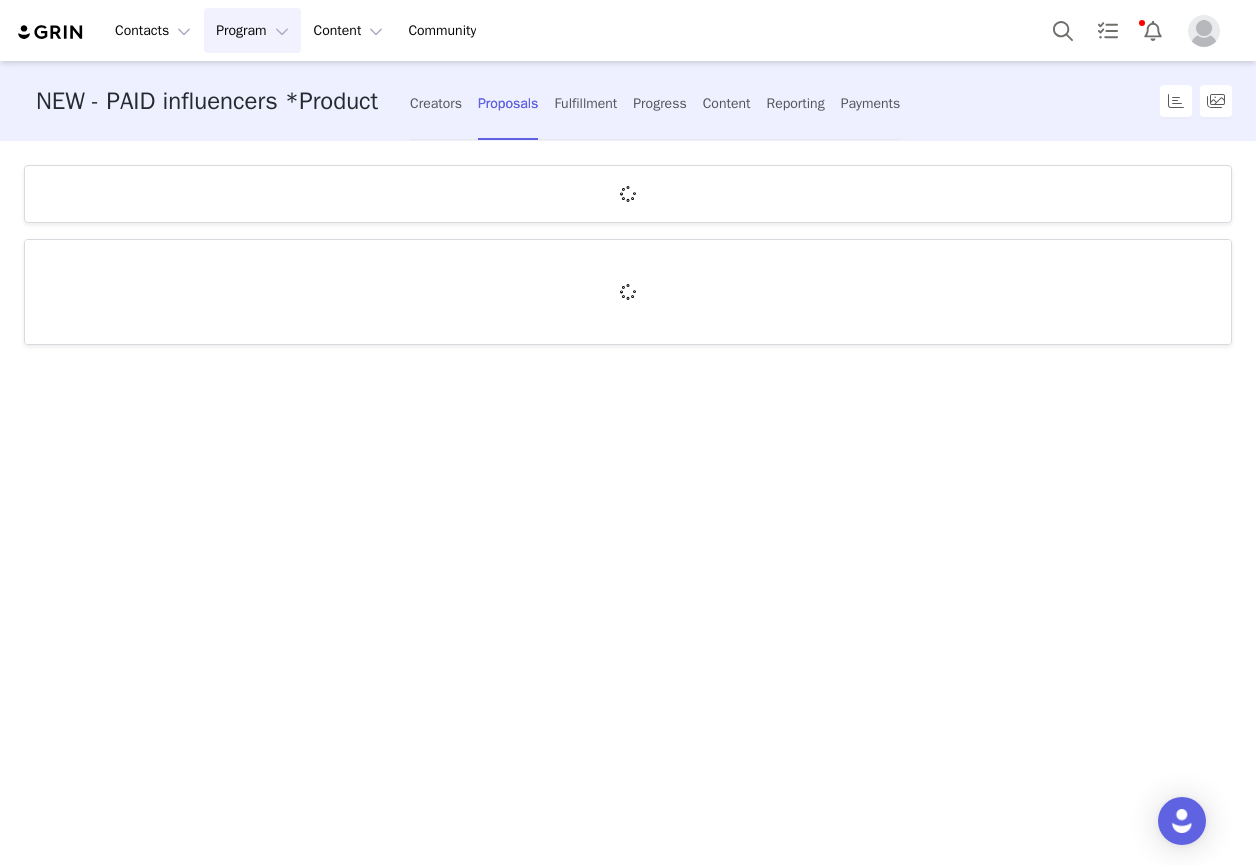 scroll, scrollTop: 0, scrollLeft: 0, axis: both 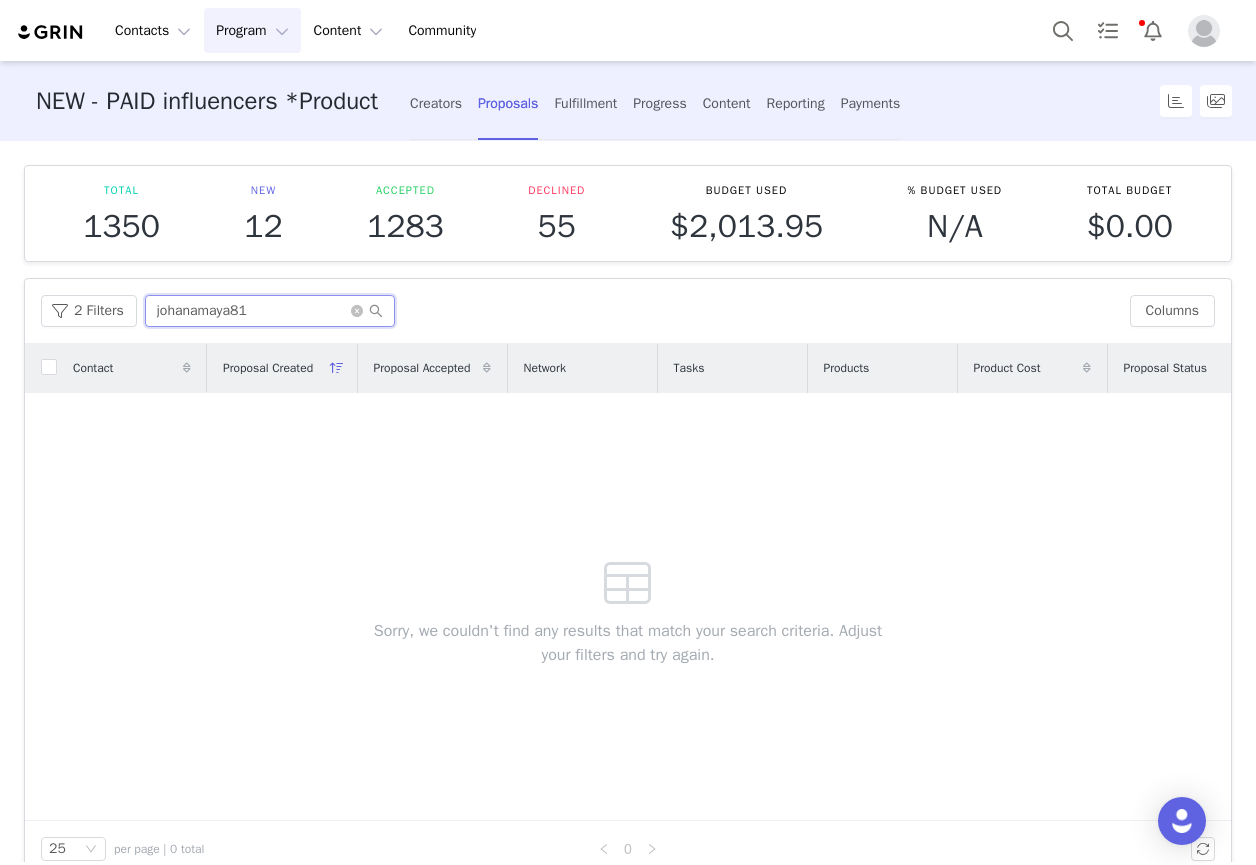click on "johanamaya81" at bounding box center (270, 311) 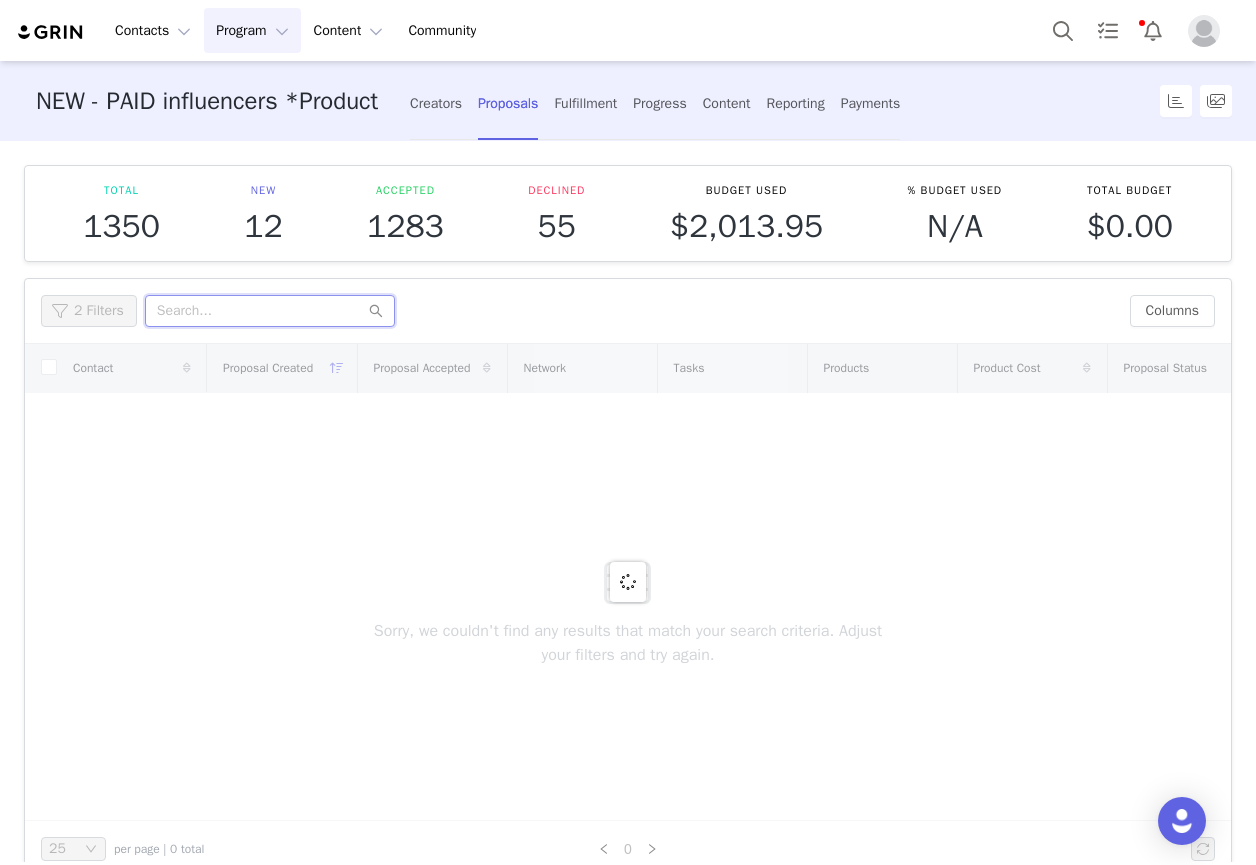 type 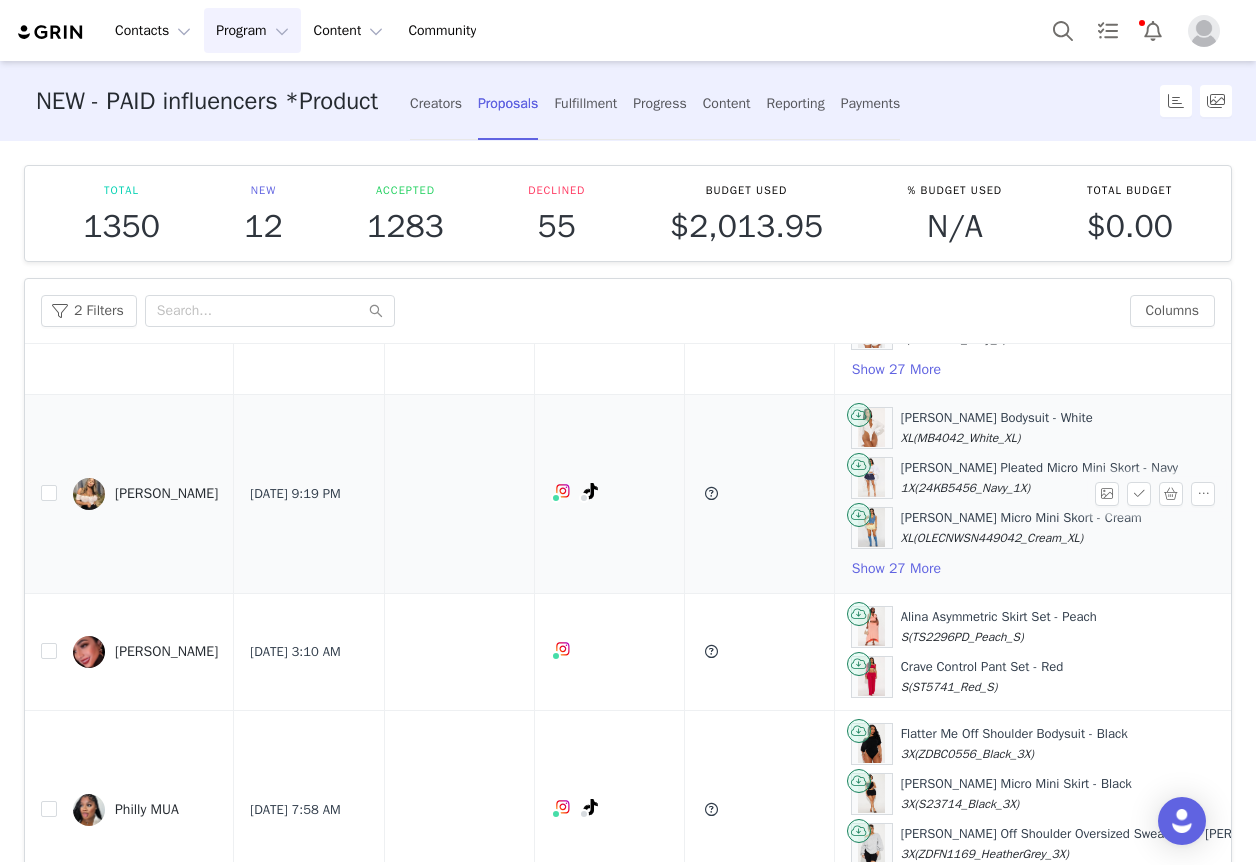 scroll, scrollTop: 1803, scrollLeft: 0, axis: vertical 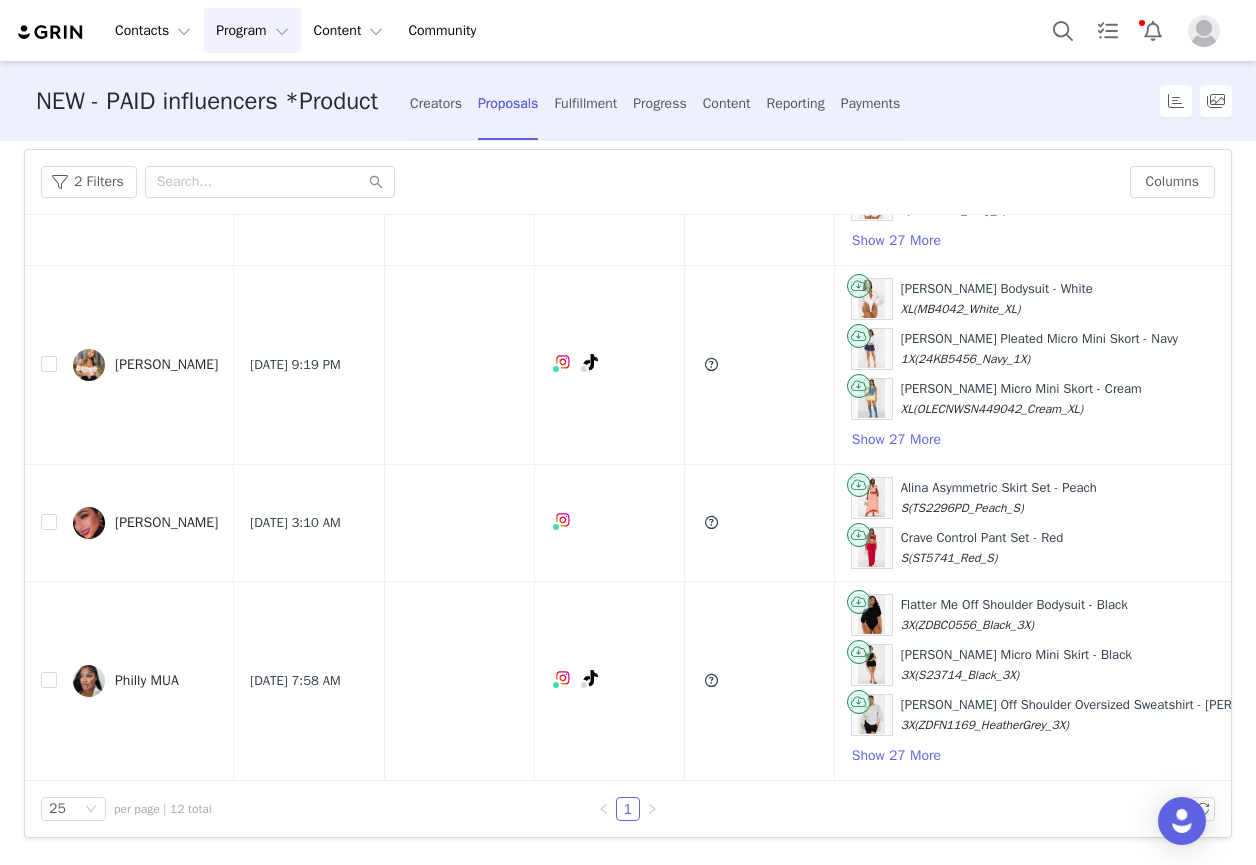 drag, startPoint x: 168, startPoint y: 673, endPoint x: 186, endPoint y: 712, distance: 42.953465 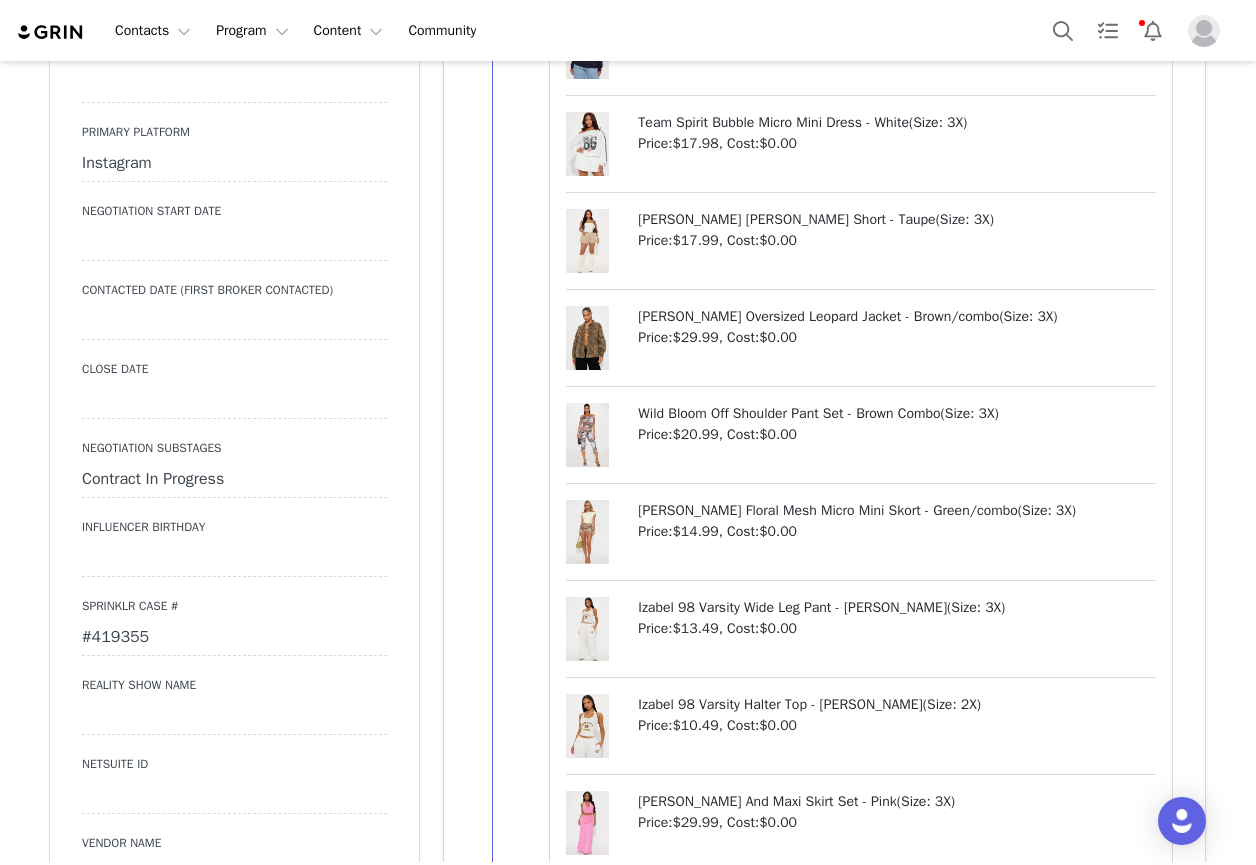scroll, scrollTop: 3400, scrollLeft: 0, axis: vertical 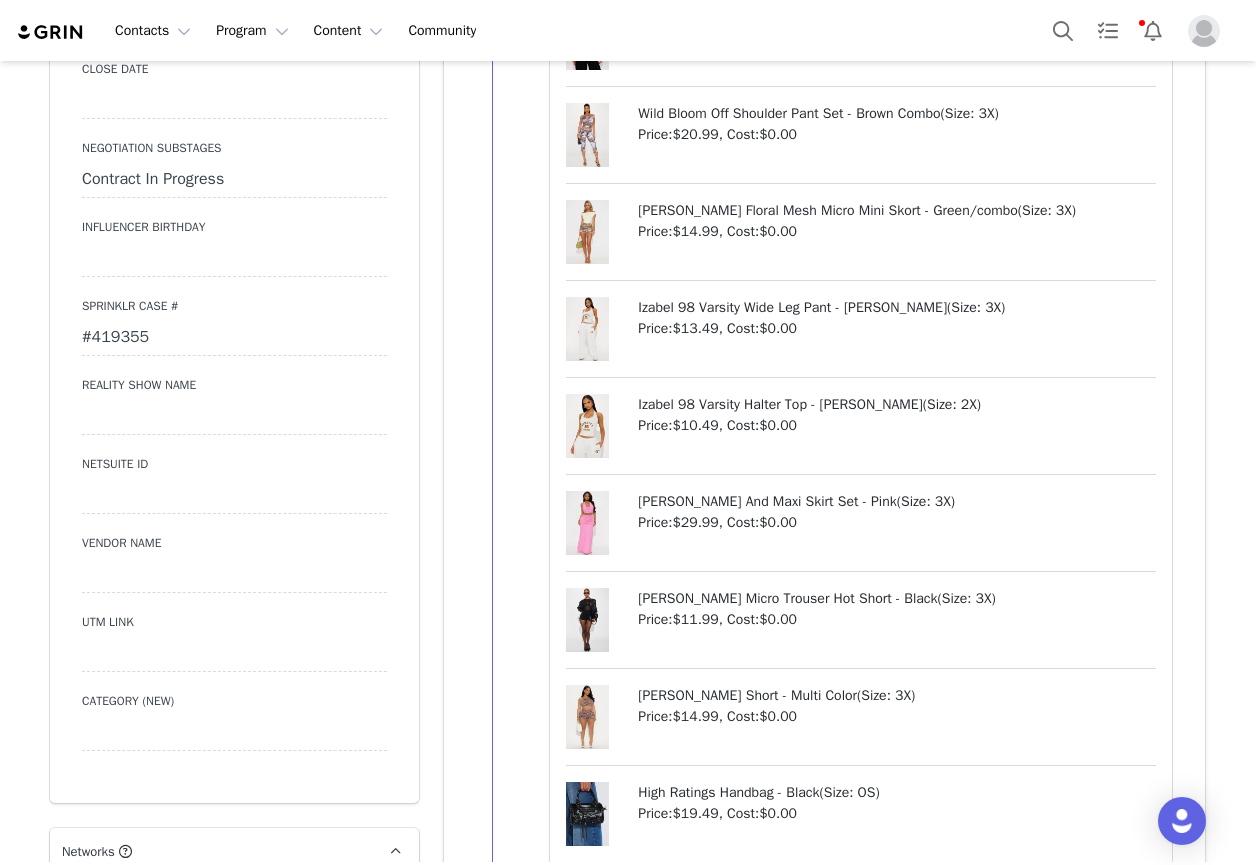 click on "#419355" at bounding box center (234, 338) 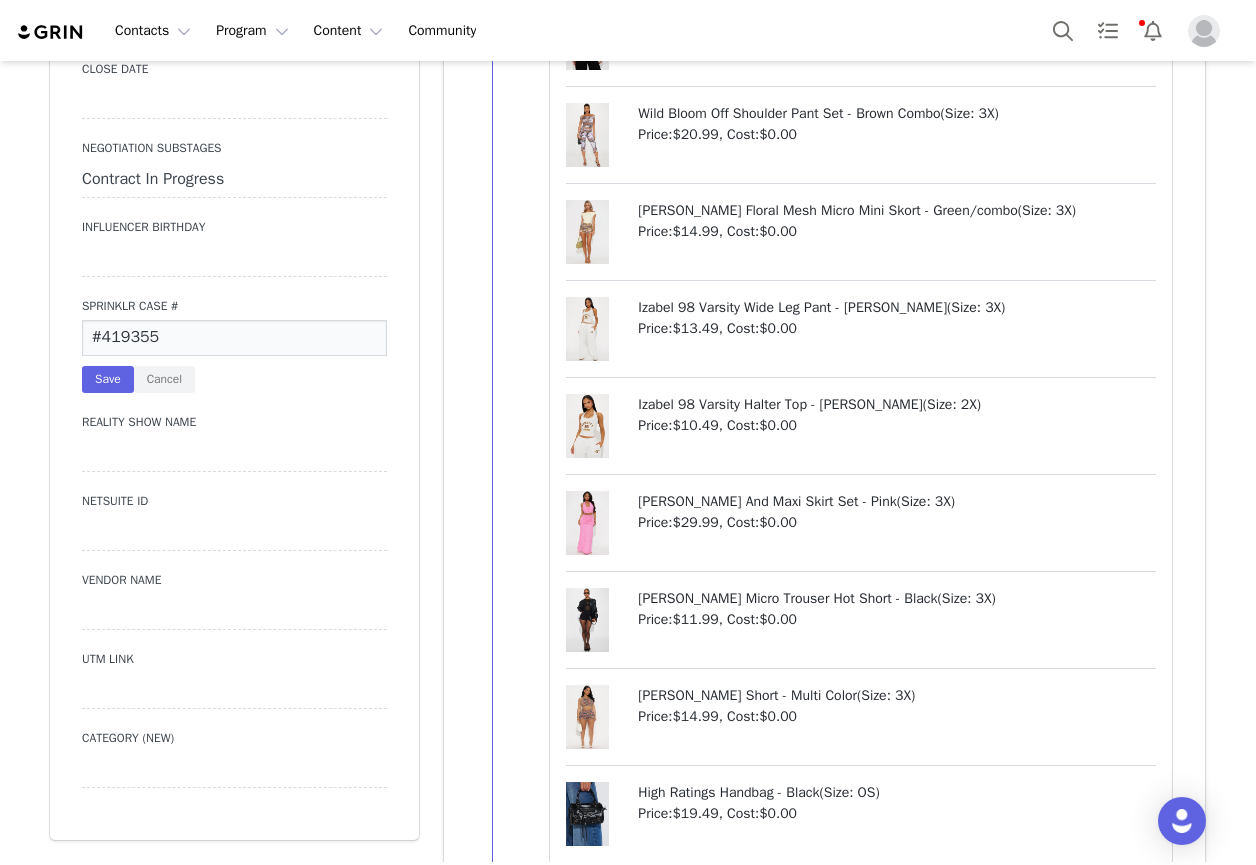 click on "#419355" at bounding box center [234, 338] 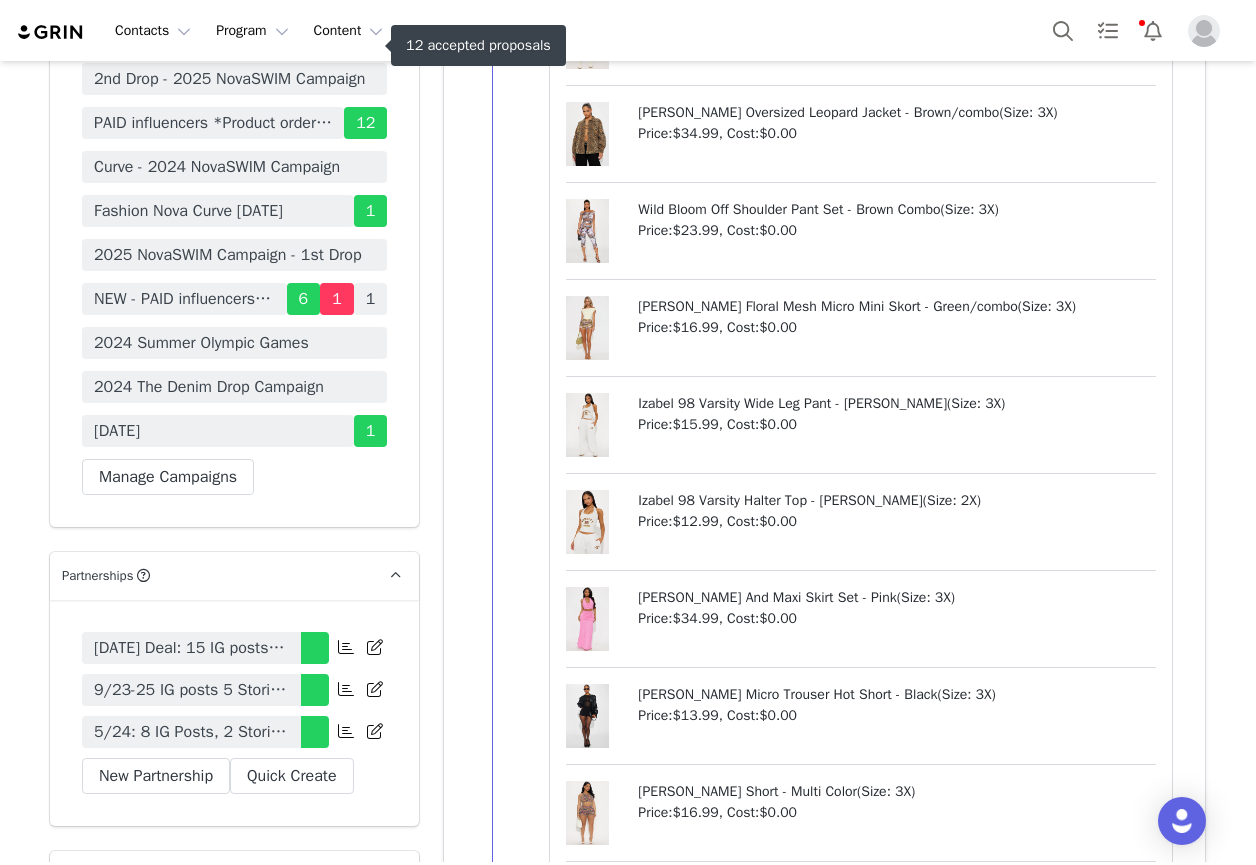 scroll, scrollTop: 6500, scrollLeft: 0, axis: vertical 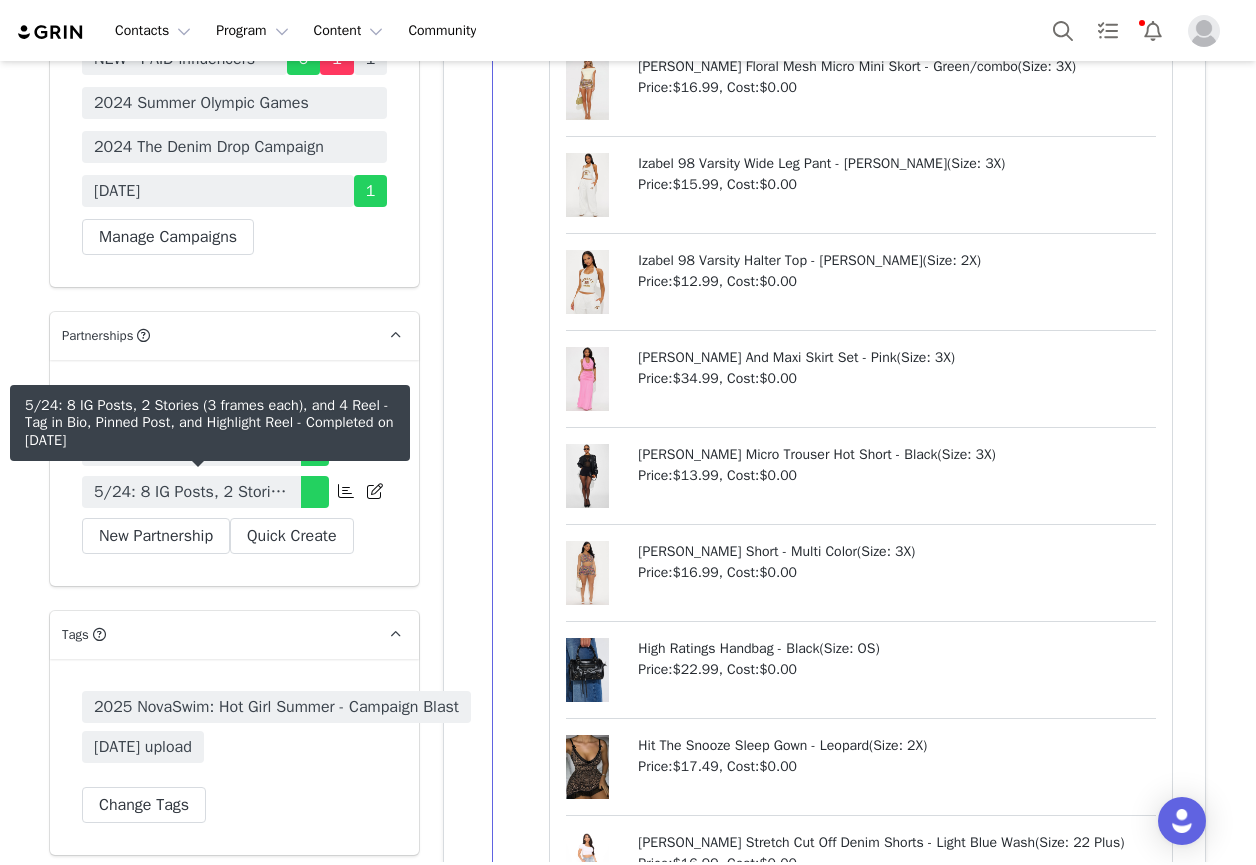 click on "5/24: 8 IG Posts, 2 Stories (3 frames each), and 4 Reel - Tag in Bio, Pinned Post, and Highlight Reel" at bounding box center (191, 492) 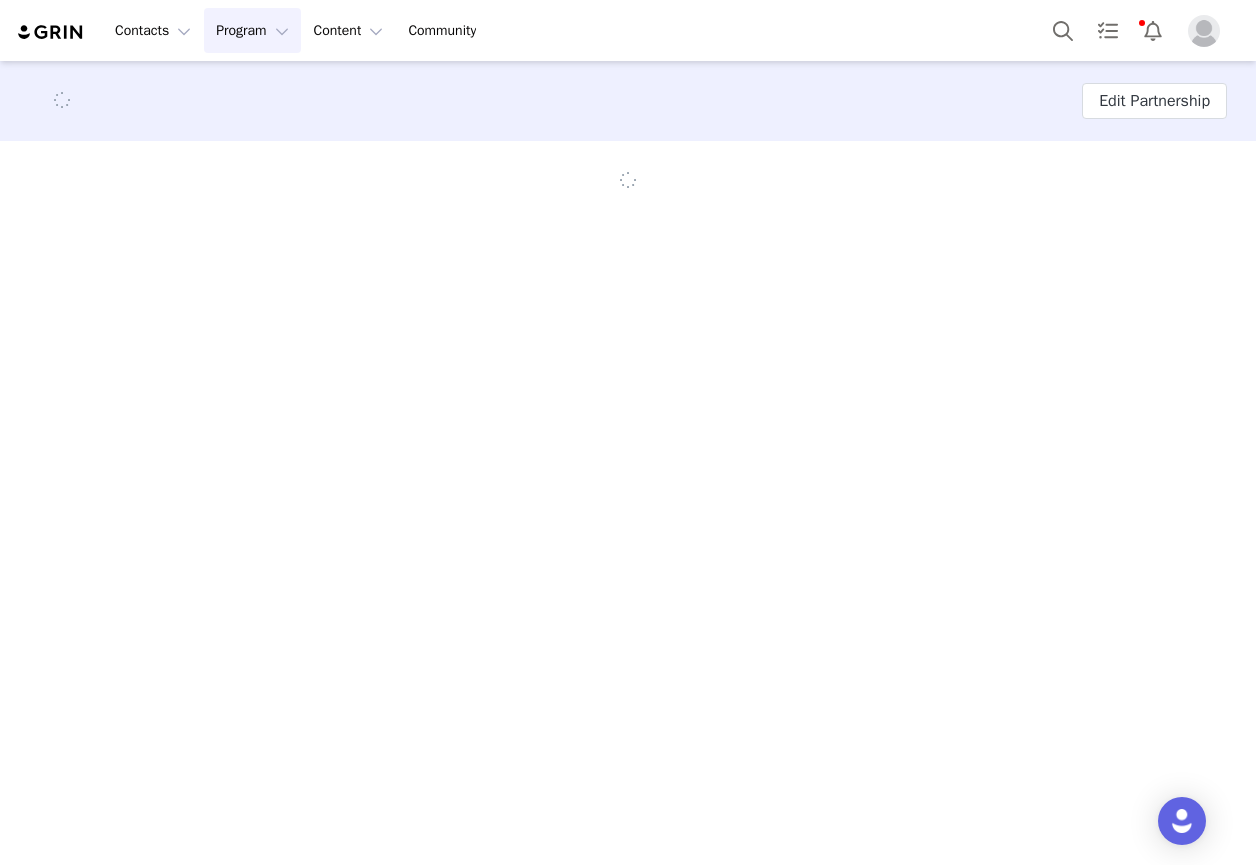 scroll, scrollTop: 0, scrollLeft: 0, axis: both 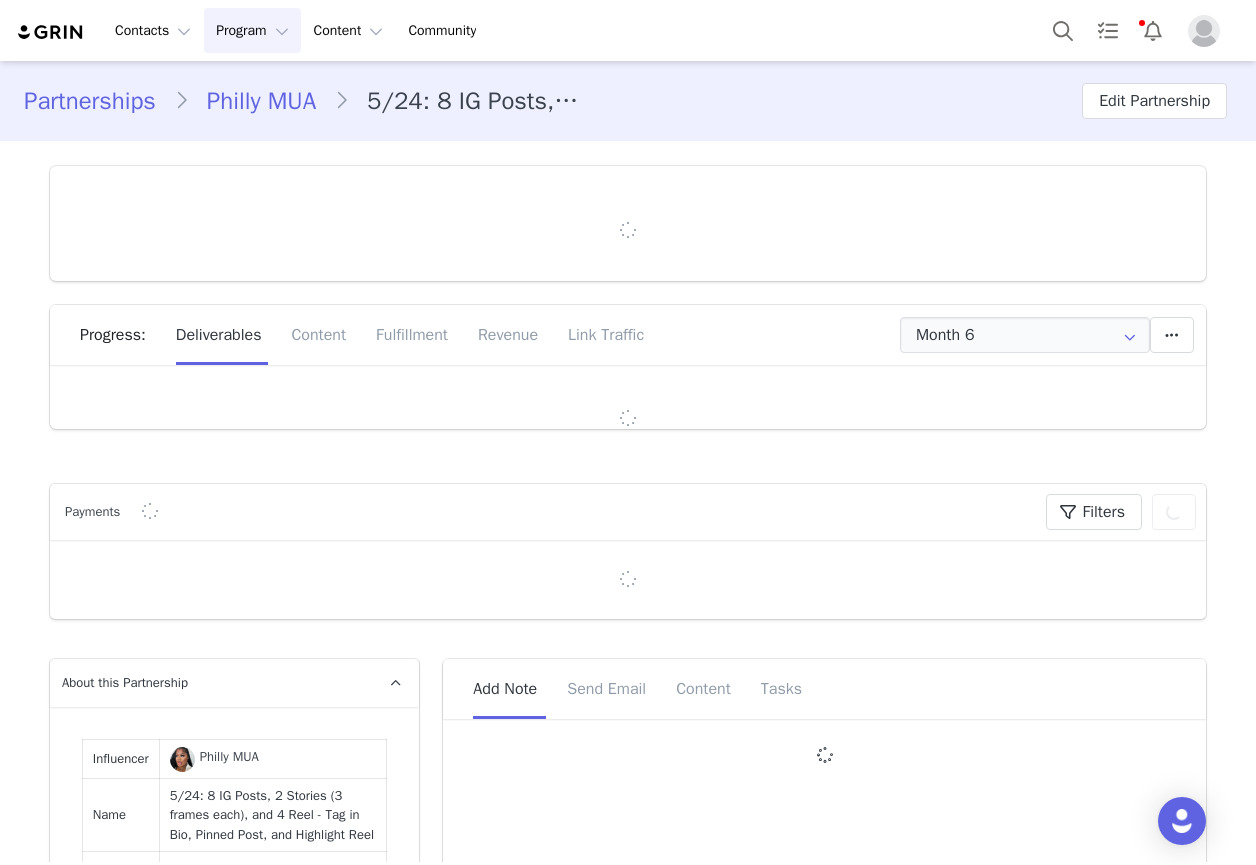 type on "+1 ([GEOGRAPHIC_DATA])" 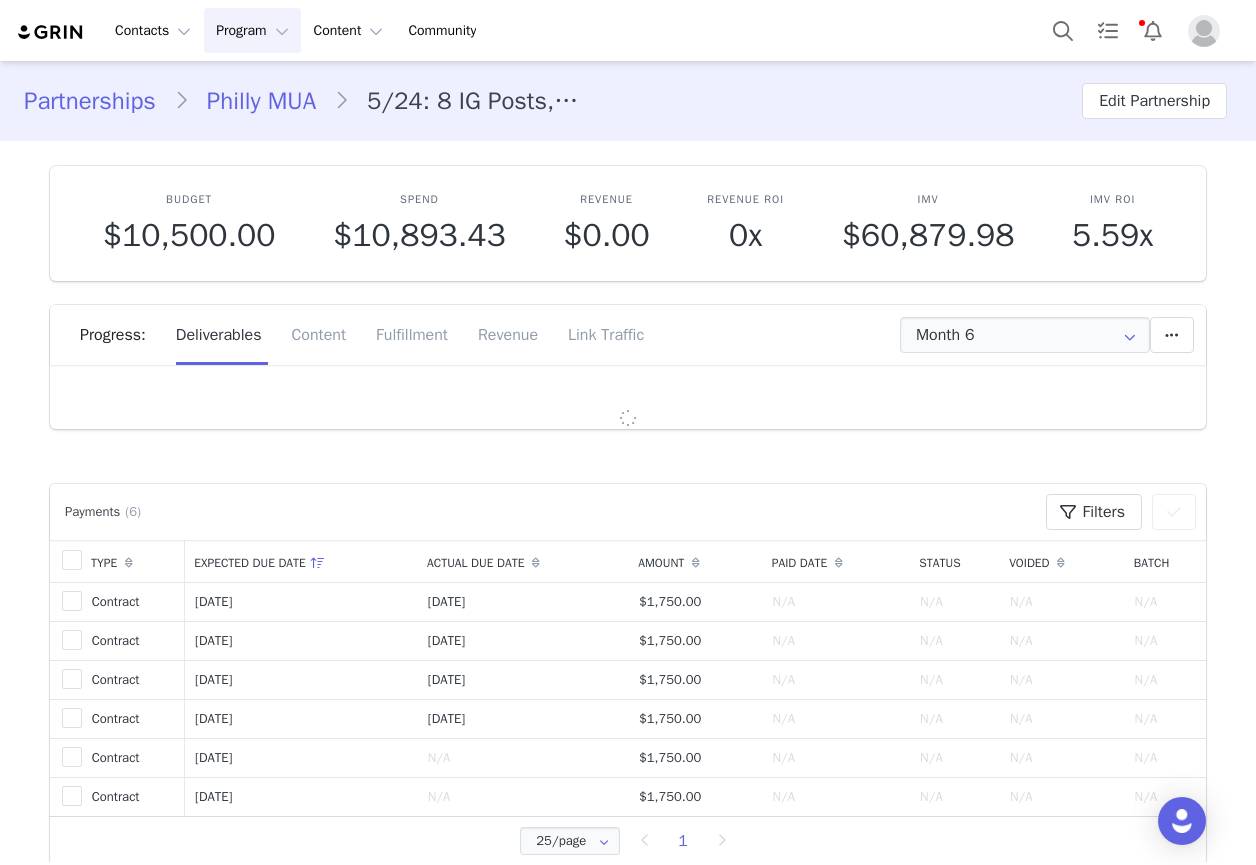 scroll, scrollTop: 0, scrollLeft: 0, axis: both 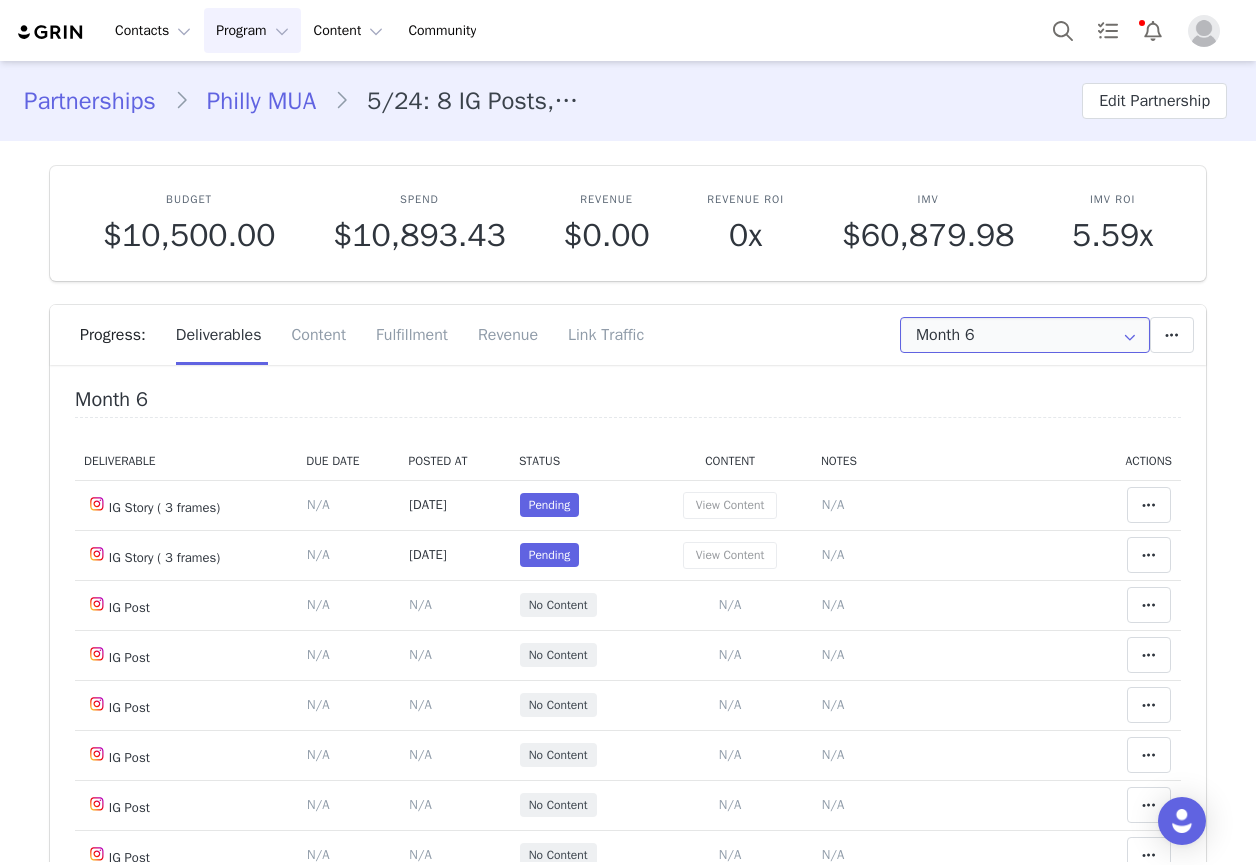 click on "Month 6" at bounding box center [1025, 335] 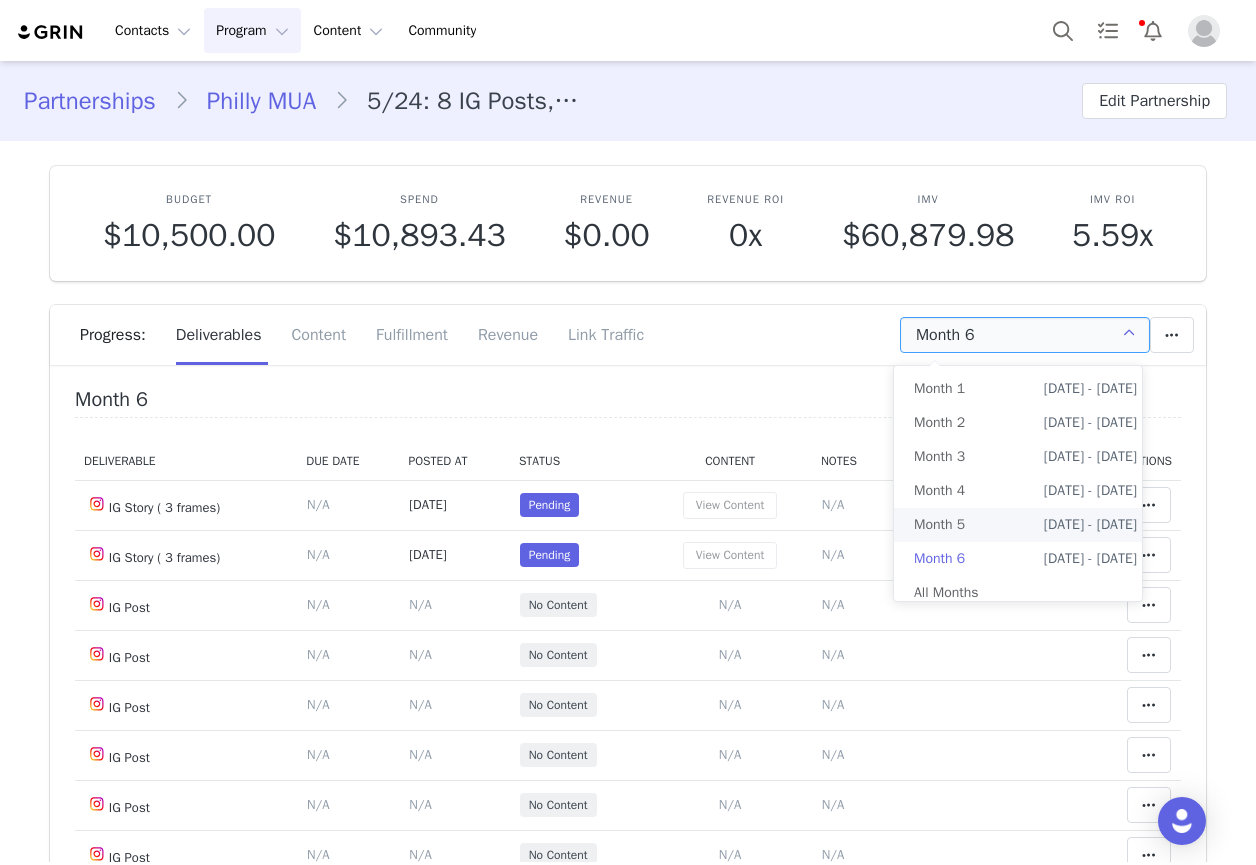 click on "[DATE] - [DATE]" at bounding box center [1090, 525] 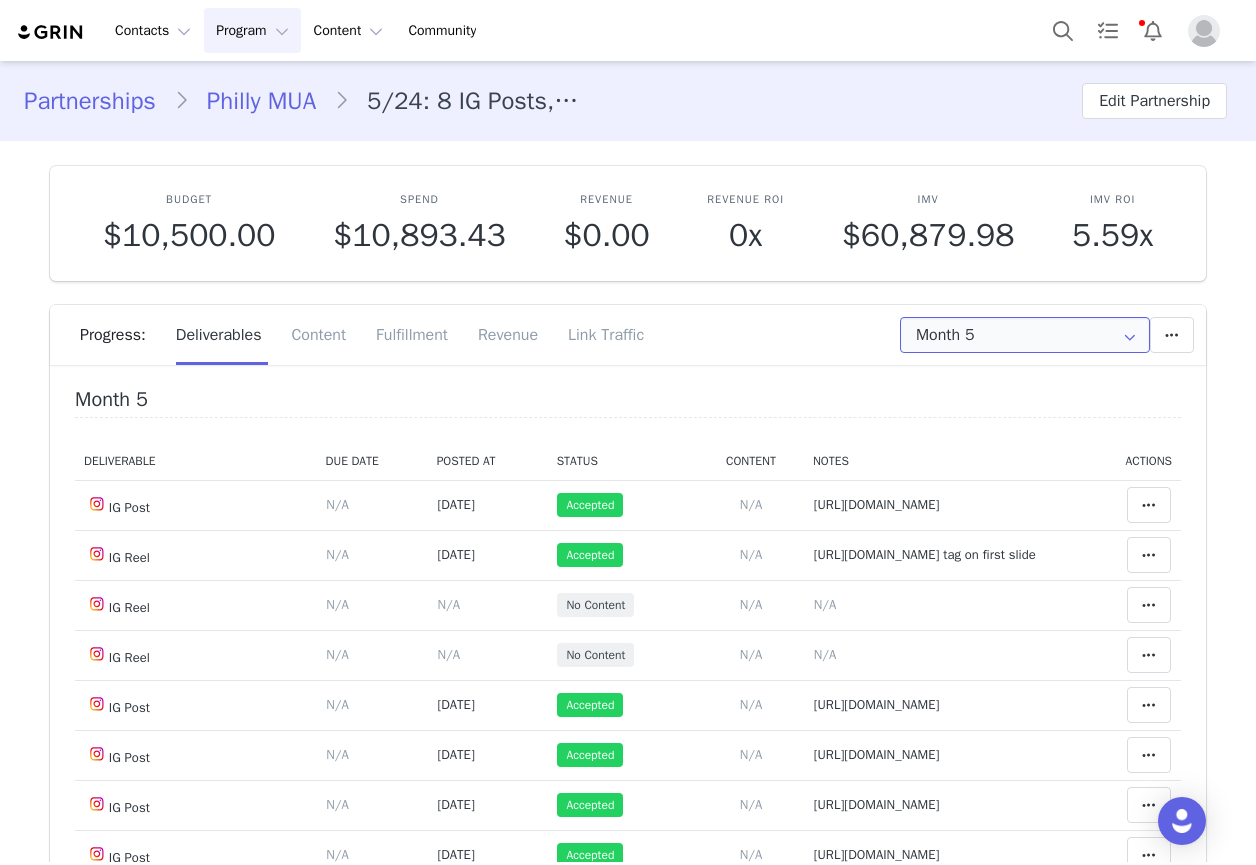 click on "Month 5" at bounding box center [1025, 335] 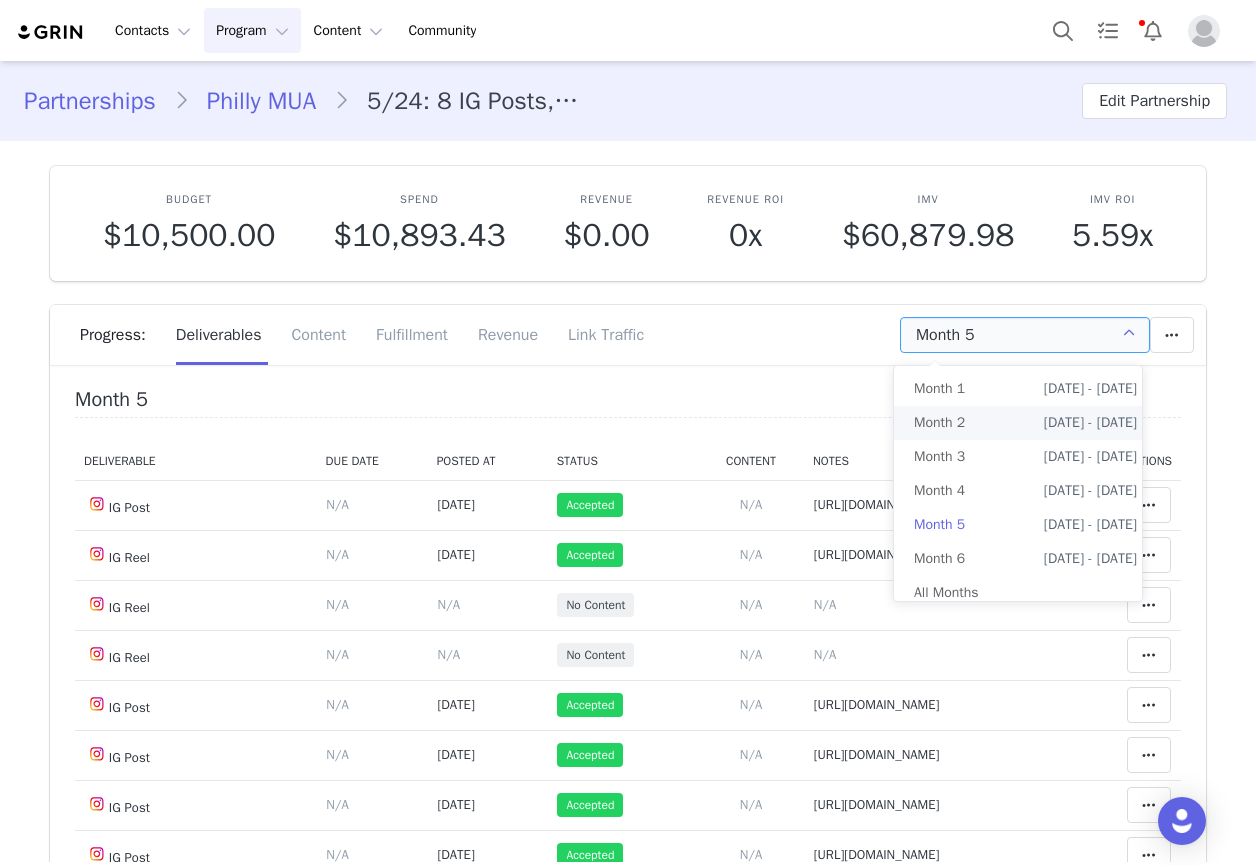 click on "Progress: Deliverables Content Fulfillment Revenue Link Traffic" at bounding box center (643, 335) 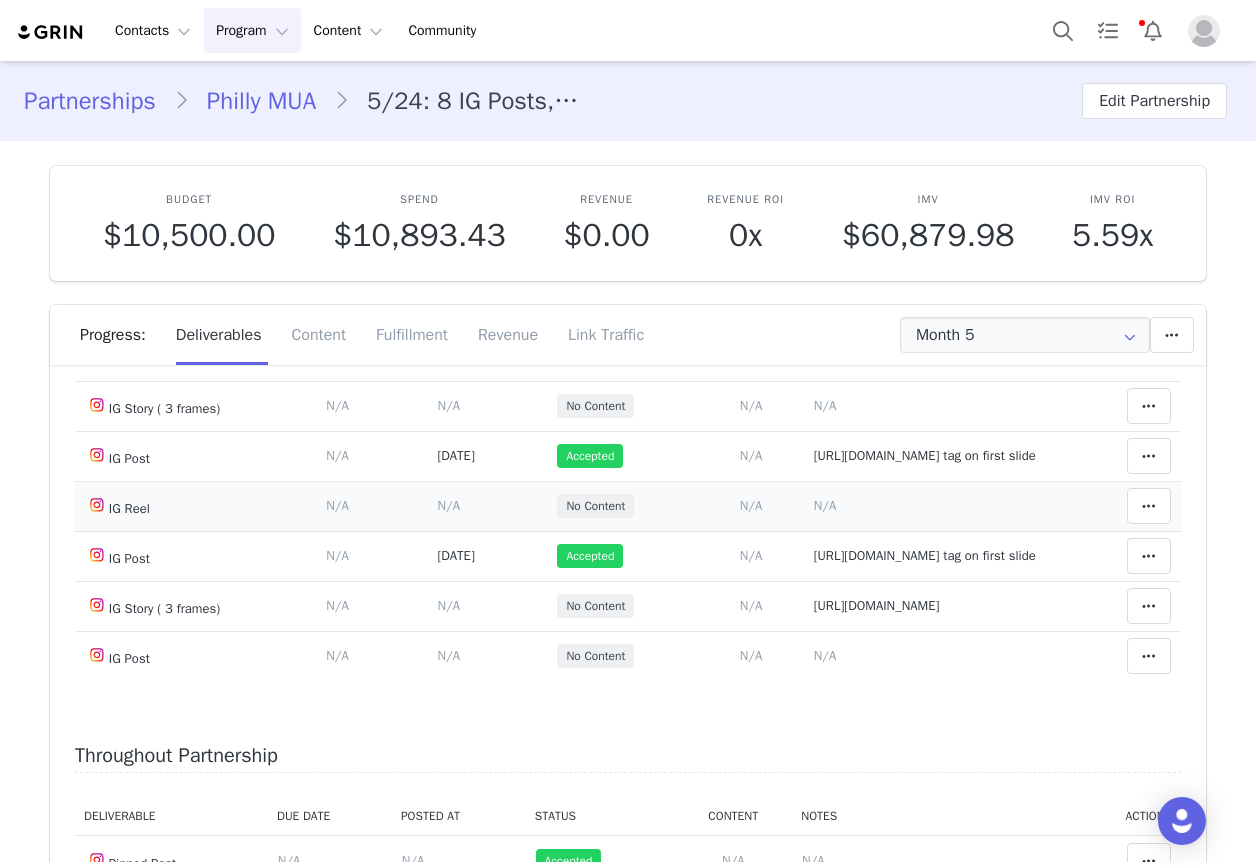 scroll, scrollTop: 500, scrollLeft: 0, axis: vertical 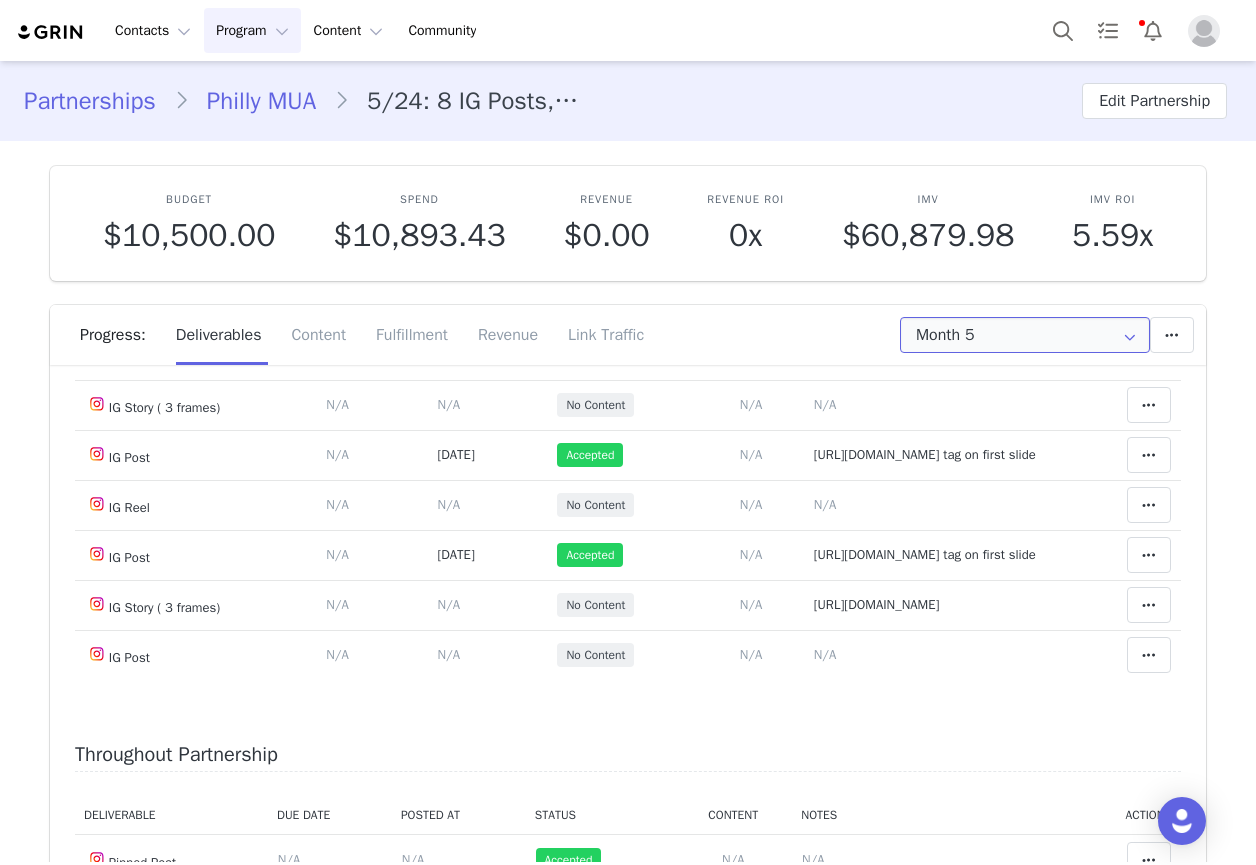 click on "Month 5" at bounding box center [1025, 335] 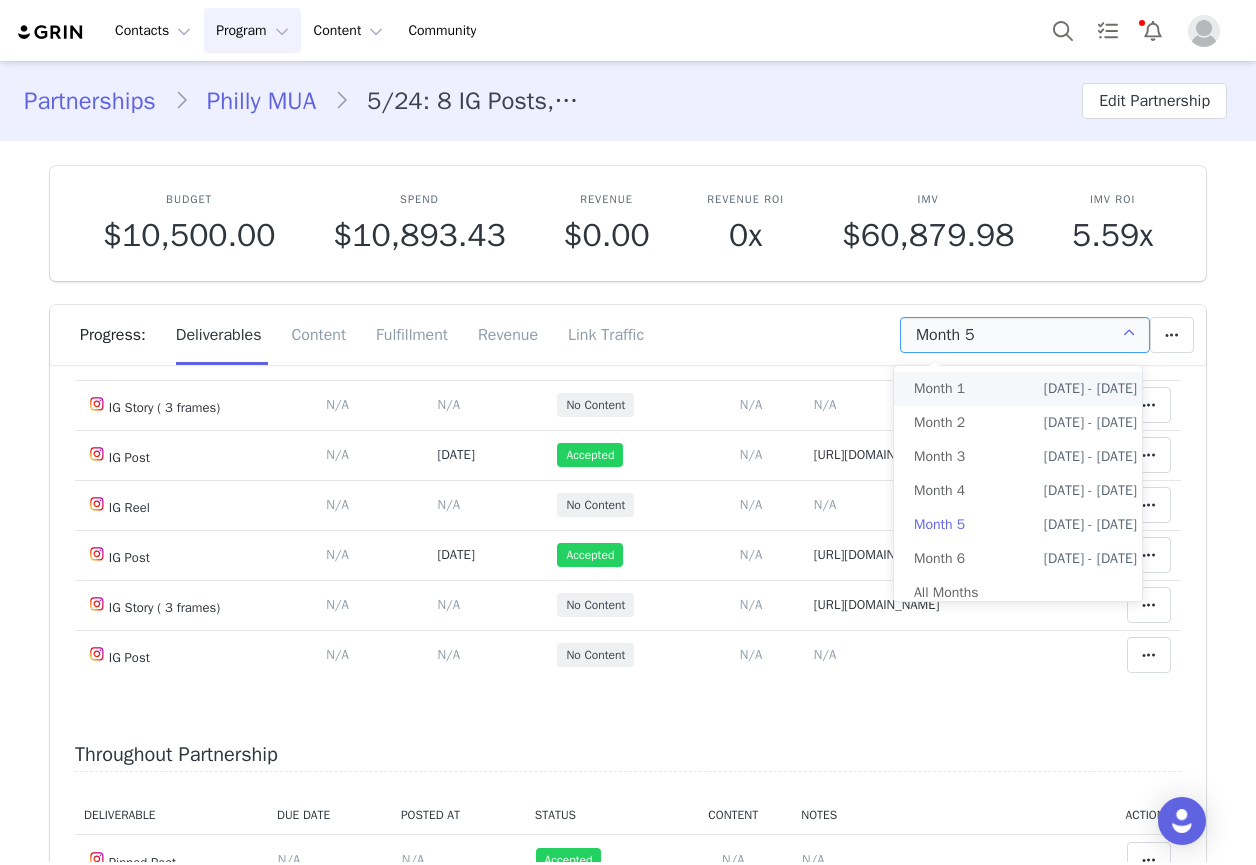 click on "Progress: Deliverables Content Fulfillment Revenue Link Traffic" at bounding box center [628, 342] 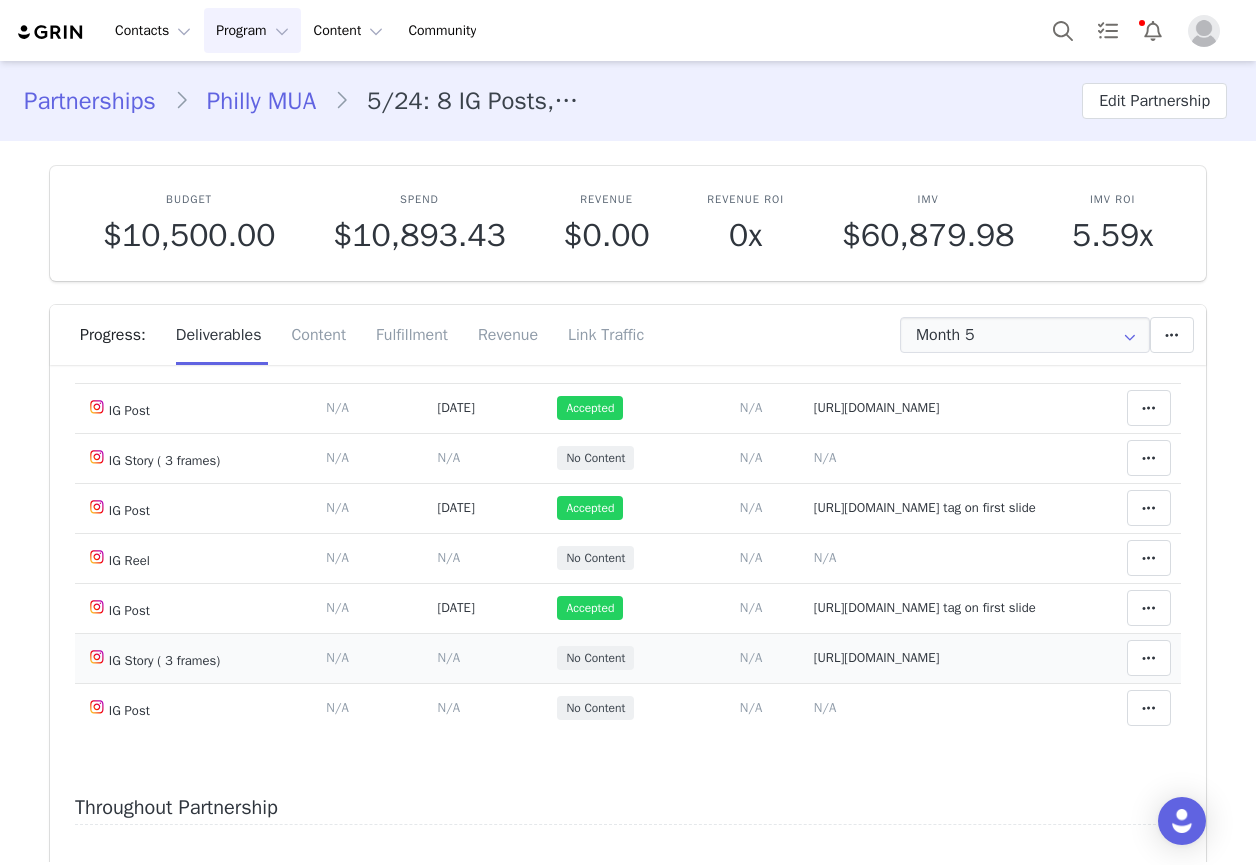 scroll, scrollTop: 589, scrollLeft: 0, axis: vertical 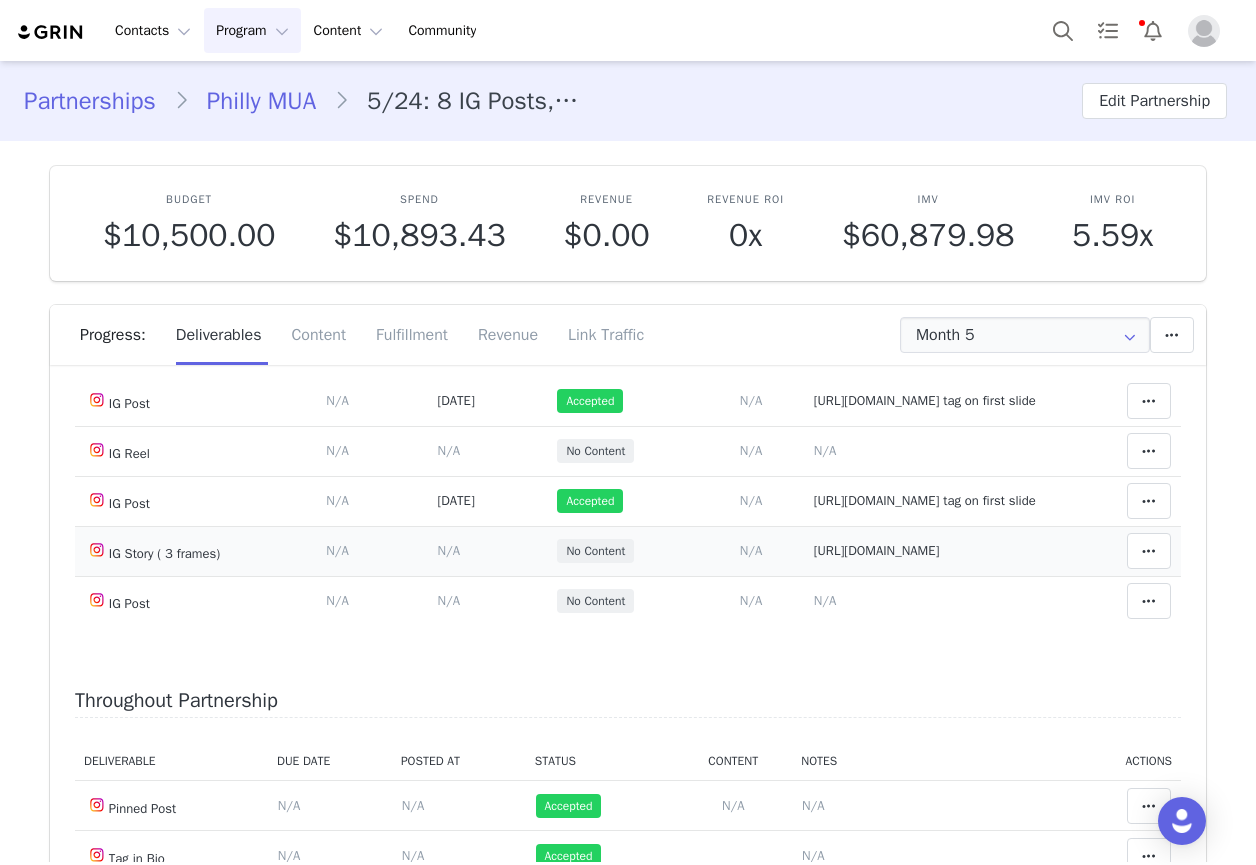 click on "https://static-resources.creatoriq.com/instagram-stories/thumbs/3613774388436273352.jpg" at bounding box center (877, 550) 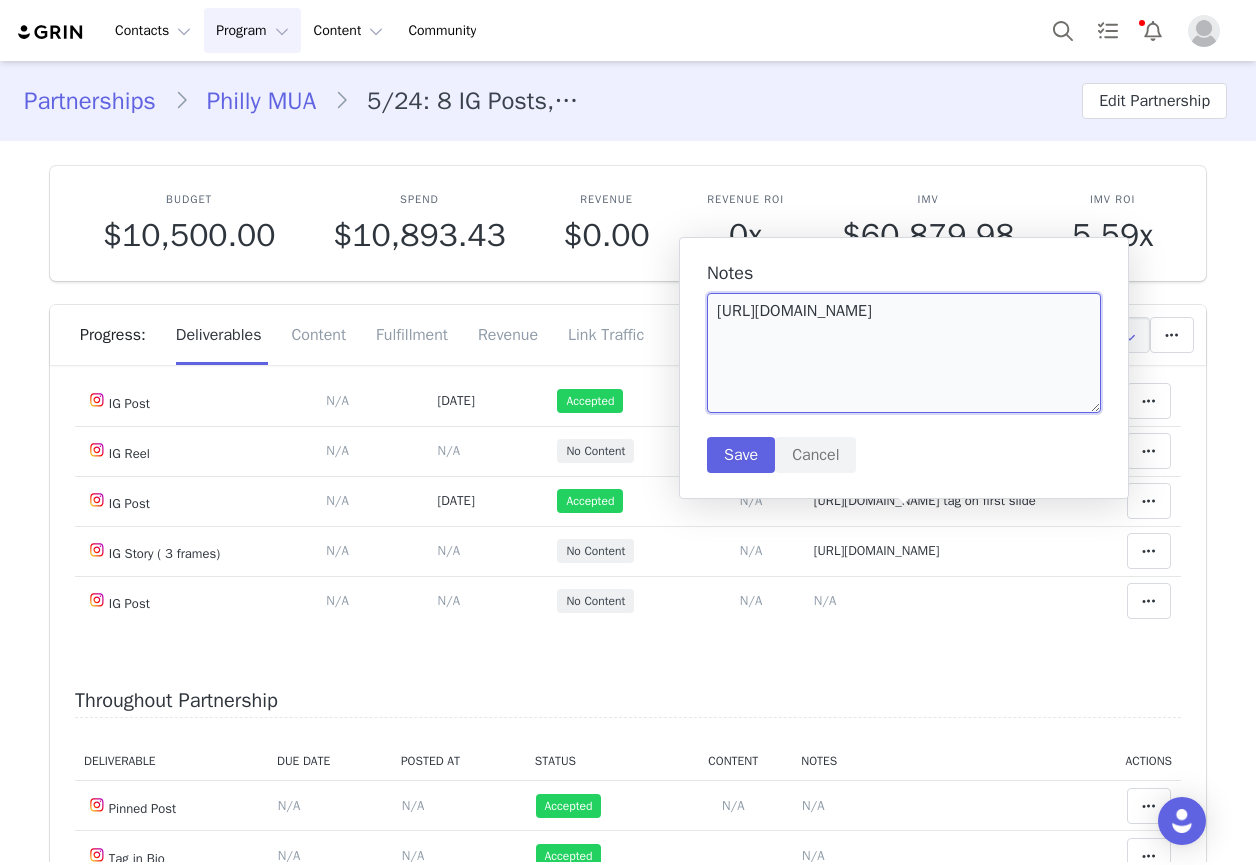 click on "https://static-resources.creatoriq.com/instagram-stories/thumbs/3613774388436273352.jpg" at bounding box center (904, 353) 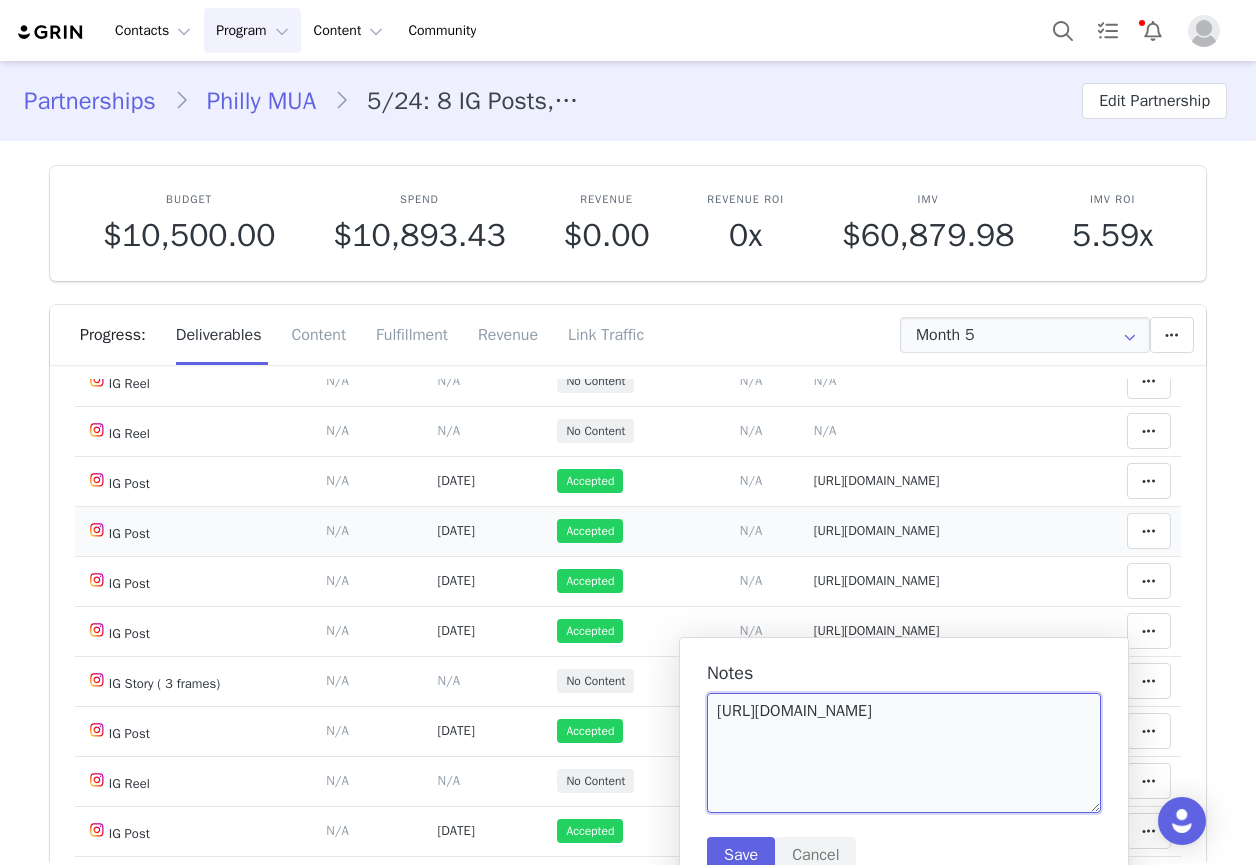 scroll, scrollTop: 189, scrollLeft: 0, axis: vertical 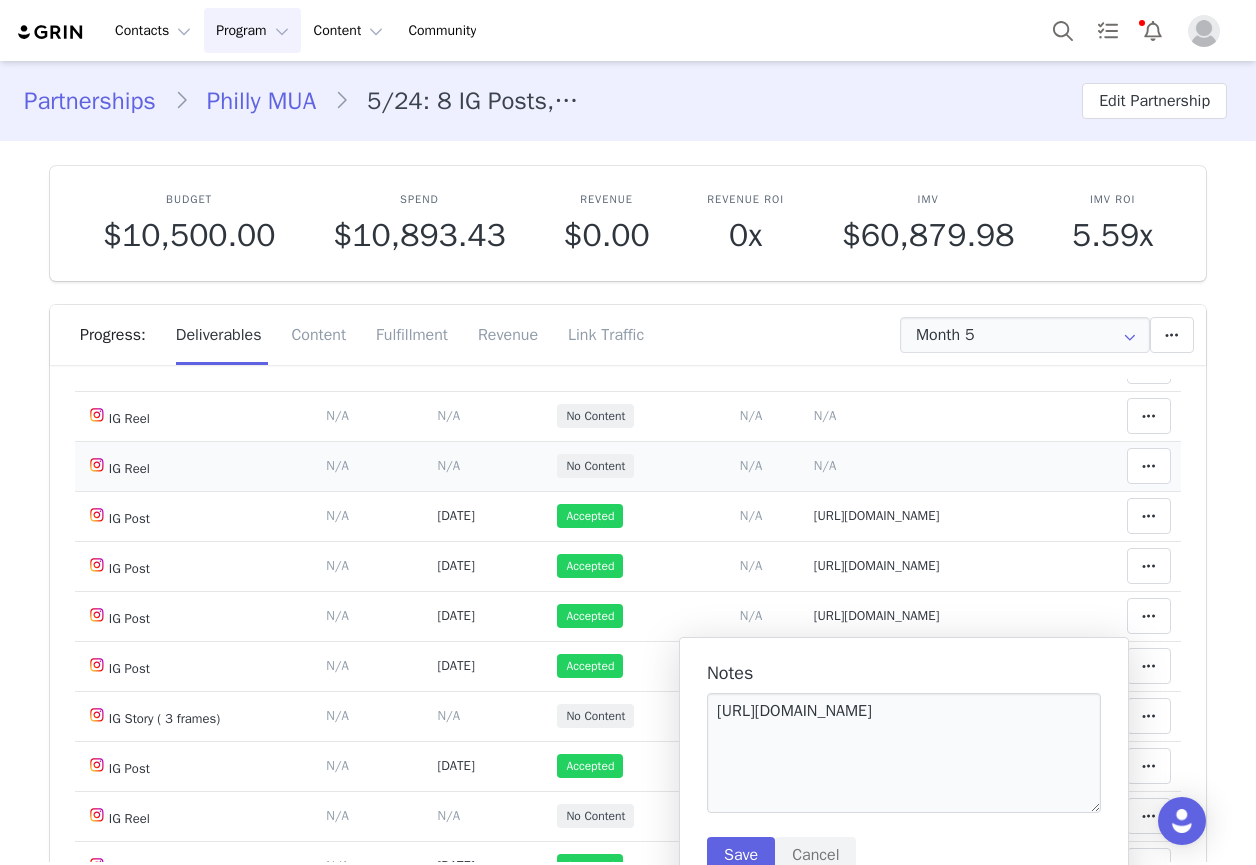 click on "Notes  Save  Cancel N/A" at bounding box center [942, 466] 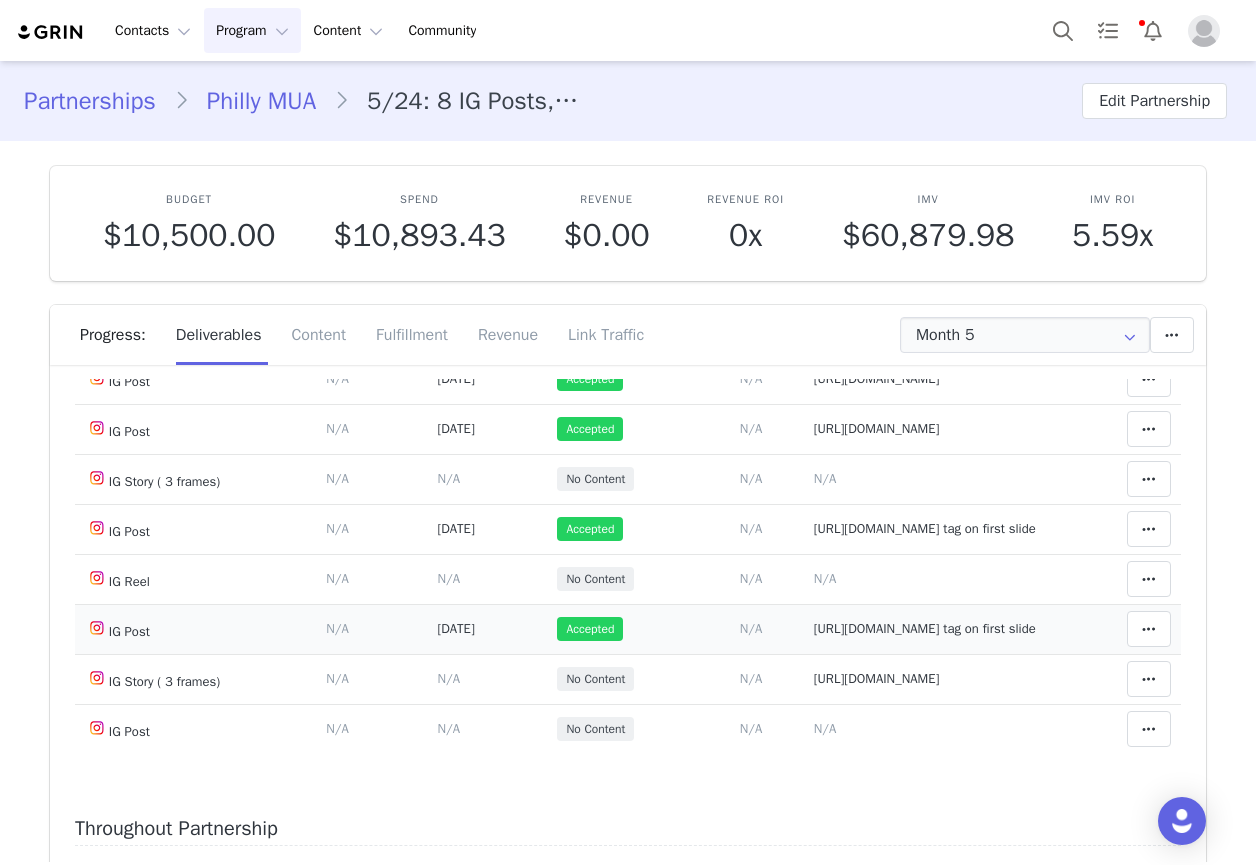 scroll, scrollTop: 489, scrollLeft: 0, axis: vertical 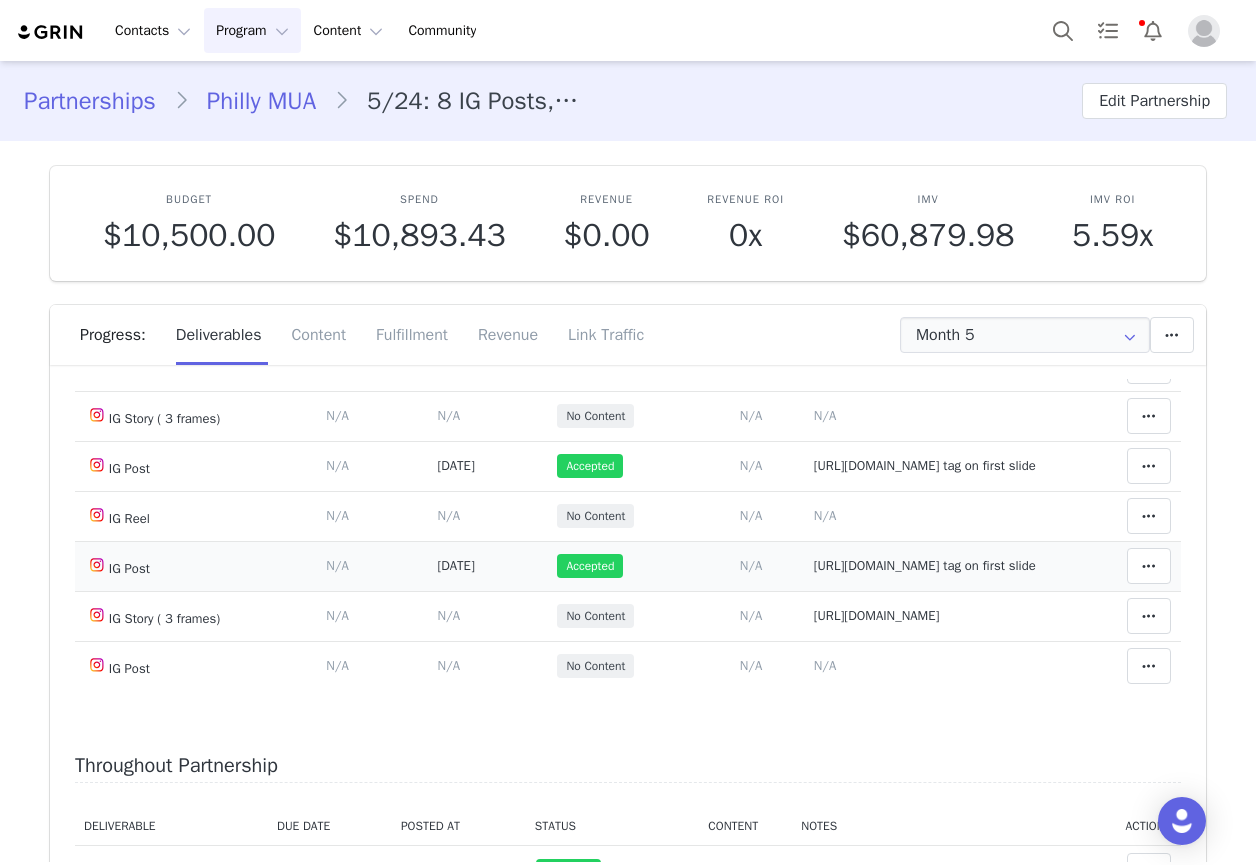 click on "https://www.instagram.com/p/DK-UvY5JXqZ/?img_index=1
tag on first slide" at bounding box center [925, 565] 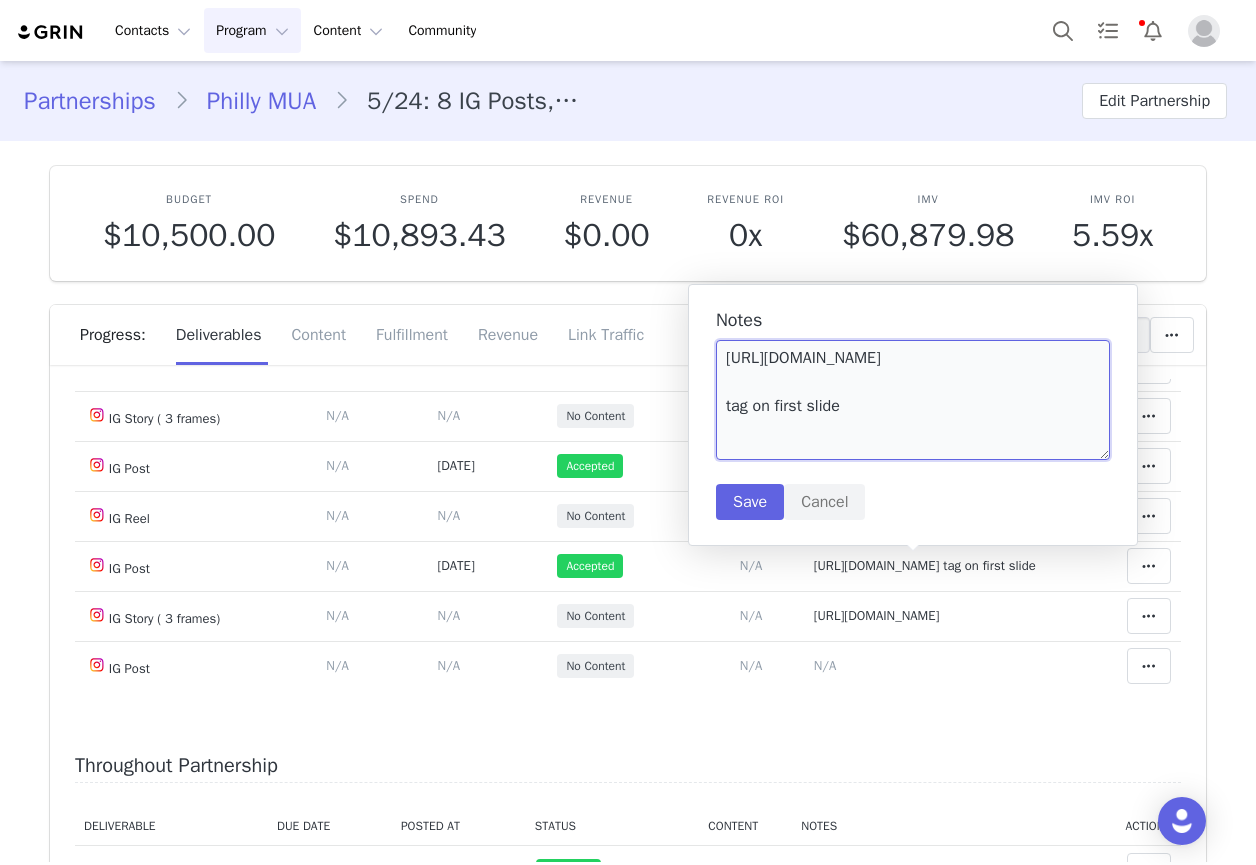 click on "https://www.instagram.com/p/DK-UvY5JXqZ/?img_index=1
tag on first slide" at bounding box center [913, 400] 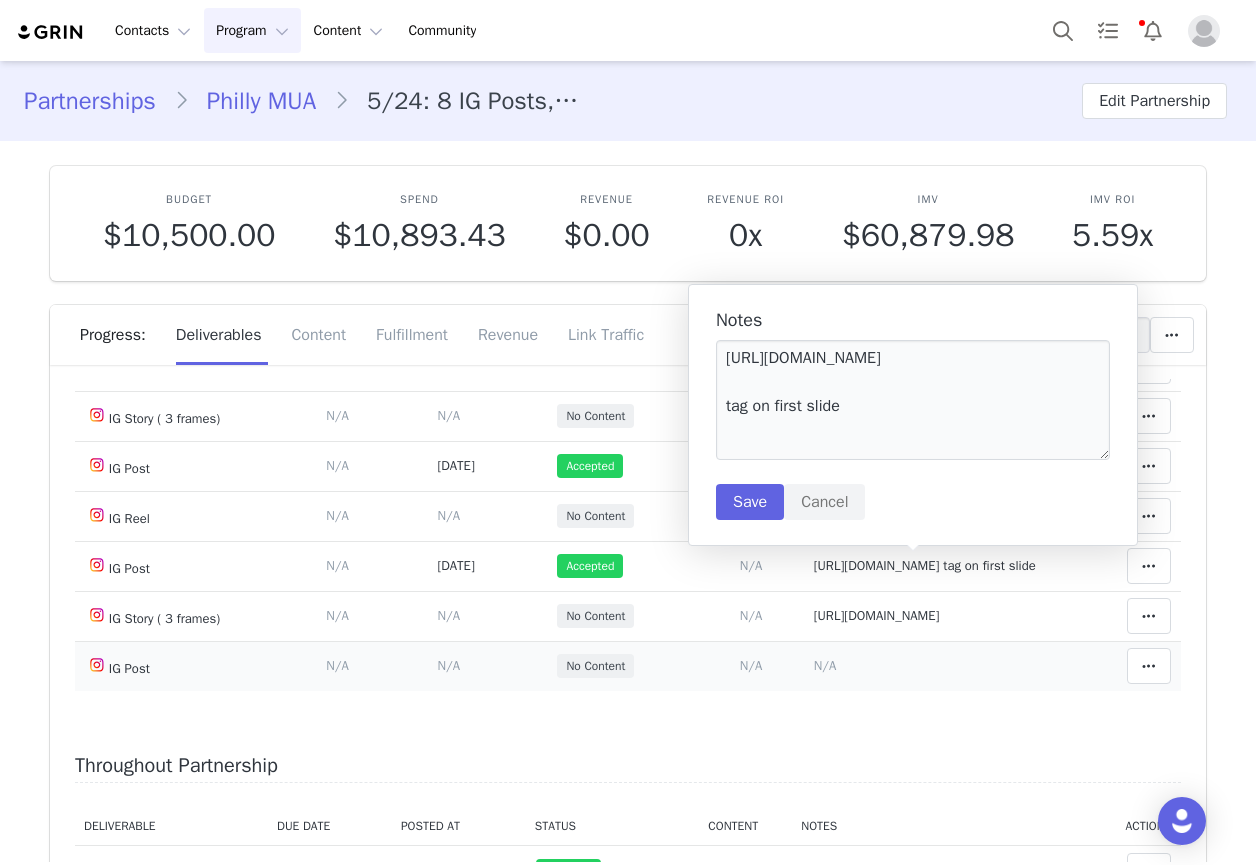 click on "Add Content Paste the URL to the content you want to match to this deliverable. Please include the date the content was posted Jul 11 2025 N/A" at bounding box center (751, 666) 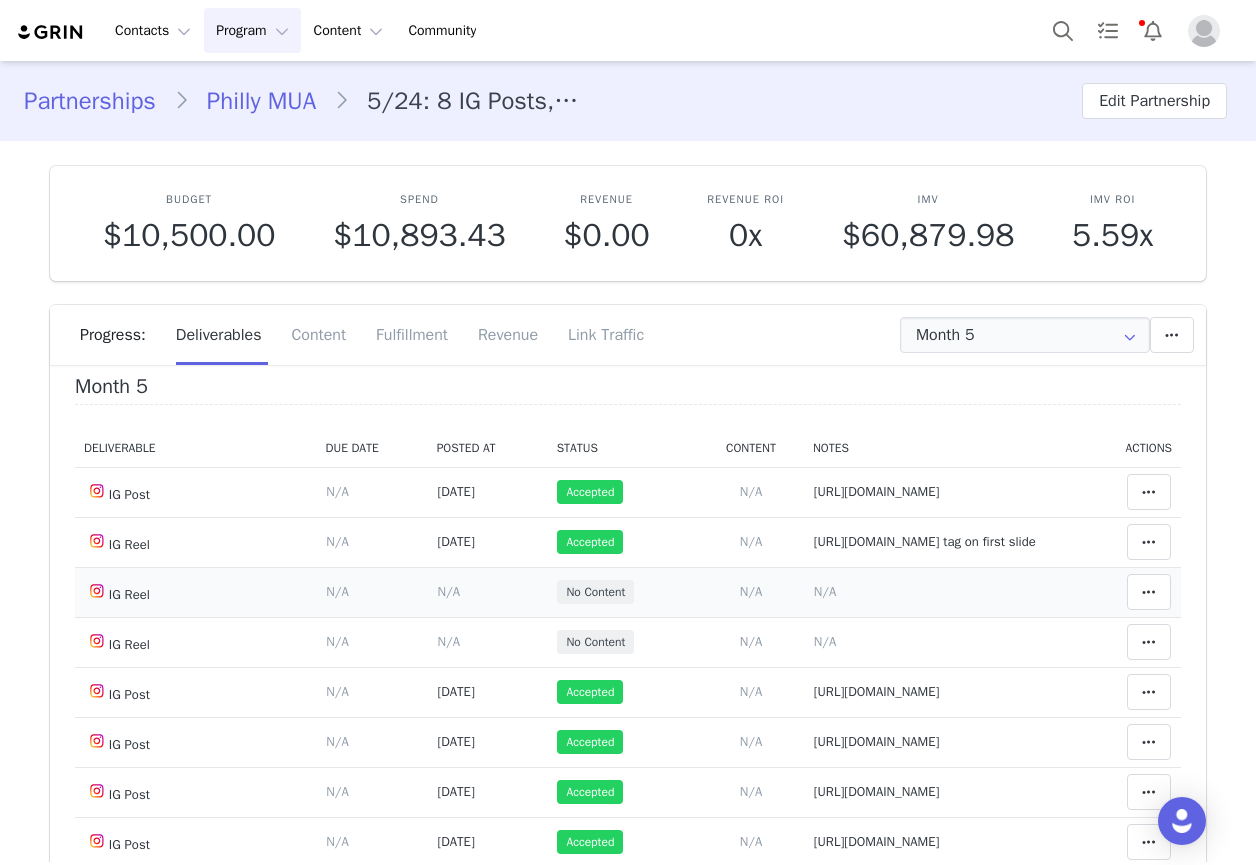 scroll, scrollTop: 0, scrollLeft: 0, axis: both 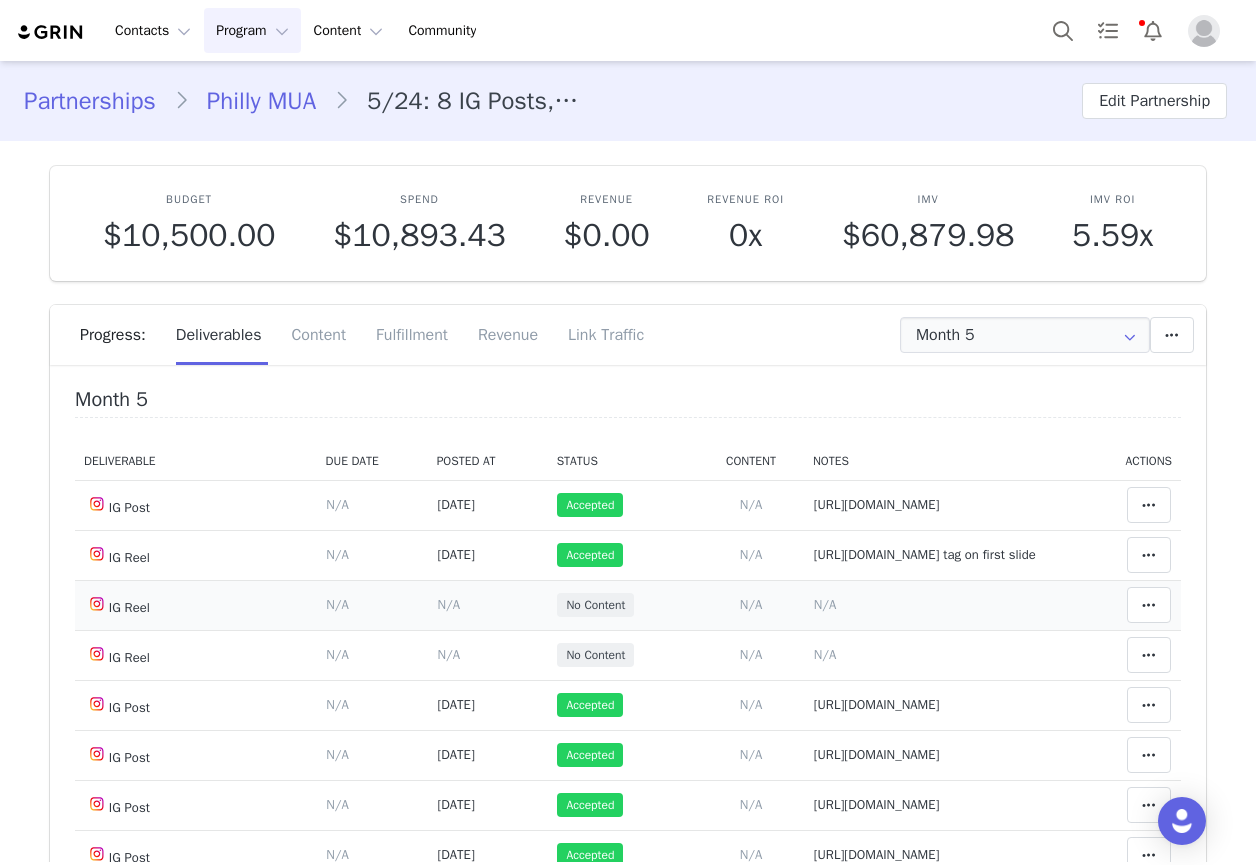 click on "N/A" at bounding box center [825, 604] 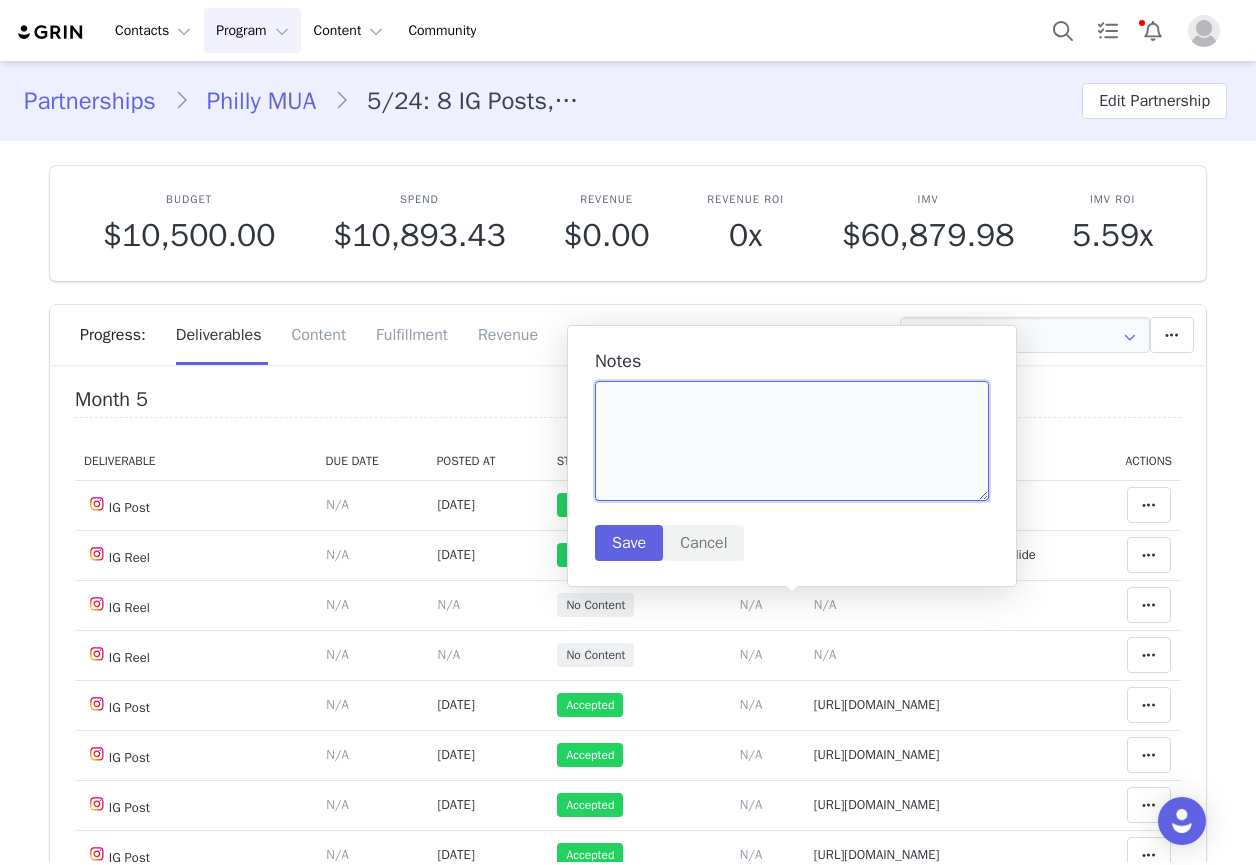 click at bounding box center [792, 441] 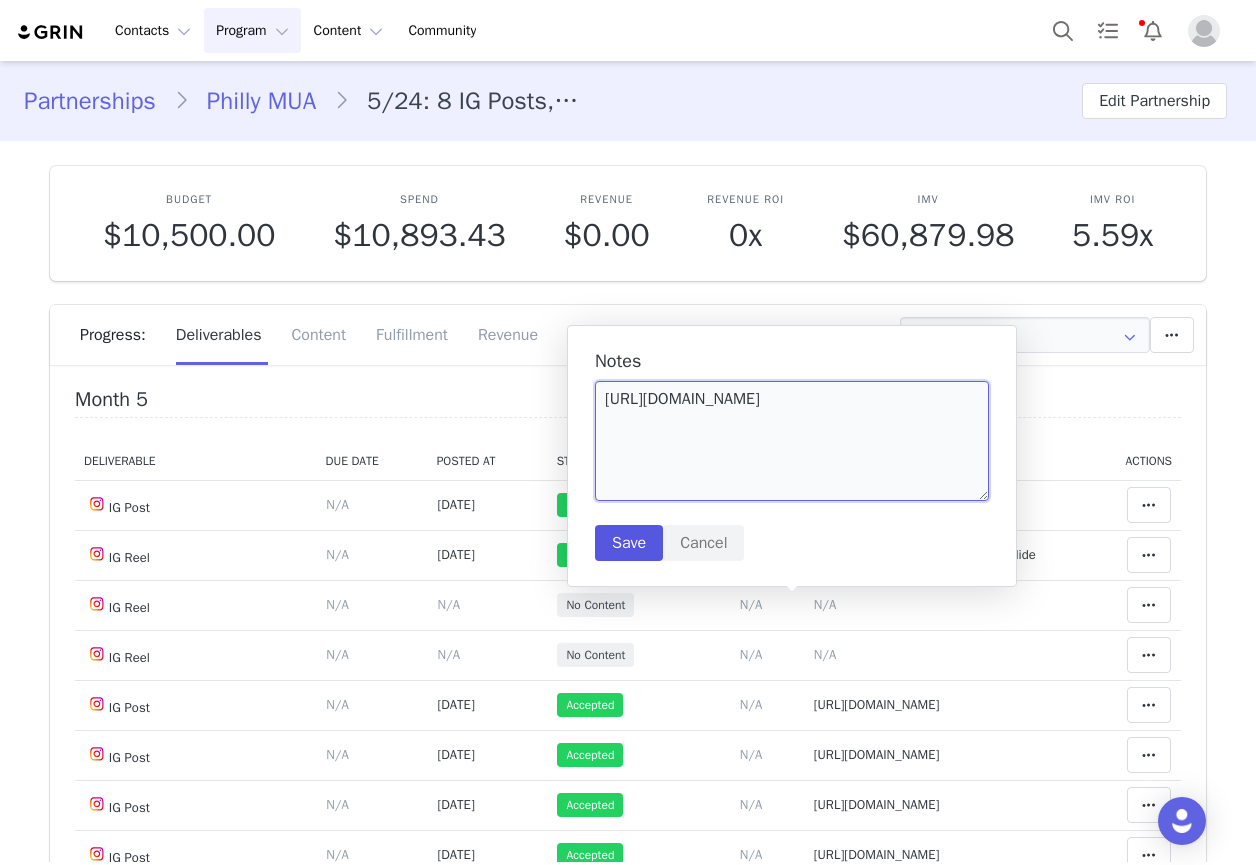 type on "https://www.instagram.com/reel/DLjX5RcNEul/" 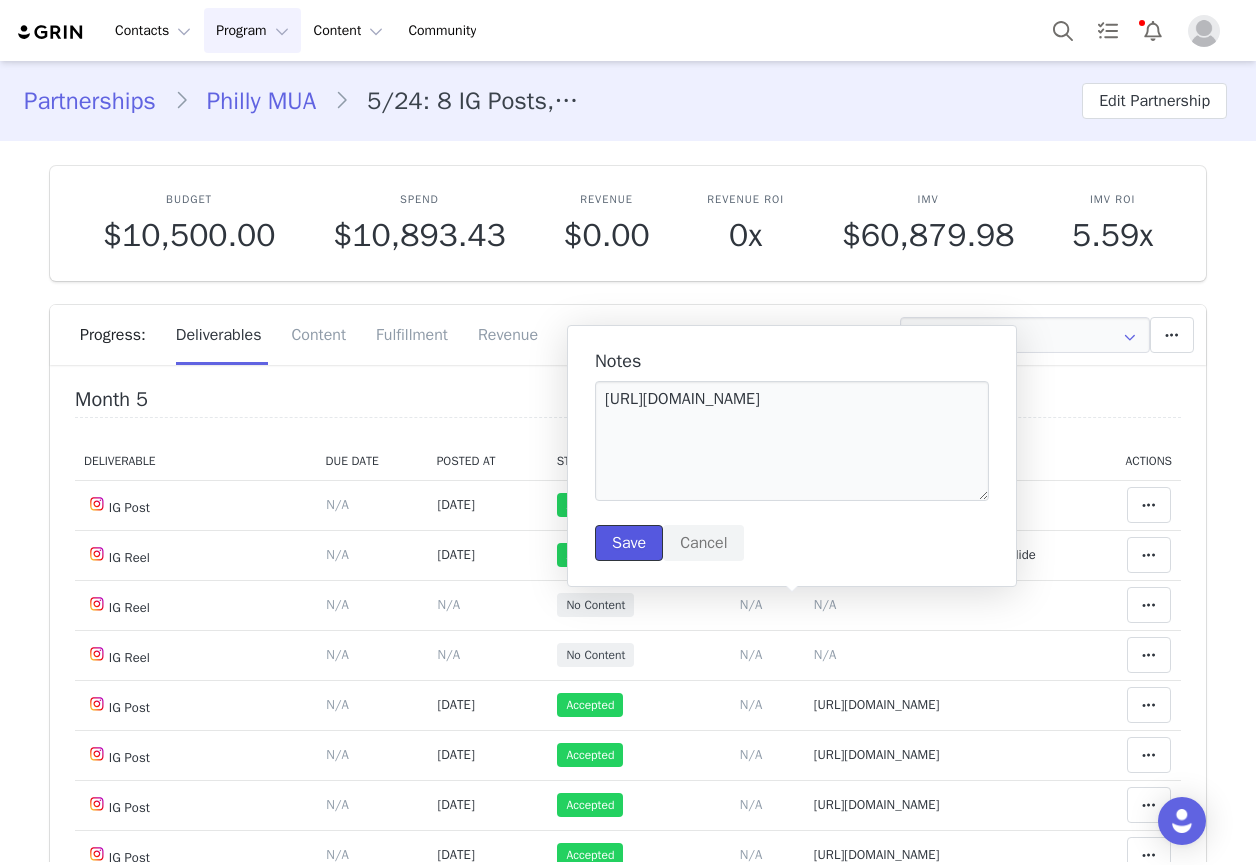 click on "Save" at bounding box center (629, 543) 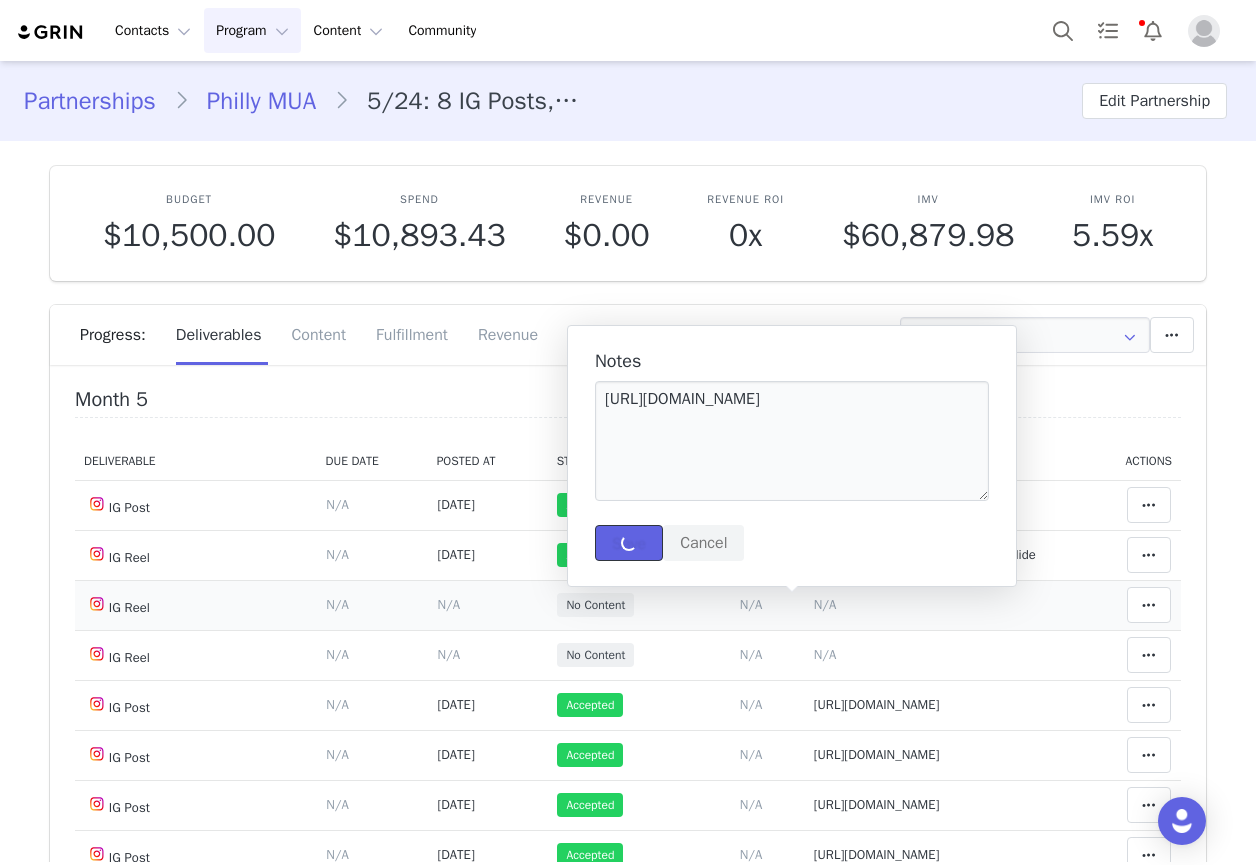 type 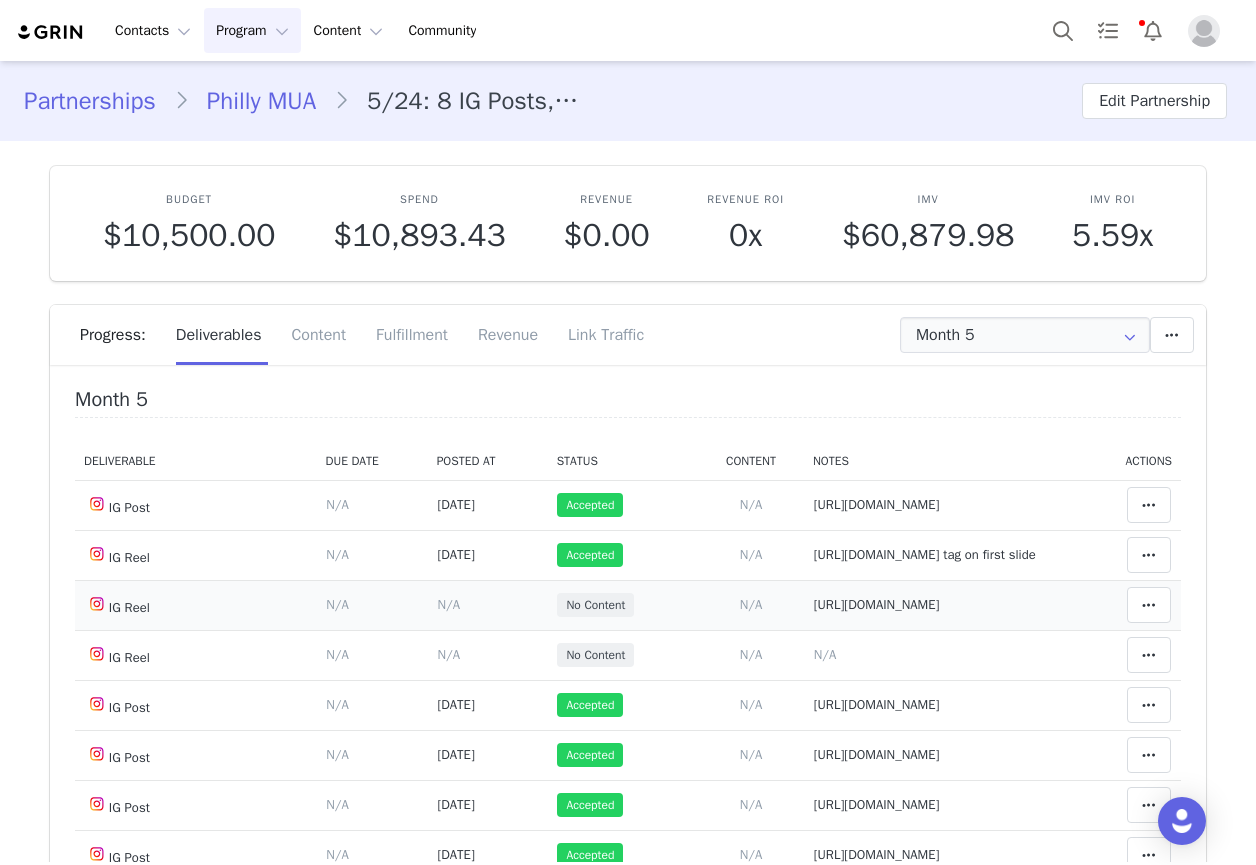 click on "N/A" at bounding box center [448, 604] 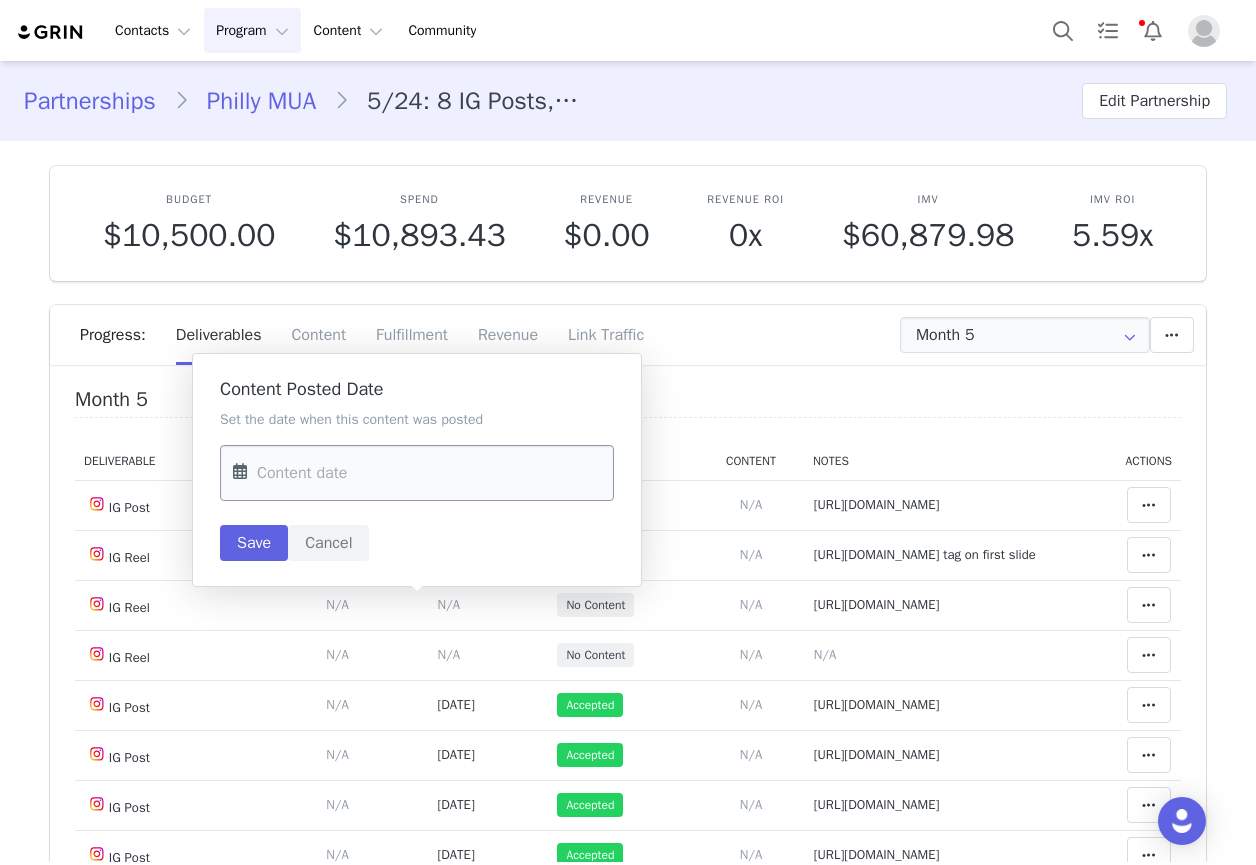 click at bounding box center [417, 473] 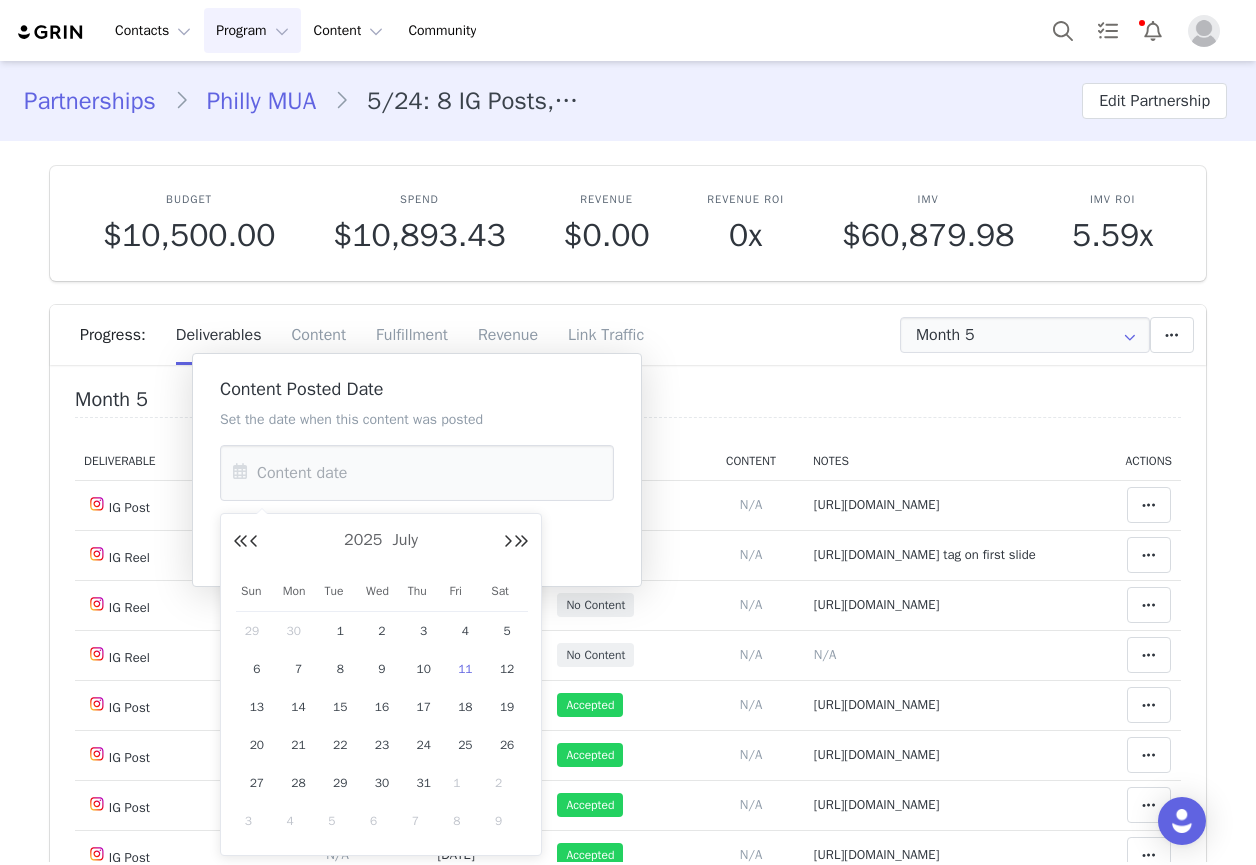click on "30" at bounding box center [299, 631] 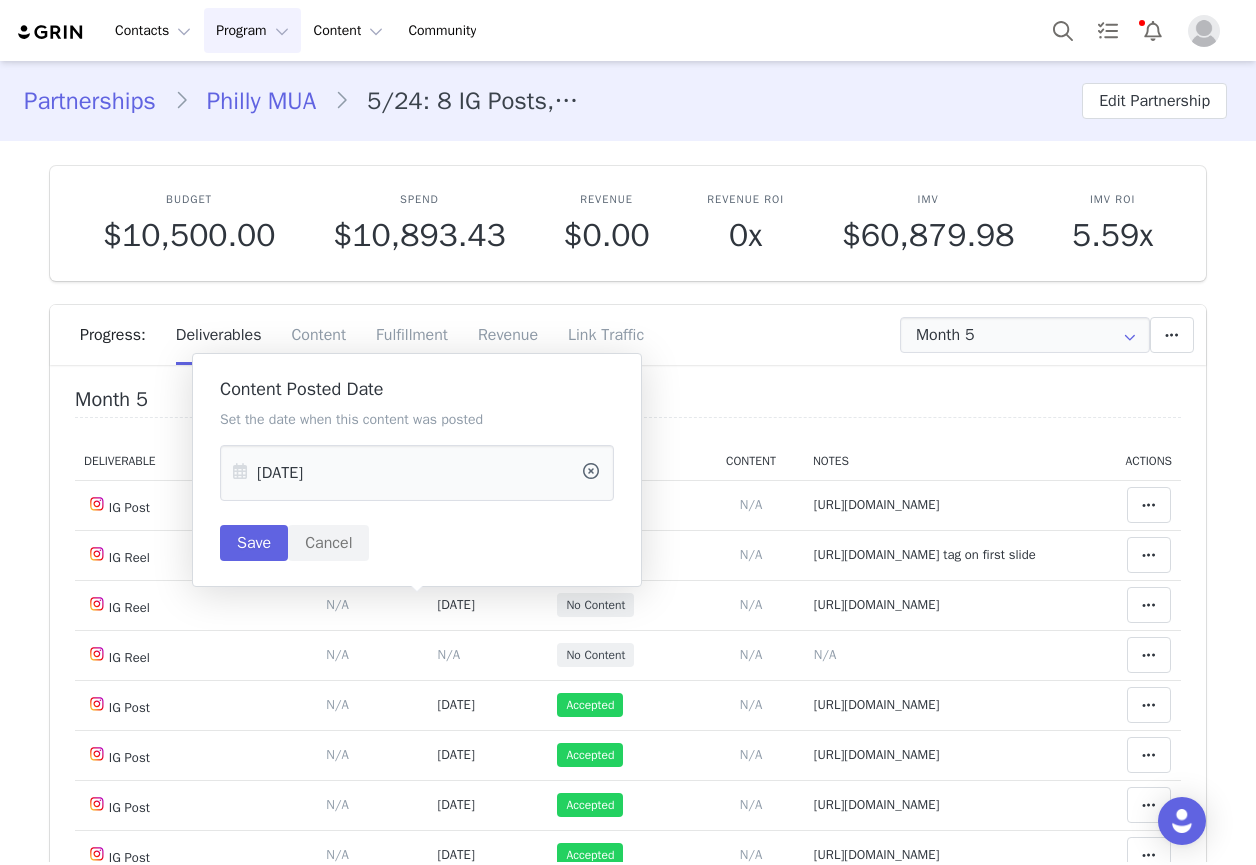 click at bounding box center [240, 473] 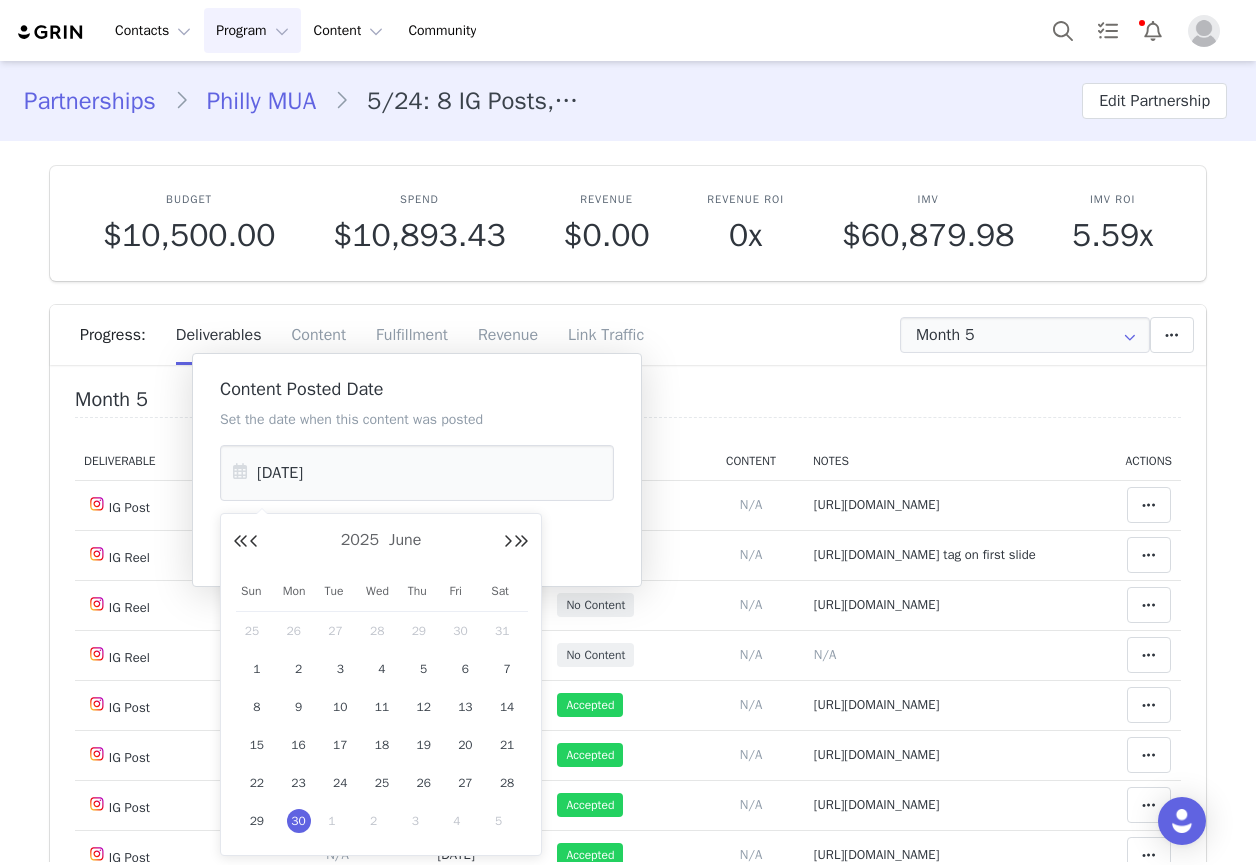 drag, startPoint x: 335, startPoint y: 823, endPoint x: 294, endPoint y: 633, distance: 194.37335 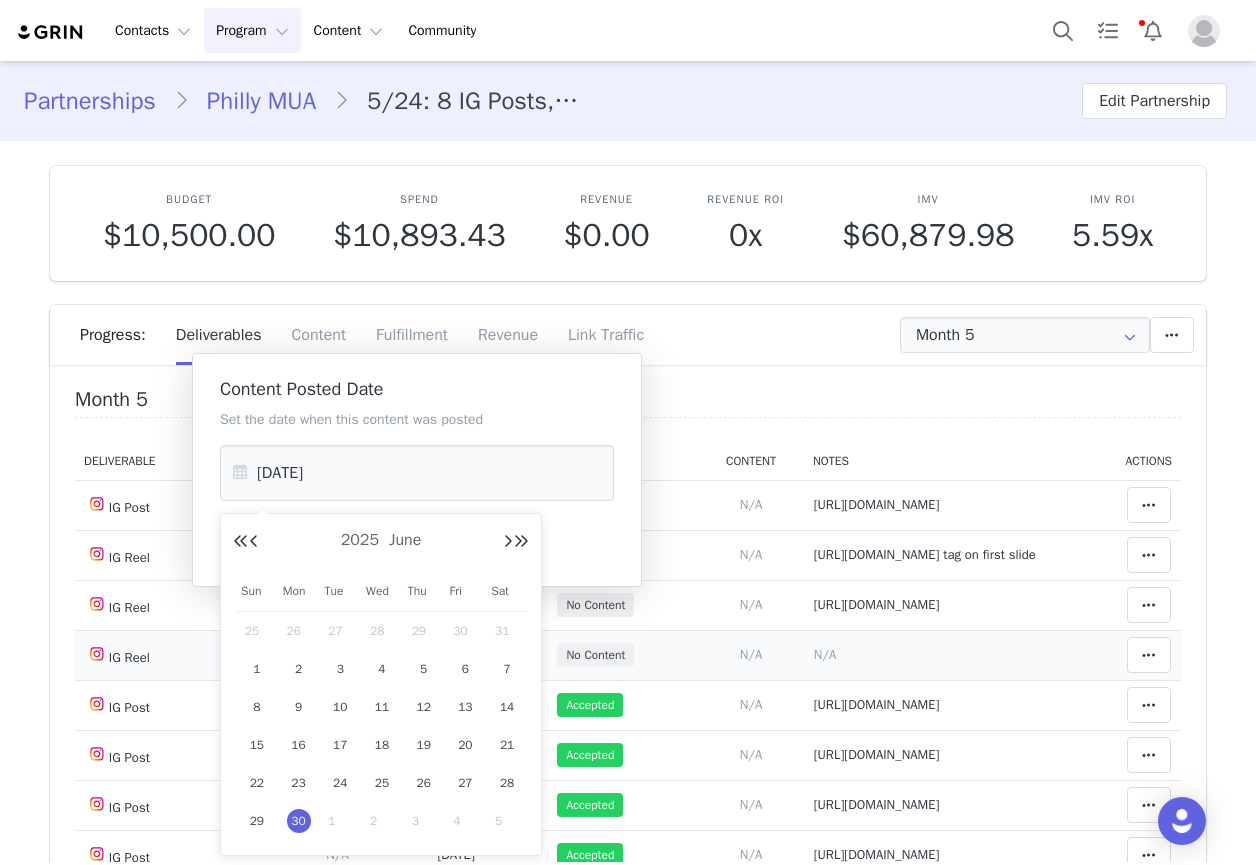 click on "1" at bounding box center [340, 821] 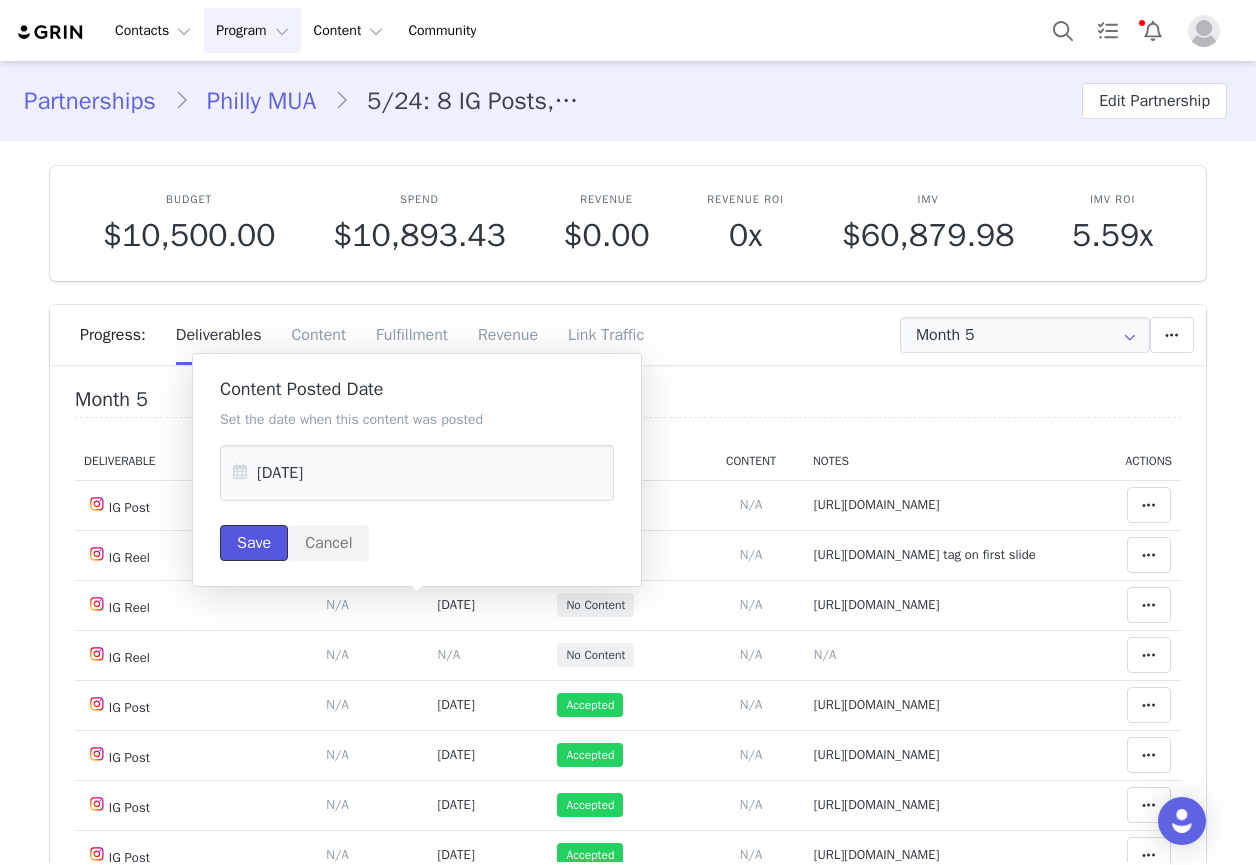 click on "Save" at bounding box center (254, 543) 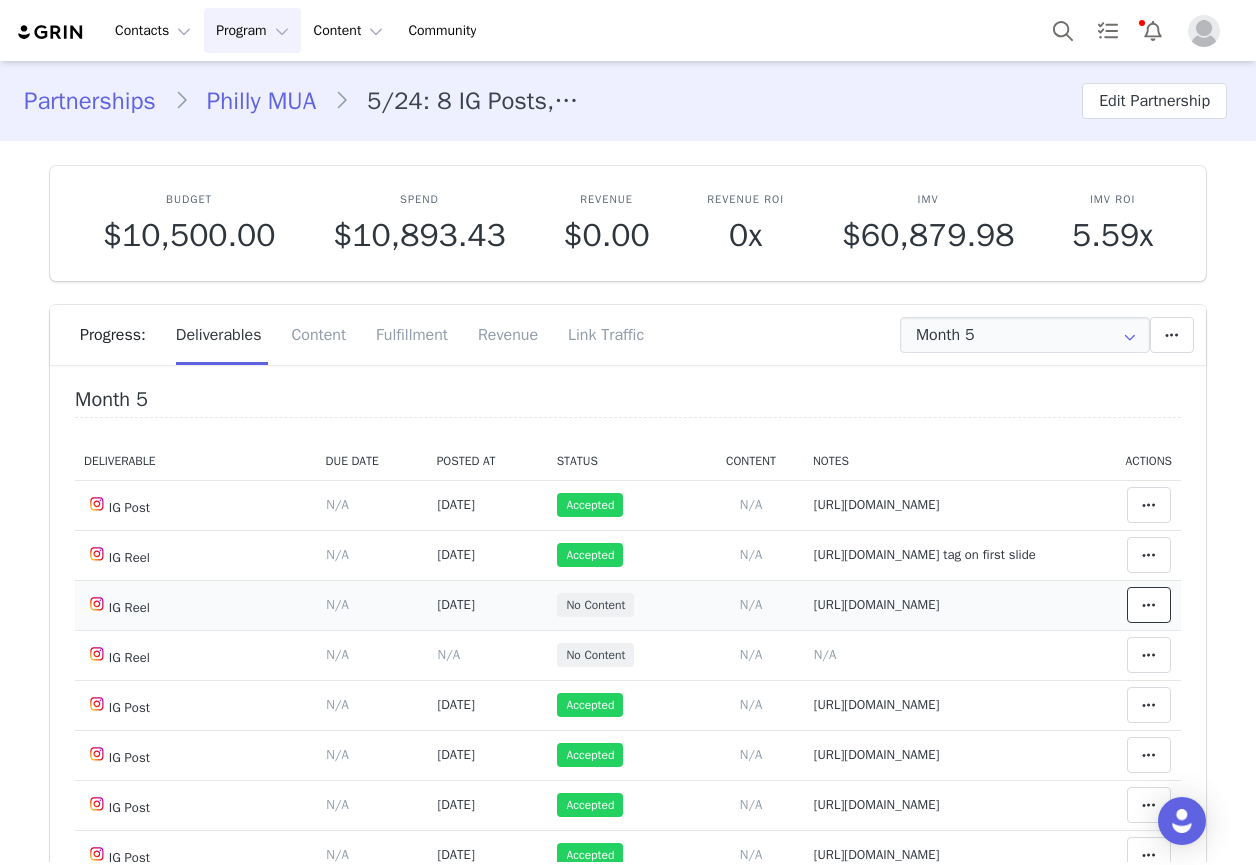 click at bounding box center (1149, 605) 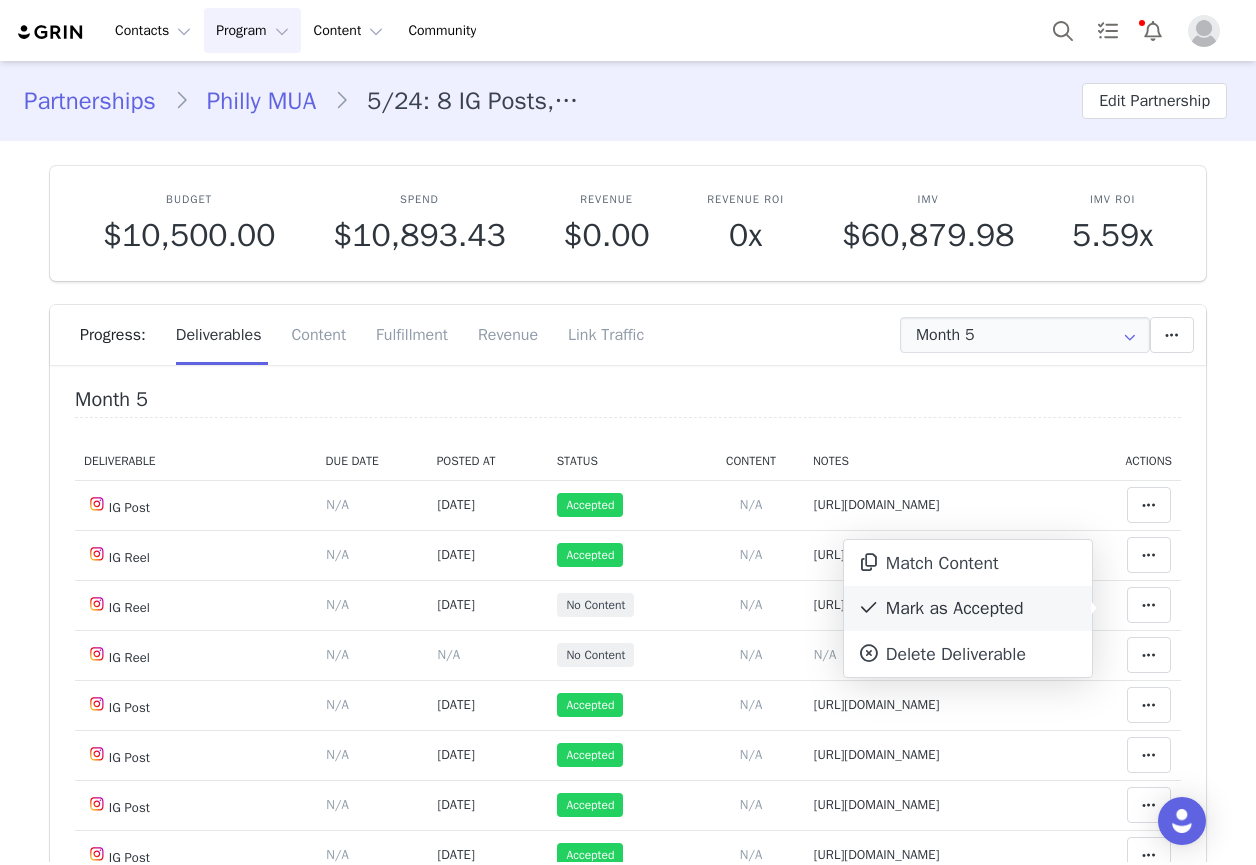 click on "Mark as Accepted" at bounding box center [968, 609] 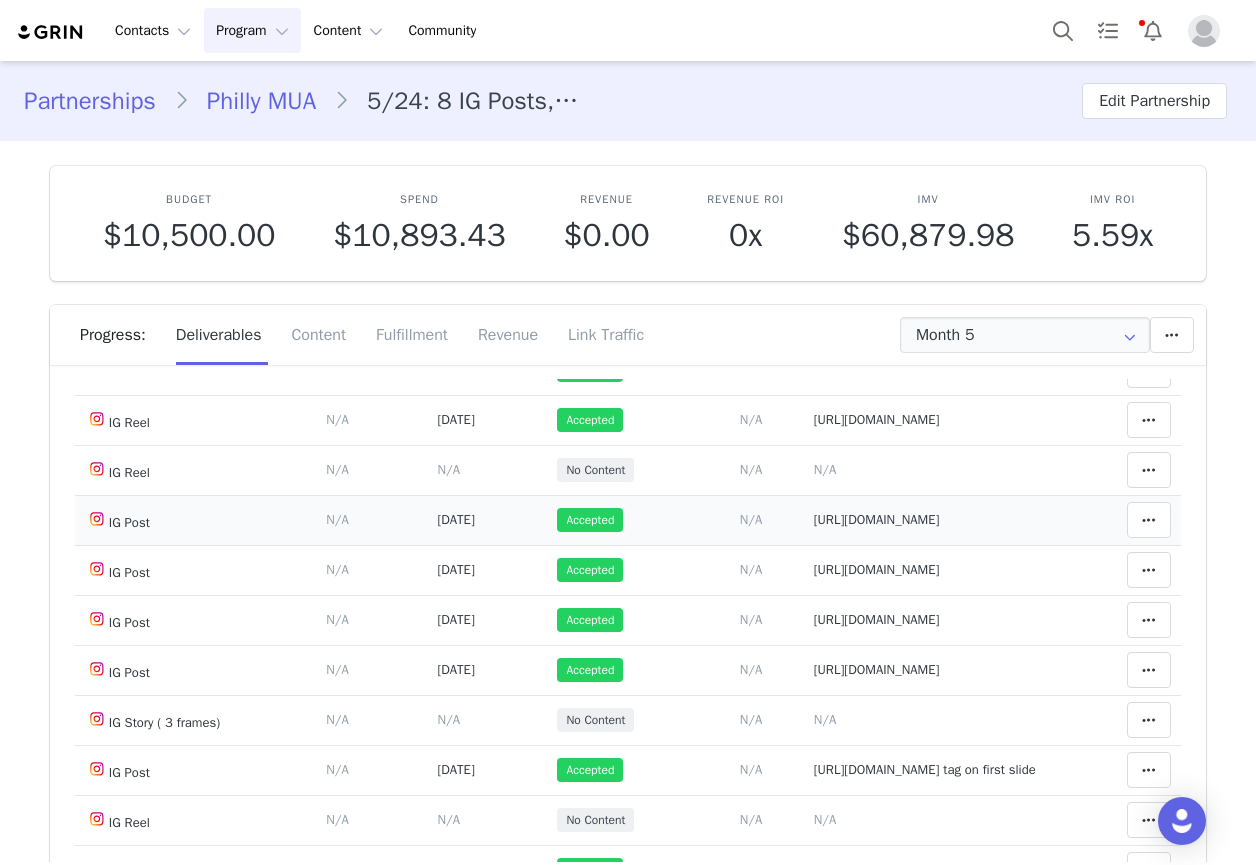 scroll, scrollTop: 200, scrollLeft: 0, axis: vertical 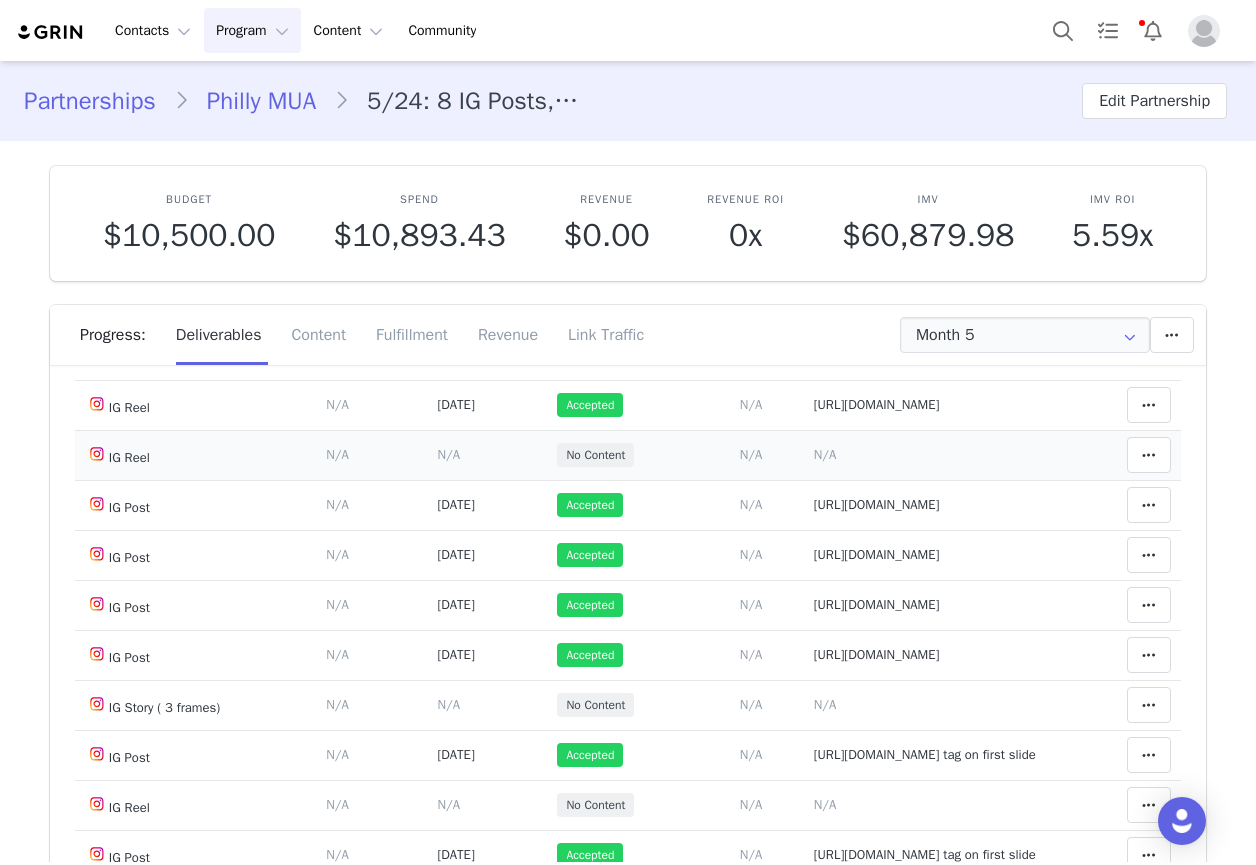 click on "N/A" at bounding box center [825, 454] 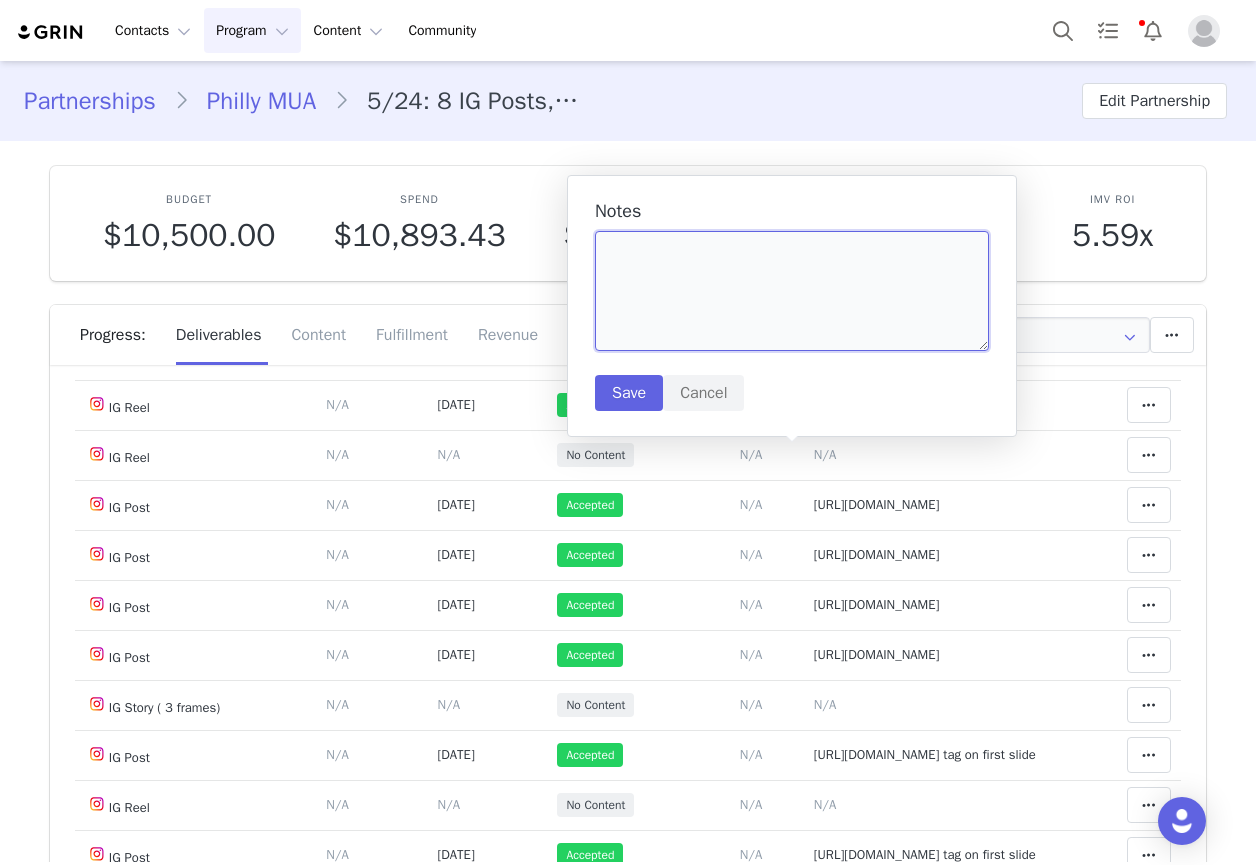 click at bounding box center [792, 291] 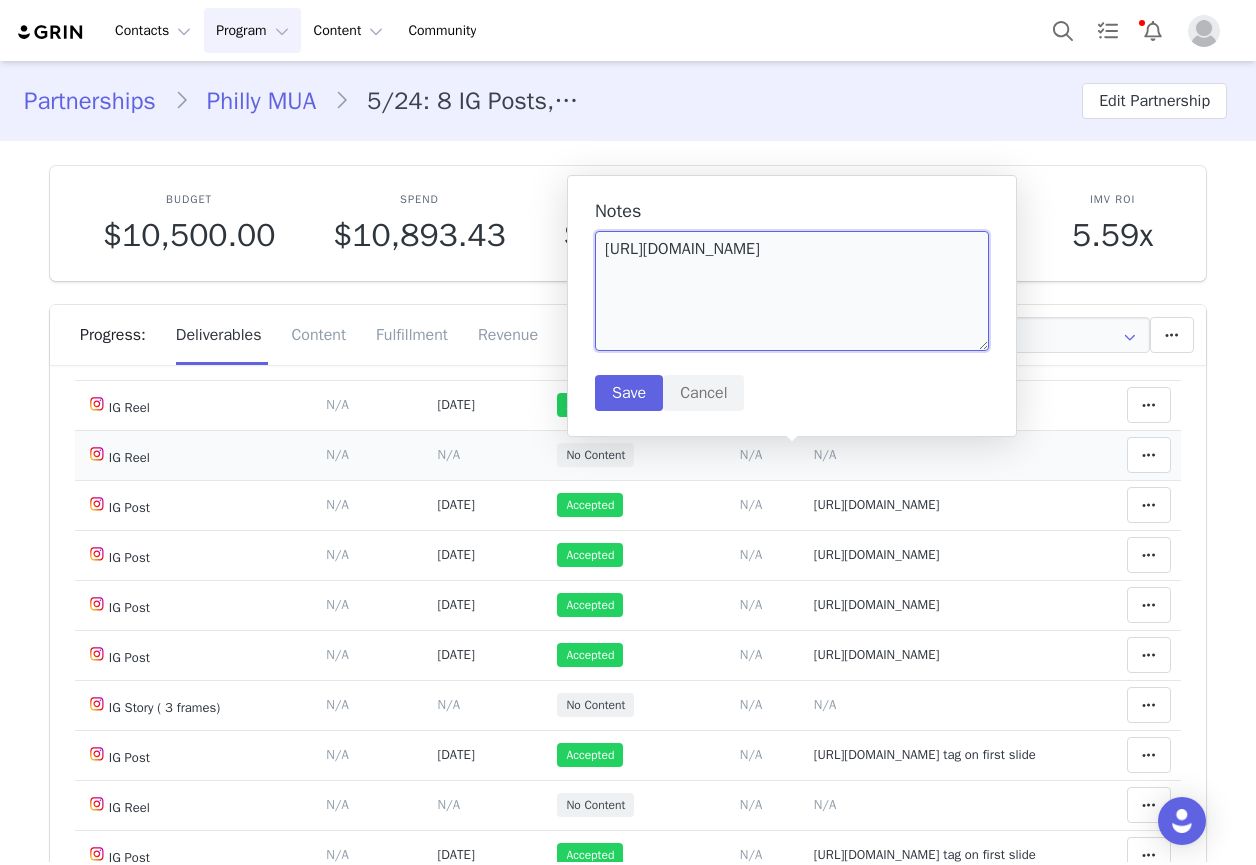type on "https://www.instagram.com/reel/DLy1ej_tM16/" 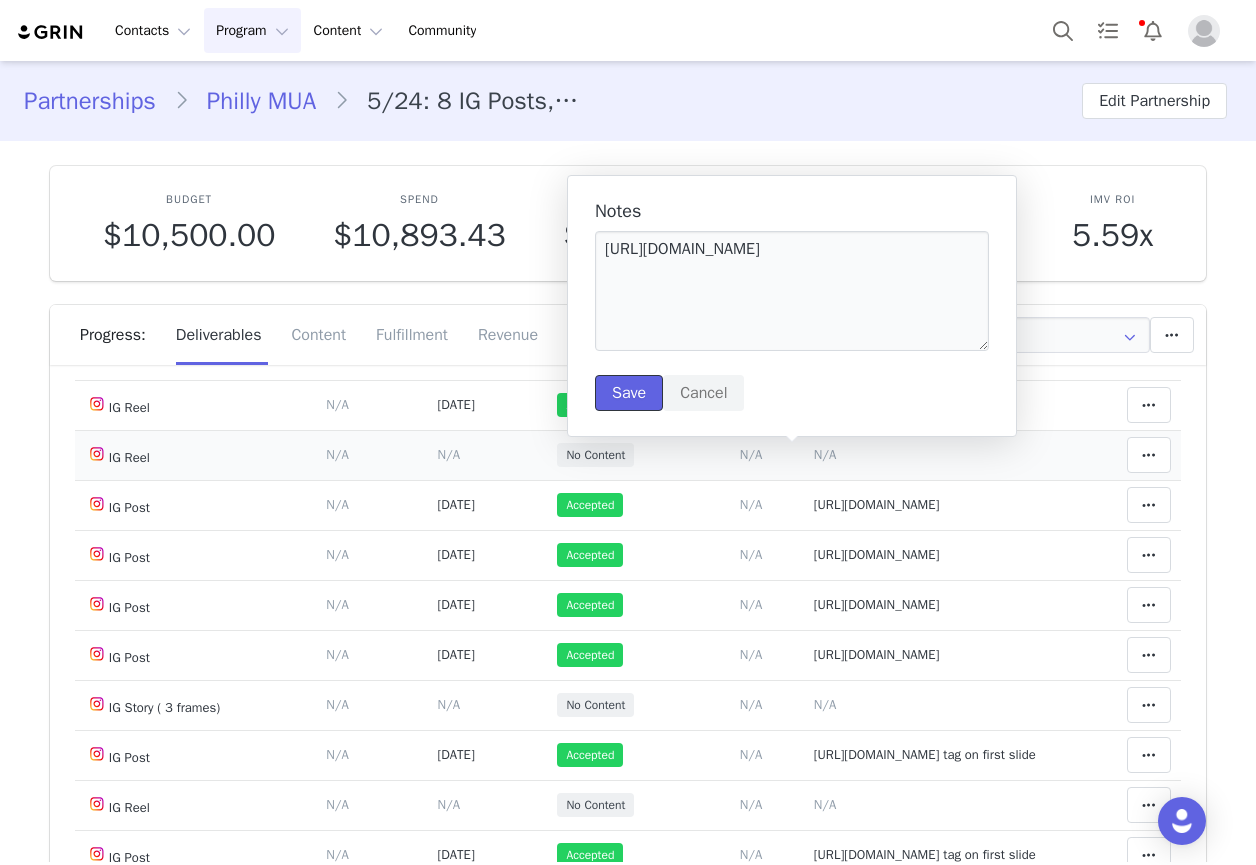 click on "Save" at bounding box center (629, 393) 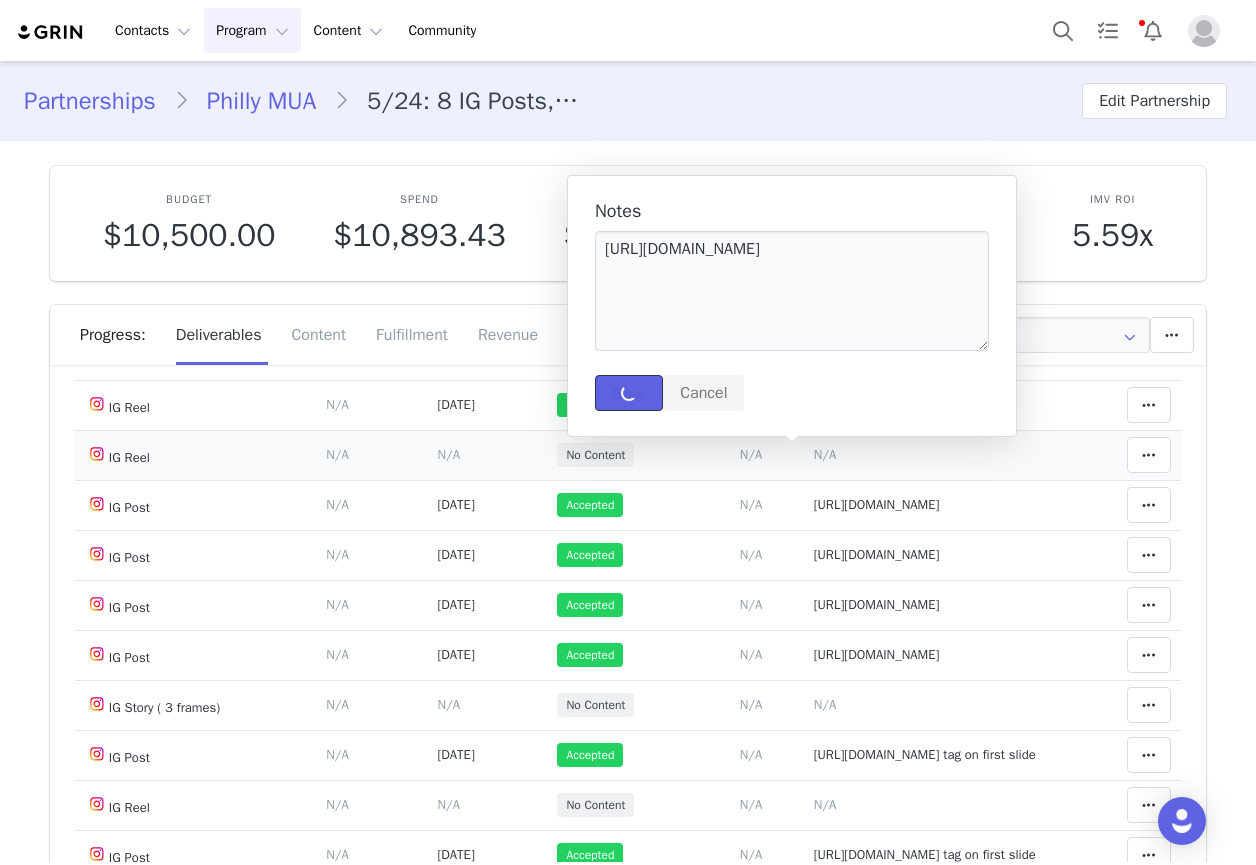 type 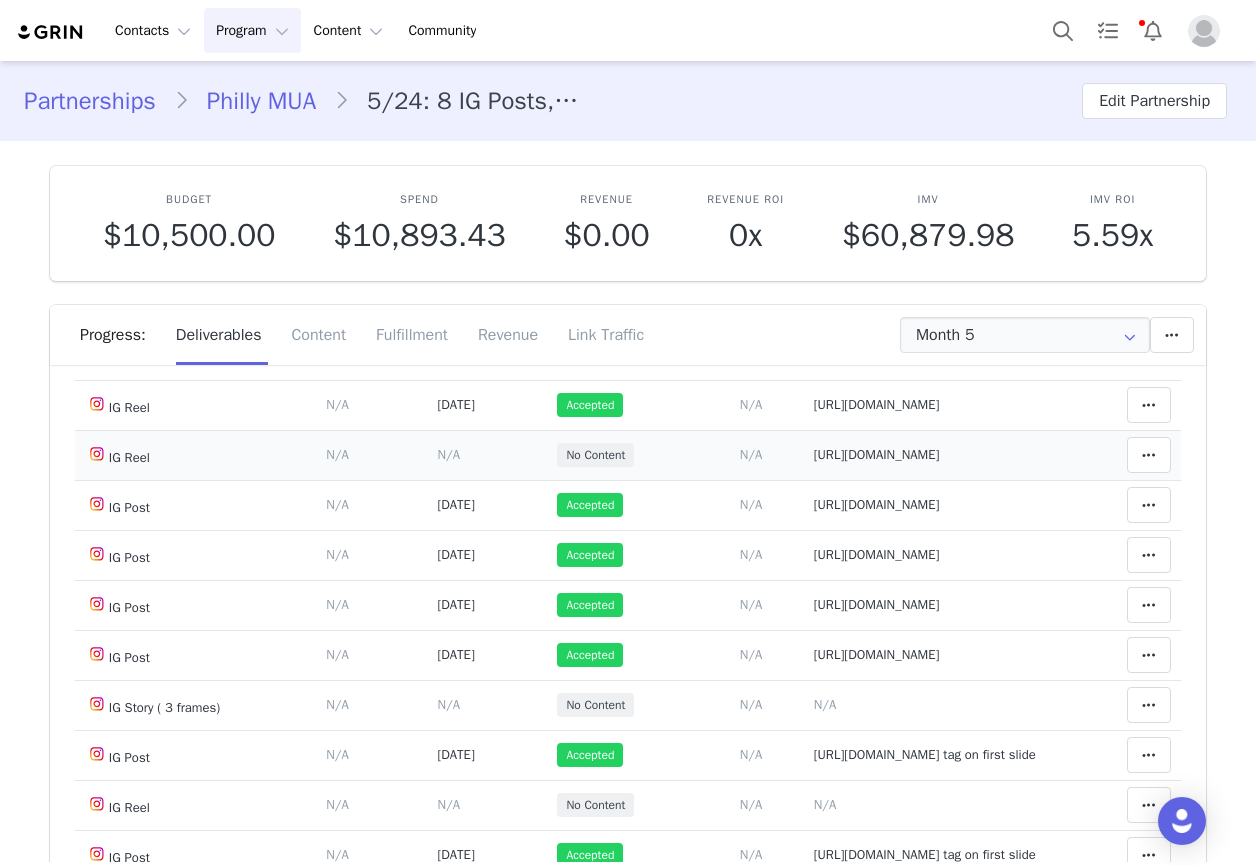 click on "N/A" at bounding box center [448, 454] 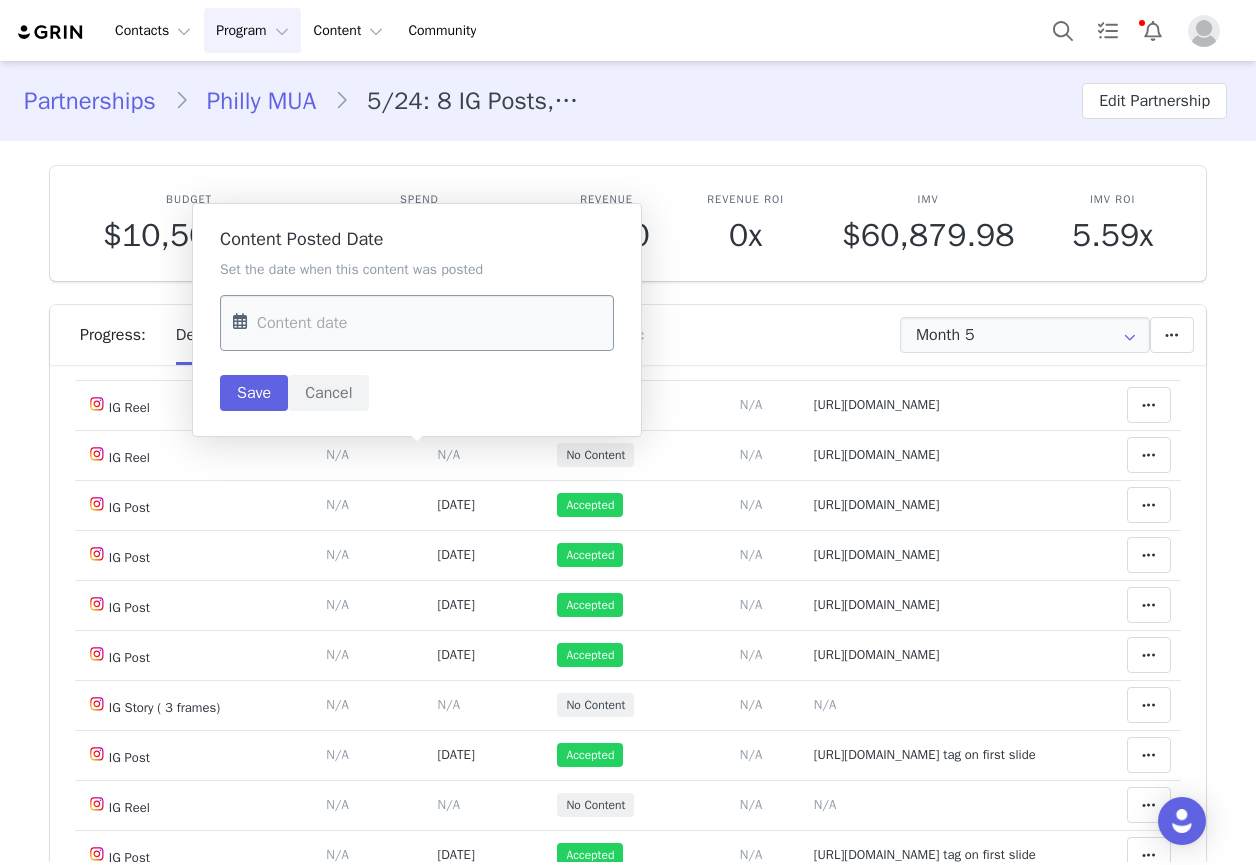 click at bounding box center [417, 323] 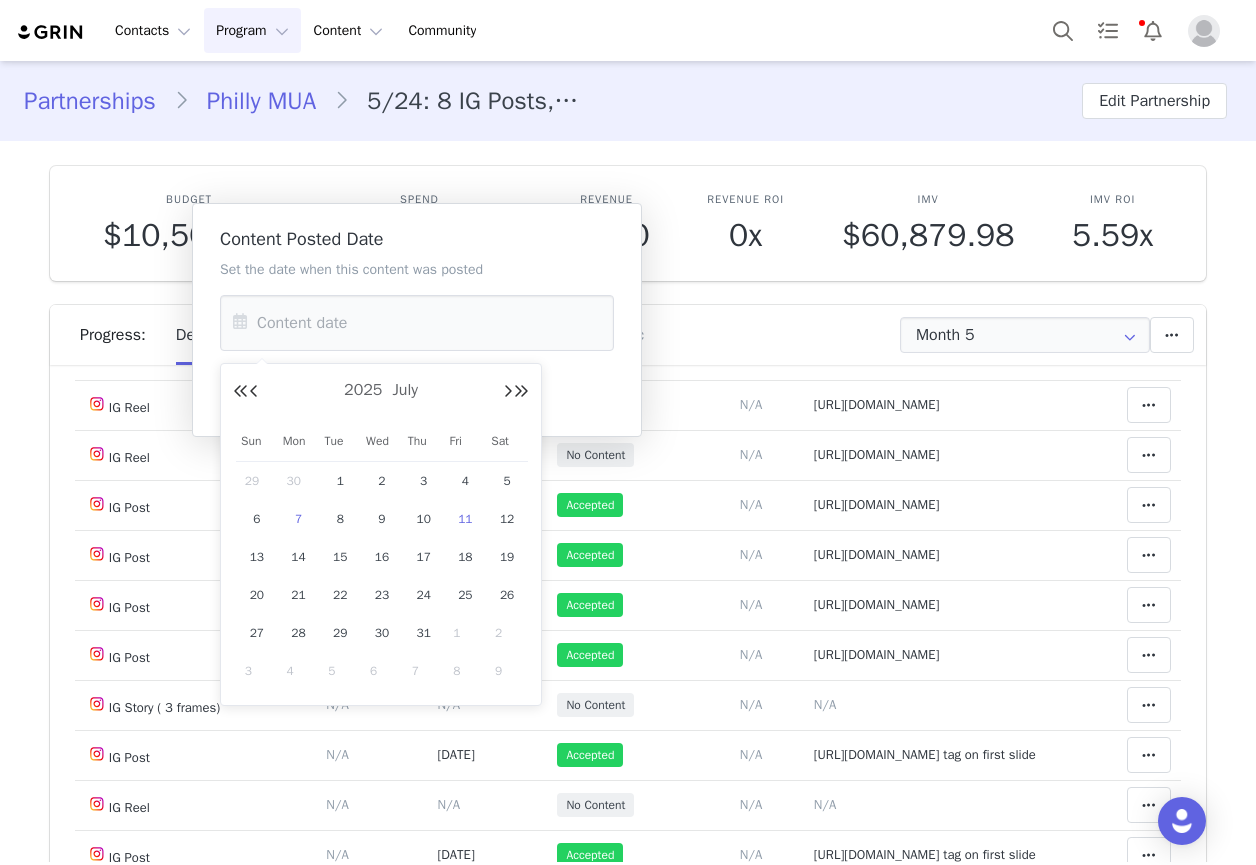 drag, startPoint x: 292, startPoint y: 509, endPoint x: 270, endPoint y: 408, distance: 103.36827 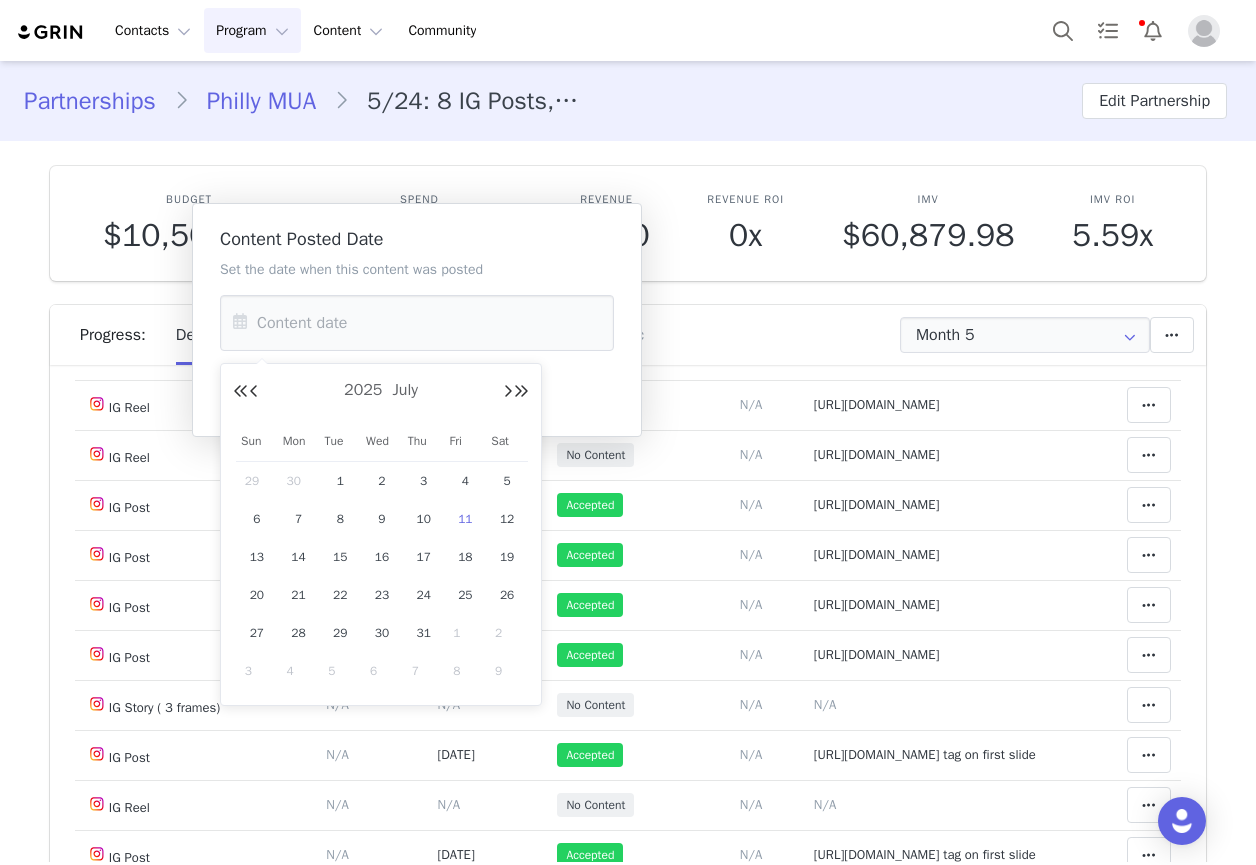 click on "7" at bounding box center (299, 519) 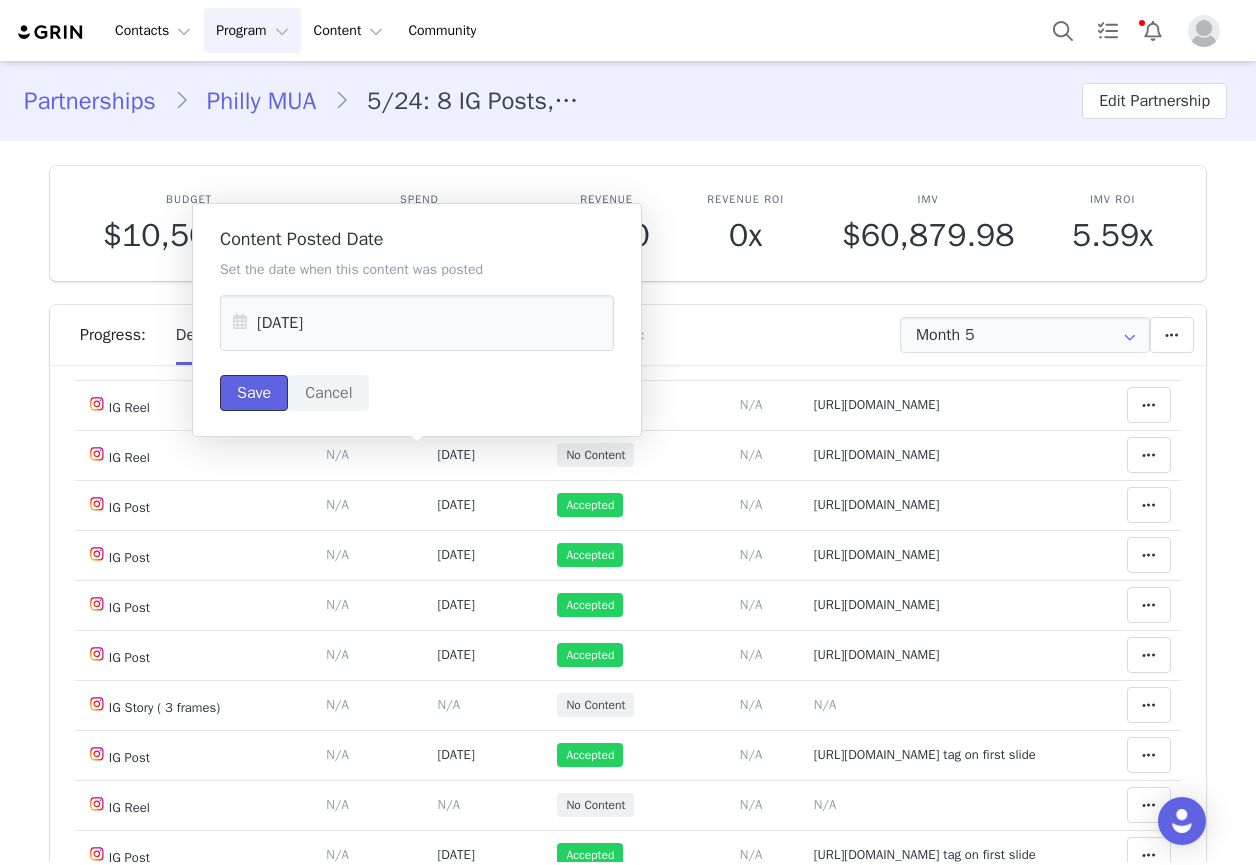 click on "Save" at bounding box center (254, 393) 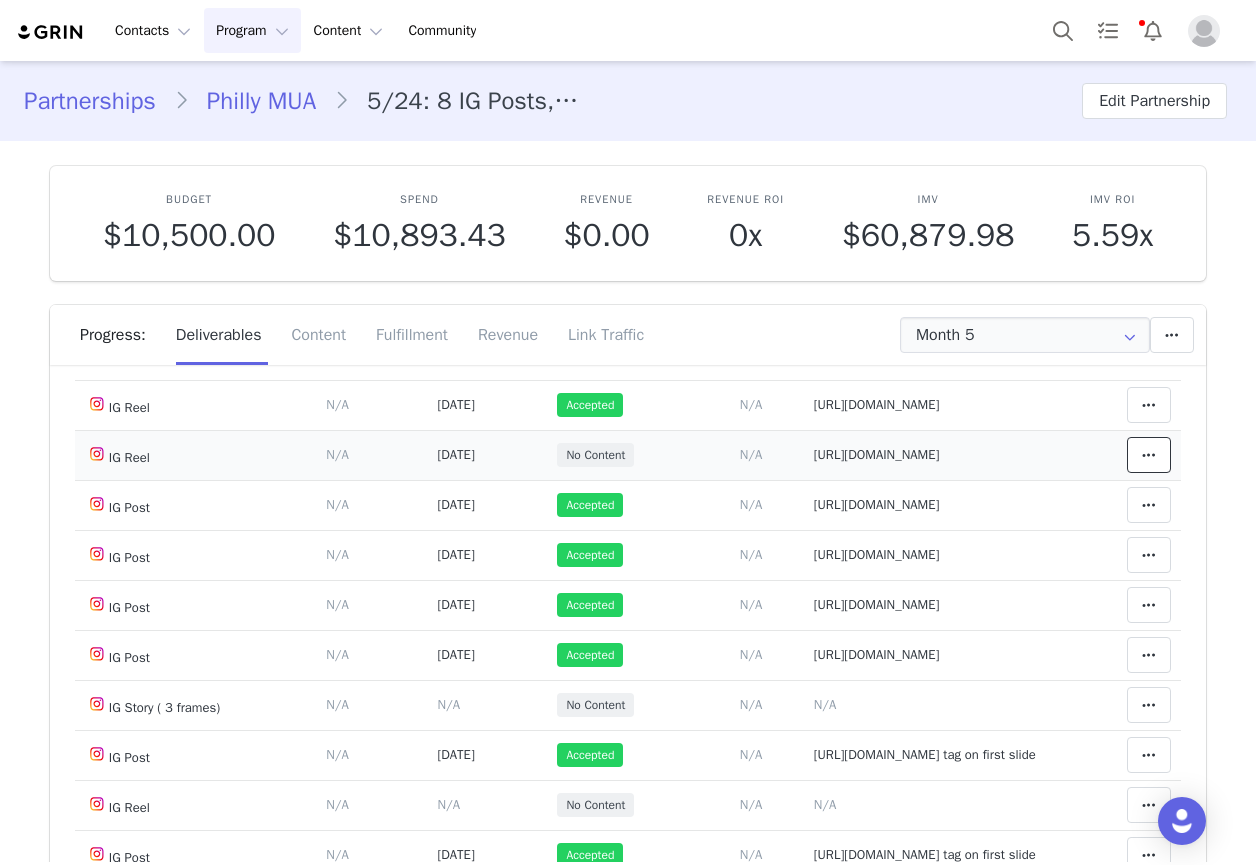 click at bounding box center (1149, 455) 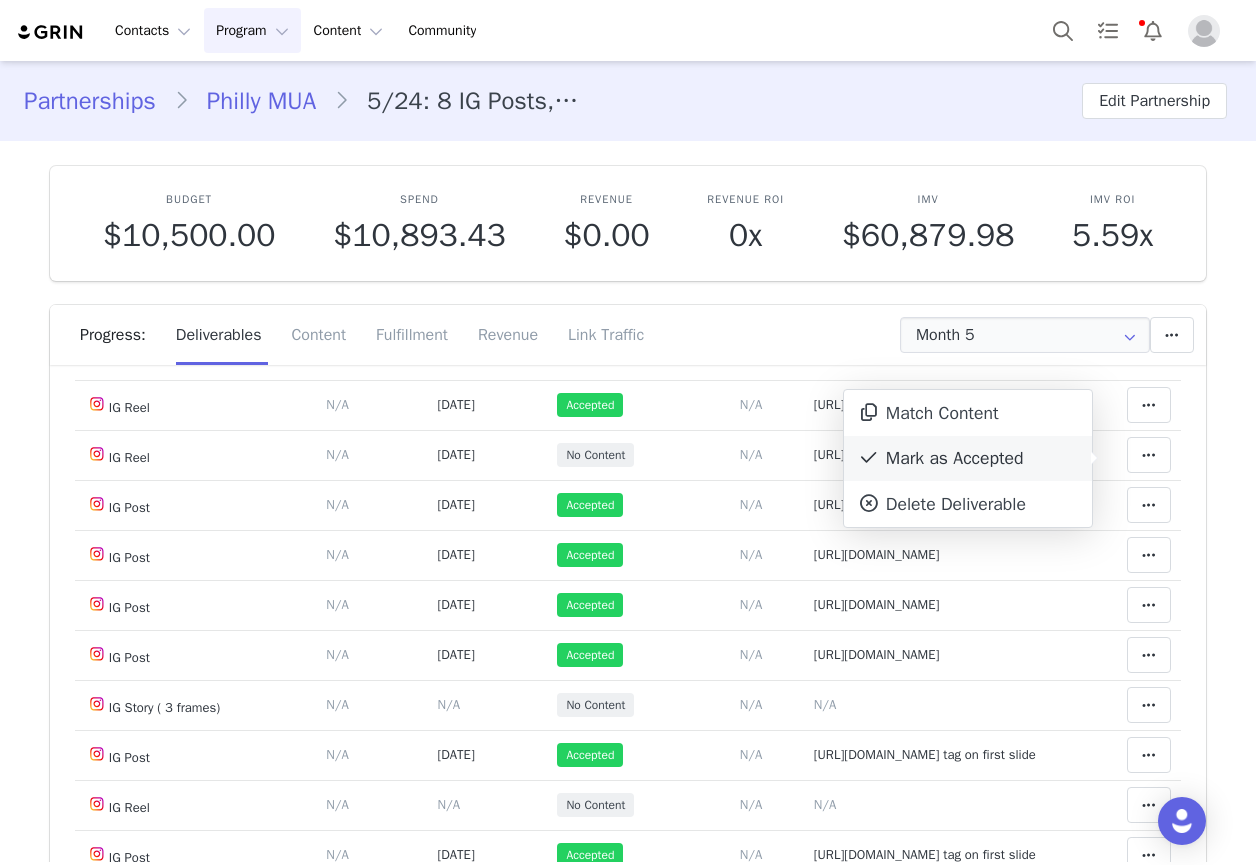click on "Mark as Accepted" at bounding box center (968, 459) 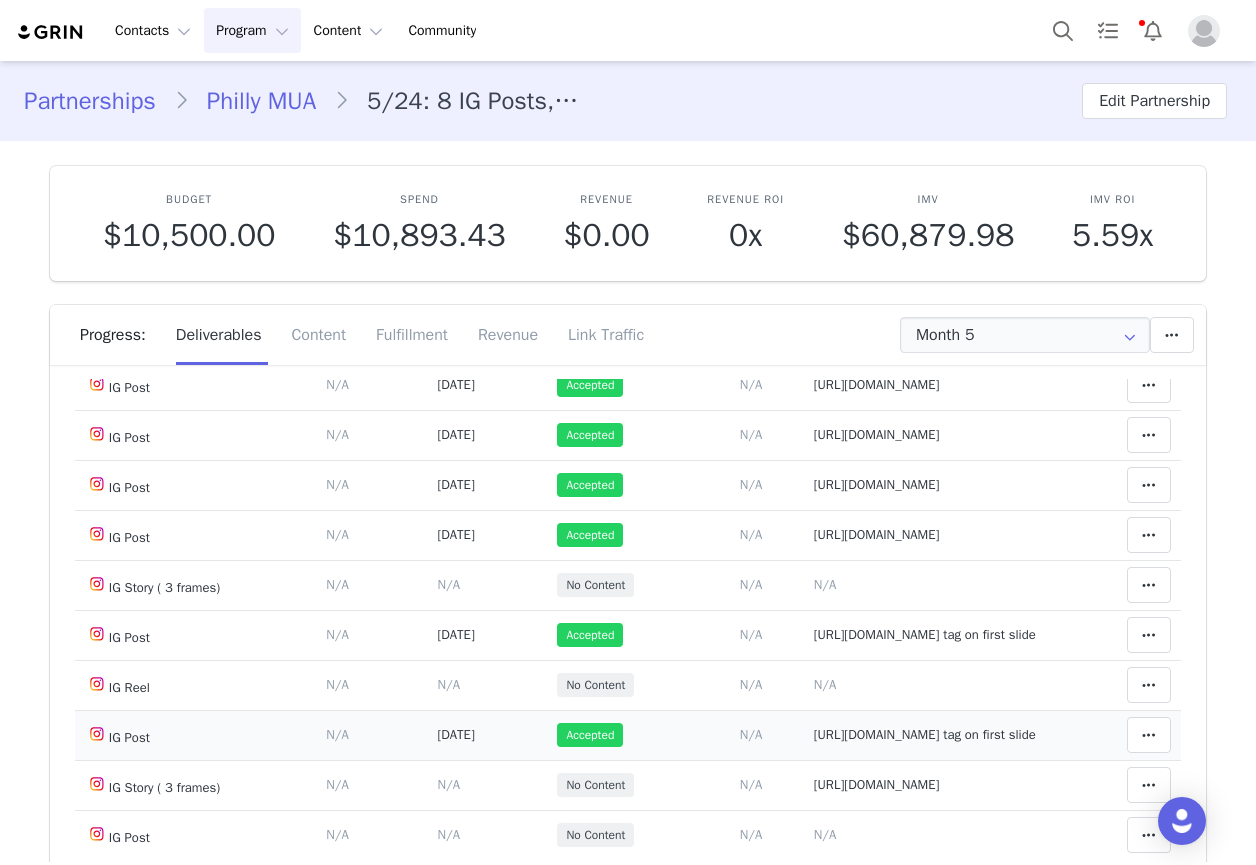 scroll, scrollTop: 400, scrollLeft: 0, axis: vertical 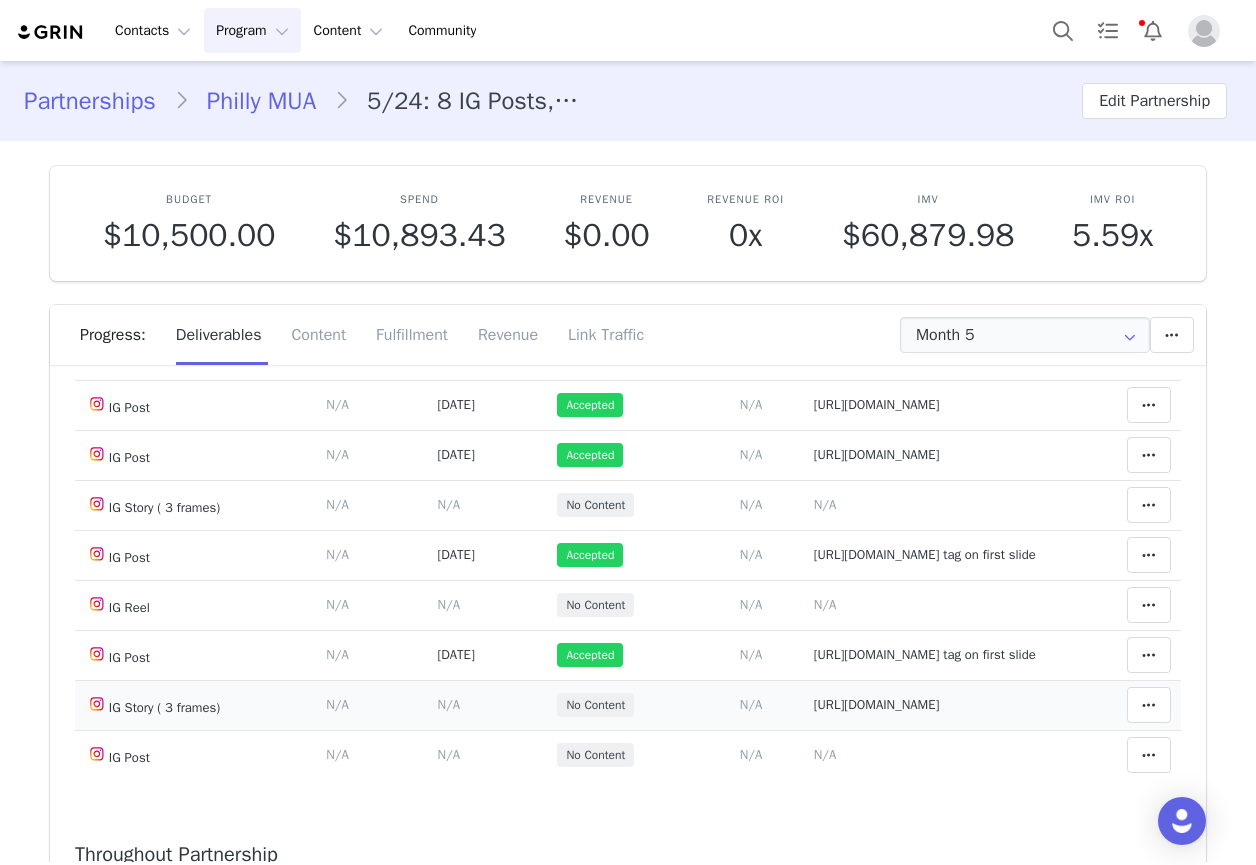click on "https://static-resources.creatoriq.com/instagram-stories/thumbs/3613774388436273352.jpg" at bounding box center (877, 704) 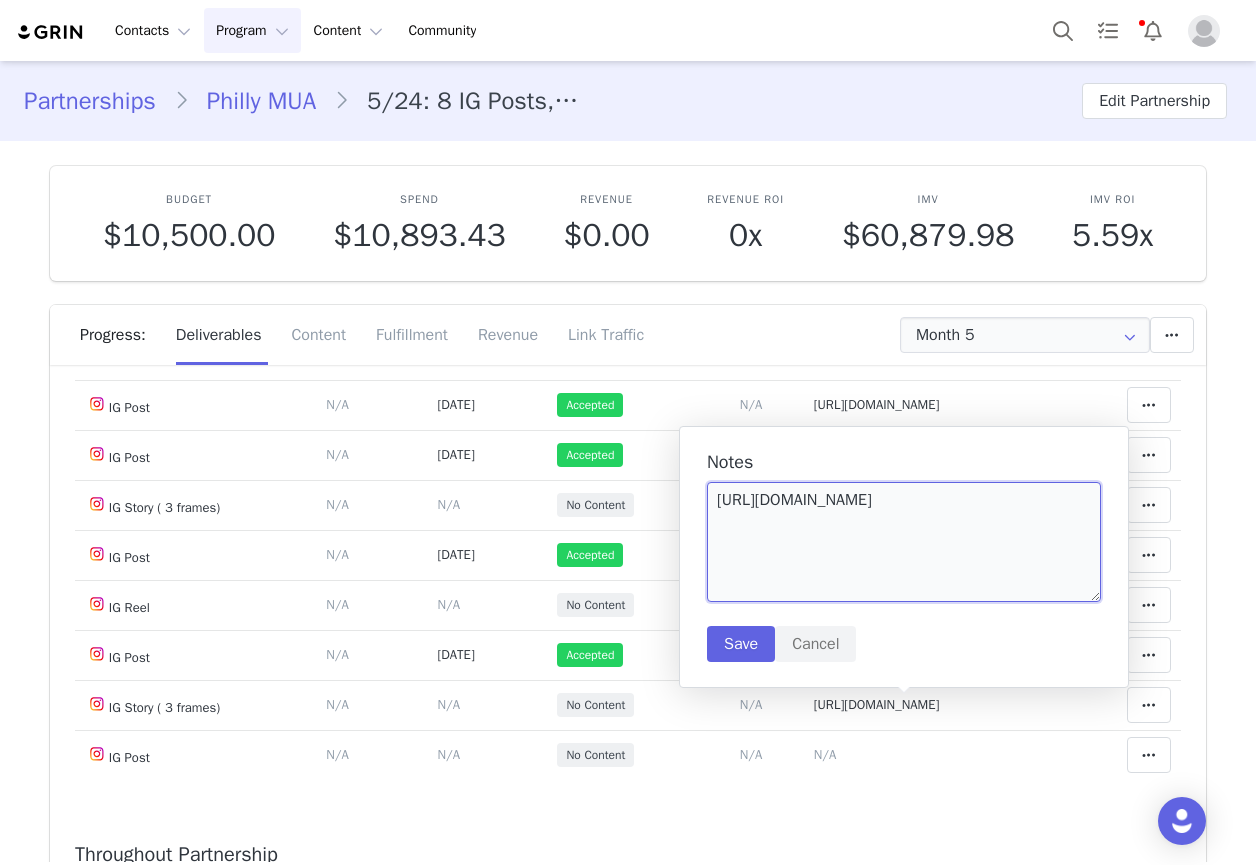 click on "https://static-resources.creatoriq.com/instagram-stories/thumbs/3613774388436273352.jpg" at bounding box center (904, 542) 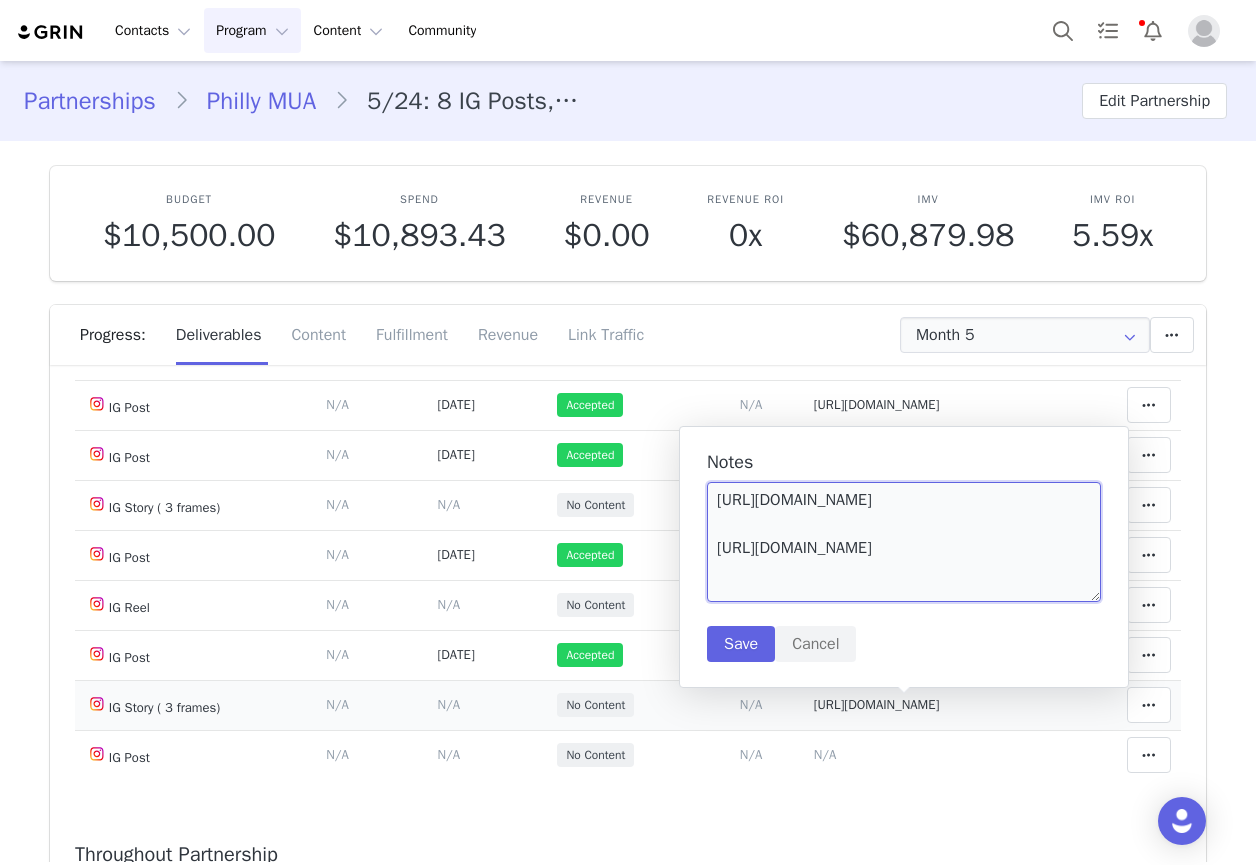 scroll, scrollTop: 6, scrollLeft: 0, axis: vertical 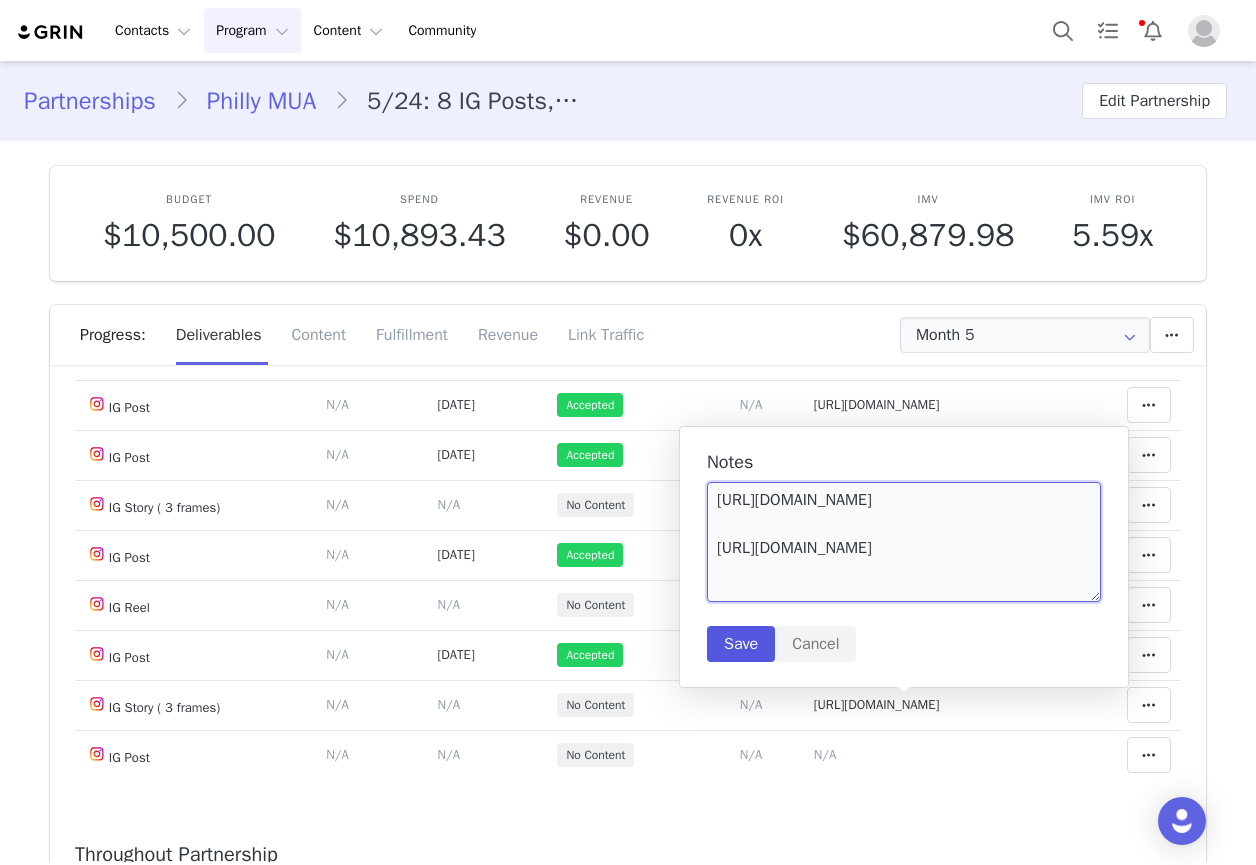 type on "https://static-resources.creatoriq.com/instagram-stories/thumbs/3613774388436273352.jpg
https://static-resources.creatoriq.com/instagram-stories/videos/3671526679226948726.mp4" 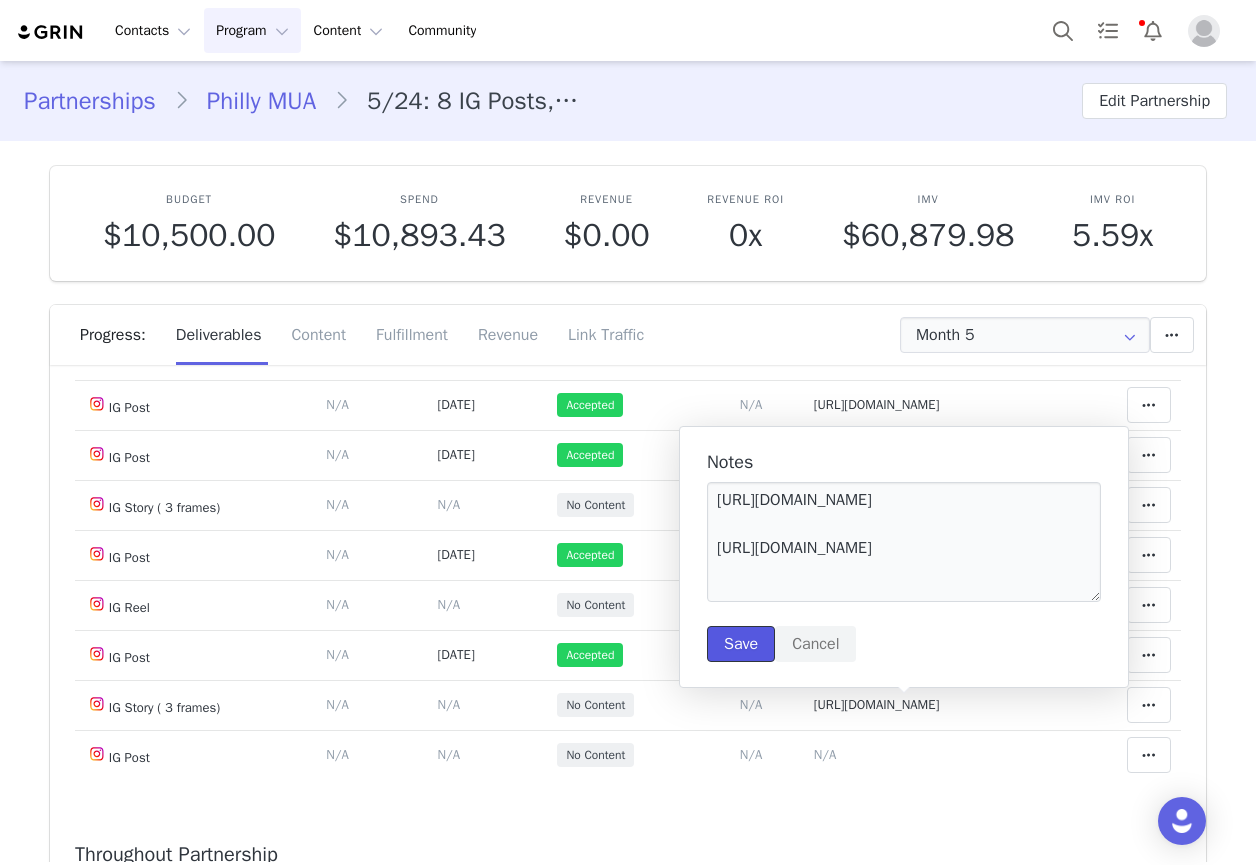 click on "Save" at bounding box center [741, 644] 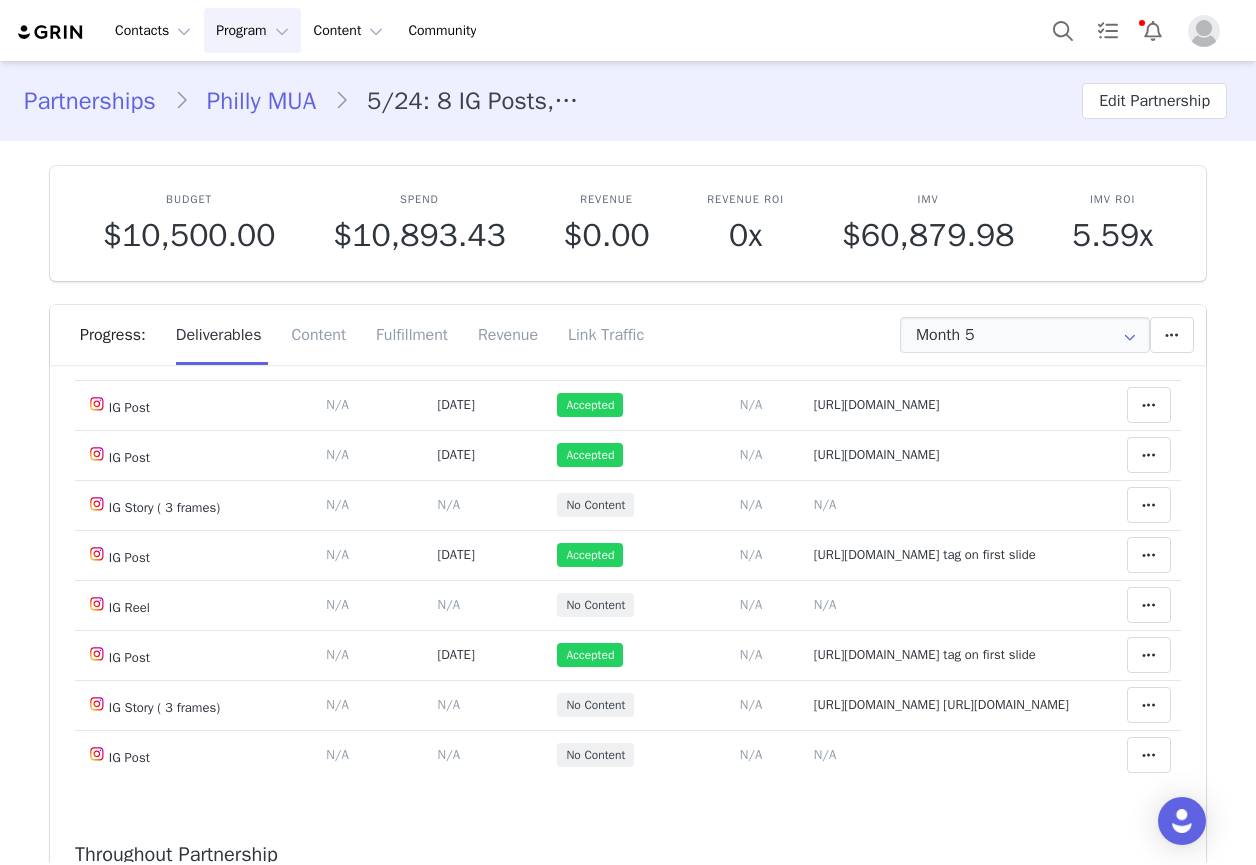 scroll, scrollTop: 0, scrollLeft: 0, axis: both 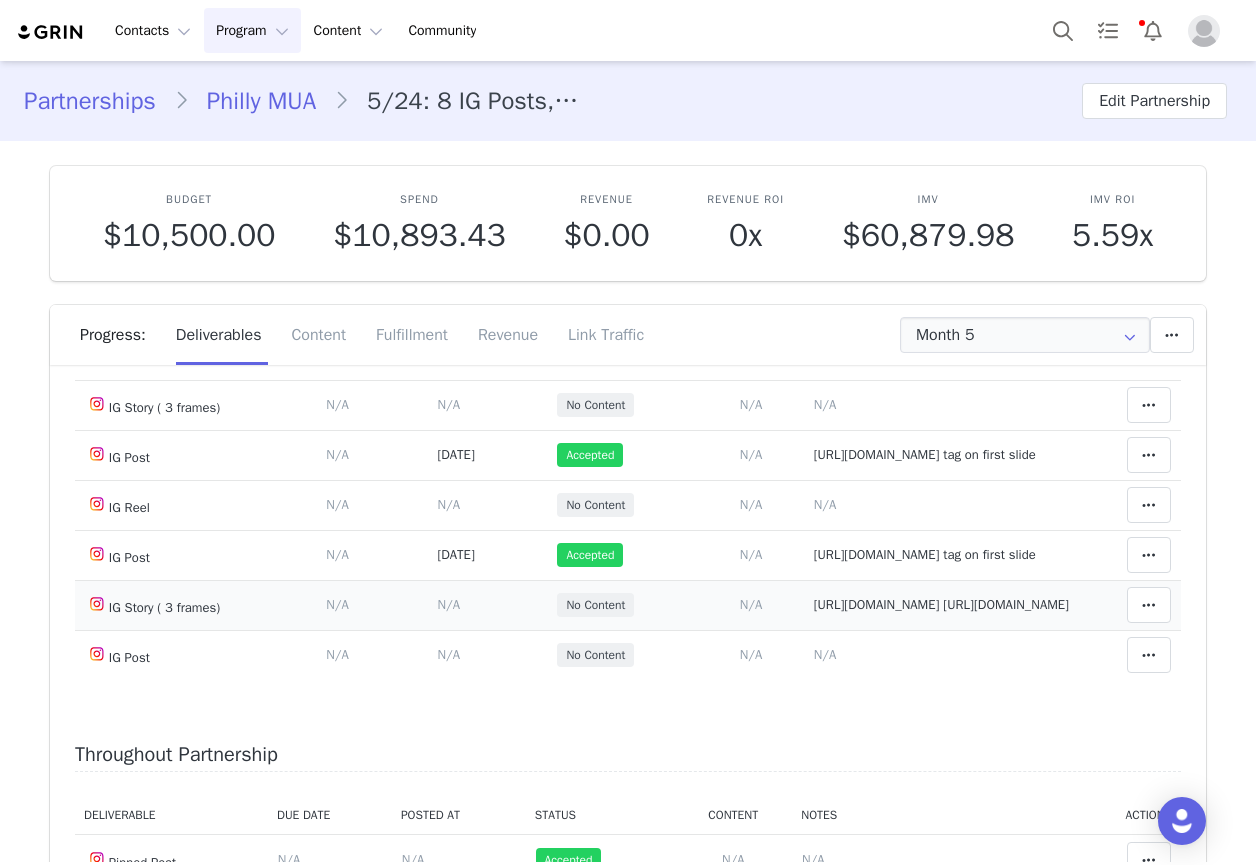 click on "https://static-resources.creatoriq.com/instagram-stories/thumbs/3613774388436273352.jpg
https://static-resources.creatoriq.com/instagram-stories/videos/3671526679226948726.mp4" at bounding box center (941, 604) 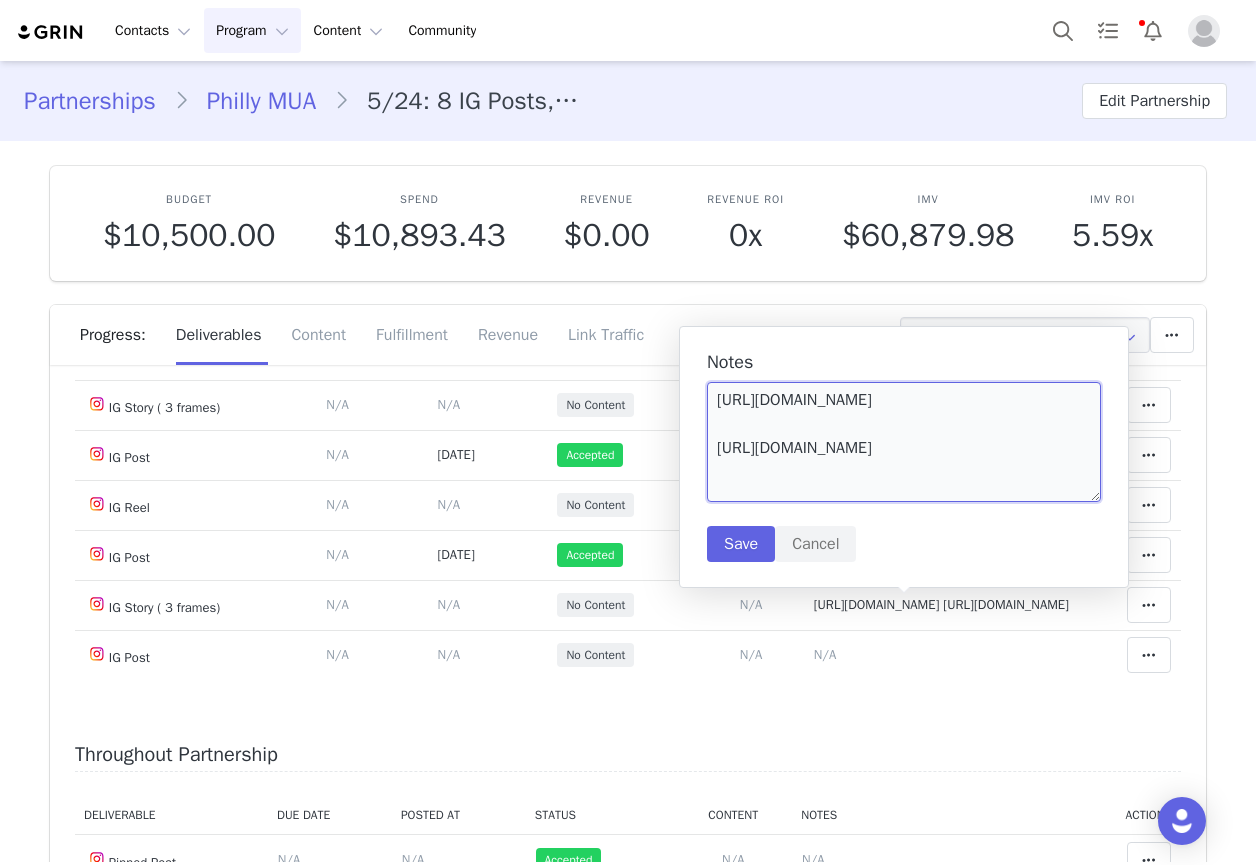 click on "https://static-resources.creatoriq.com/instagram-stories/thumbs/3613774388436273352.jpg
https://static-resources.creatoriq.com/instagram-stories/videos/3671526679226948726.mp4" at bounding box center (904, 442) 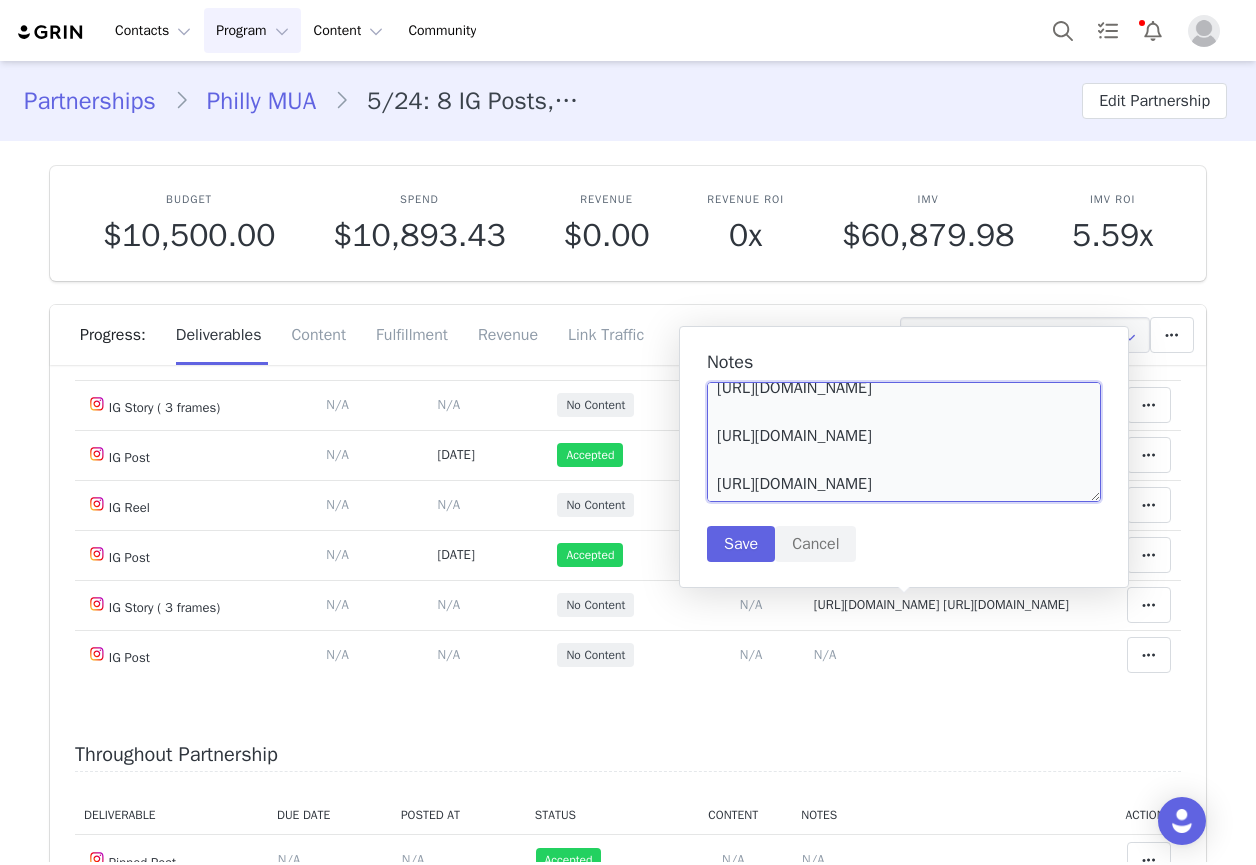 scroll, scrollTop: 78, scrollLeft: 0, axis: vertical 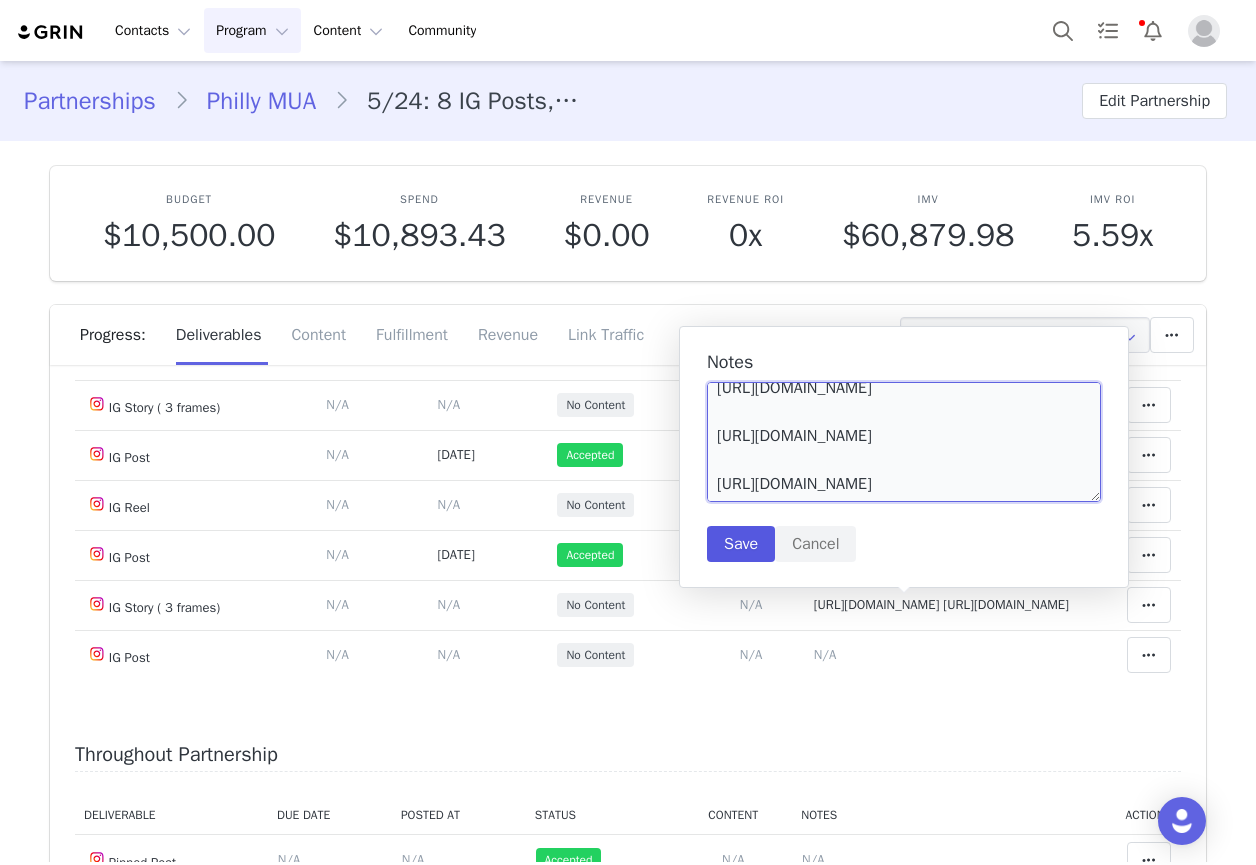 type on "https://static-resources.creatoriq.com/instagram-stories/thumbs/3613774388436273352.jpg
https://static-resources.creatoriq.com/instagram-stories/videos/3671526679226948726.mp4
https://static-resources.creatoriq.com/instagram-stories/videos/3671530703259162625.mp4" 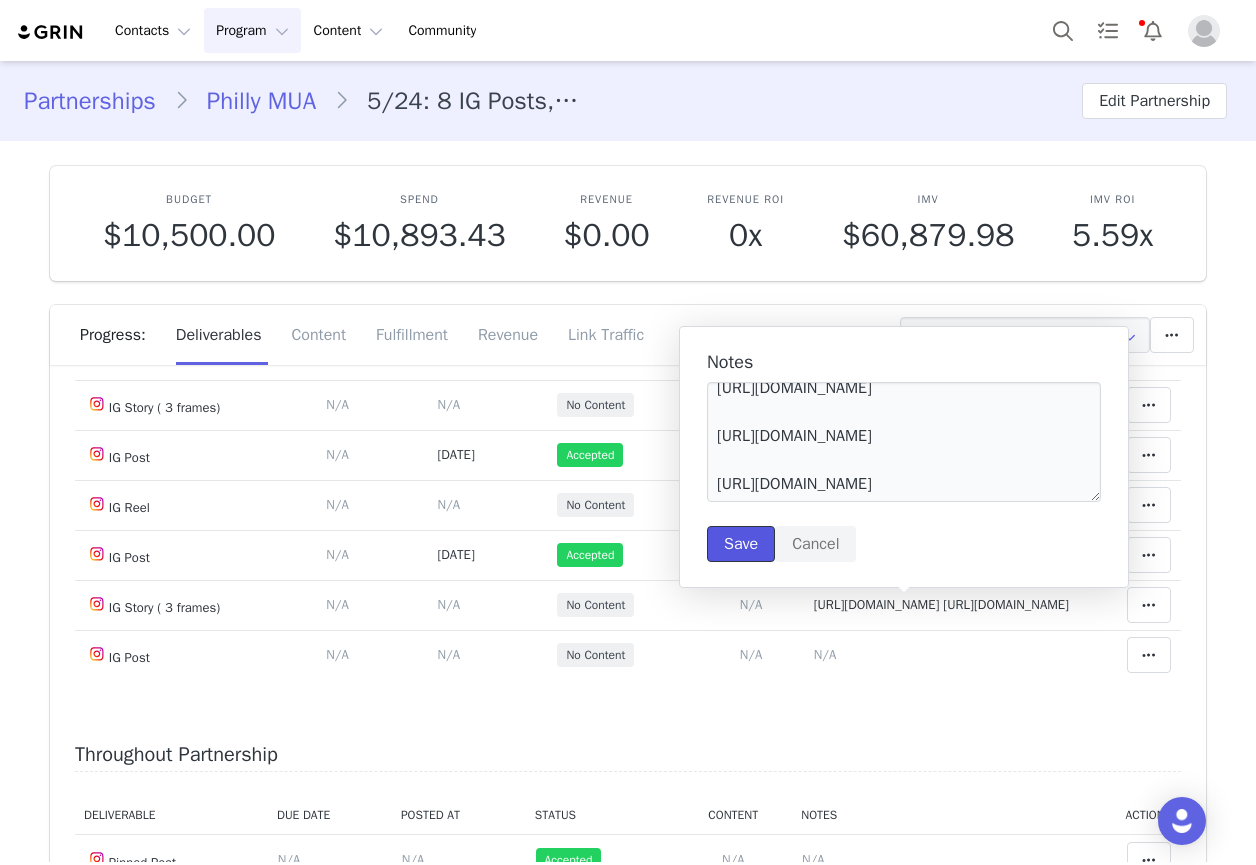 click on "Save" at bounding box center [741, 544] 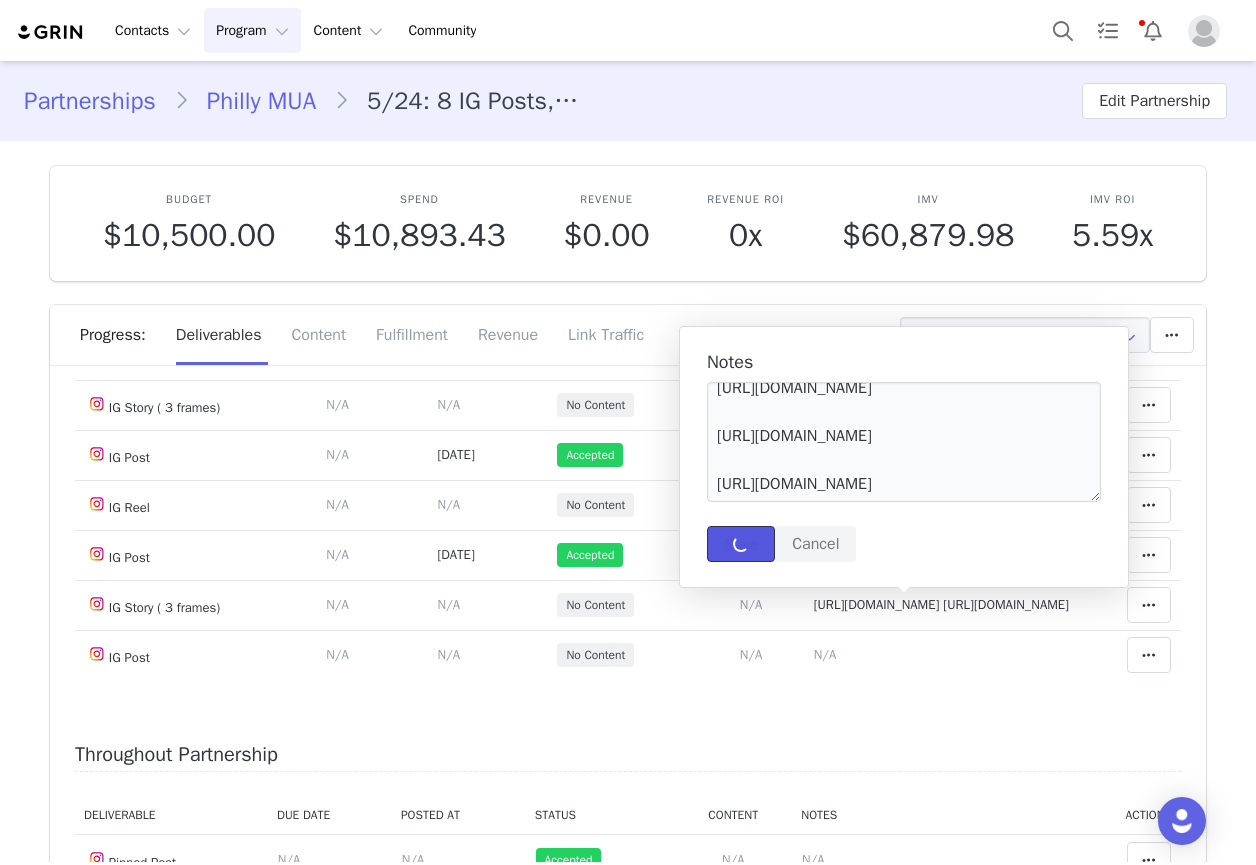 type 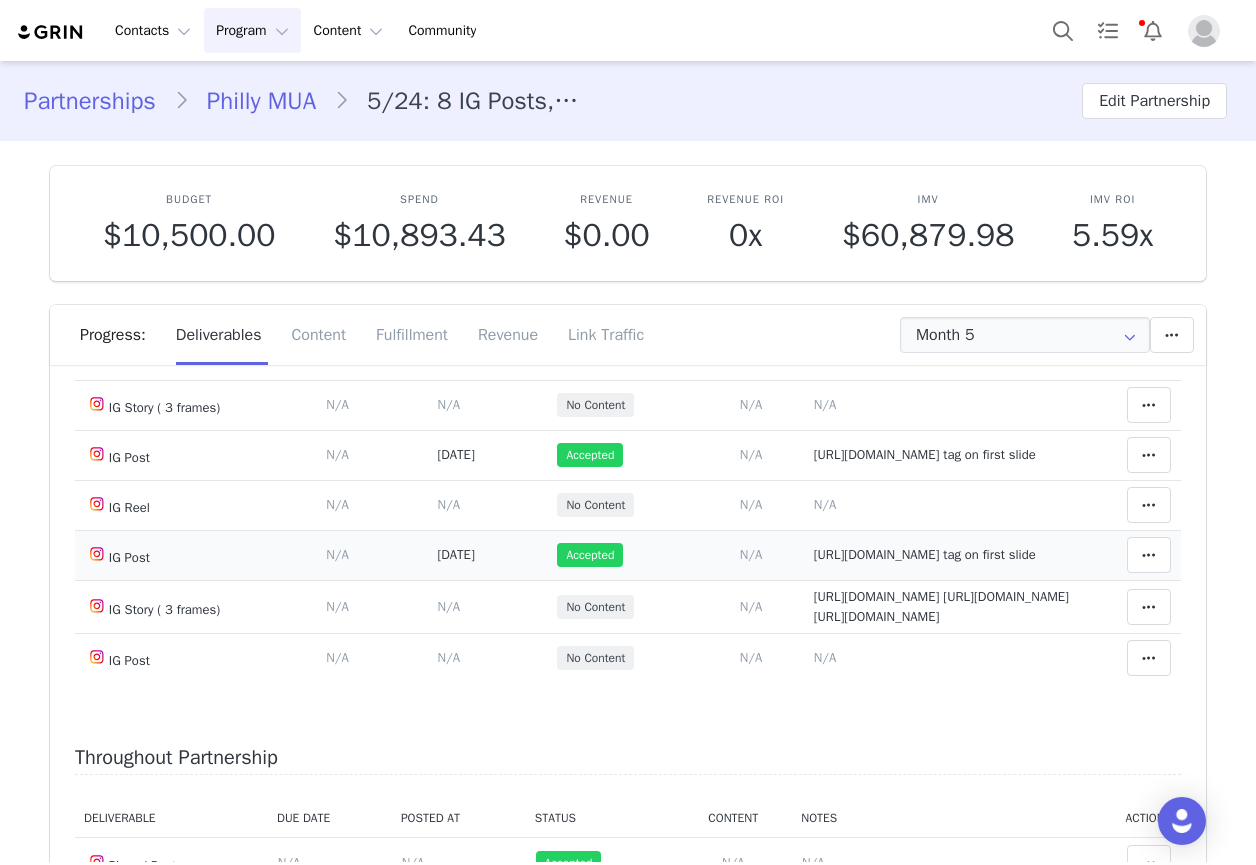 scroll, scrollTop: 0, scrollLeft: 0, axis: both 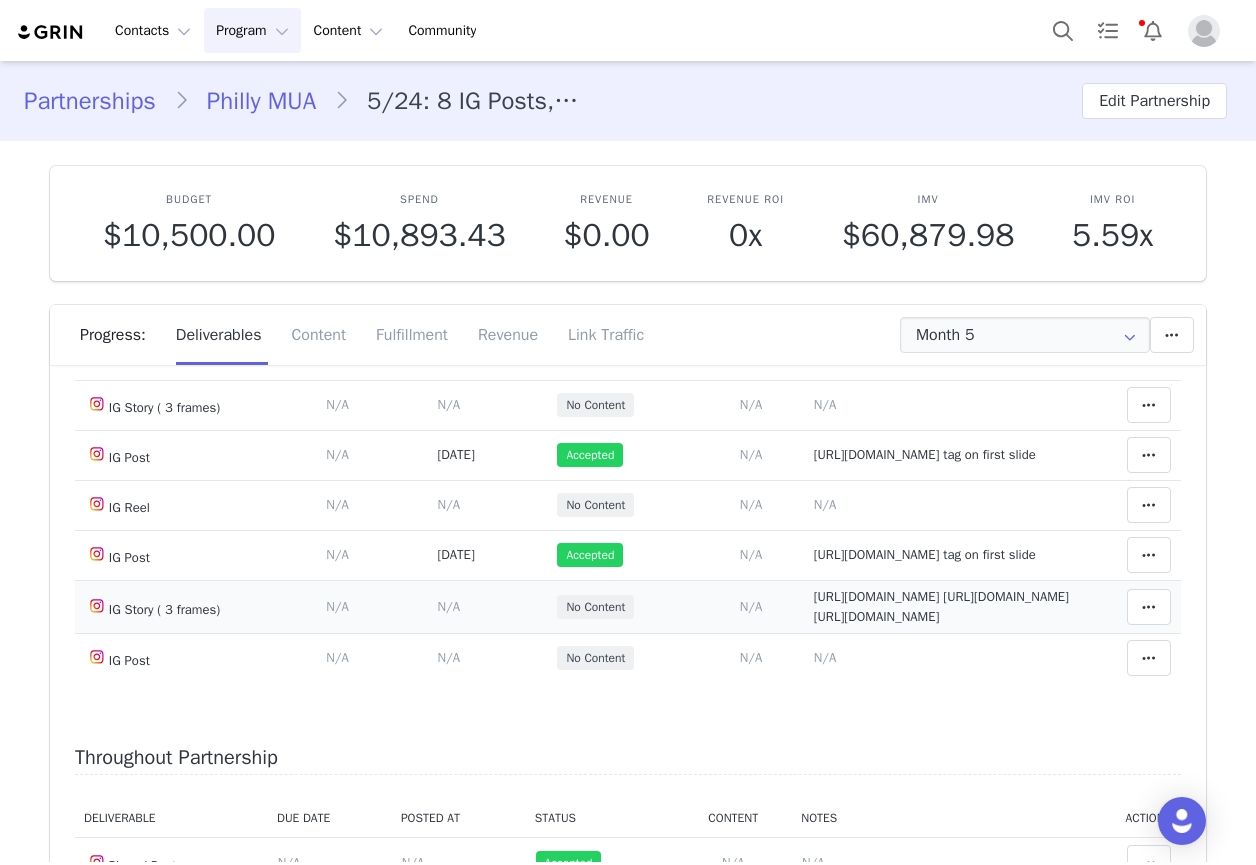 click on "N/A" at bounding box center [448, 606] 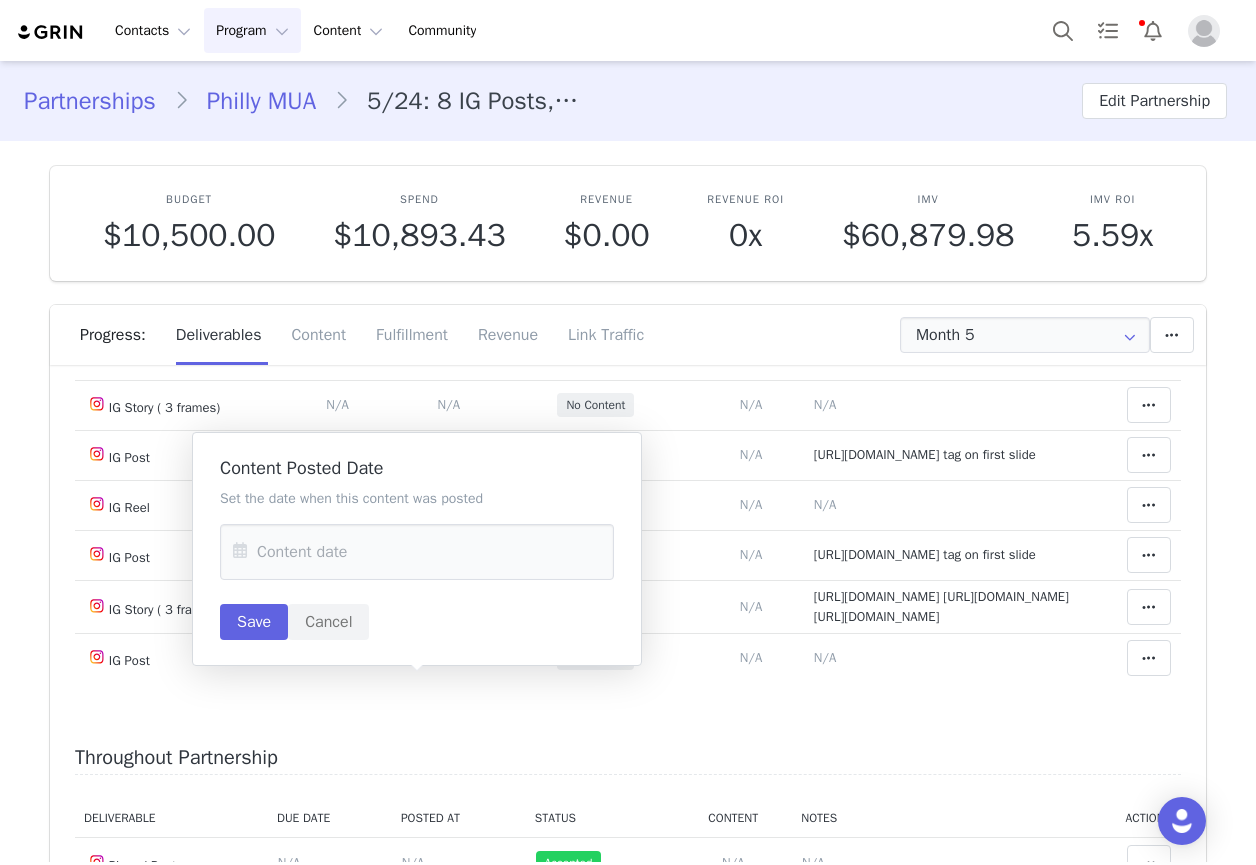 click at bounding box center [240, 552] 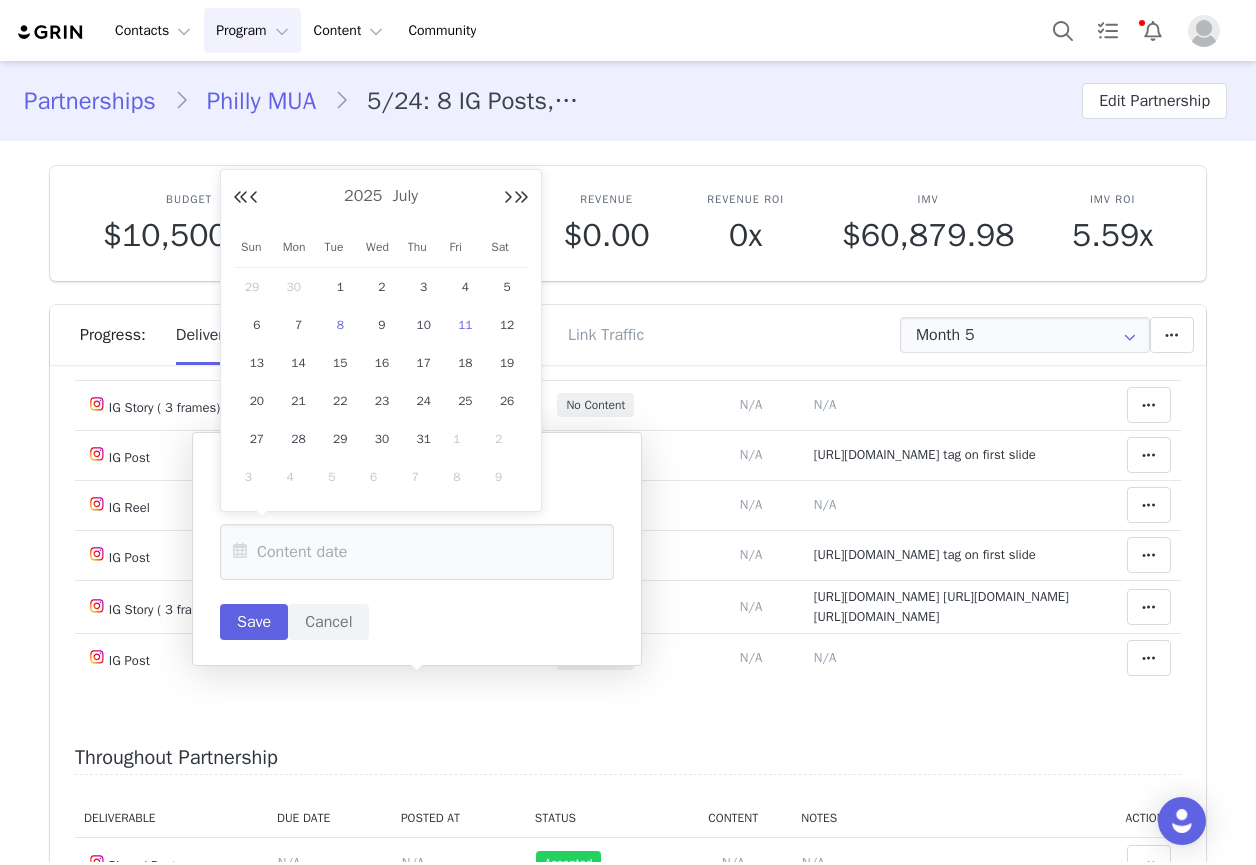 click on "8" at bounding box center (340, 325) 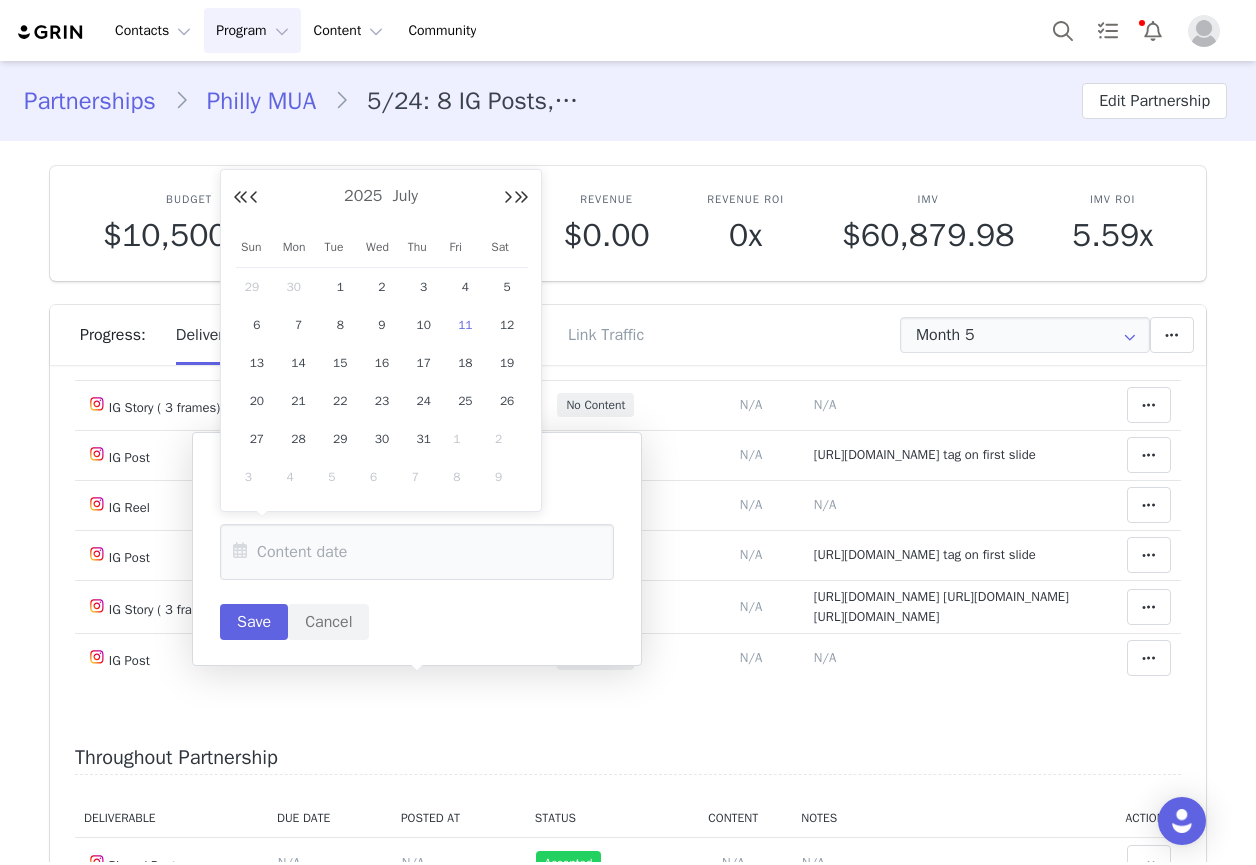 type on "Jul 08 2025" 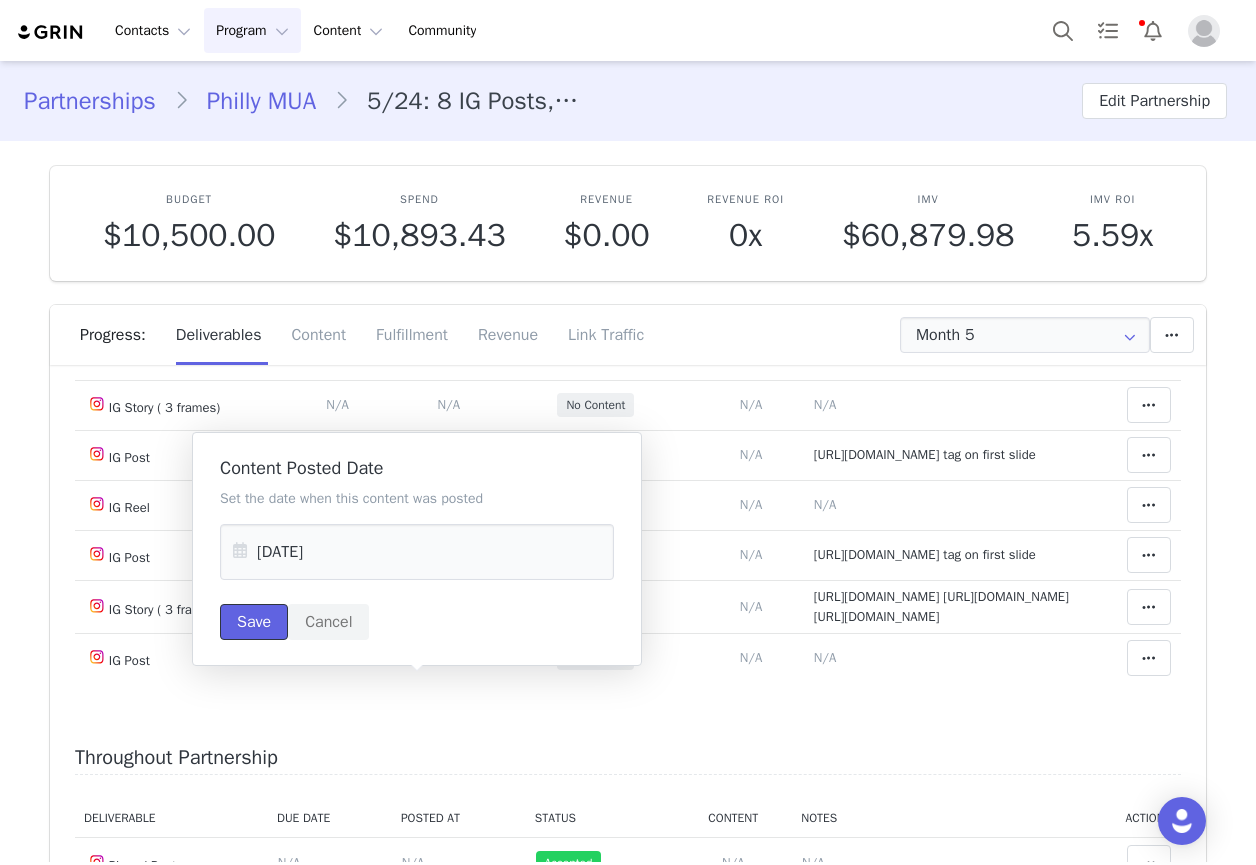 click on "Save" at bounding box center [254, 622] 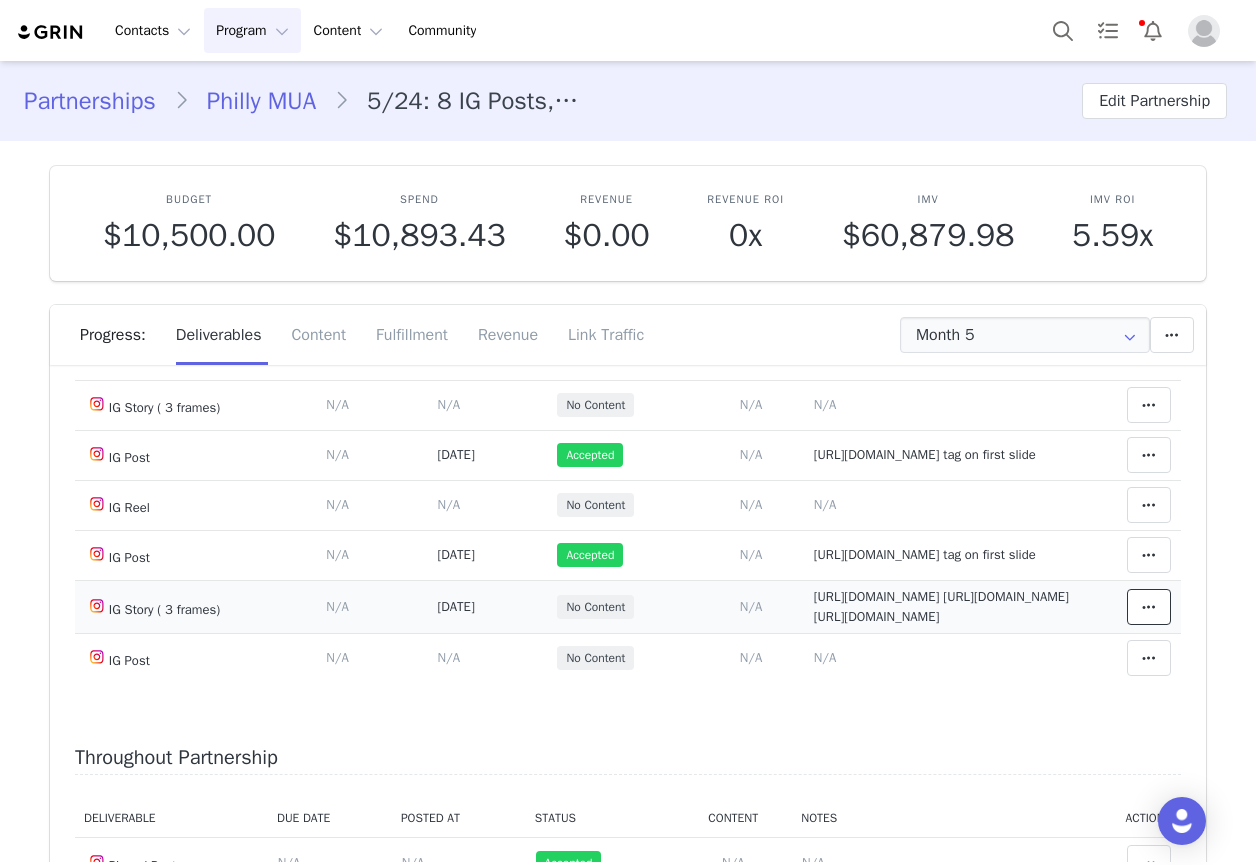 click at bounding box center [1149, 607] 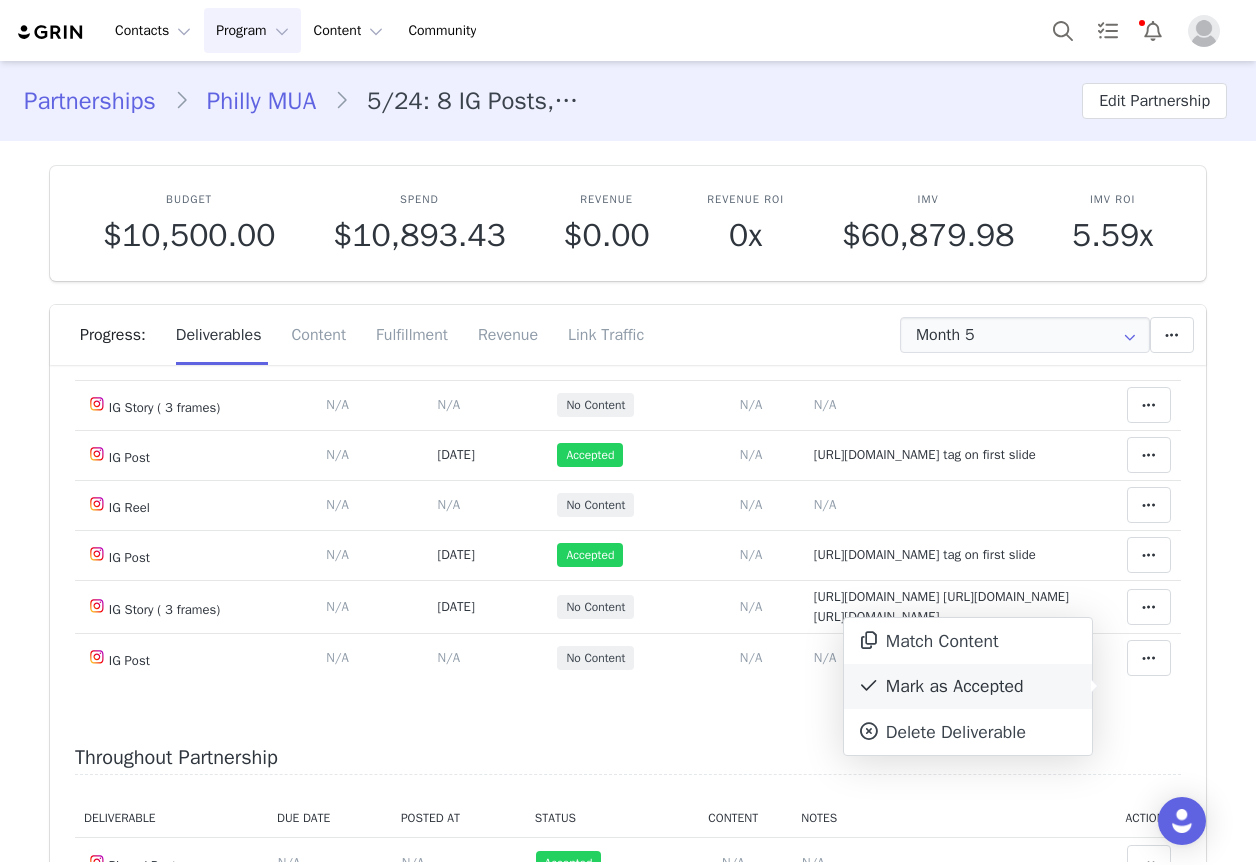 drag, startPoint x: 975, startPoint y: 682, endPoint x: 962, endPoint y: 670, distance: 17.691807 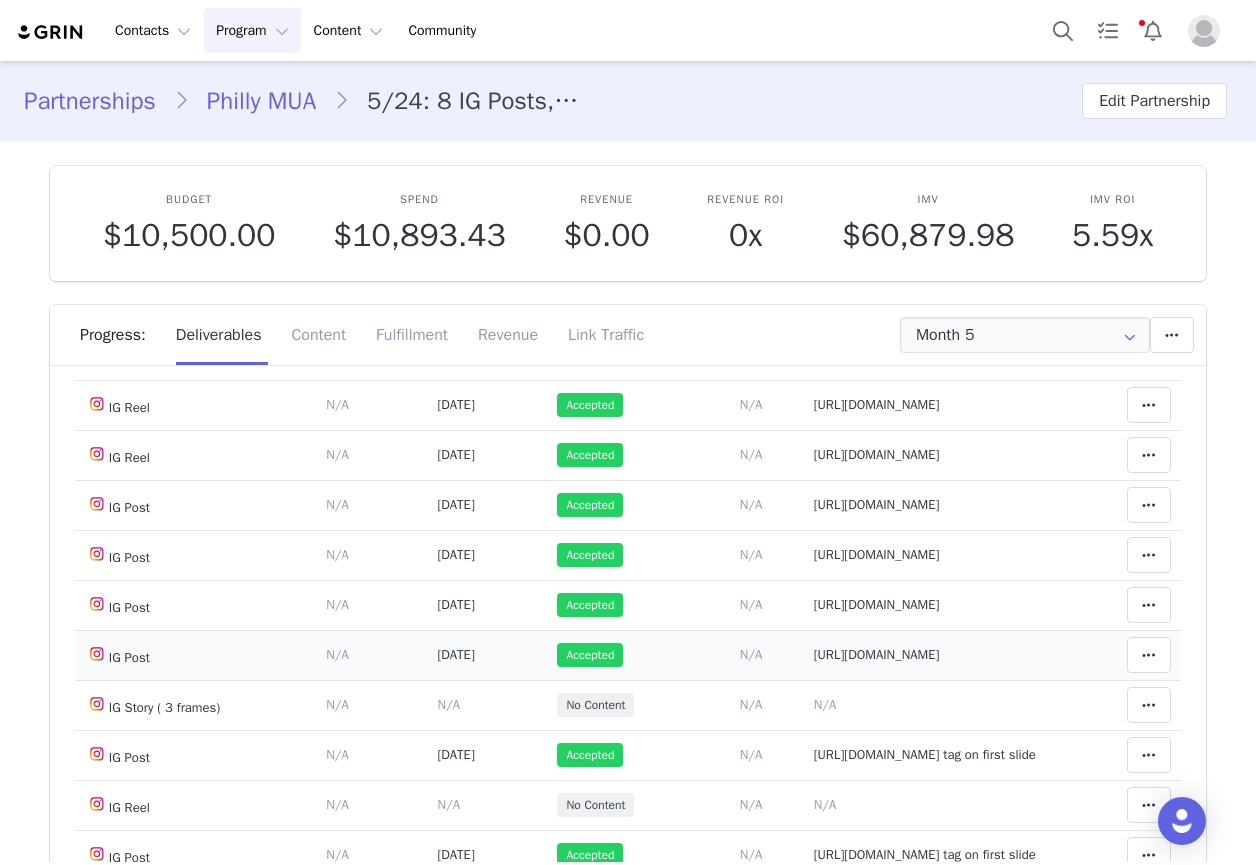 scroll, scrollTop: 400, scrollLeft: 0, axis: vertical 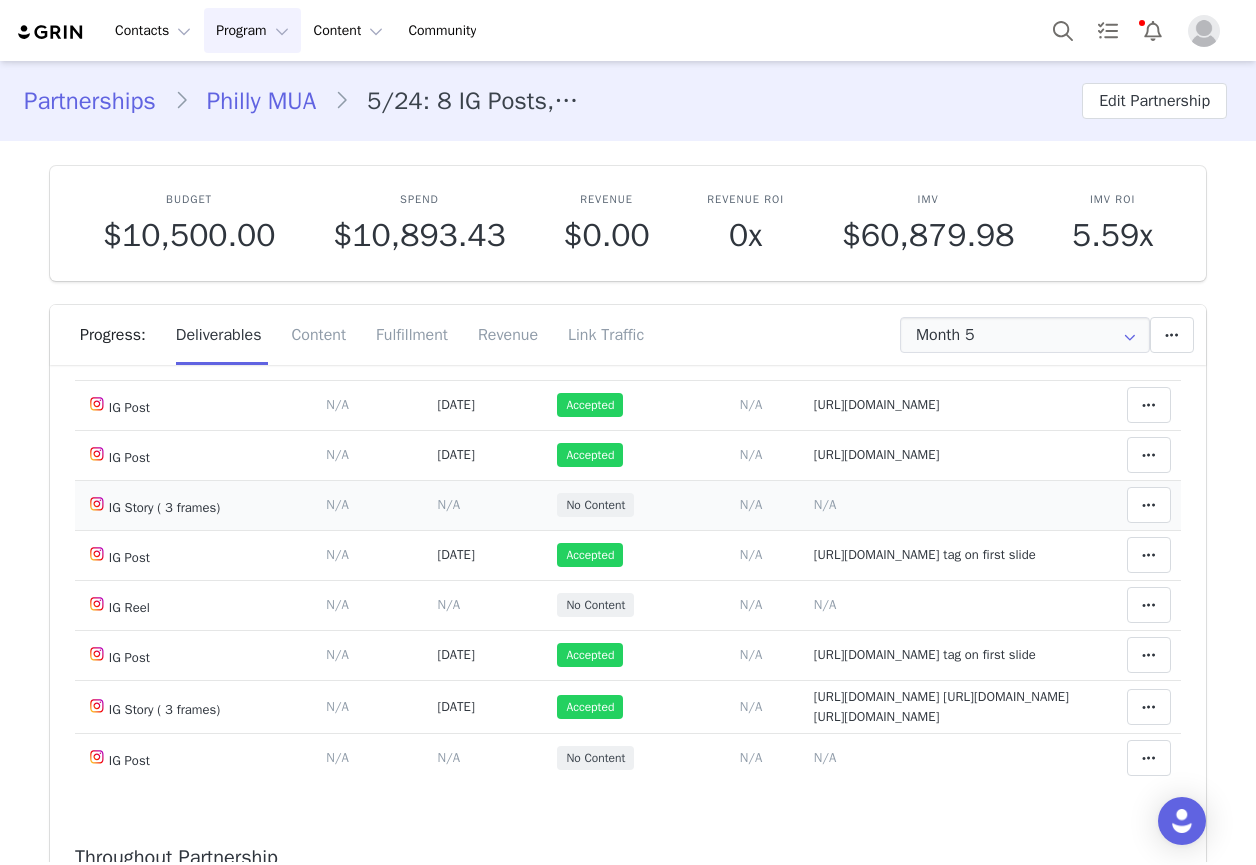 click on "N/A" at bounding box center (825, 504) 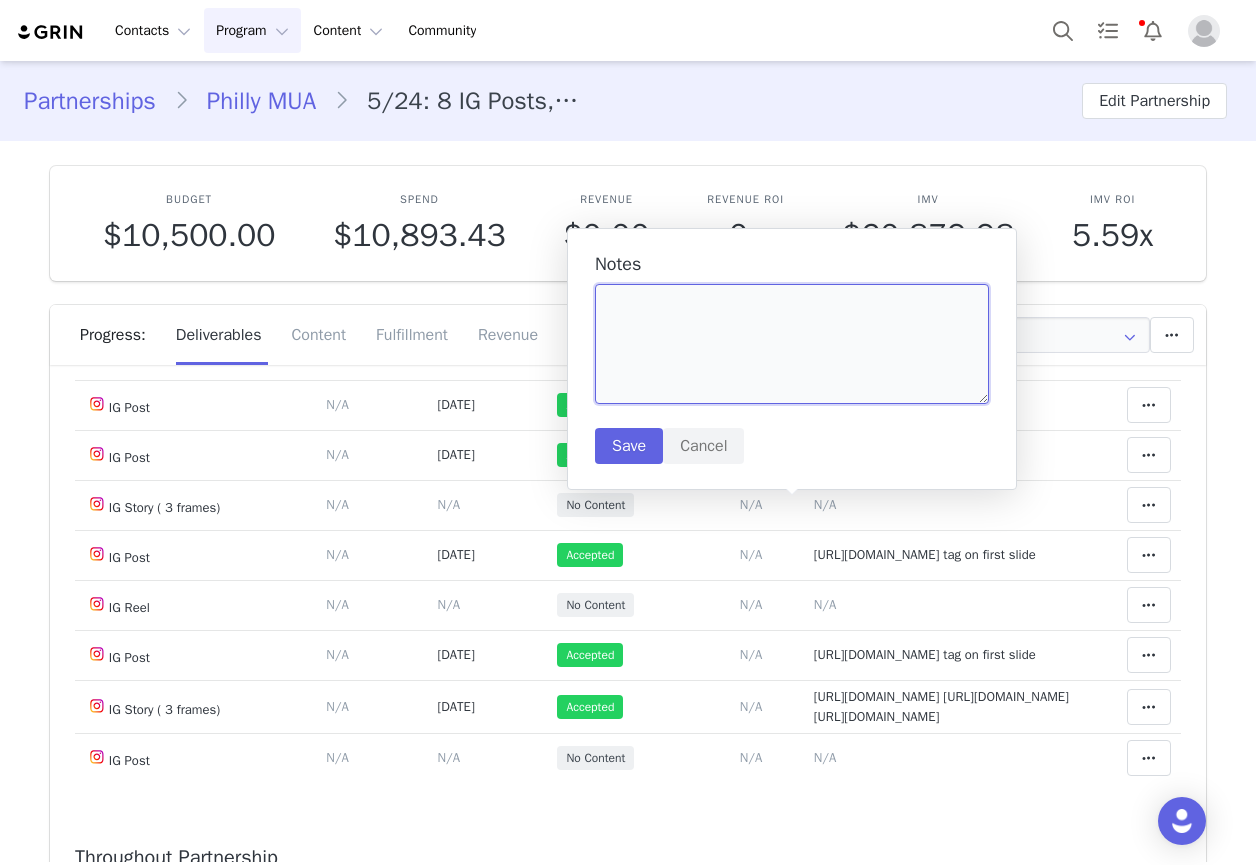 click at bounding box center (792, 344) 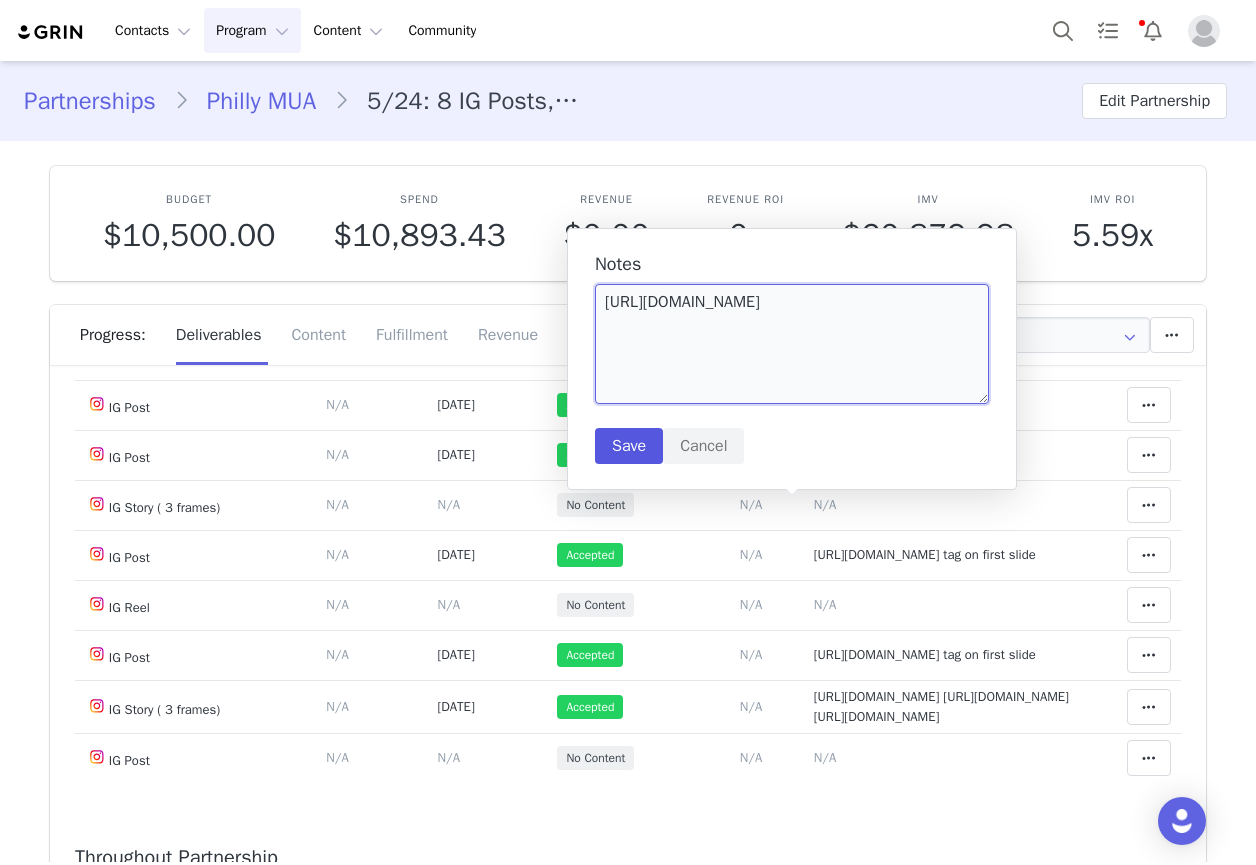 type on "https://static-resources.creatoriq.com/instagram-stories/videos/3671531900229504935.mp4" 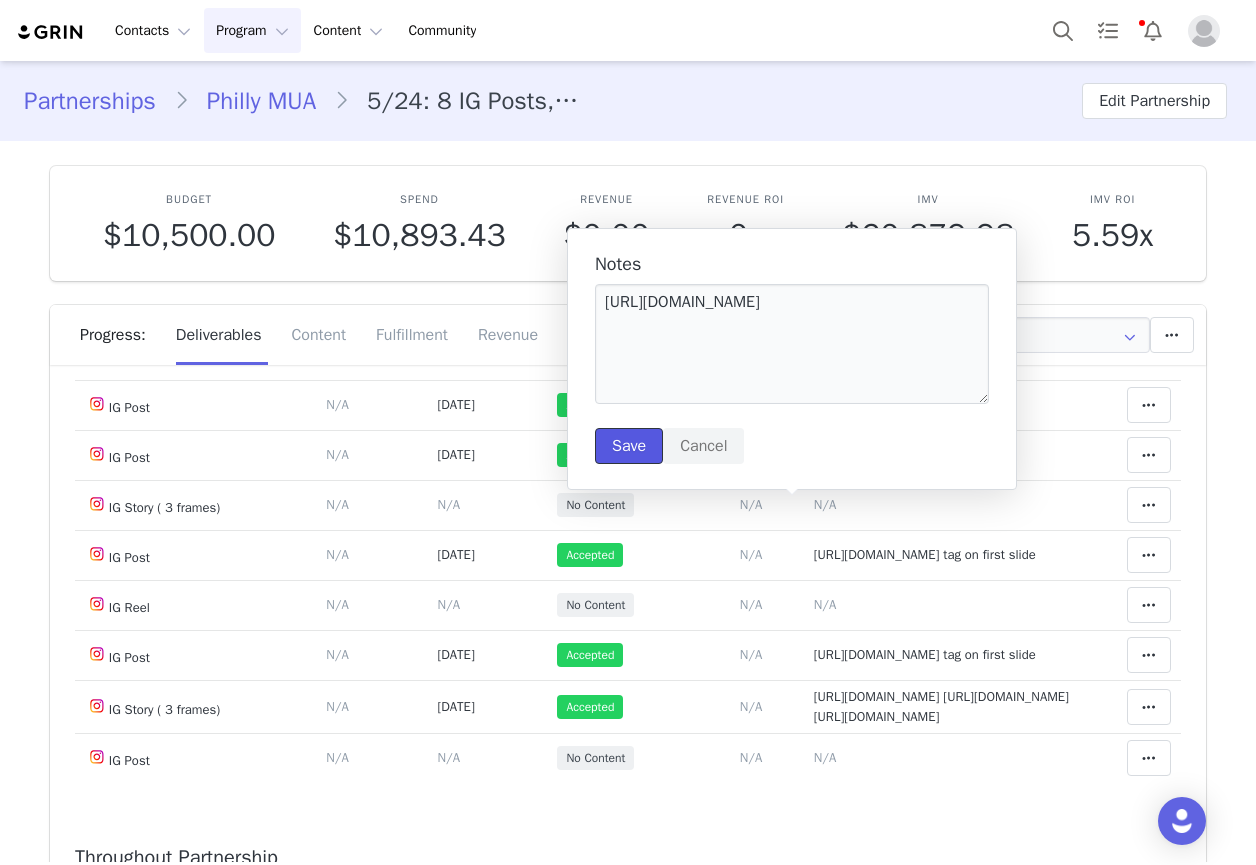 click on "Save" at bounding box center (629, 446) 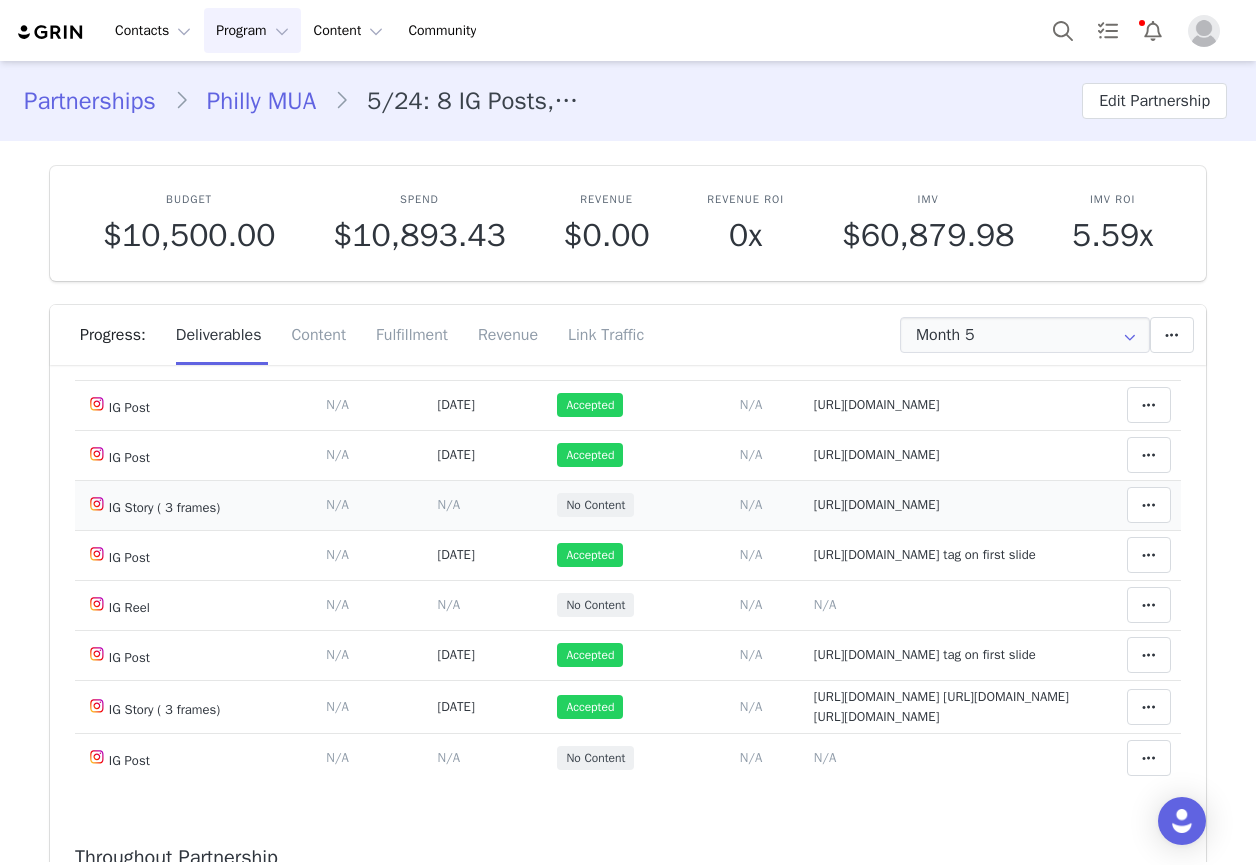 click on "https://static-resources.creatoriq.com/instagram-stories/videos/3671531900229504935.mp4" at bounding box center (877, 504) 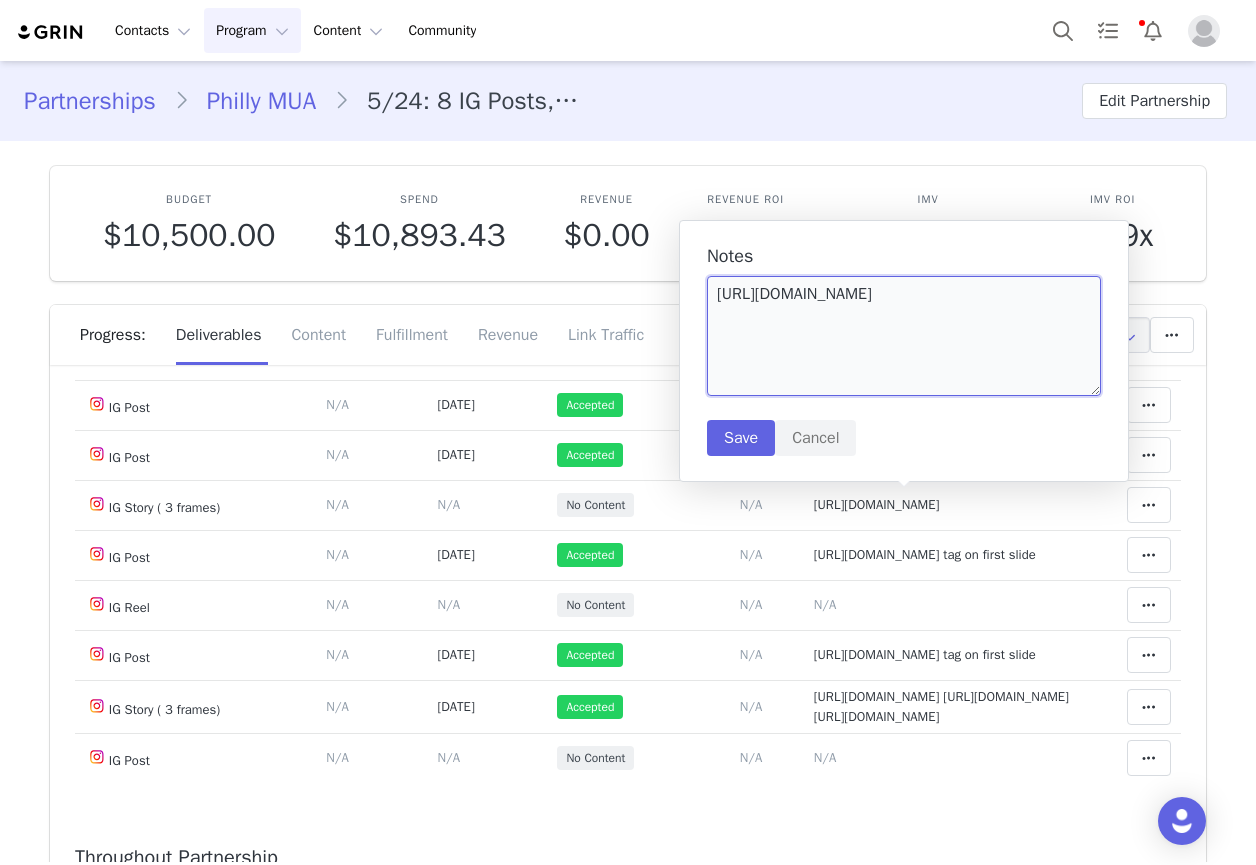 click on "https://static-resources.creatoriq.com/instagram-stories/videos/3671531900229504935.mp4" at bounding box center [904, 336] 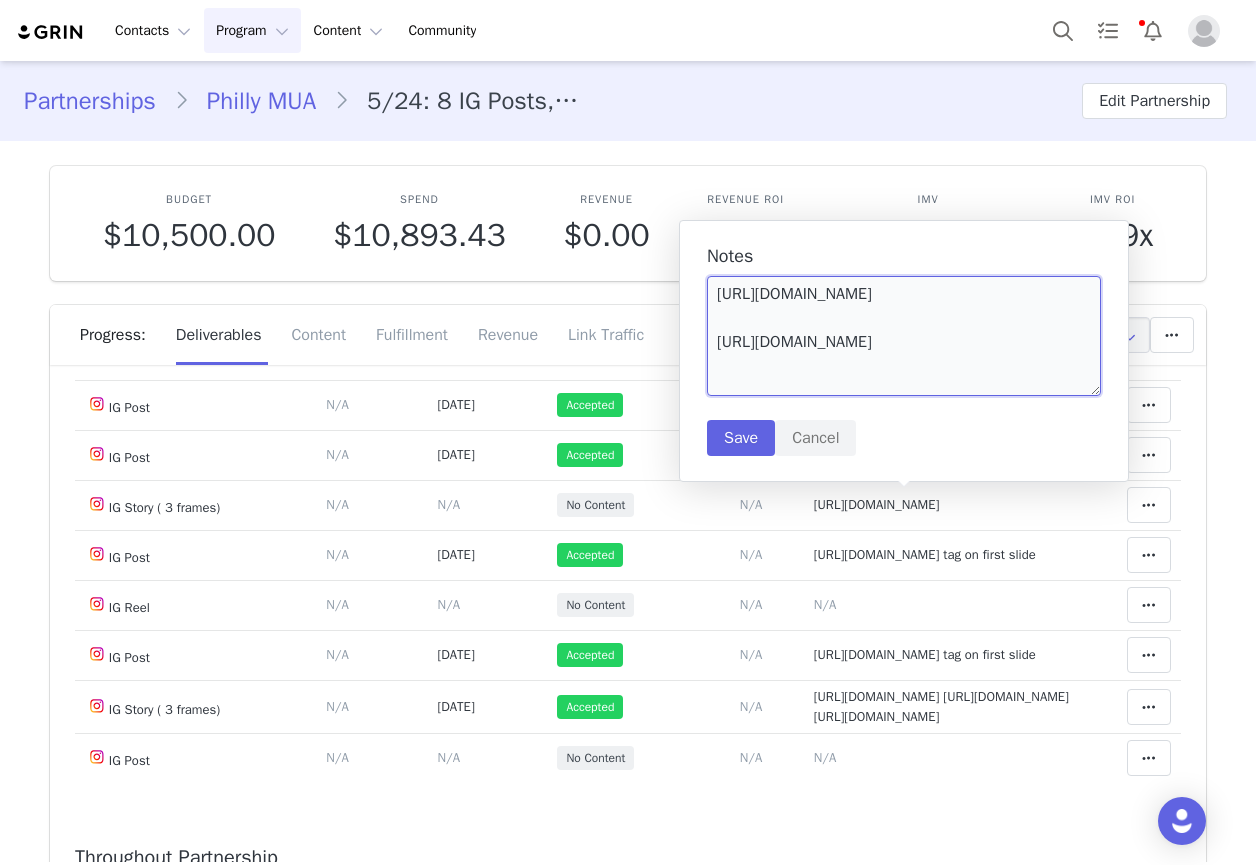 scroll, scrollTop: 6, scrollLeft: 0, axis: vertical 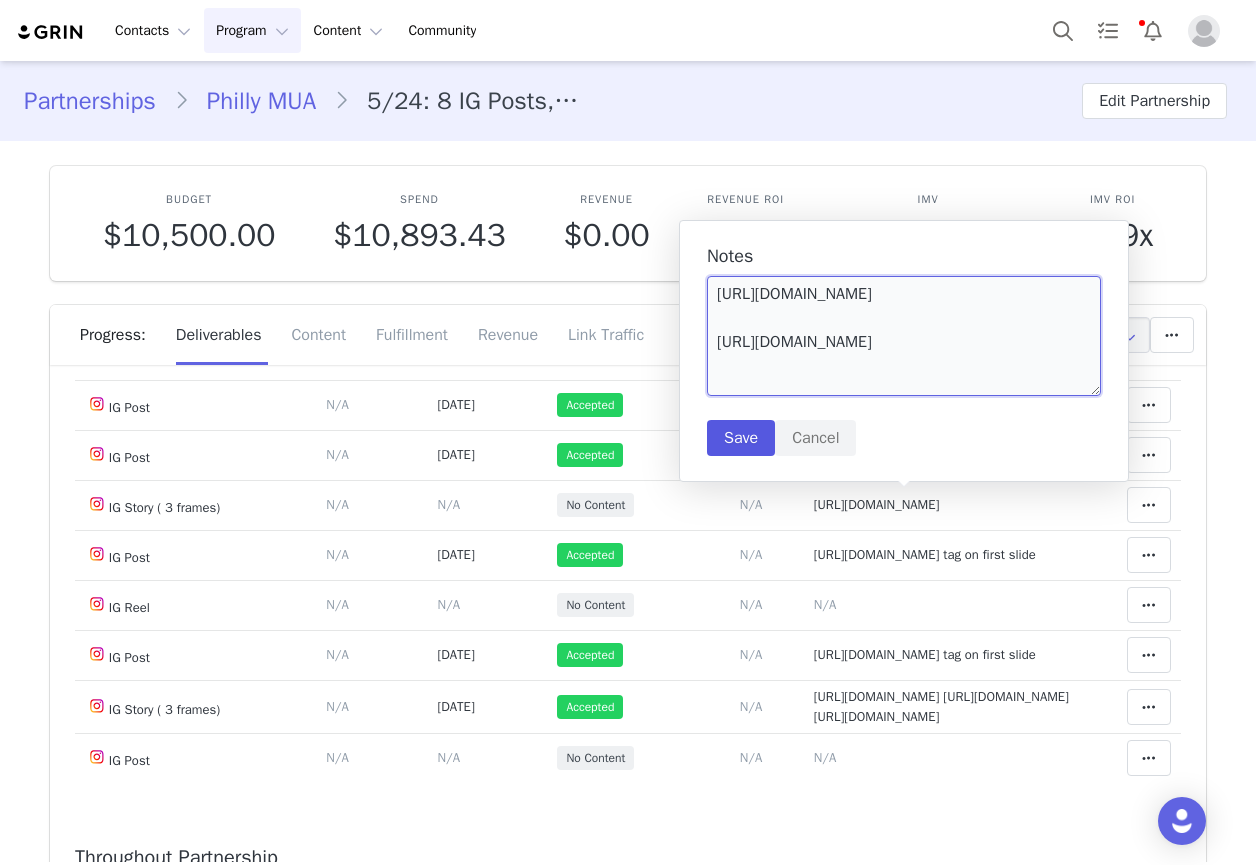 type on "https://static-resources.creatoriq.com/instagram-stories/videos/3671531900229504935.mp4
https://static-resources.creatoriq.com/instagram-stories/videos/3671532873643502460.mp4" 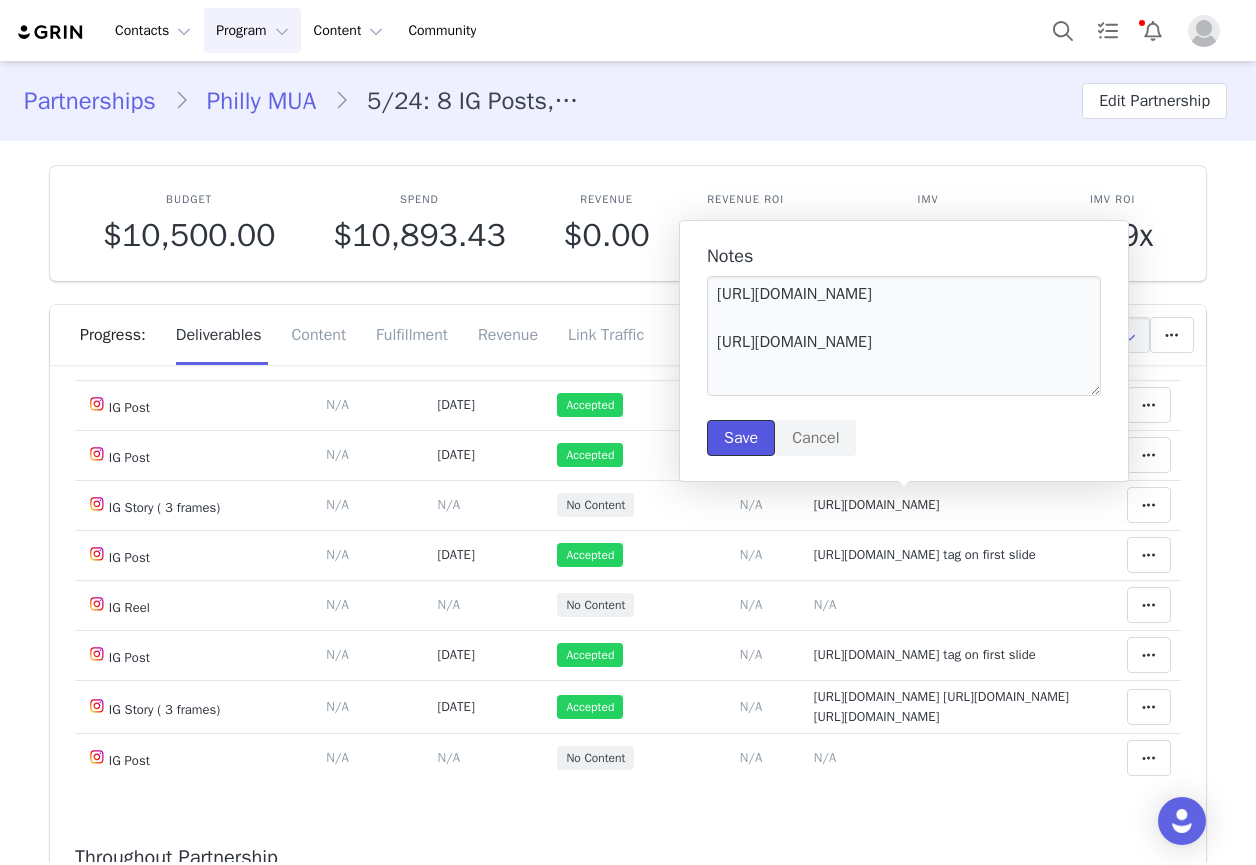 click on "Save" at bounding box center (741, 438) 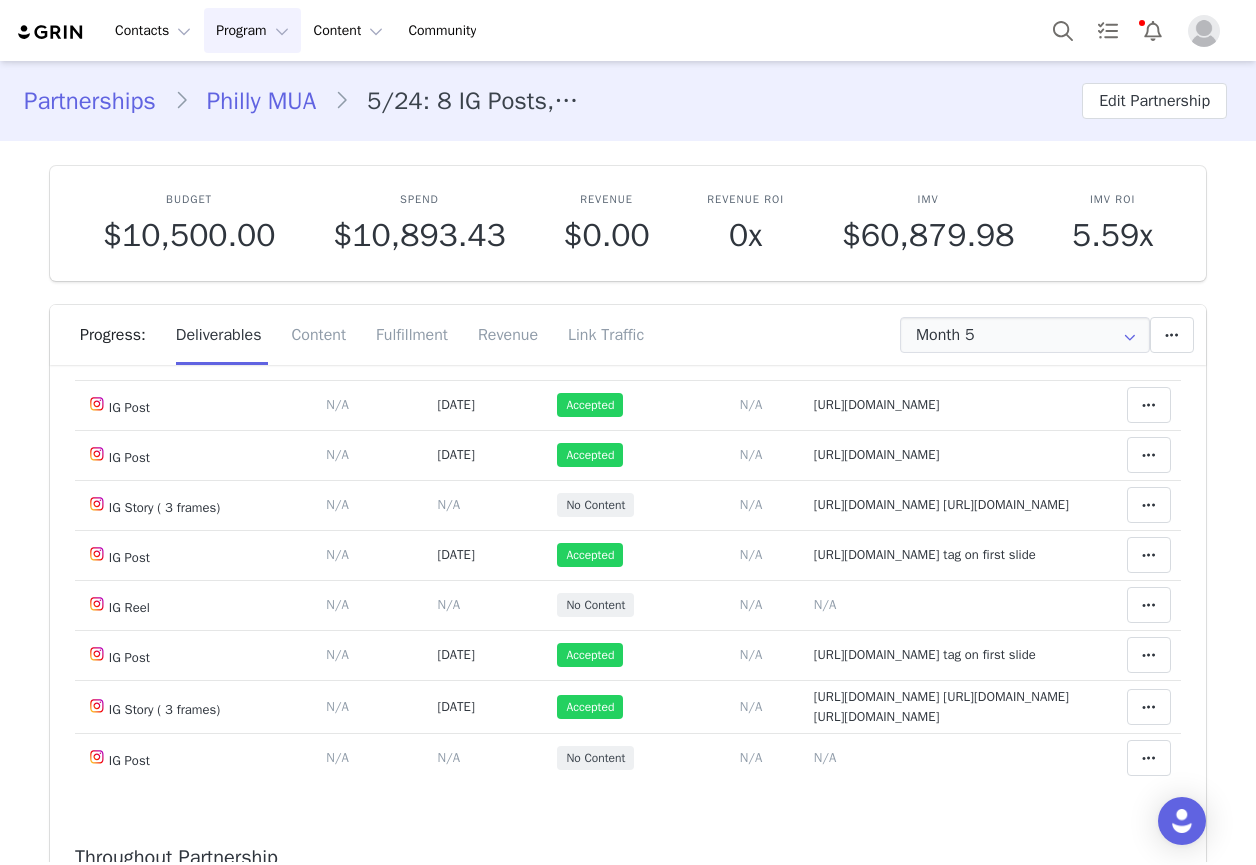 scroll, scrollTop: 0, scrollLeft: 0, axis: both 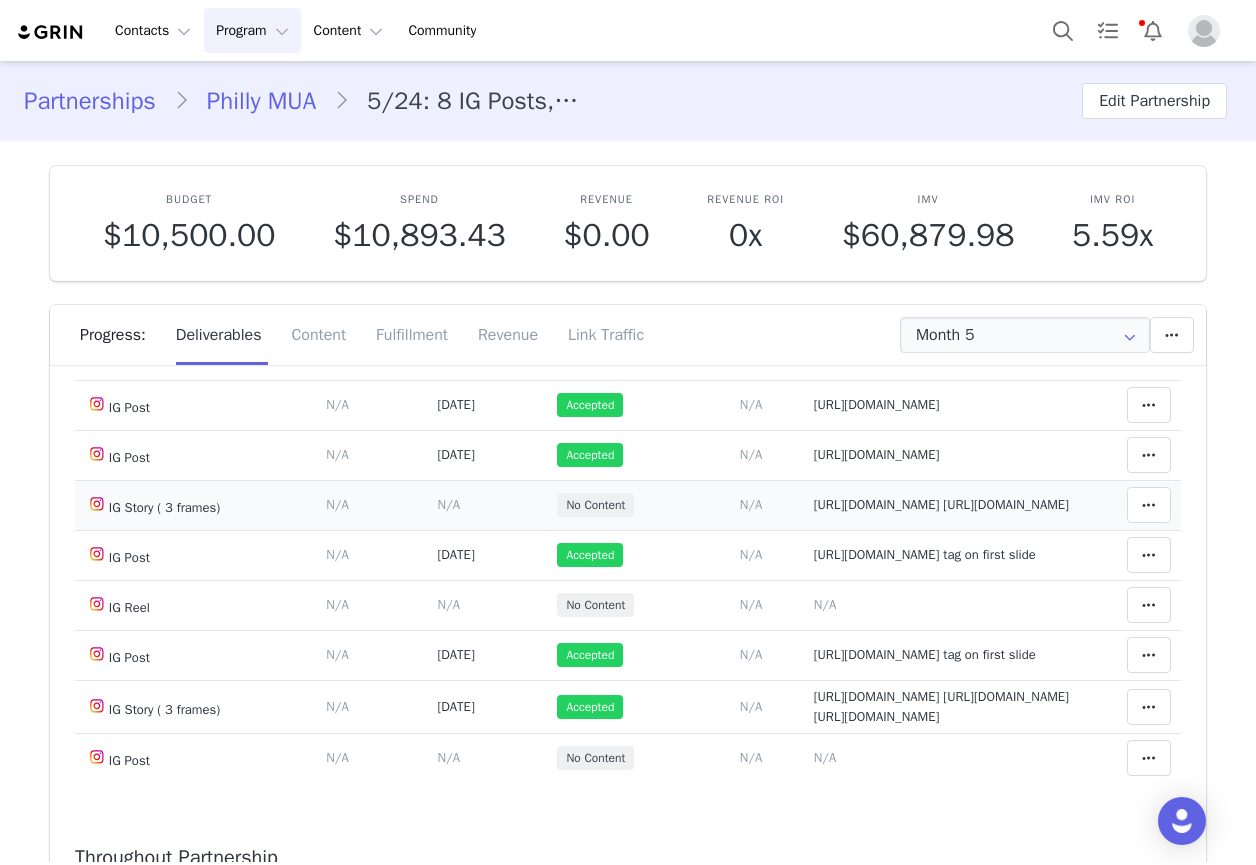 click on "https://static-resources.creatoriq.com/instagram-stories/videos/3671531900229504935.mp4
https://static-resources.creatoriq.com/instagram-stories/videos/3671532873643502460.mp4" at bounding box center (941, 504) 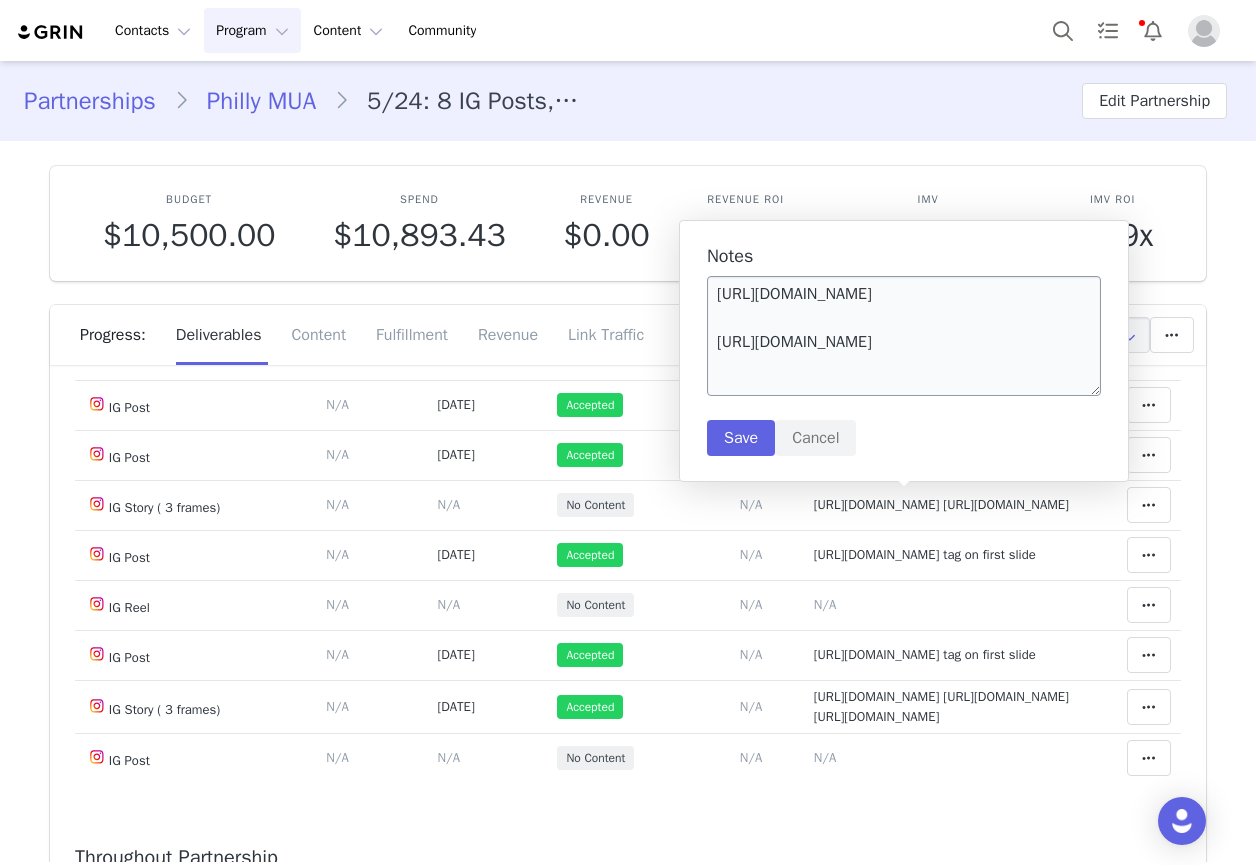 scroll, scrollTop: 12, scrollLeft: 0, axis: vertical 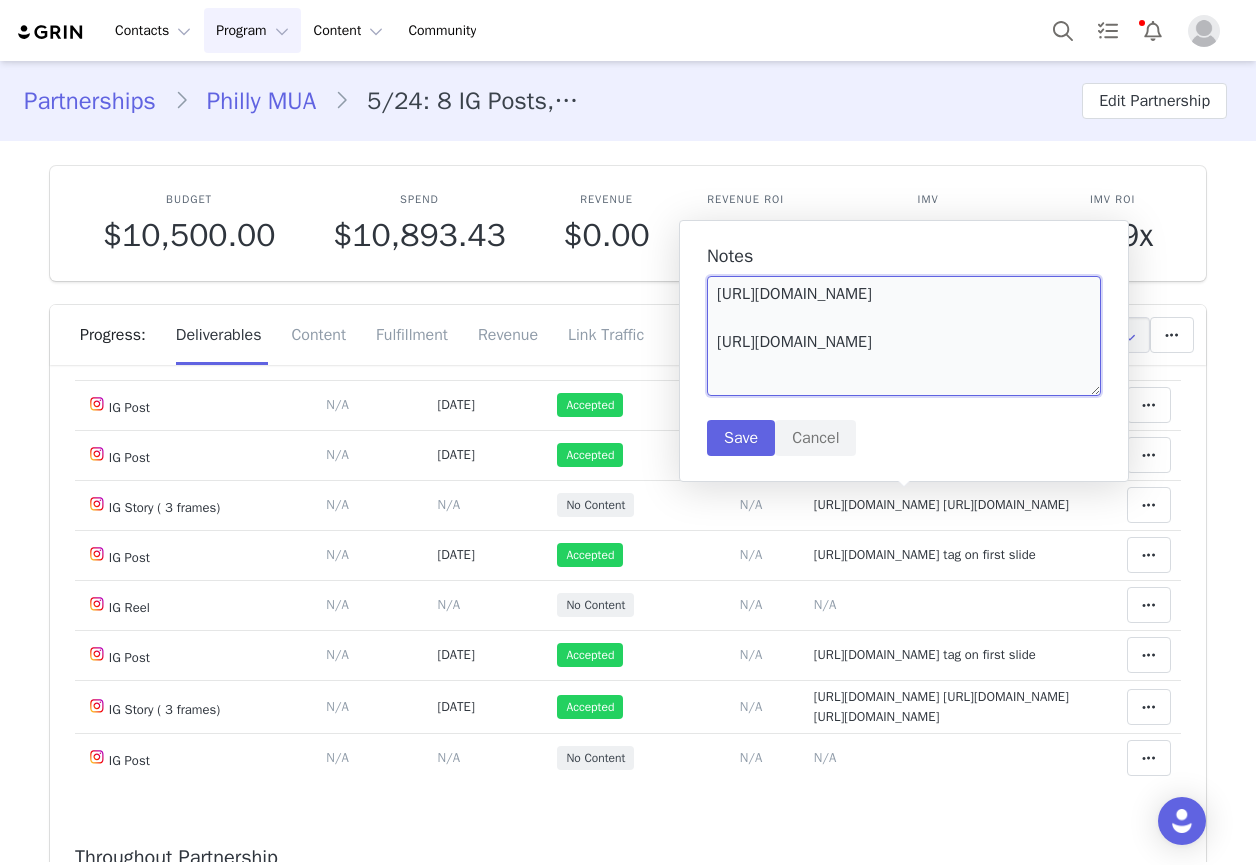 click on "https://static-resources.creatoriq.com/instagram-stories/videos/3671531900229504935.mp4
https://static-resources.creatoriq.com/instagram-stories/videos/3671532873643502460.mp4" at bounding box center [904, 336] 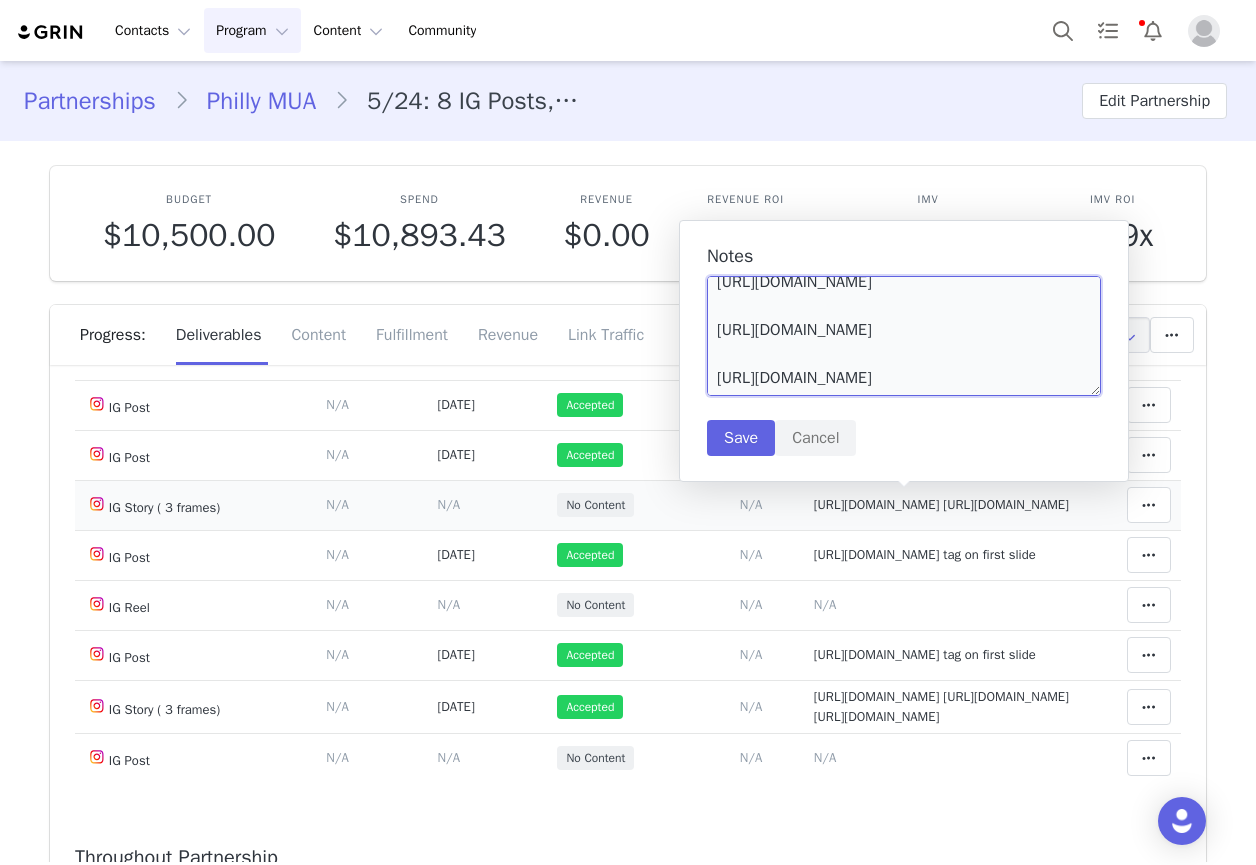 scroll, scrollTop: 78, scrollLeft: 0, axis: vertical 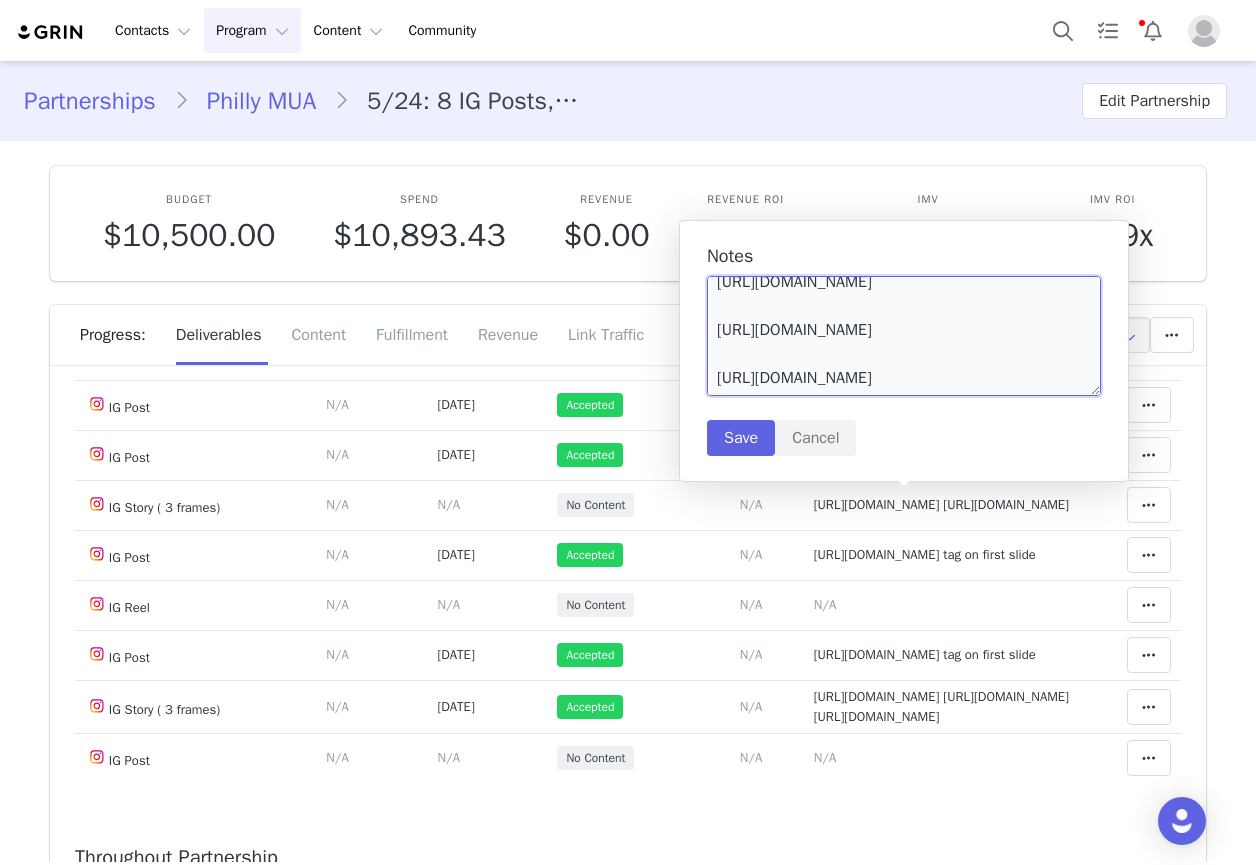 type on "https://static-resources.creatoriq.com/instagram-stories/videos/3671531900229504935.mp4
https://static-resources.creatoriq.com/instagram-stories/videos/3671532873643502460.mp4
https://static-resources.creatoriq.com/instagram-stories/videos/3671533388888751546.mp4" 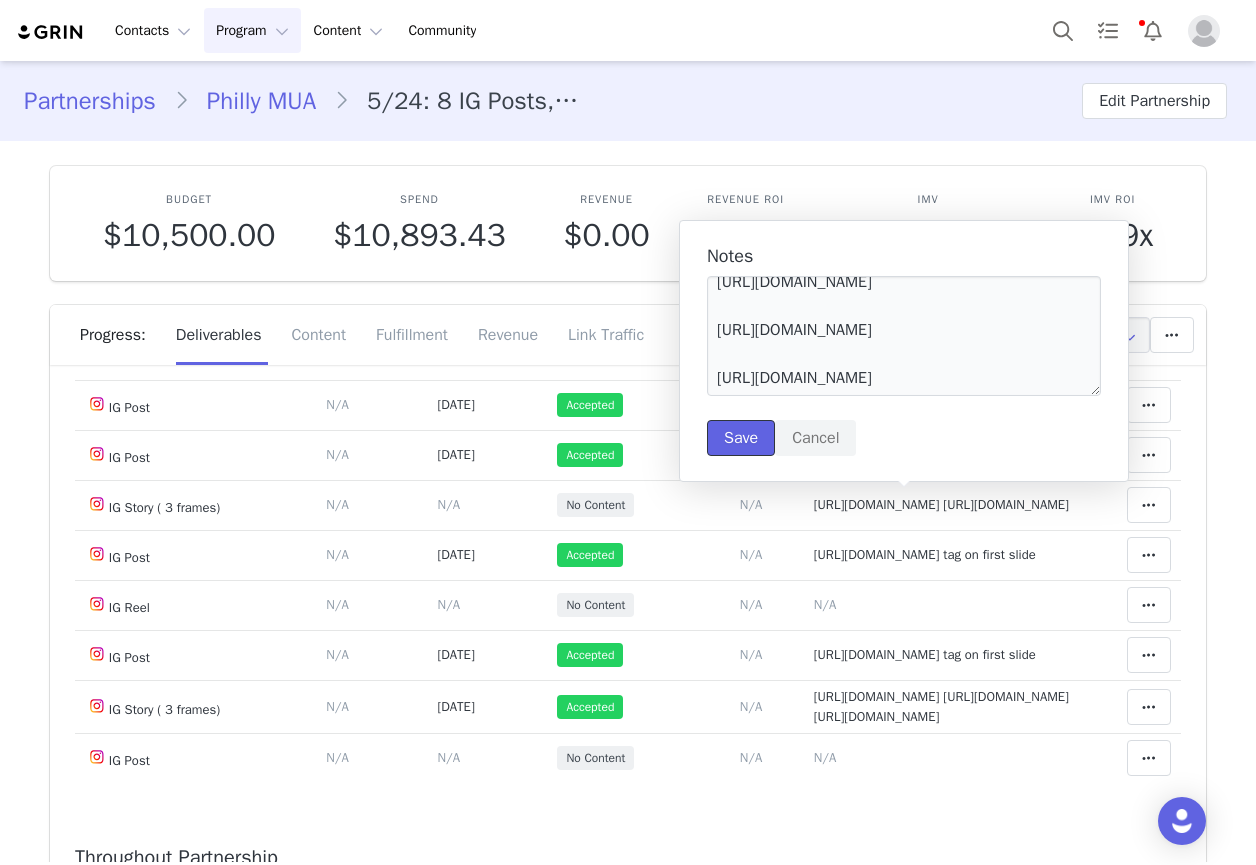 click on "Save" at bounding box center [741, 438] 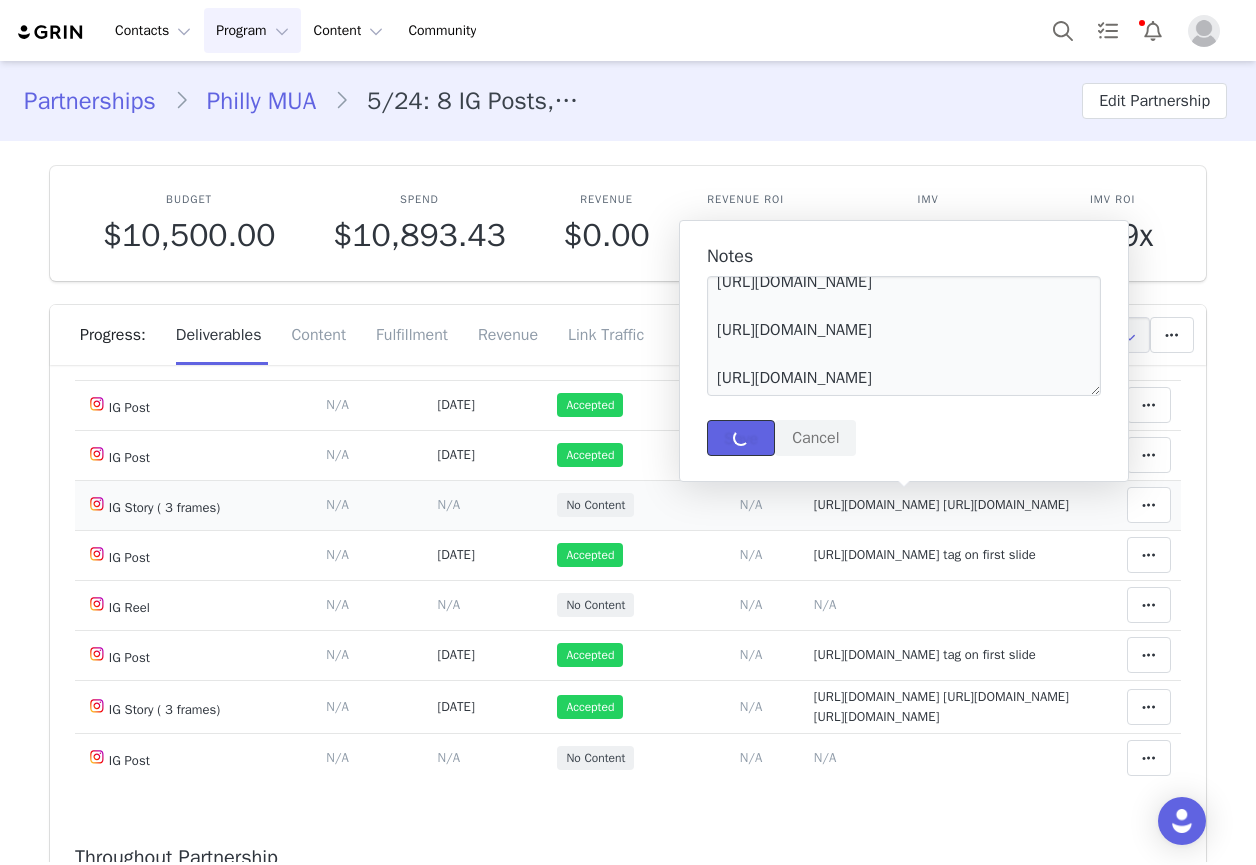 type 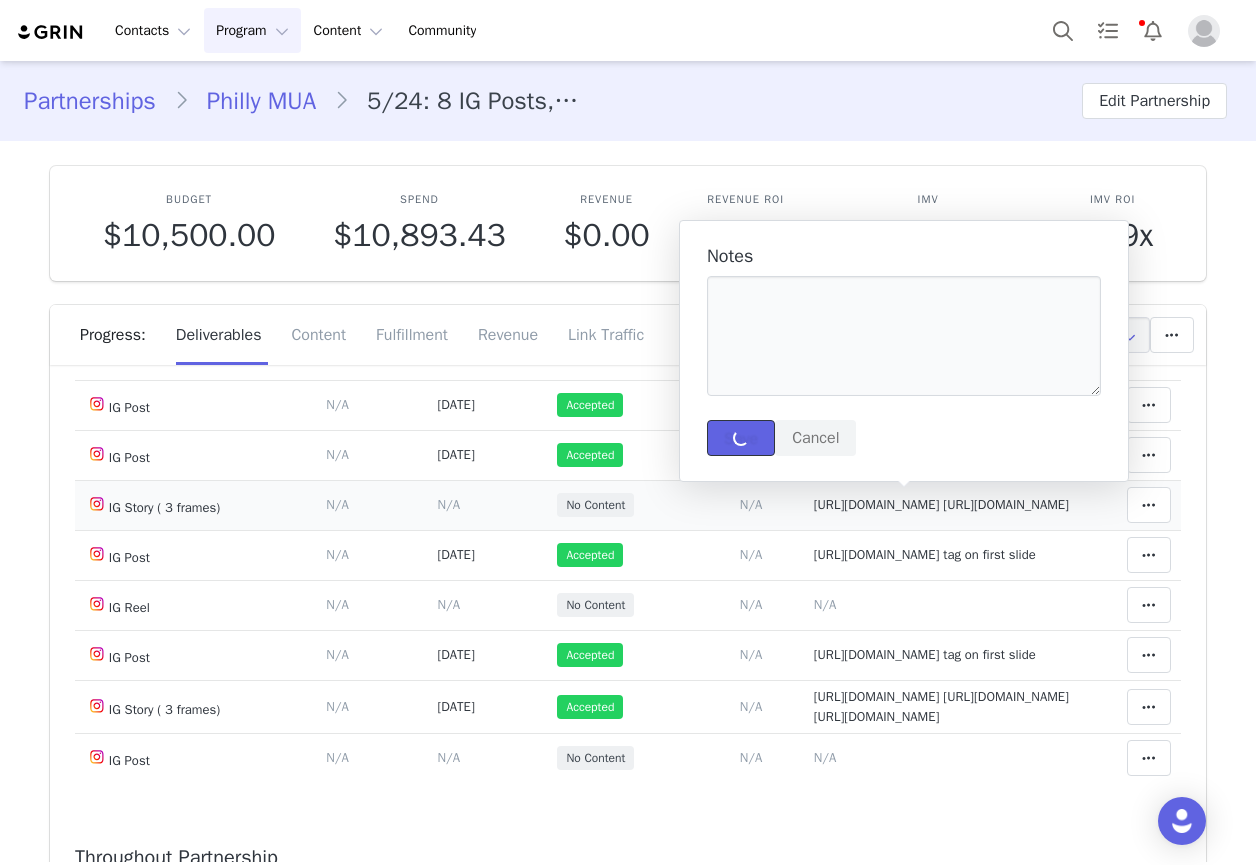 scroll, scrollTop: 0, scrollLeft: 0, axis: both 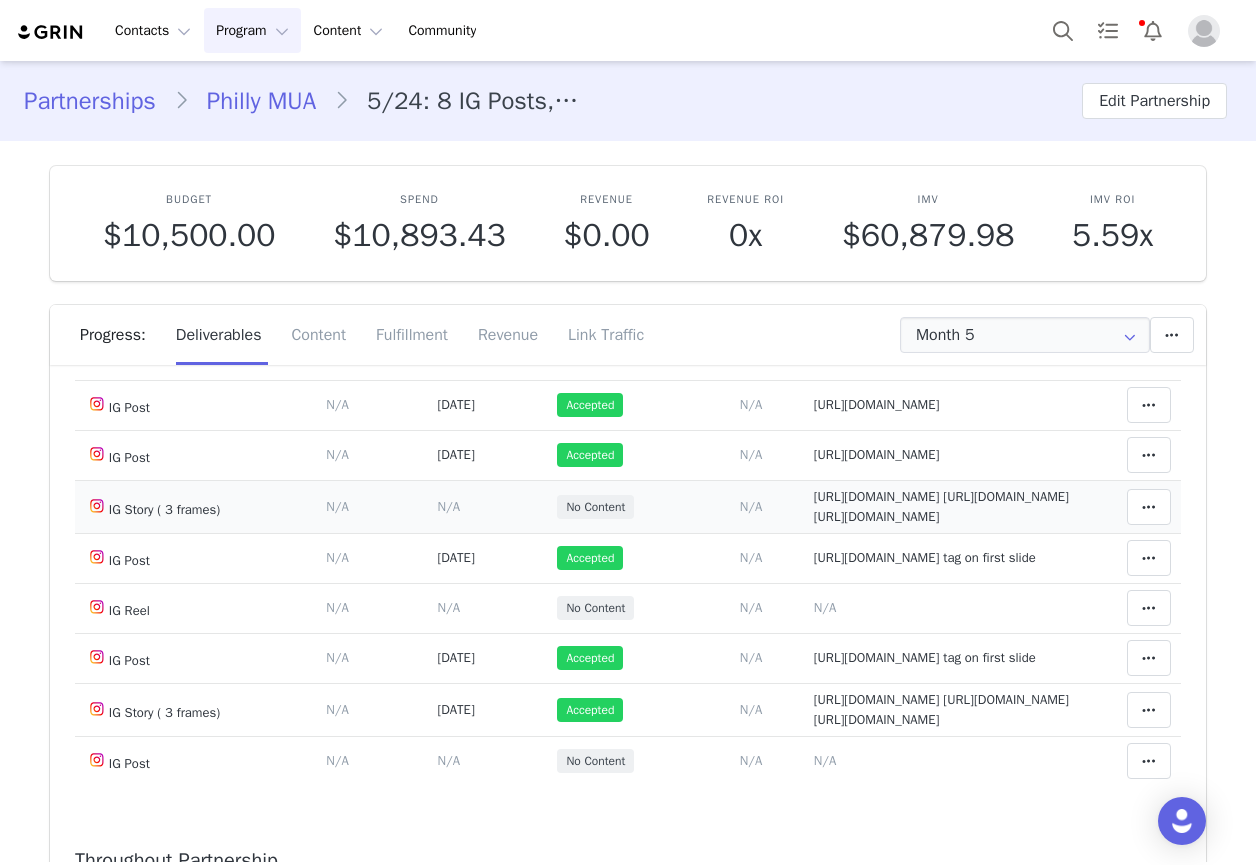 drag, startPoint x: 410, startPoint y: 575, endPoint x: 296, endPoint y: 434, distance: 181.32016 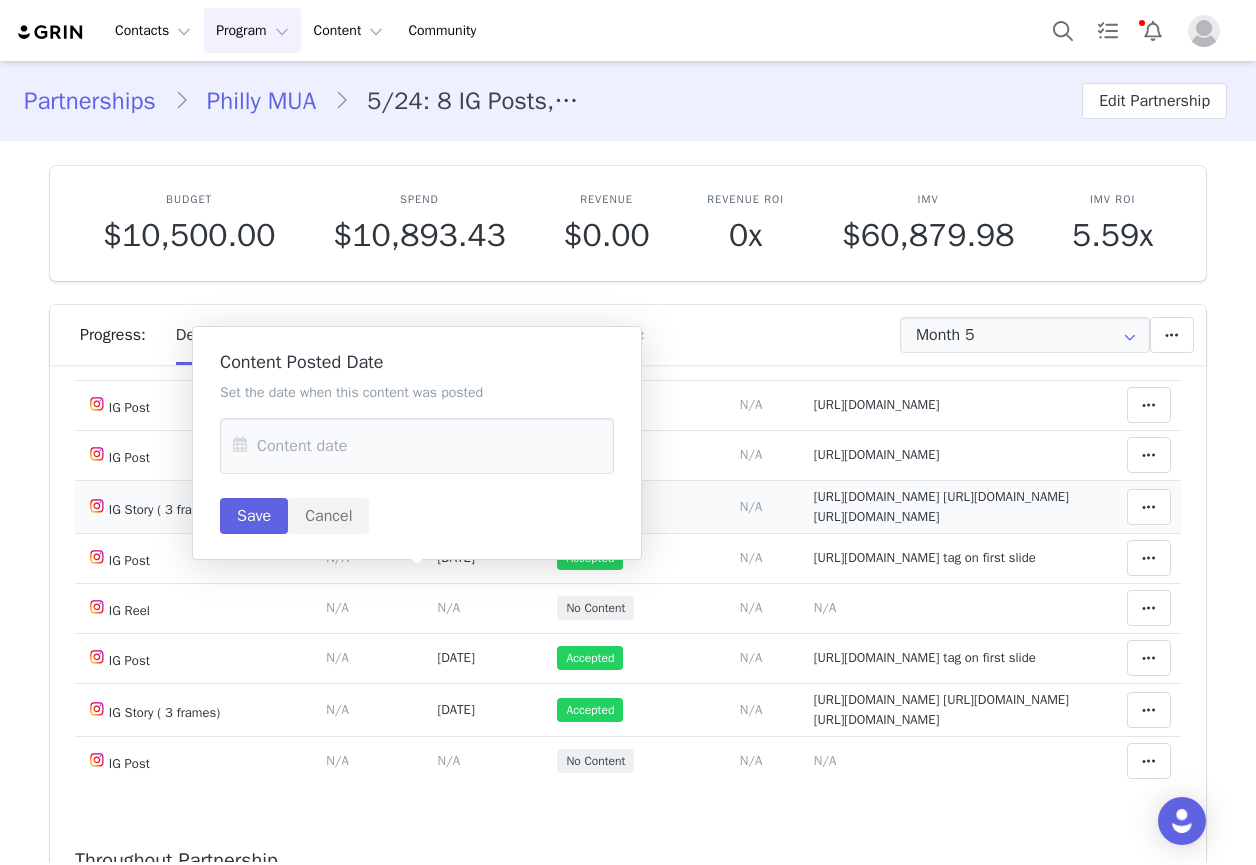 click at bounding box center [240, 446] 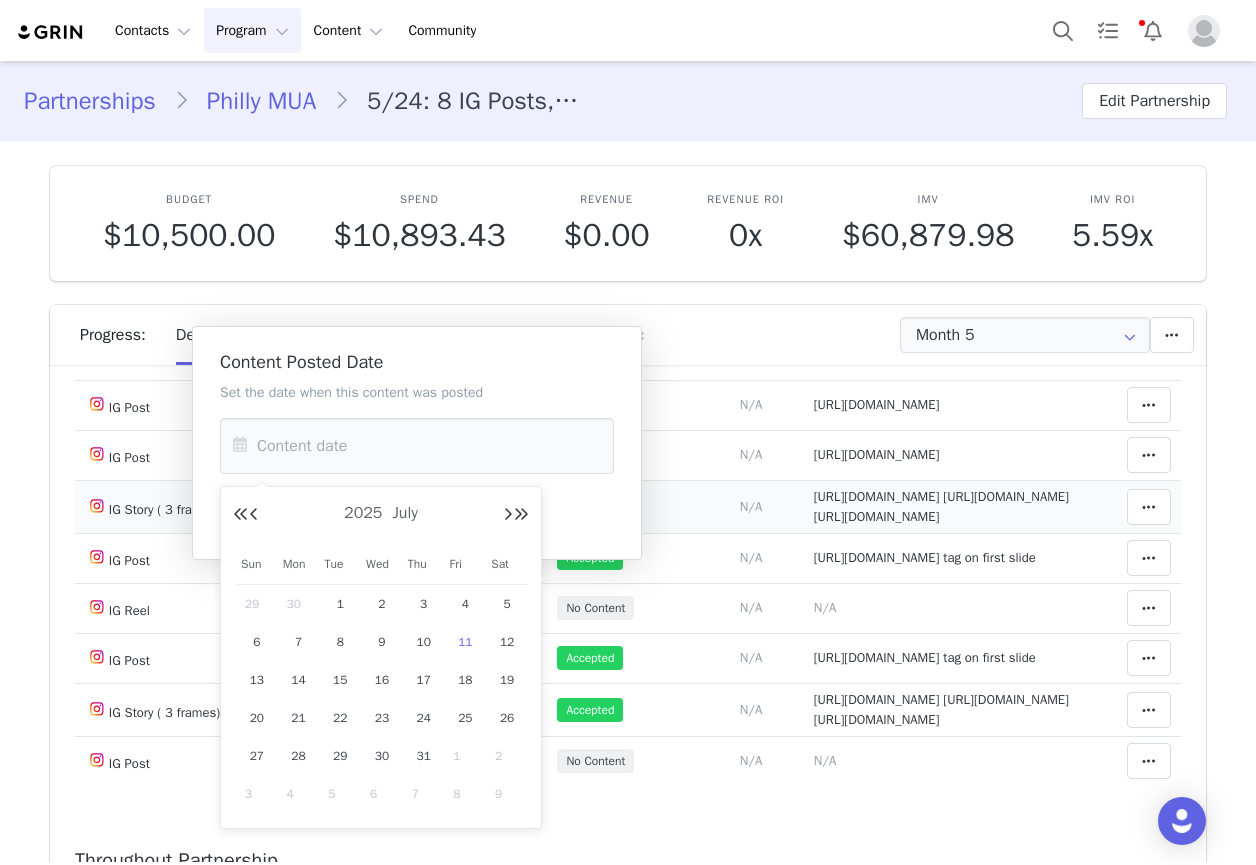 drag, startPoint x: 338, startPoint y: 643, endPoint x: 308, endPoint y: 555, distance: 92.973114 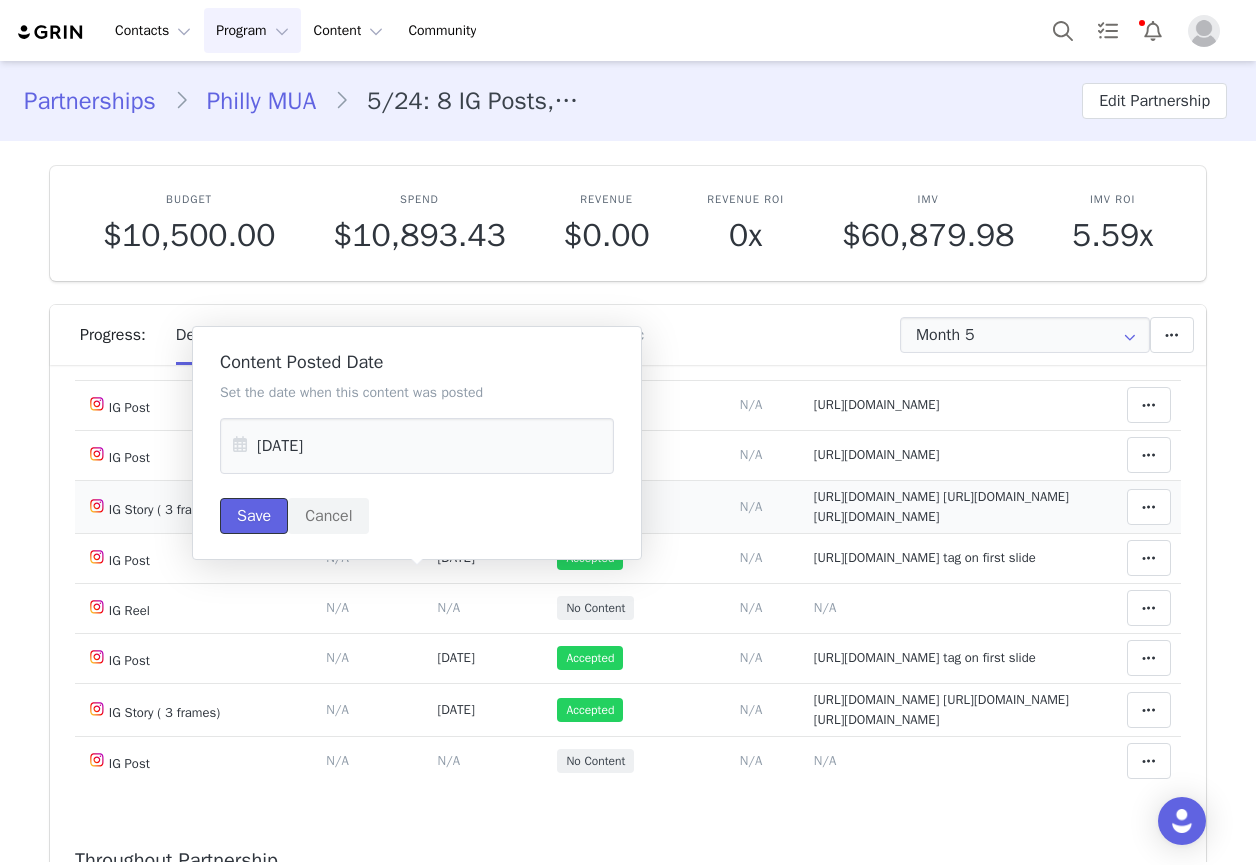 drag, startPoint x: 261, startPoint y: 519, endPoint x: 1032, endPoint y: 548, distance: 771.5452 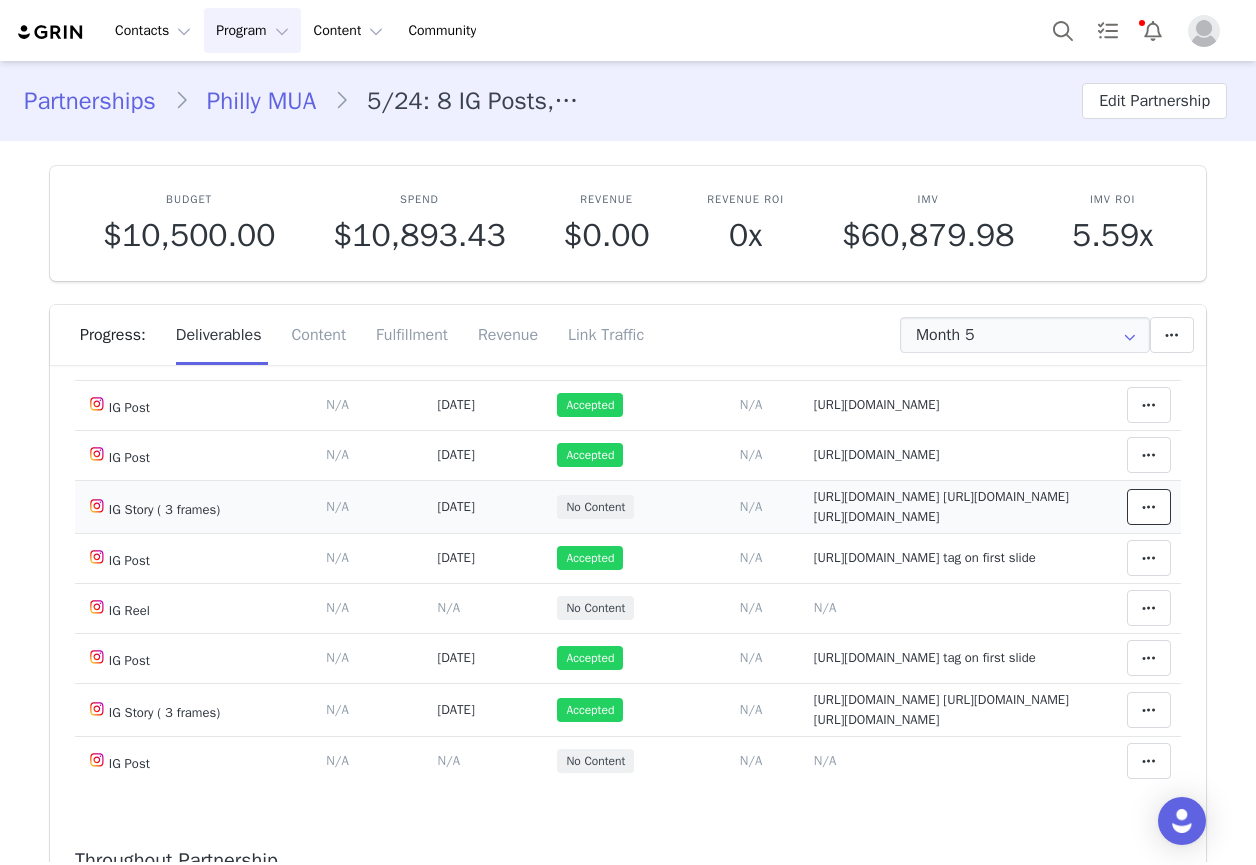 click at bounding box center [1149, 507] 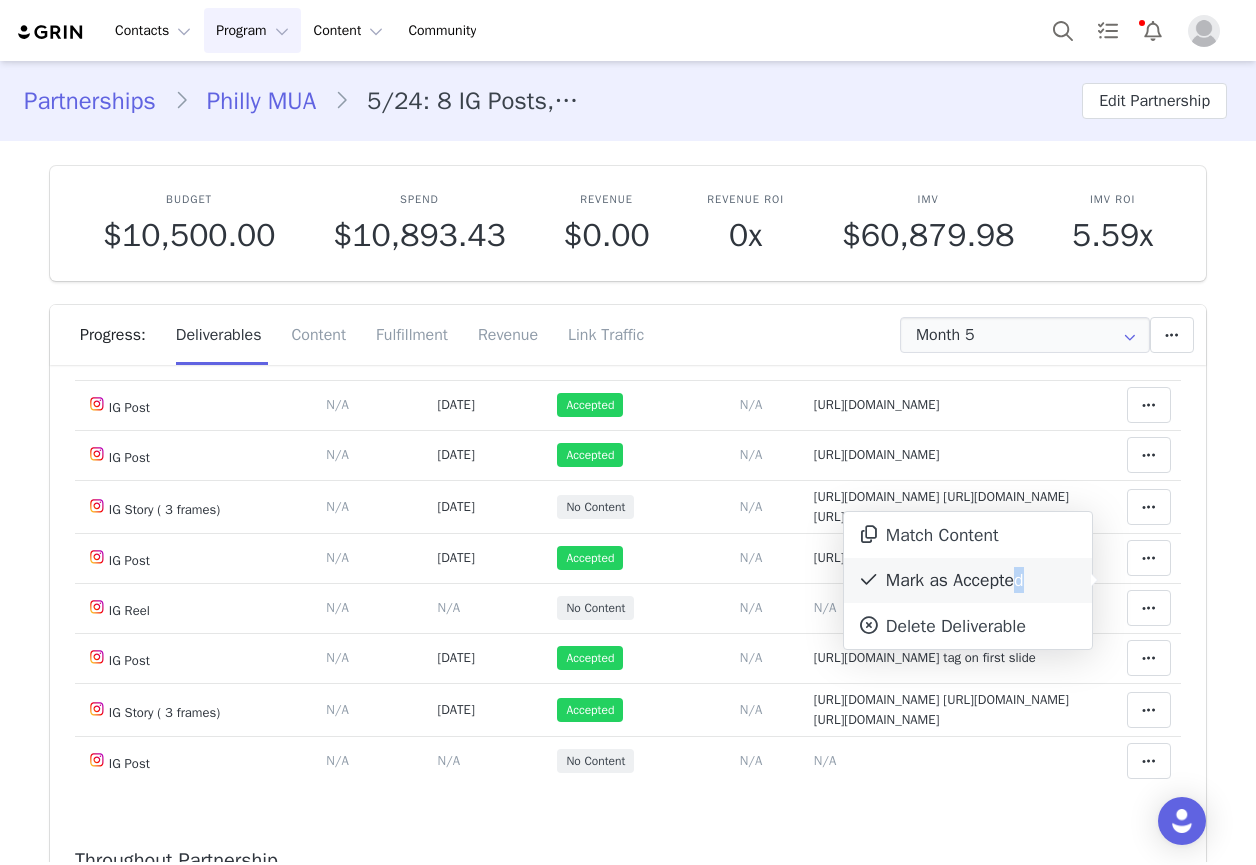 click on "Mark as Accepted" at bounding box center (968, 581) 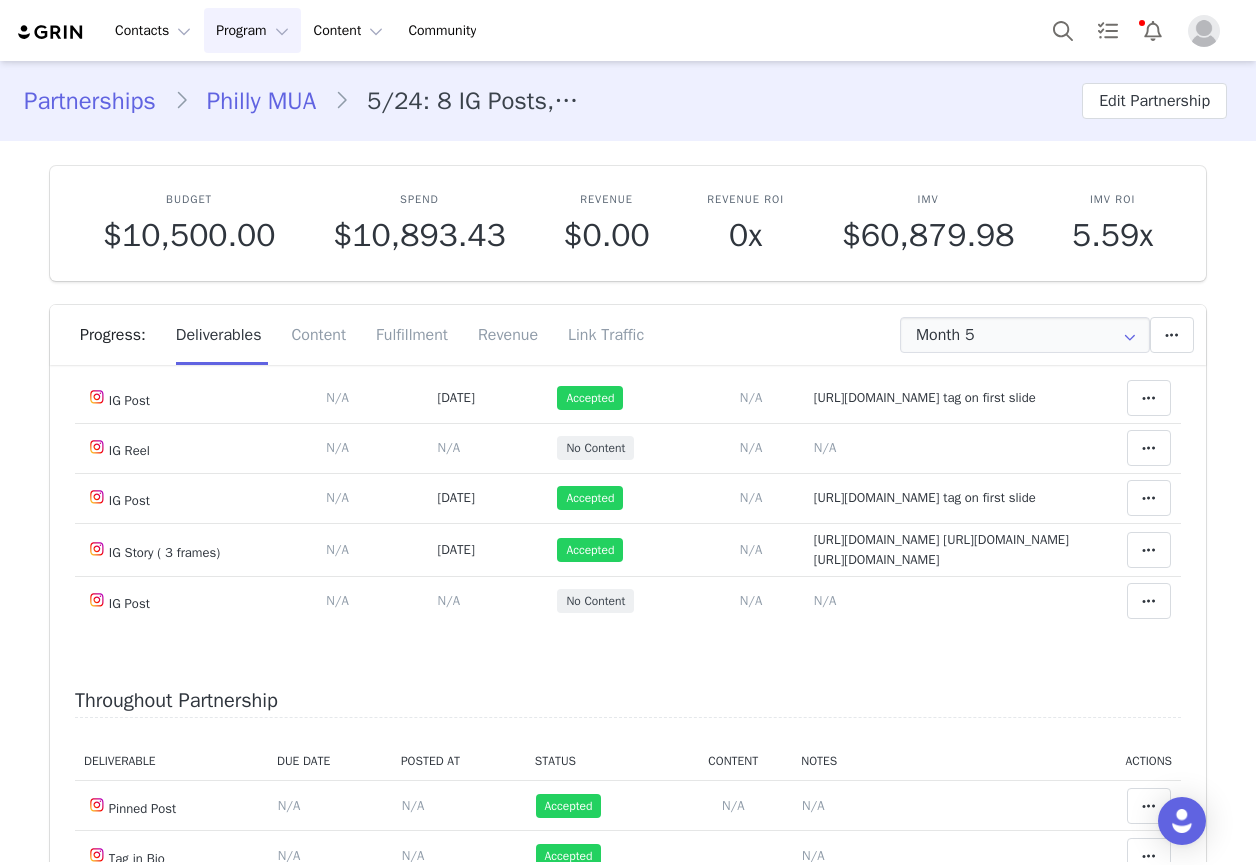 scroll, scrollTop: 845, scrollLeft: 0, axis: vertical 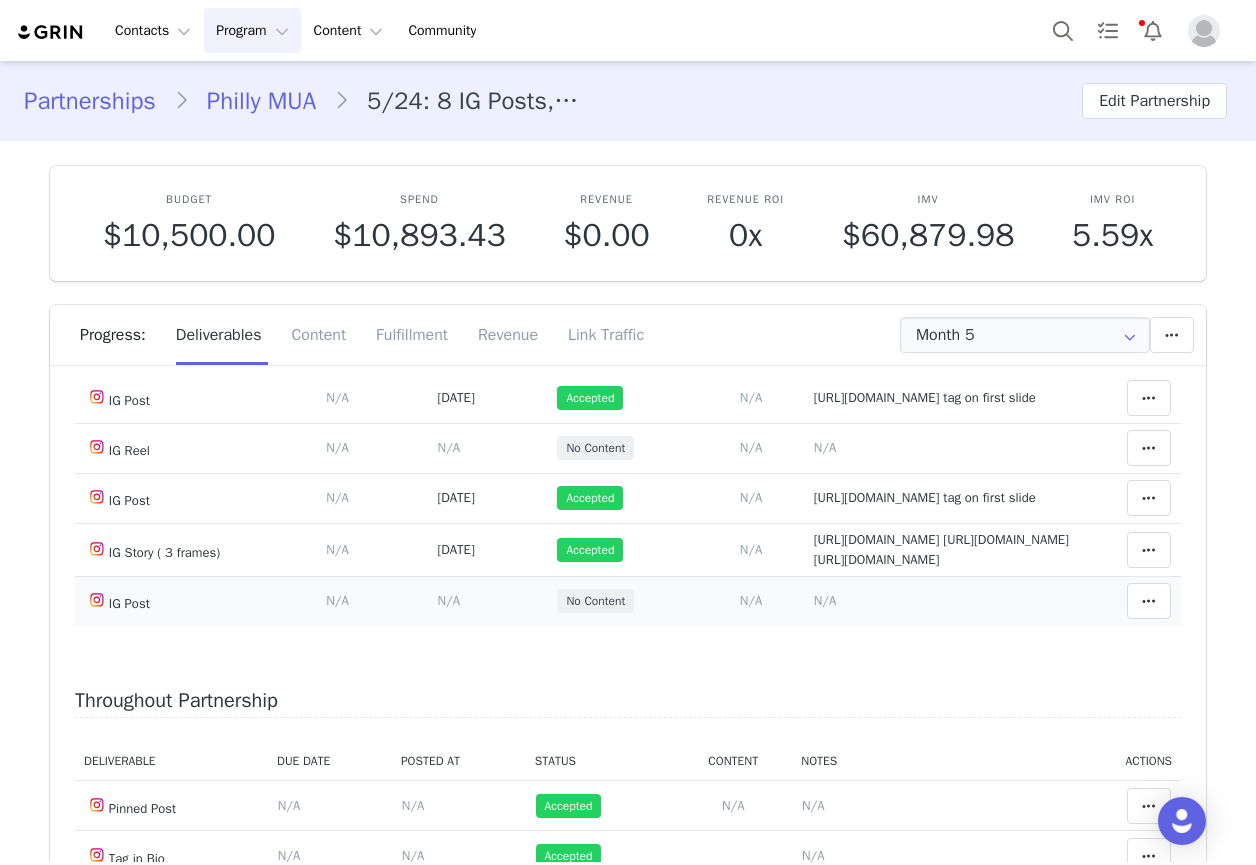click on "N/A" at bounding box center (825, 600) 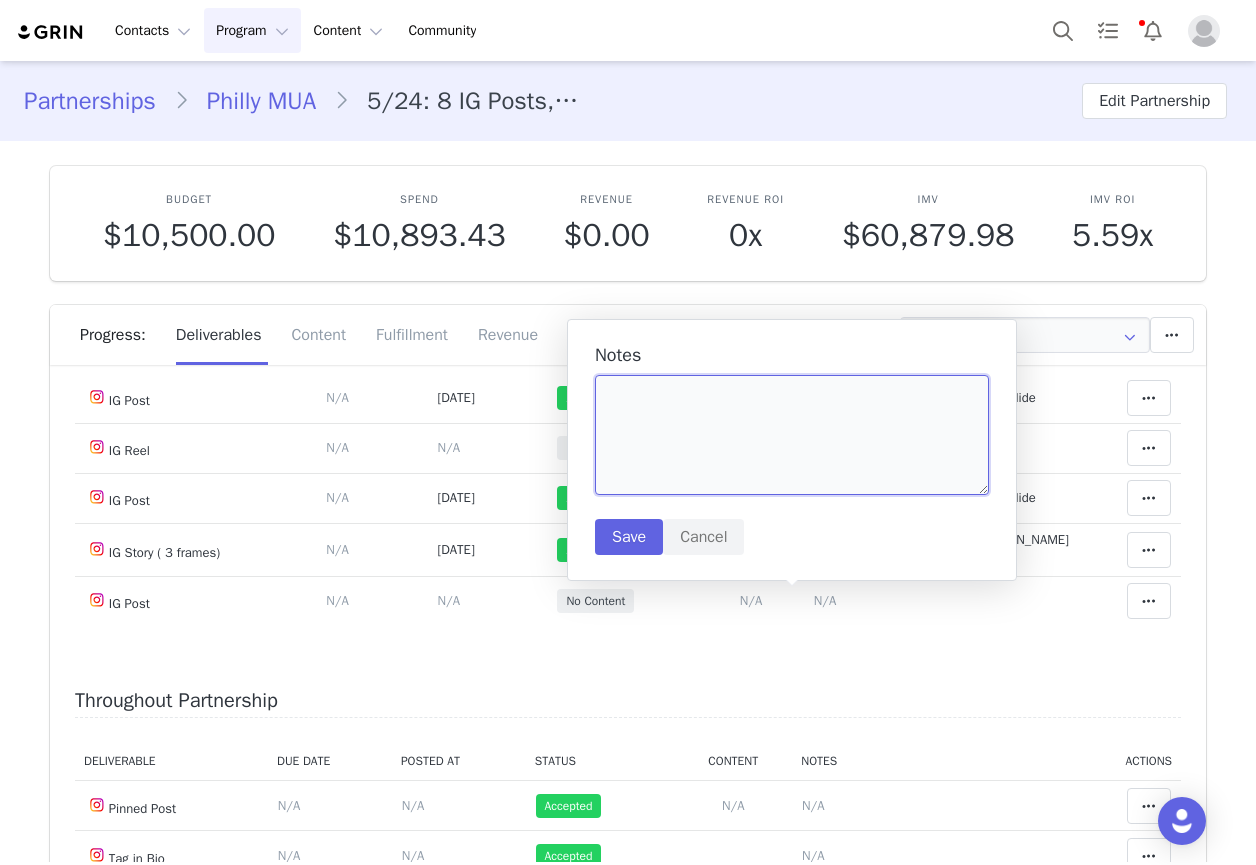 click at bounding box center (792, 435) 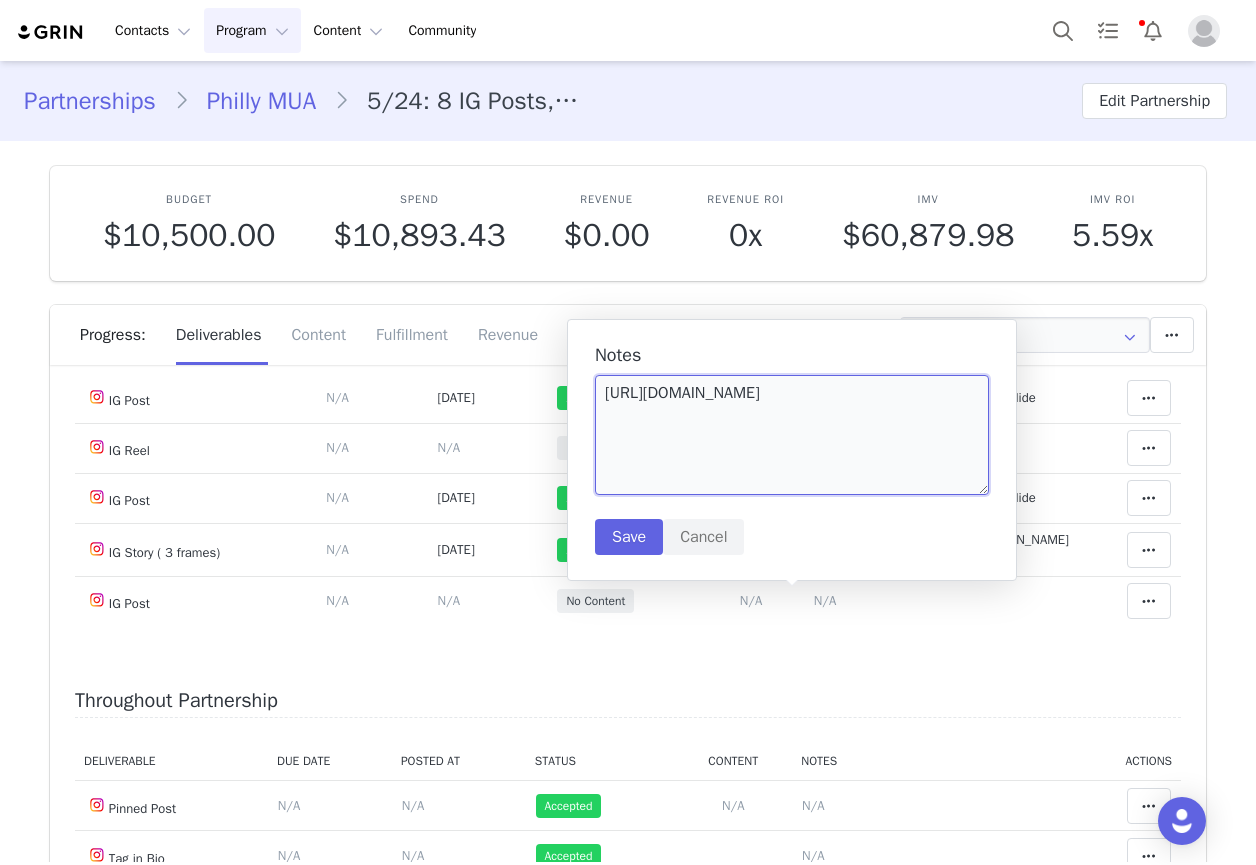 type on "https://www.instagram.com/p/DL0QCOBJf9T/" 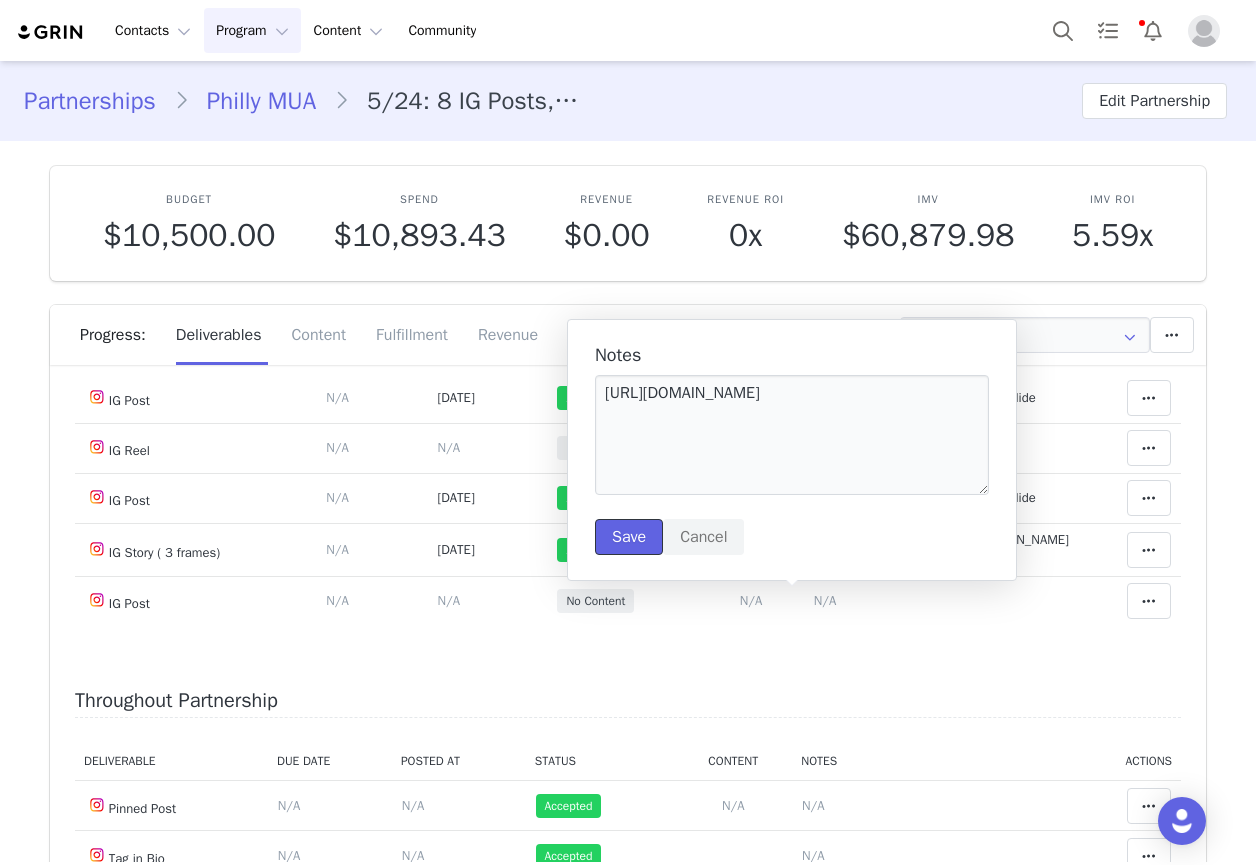 click on "Save" at bounding box center [629, 537] 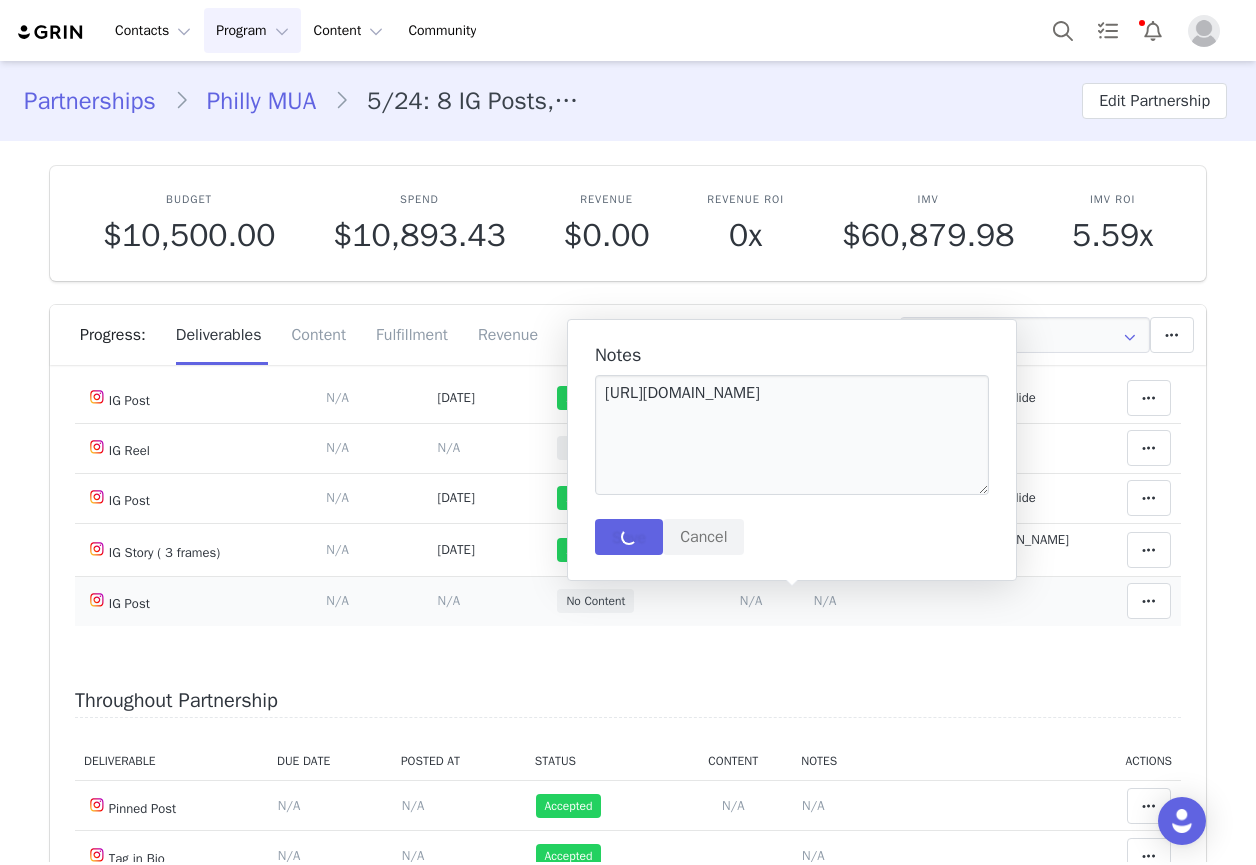 click on "N/A" at bounding box center [448, 600] 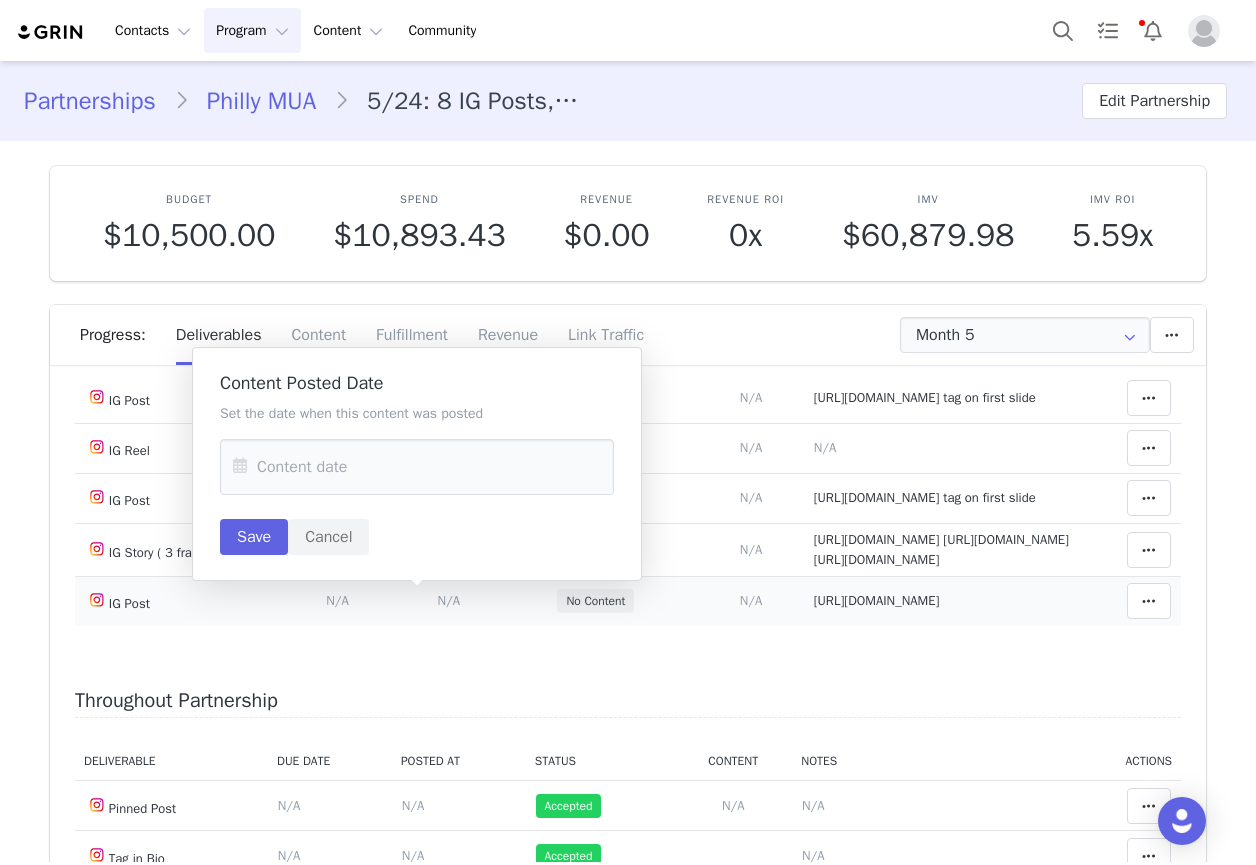 click at bounding box center [240, 467] 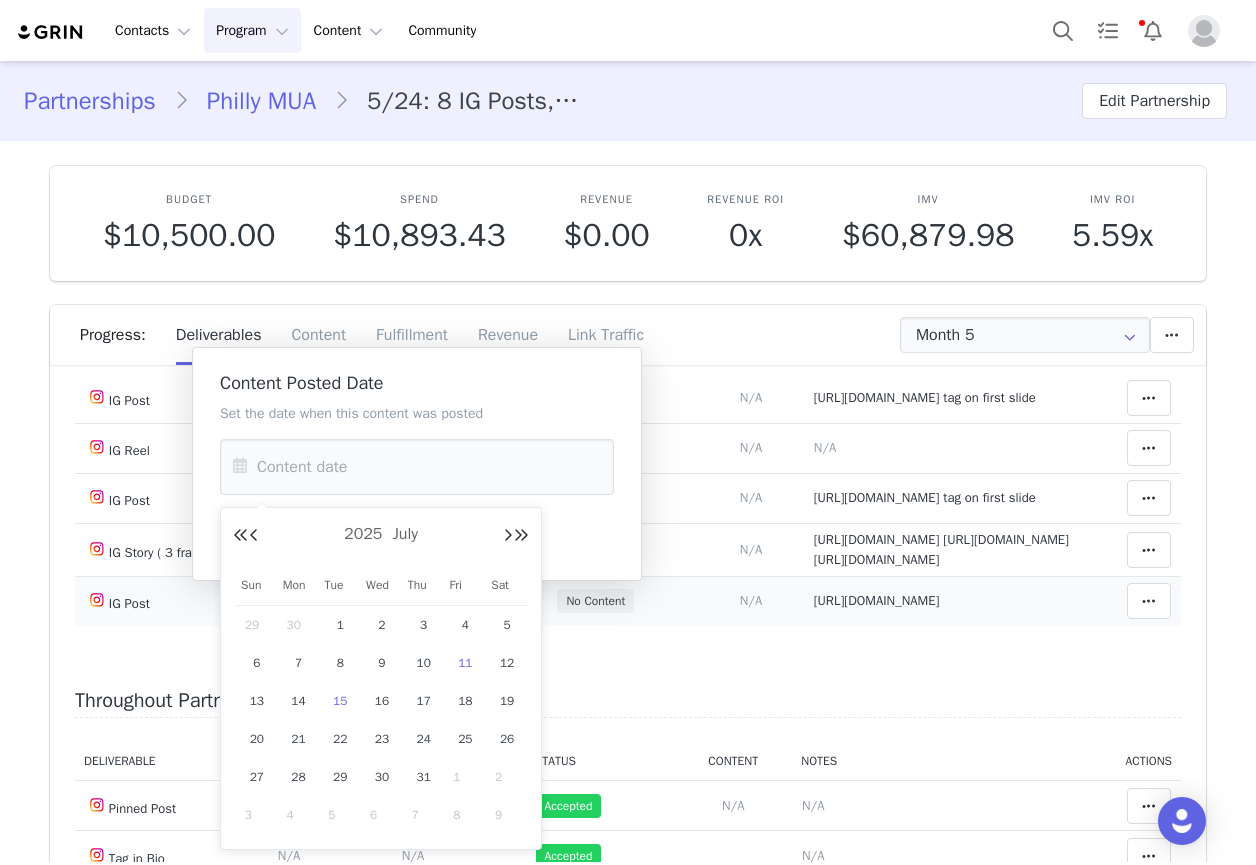 click on "8" at bounding box center [340, 663] 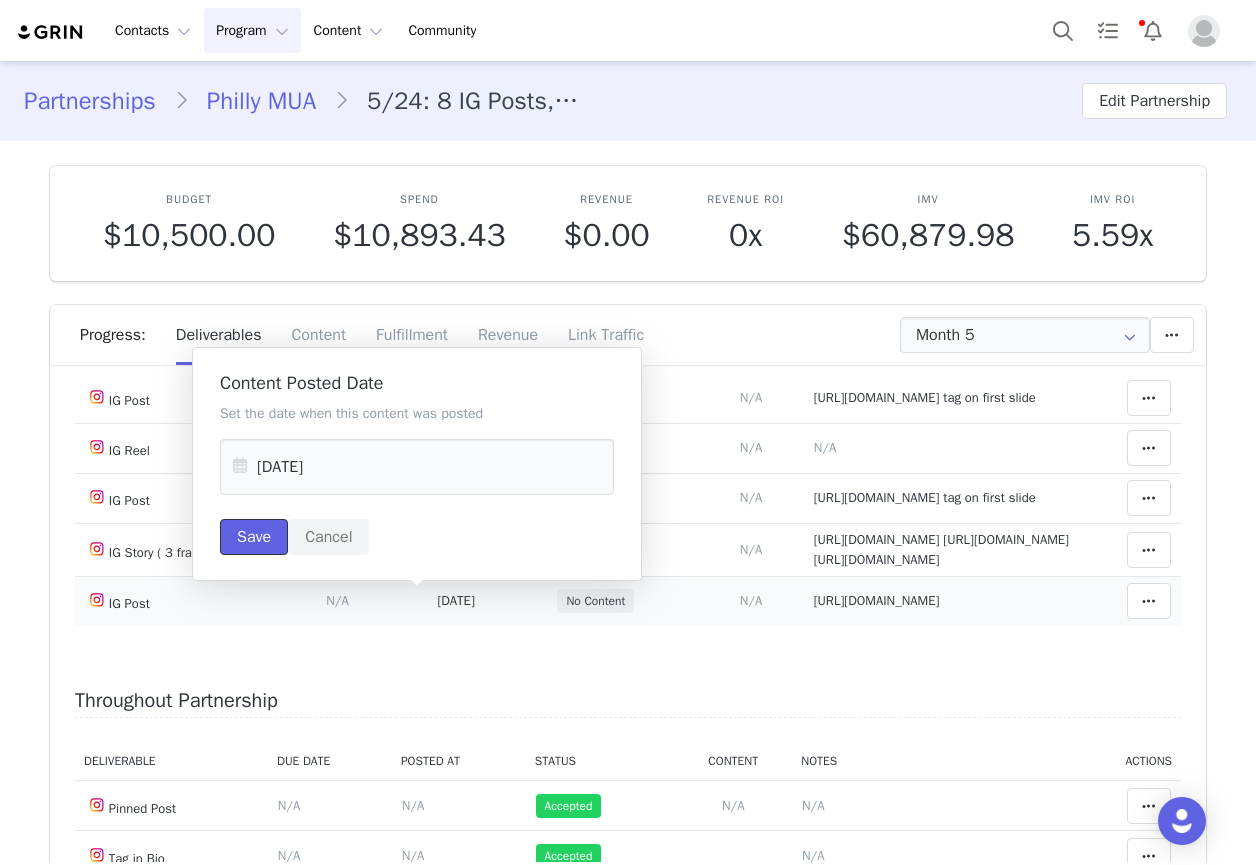 click on "Save" at bounding box center [254, 537] 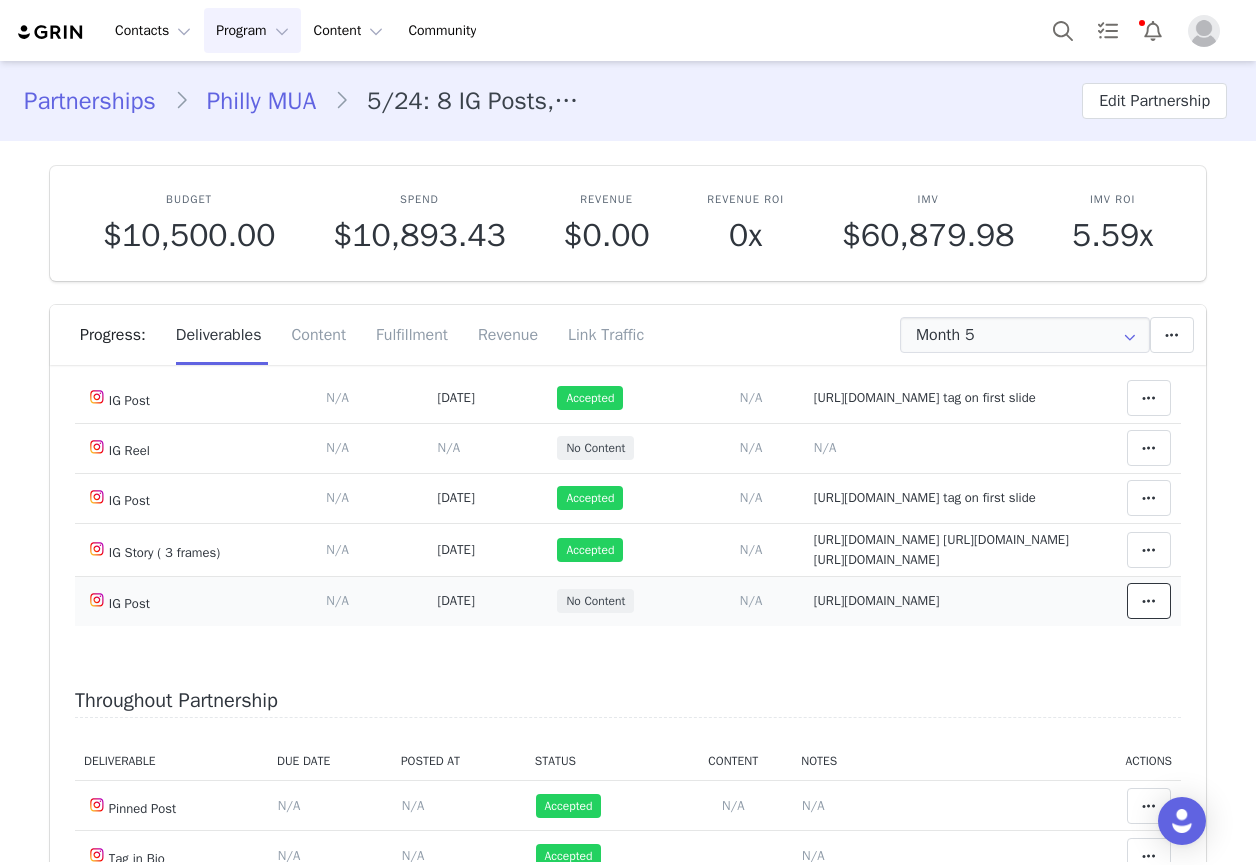 click at bounding box center [1149, 601] 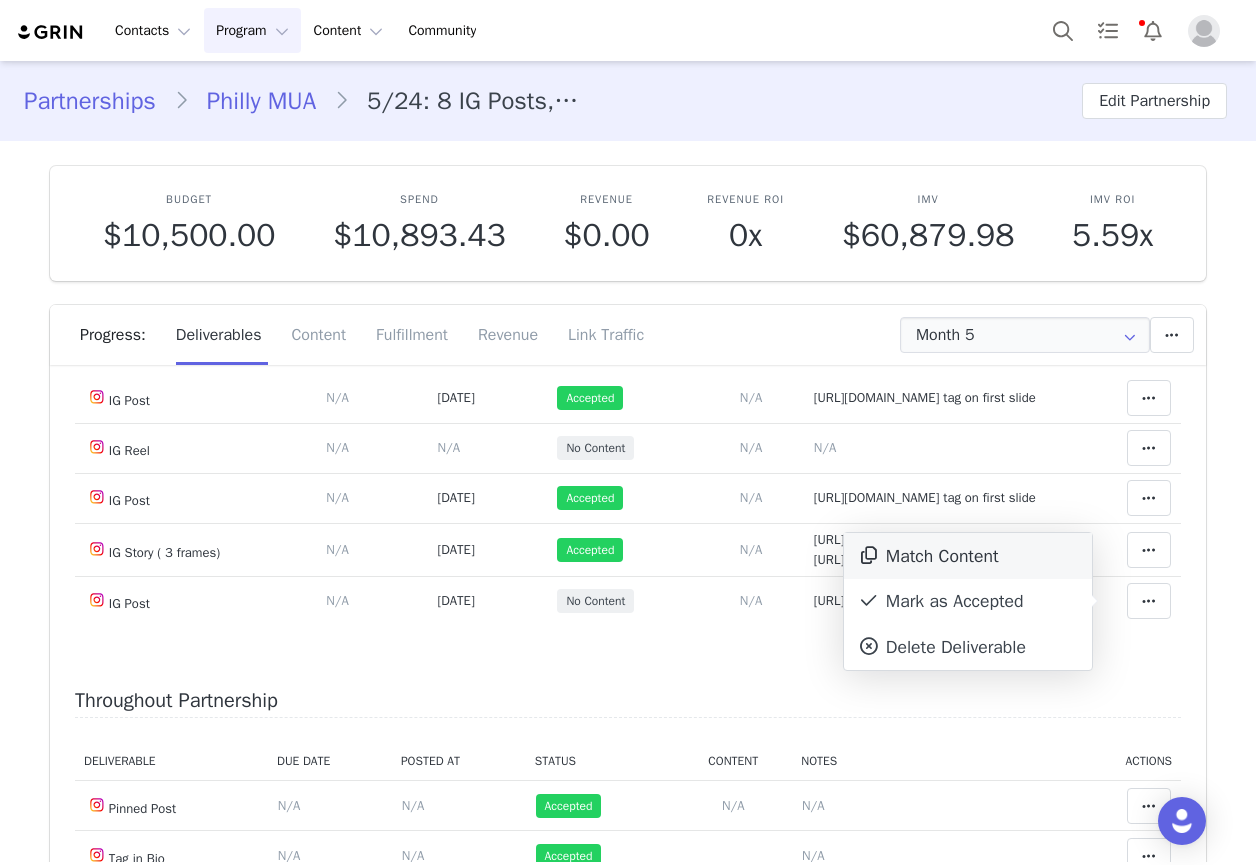 drag, startPoint x: 1022, startPoint y: 606, endPoint x: 968, endPoint y: 547, distance: 79.98125 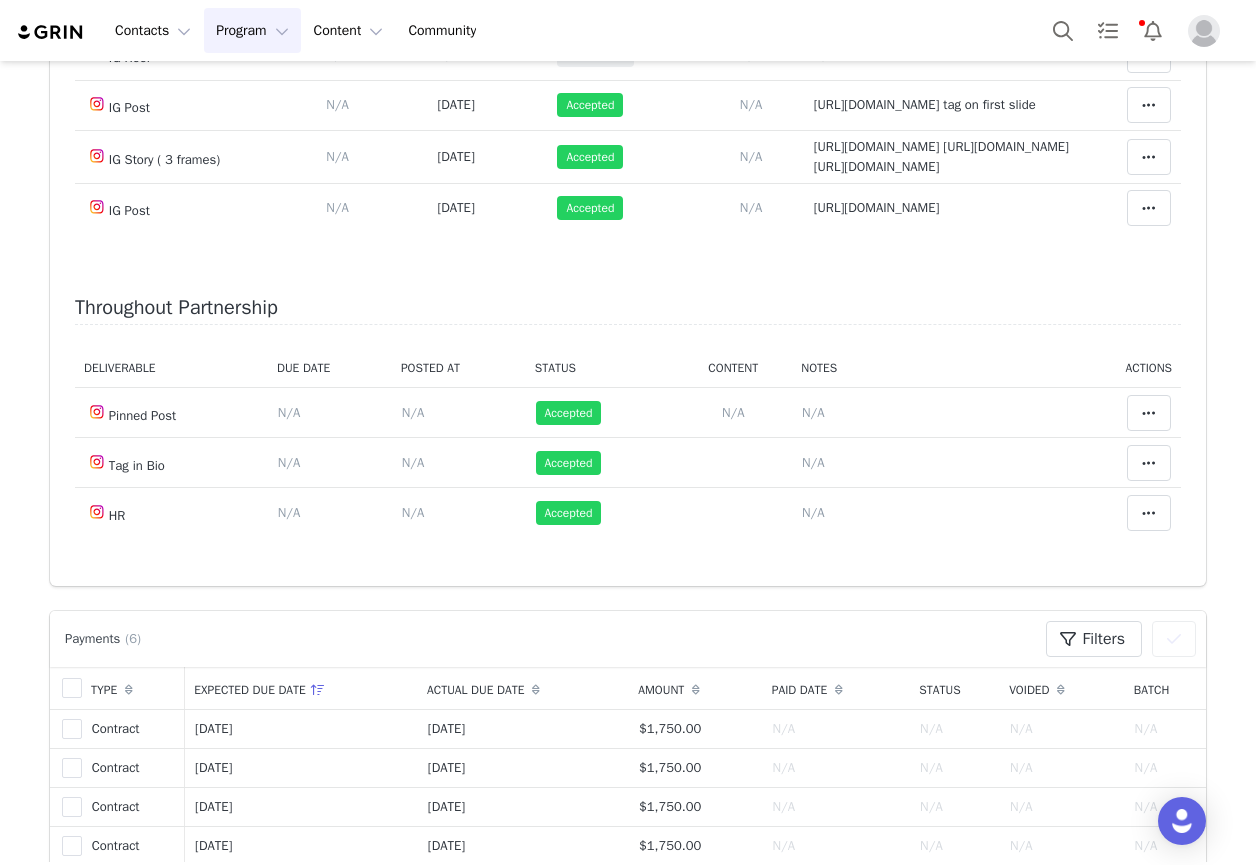 scroll, scrollTop: 400, scrollLeft: 0, axis: vertical 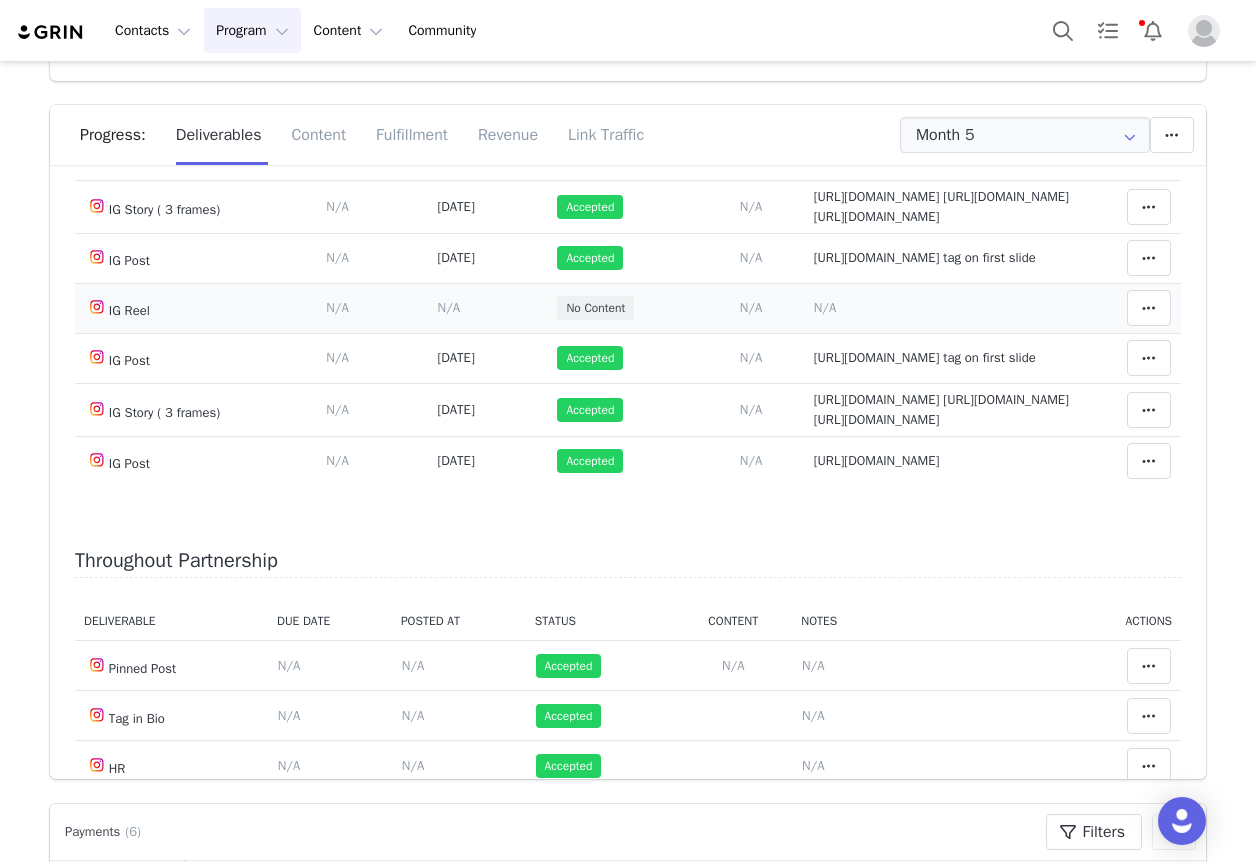 click on "N/A" at bounding box center [825, 307] 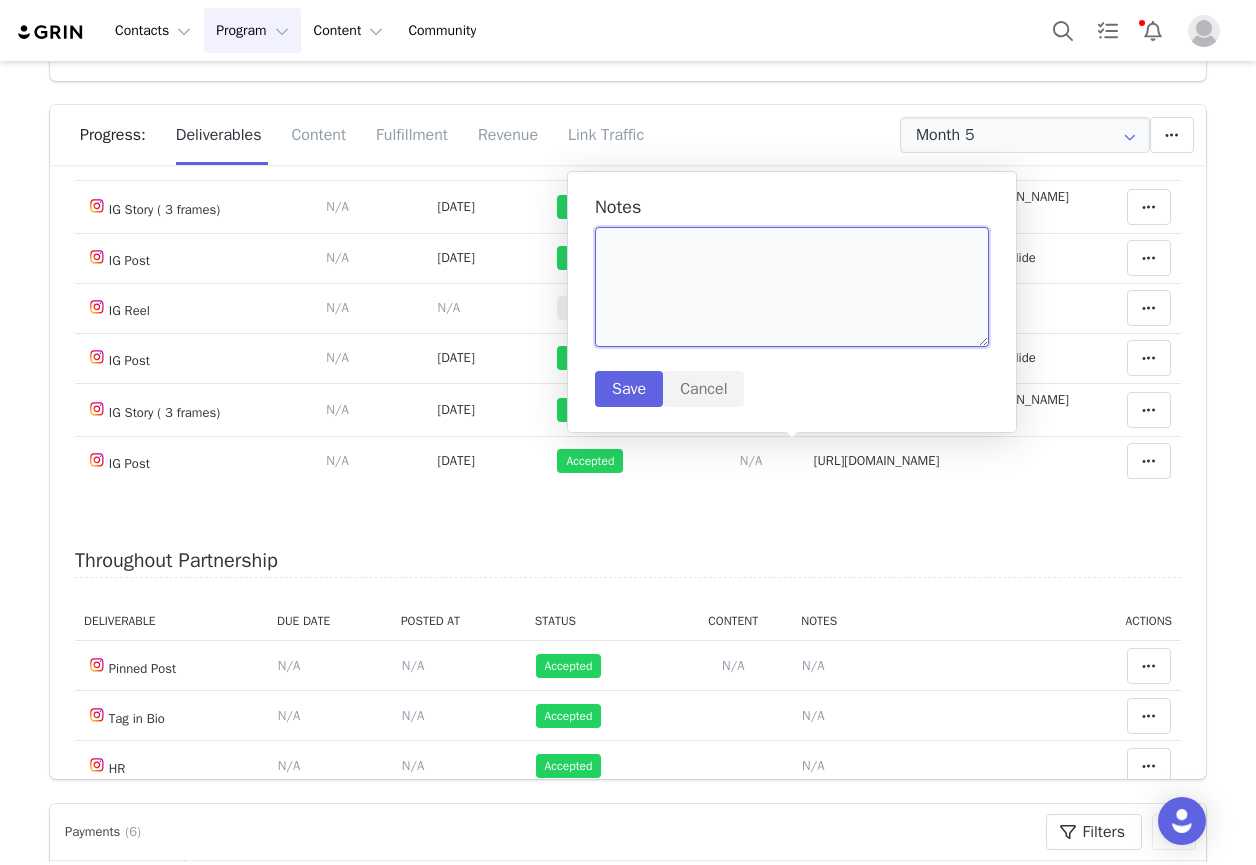 click at bounding box center [792, 287] 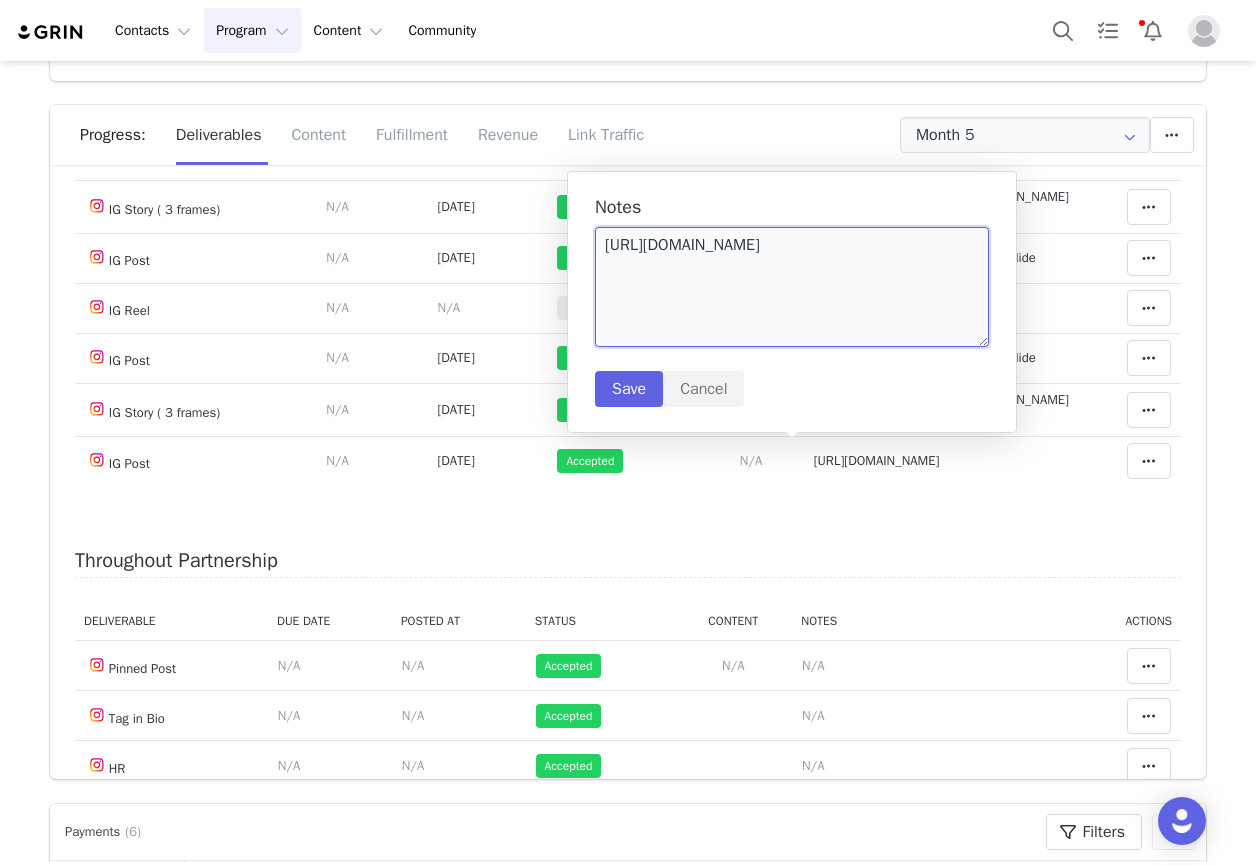 type on "https://www.instagram.com/p/DL35_BptRLp/" 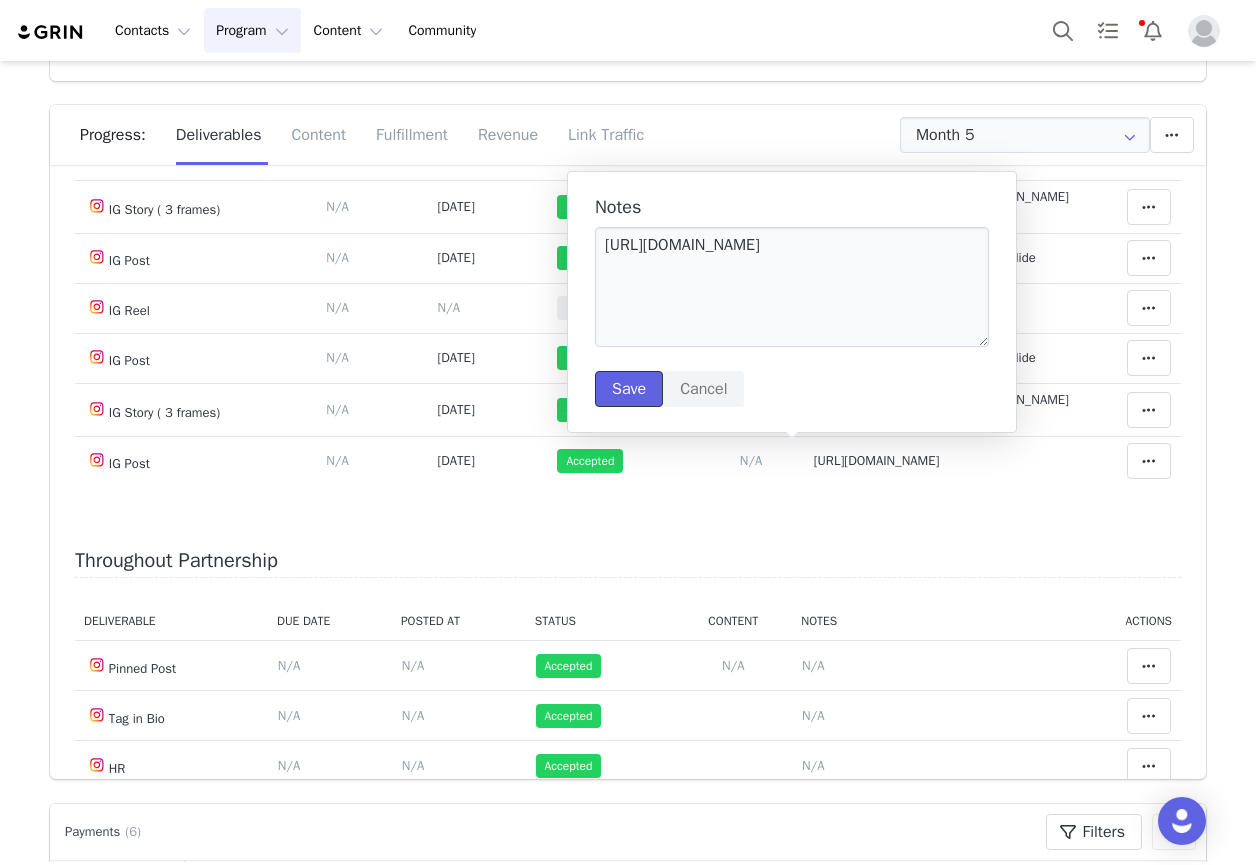 click on "Save" at bounding box center [629, 389] 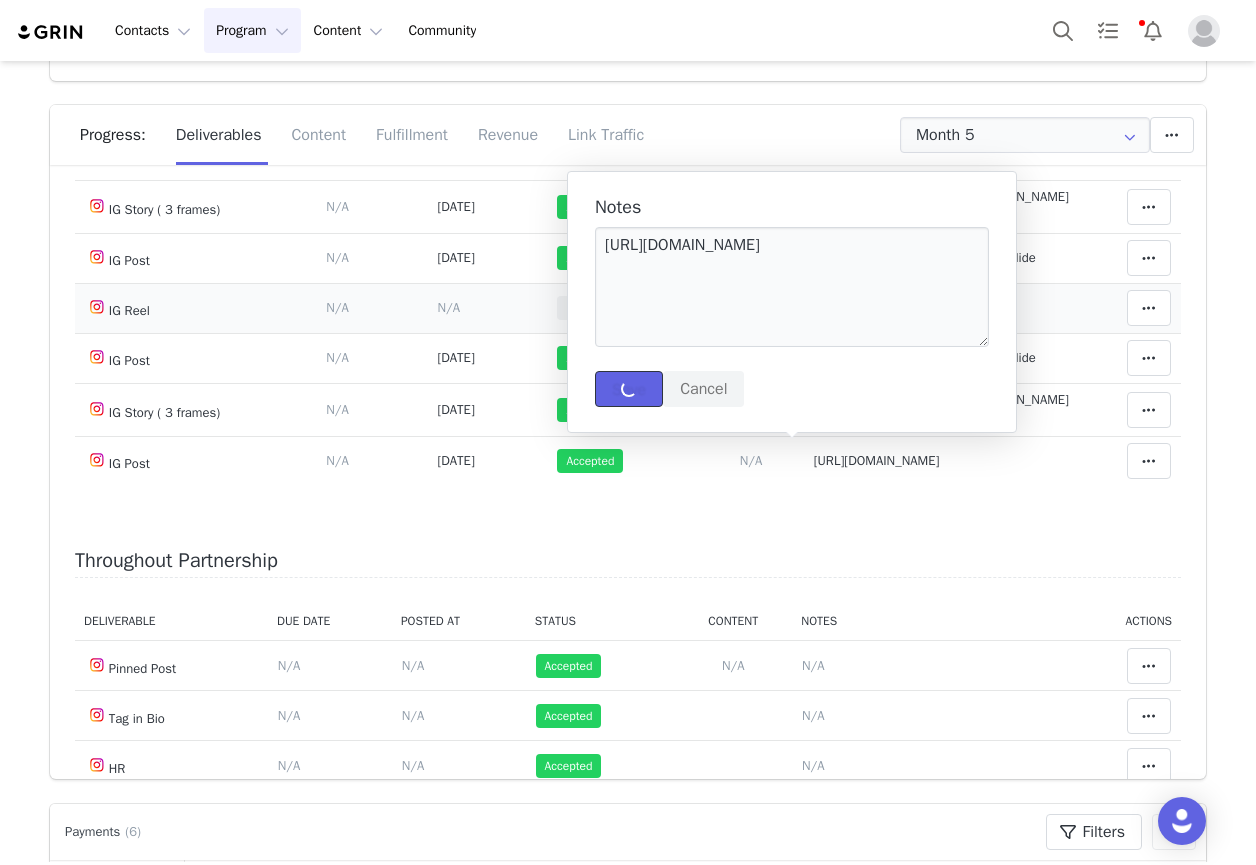 type 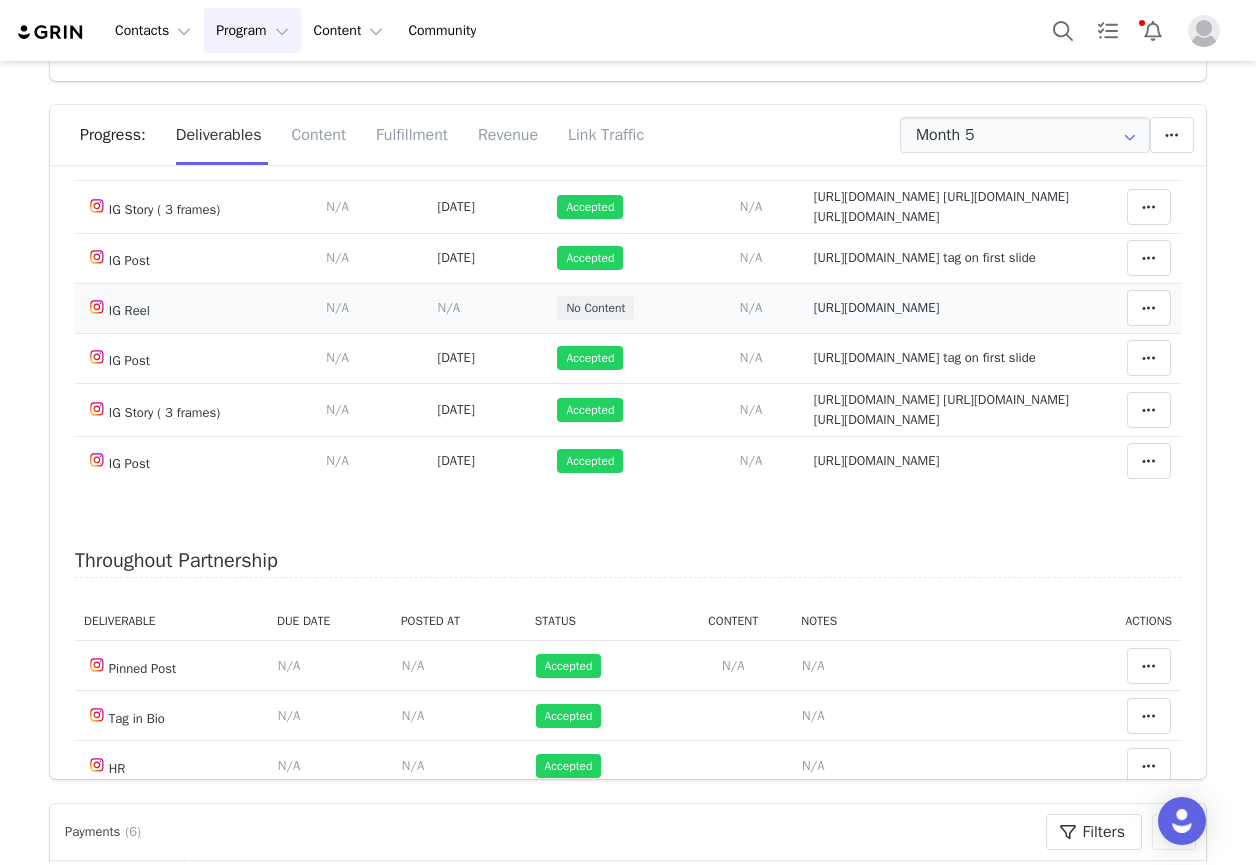 click on "N/A" at bounding box center [448, 307] 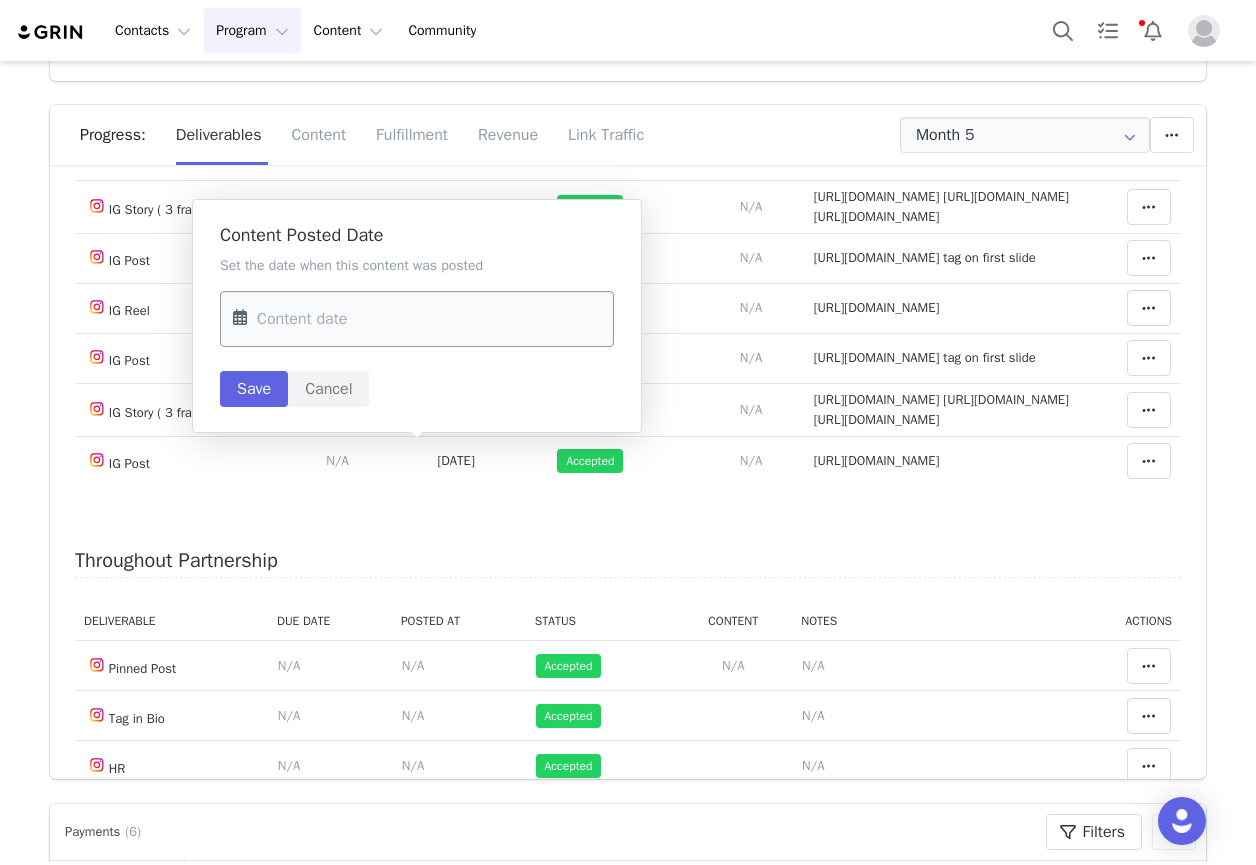 click at bounding box center (417, 319) 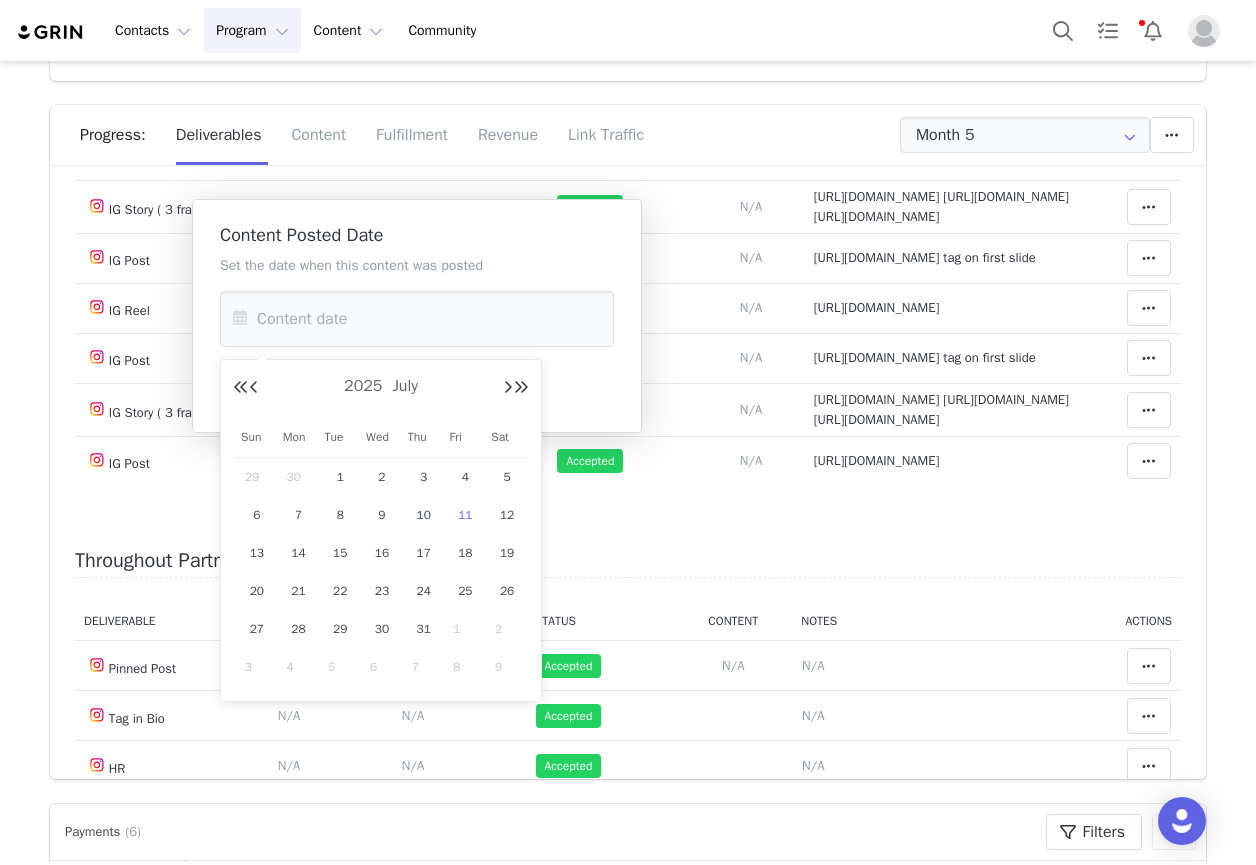 drag, startPoint x: 391, startPoint y: 513, endPoint x: 306, endPoint y: 423, distance: 123.79418 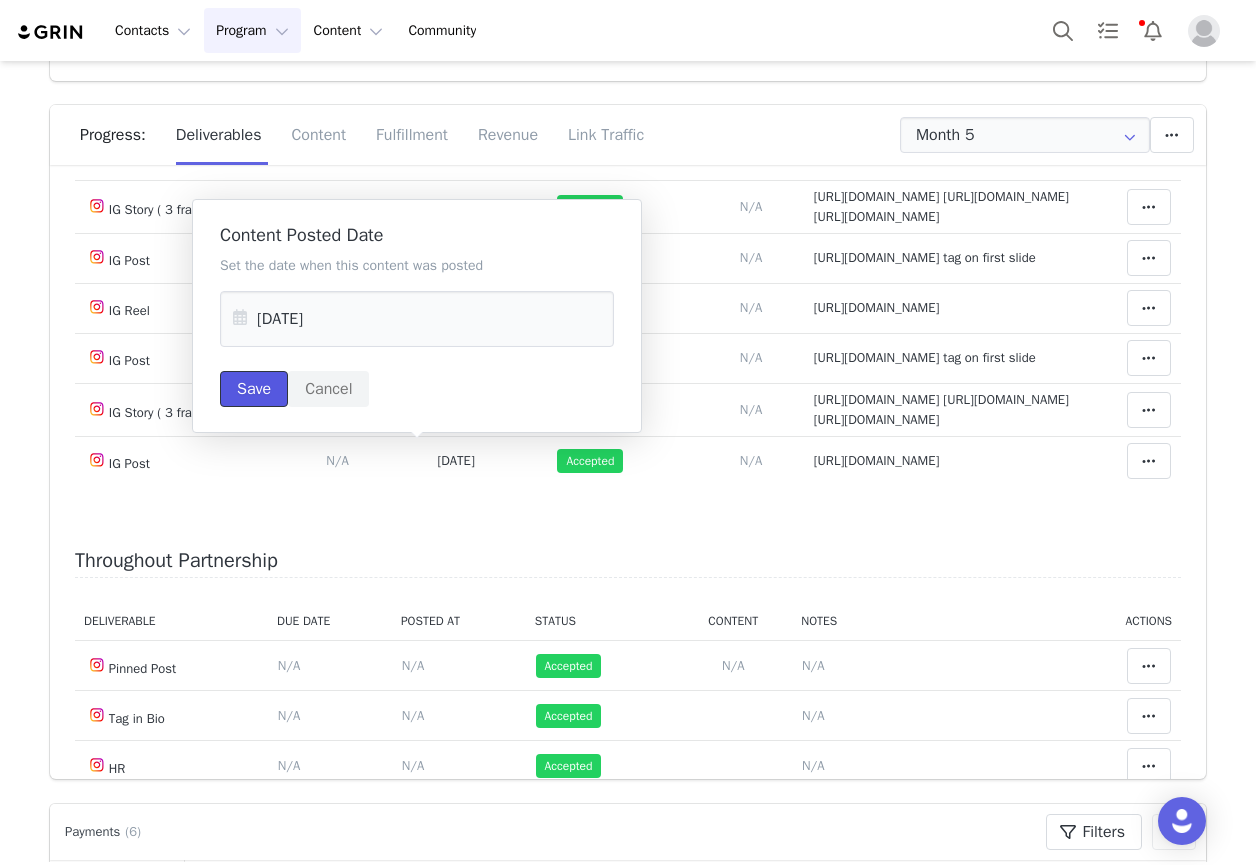 drag, startPoint x: 252, startPoint y: 378, endPoint x: 895, endPoint y: 451, distance: 647.1306 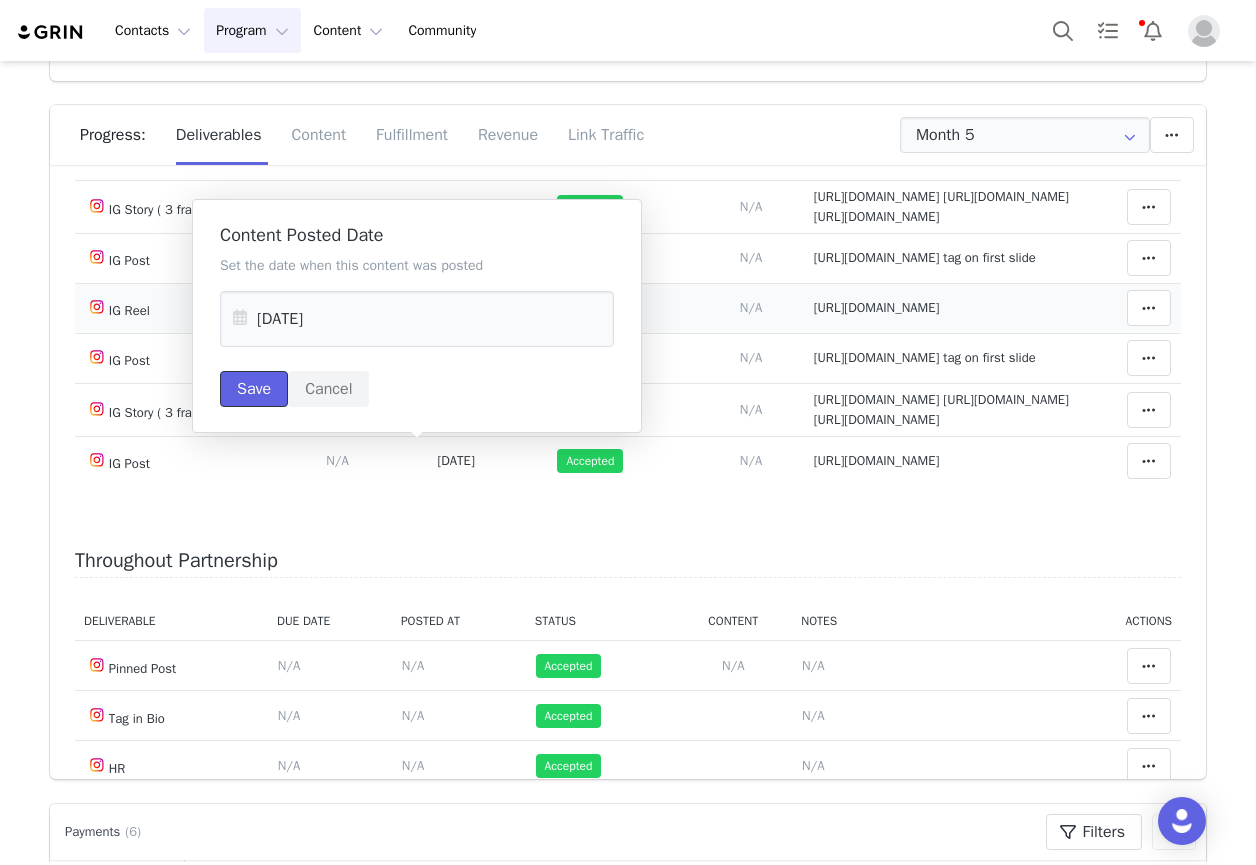 click on "Save" at bounding box center (254, 389) 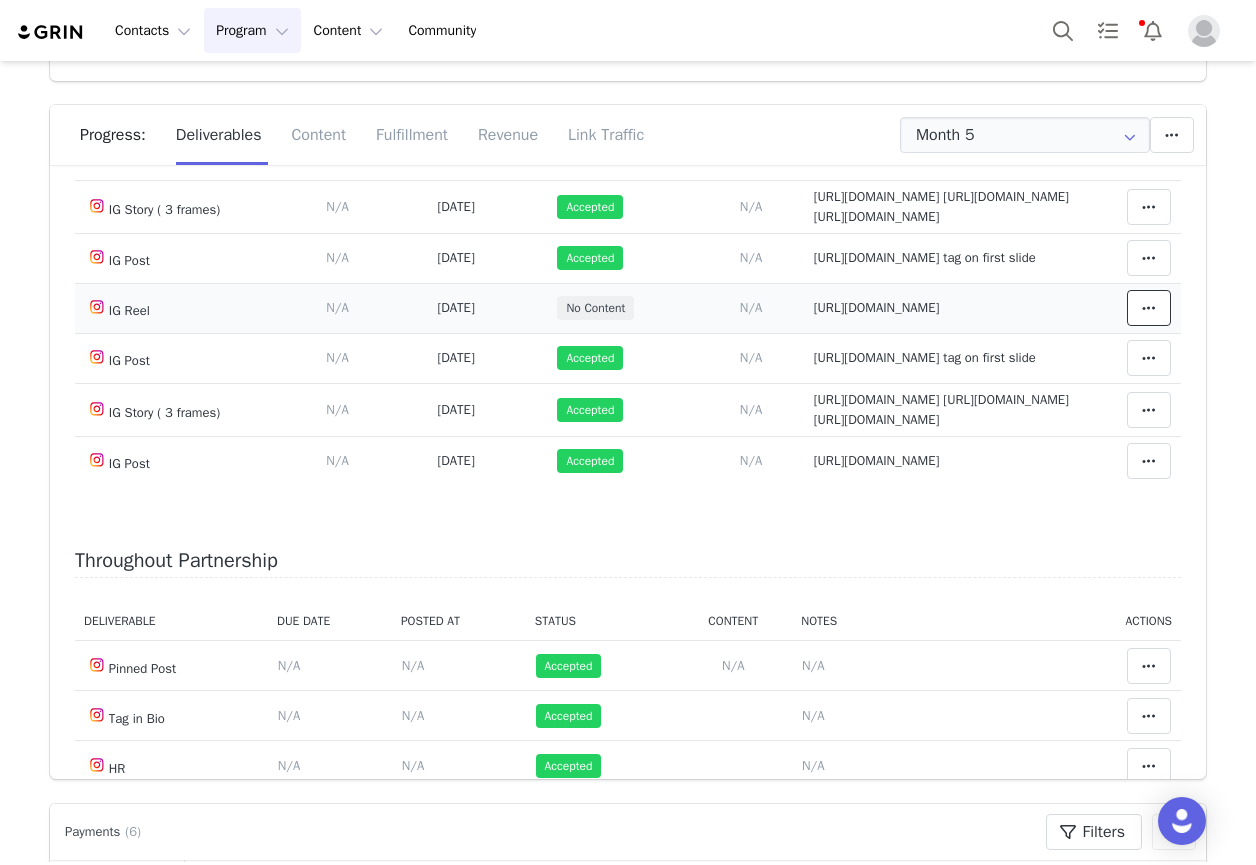 click at bounding box center [1149, 308] 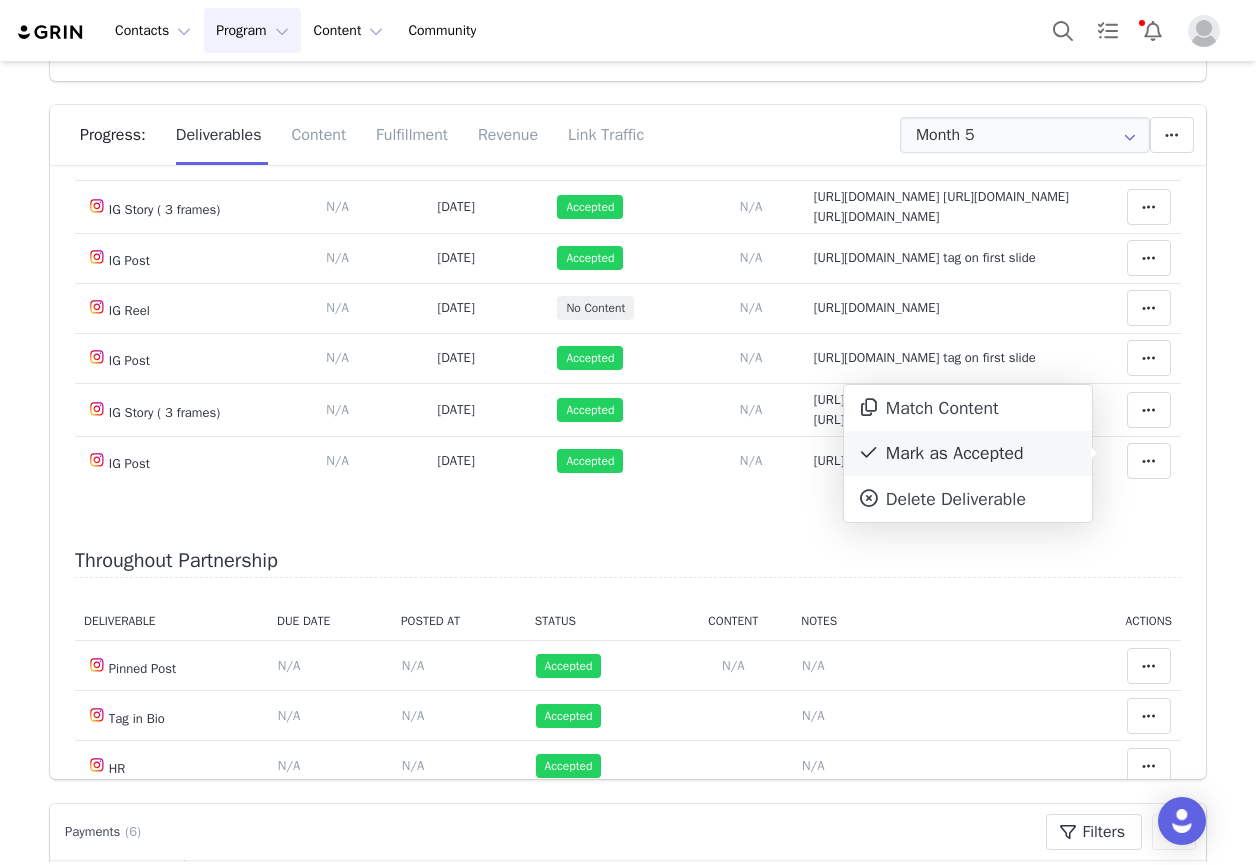 drag, startPoint x: 949, startPoint y: 455, endPoint x: 935, endPoint y: 463, distance: 16.124516 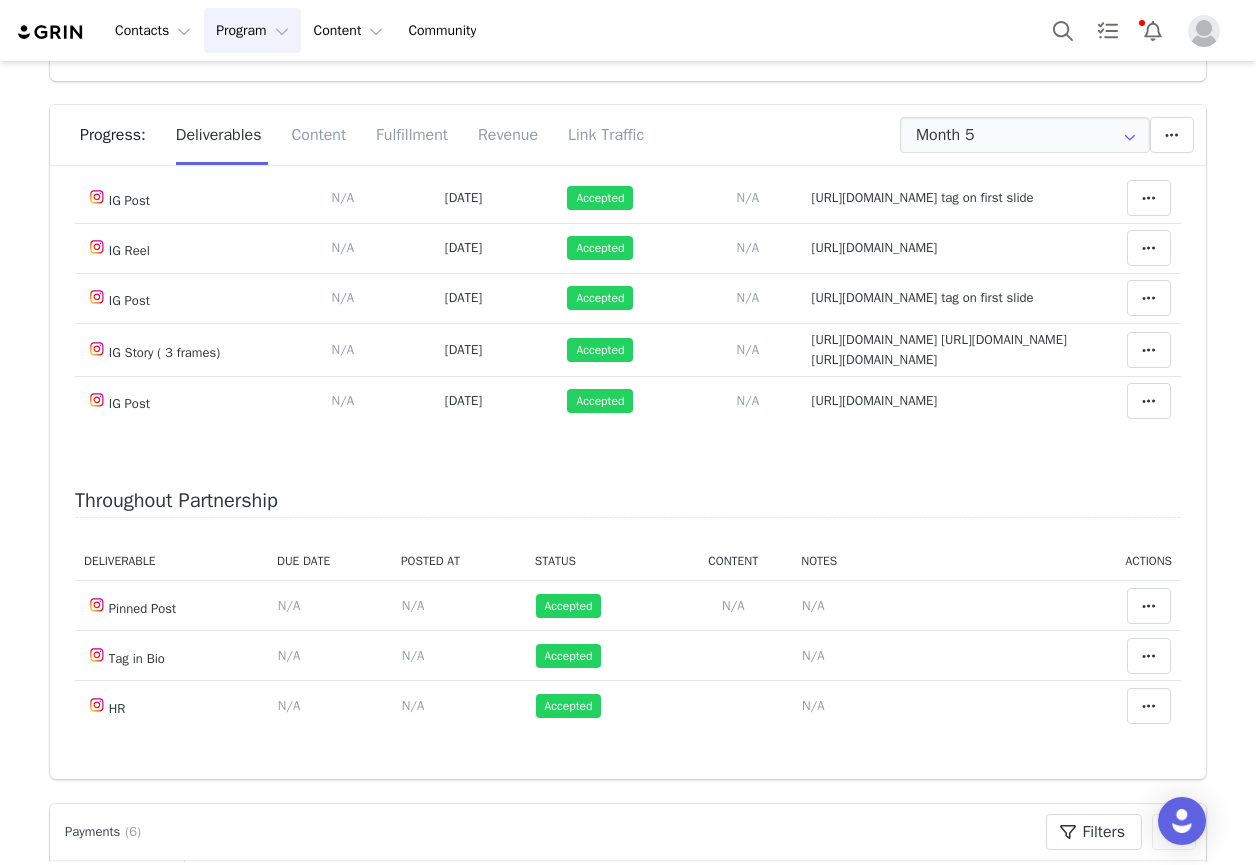 scroll, scrollTop: 845, scrollLeft: 0, axis: vertical 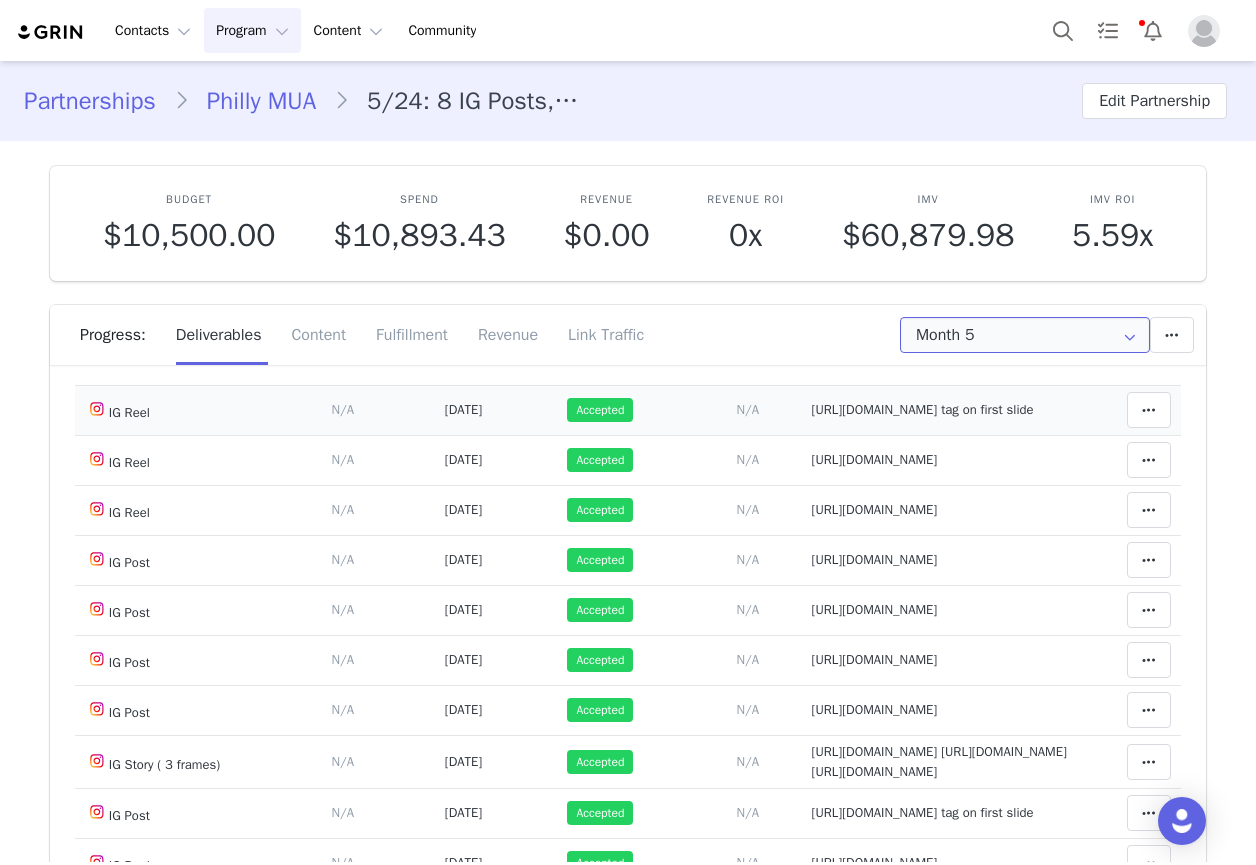 click on "Month 5" at bounding box center (1025, 335) 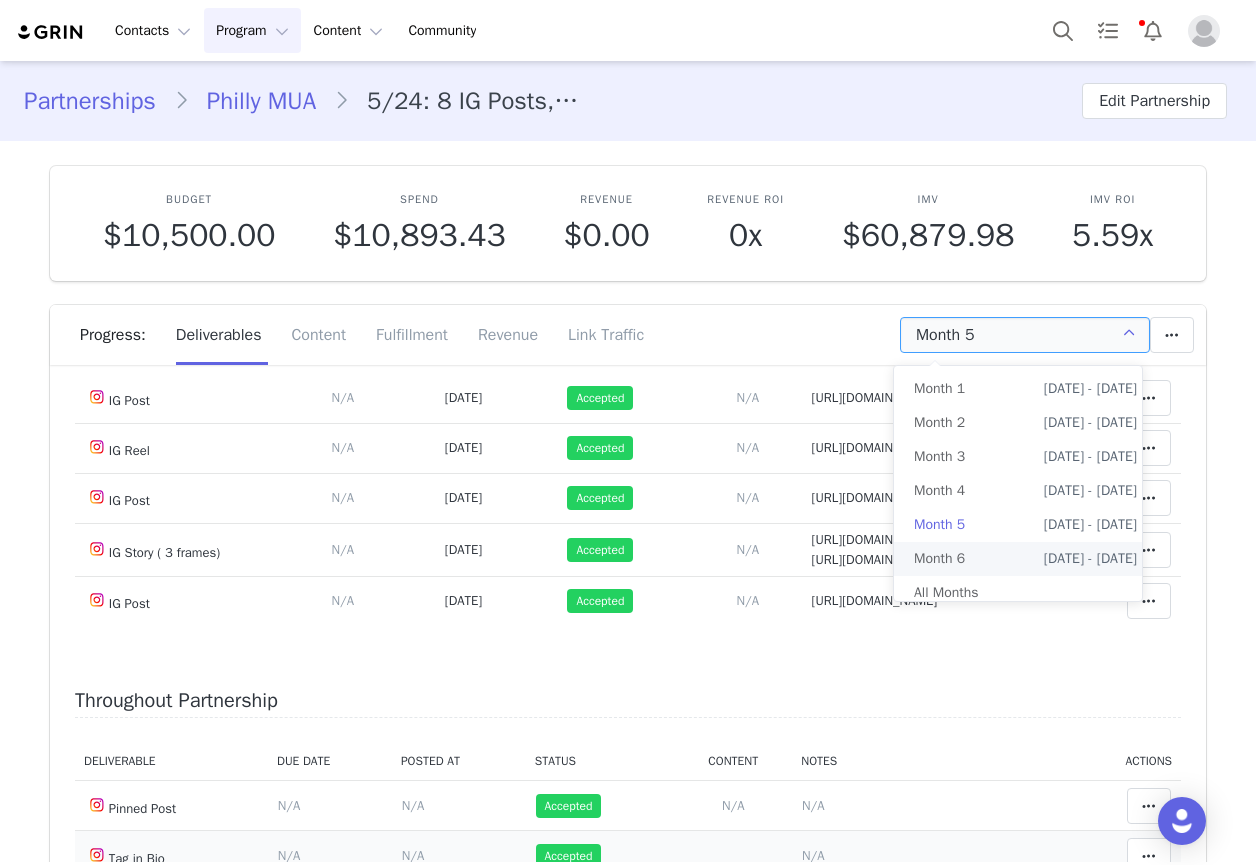 scroll, scrollTop: 845, scrollLeft: 0, axis: vertical 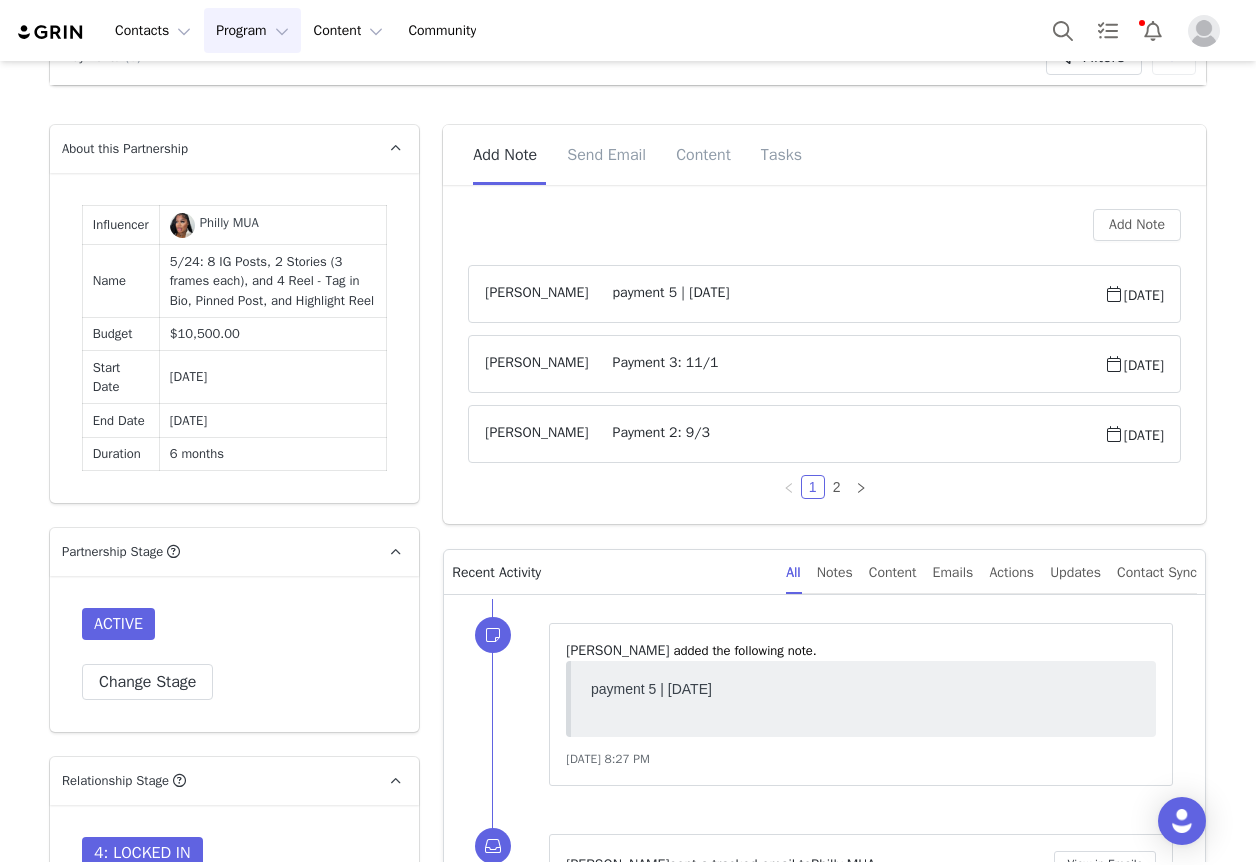 click on "5/24: 8 IG Posts, 2 Stories (3 frames each), and 4 Reel - Tag in Bio, Pinned Post, and Highlight Reel" at bounding box center [272, 281] 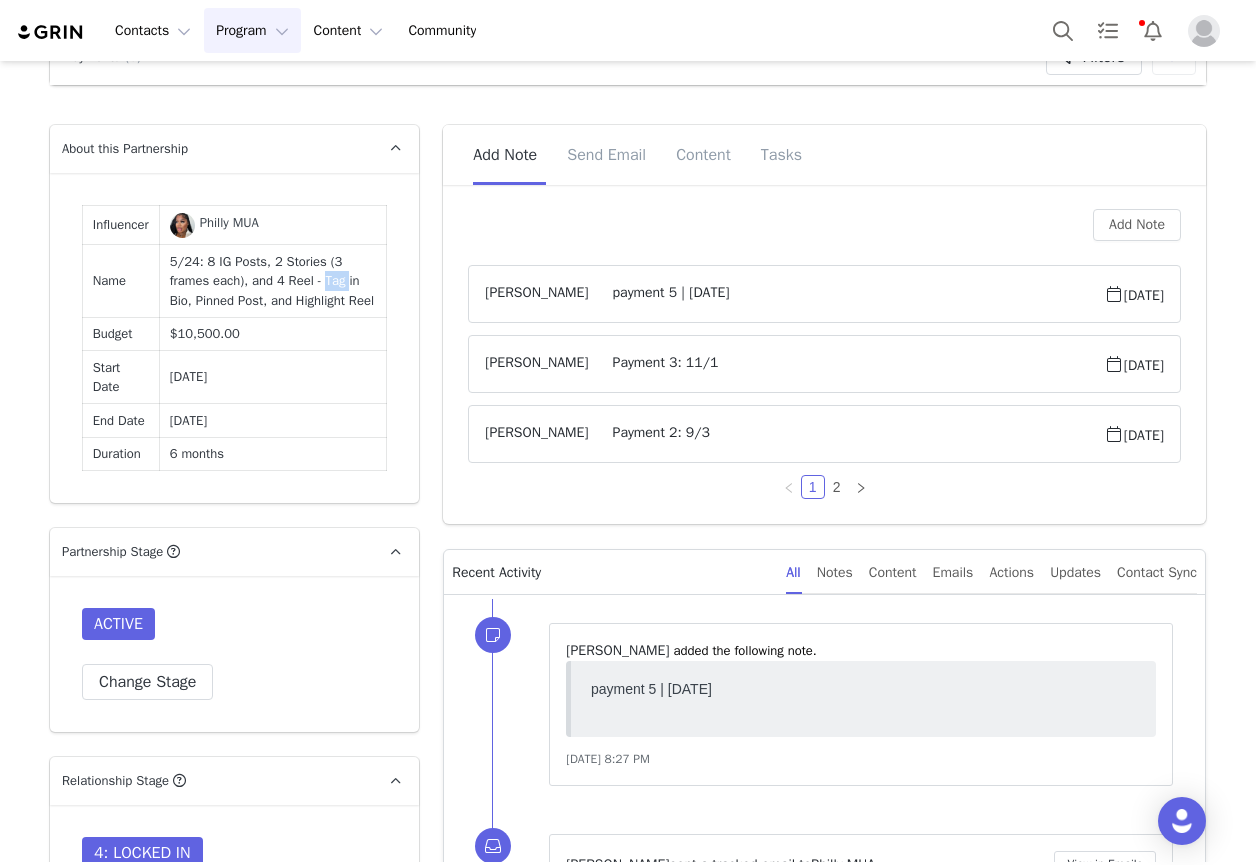 click on "5/24: 8 IG Posts, 2 Stories (3 frames each), and 4 Reel - Tag in Bio, Pinned Post, and Highlight Reel" at bounding box center [272, 281] 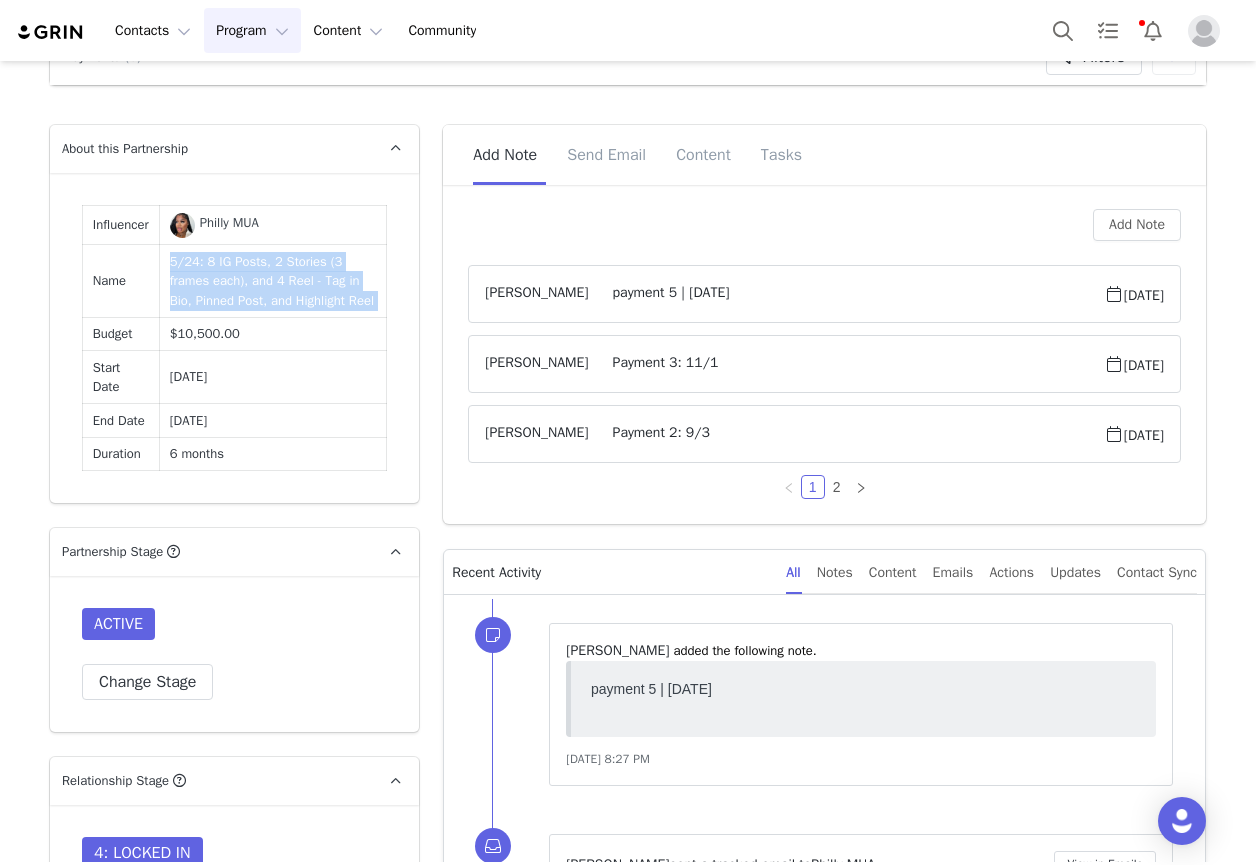 click on "5/24: 8 IG Posts, 2 Stories (3 frames each), and 4 Reel - Tag in Bio, Pinned Post, and Highlight Reel" at bounding box center (272, 281) 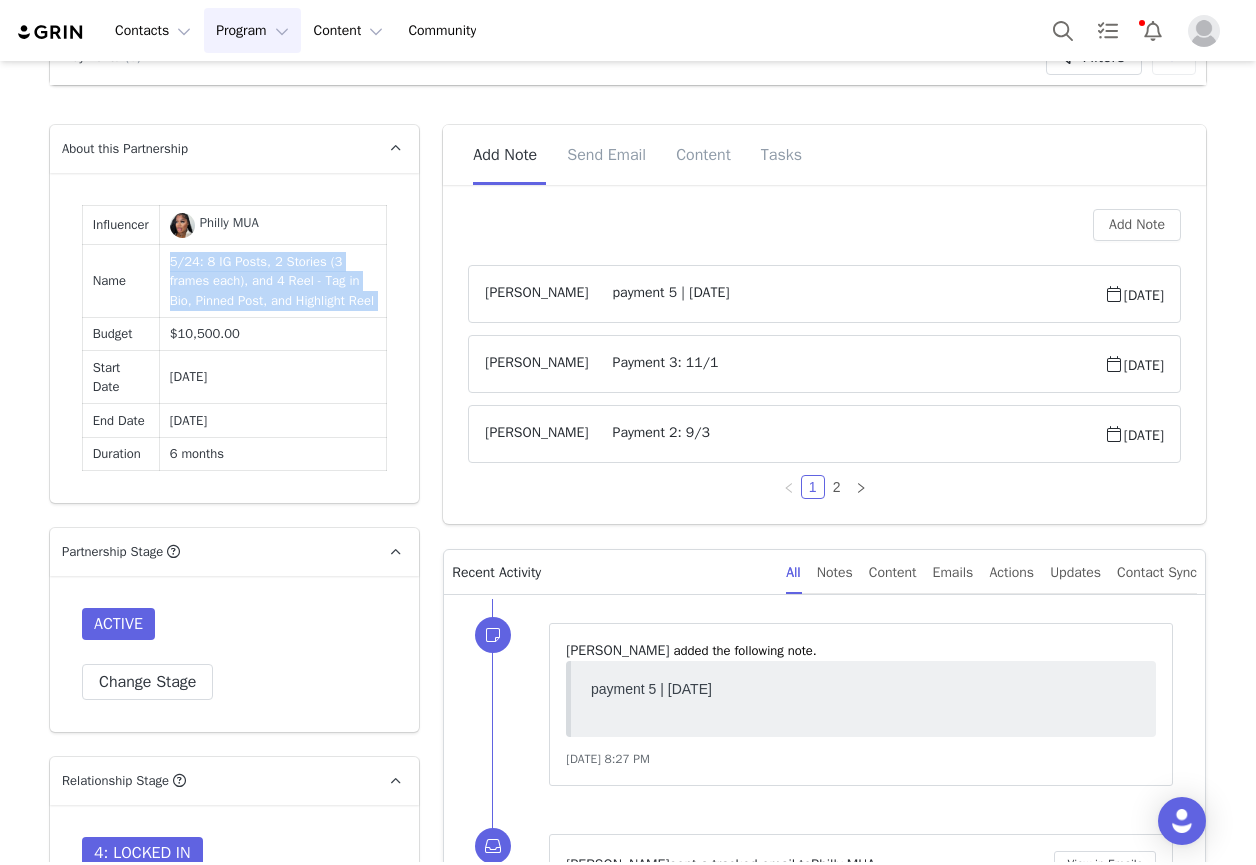copy on "5/24: 8 IG Posts, 2 Stories (3 frames each), and 4 Reel - Tag in Bio, Pinned Post, and Highlight Reel" 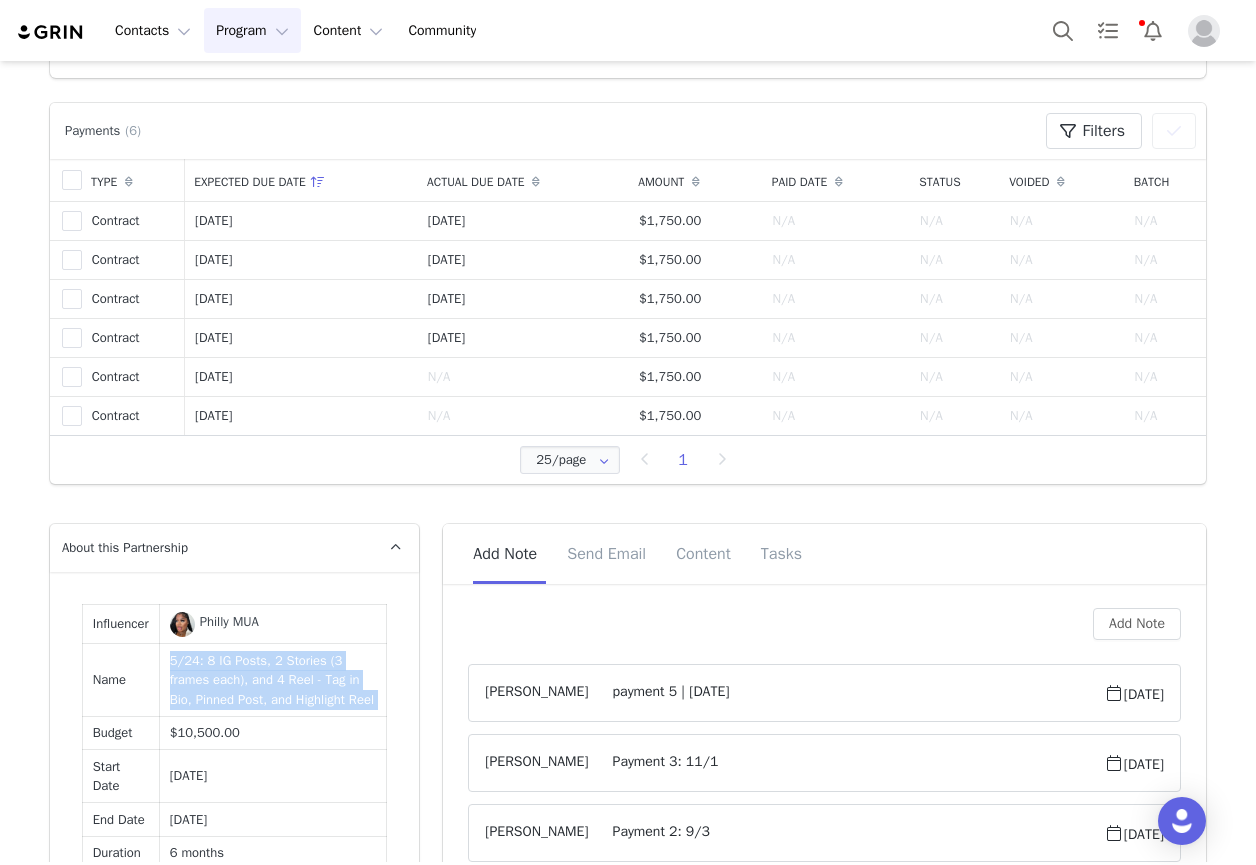 scroll, scrollTop: 900, scrollLeft: 0, axis: vertical 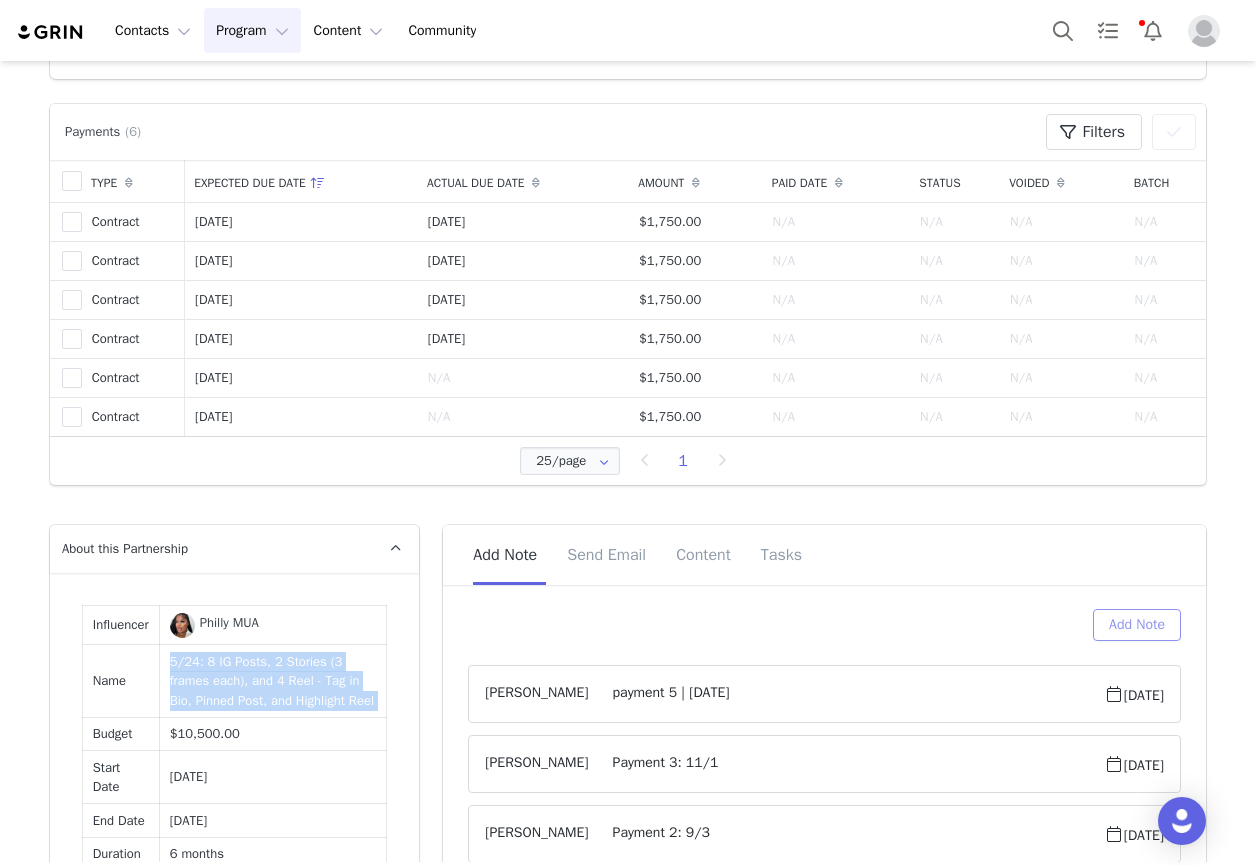 click on "Add Note" at bounding box center [1137, 625] 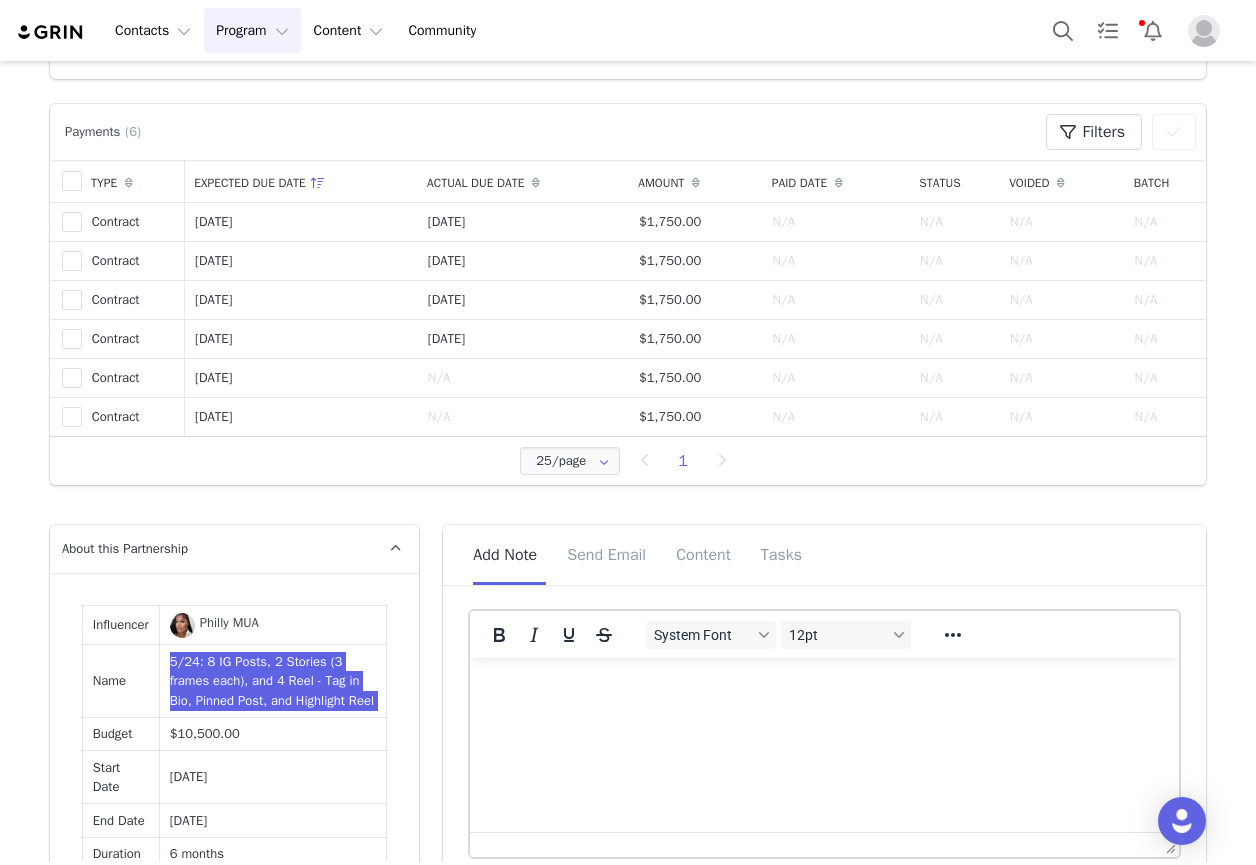 scroll, scrollTop: 0, scrollLeft: 0, axis: both 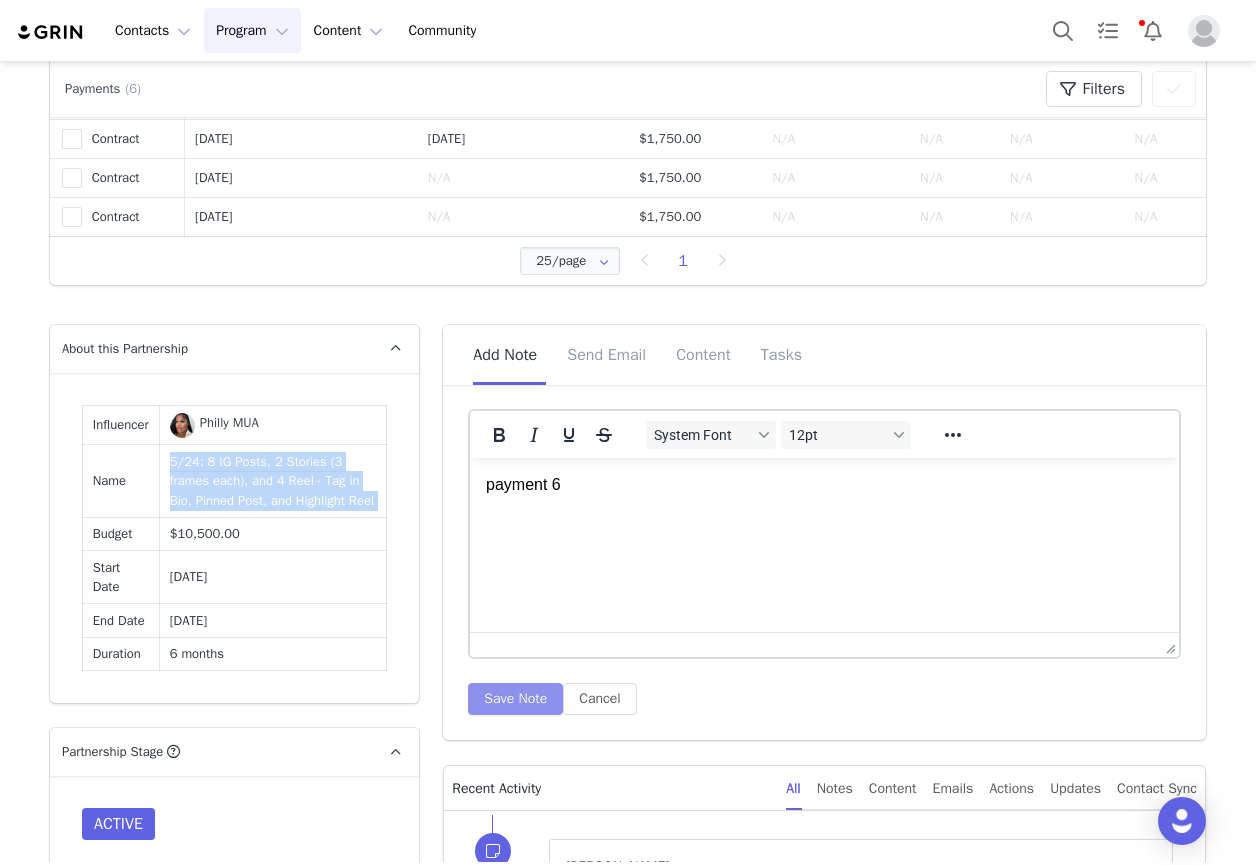 click on "Save Note" at bounding box center (515, 699) 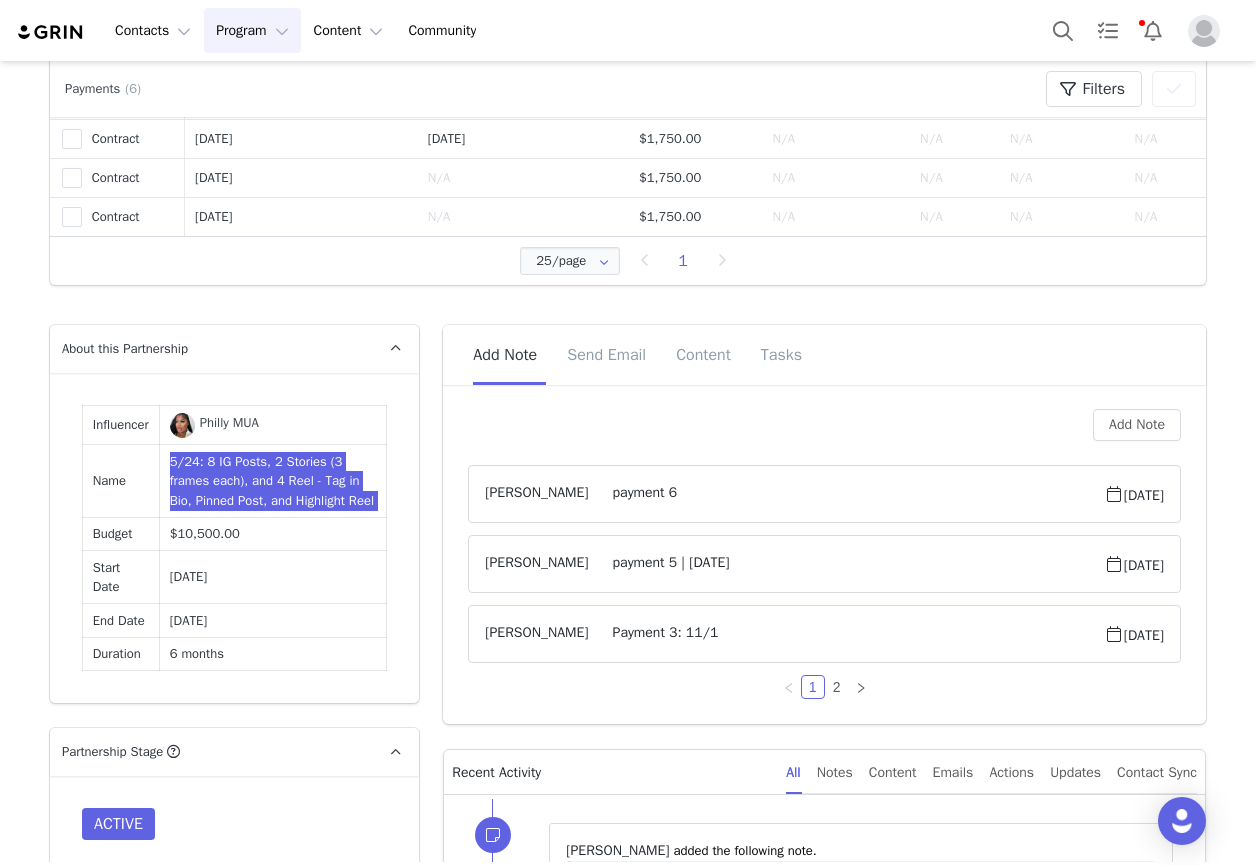 scroll, scrollTop: 600, scrollLeft: 0, axis: vertical 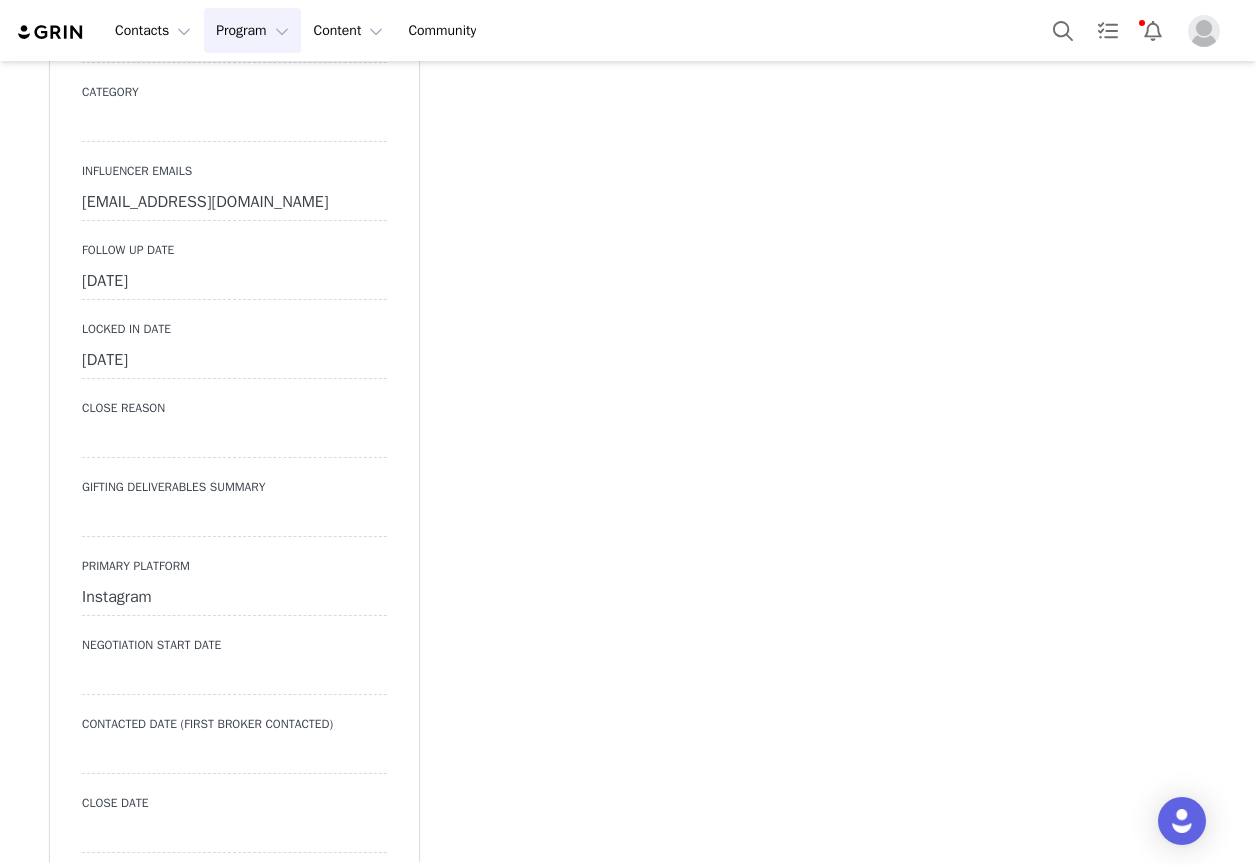 click on "June 26th, 2025" at bounding box center (234, 282) 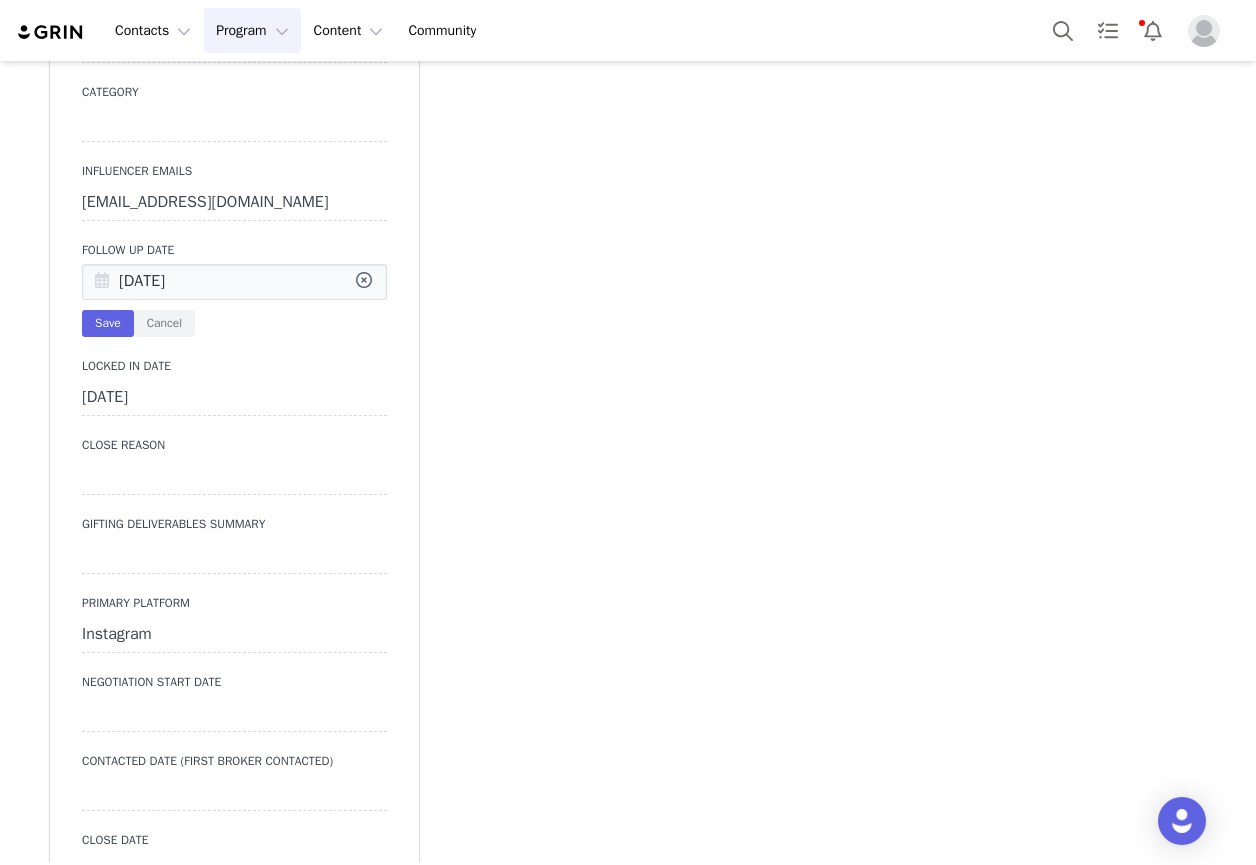 click at bounding box center (102, 283) 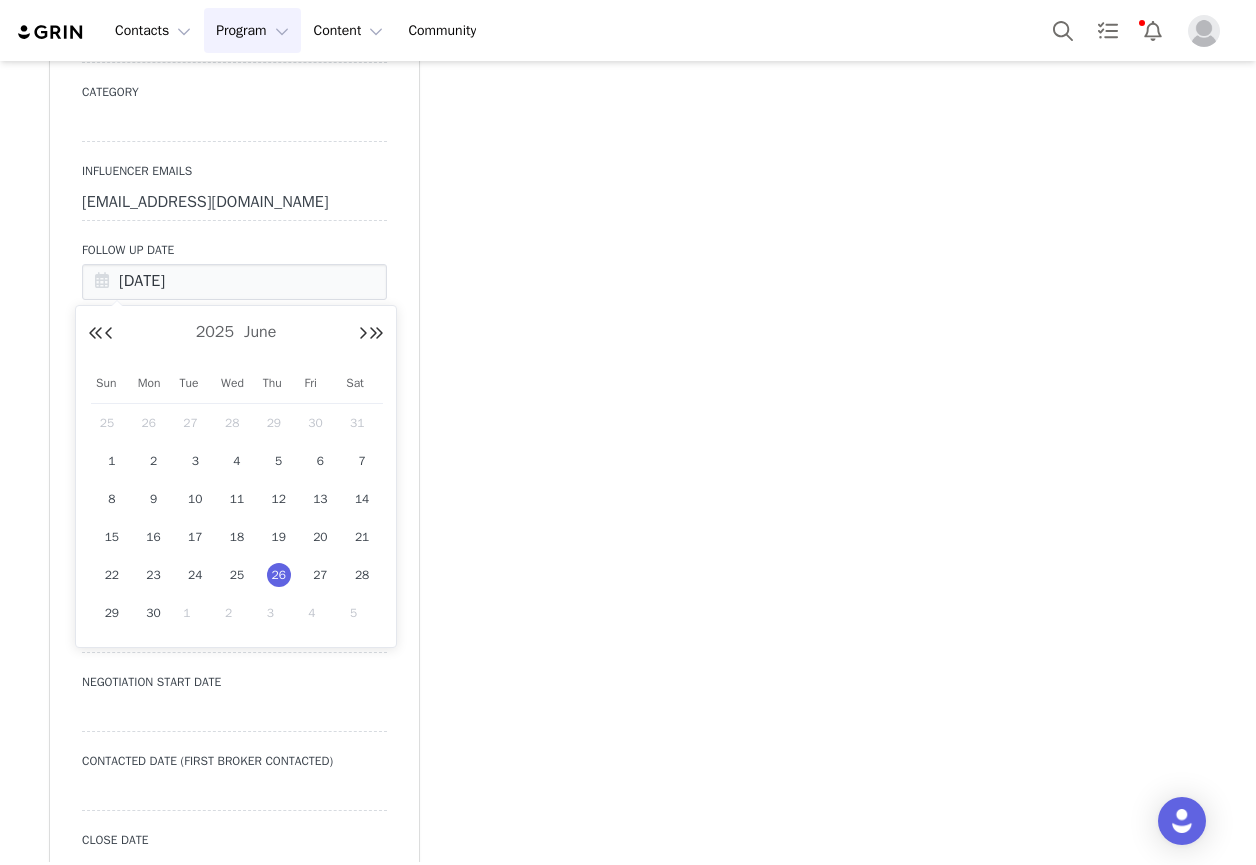 click at bounding box center (363, 334) 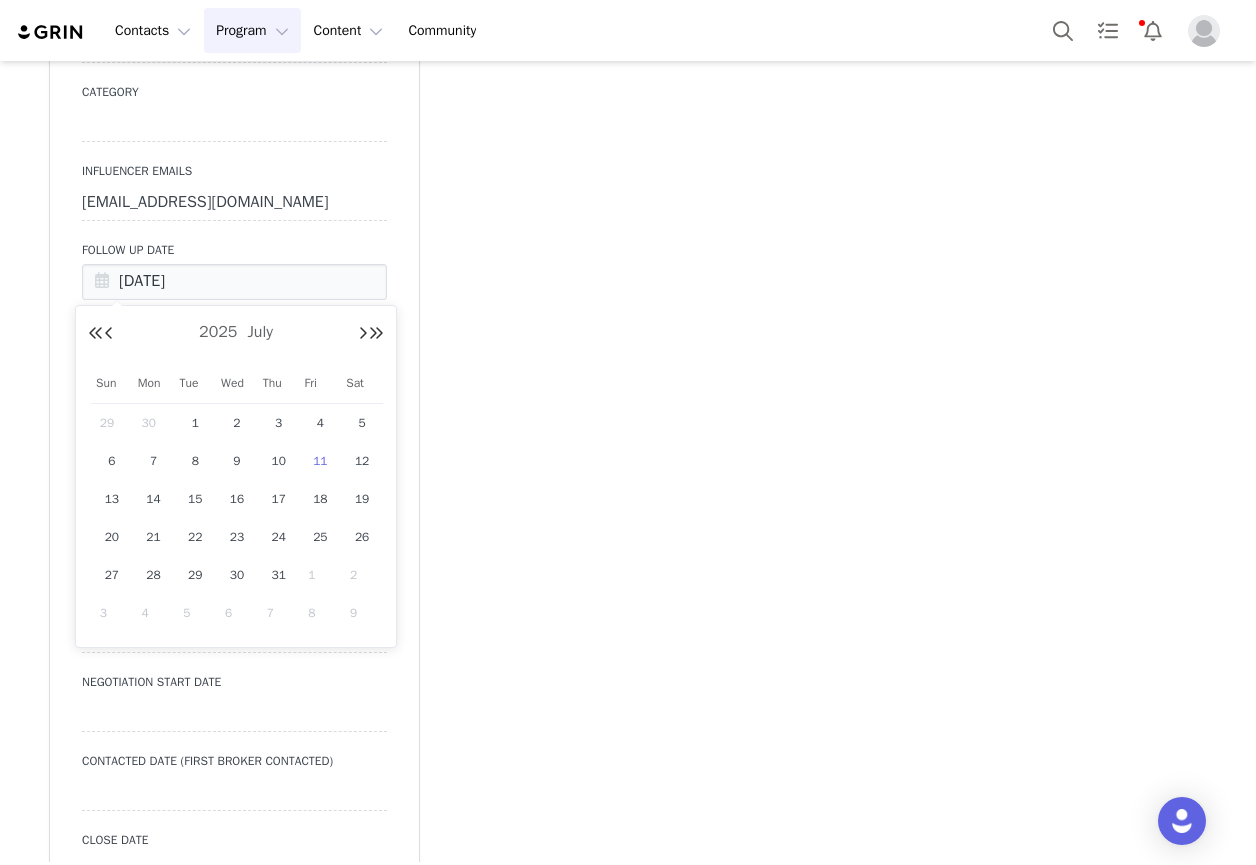 click on "11" at bounding box center [320, 461] 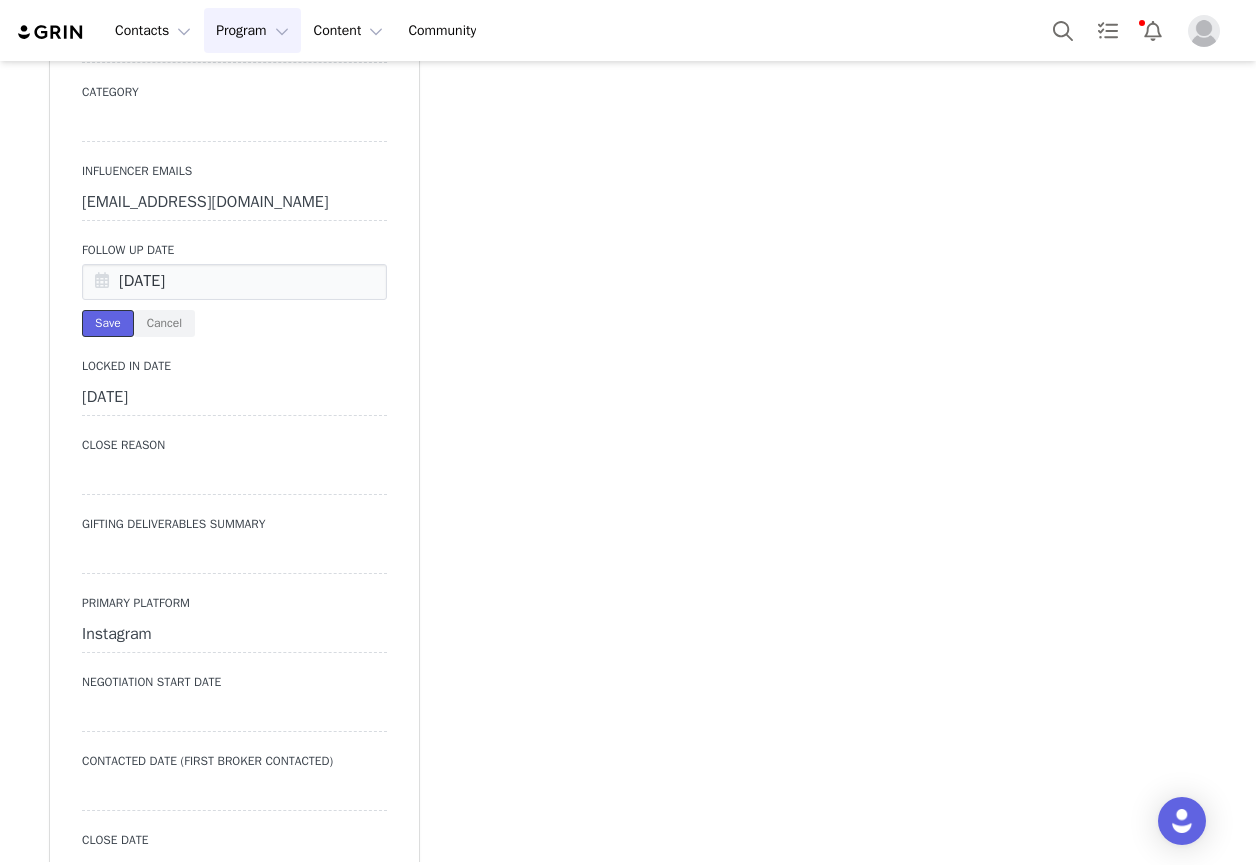 click on "Save" at bounding box center [108, 323] 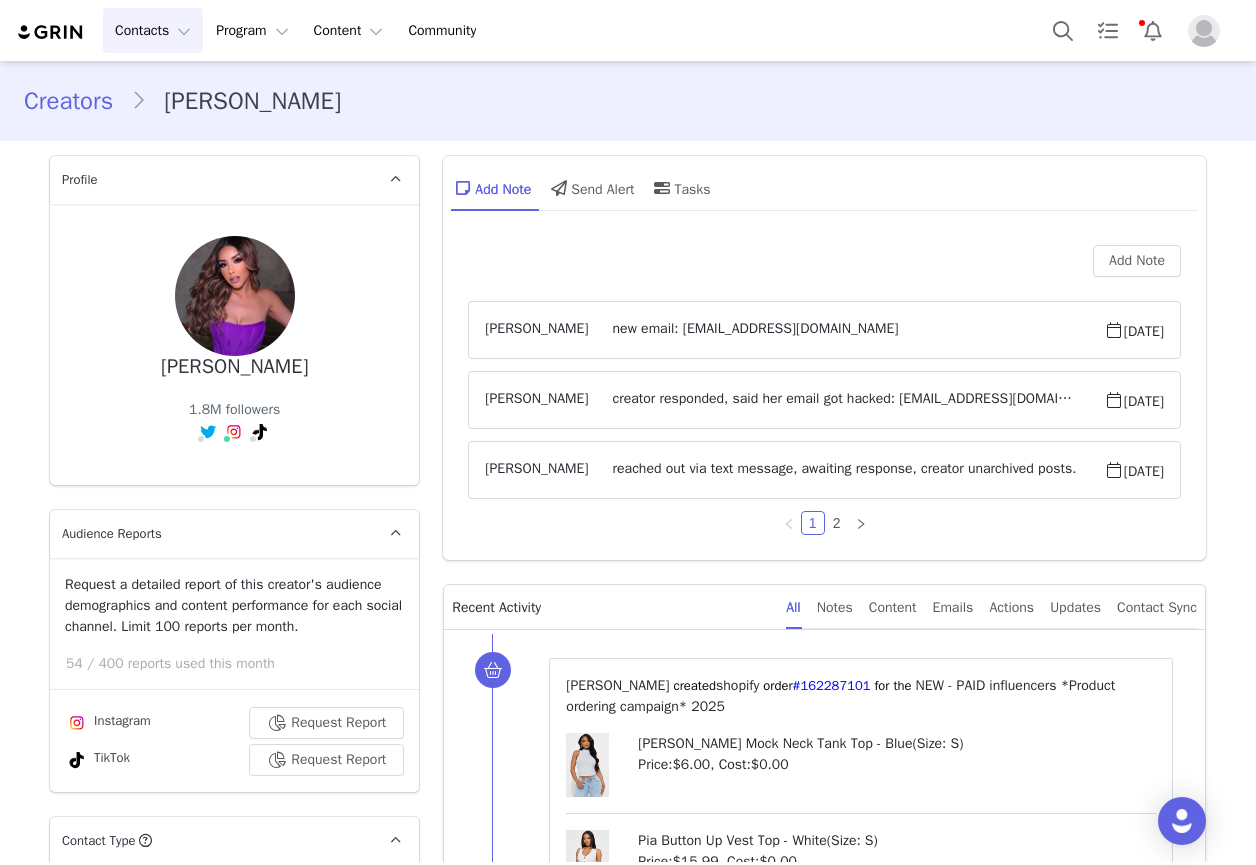 scroll, scrollTop: 0, scrollLeft: 0, axis: both 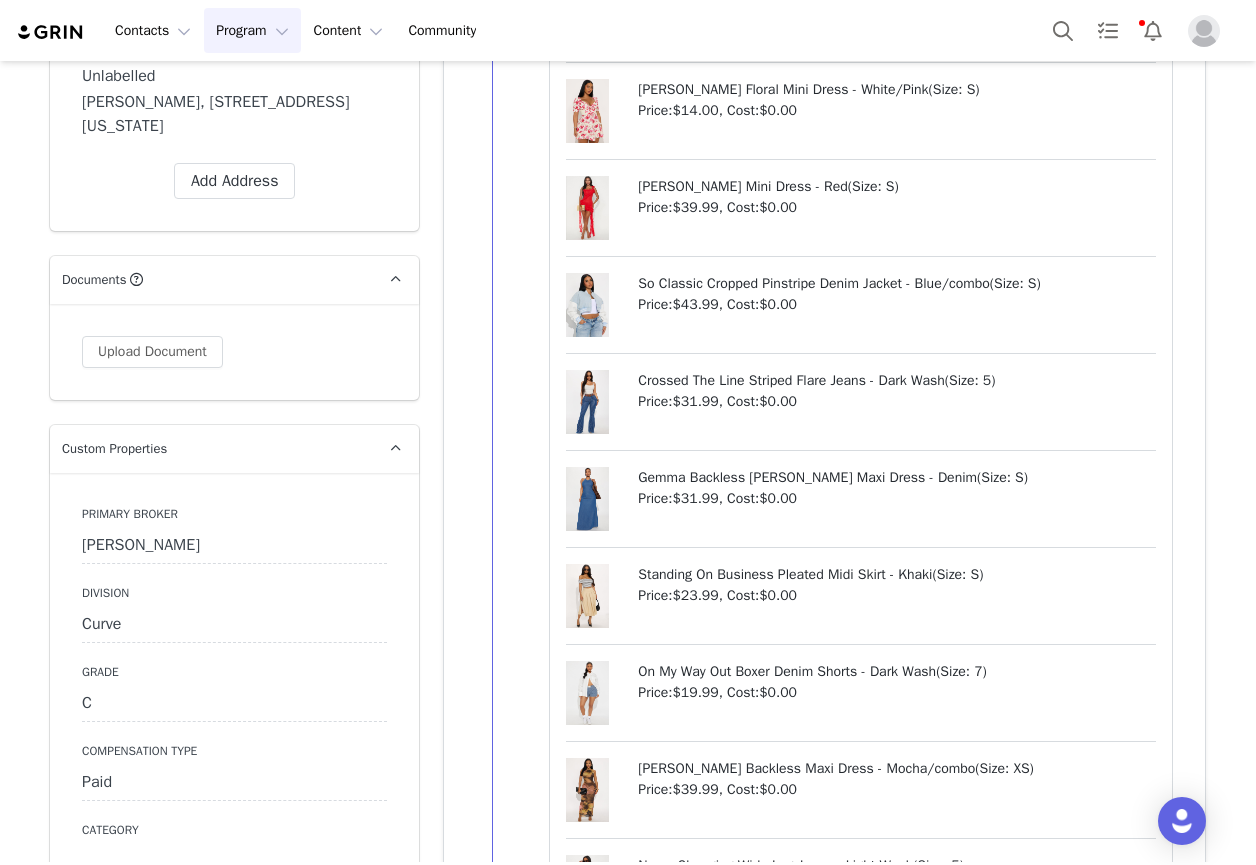 click on "Program Program" at bounding box center (252, 30) 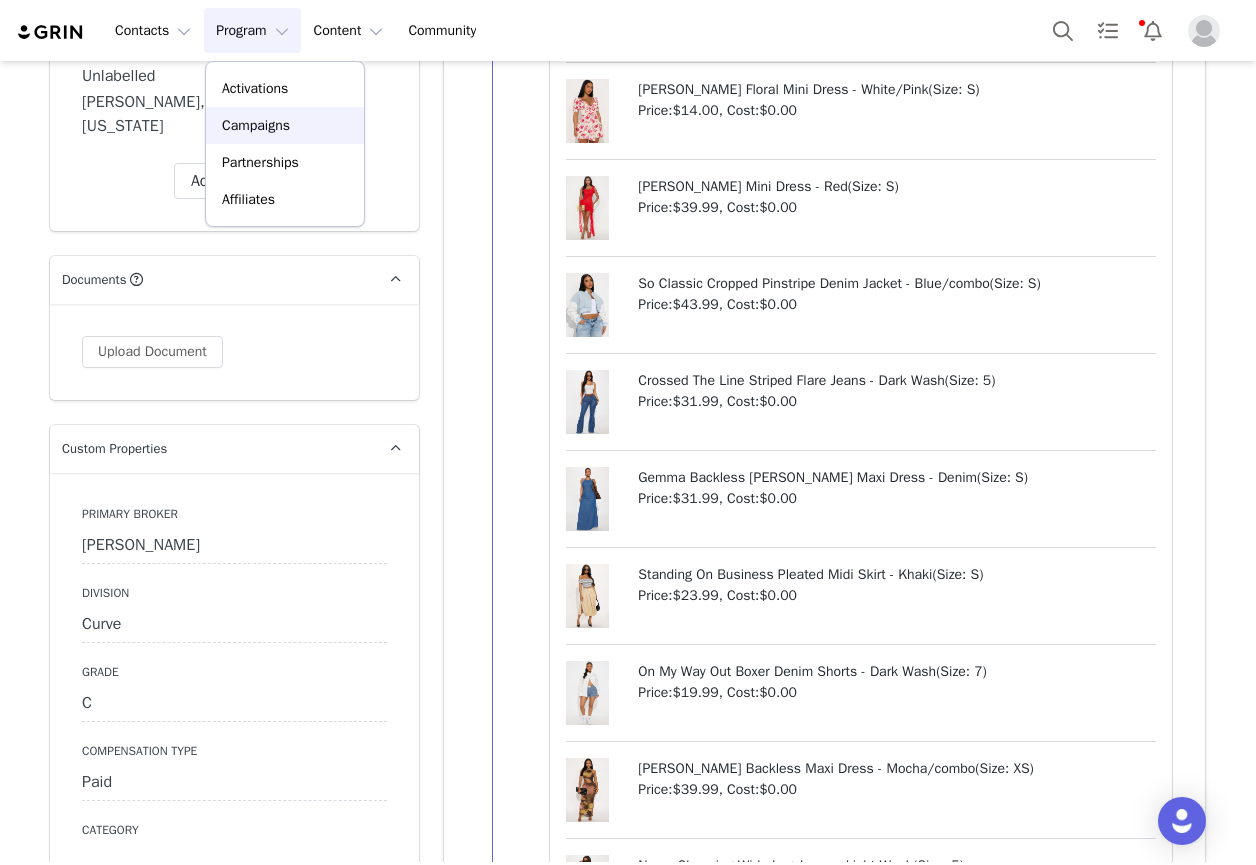 click on "Campaigns" at bounding box center (256, 125) 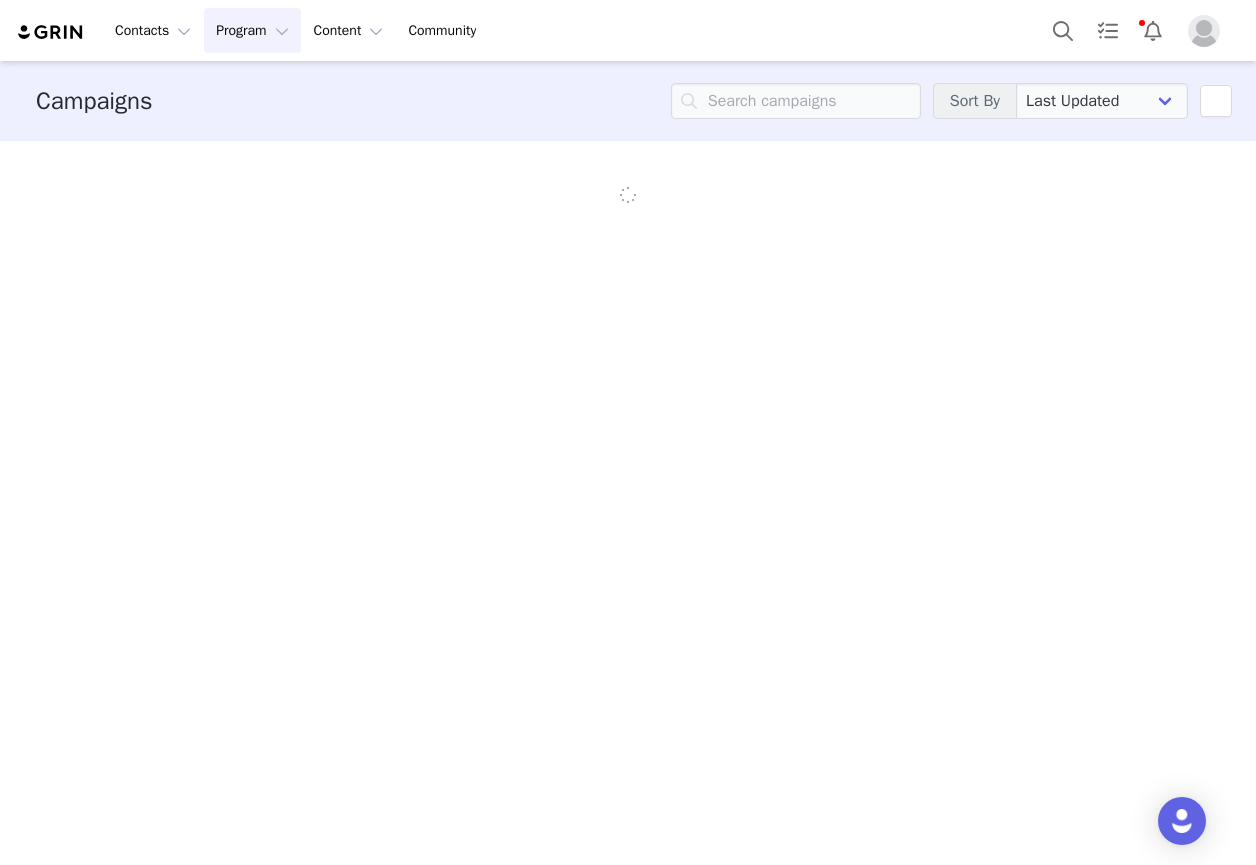 scroll, scrollTop: 0, scrollLeft: 0, axis: both 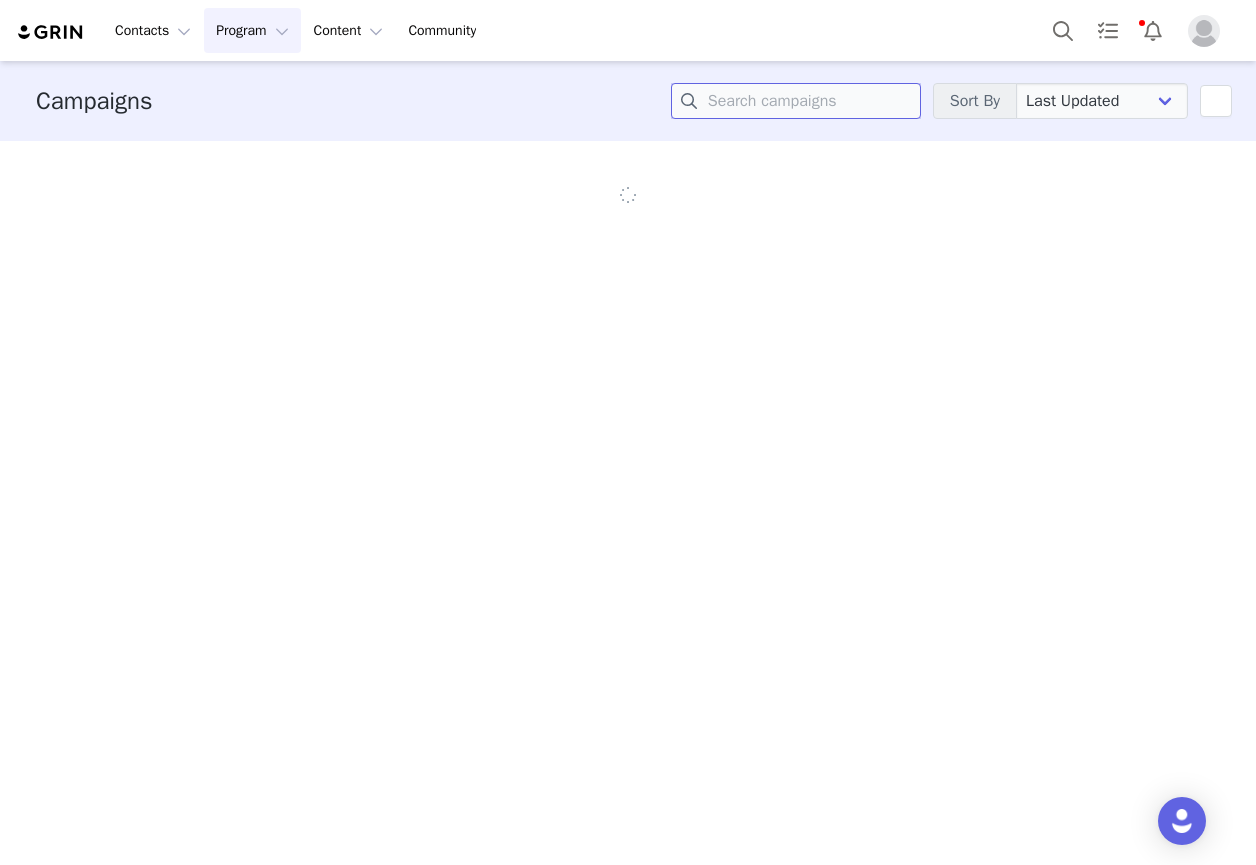 drag, startPoint x: 792, startPoint y: 97, endPoint x: 787, endPoint y: 79, distance: 18.681541 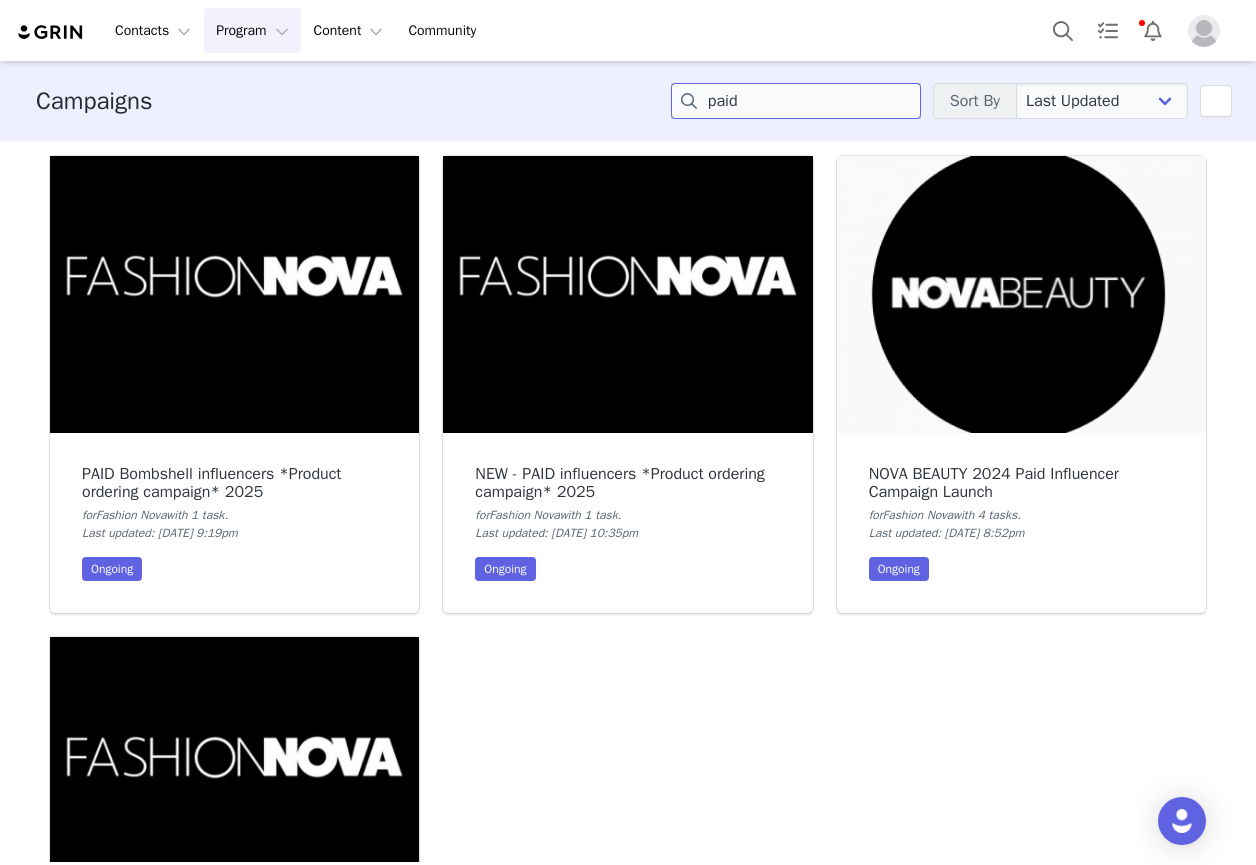 type on "paid" 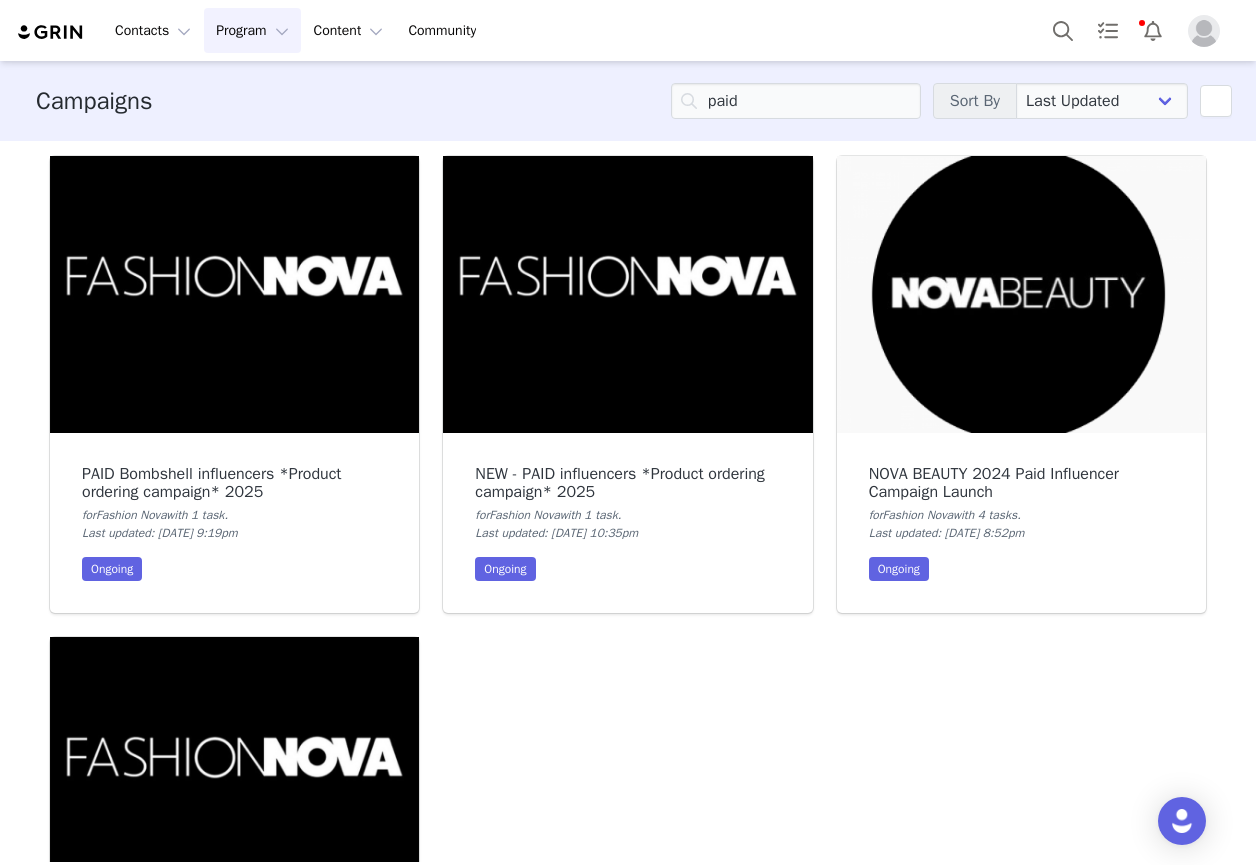 click at bounding box center (627, 294) 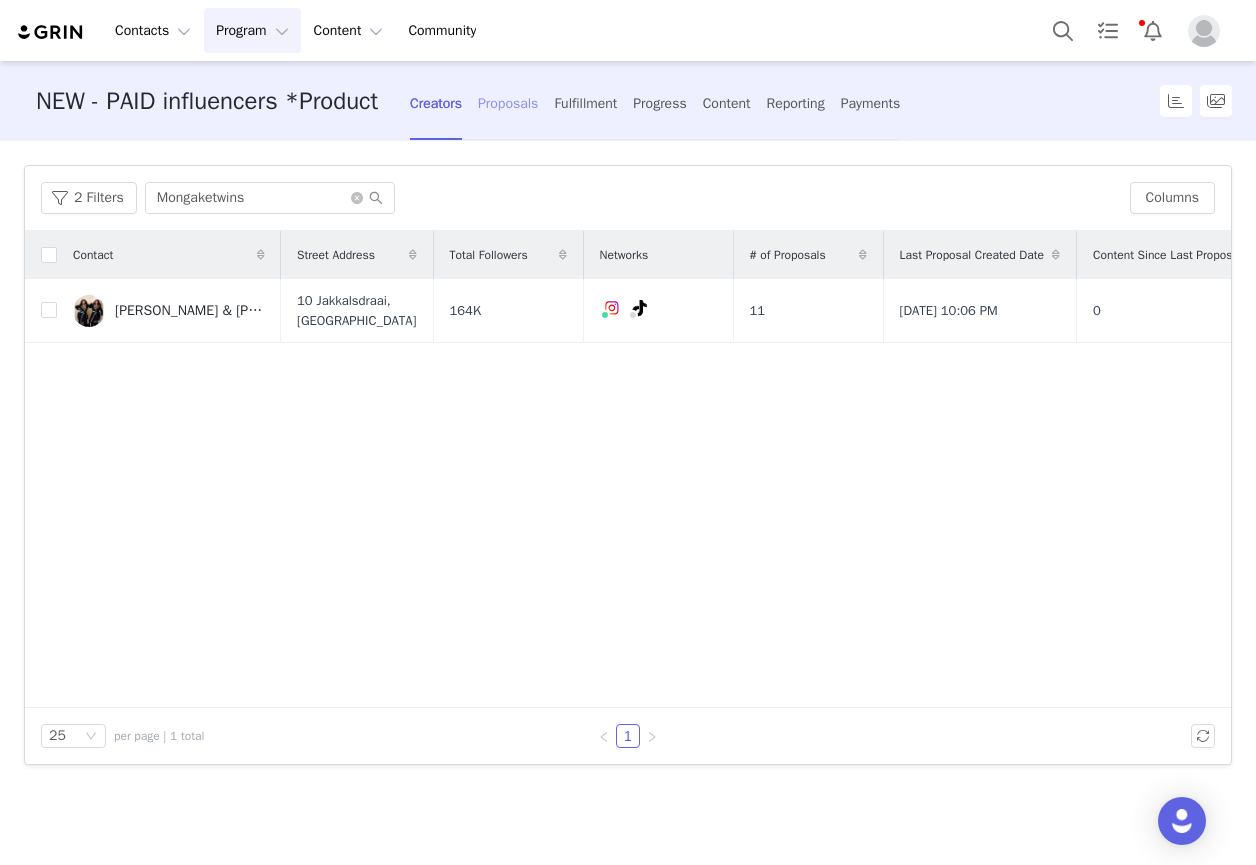 click on "Proposals" at bounding box center [508, 103] 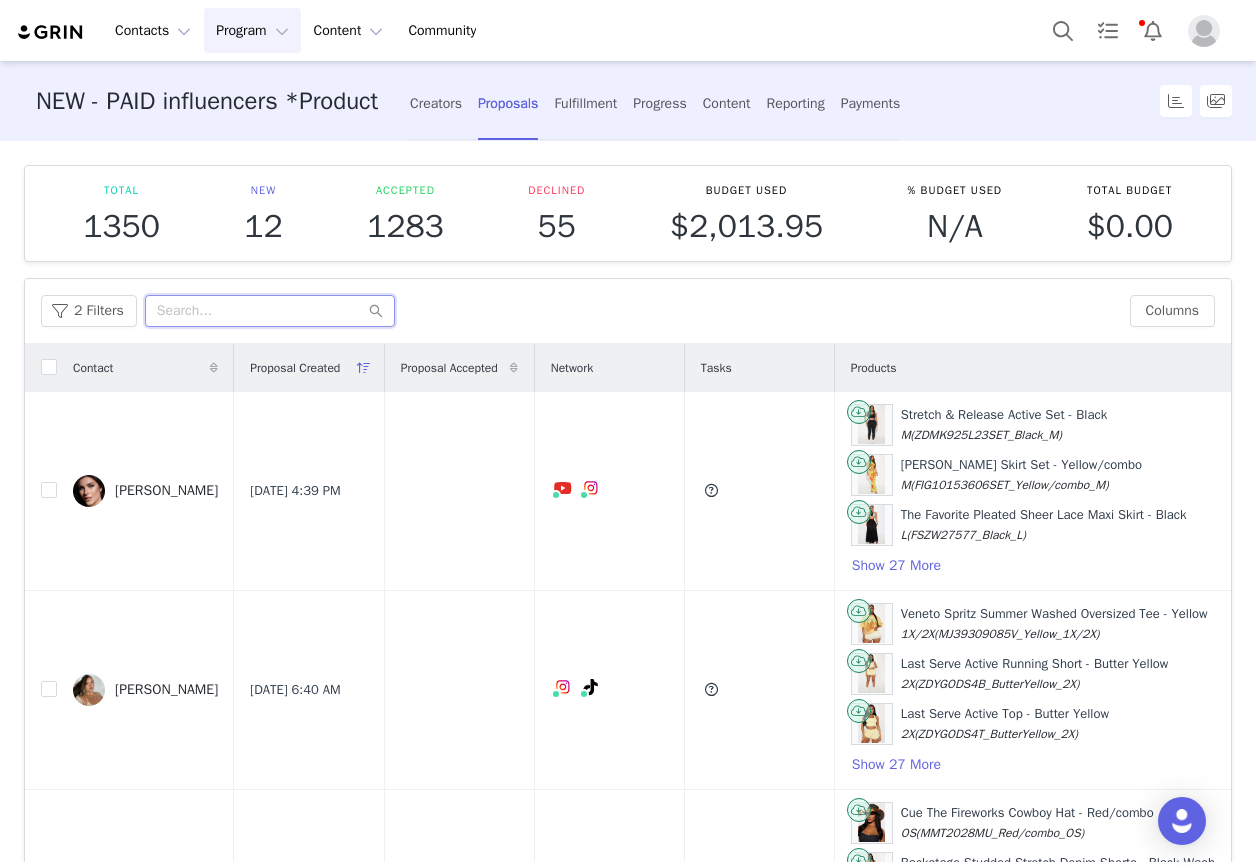 click at bounding box center [270, 311] 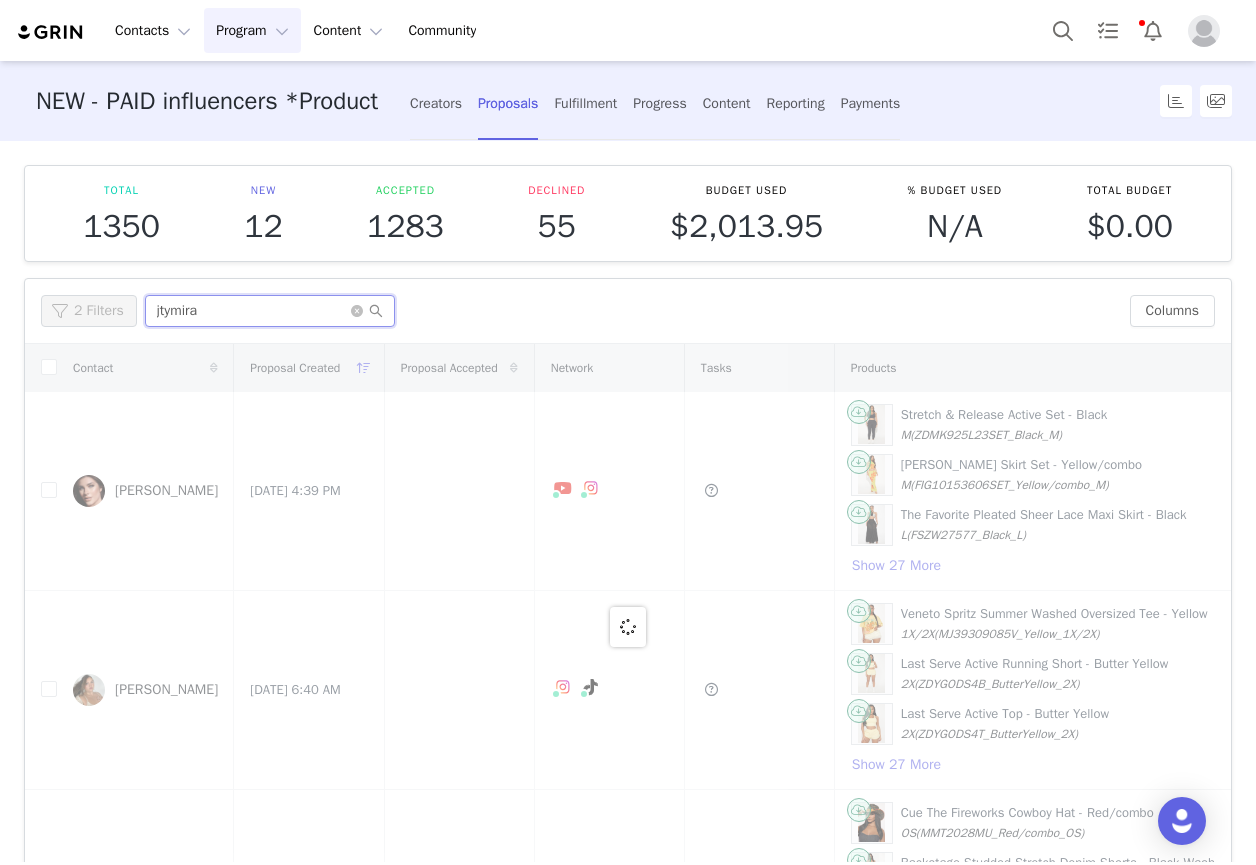 type on "jtymira" 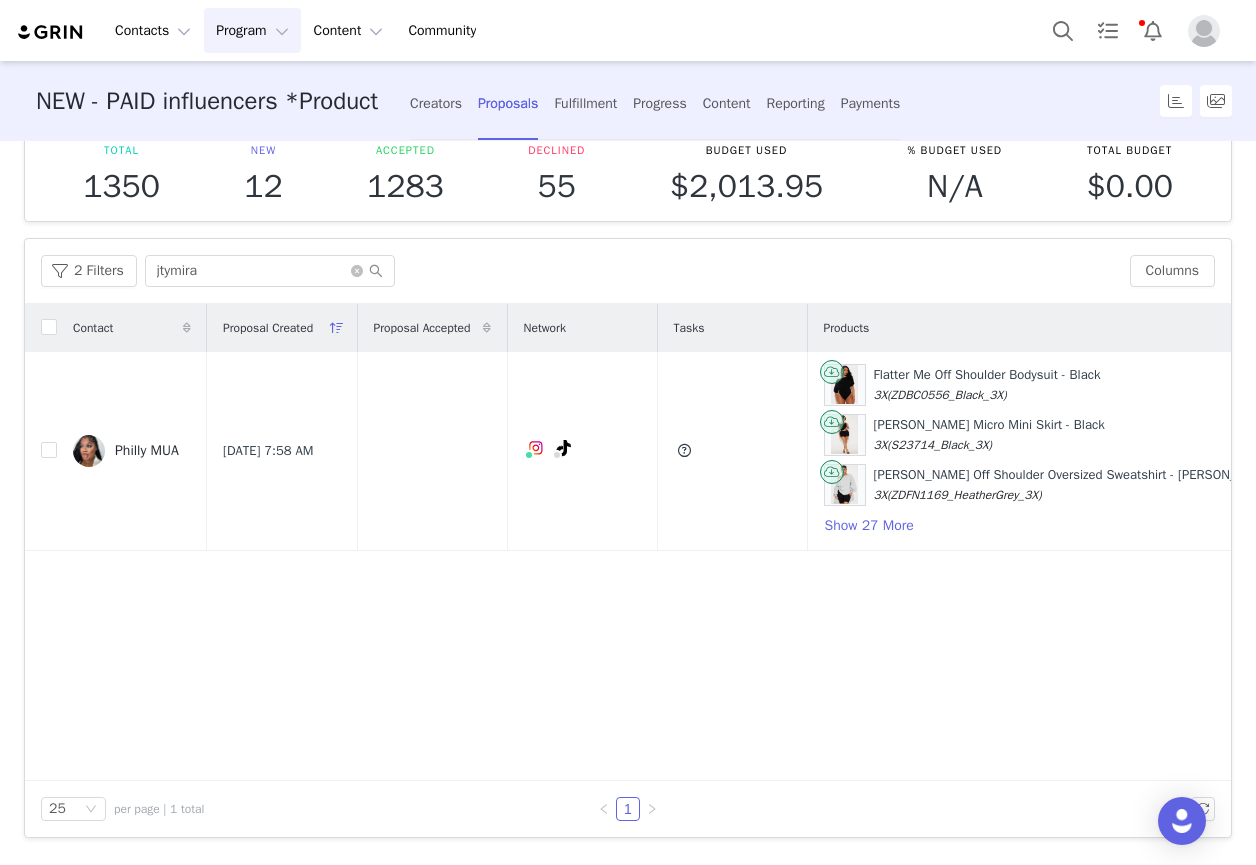 scroll, scrollTop: 40, scrollLeft: 0, axis: vertical 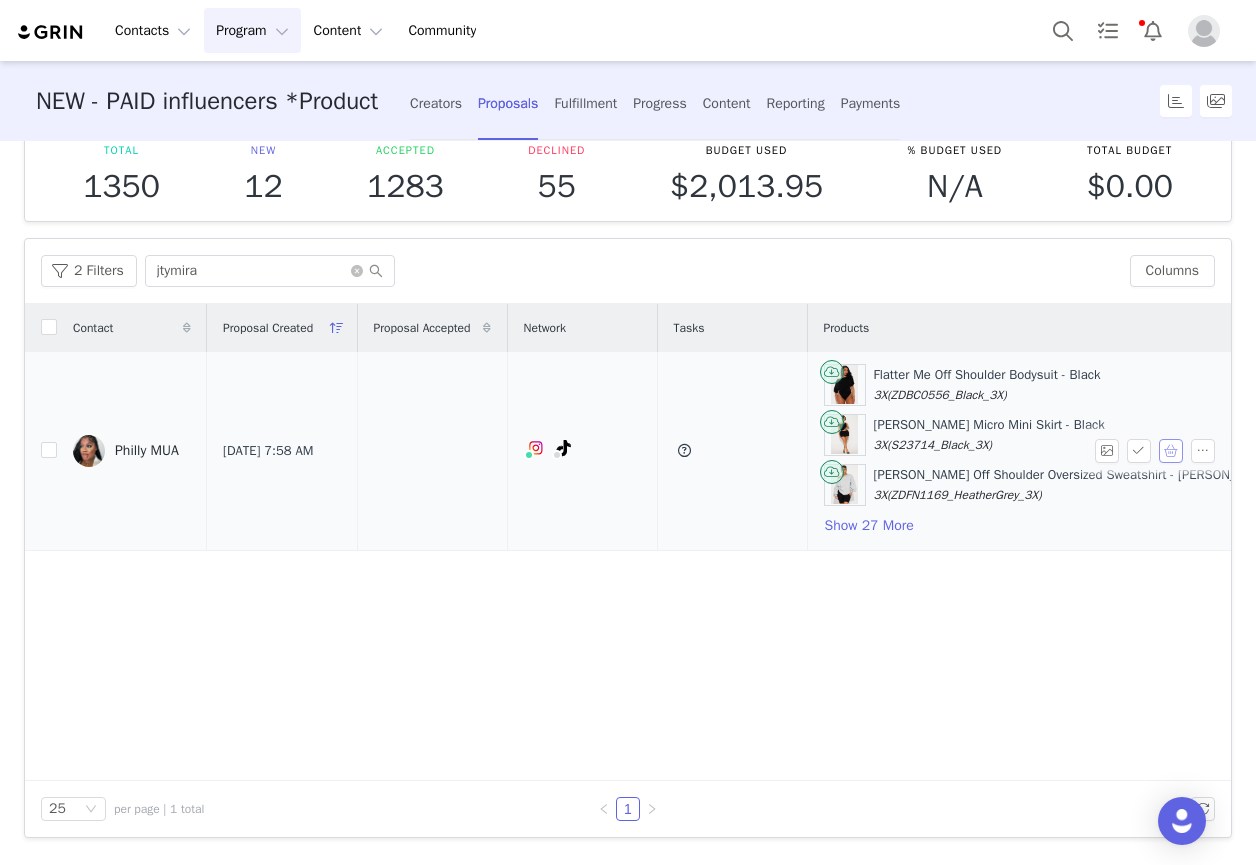 click at bounding box center (1171, 451) 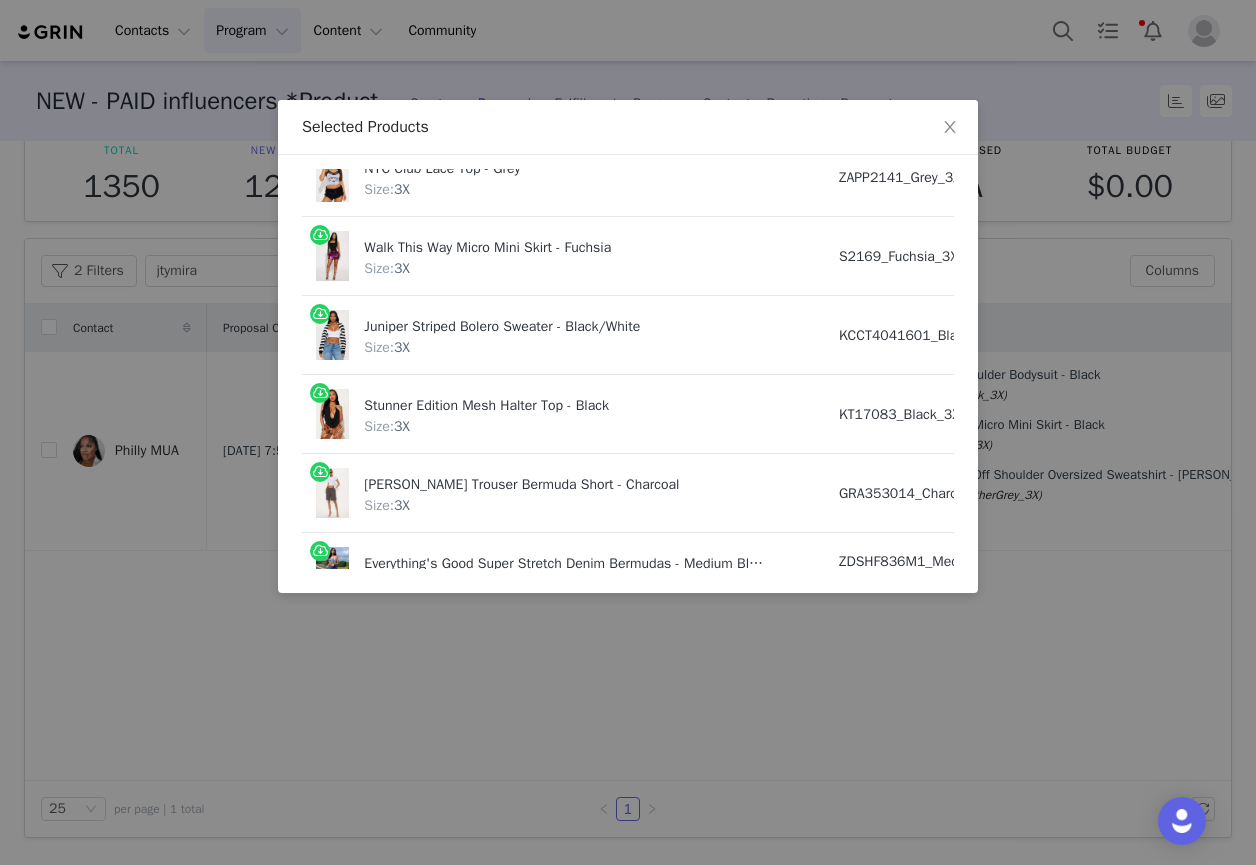 scroll, scrollTop: 2071, scrollLeft: 0, axis: vertical 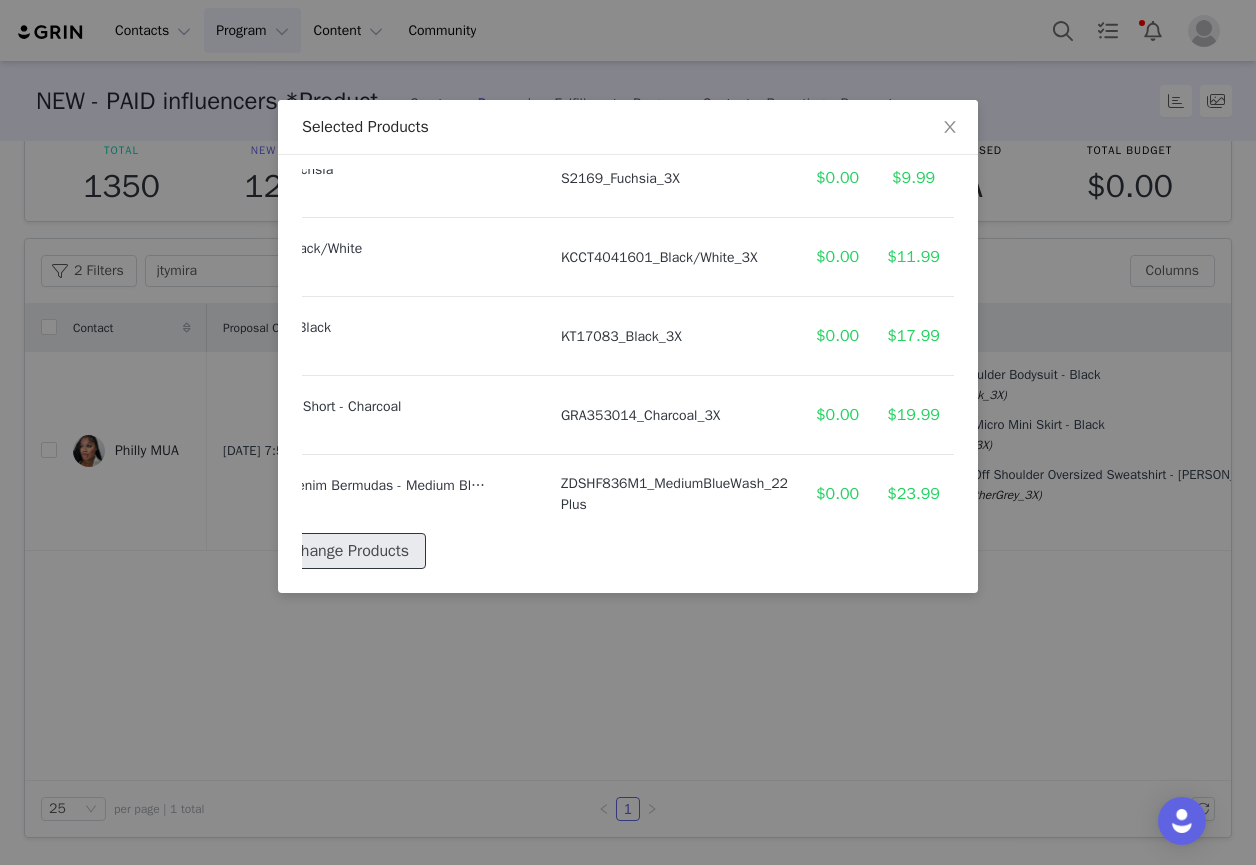 click on "Change Products" at bounding box center [350, 551] 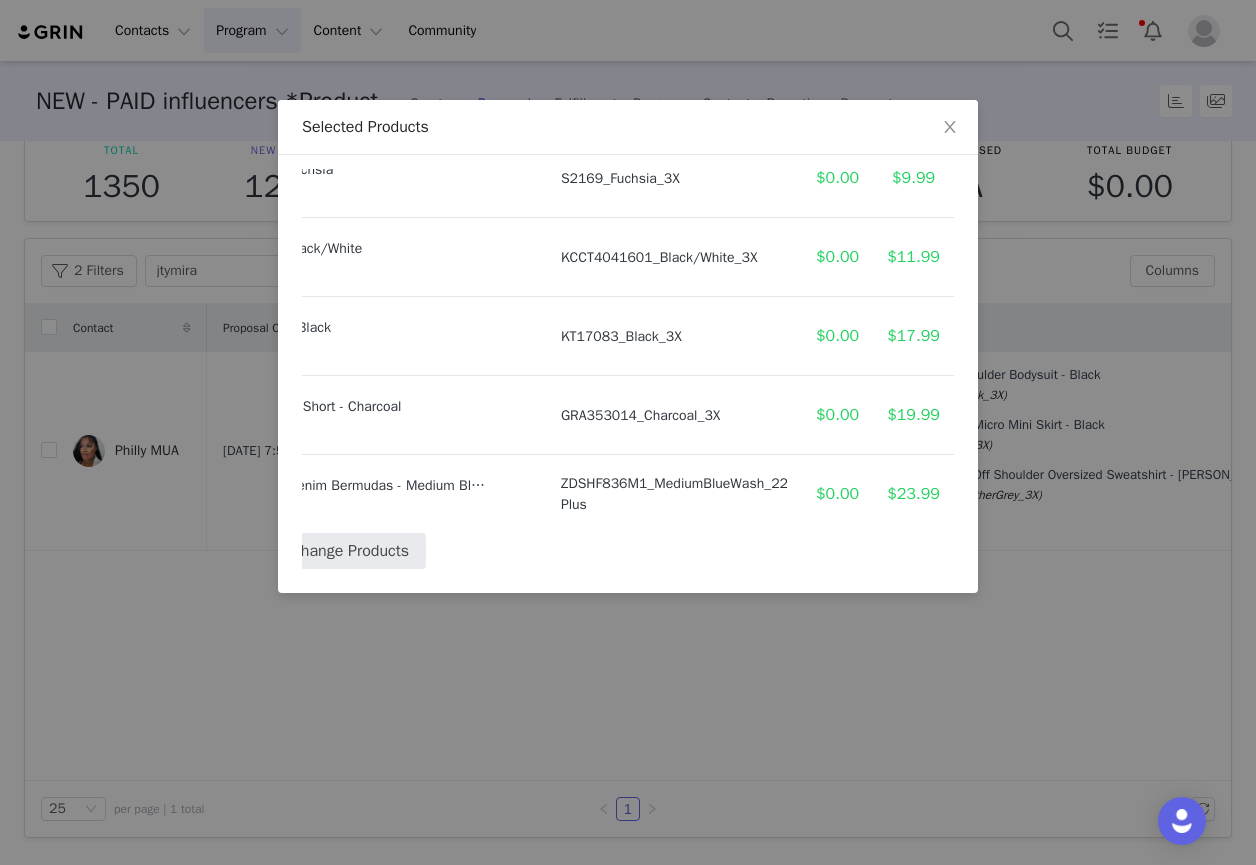 select on "22409801" 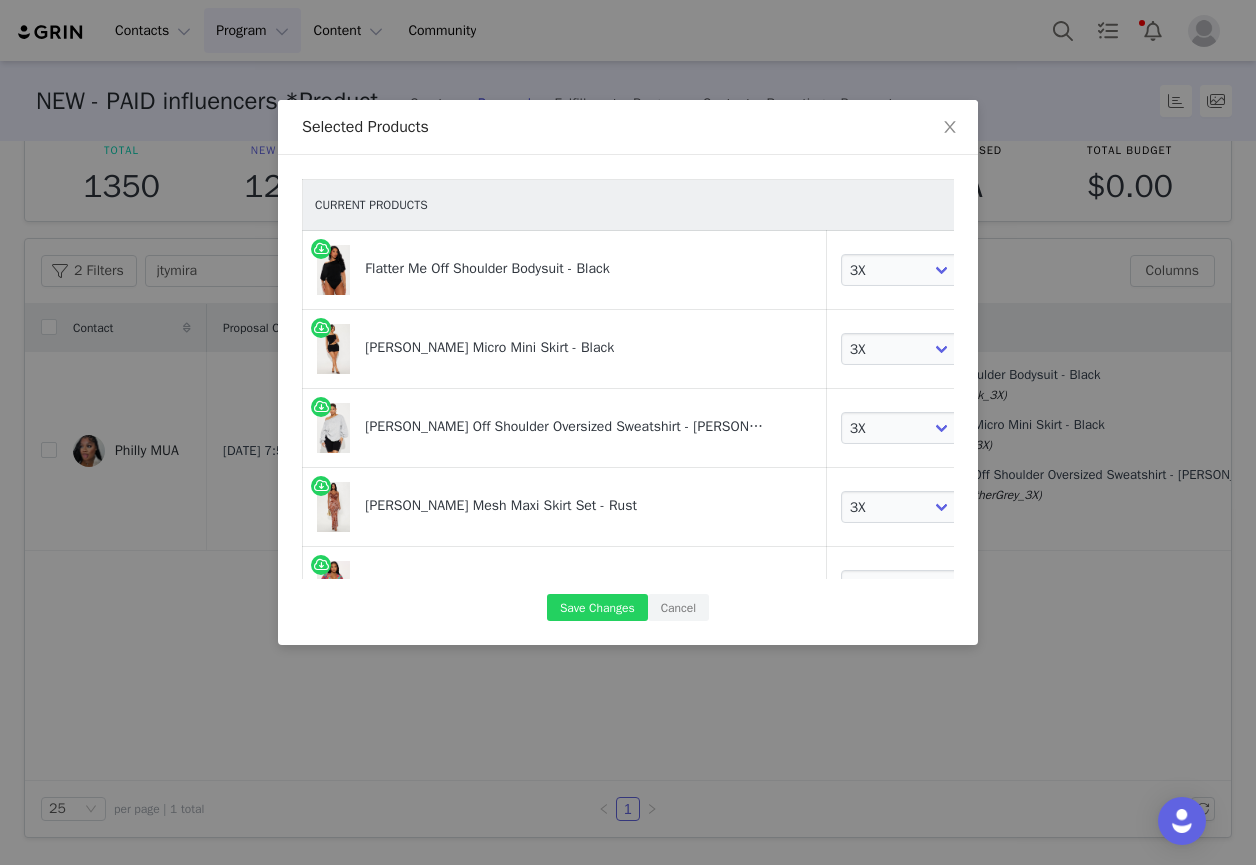 scroll, scrollTop: 0, scrollLeft: 164, axis: horizontal 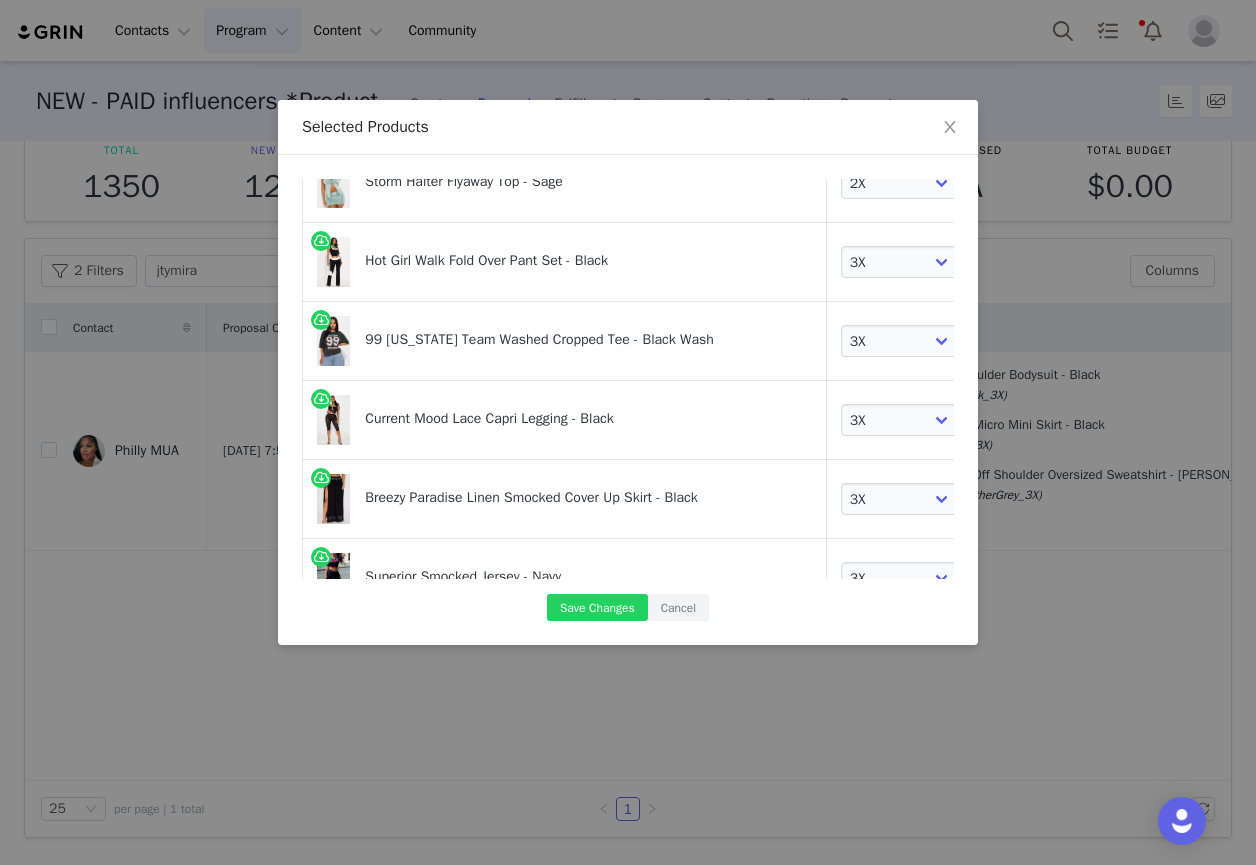 drag, startPoint x: 559, startPoint y: 339, endPoint x: 360, endPoint y: 340, distance: 199.00252 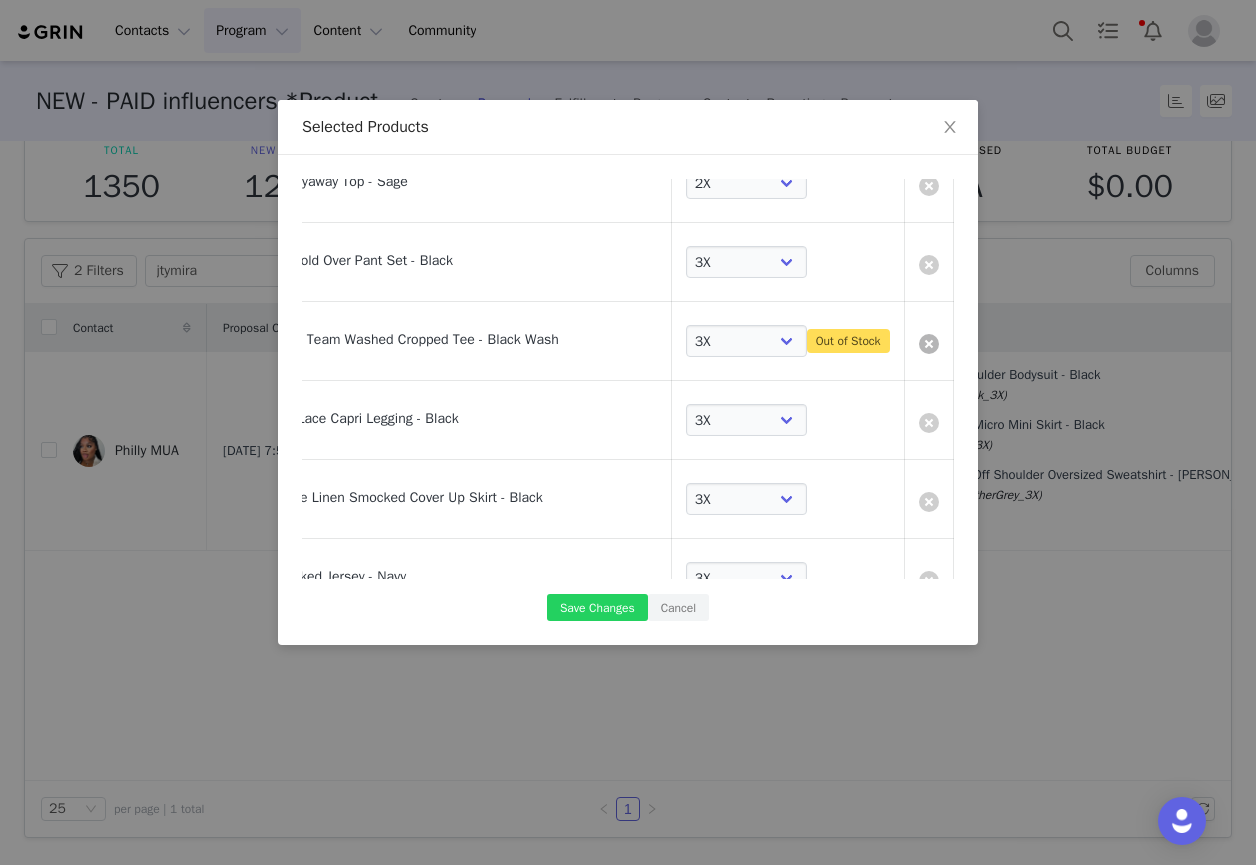 click at bounding box center (929, 344) 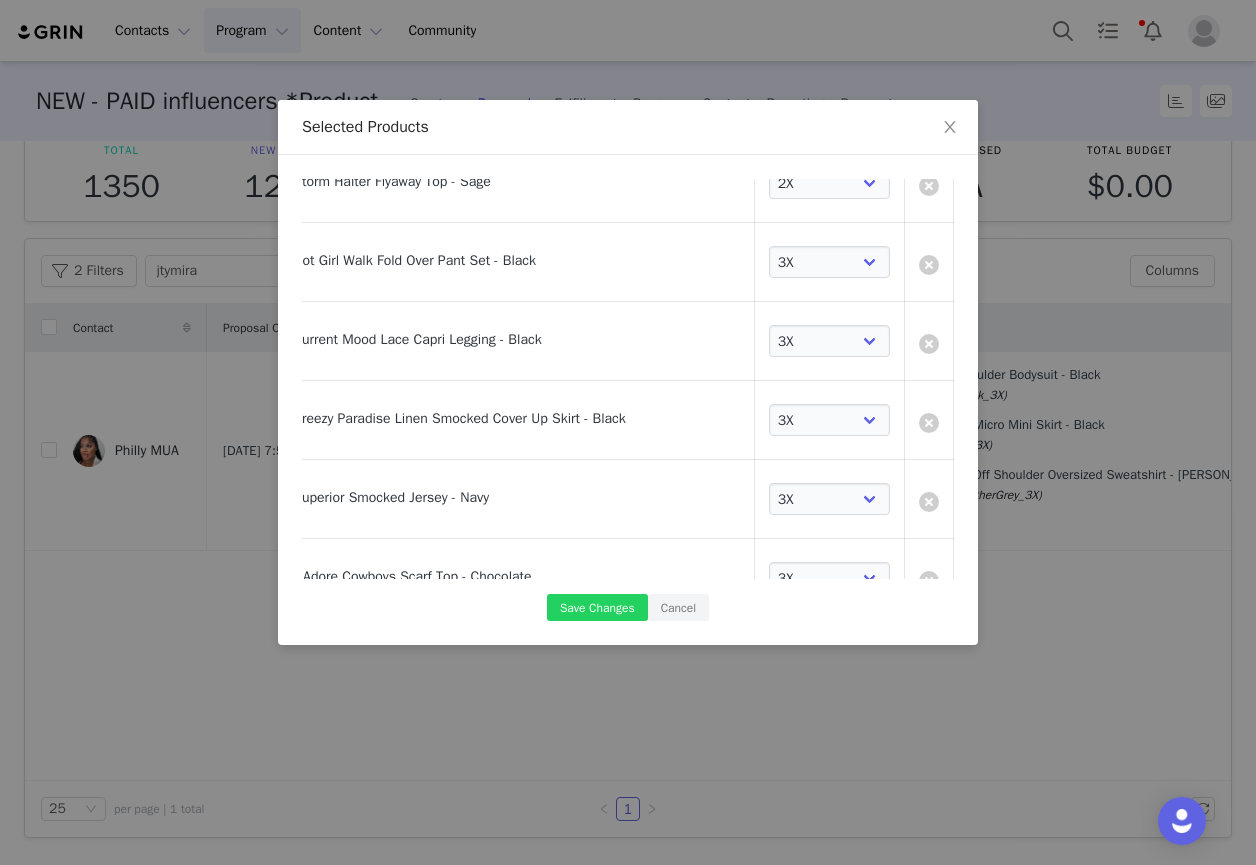 scroll, scrollTop: 1193, scrollLeft: 80, axis: both 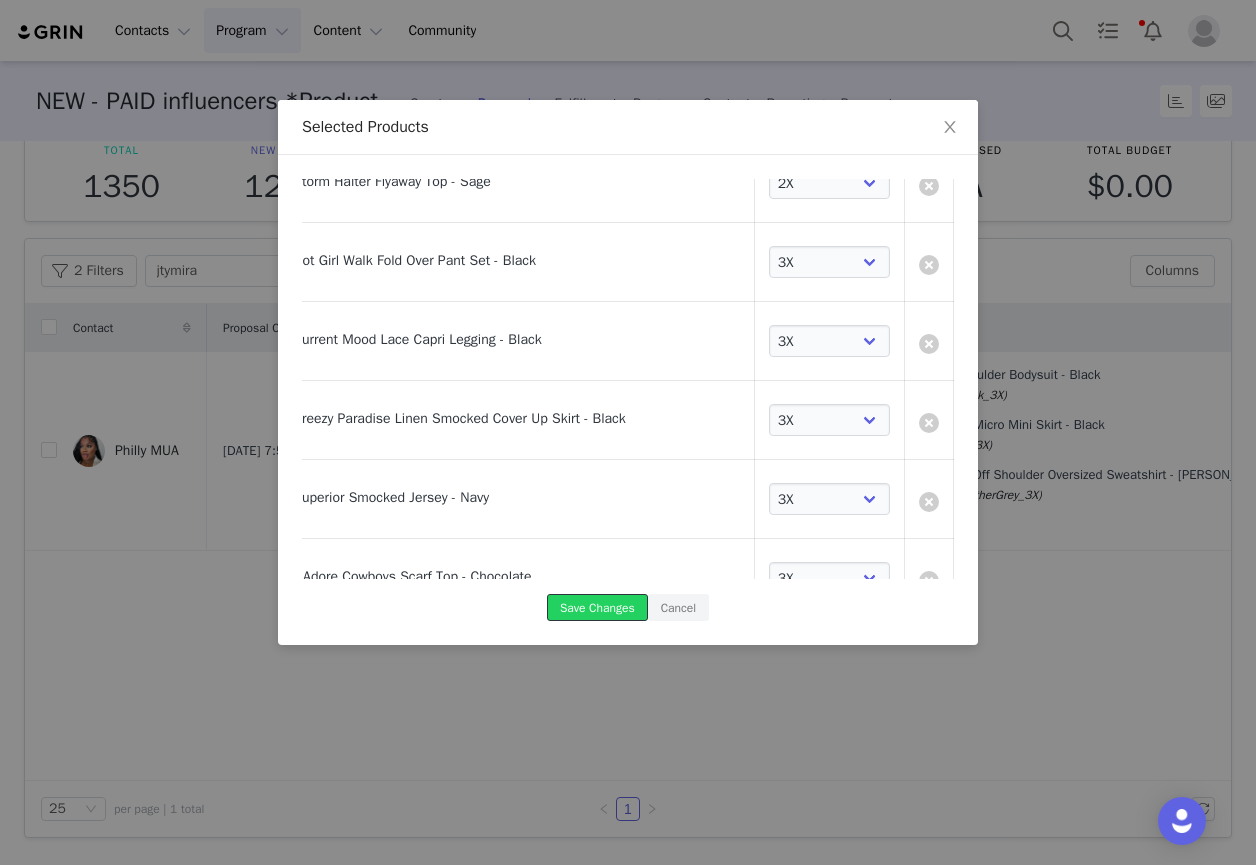 click on "Save Changes" at bounding box center [597, 607] 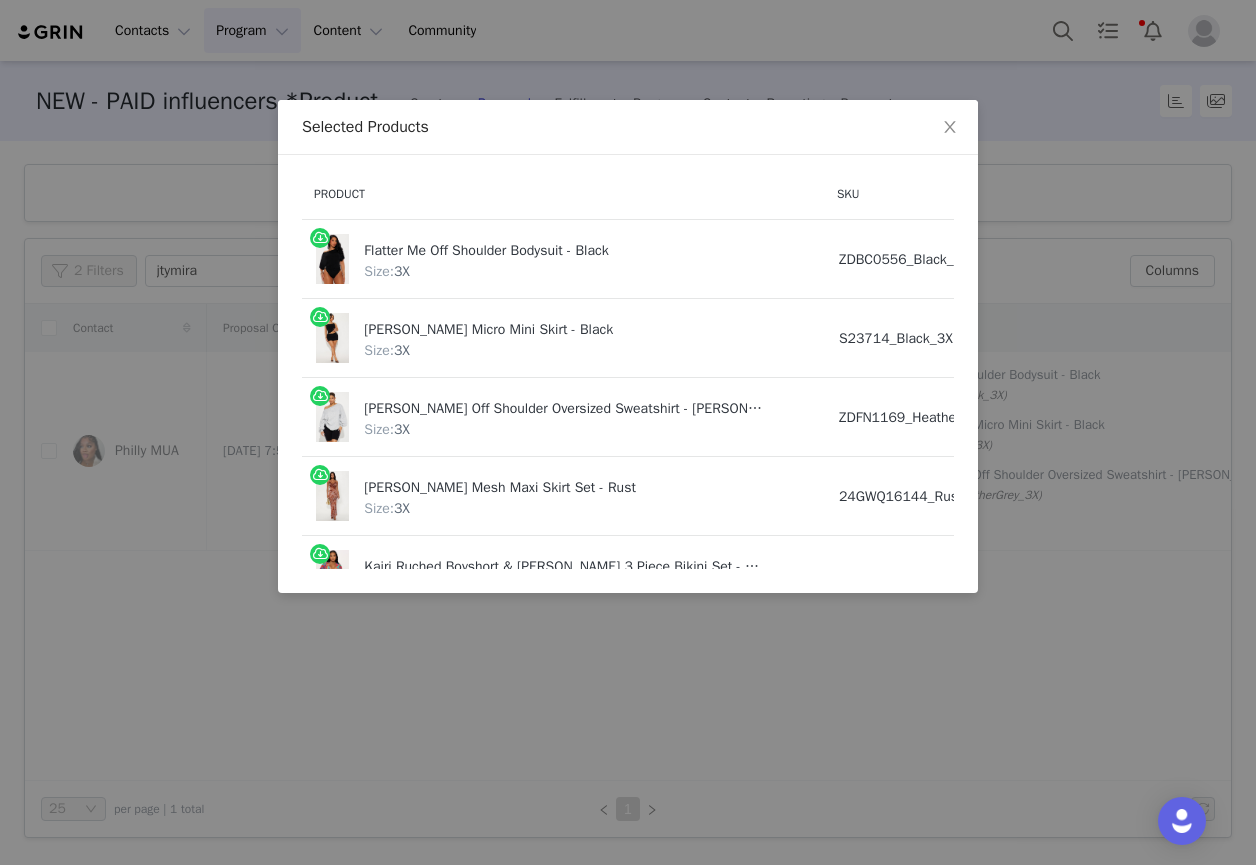 scroll, scrollTop: 40, scrollLeft: 0, axis: vertical 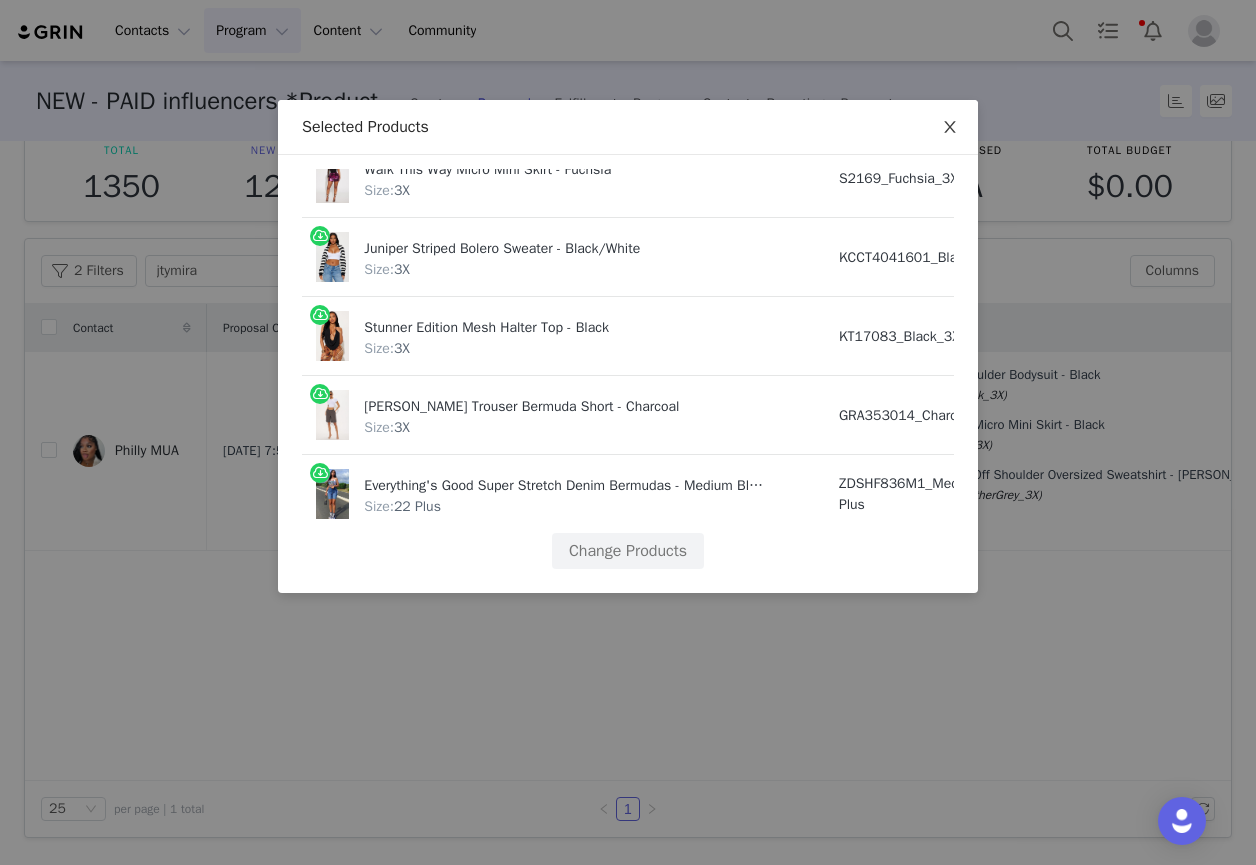 click 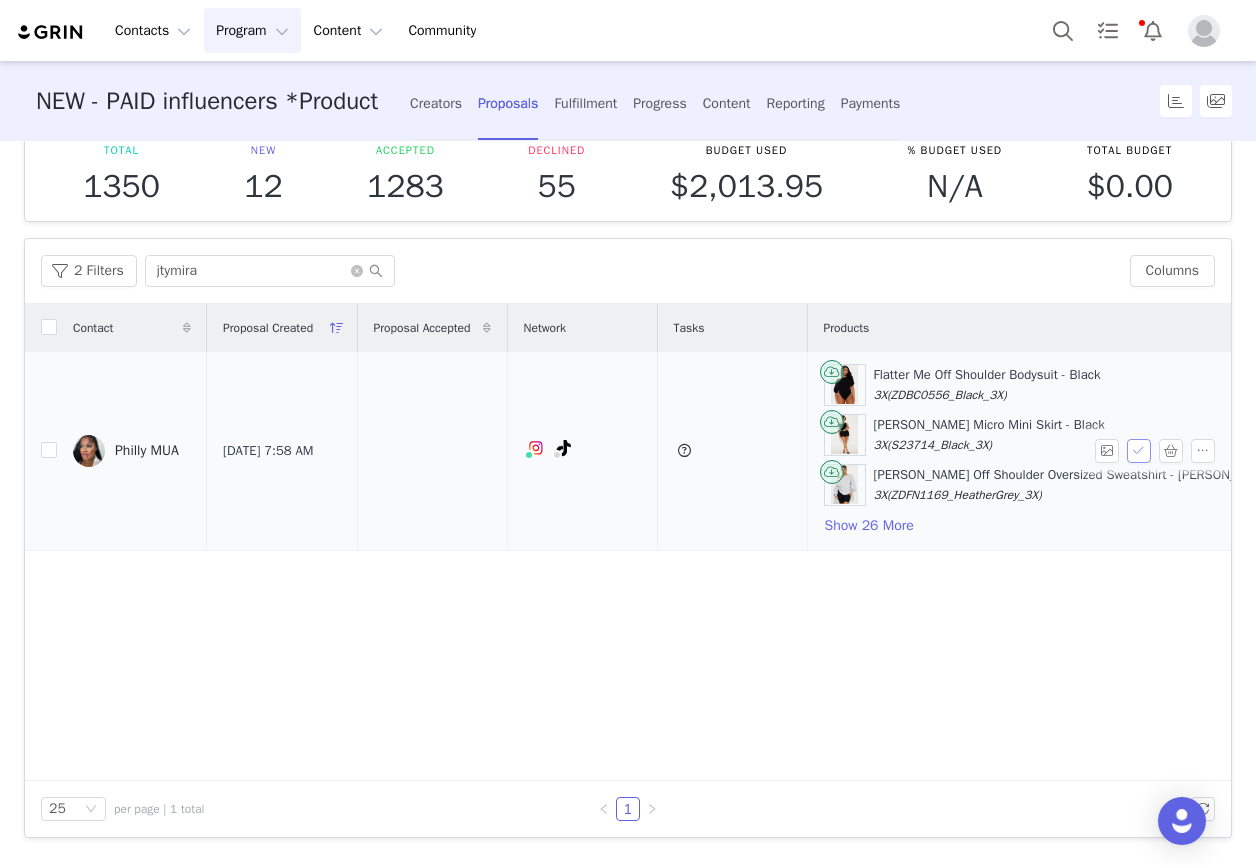 click at bounding box center (1139, 451) 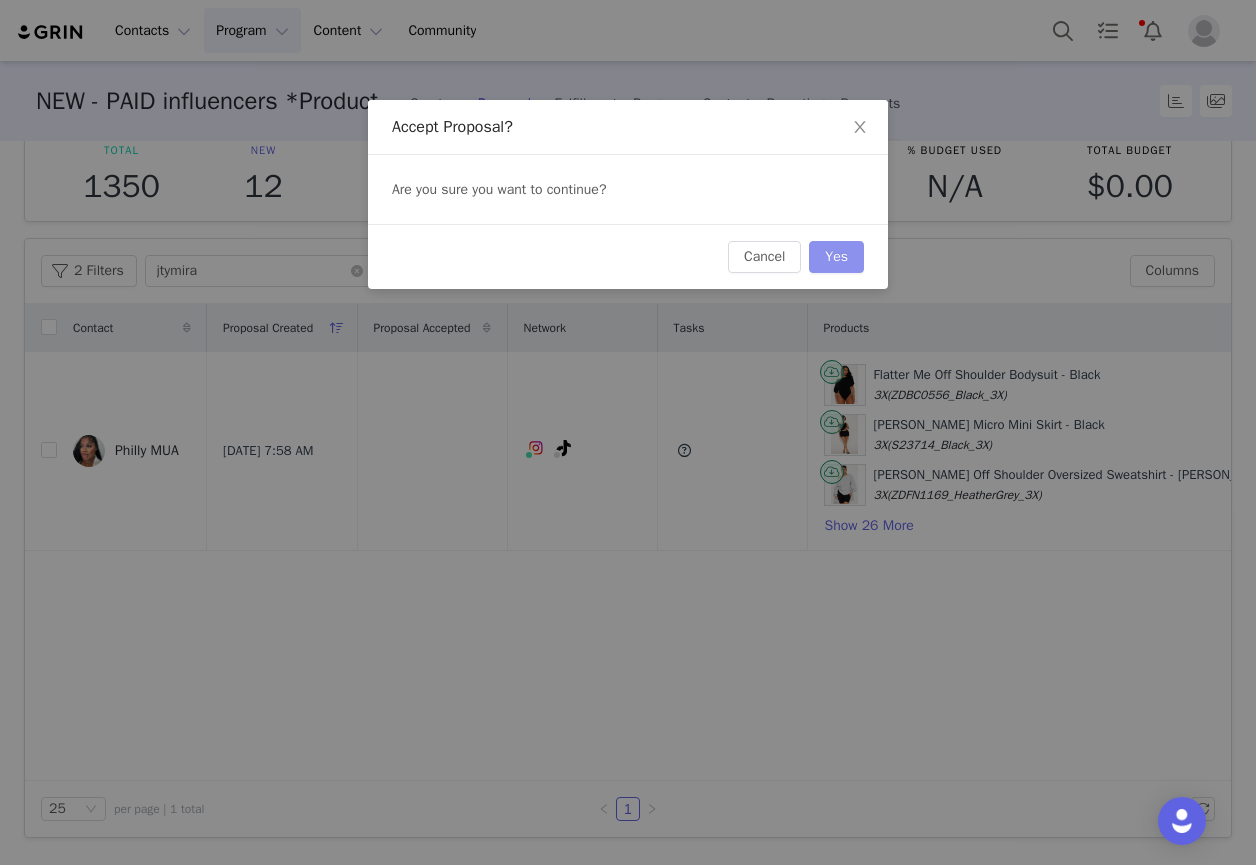 click on "Yes" at bounding box center [836, 257] 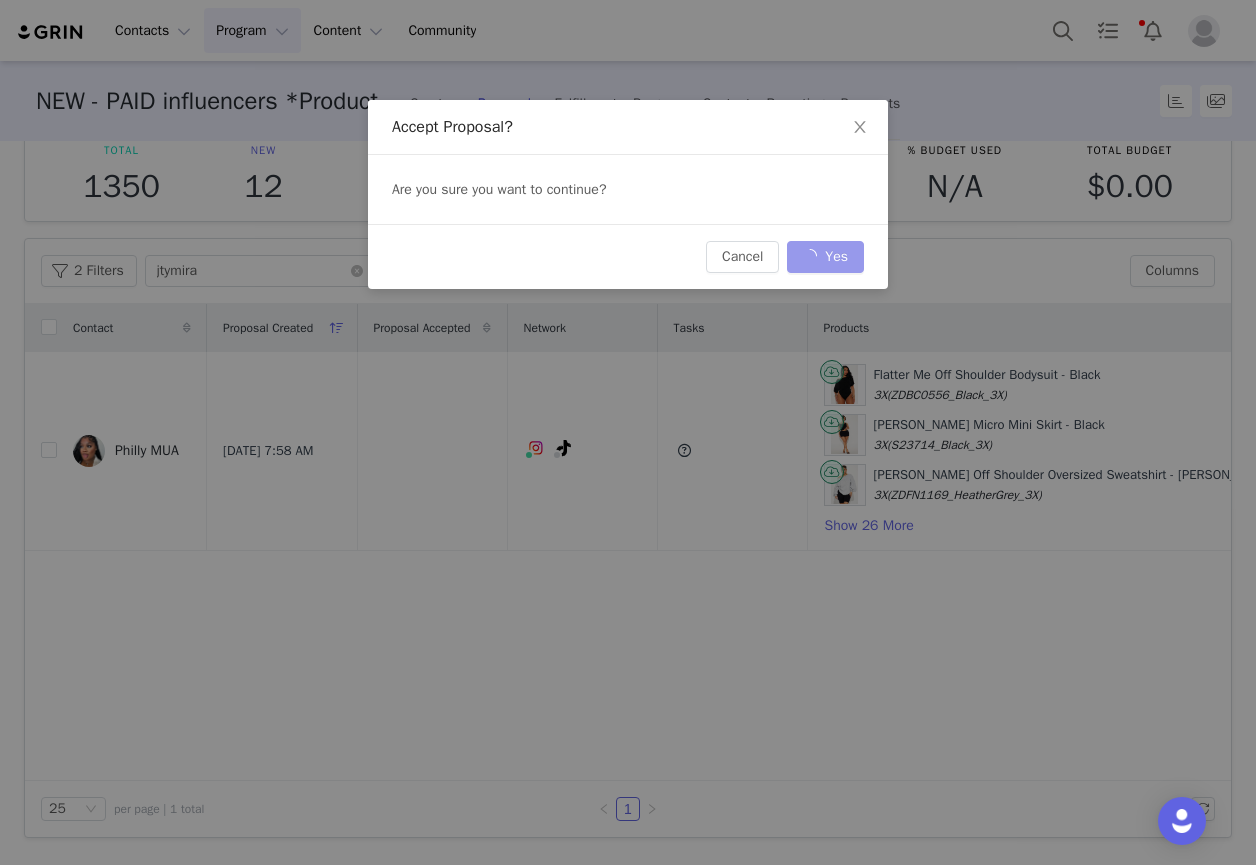 scroll, scrollTop: 1, scrollLeft: 0, axis: vertical 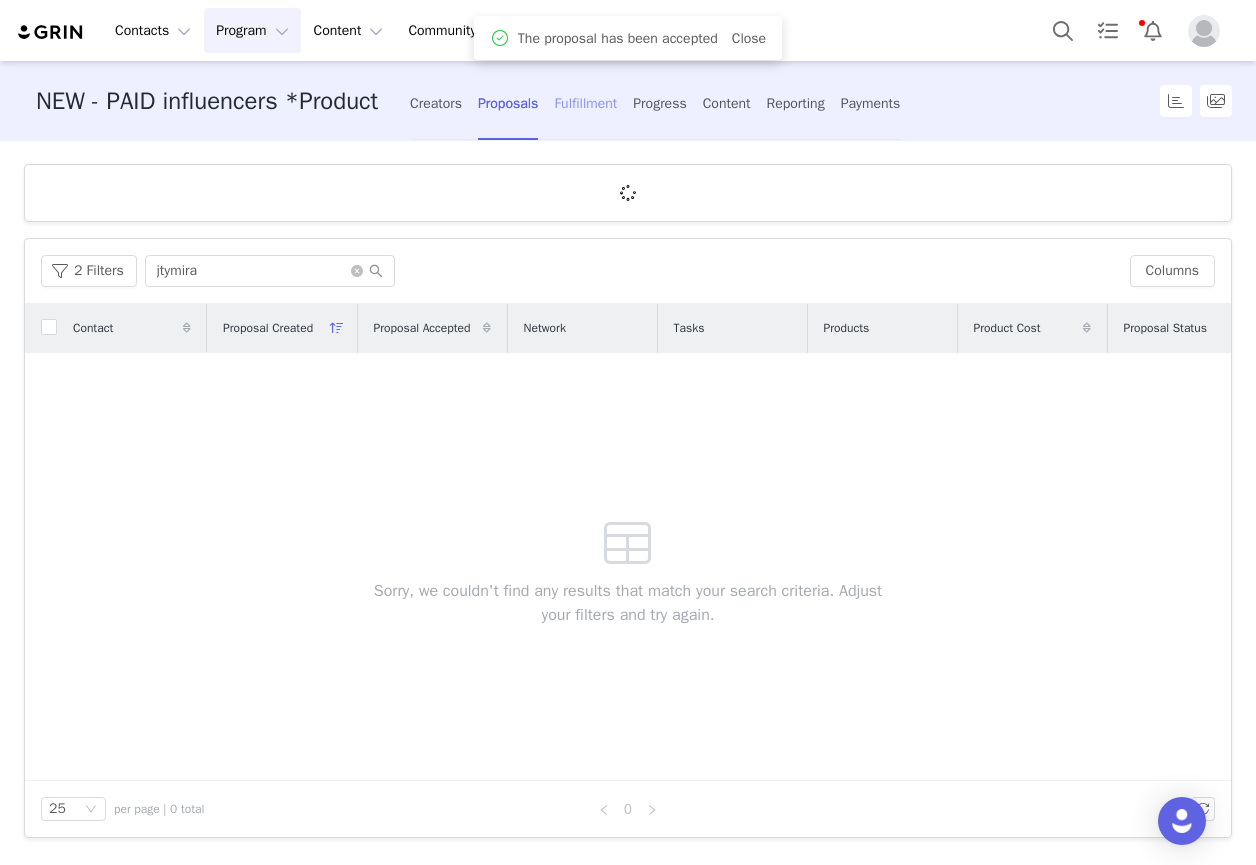 click on "Fulfillment" at bounding box center (585, 103) 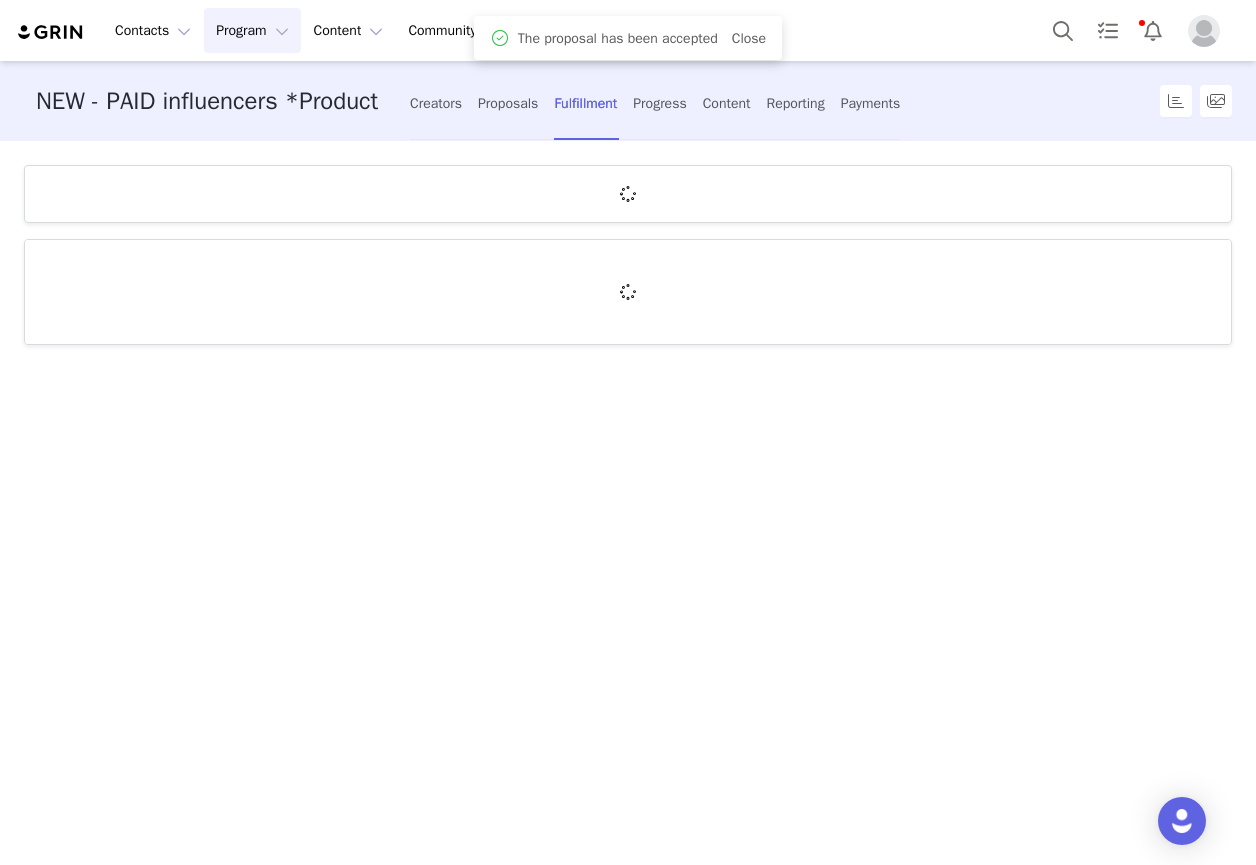 scroll, scrollTop: 0, scrollLeft: 0, axis: both 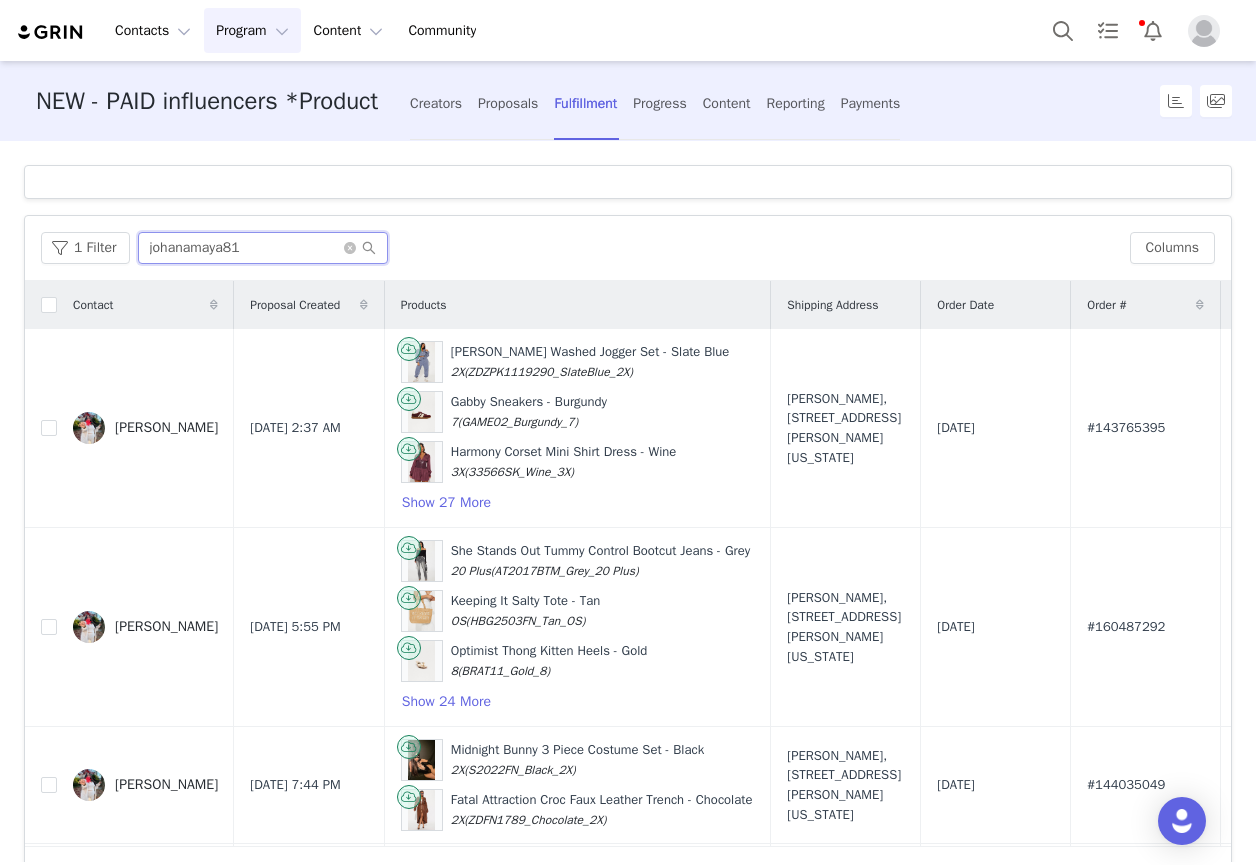 click on "johanamaya81" at bounding box center [263, 248] 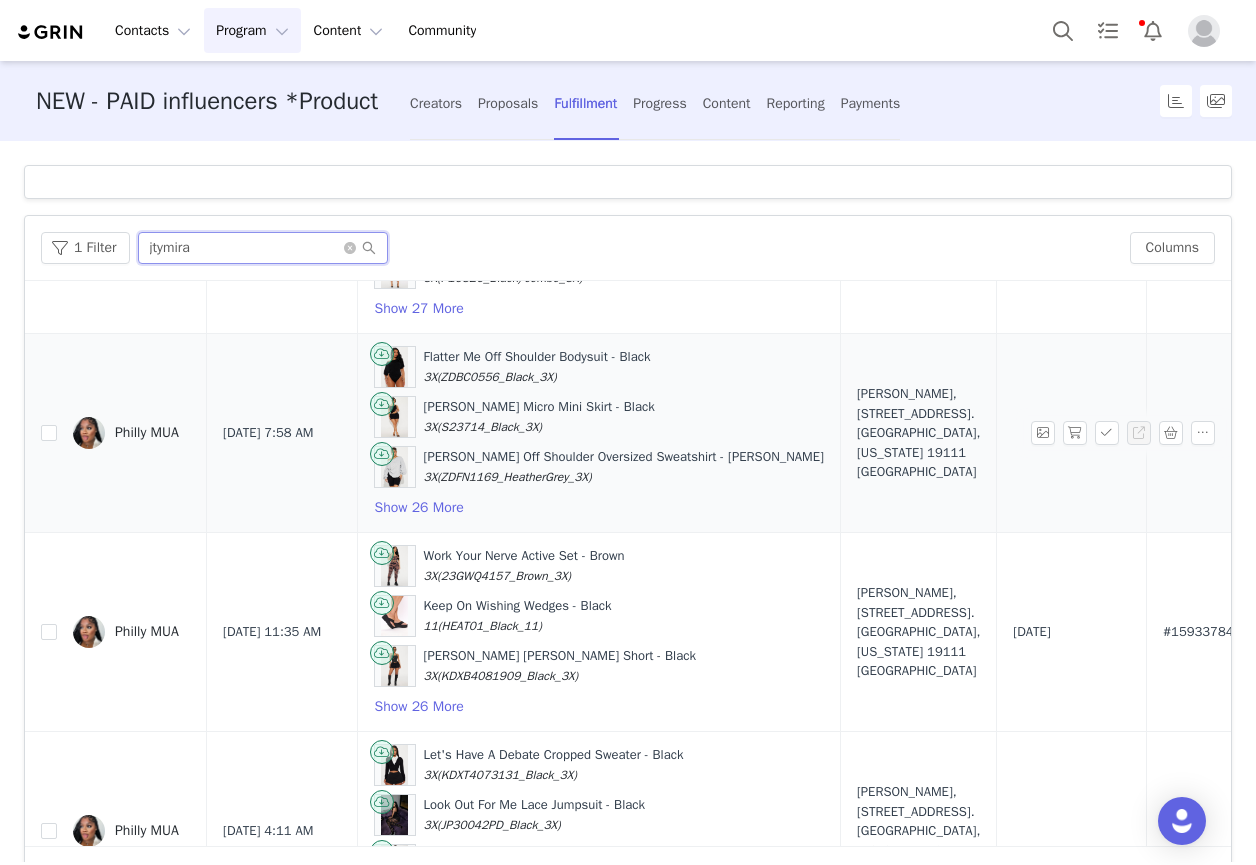 scroll, scrollTop: 100, scrollLeft: 0, axis: vertical 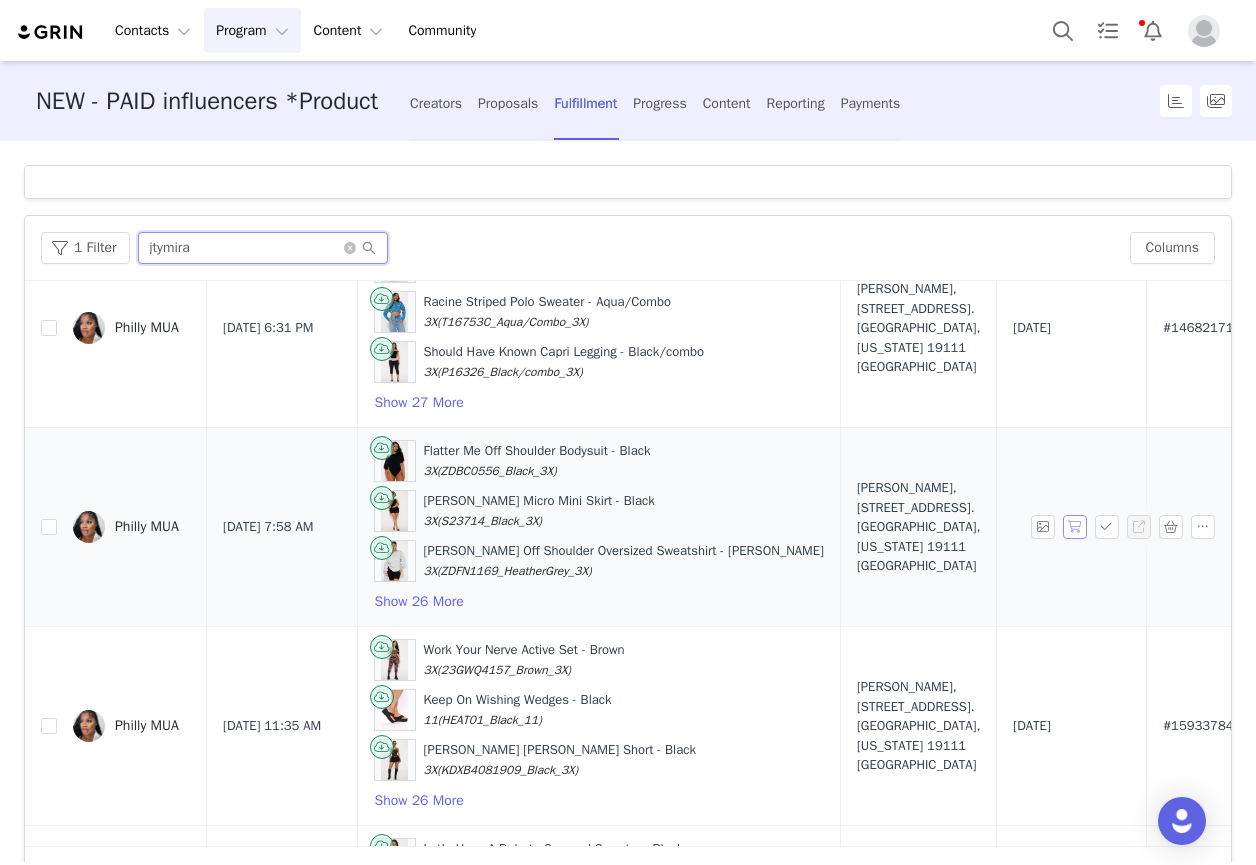 type on "jtymira" 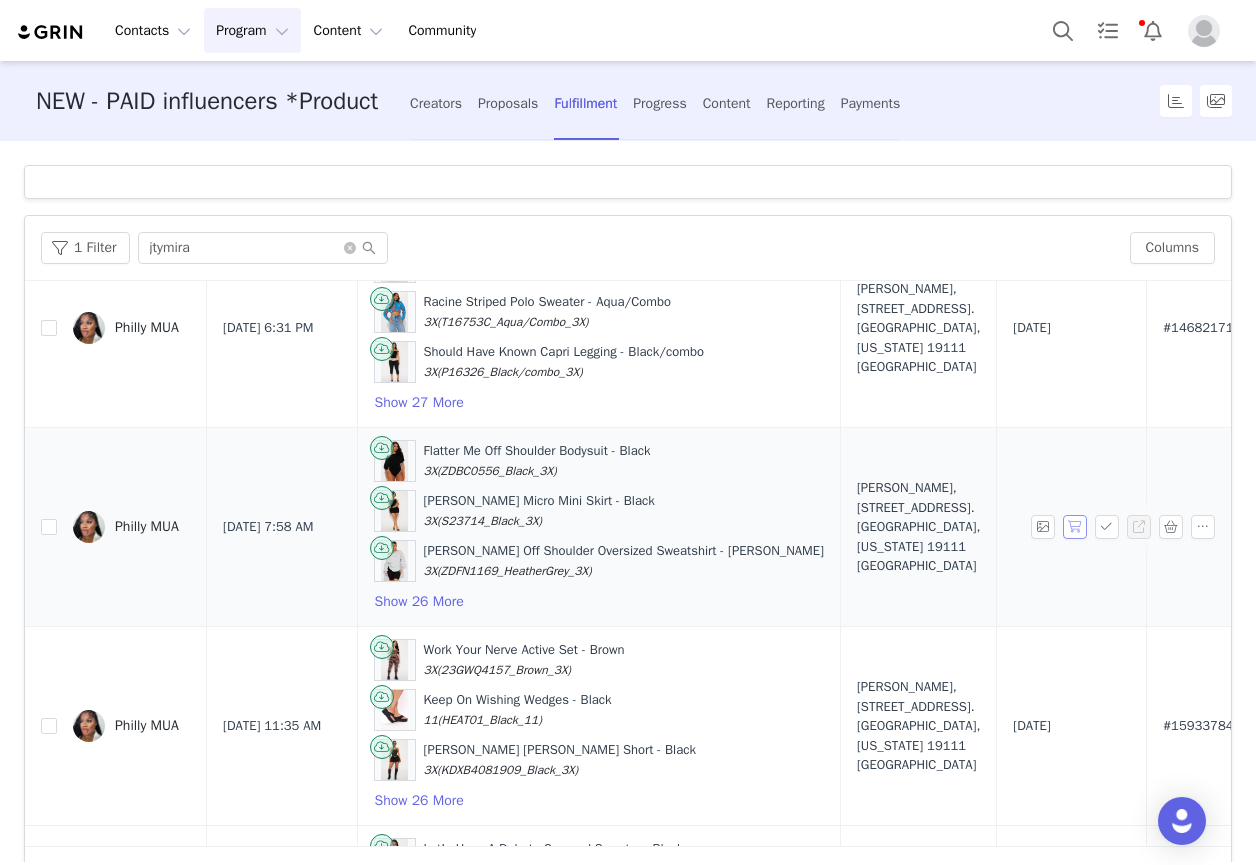 click at bounding box center (1075, 527) 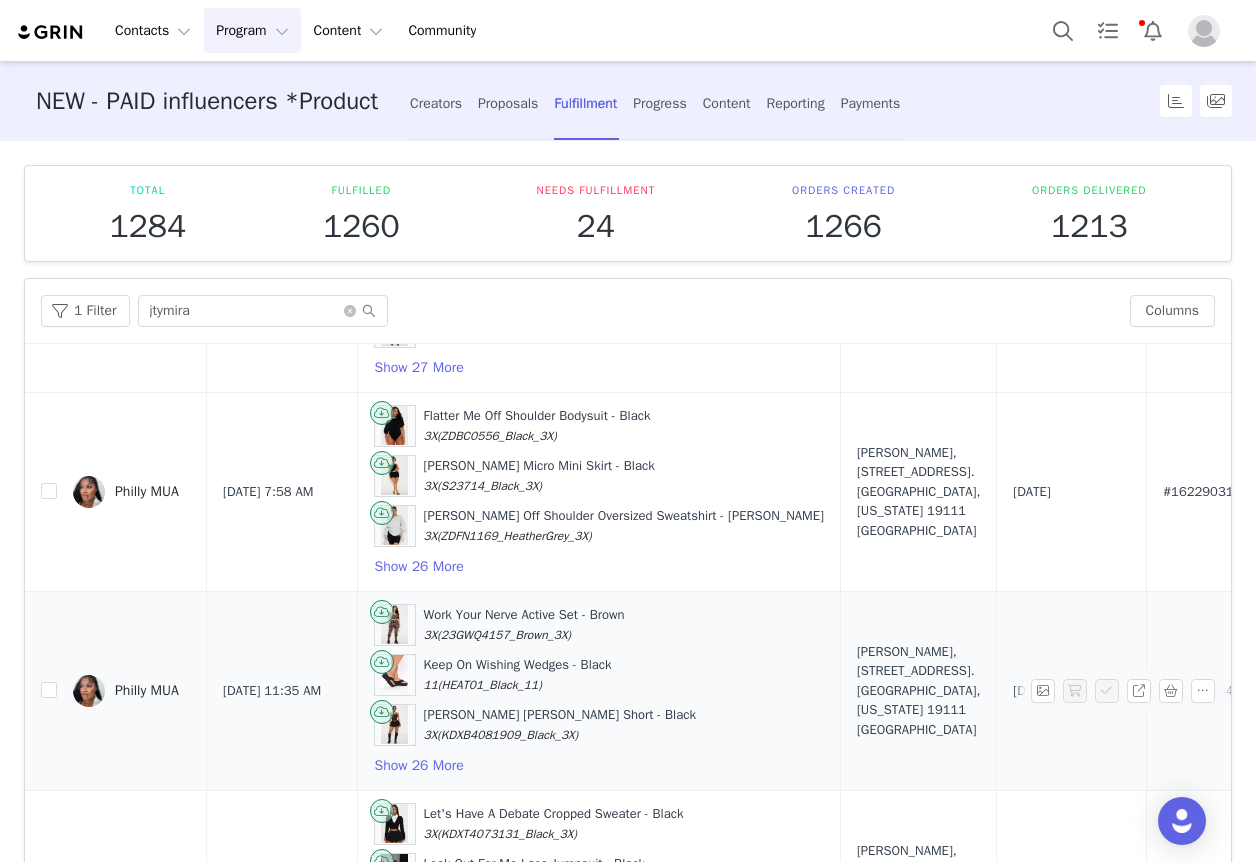 scroll, scrollTop: 200, scrollLeft: 0, axis: vertical 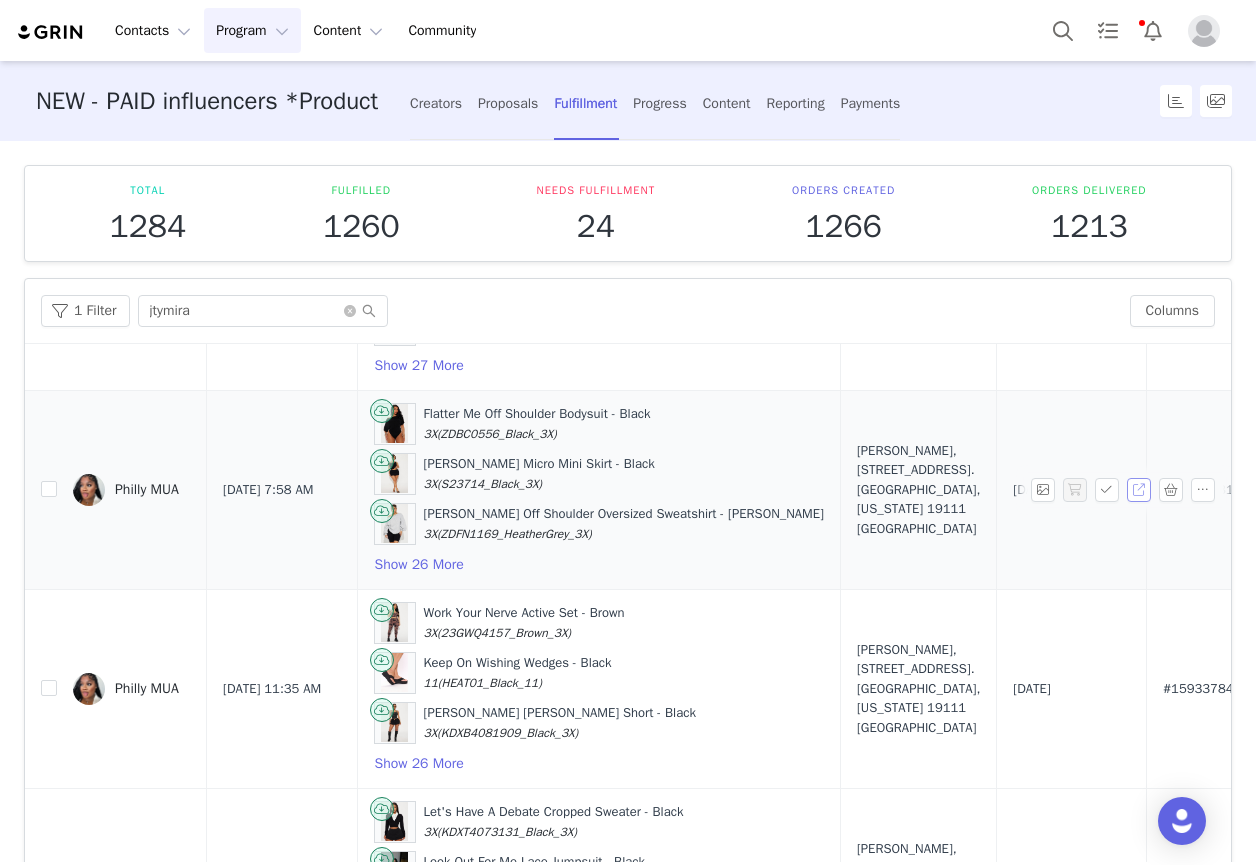 drag, startPoint x: 65, startPoint y: 654, endPoint x: 1101, endPoint y: 486, distance: 1049.5332 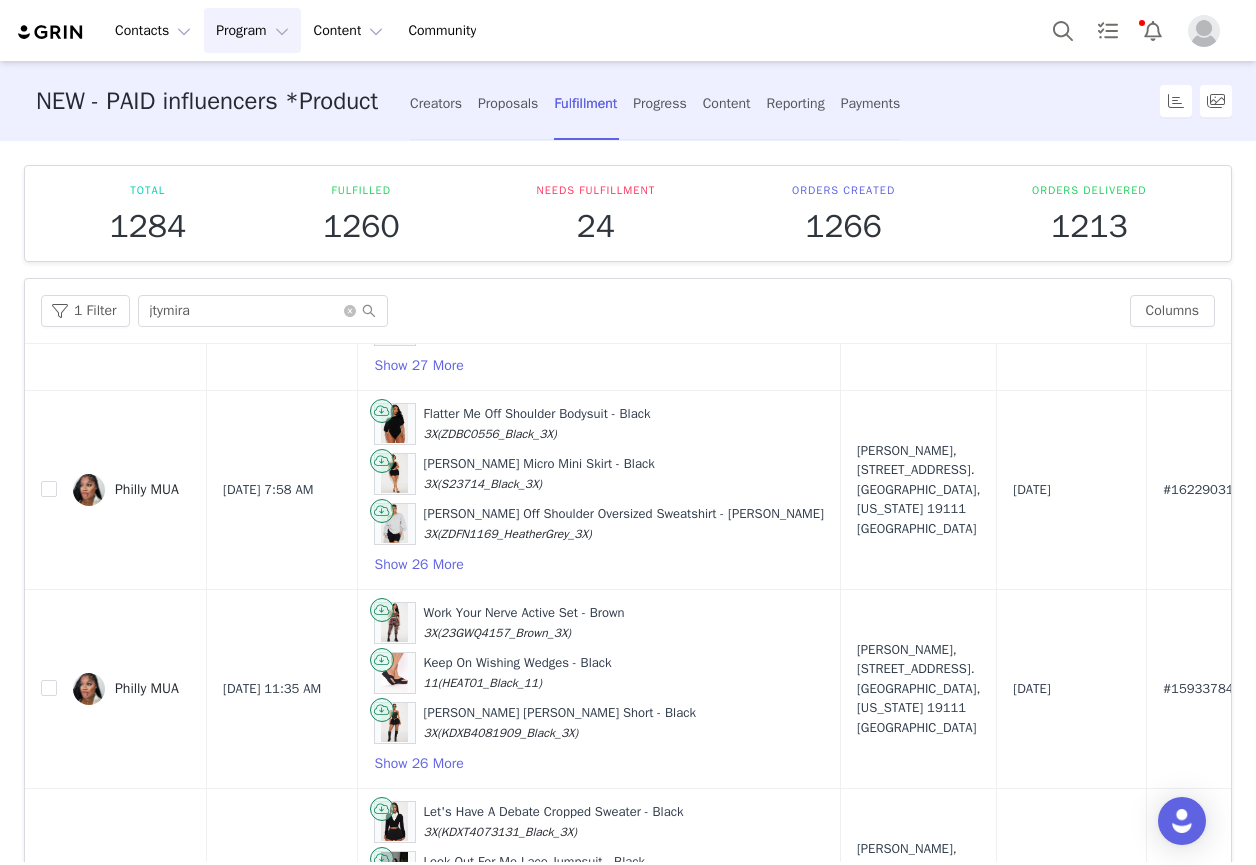 scroll, scrollTop: 75, scrollLeft: 0, axis: vertical 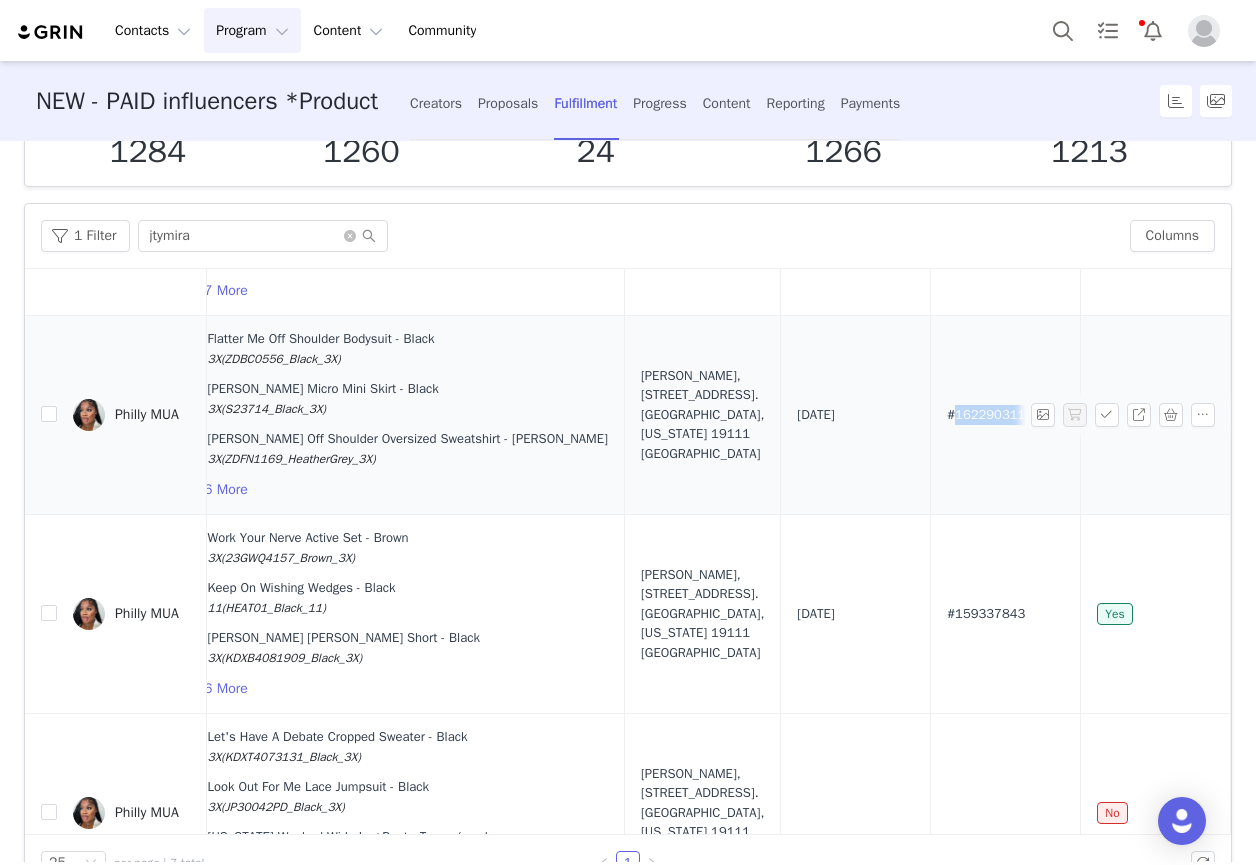 drag, startPoint x: 931, startPoint y: 408, endPoint x: 863, endPoint y: 419, distance: 68.88396 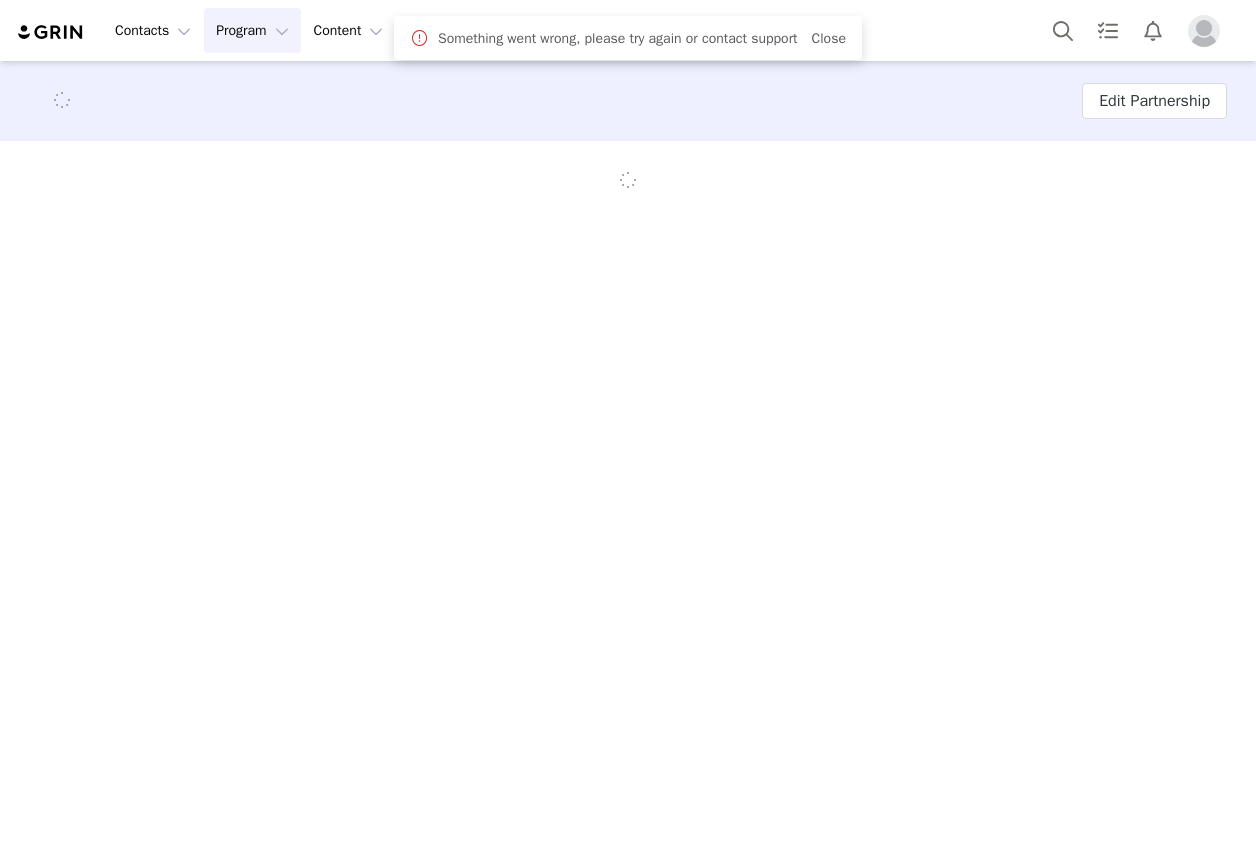 scroll, scrollTop: 0, scrollLeft: 0, axis: both 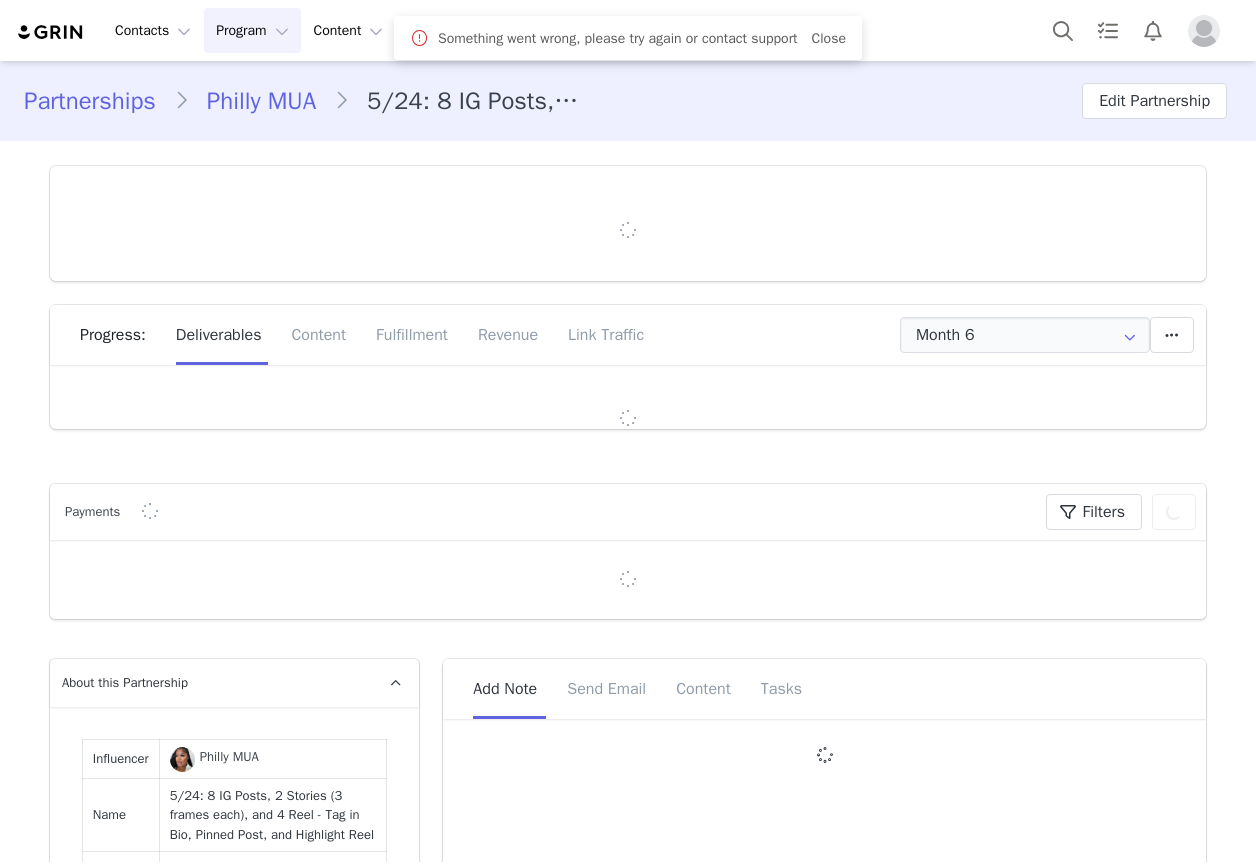 type on "+1 ([GEOGRAPHIC_DATA])" 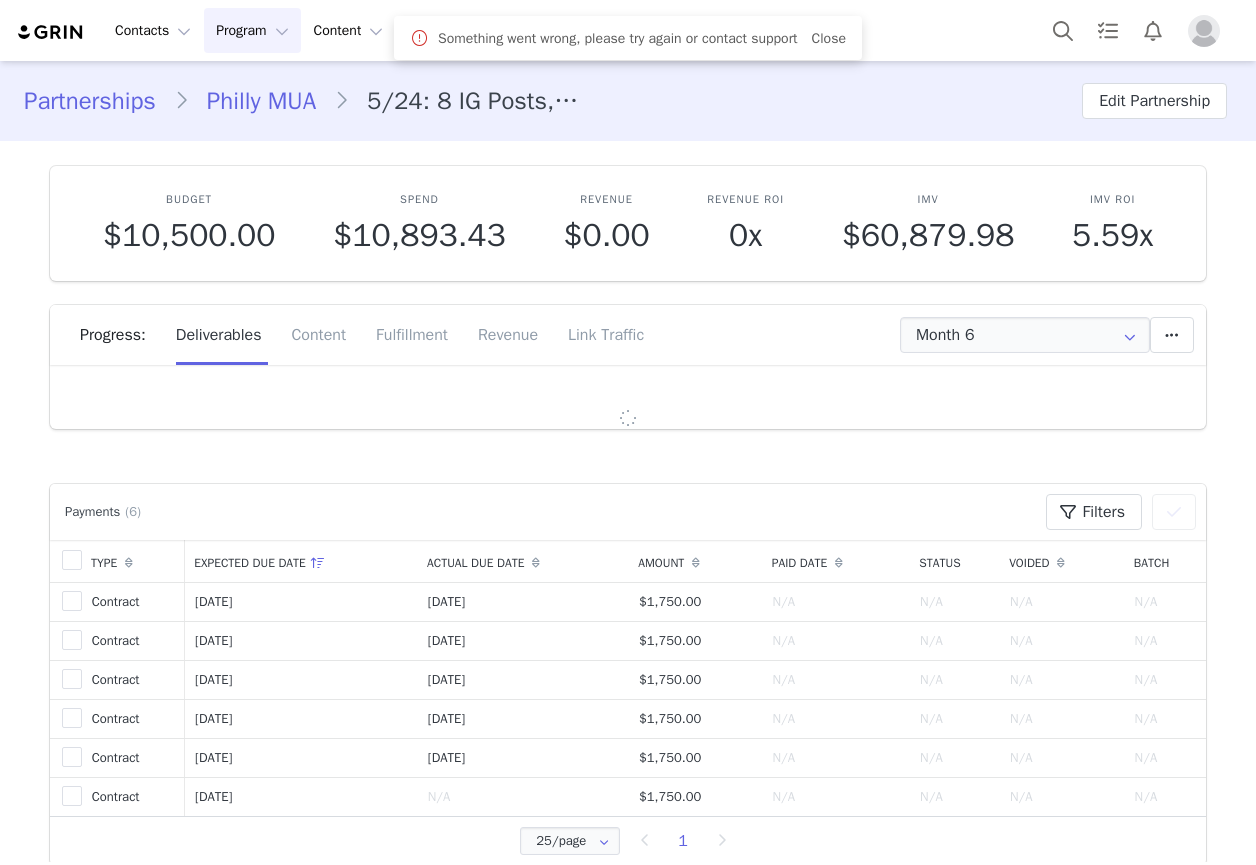 scroll, scrollTop: 0, scrollLeft: 0, axis: both 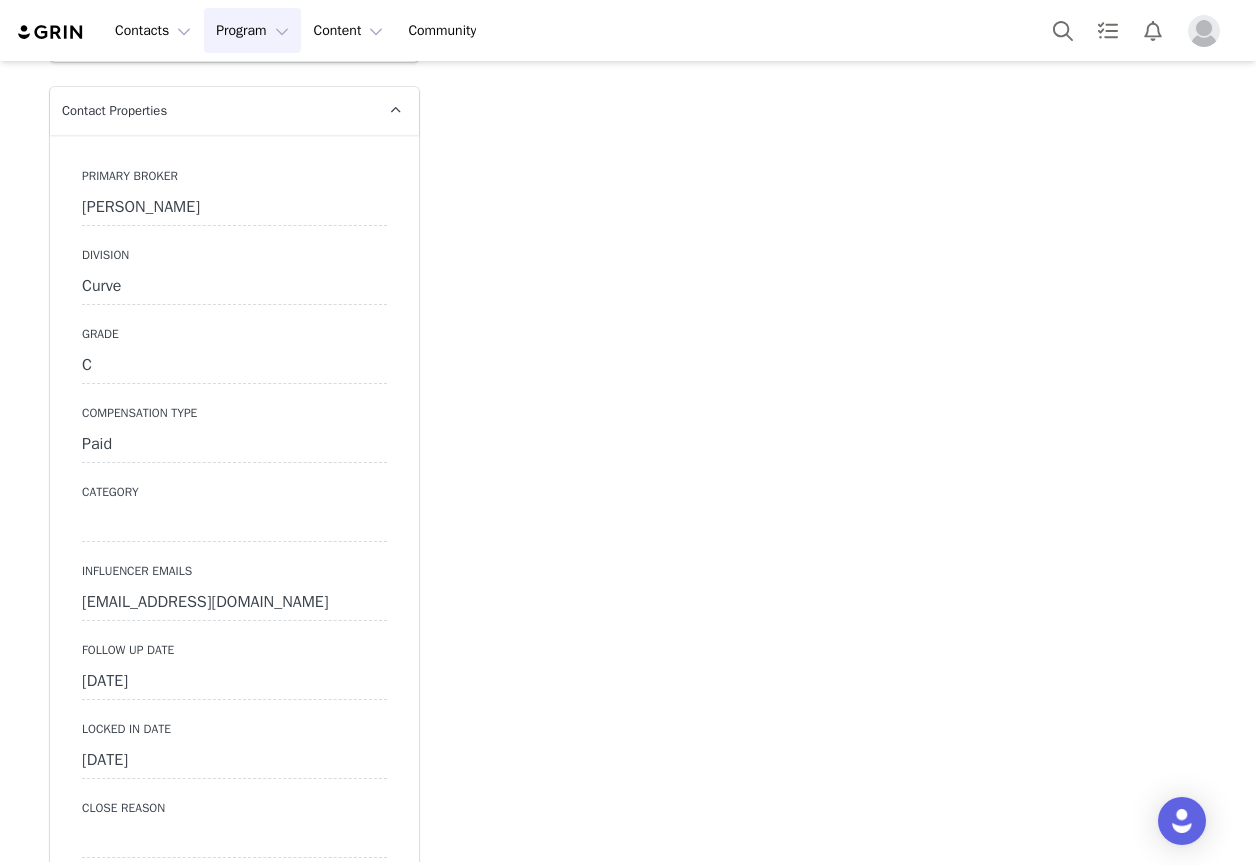 click on "Program Program" at bounding box center (252, 30) 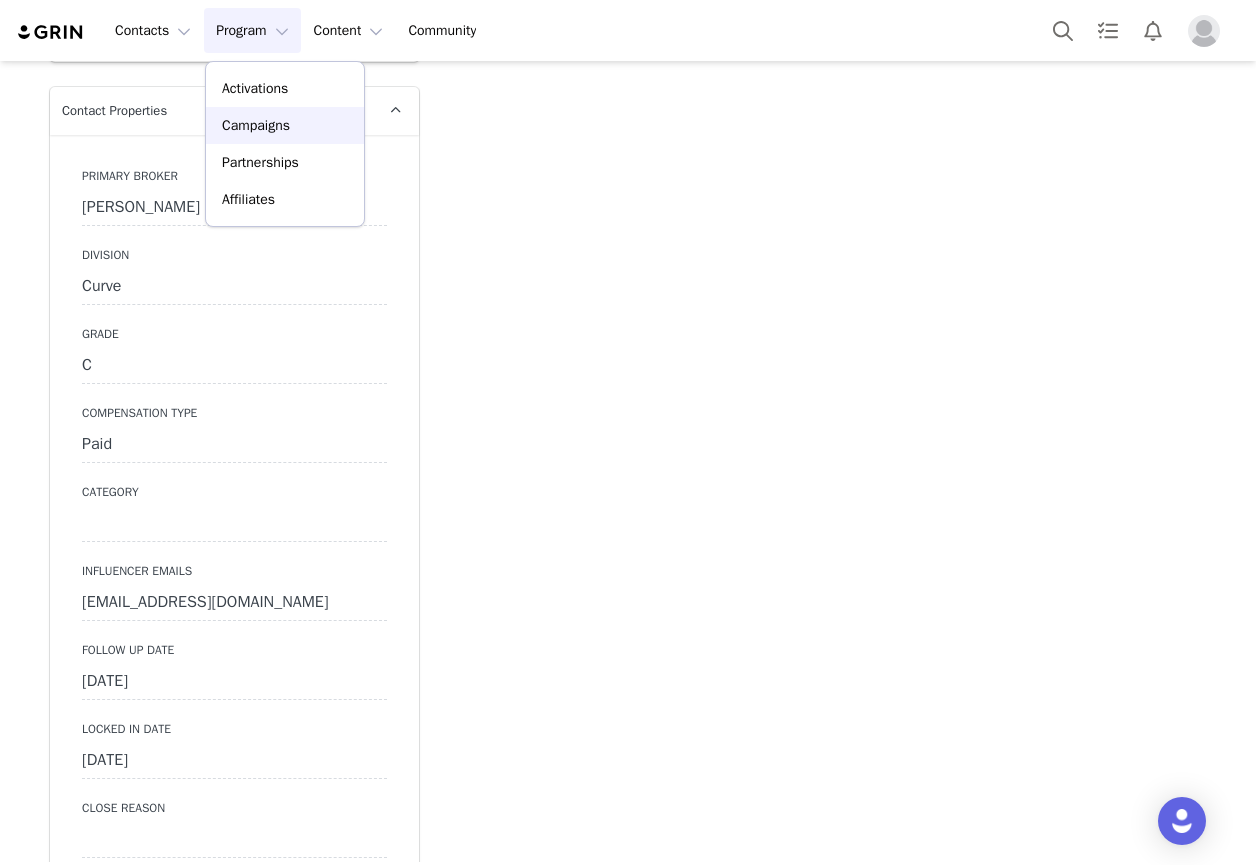 click on "Campaigns" at bounding box center (256, 125) 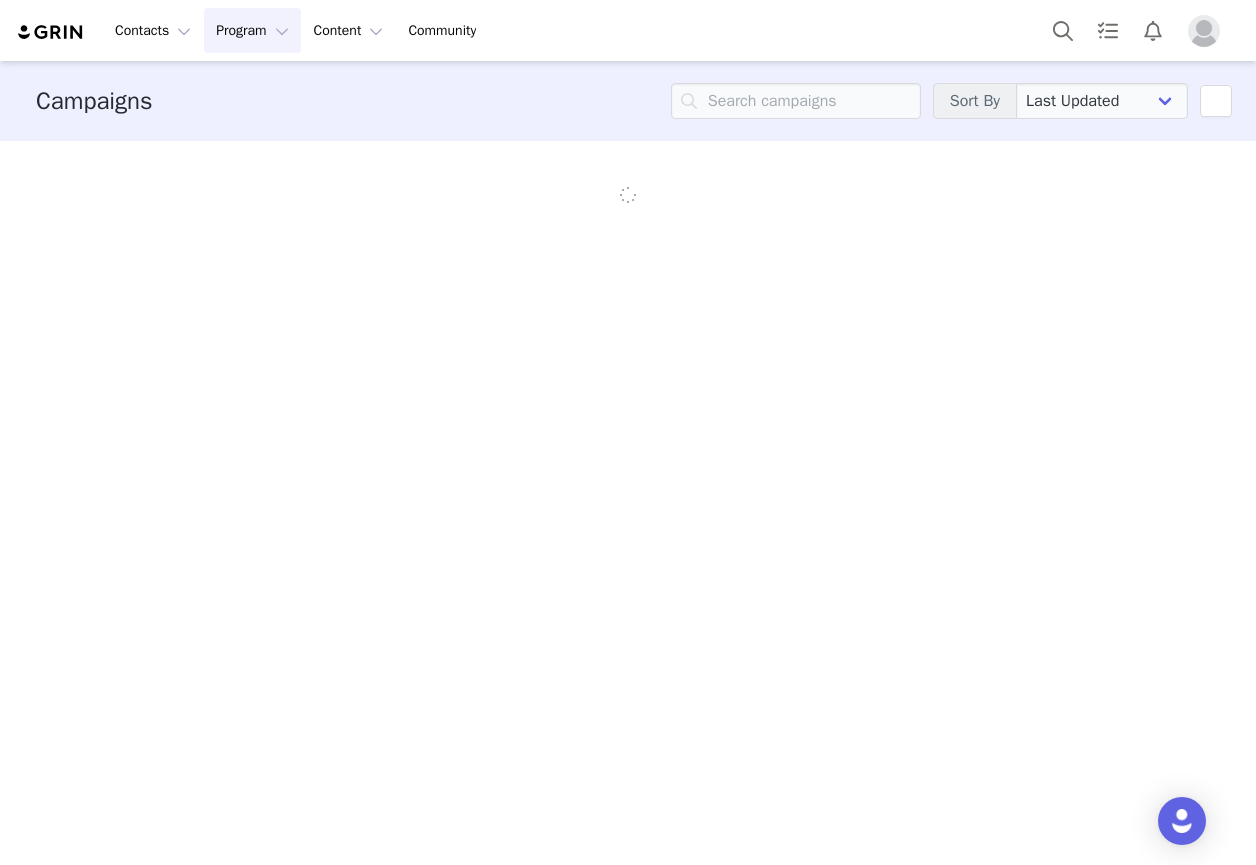 scroll, scrollTop: 0, scrollLeft: 0, axis: both 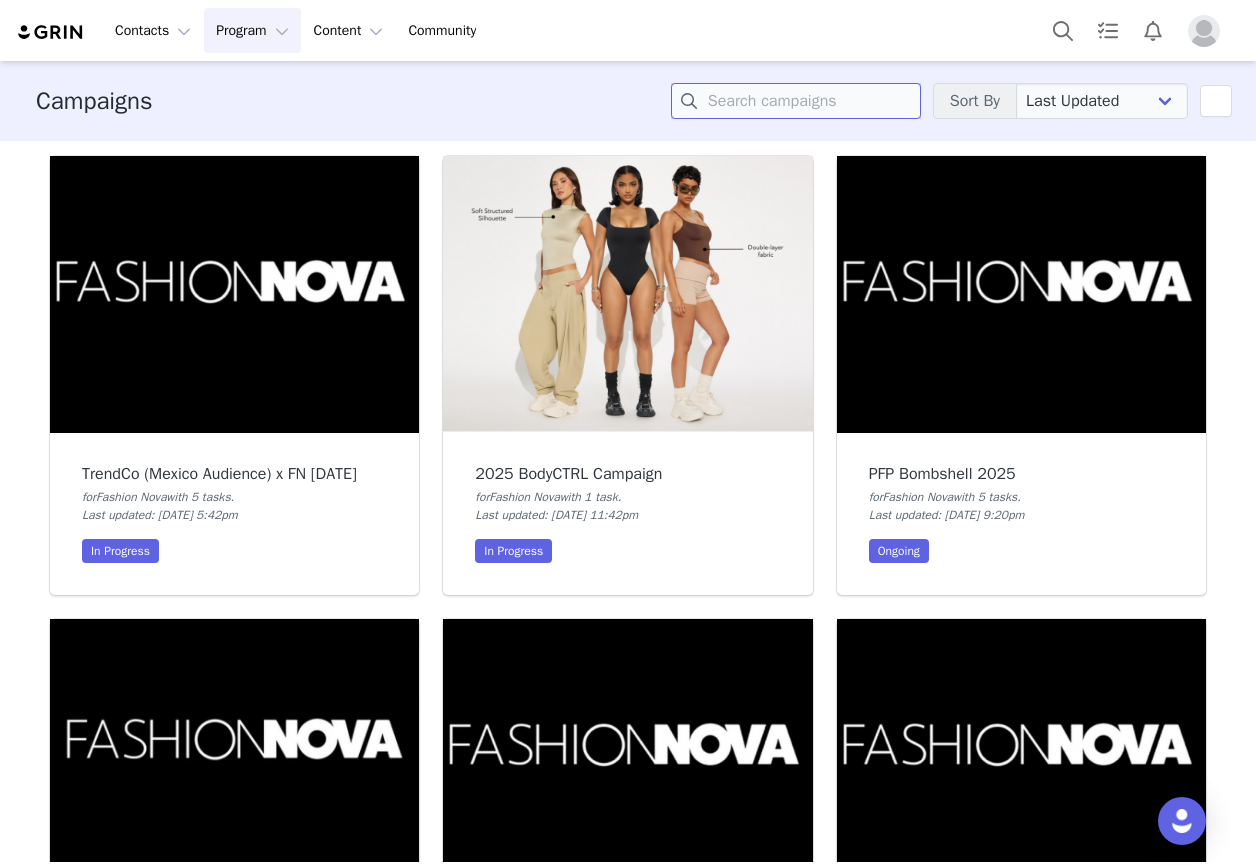 click at bounding box center (796, 101) 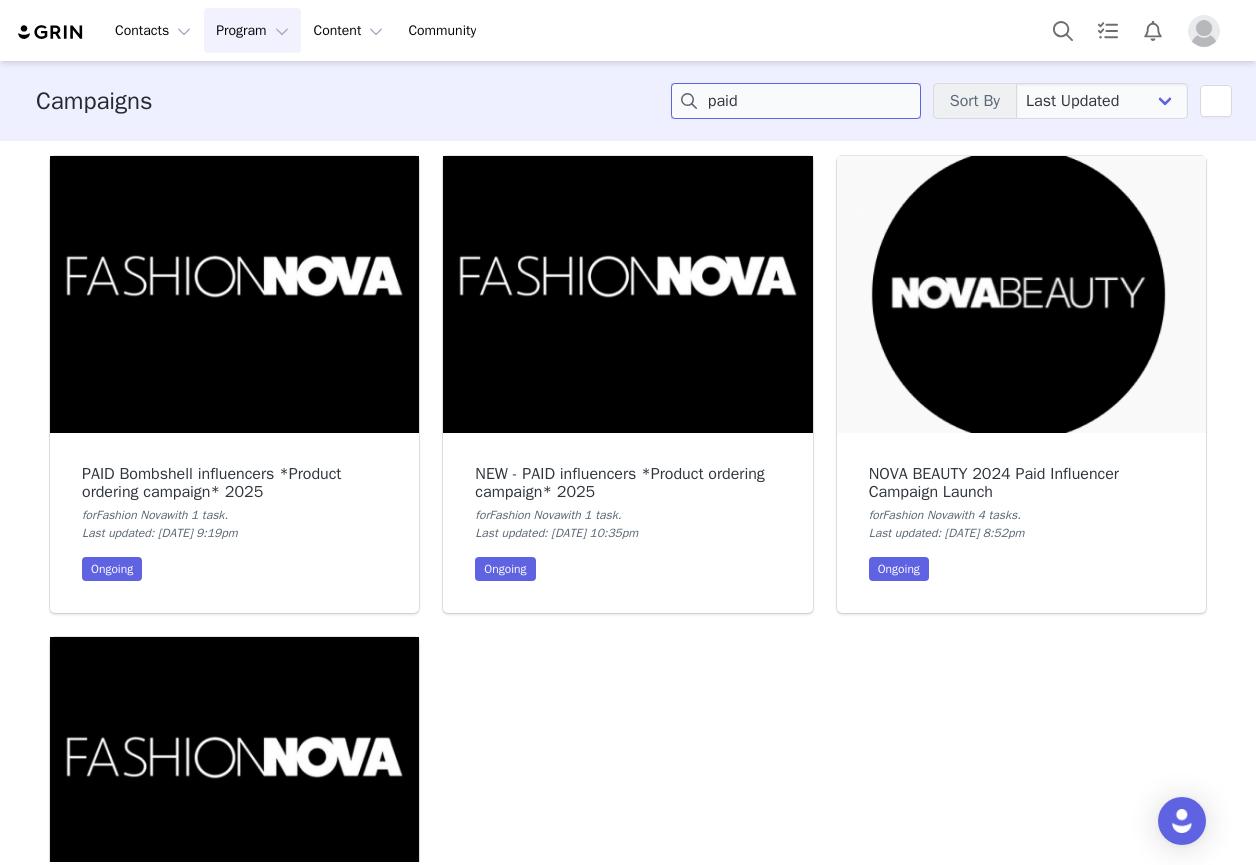 type on "paid" 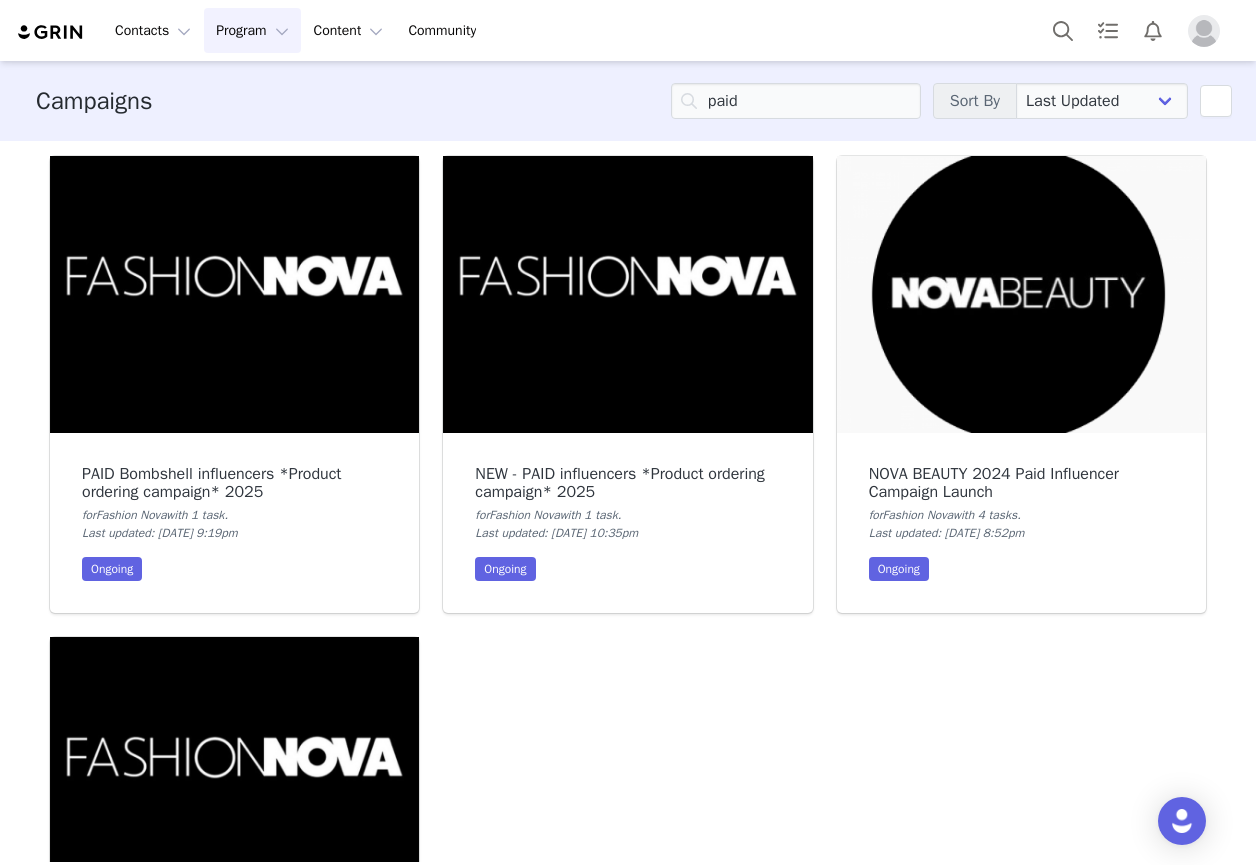 click at bounding box center [627, 294] 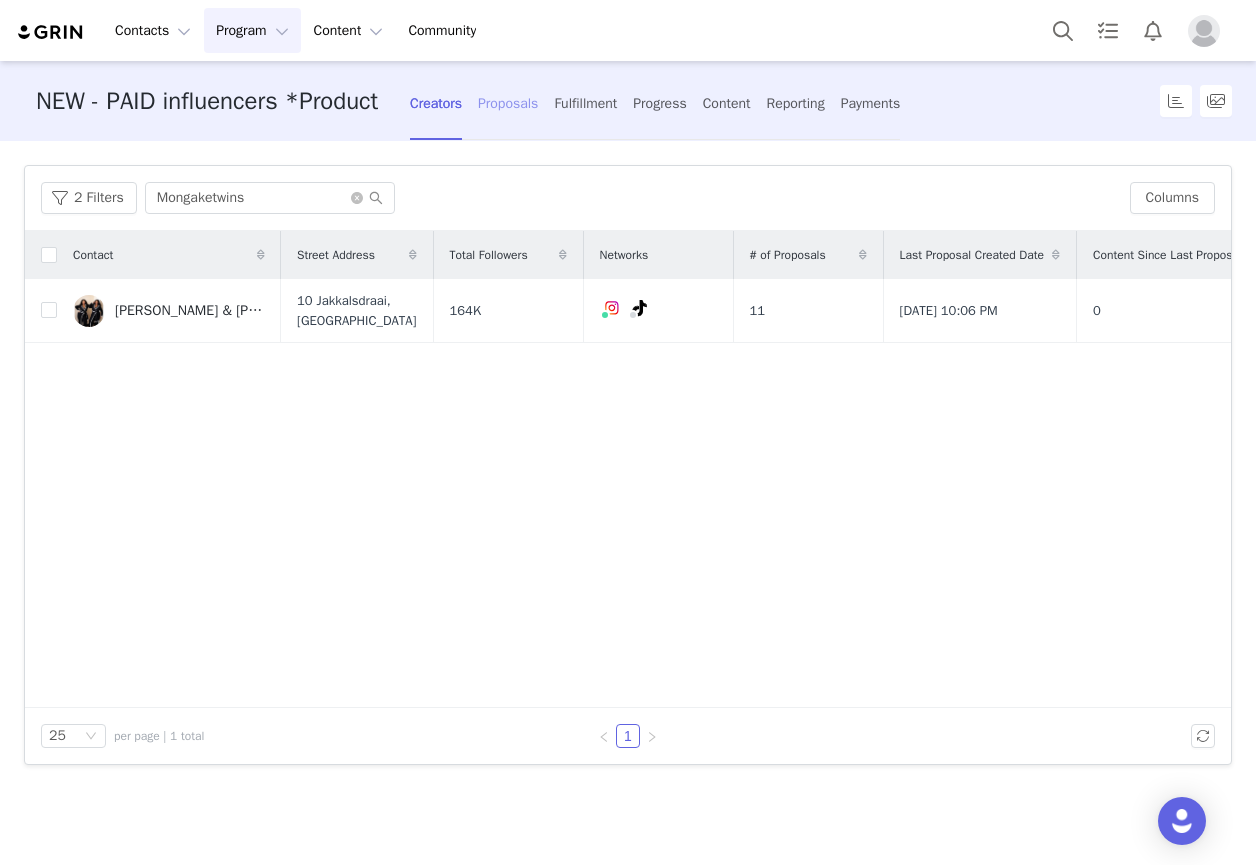 click on "Proposals" at bounding box center (508, 103) 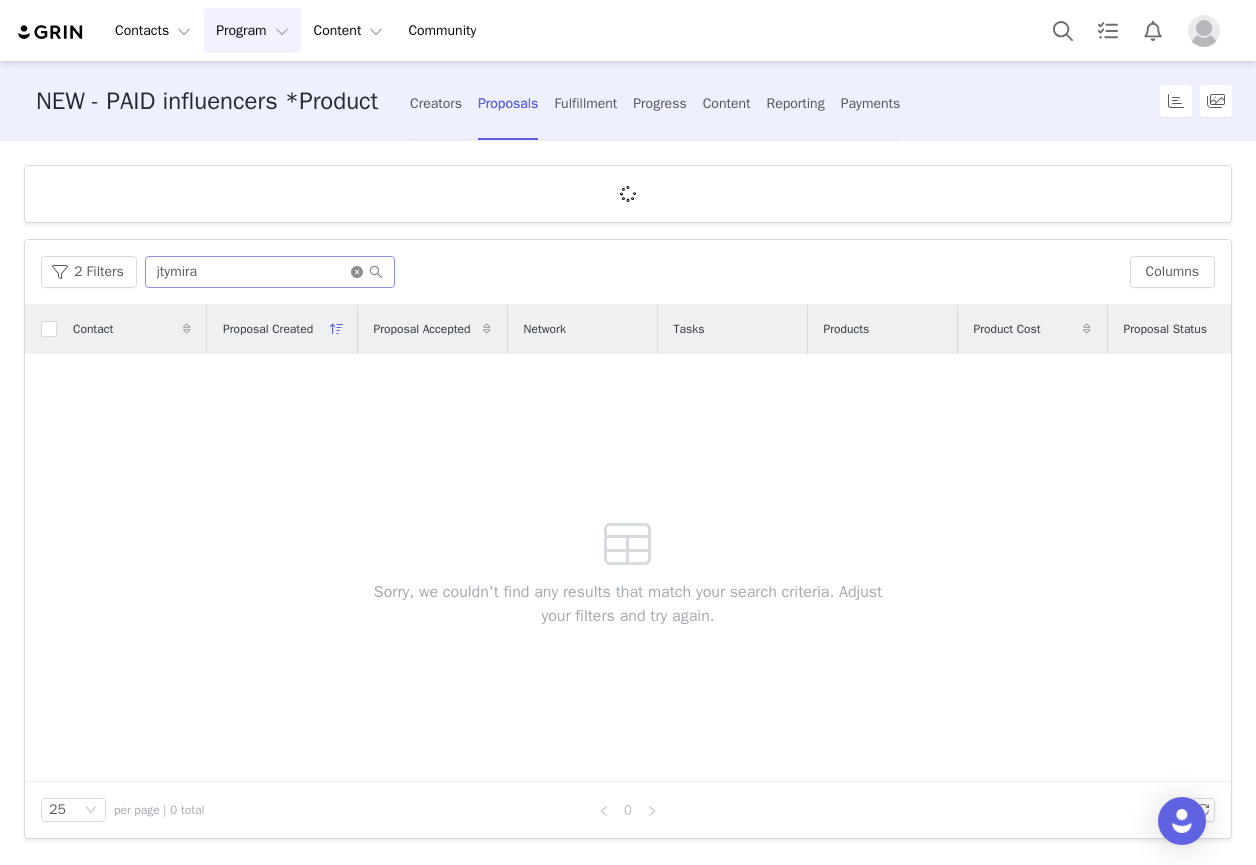 click on "Filters   Filter Logic  And Or  Archived  Select No  Content Progress  Select  Fulfillment Status  Select  Proposal Created Date   Proposal Status  Select New  Content Date   ~   Advanced Filters   + Add Field  Apply Filters Clear All 2 Filters jtymira         Columns  Contact   Proposal Created   Proposal Accepted   Network   Tasks   Products   Product Cost   Proposal Status   Content Since Last Proposal   Sorry, we couldn't find any results that match your search criteria. Adjust your filters and try again.   25   per page | 0 total  0" at bounding box center [628, 501] 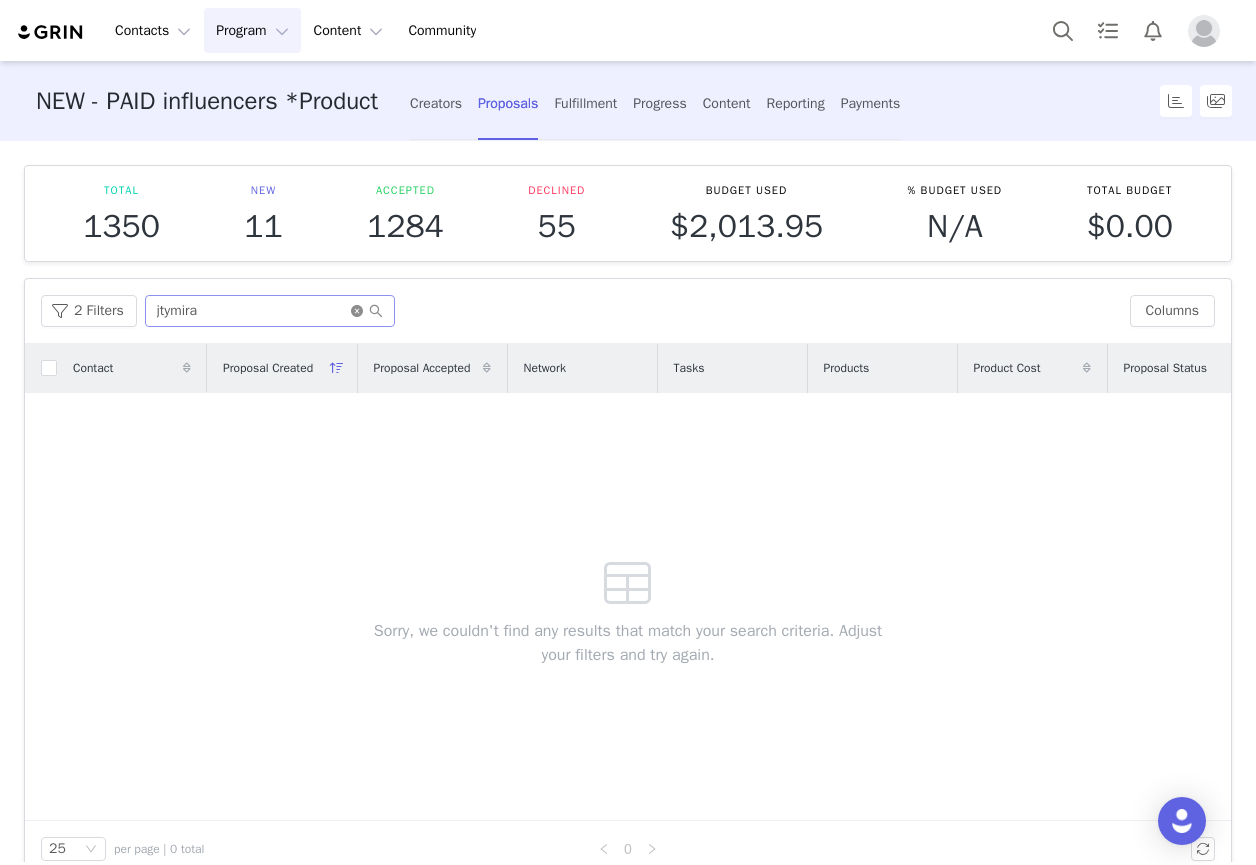 click 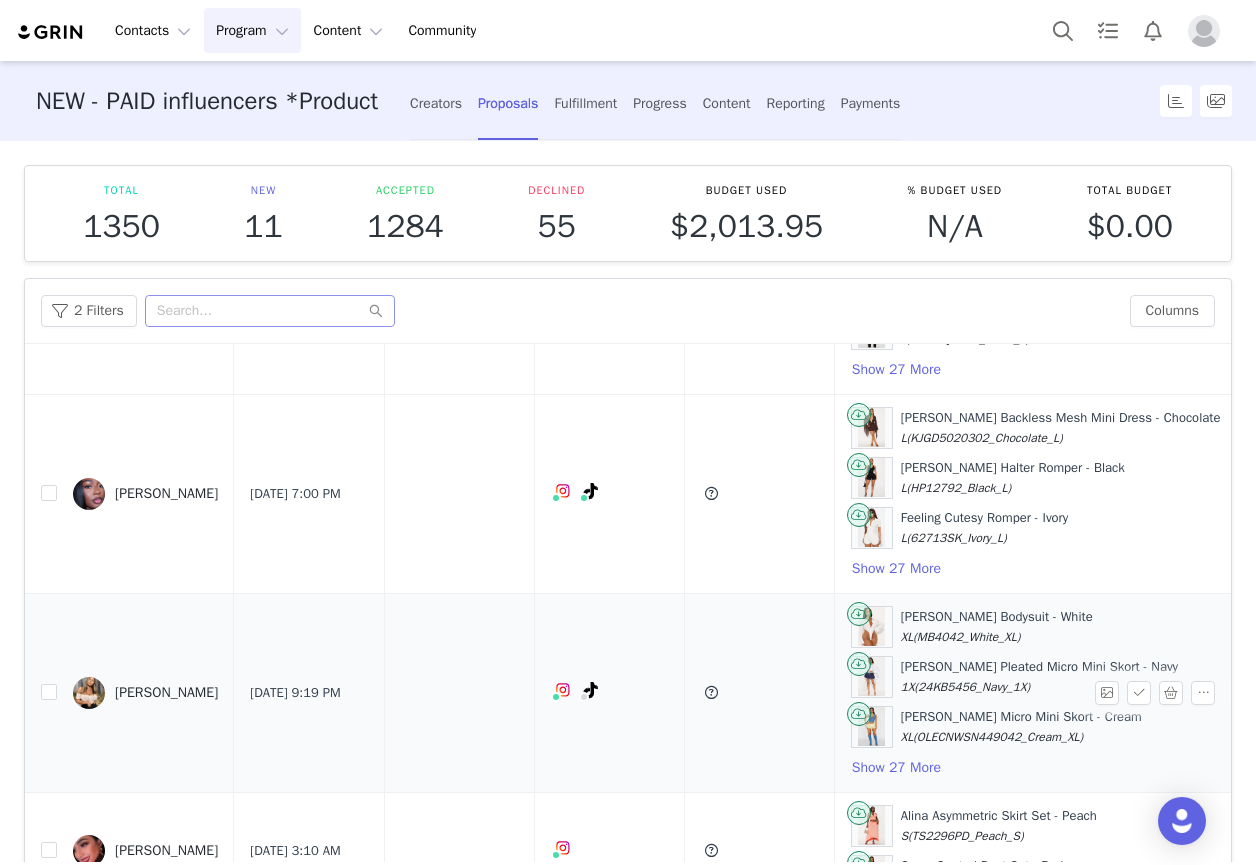 scroll, scrollTop: 1604, scrollLeft: 0, axis: vertical 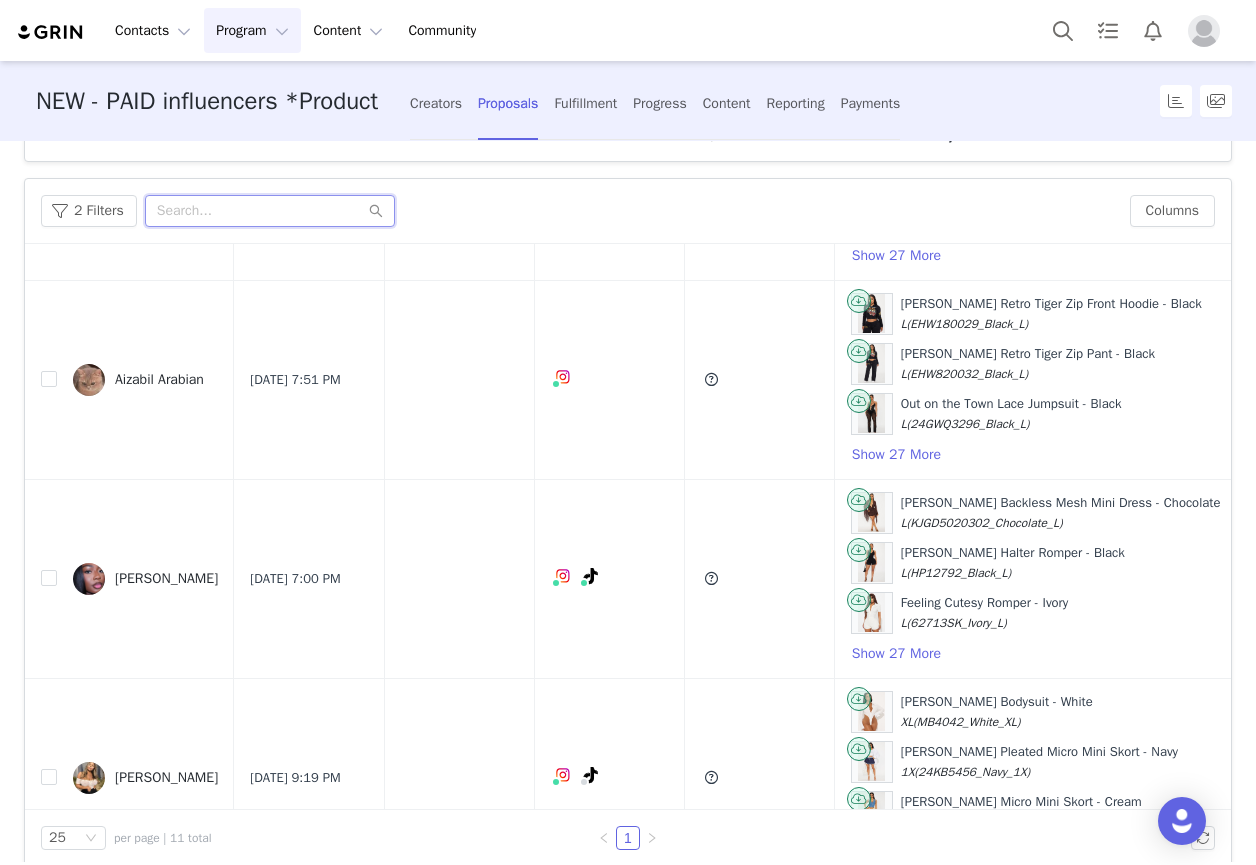 click at bounding box center [270, 211] 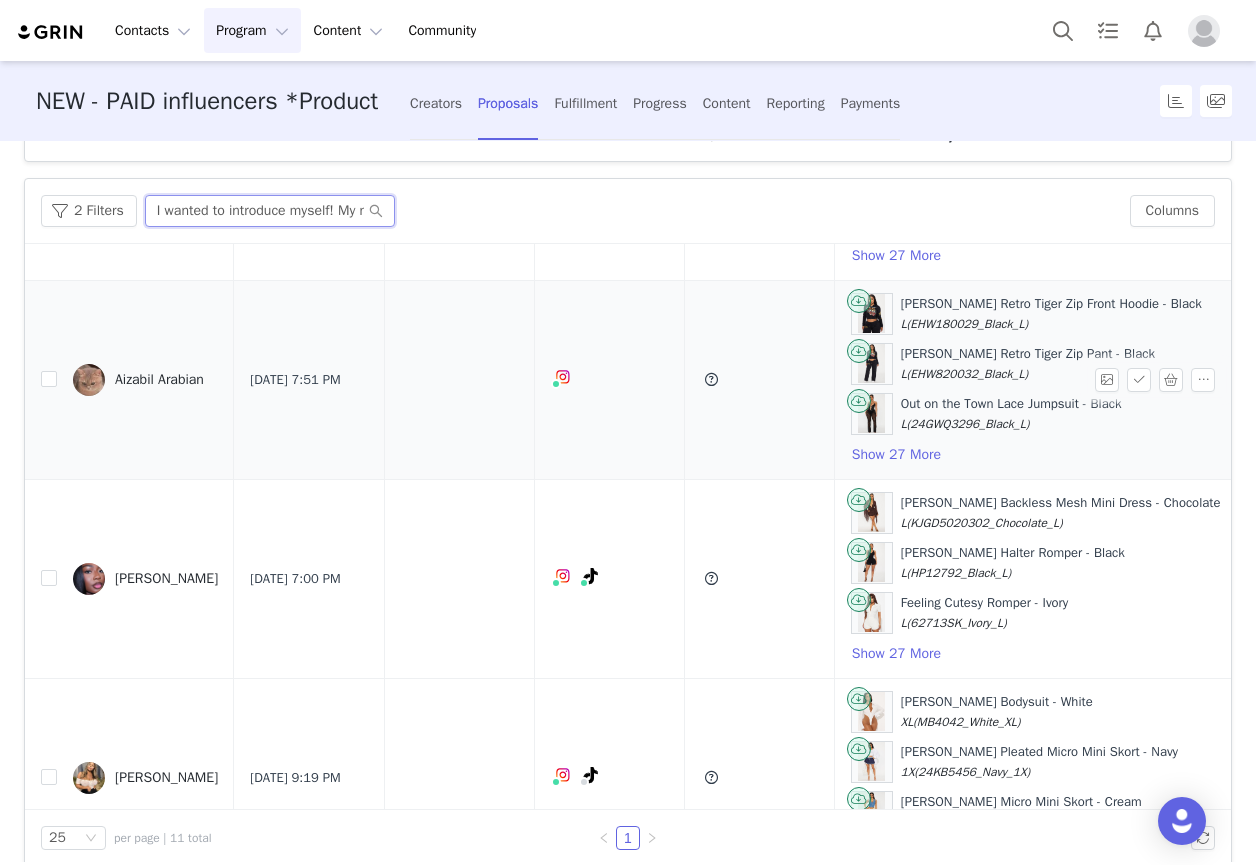 scroll, scrollTop: 0, scrollLeft: 759, axis: horizontal 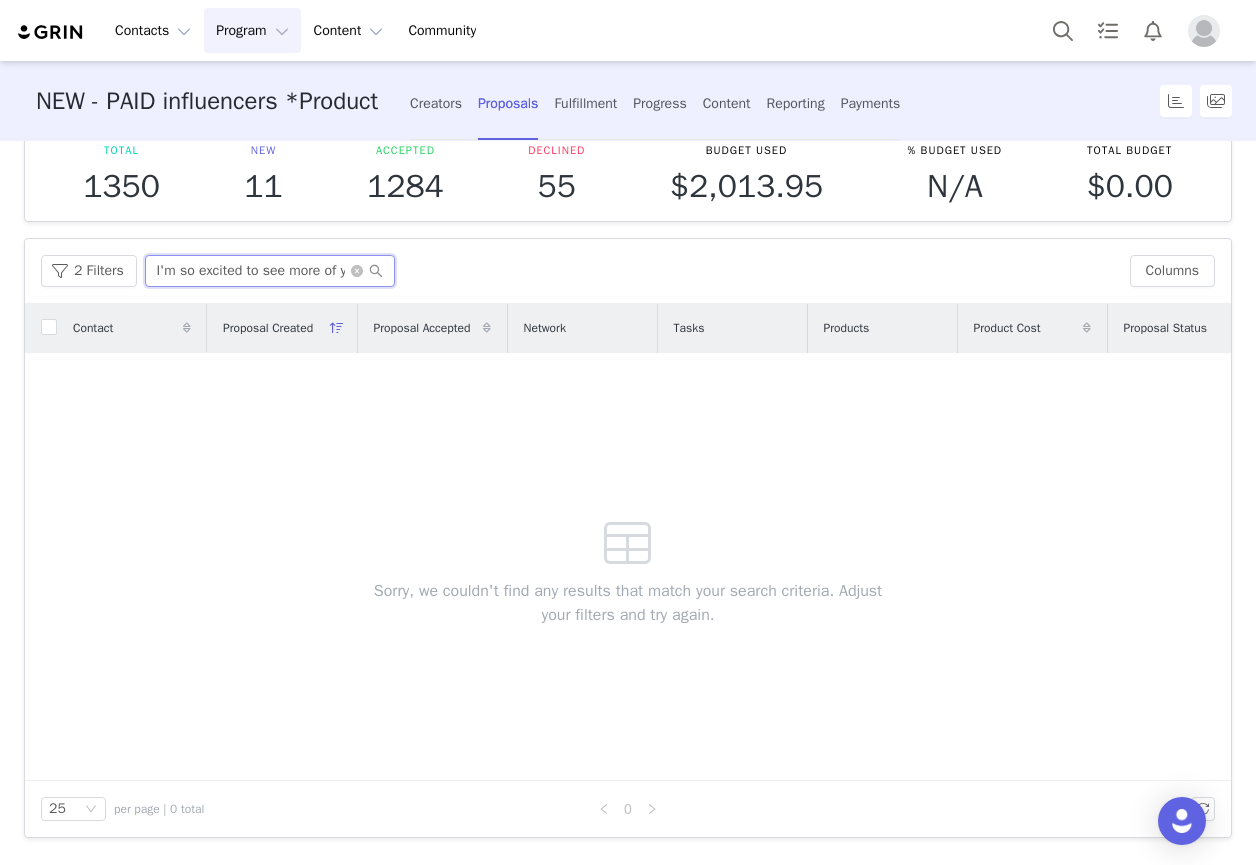 click on "I wanted to introduce myself! My name is [PERSON_NAME], and I will be your new rep moving forward! I love your aesthetic, I'm so excited to see more of your content!" at bounding box center [270, 271] 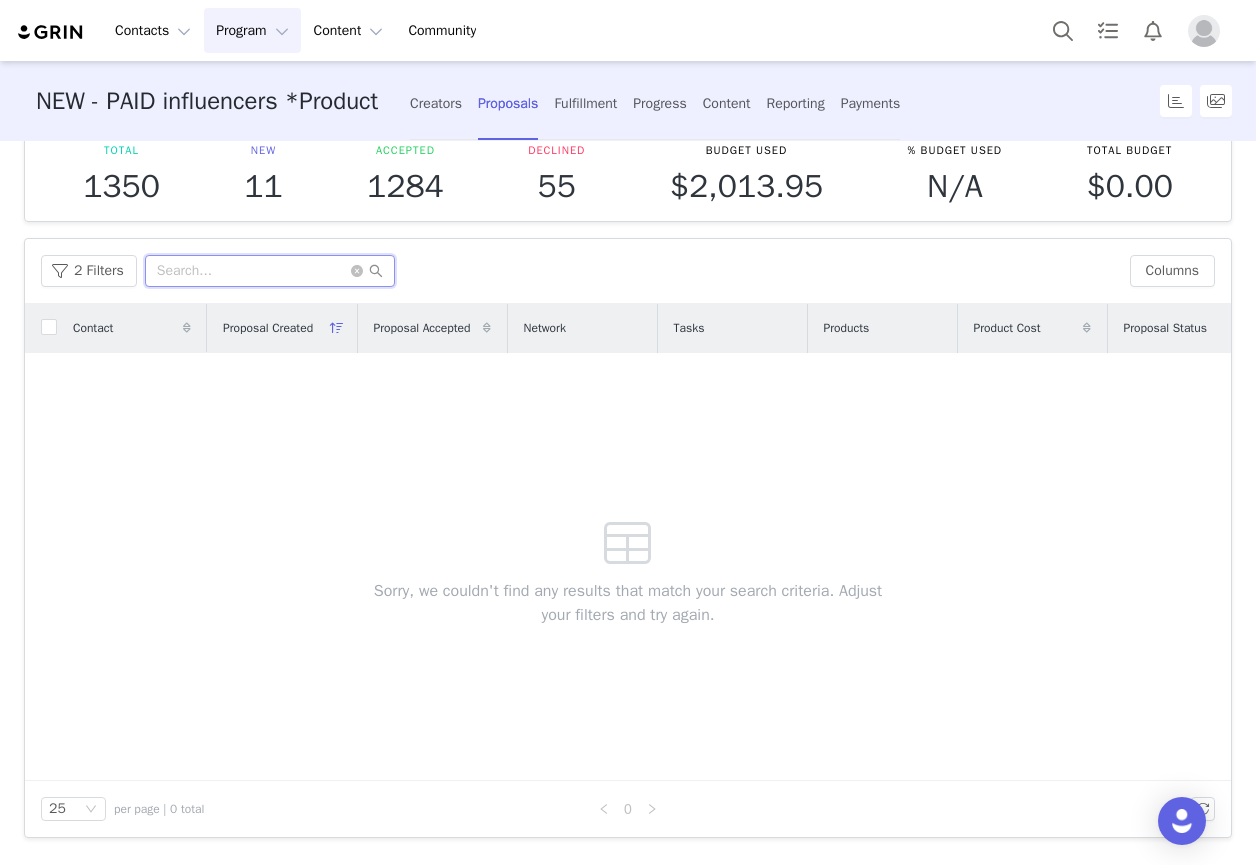 scroll, scrollTop: 0, scrollLeft: 0, axis: both 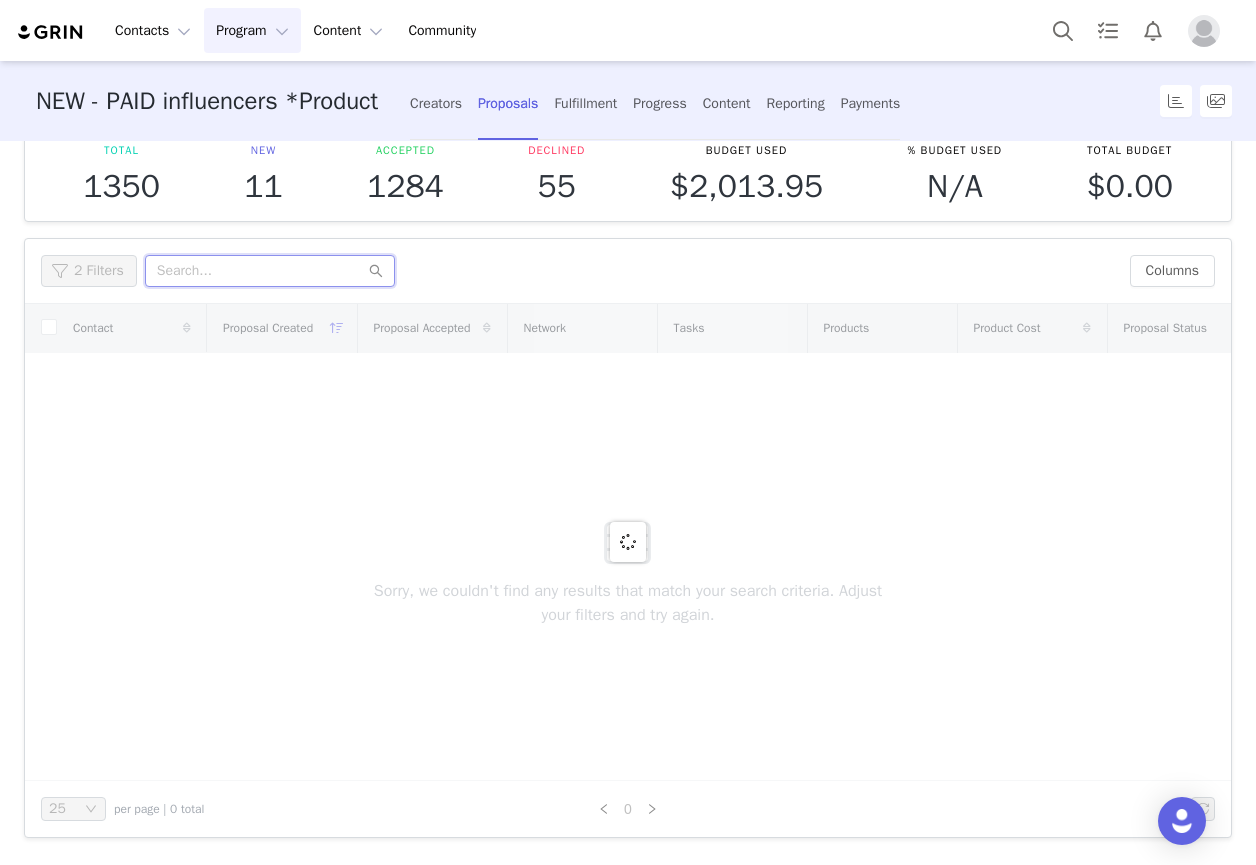 click at bounding box center [270, 271] 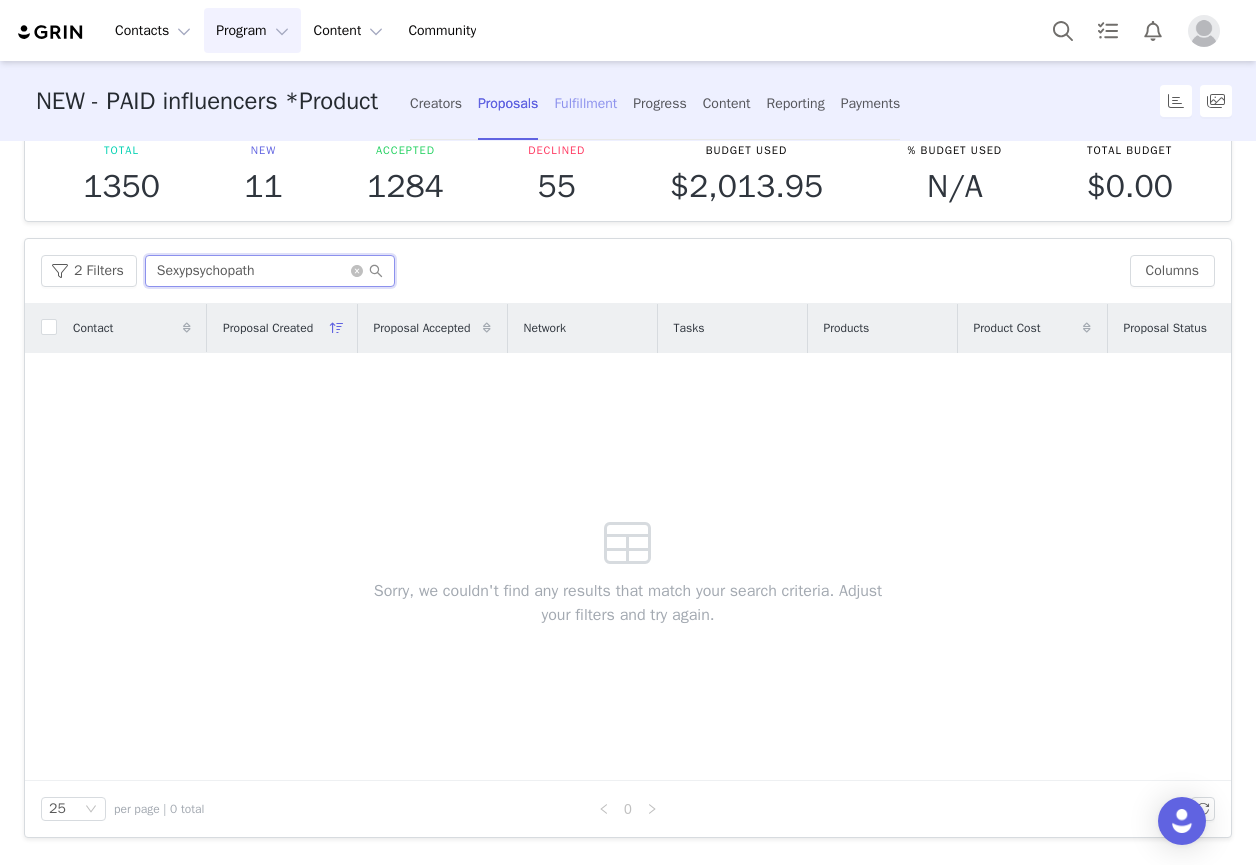 type on "Sexypsychopath" 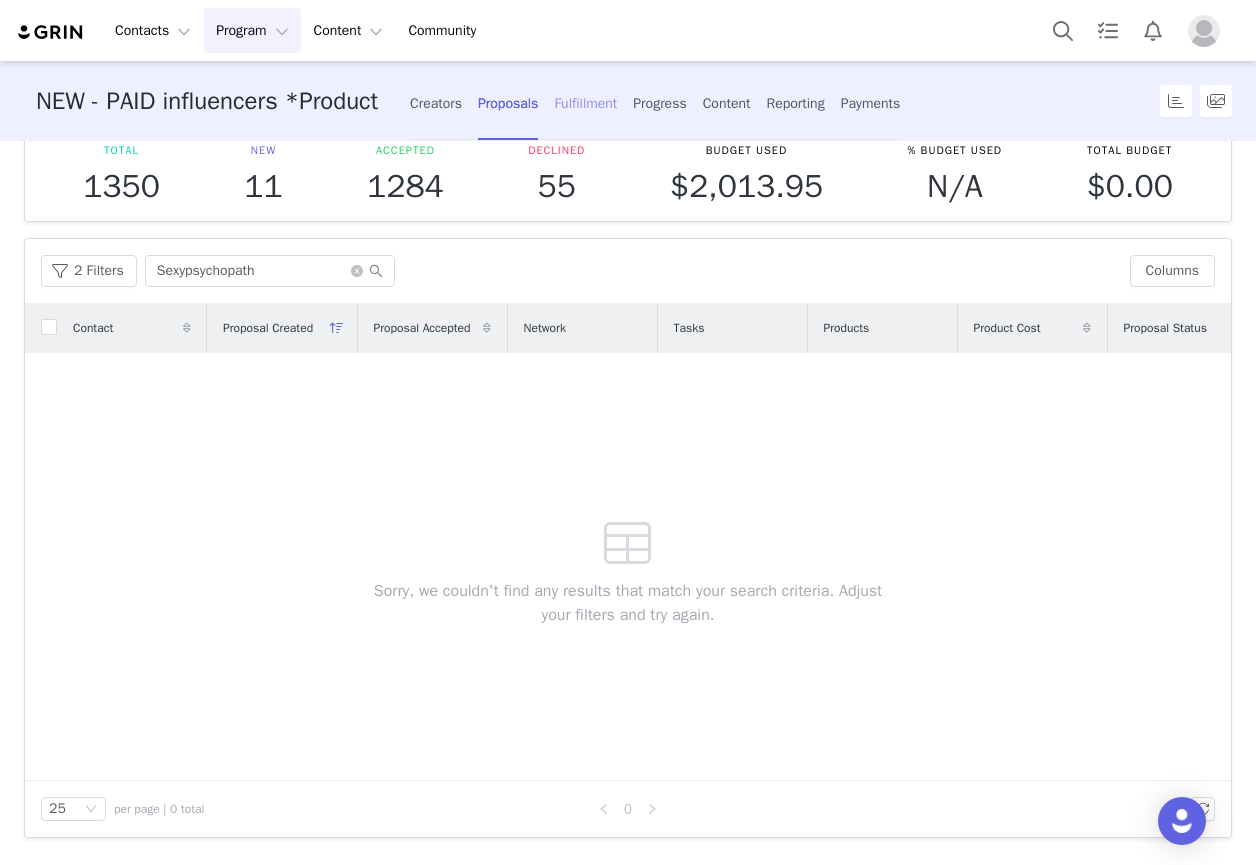 click on "Fulfillment" at bounding box center [585, 103] 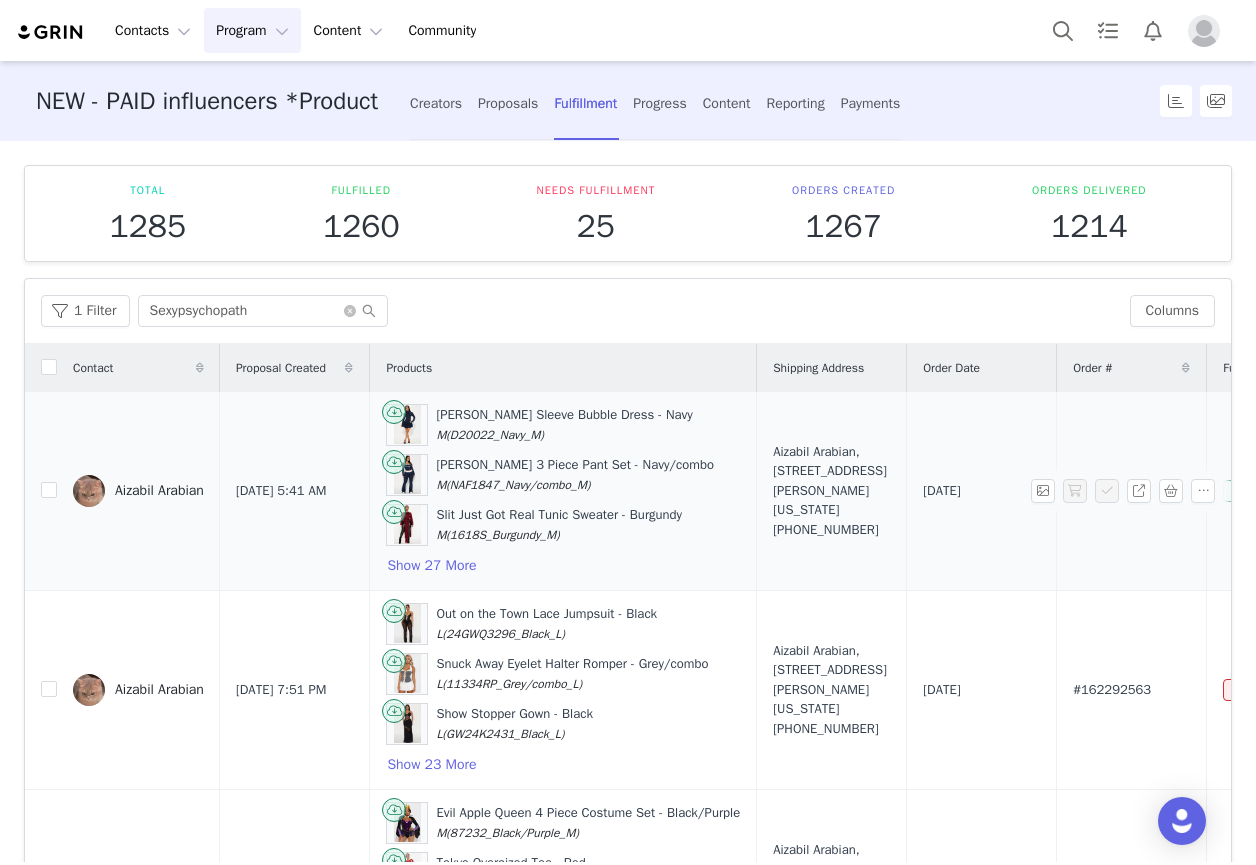 click on "Aizabil Arabian" at bounding box center (159, 491) 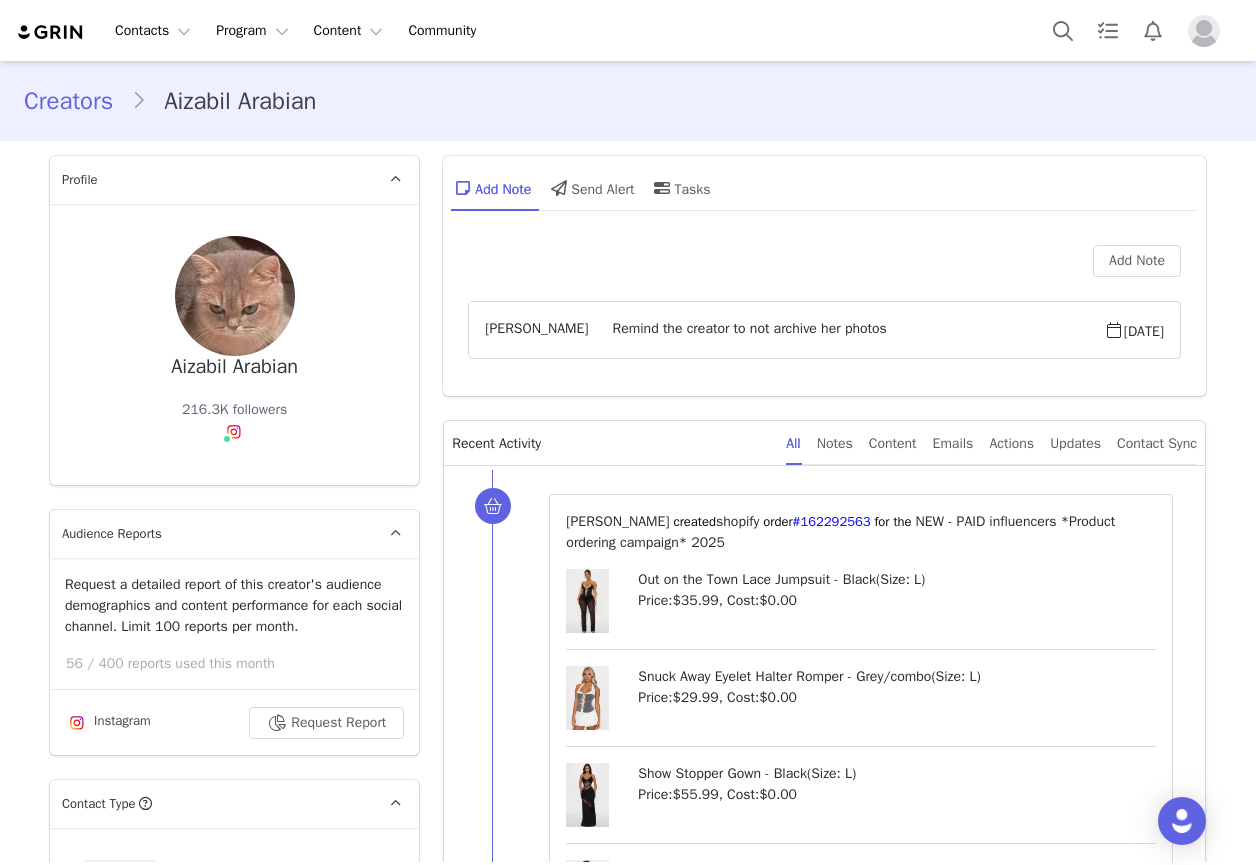 scroll, scrollTop: 0, scrollLeft: 0, axis: both 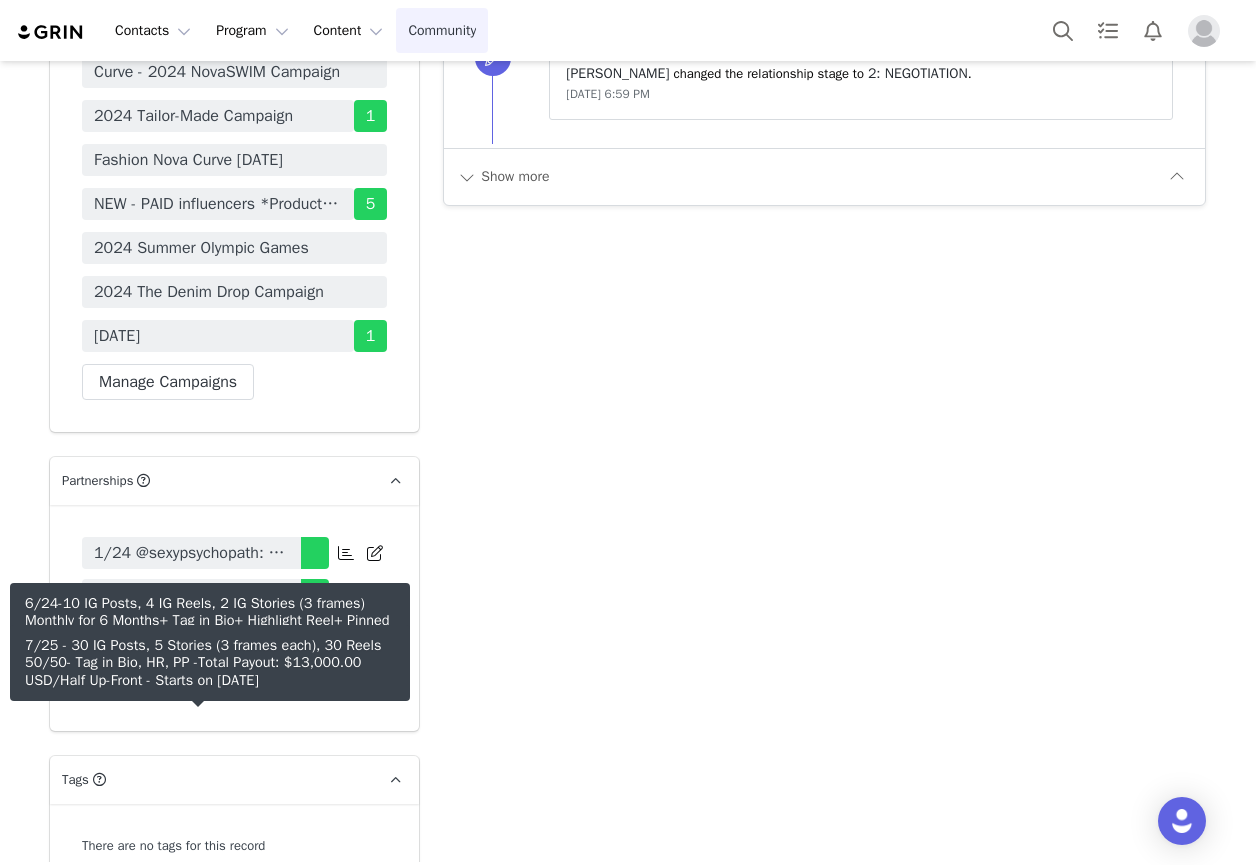 drag, startPoint x: 219, startPoint y: 731, endPoint x: 413, endPoint y: 22, distance: 735.06256 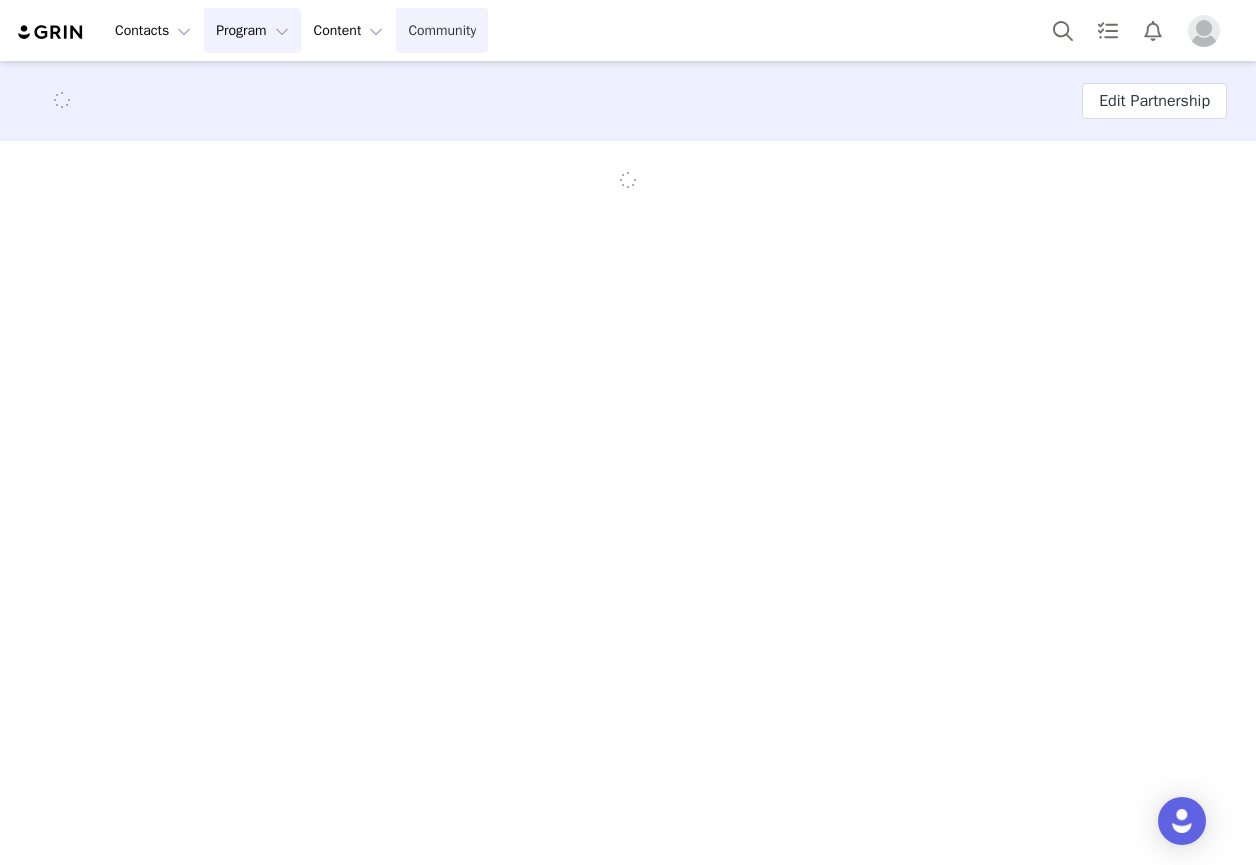 scroll, scrollTop: 0, scrollLeft: 0, axis: both 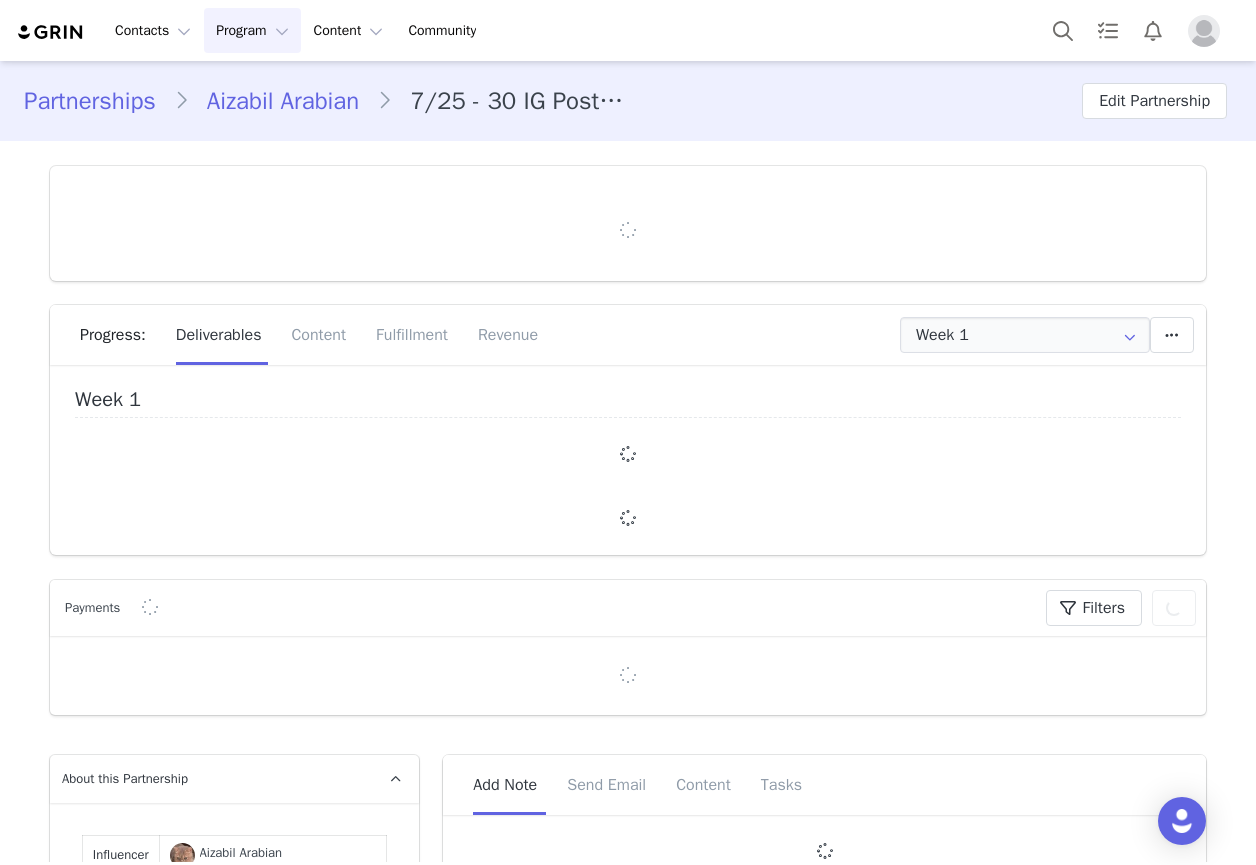 type on "+1 ([GEOGRAPHIC_DATA])" 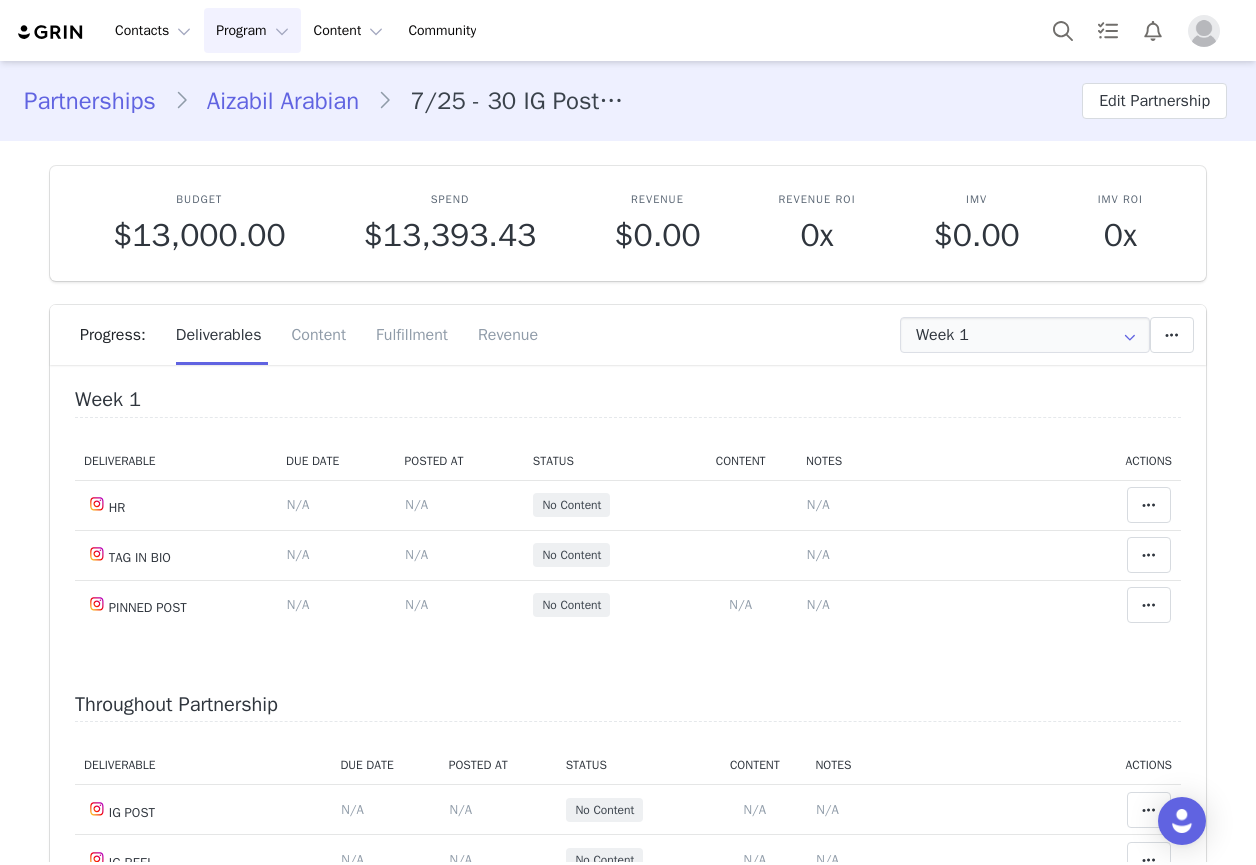 scroll, scrollTop: 417, scrollLeft: 0, axis: vertical 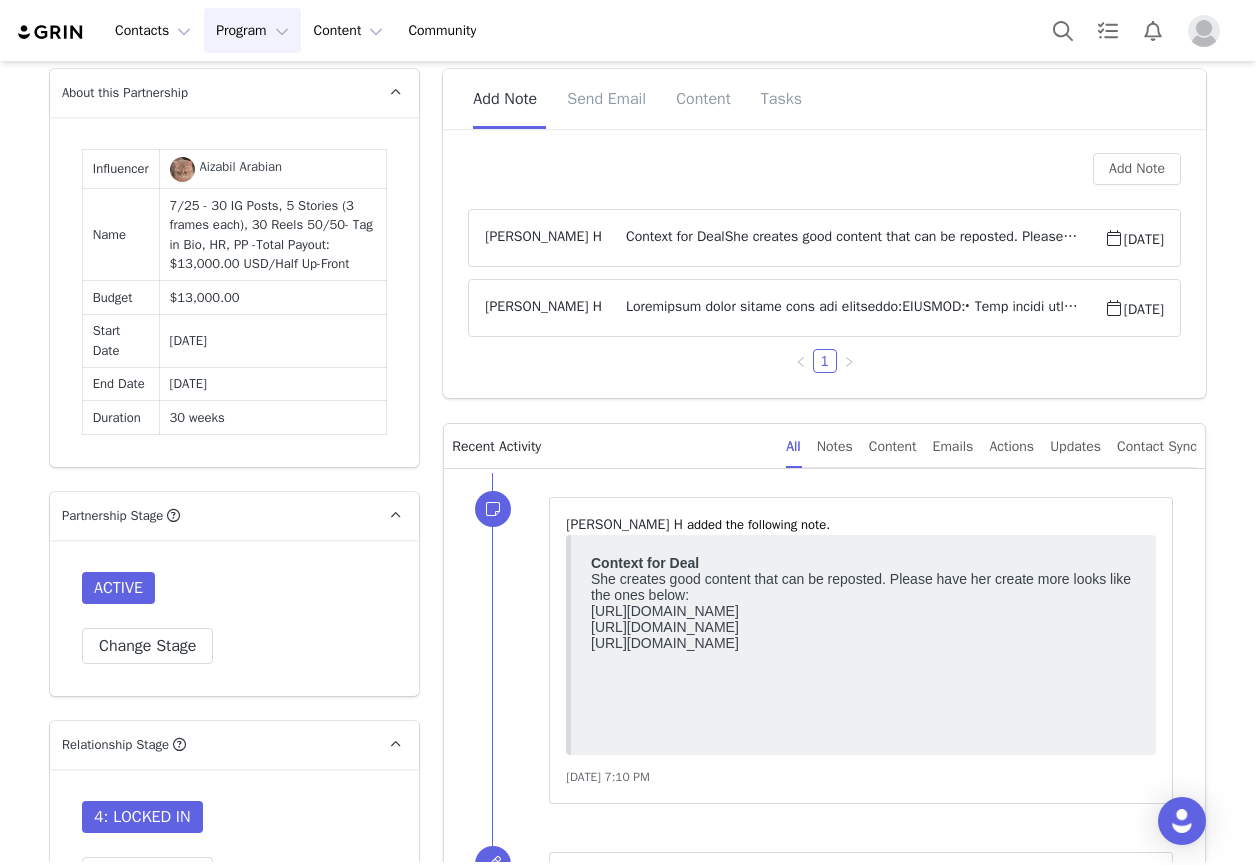 click on "Context for DealShe creates good content that can be reposted. Please have her create more looks like the ones below:[URL][DOMAIN_NAME][DOMAIN_NAME][DOMAIN_NAME]" at bounding box center (853, 238) 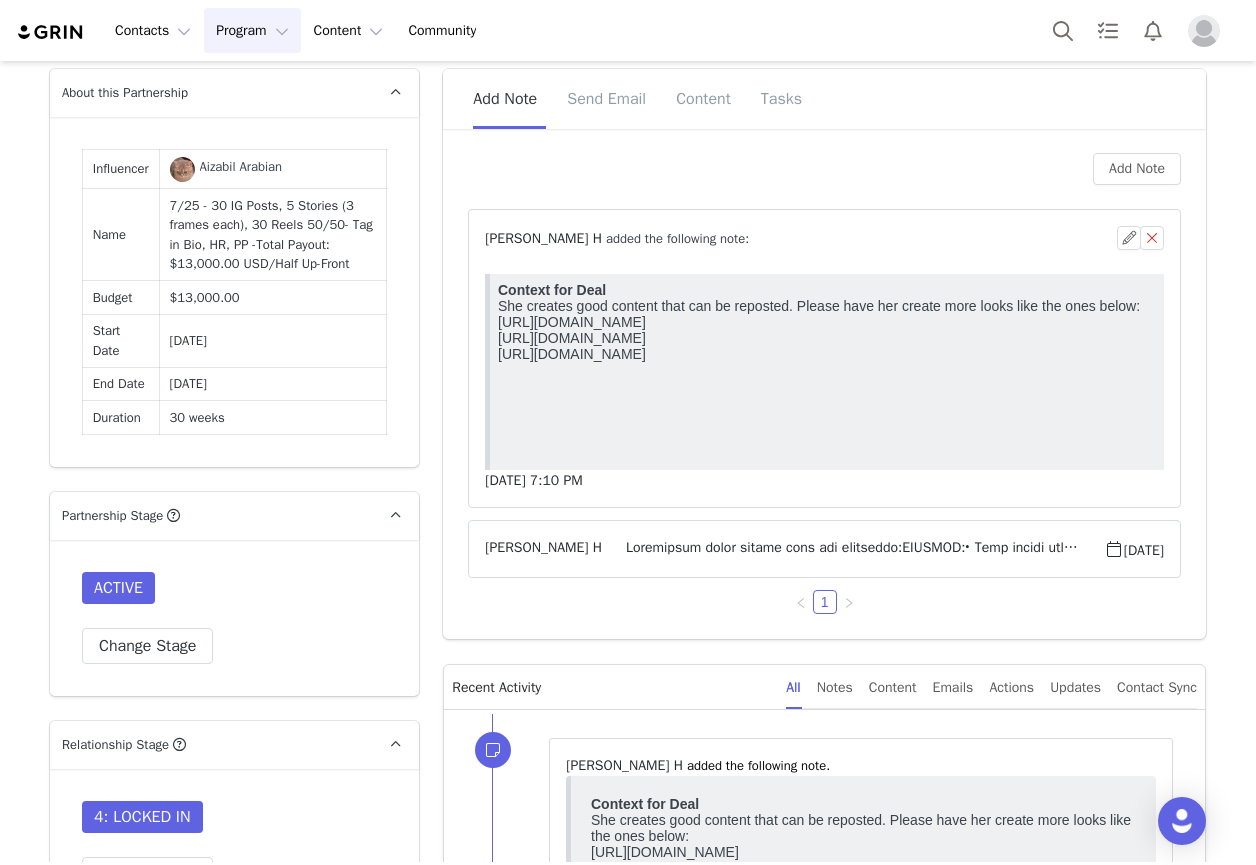 scroll, scrollTop: 0, scrollLeft: 0, axis: both 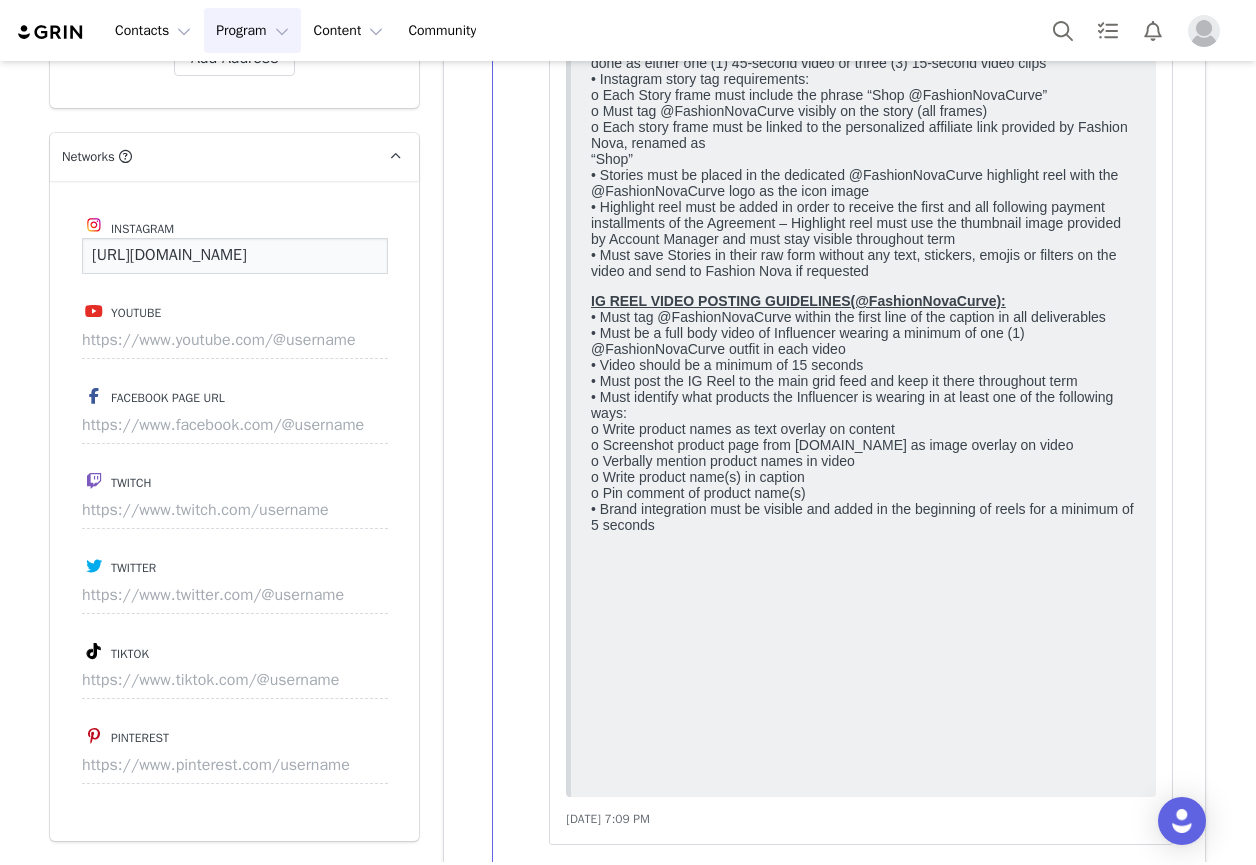 click on "https://www.instagram.com/sexypsychopath/" at bounding box center [235, 256] 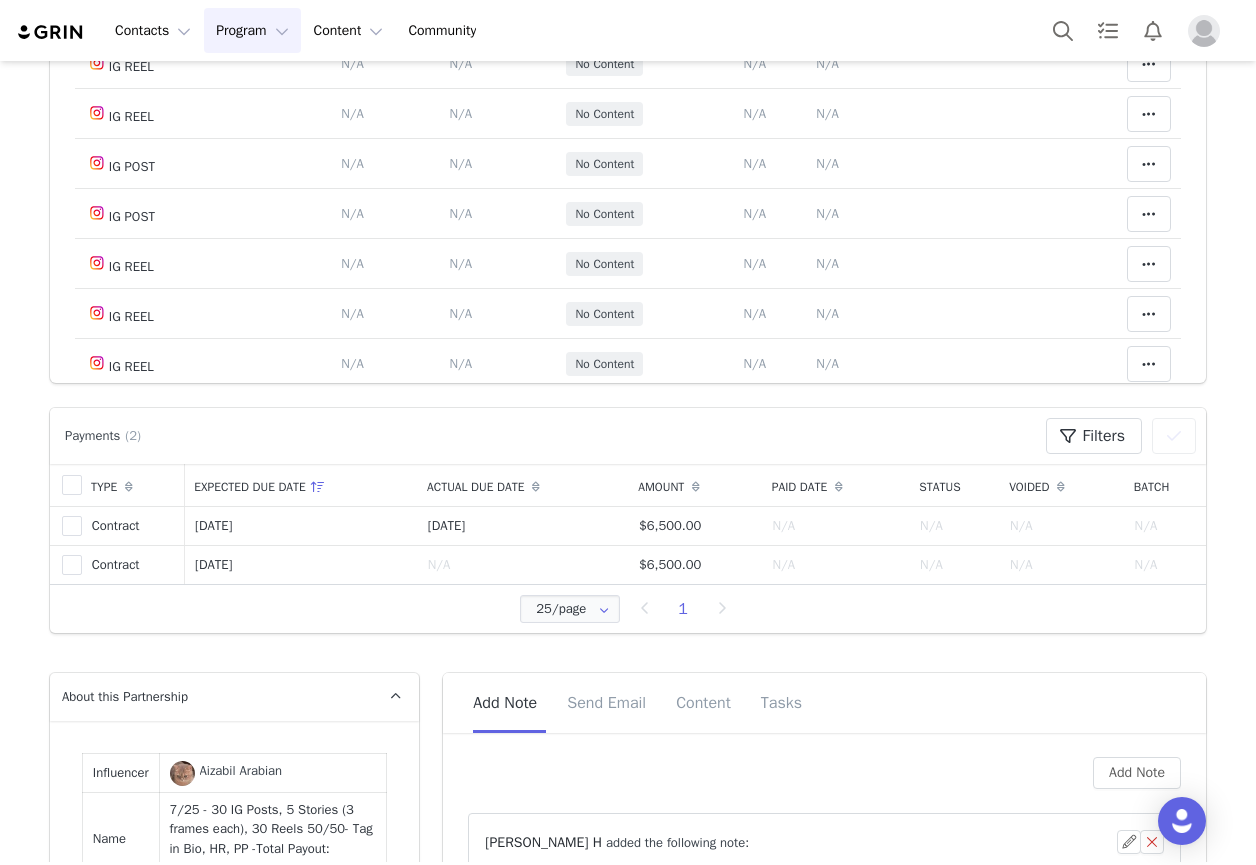 scroll, scrollTop: 200, scrollLeft: 0, axis: vertical 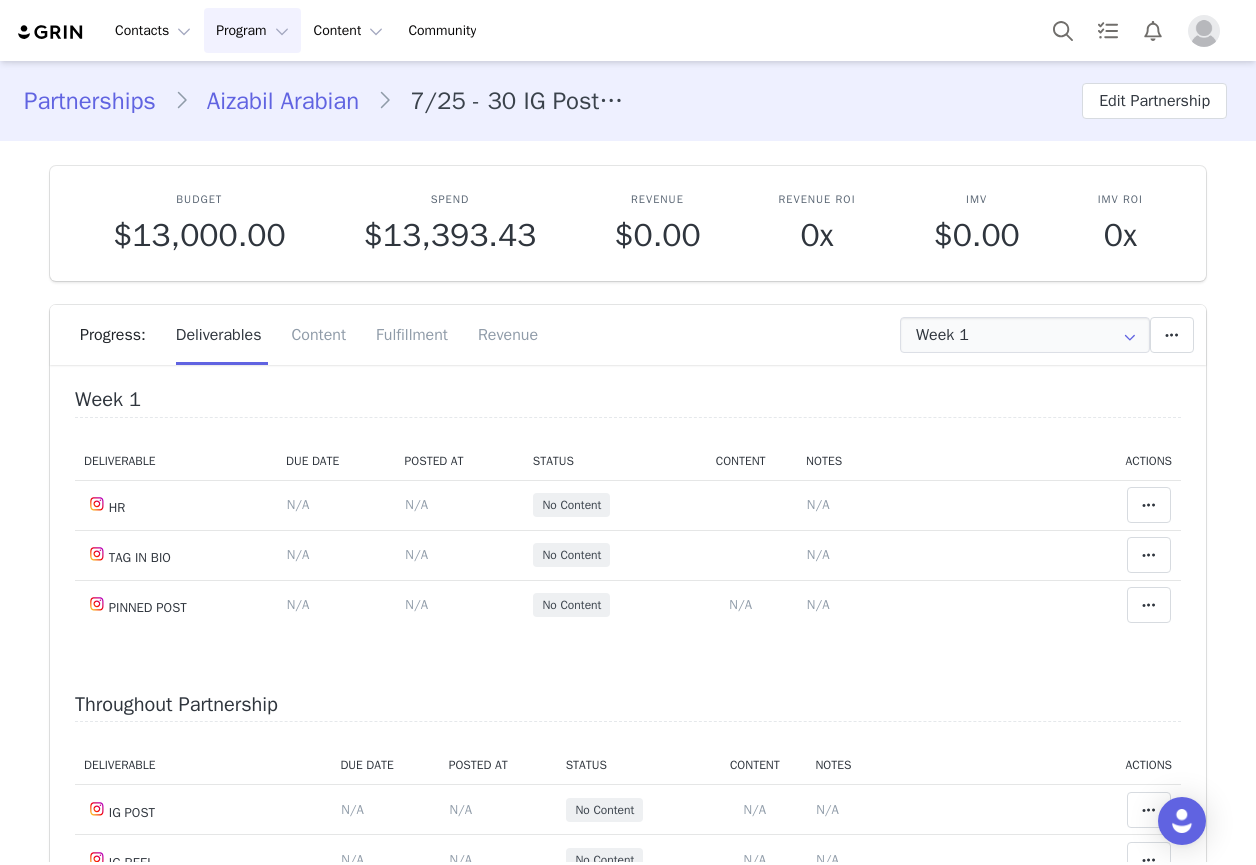 click on "Aizabil Arabian" at bounding box center (283, 101) 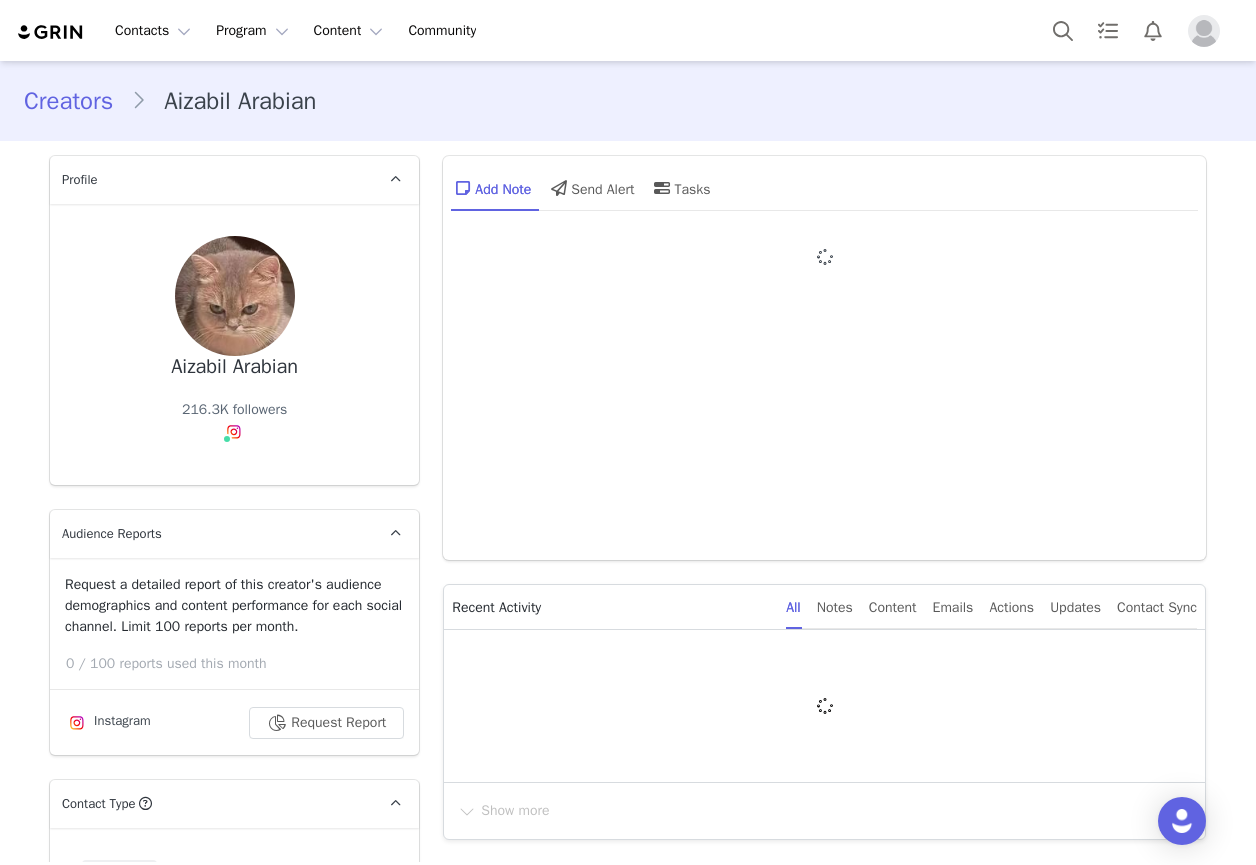 type on "+1 ([GEOGRAPHIC_DATA])" 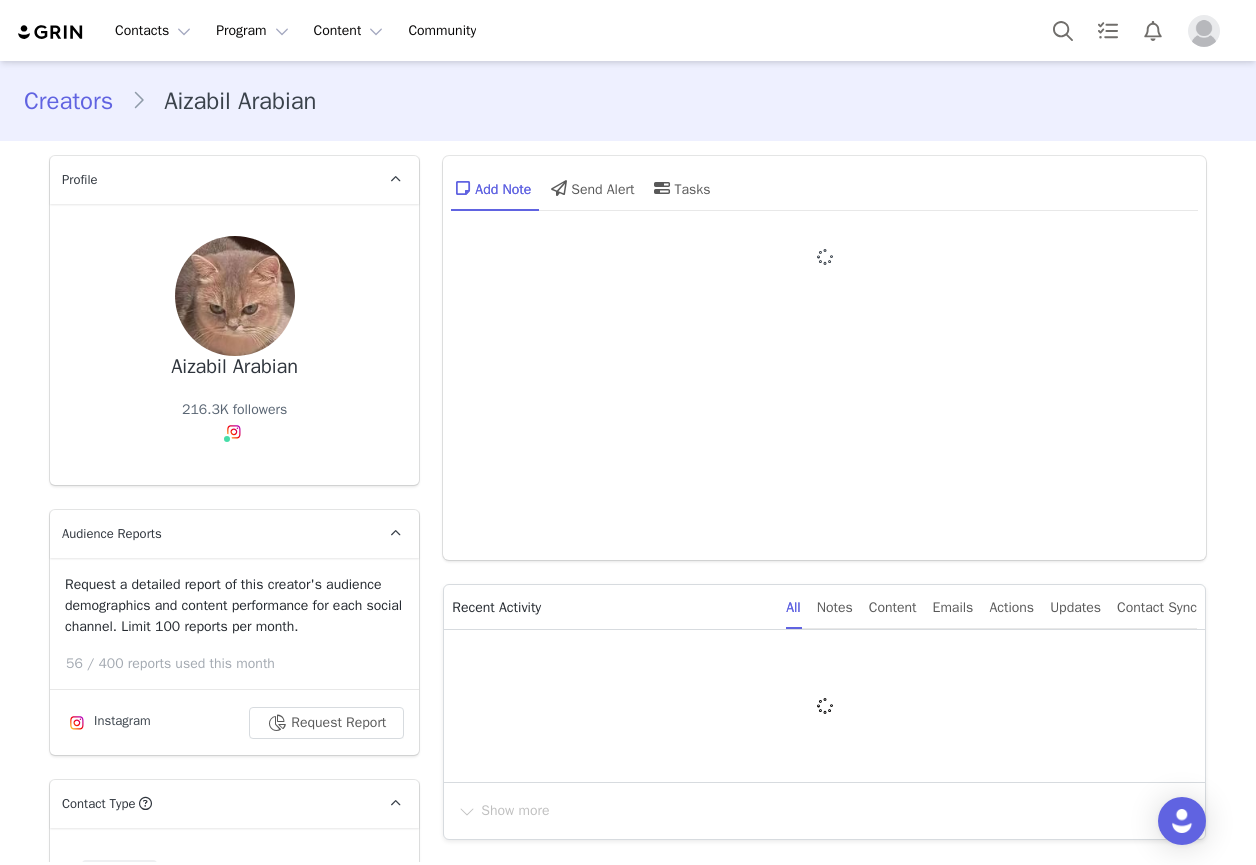scroll, scrollTop: 300, scrollLeft: 0, axis: vertical 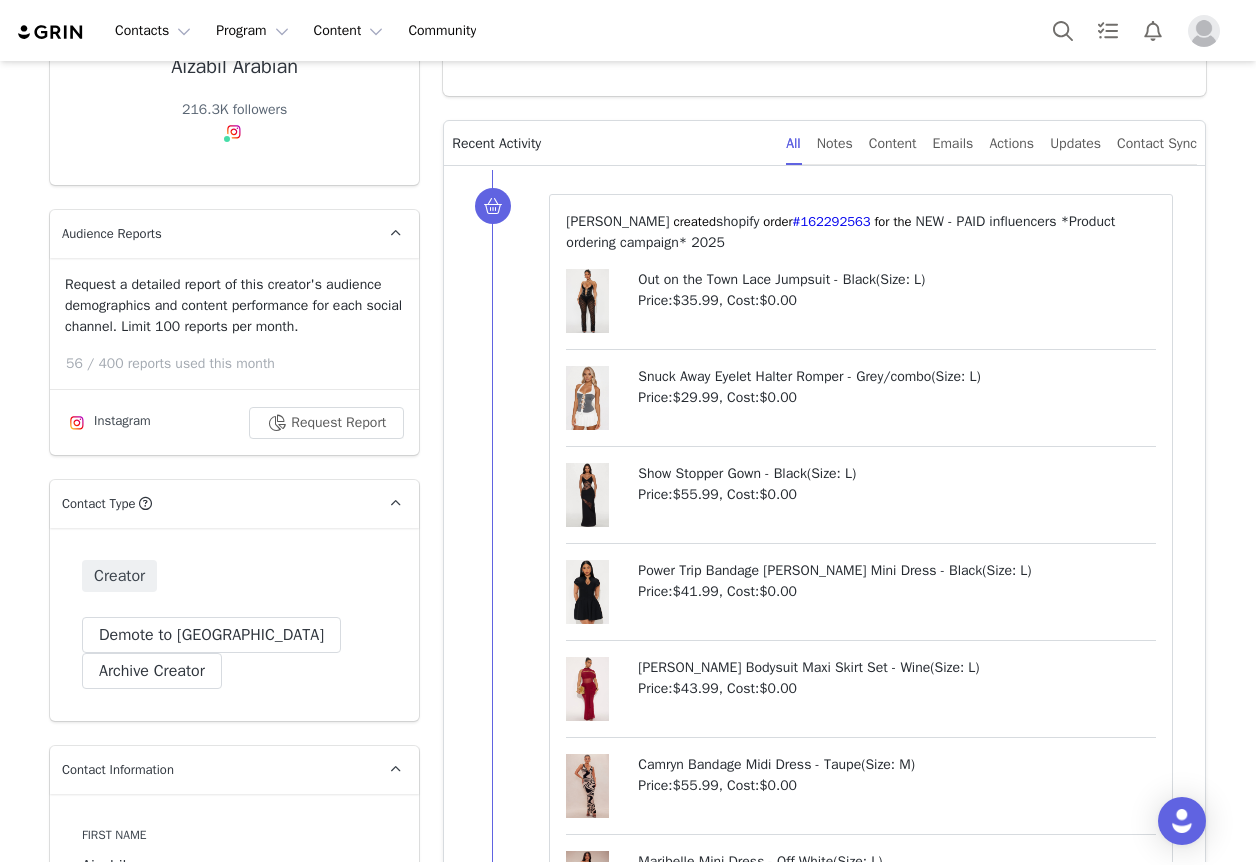 click on "Add Note" at bounding box center (1137, -39) 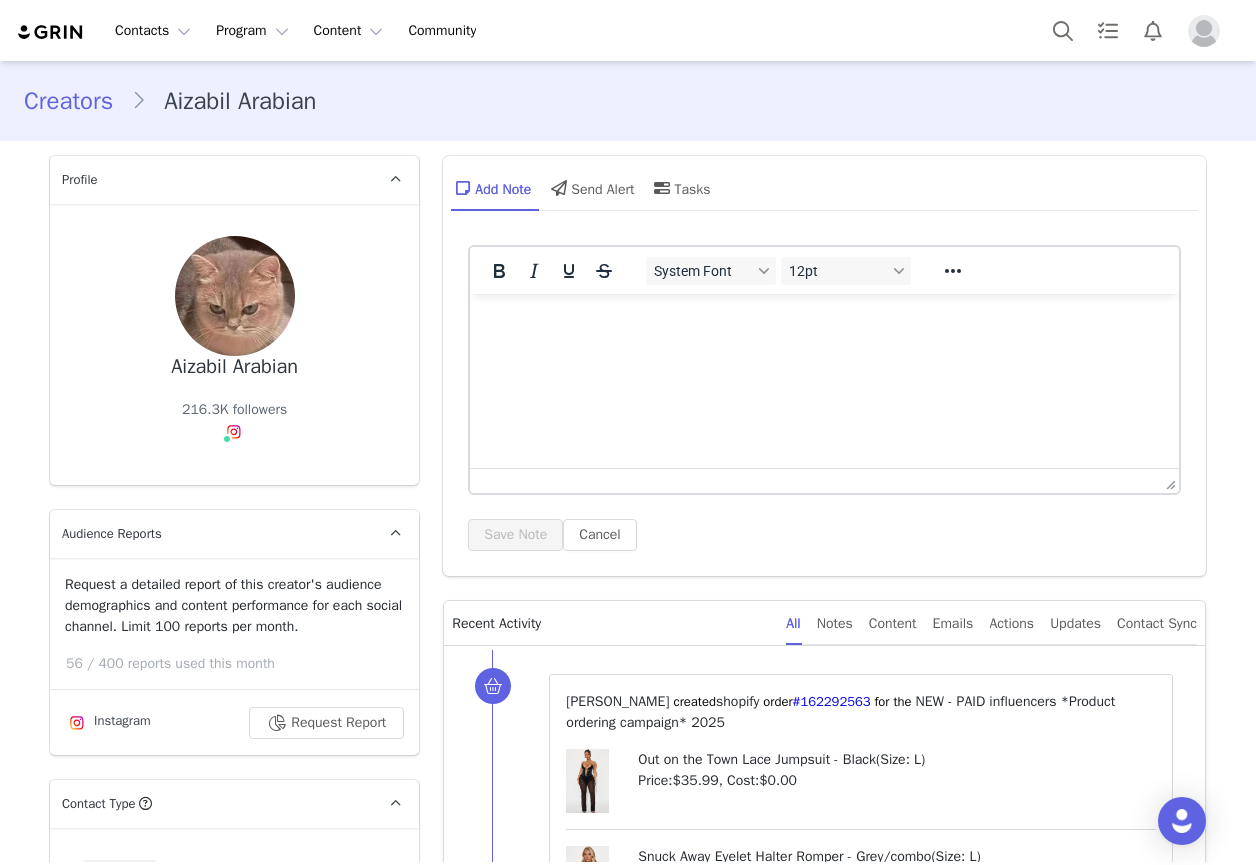 scroll, scrollTop: 0, scrollLeft: 0, axis: both 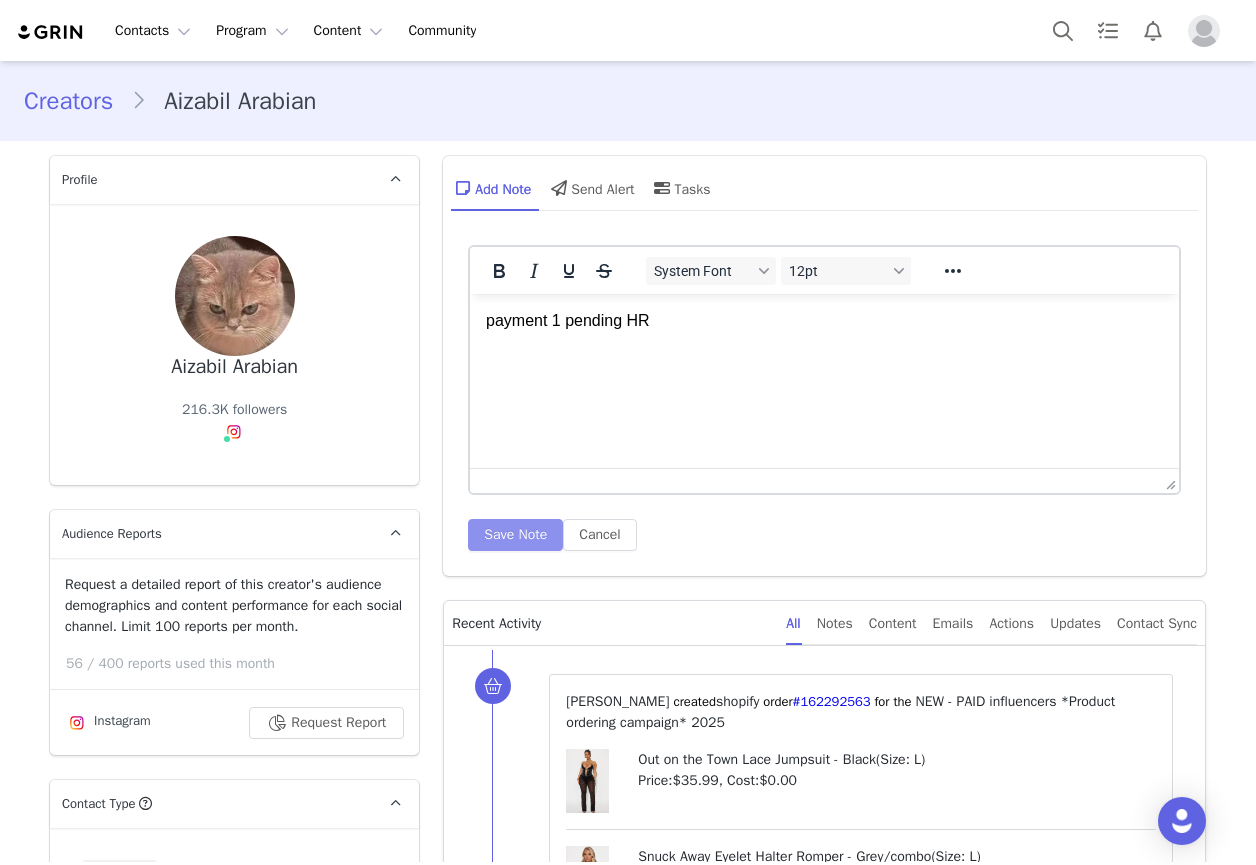 click on "Save Note" at bounding box center (515, 535) 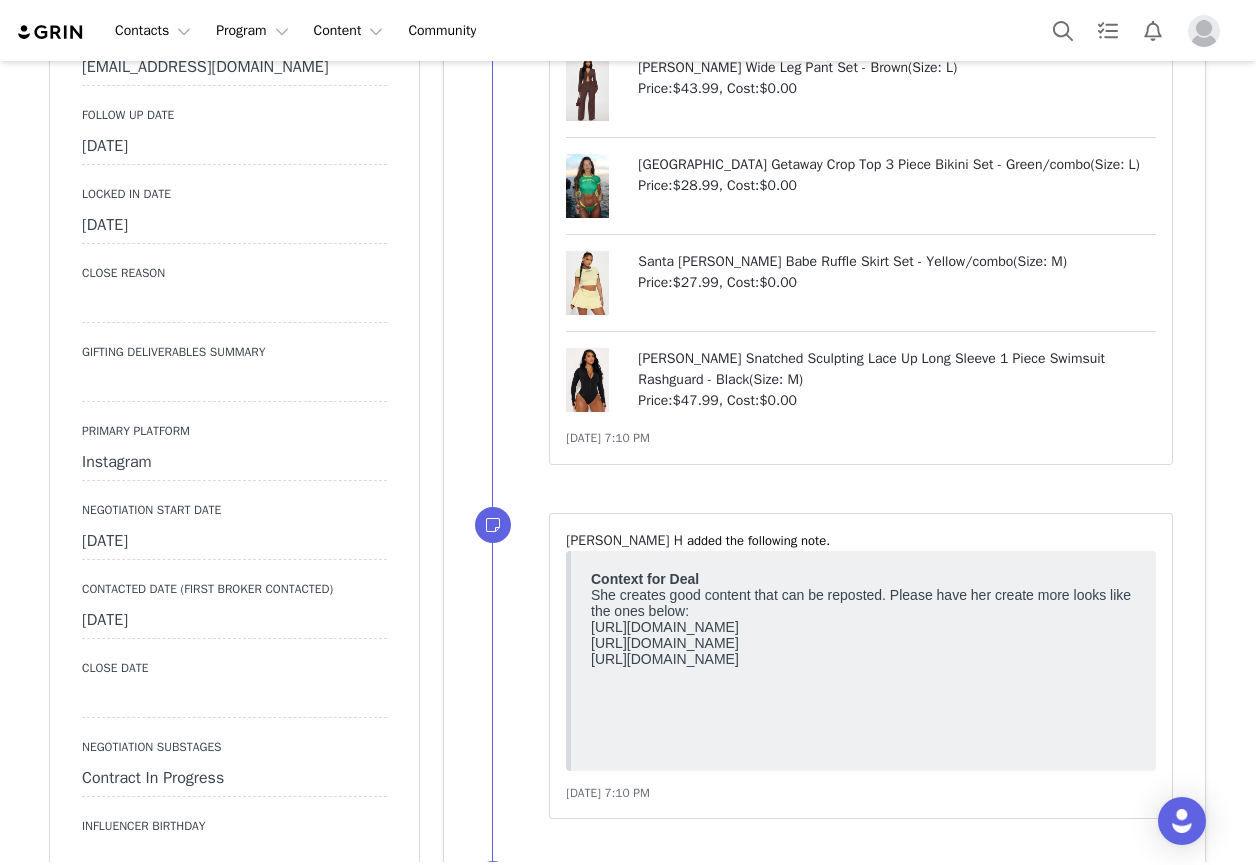 scroll, scrollTop: 2500, scrollLeft: 0, axis: vertical 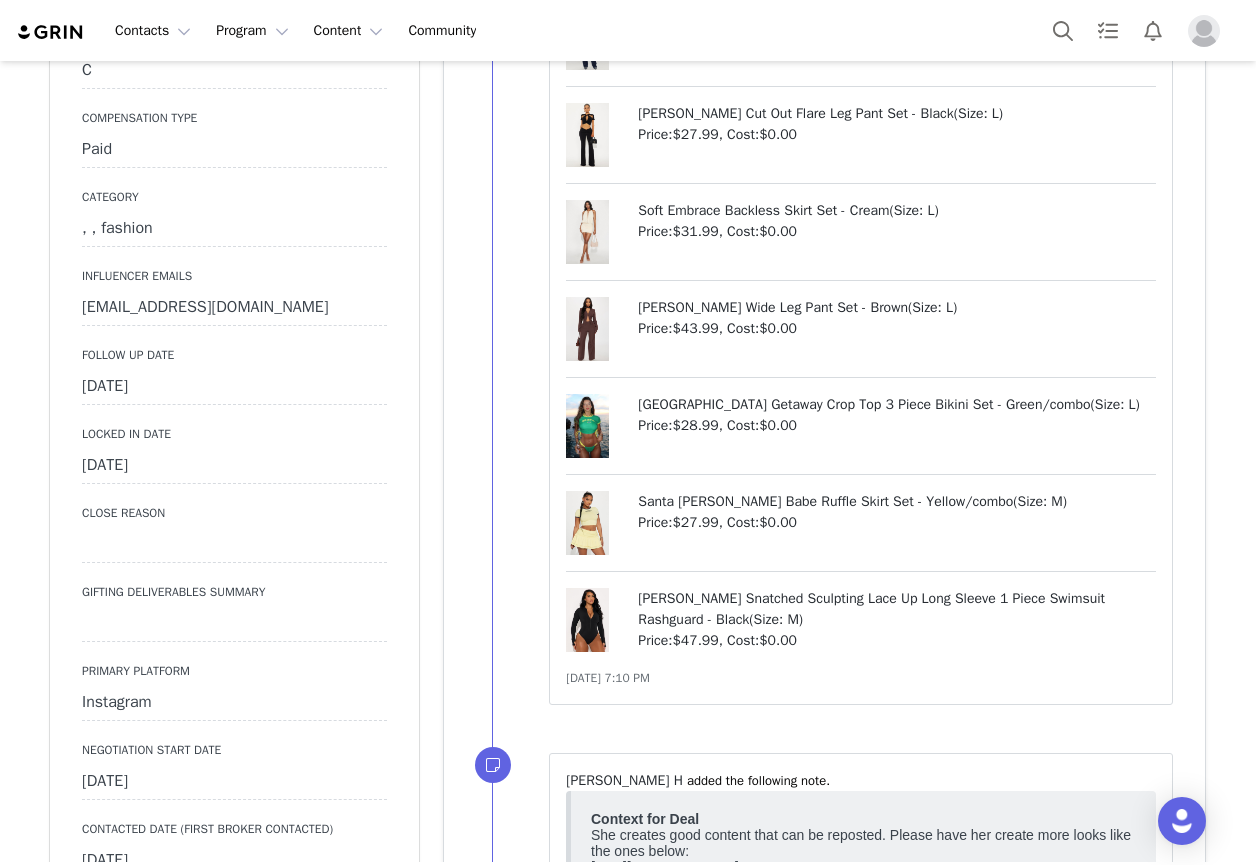 click on "April 22nd, 2025" at bounding box center (234, 387) 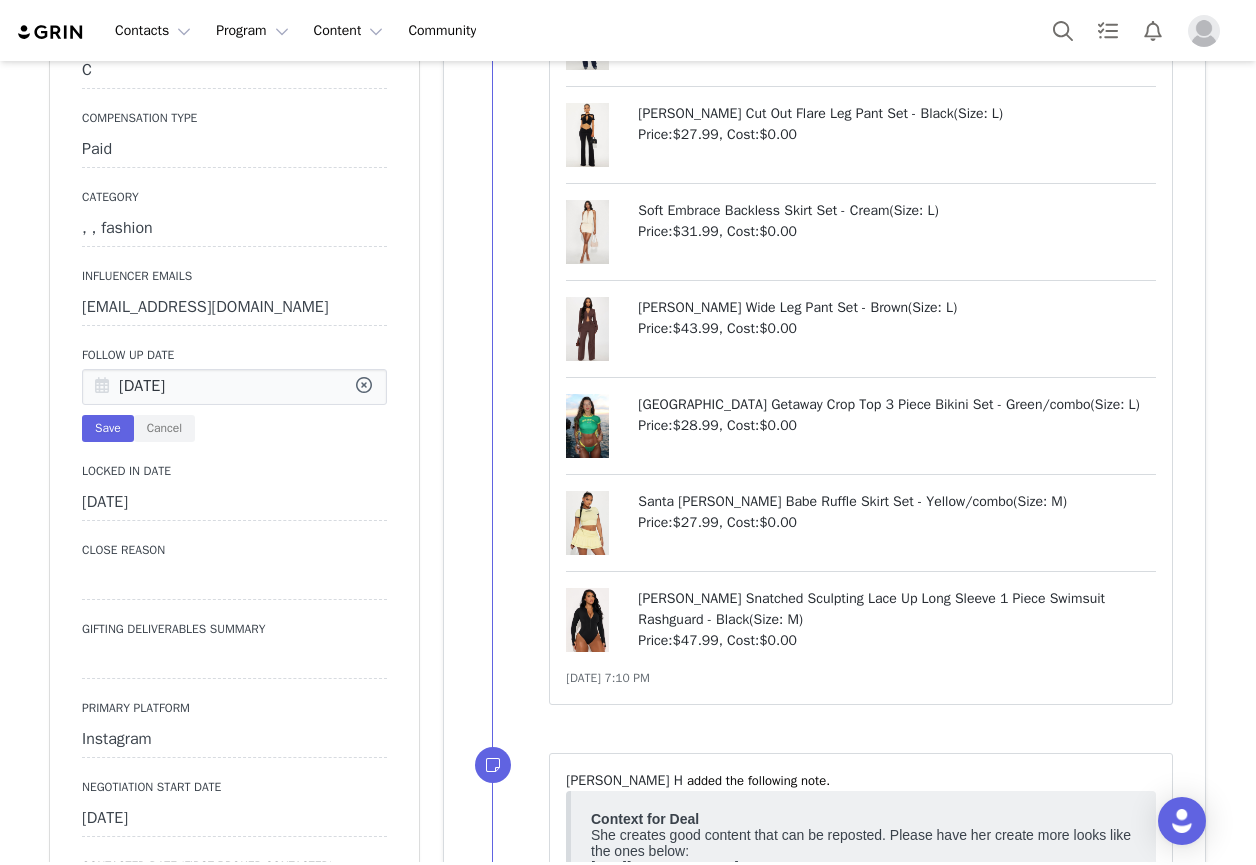 drag, startPoint x: 103, startPoint y: 416, endPoint x: 172, endPoint y: 429, distance: 70.21396 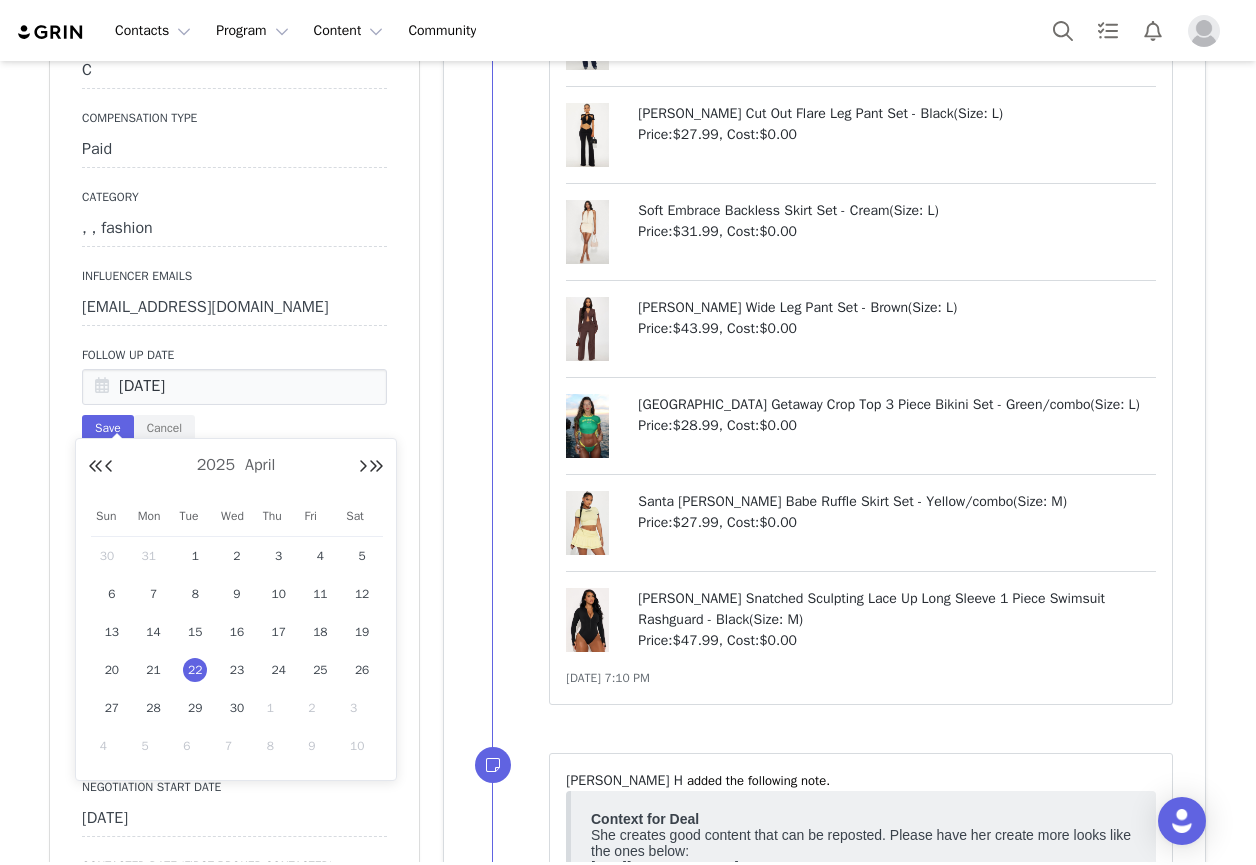 click at bounding box center (363, 467) 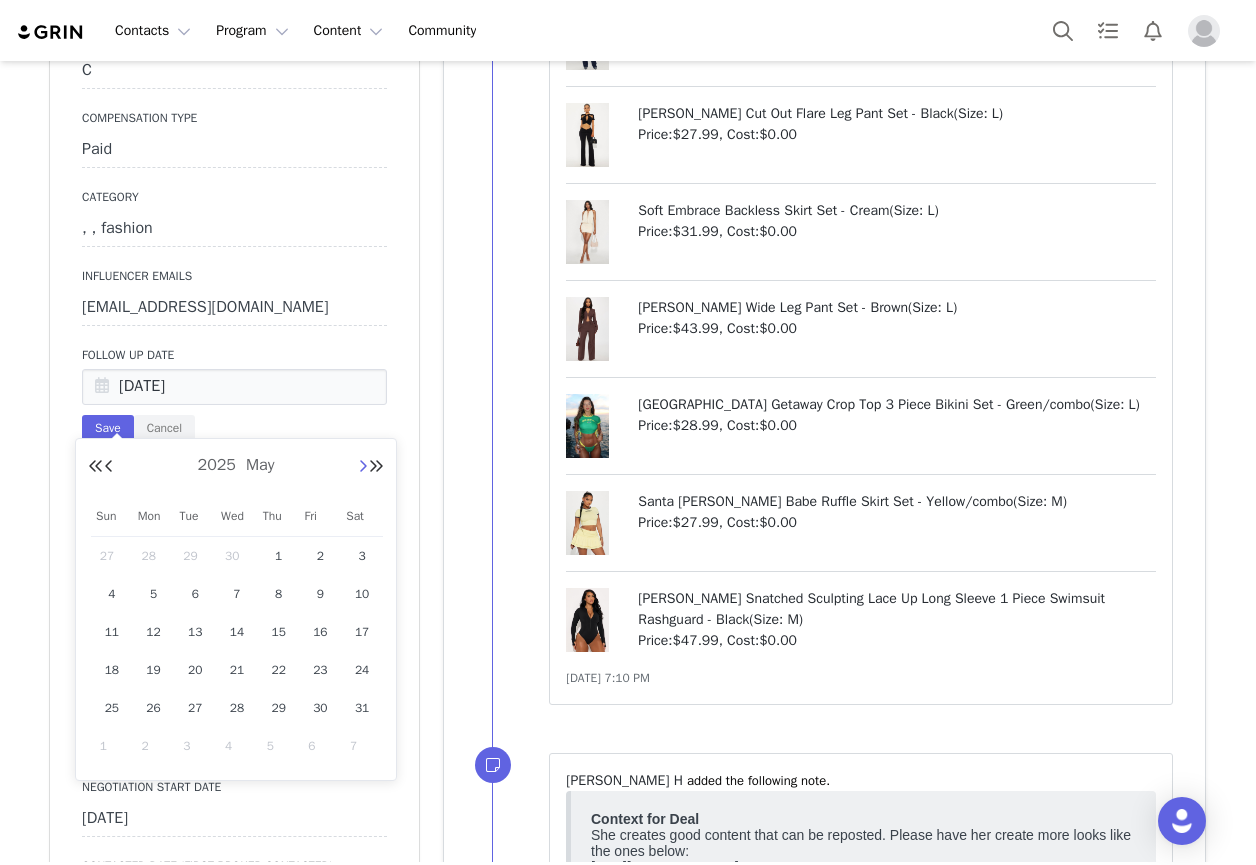 click at bounding box center [363, 467] 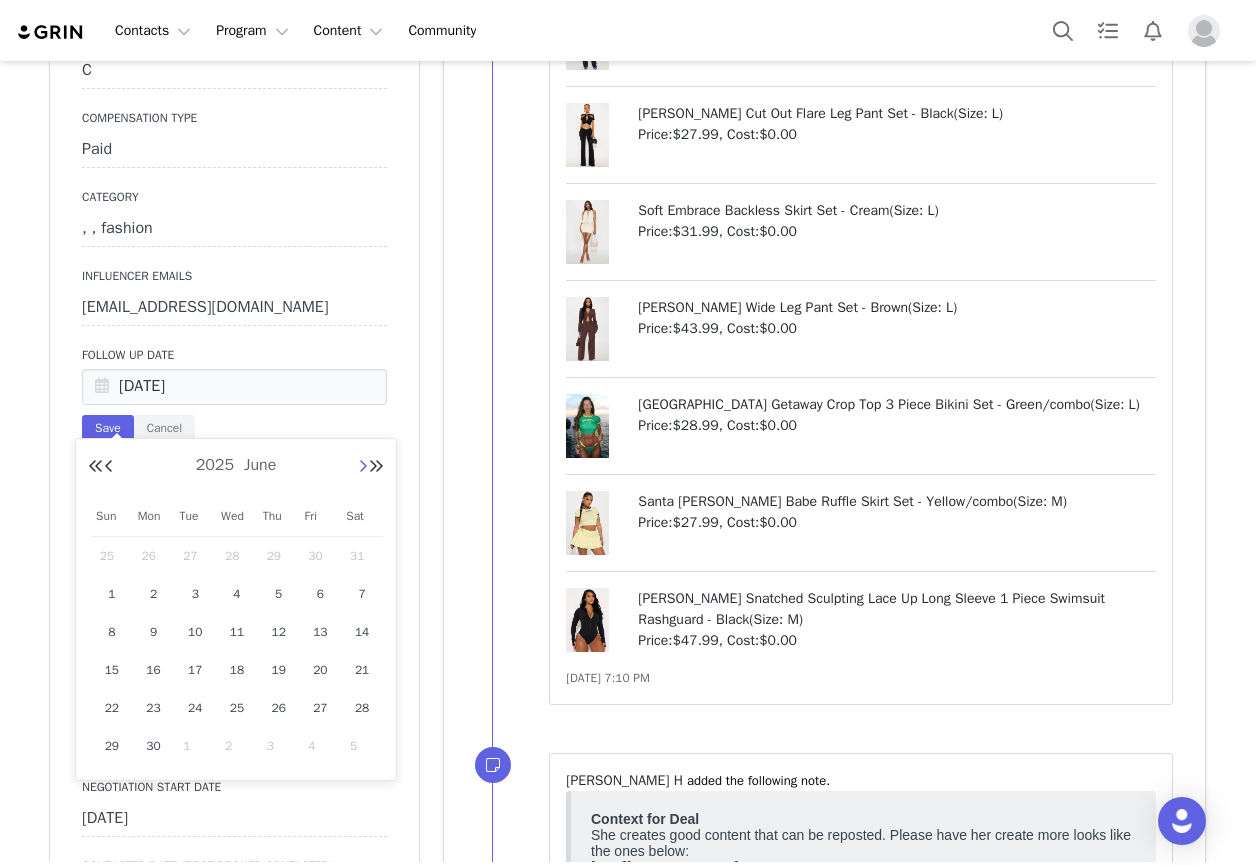 click at bounding box center (363, 467) 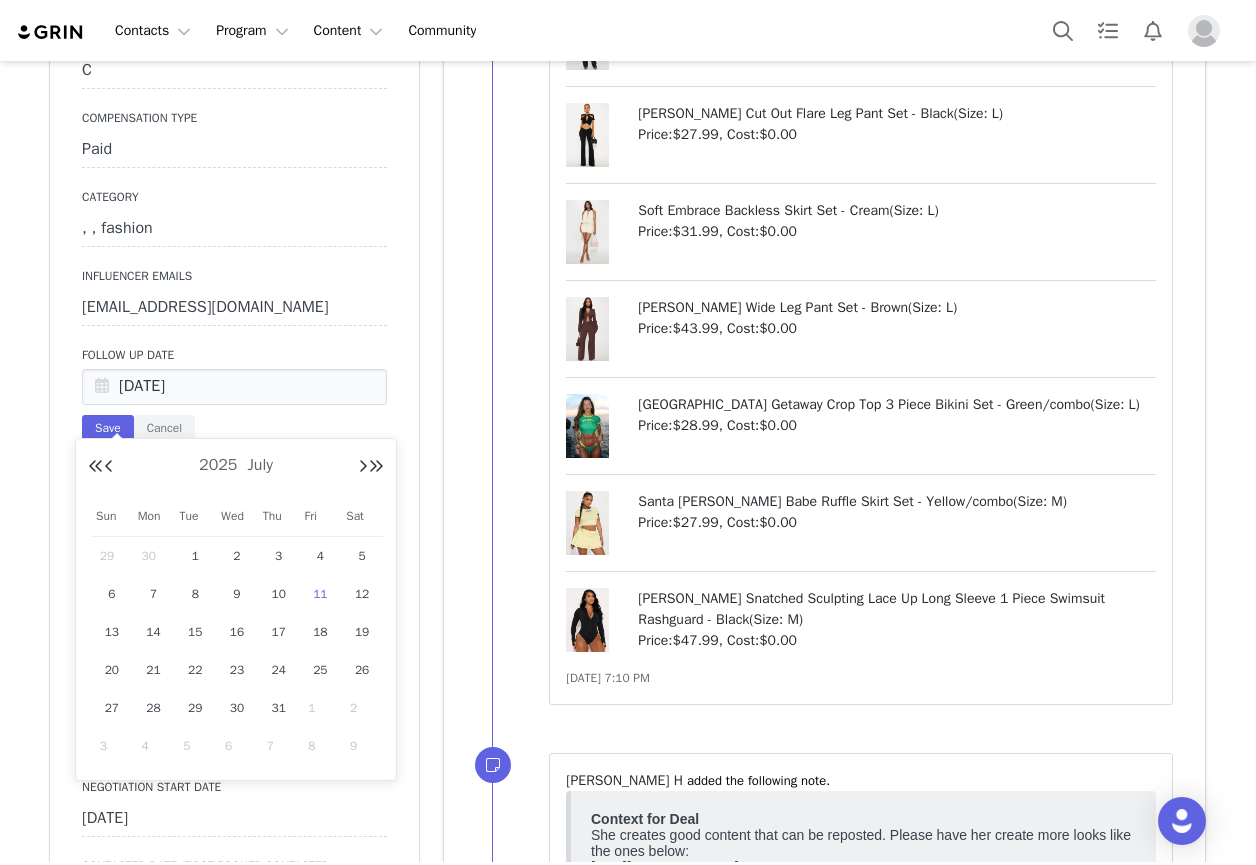 click on "11" at bounding box center (320, 594) 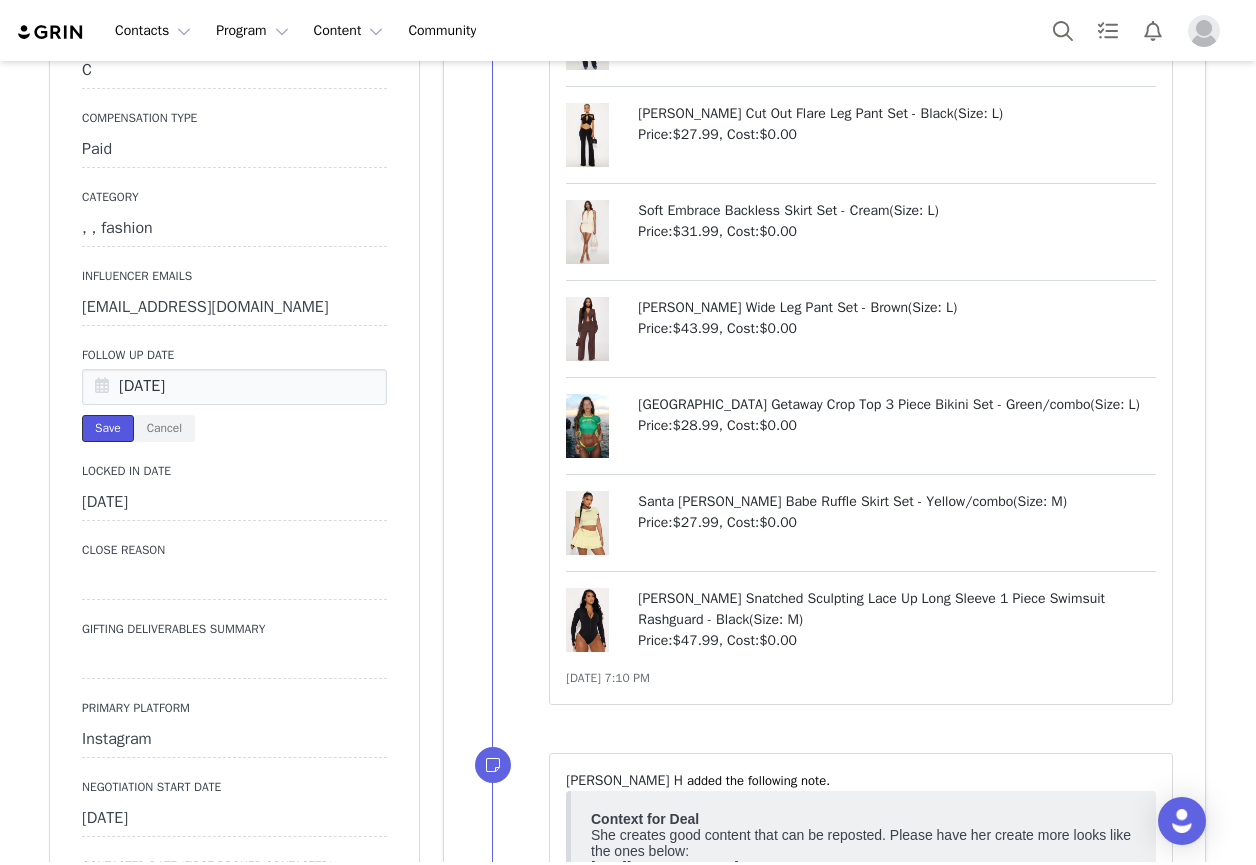 click on "Save" at bounding box center [108, 428] 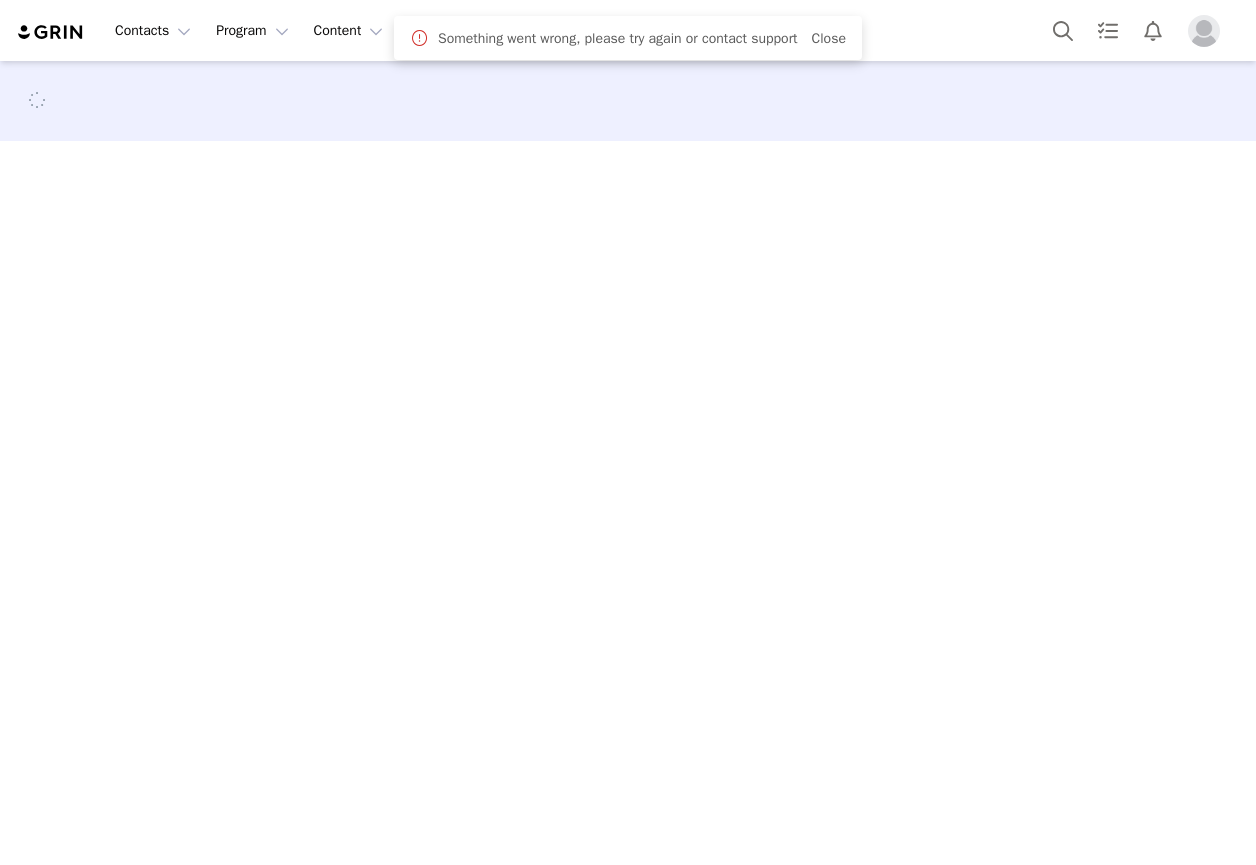 scroll, scrollTop: 0, scrollLeft: 0, axis: both 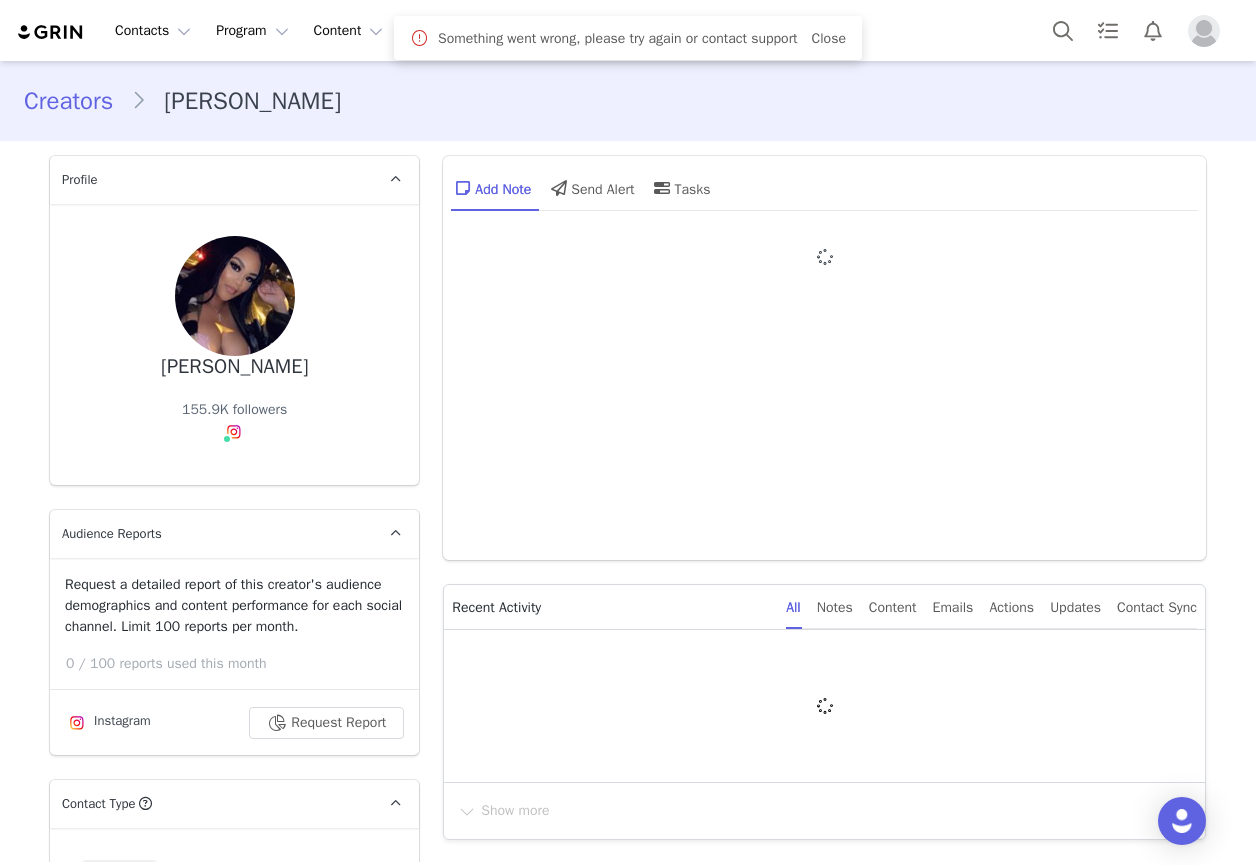 type on "+1 ([GEOGRAPHIC_DATA])" 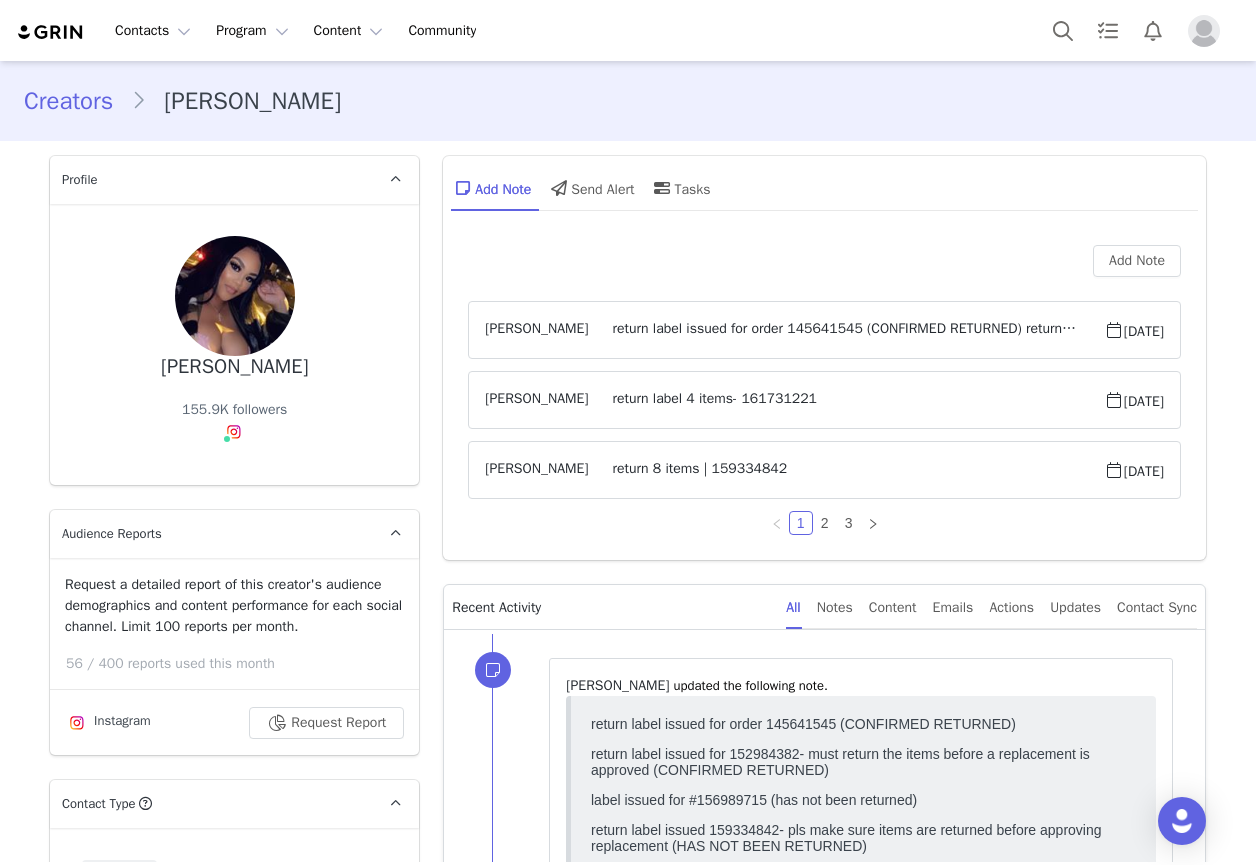 scroll, scrollTop: 0, scrollLeft: 0, axis: both 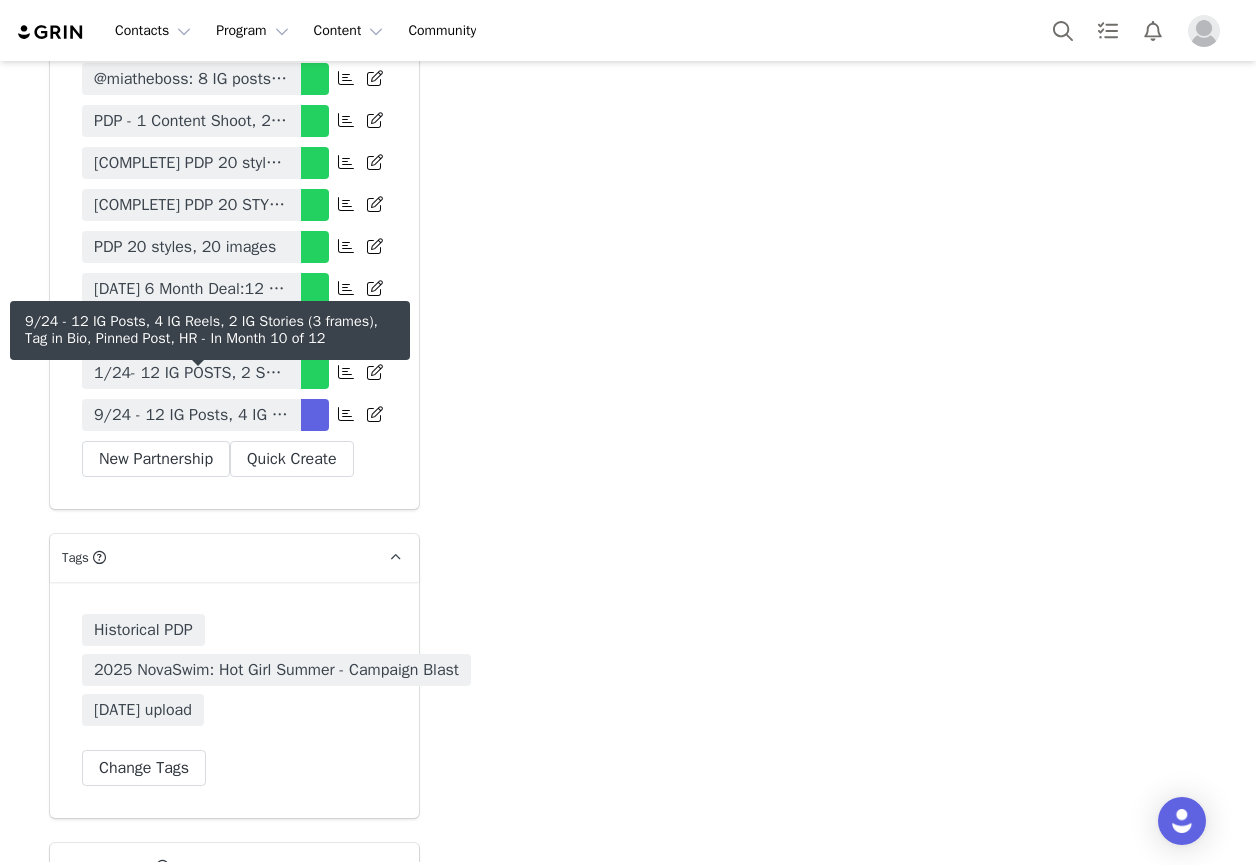 drag, startPoint x: 242, startPoint y: 388, endPoint x: 233, endPoint y: 395, distance: 11.401754 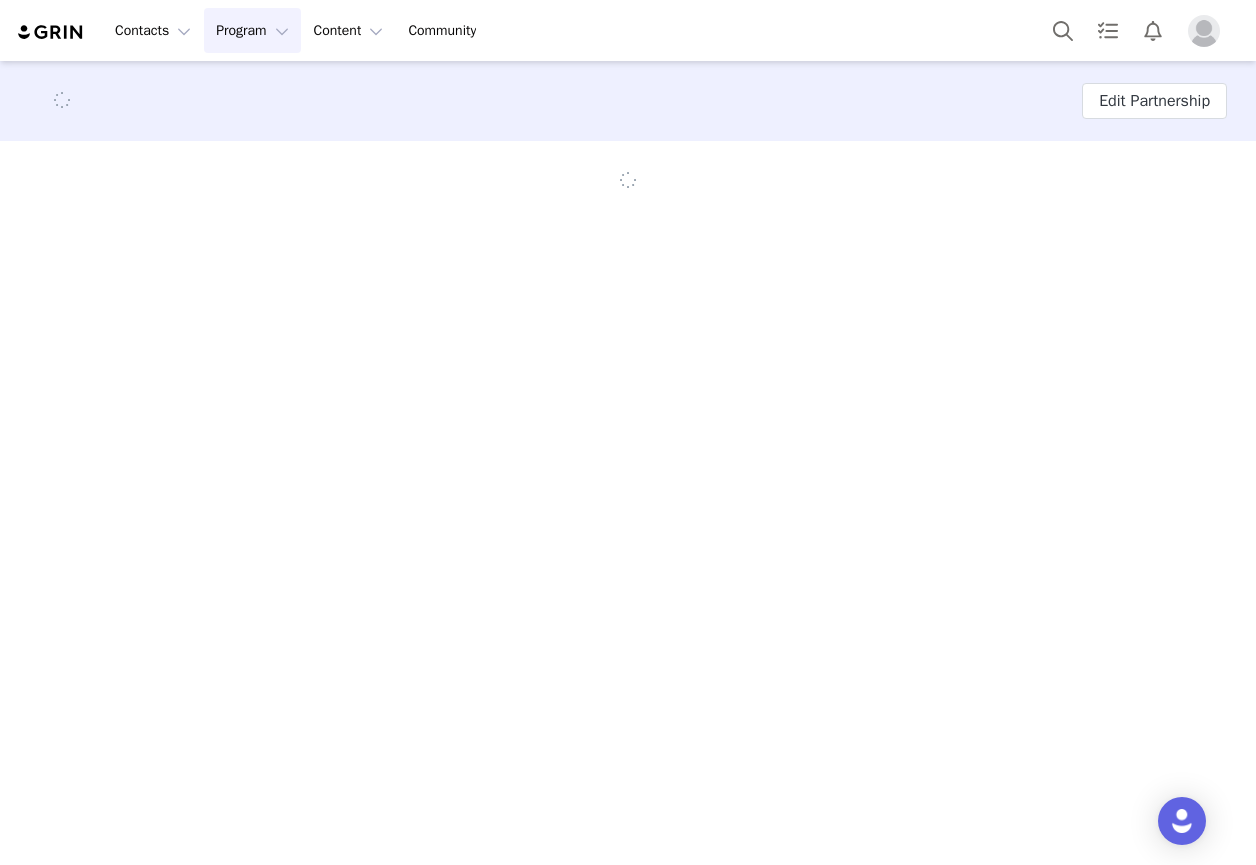 scroll, scrollTop: 0, scrollLeft: 0, axis: both 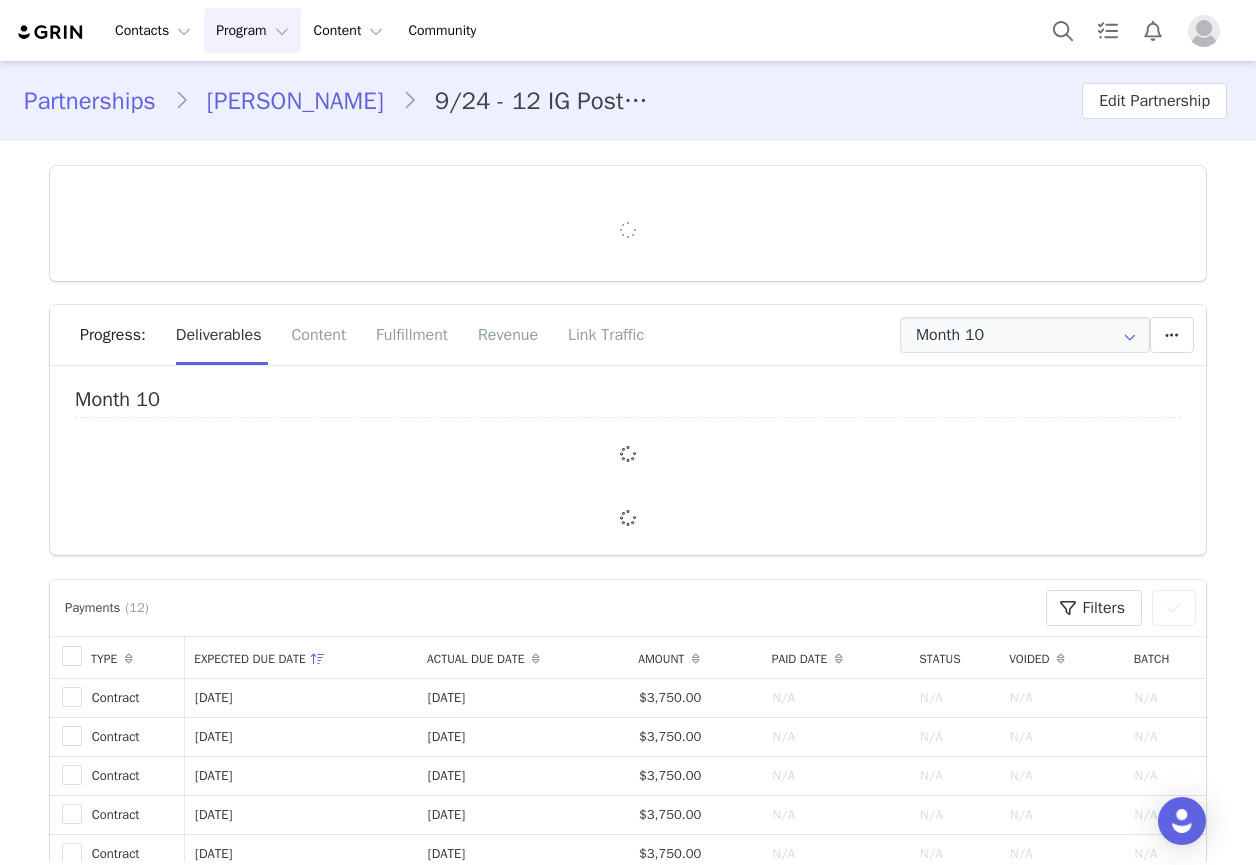type on "+1 ([GEOGRAPHIC_DATA])" 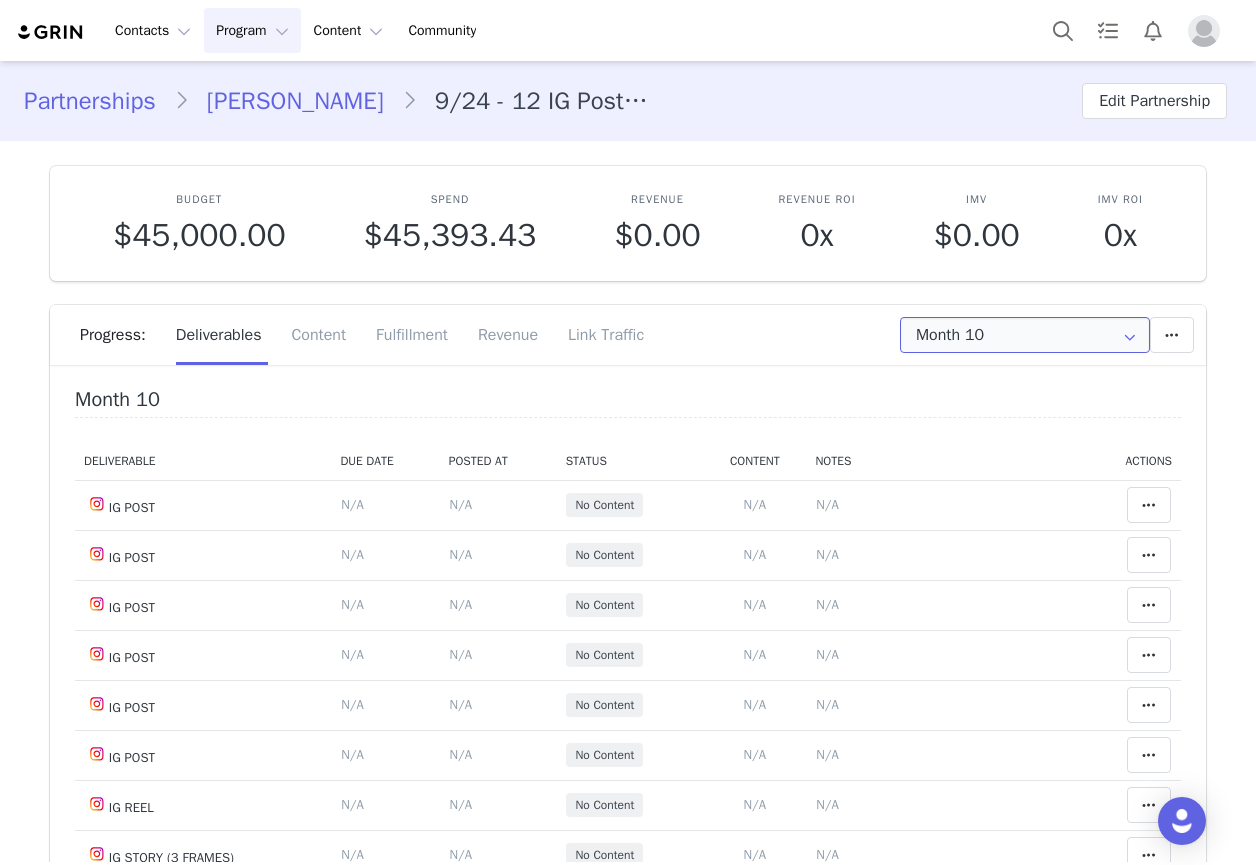 click on "Month 10" at bounding box center [1025, 335] 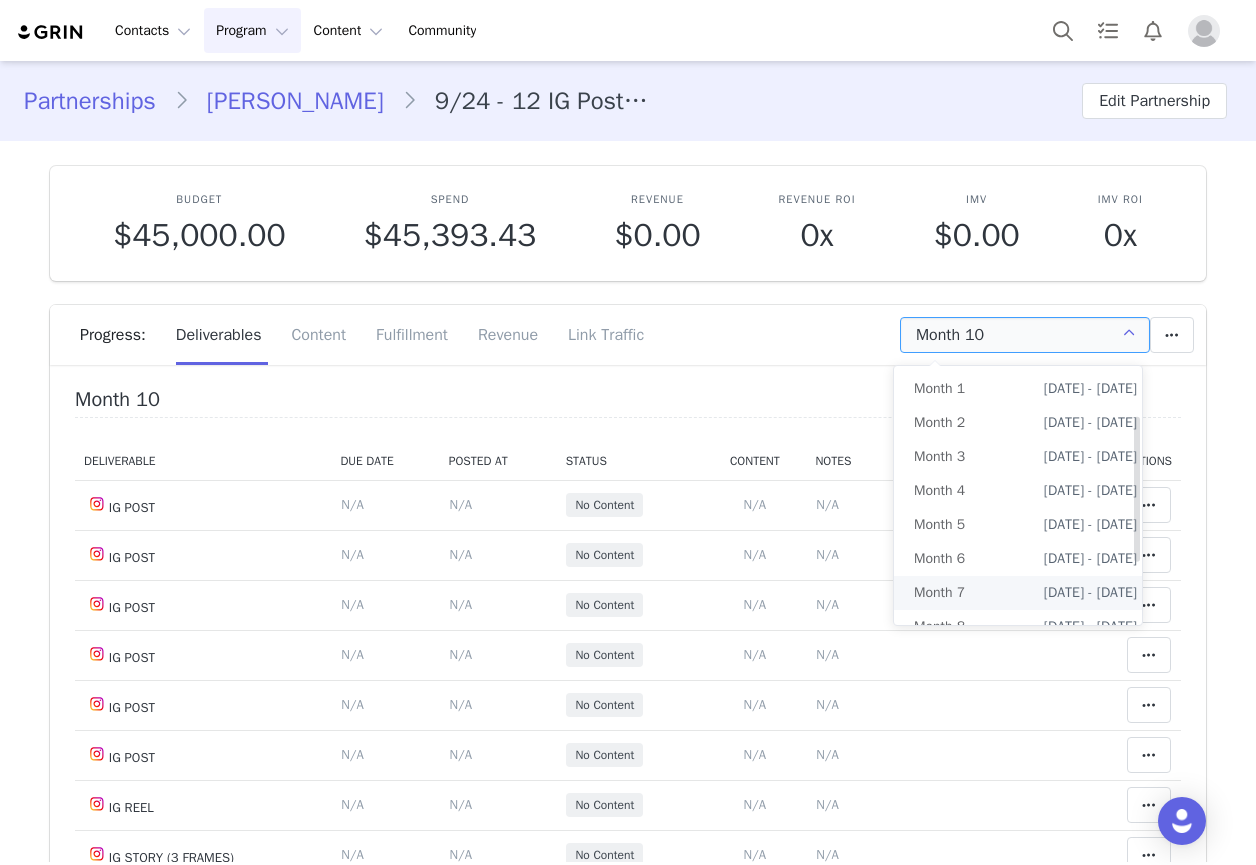 scroll, scrollTop: 0, scrollLeft: 0, axis: both 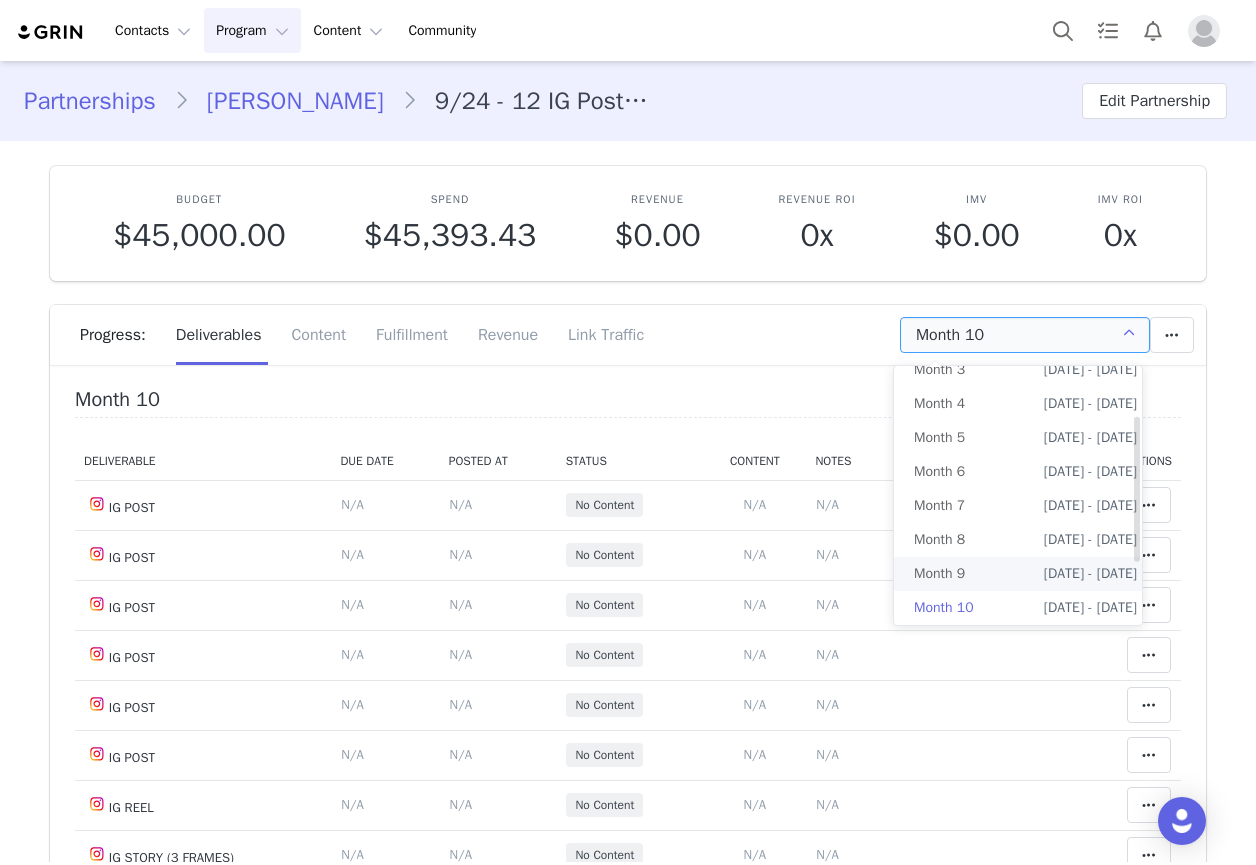 click on "[DATE] - [DATE]" at bounding box center [1090, 574] 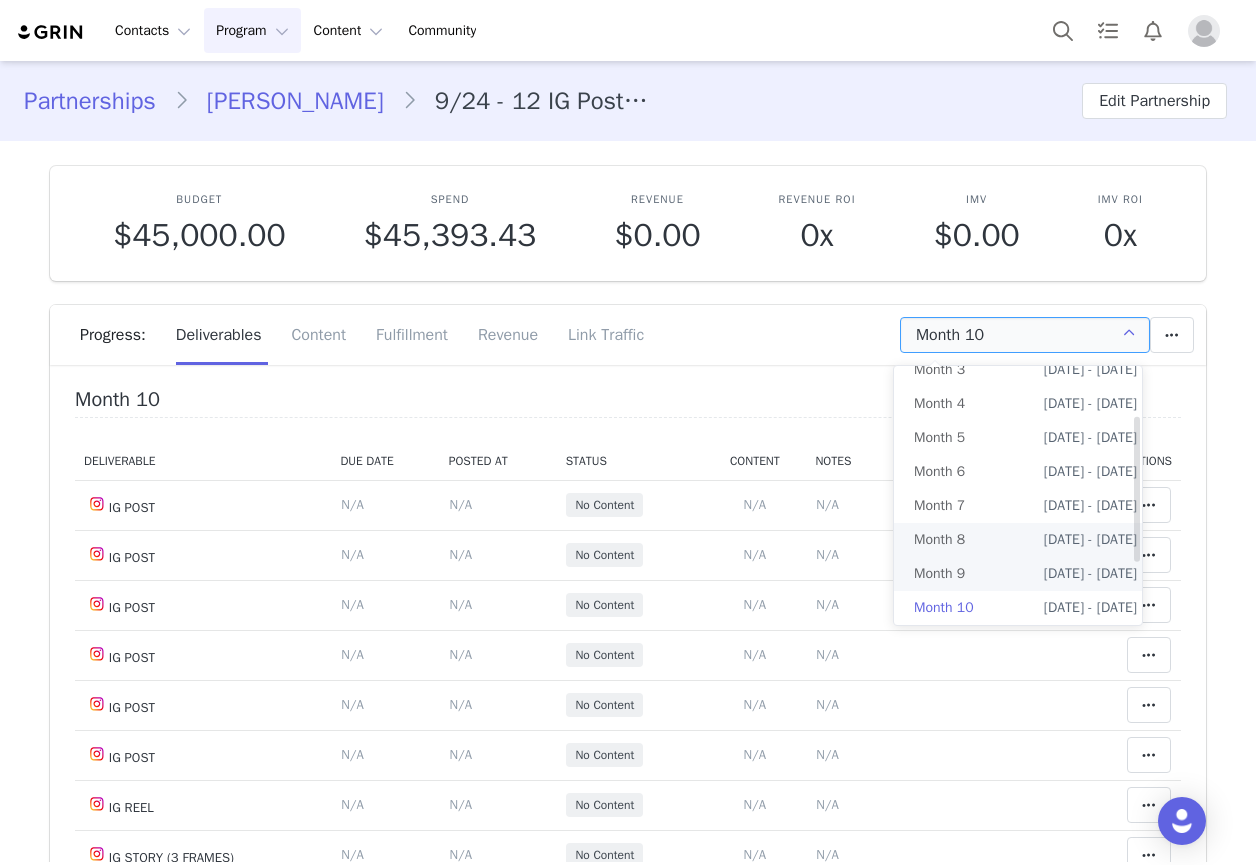 type on "Month 9" 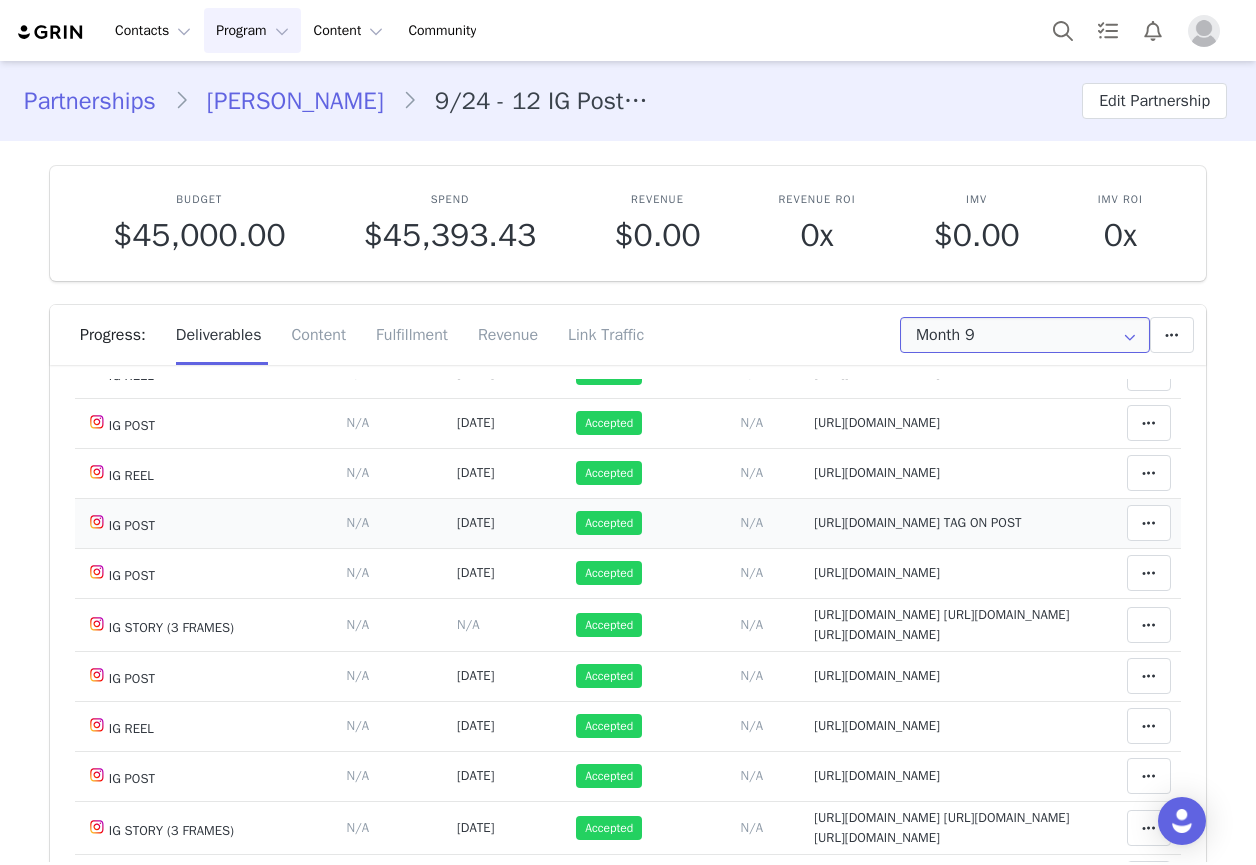 scroll, scrollTop: 300, scrollLeft: 0, axis: vertical 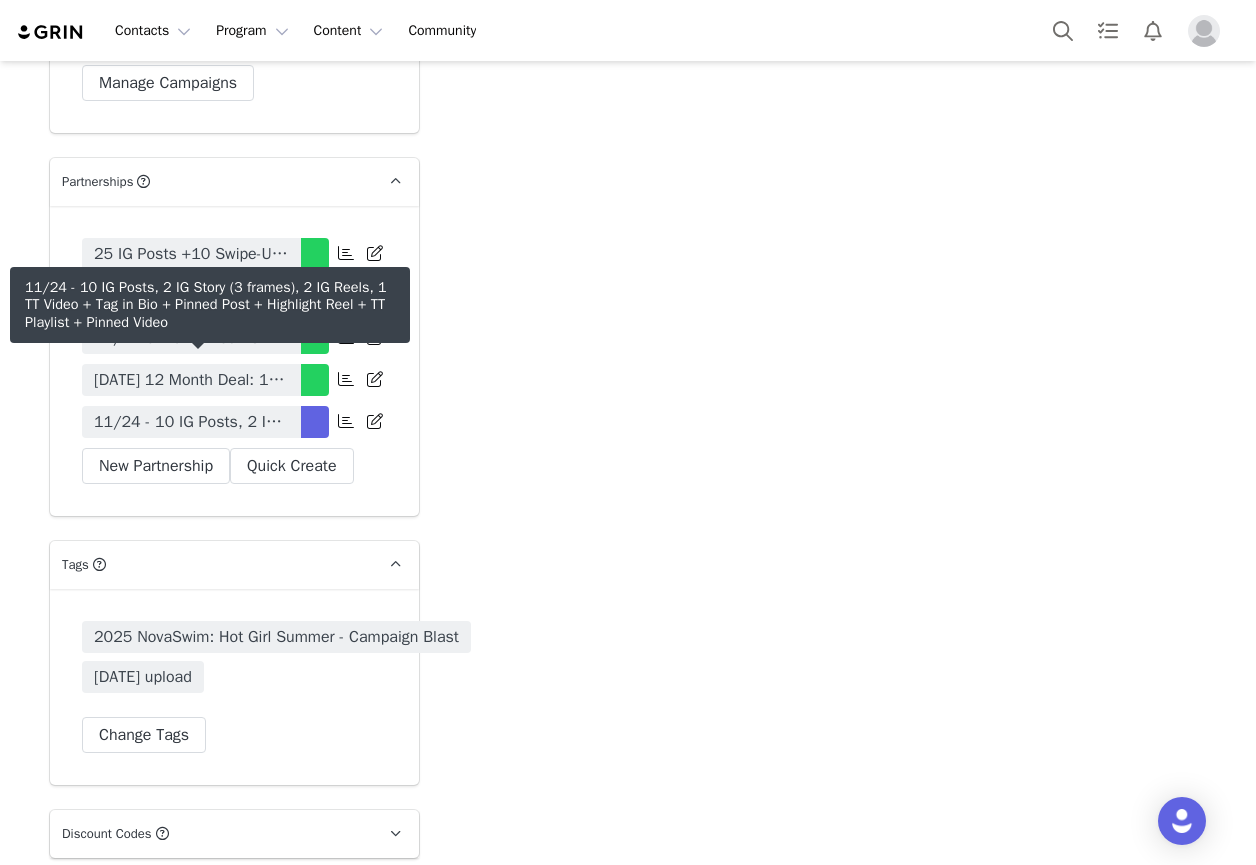 drag, startPoint x: 230, startPoint y: 364, endPoint x: 25, endPoint y: 412, distance: 210.54453 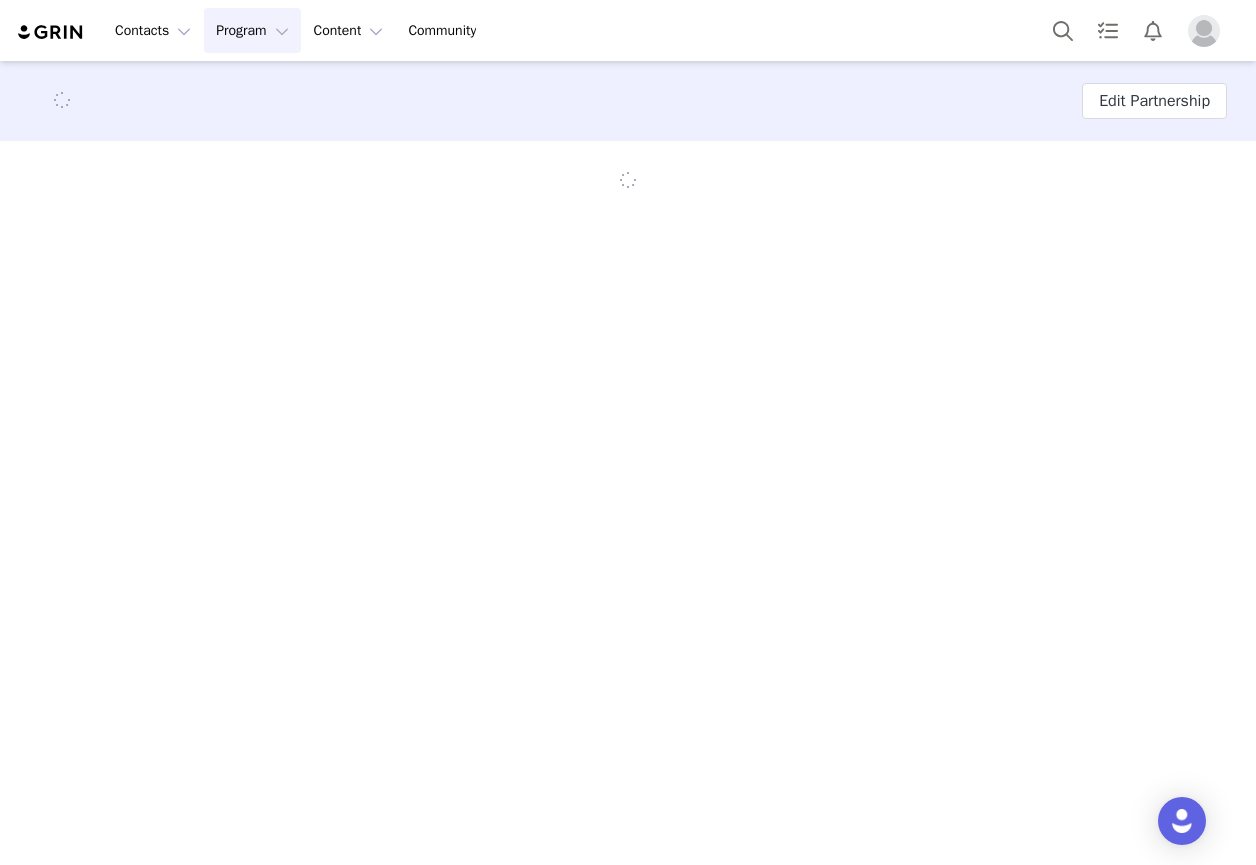 scroll, scrollTop: 0, scrollLeft: 0, axis: both 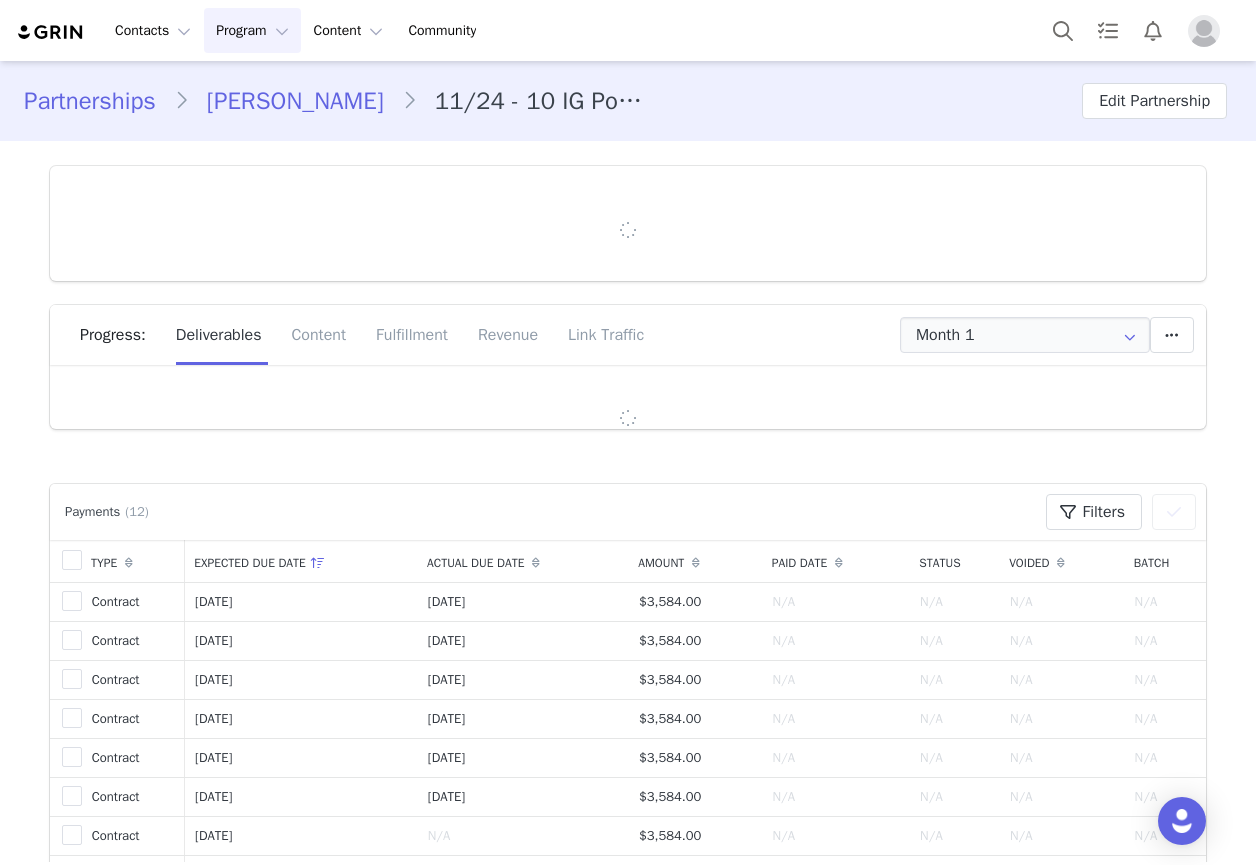 type on "+1 ([GEOGRAPHIC_DATA])" 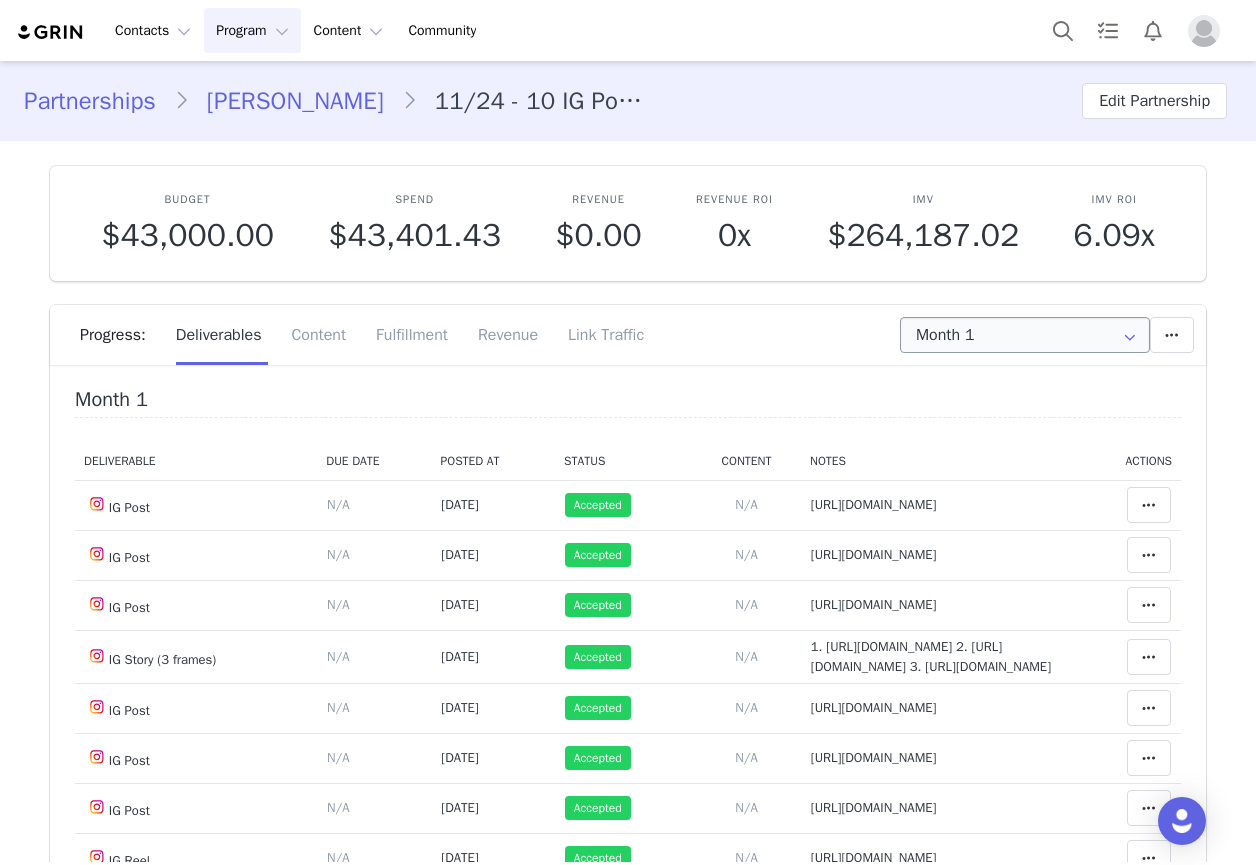 scroll, scrollTop: 0, scrollLeft: 0, axis: both 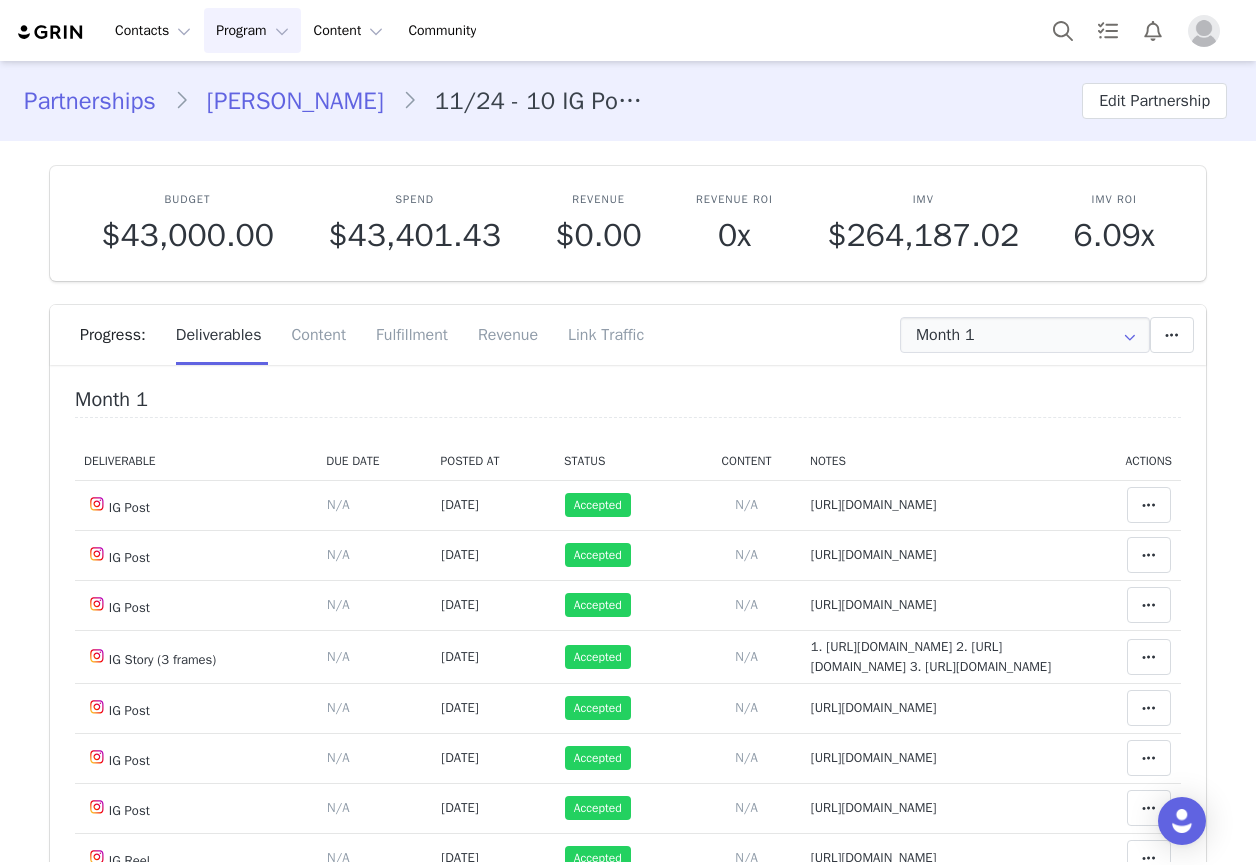 click on "Progress: Deliverables Content Fulfillment Revenue Link Traffic" at bounding box center (643, 335) 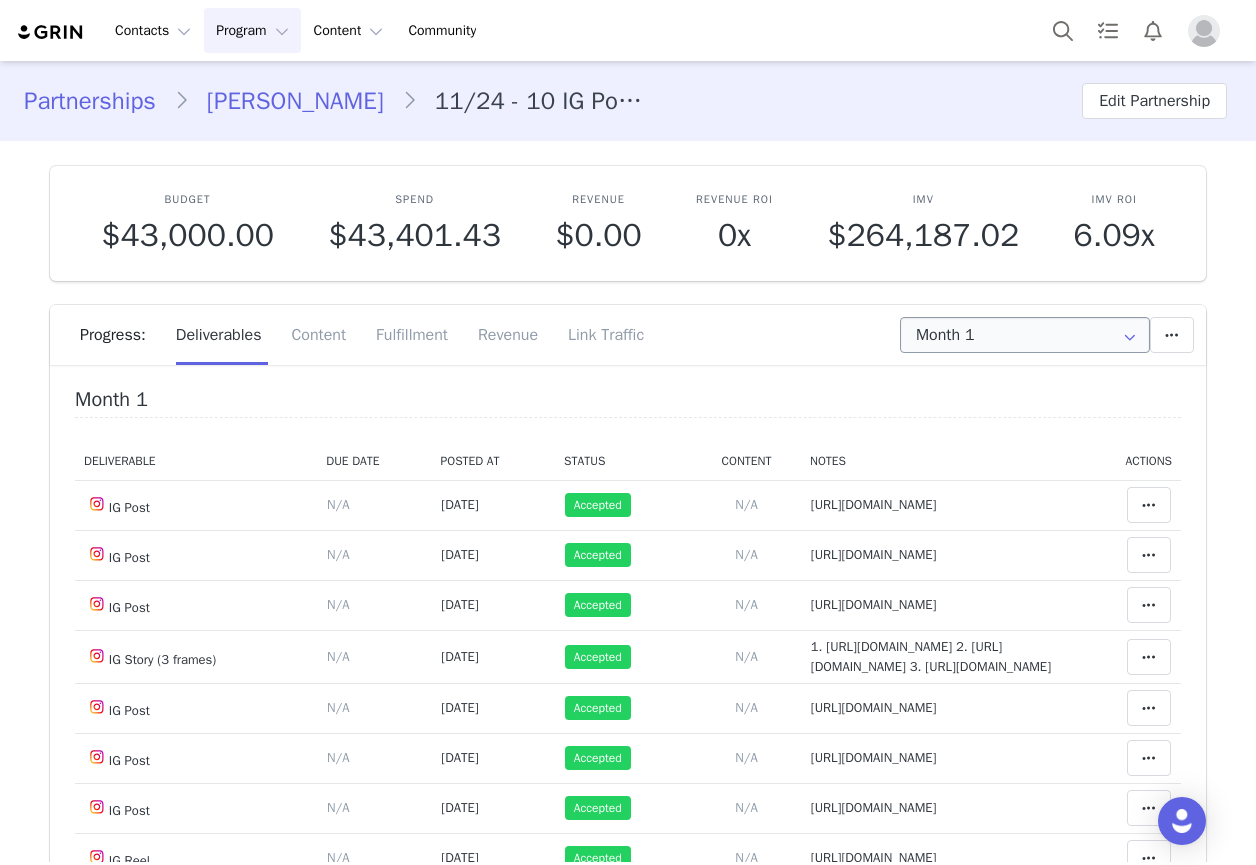 scroll, scrollTop: 600, scrollLeft: 0, axis: vertical 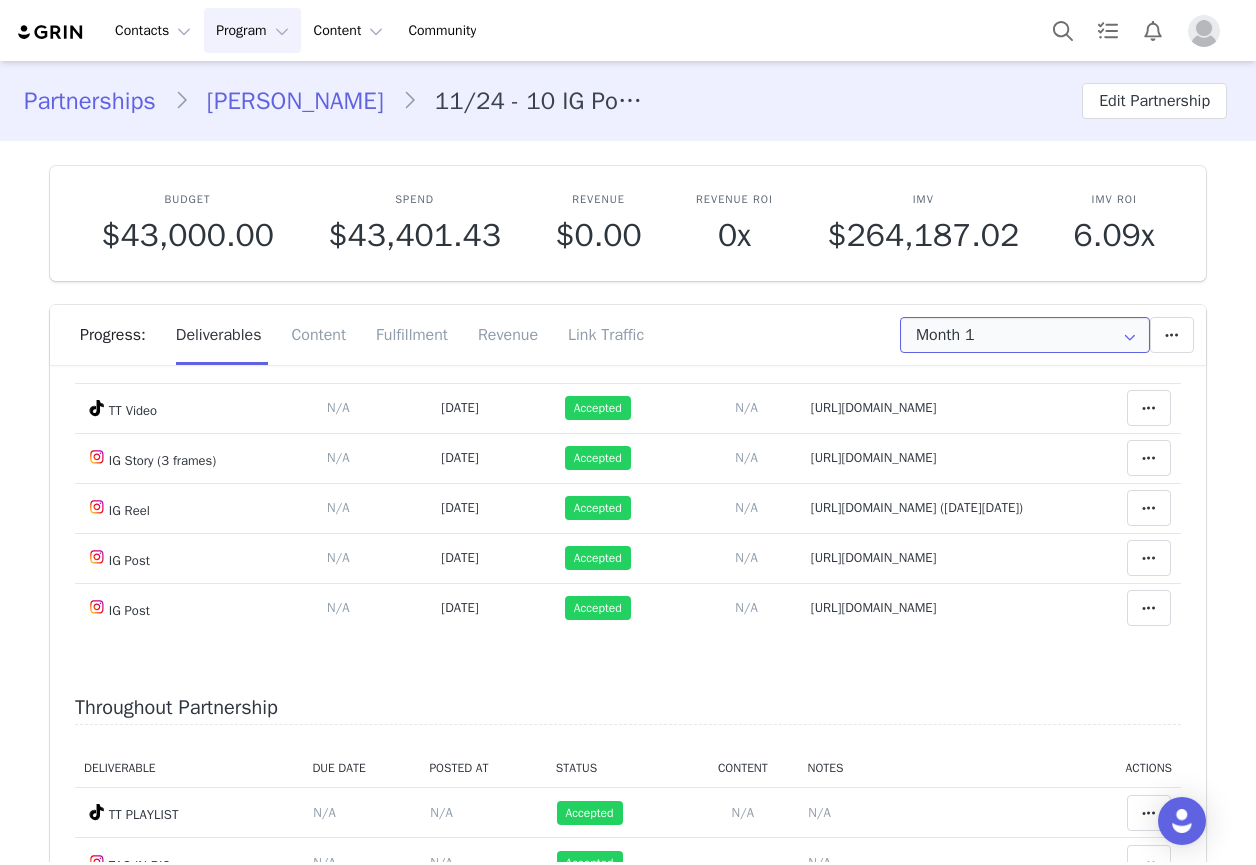click on "Month 1" at bounding box center [1025, 335] 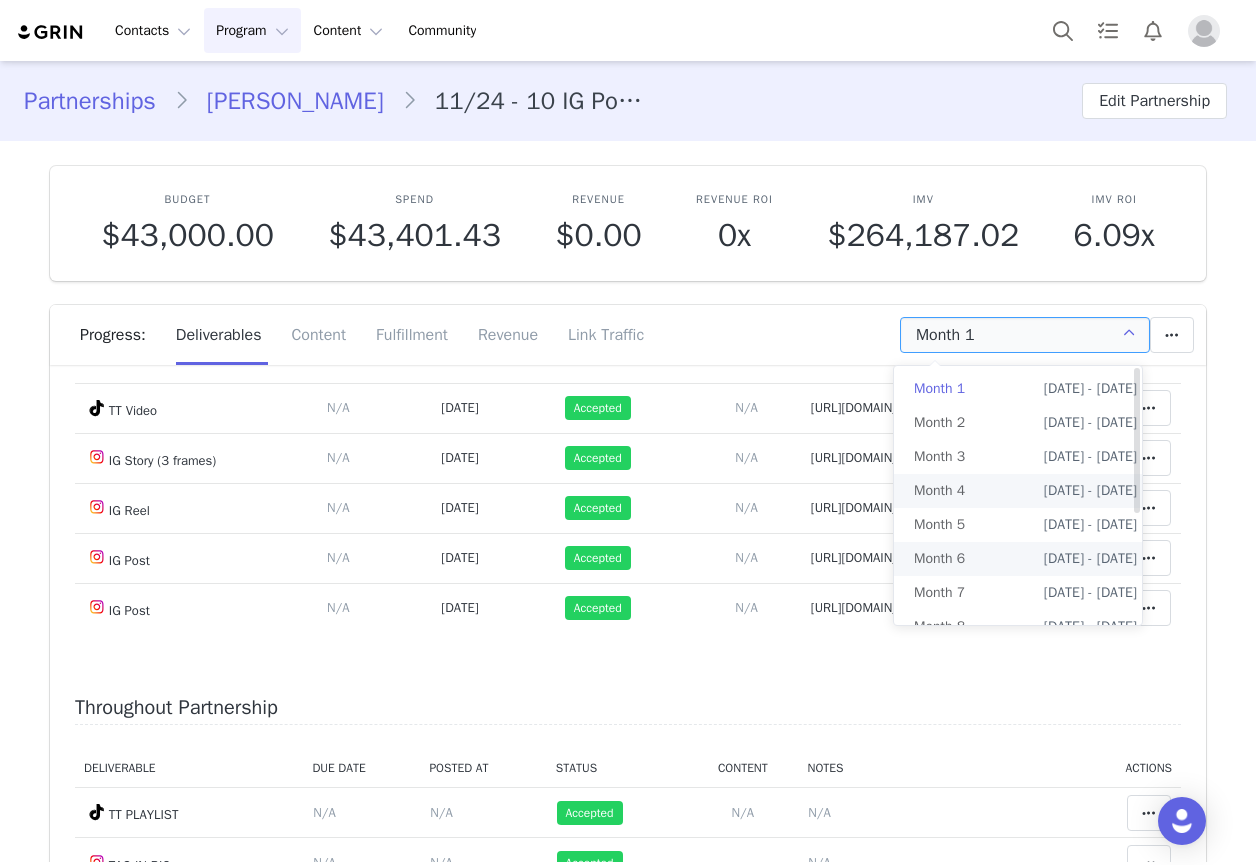click on "[DATE] - [DATE]" at bounding box center (1090, 491) 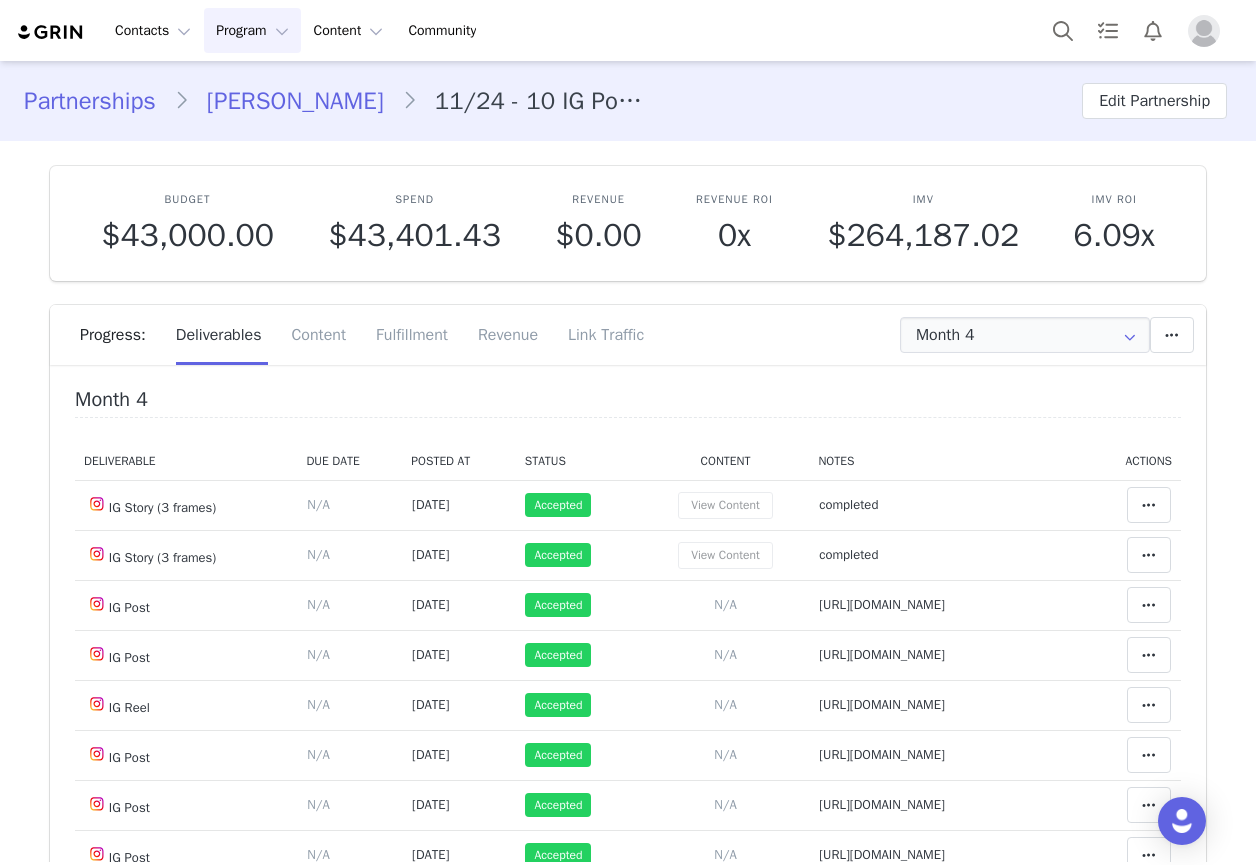 scroll, scrollTop: 400, scrollLeft: 0, axis: vertical 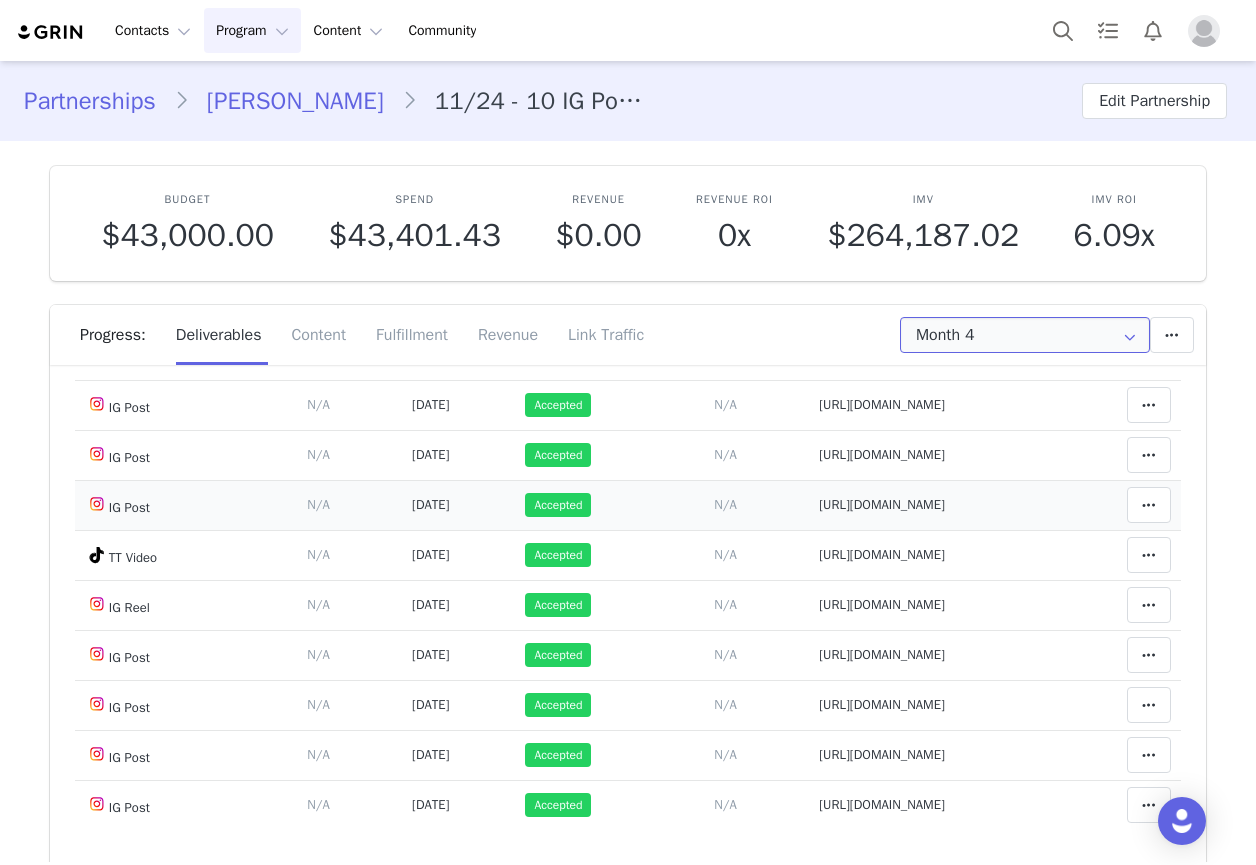 drag, startPoint x: 940, startPoint y: 342, endPoint x: 1046, endPoint y: 514, distance: 202.0396 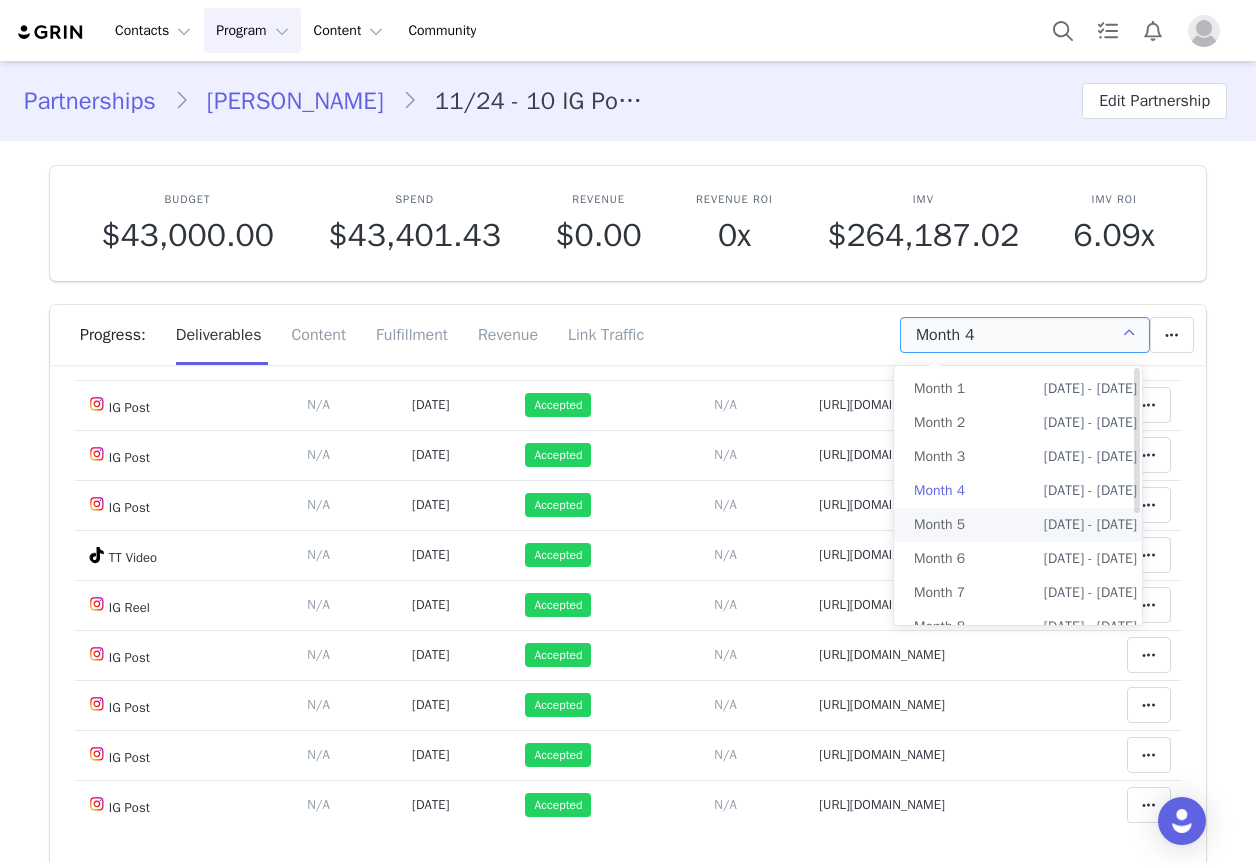 click on "Month 5  Mar 11th - Apr 11th" at bounding box center [1025, 525] 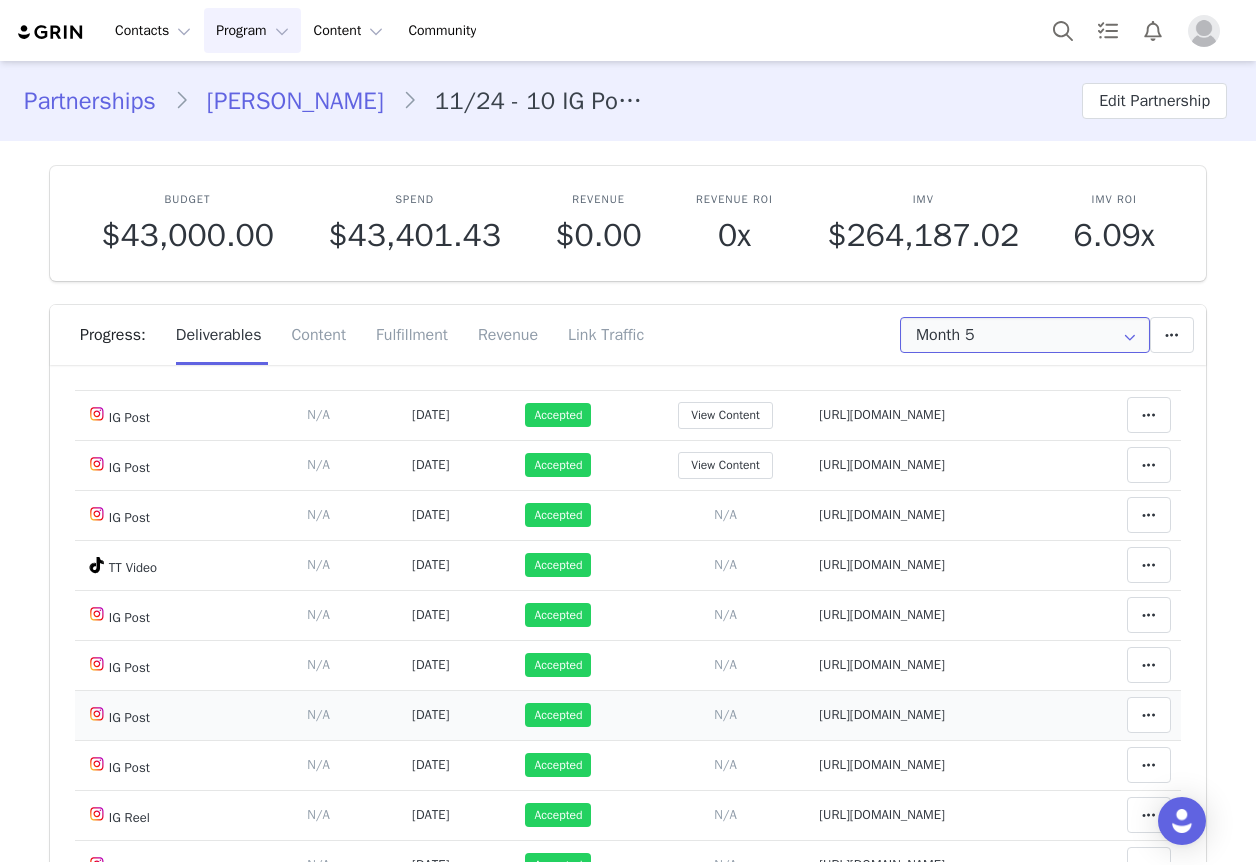 scroll, scrollTop: 300, scrollLeft: 0, axis: vertical 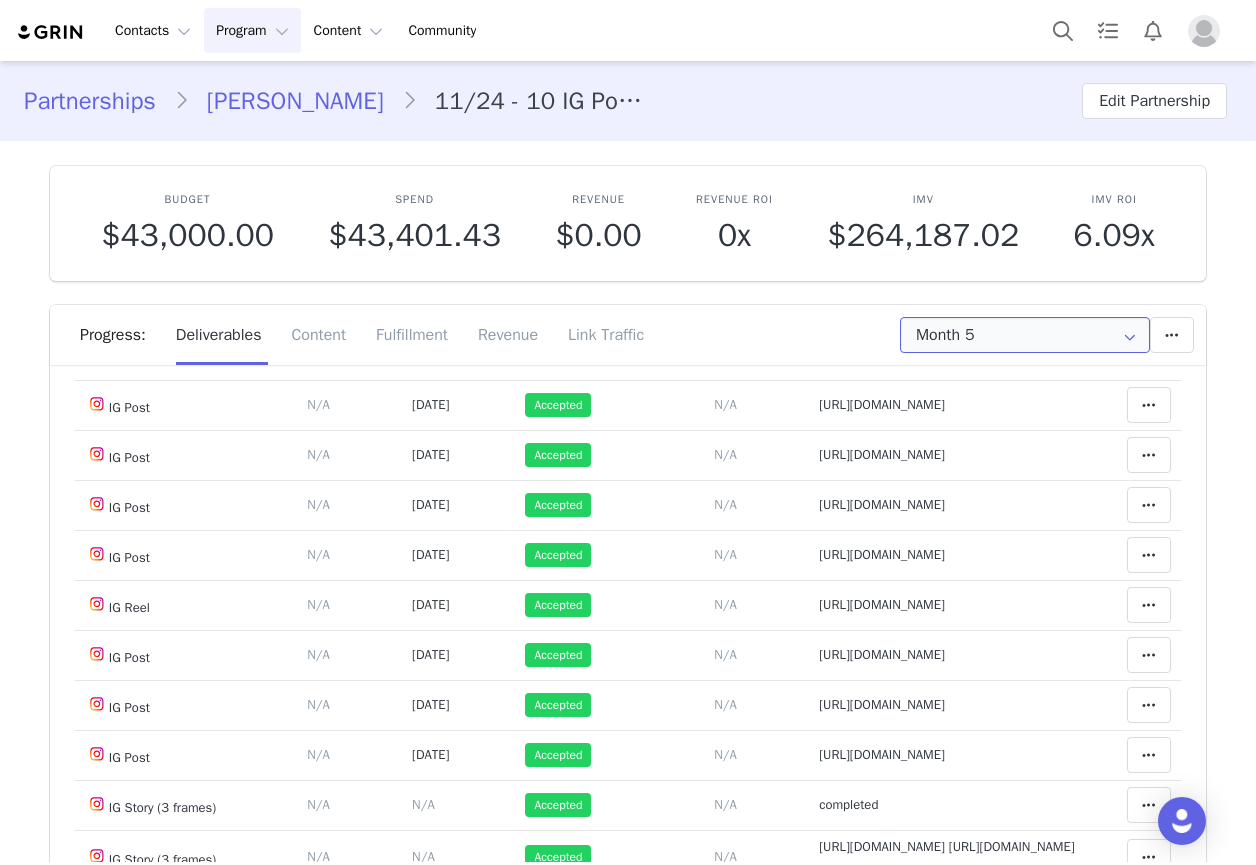 click on "Month 5" at bounding box center [1025, 335] 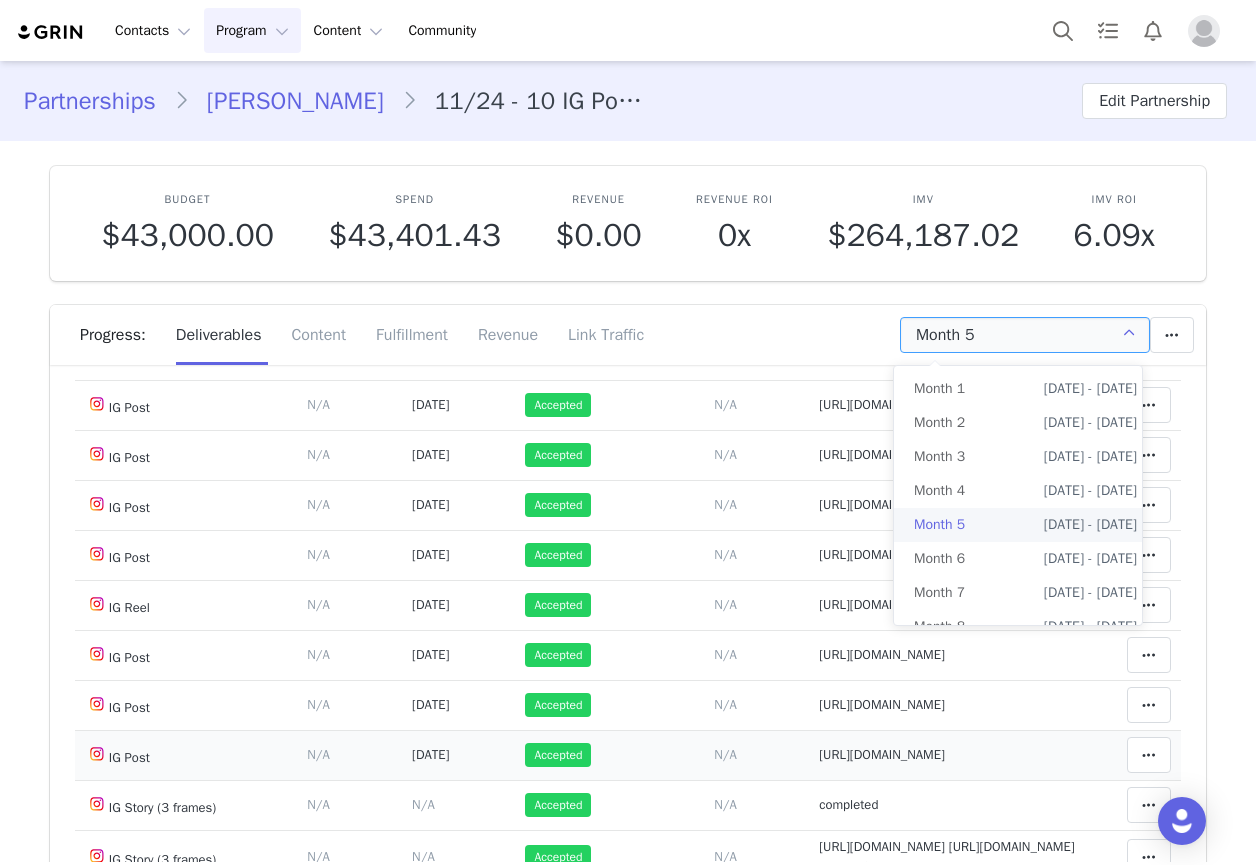 scroll, scrollTop: 500, scrollLeft: 0, axis: vertical 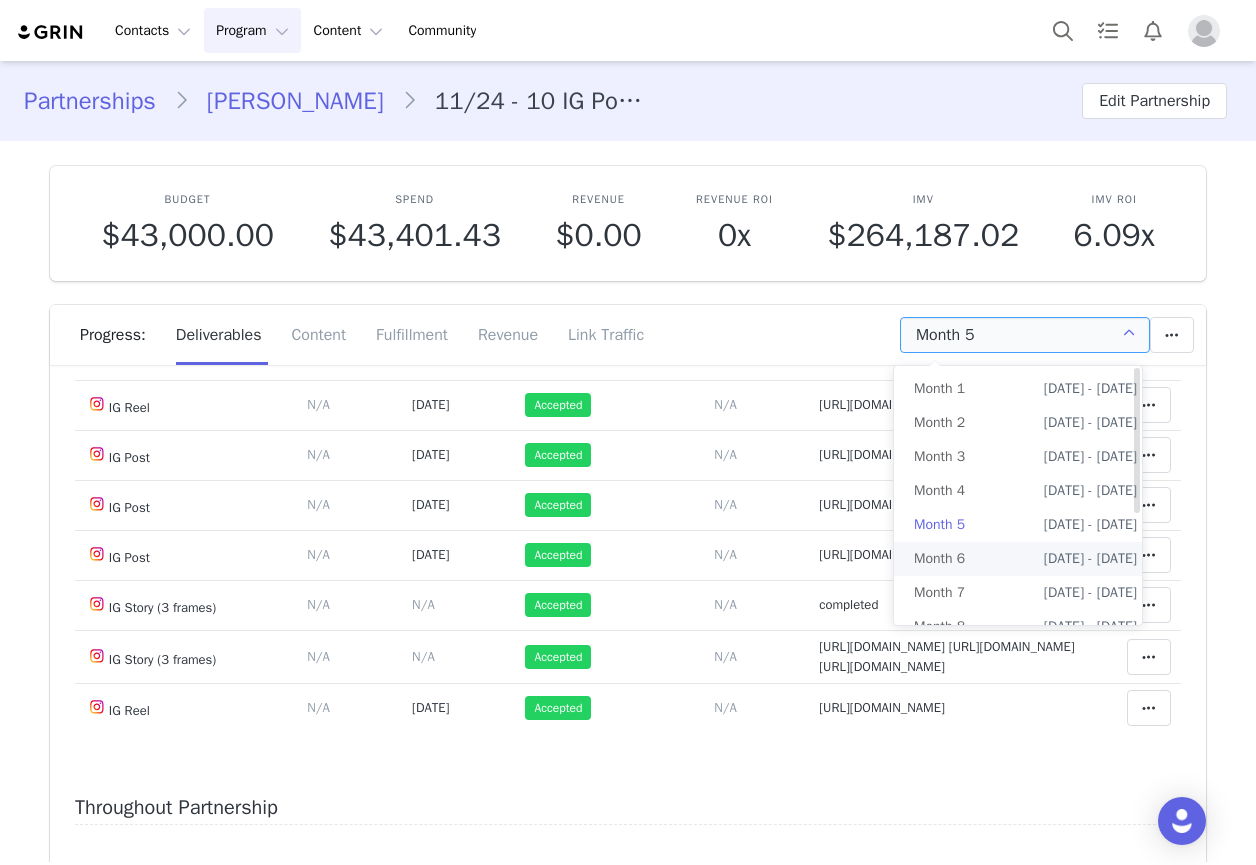 click on "Month 6  Apr 11th - May 11th" at bounding box center (1025, 559) 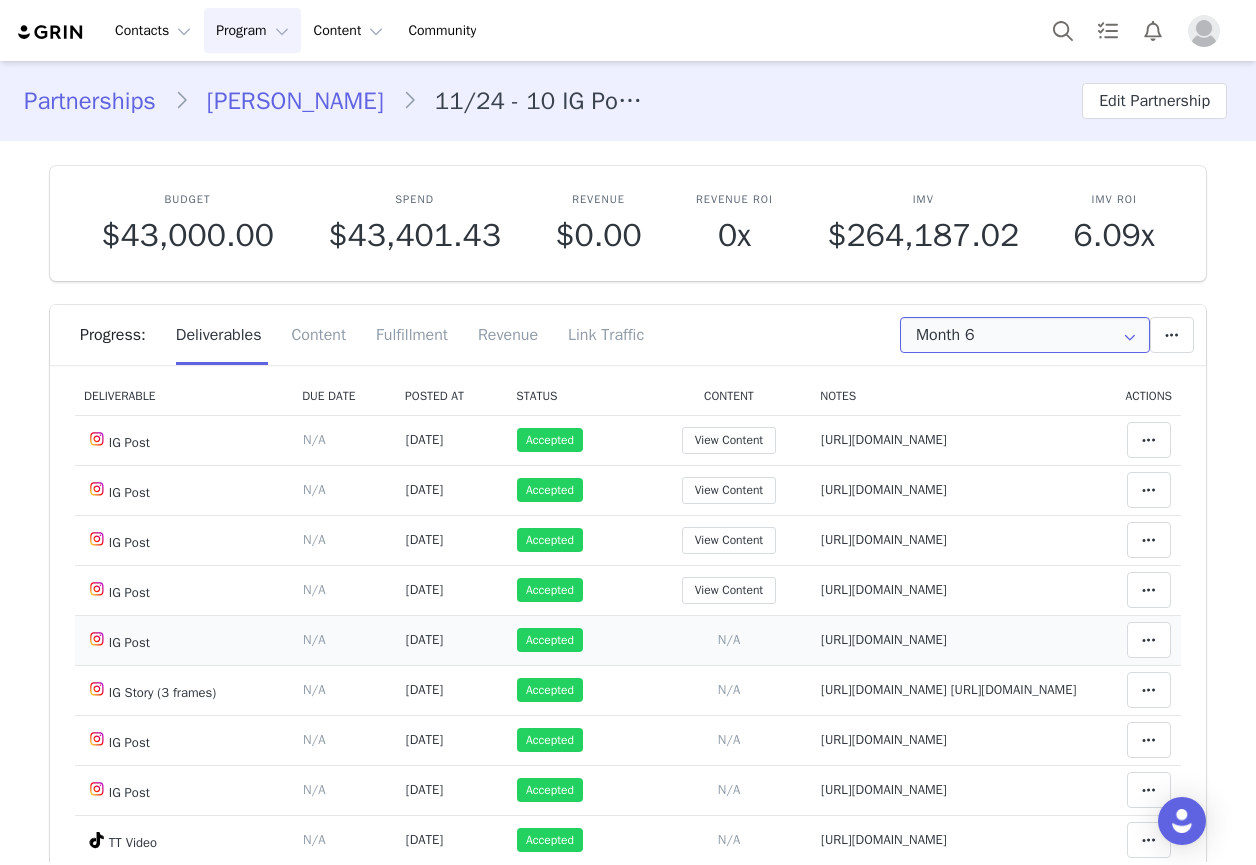 scroll, scrollTop: 300, scrollLeft: 0, axis: vertical 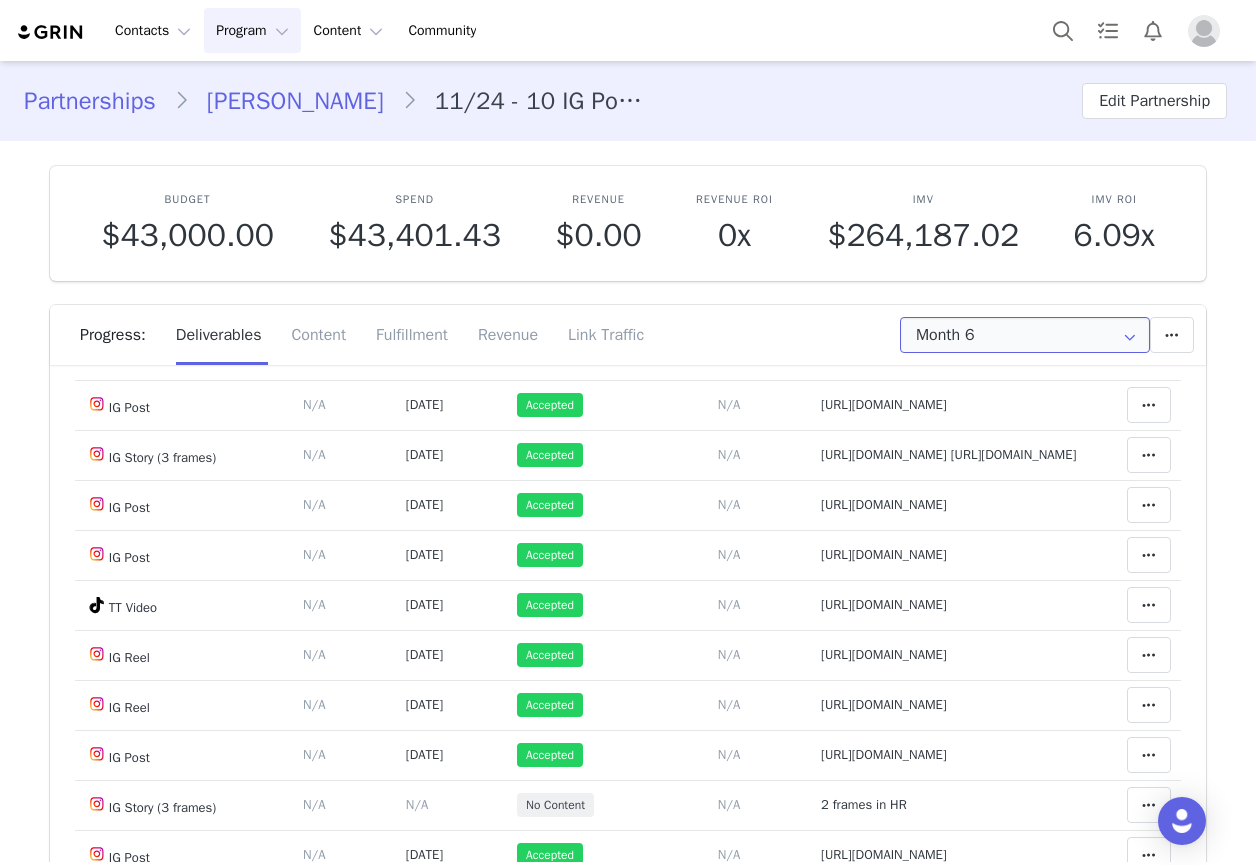 click on "Month 6" at bounding box center [1025, 335] 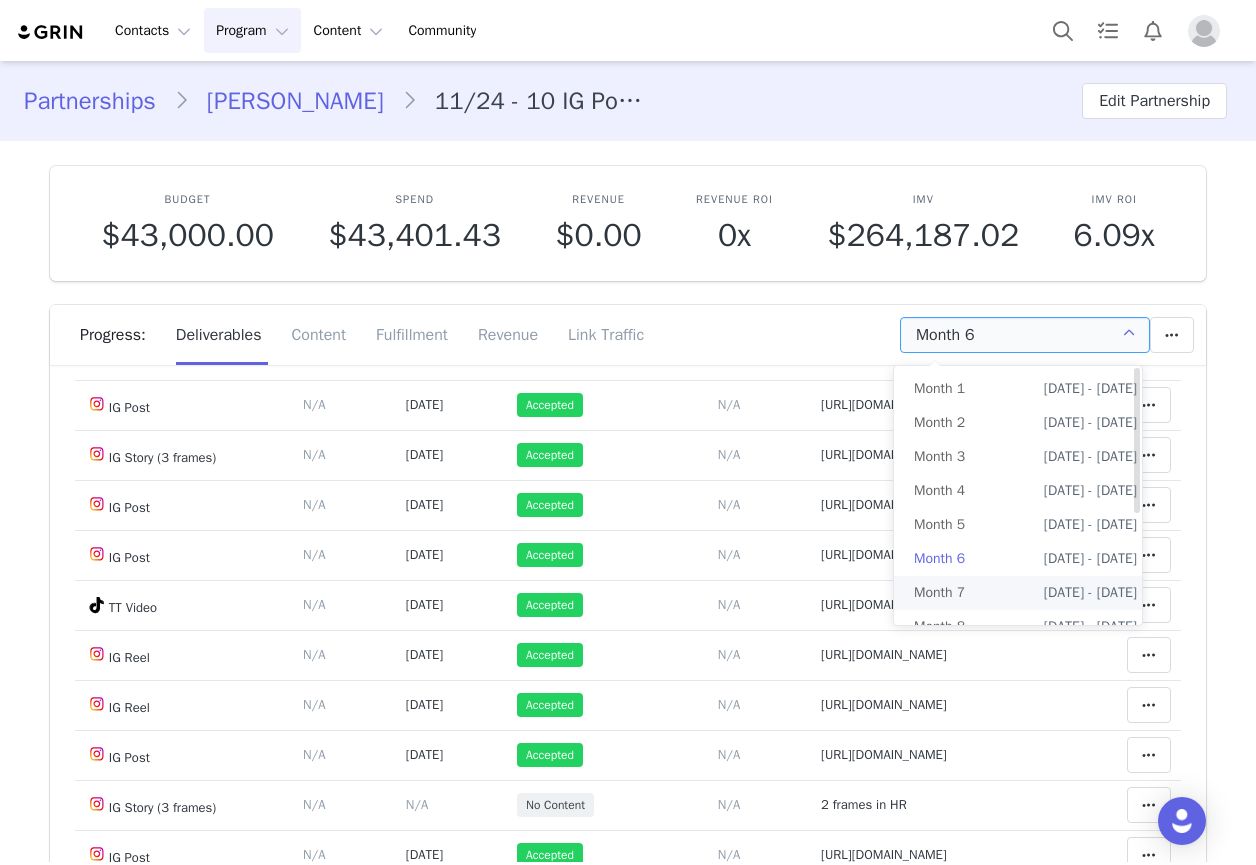 scroll, scrollTop: 195, scrollLeft: 0, axis: vertical 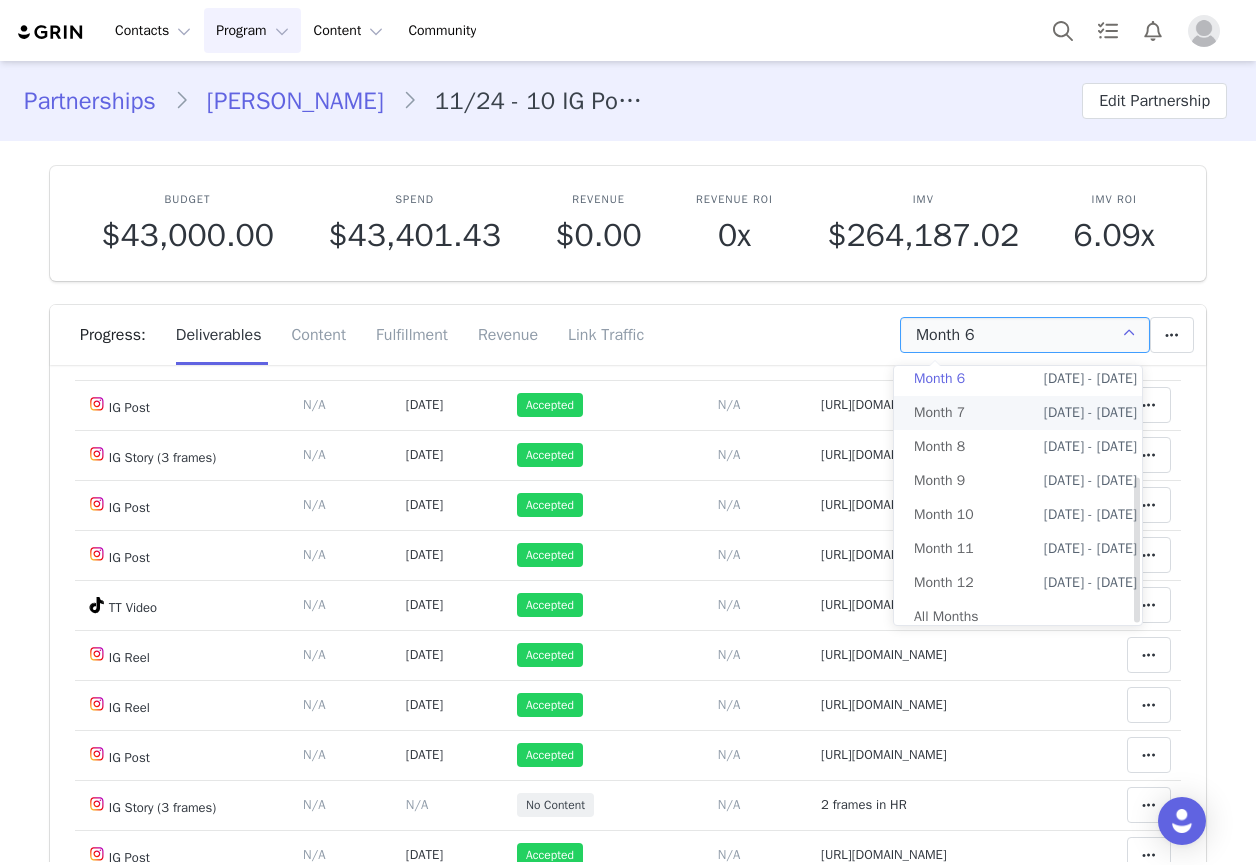 click on "Month 7  May 11th - Jun 11th" at bounding box center [1025, 413] 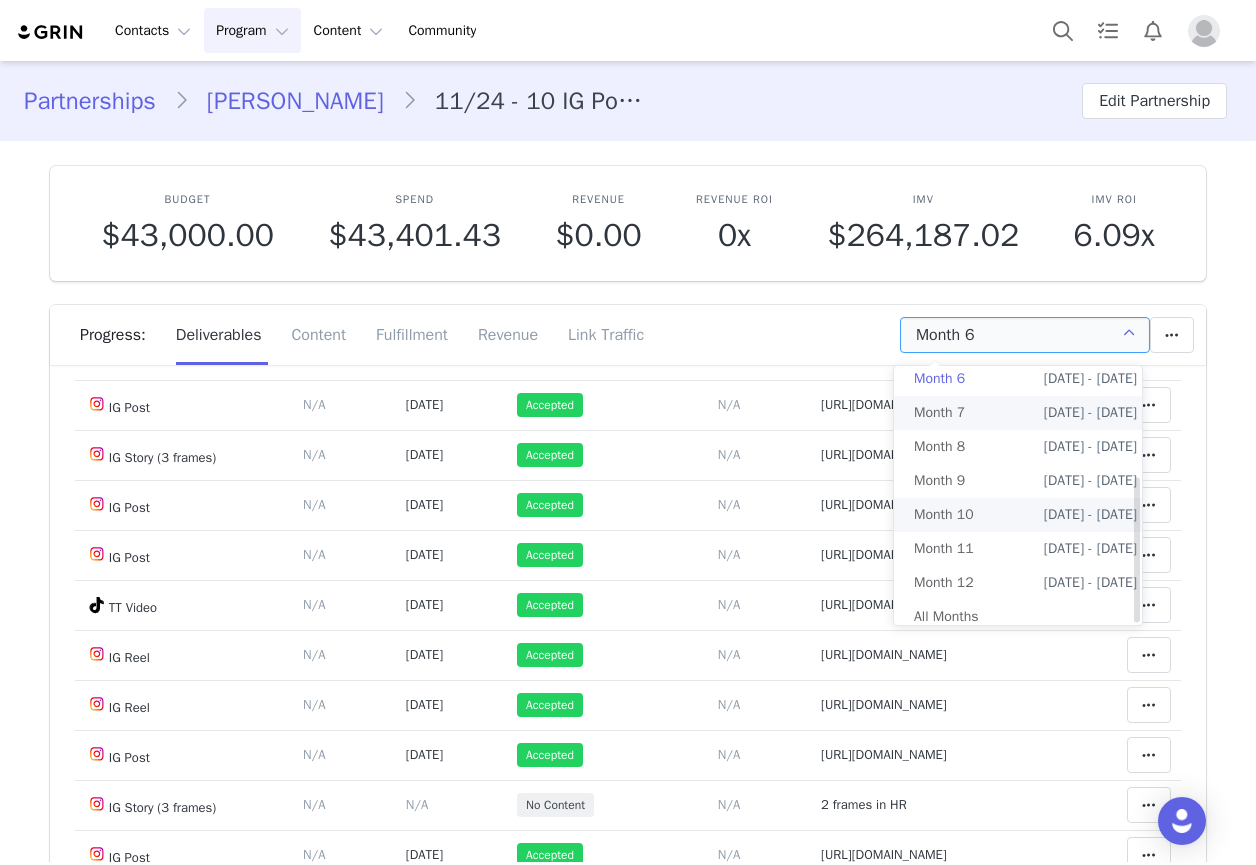 type on "Month 7" 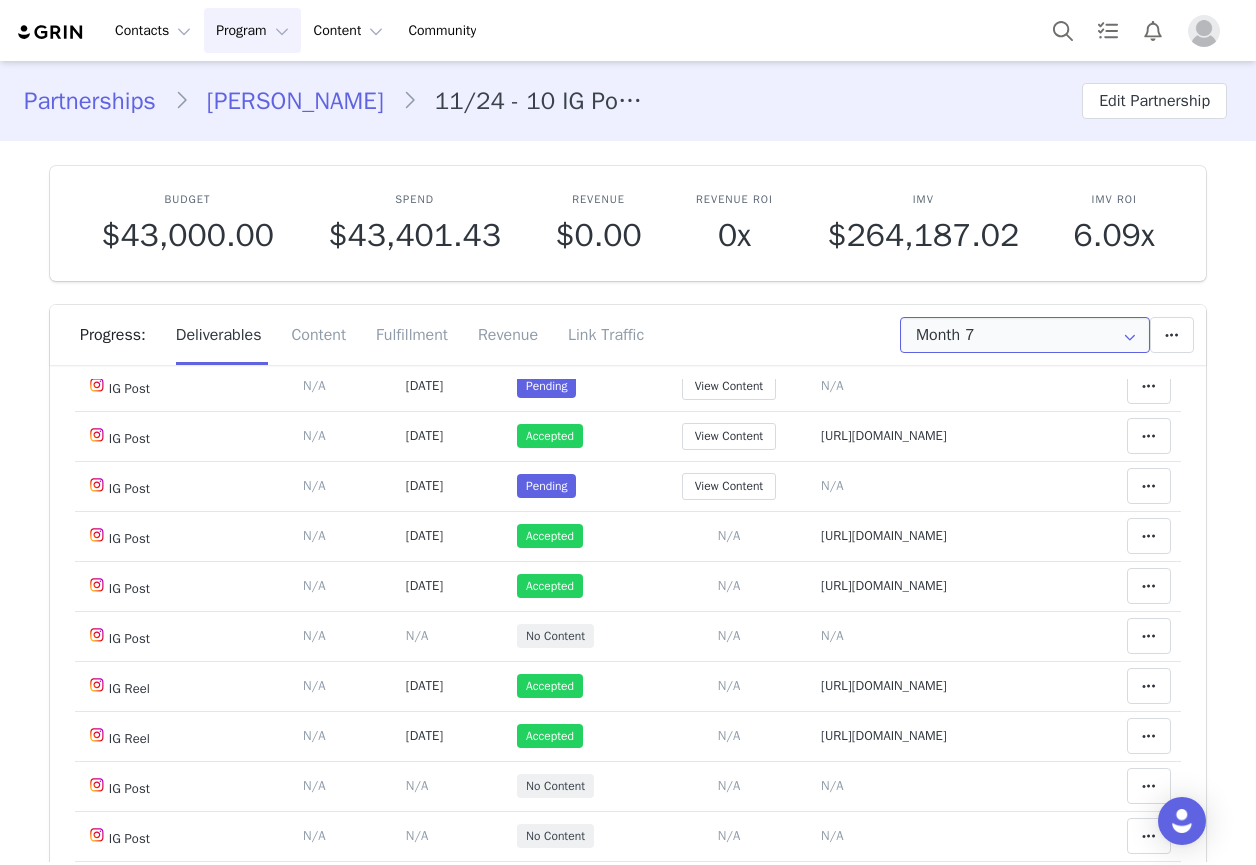 scroll, scrollTop: 0, scrollLeft: 0, axis: both 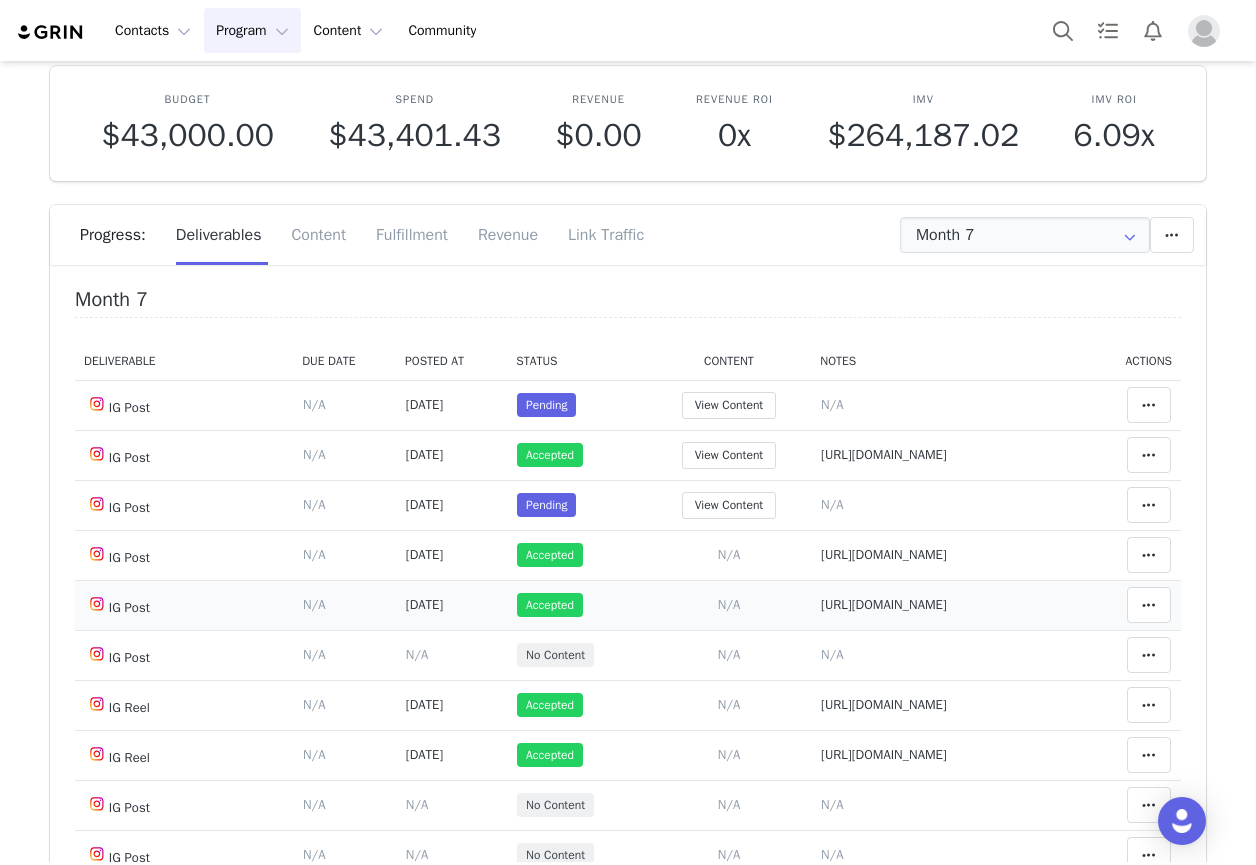 click on "https://www.instagram.com/p/DLbOz7yRItS/" at bounding box center (884, 604) 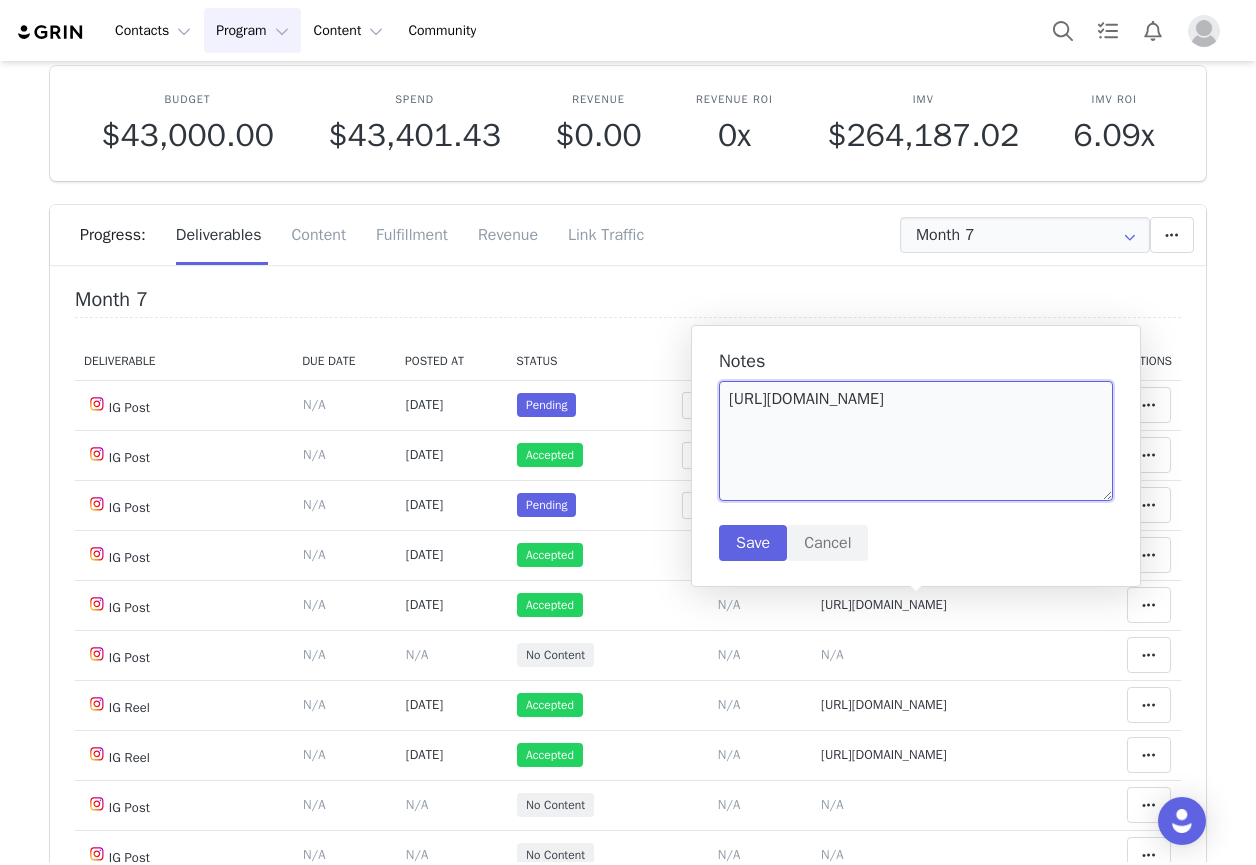 click on "https://www.instagram.com/p/DLbOz7yRItS/" at bounding box center [916, 441] 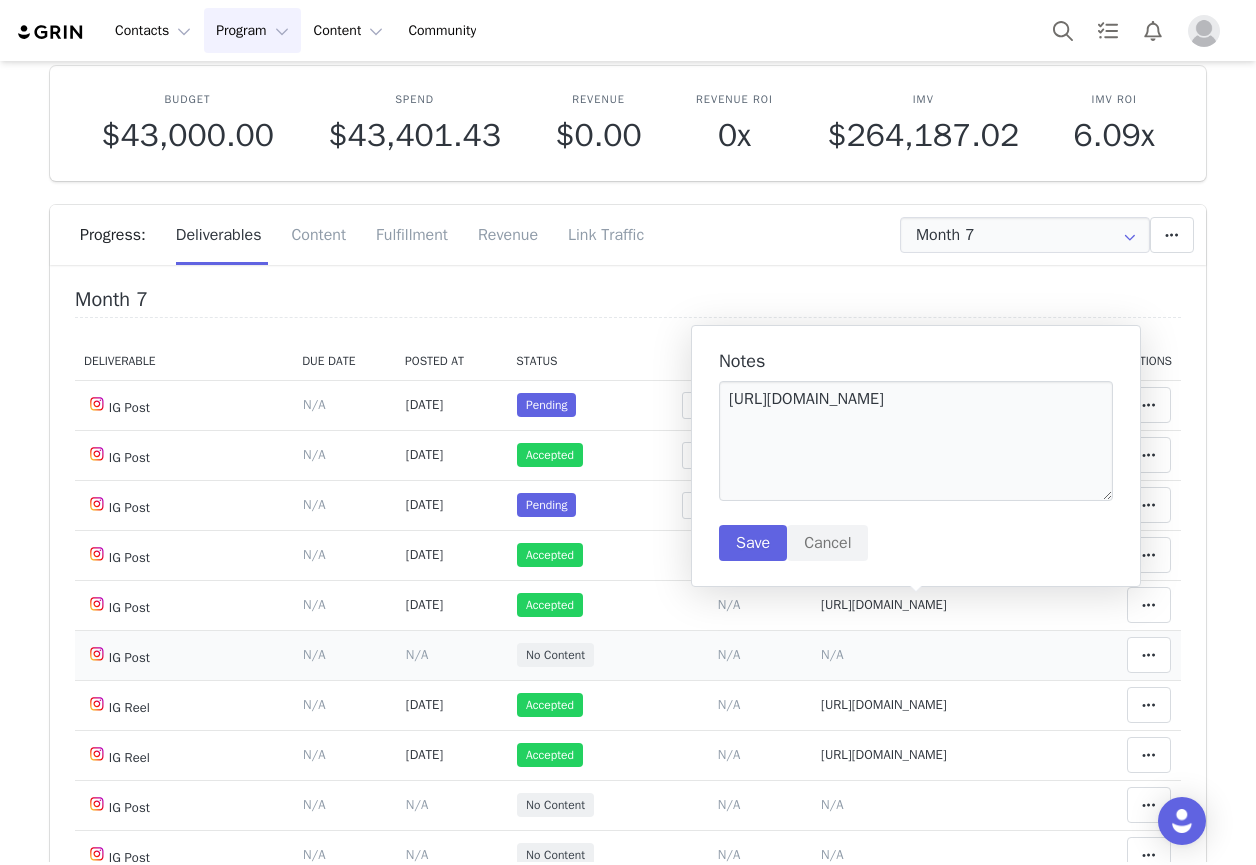 click on "Add Content Paste the URL to the content you want to match to this deliverable. Please include the date the content was posted Jul 11 2025 N/A" at bounding box center [729, 655] 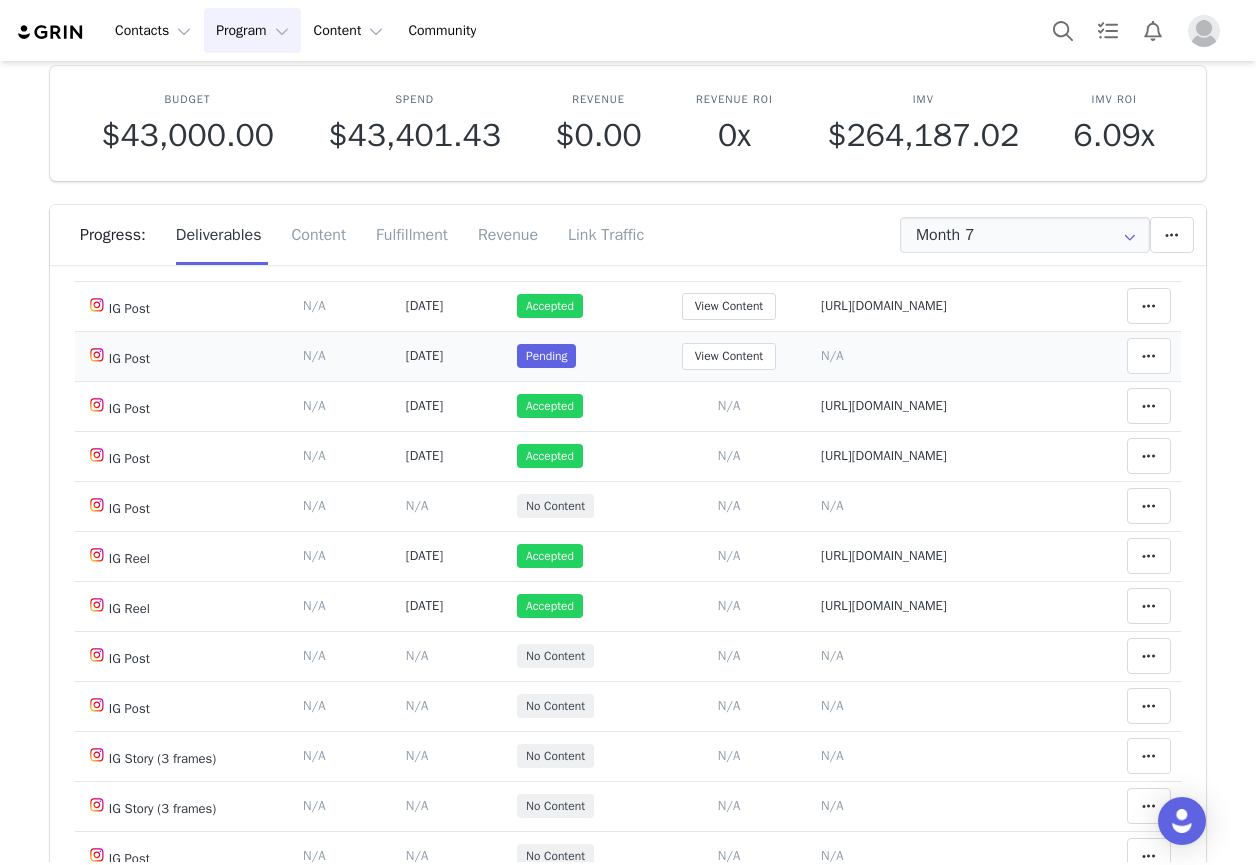 scroll, scrollTop: 100, scrollLeft: 0, axis: vertical 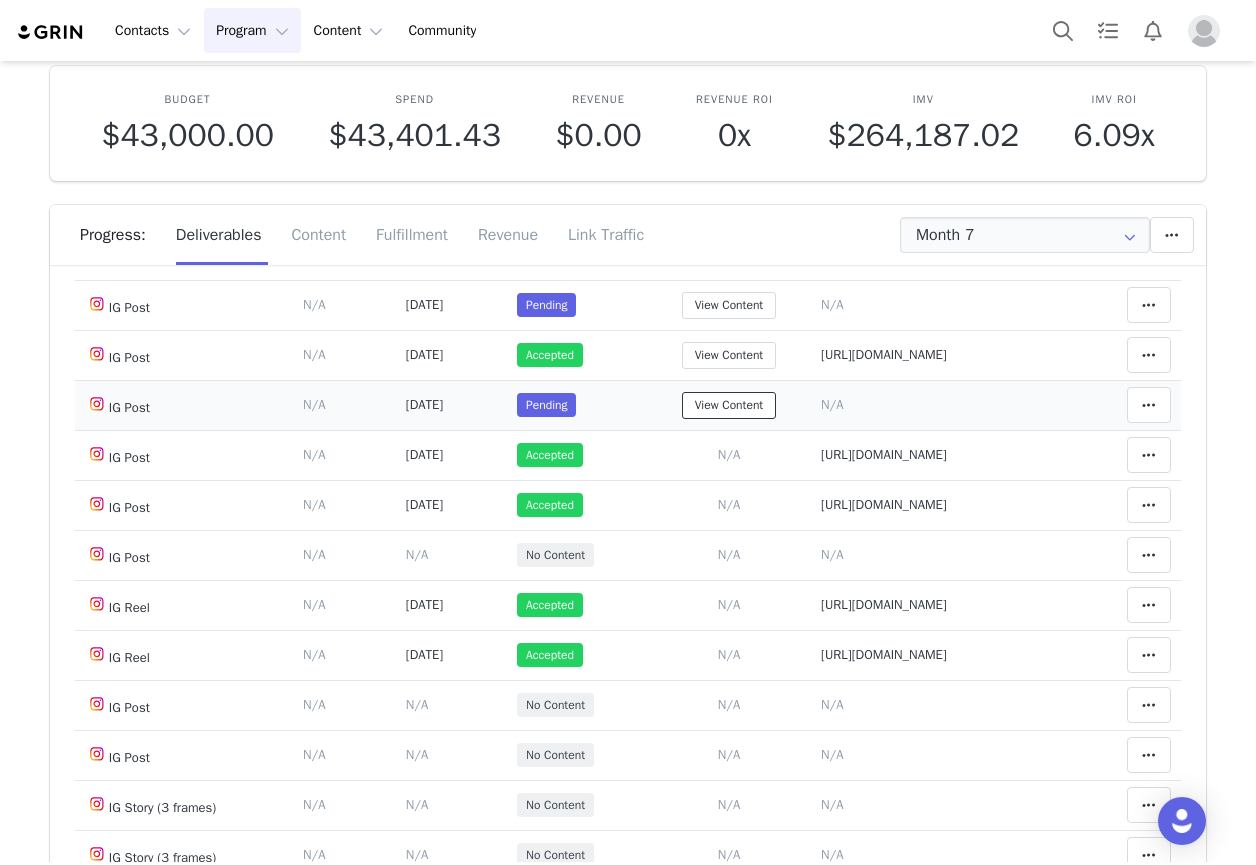 click on "View Content" at bounding box center [729, 405] 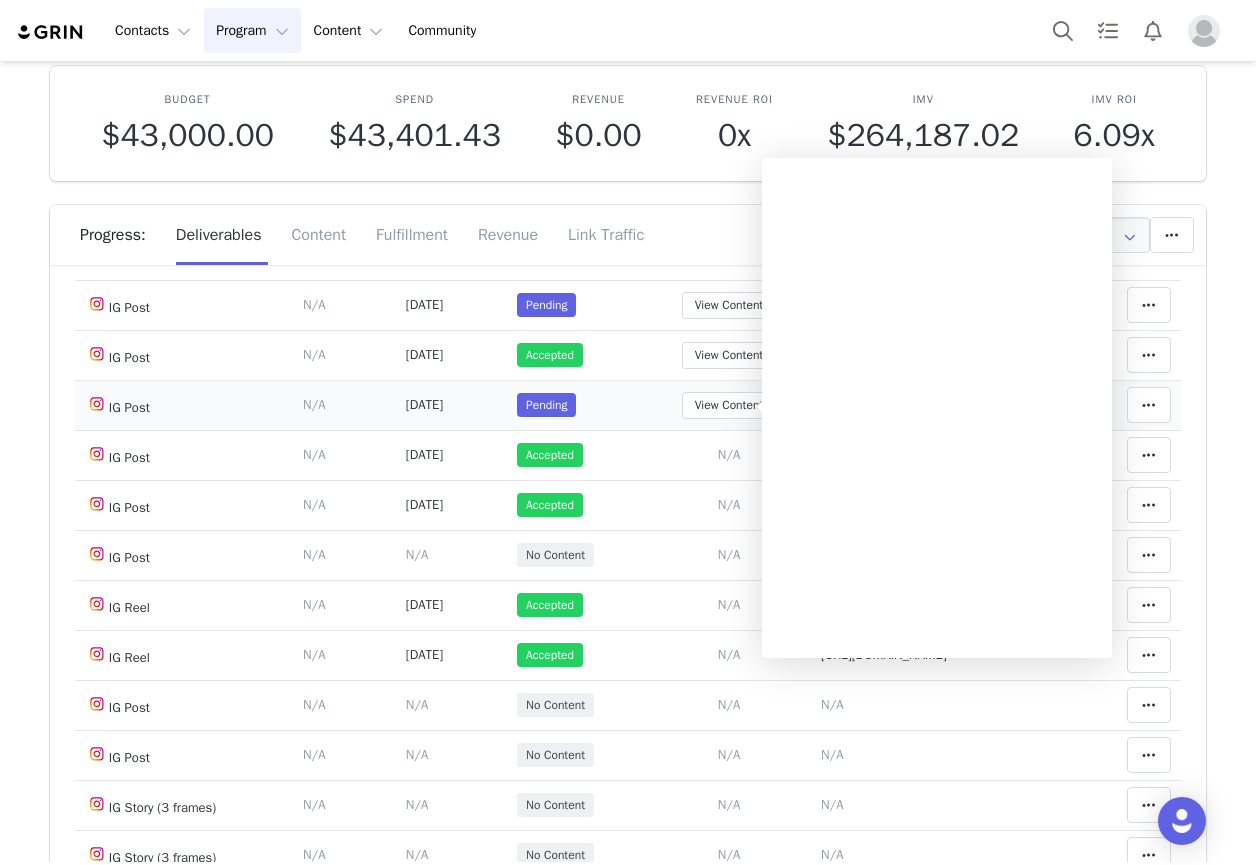 click on "Pending" at bounding box center (576, 405) 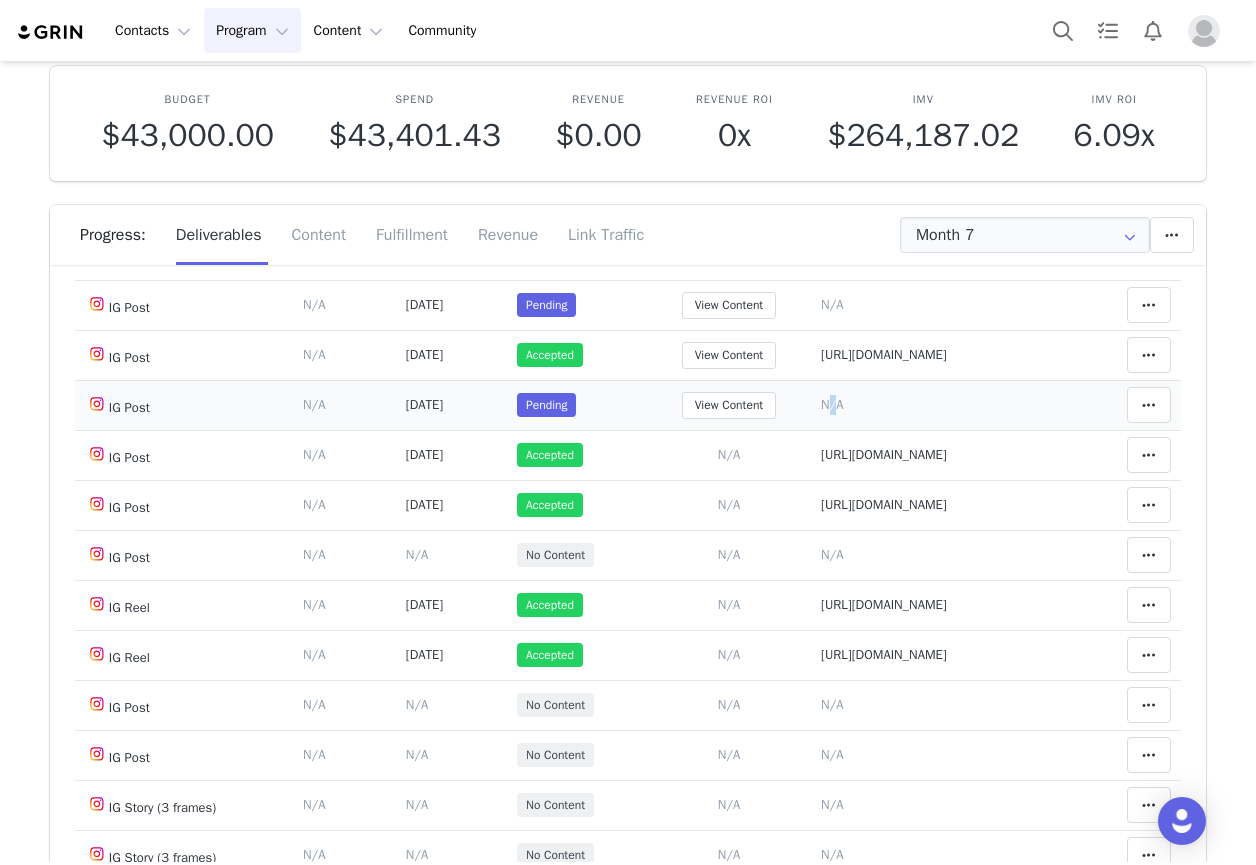 click on "N/A" at bounding box center [832, 404] 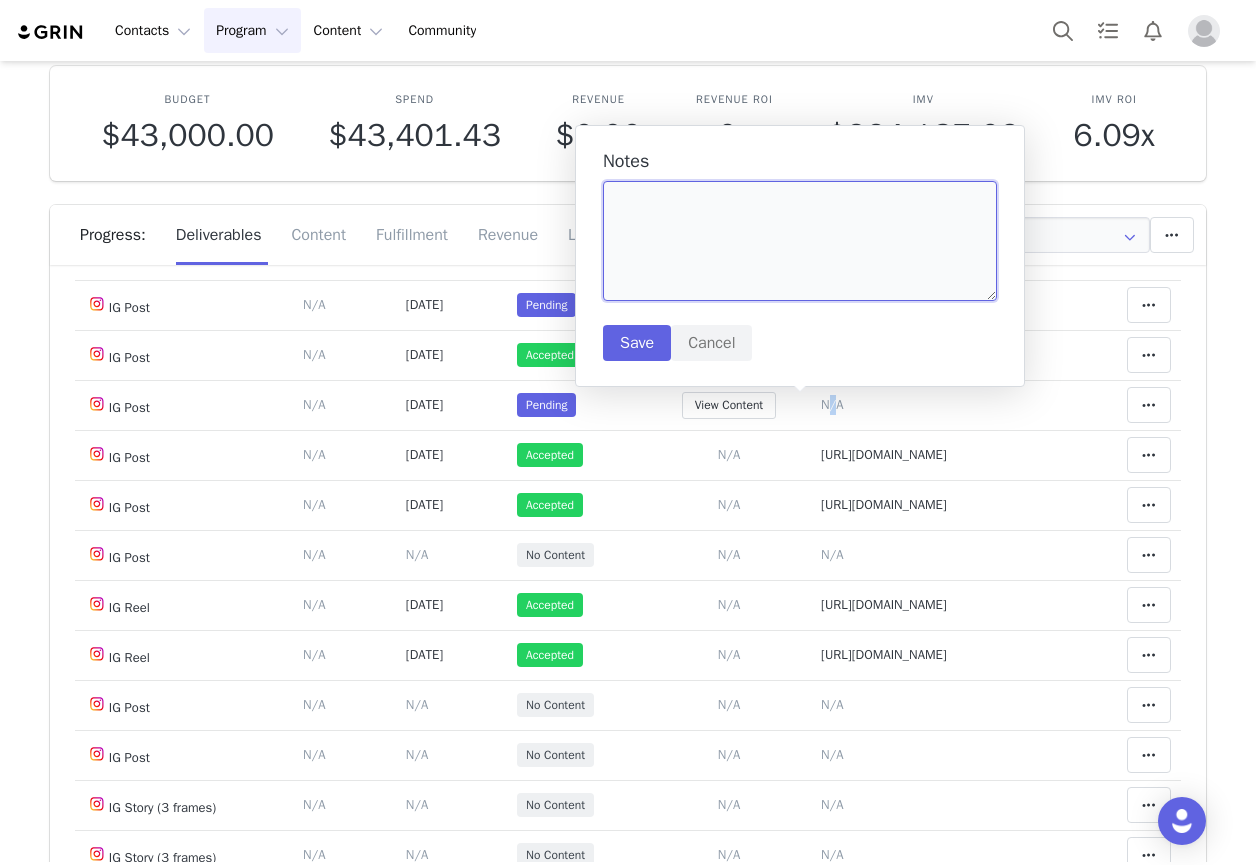 drag, startPoint x: 799, startPoint y: 408, endPoint x: 669, endPoint y: 247, distance: 206.93236 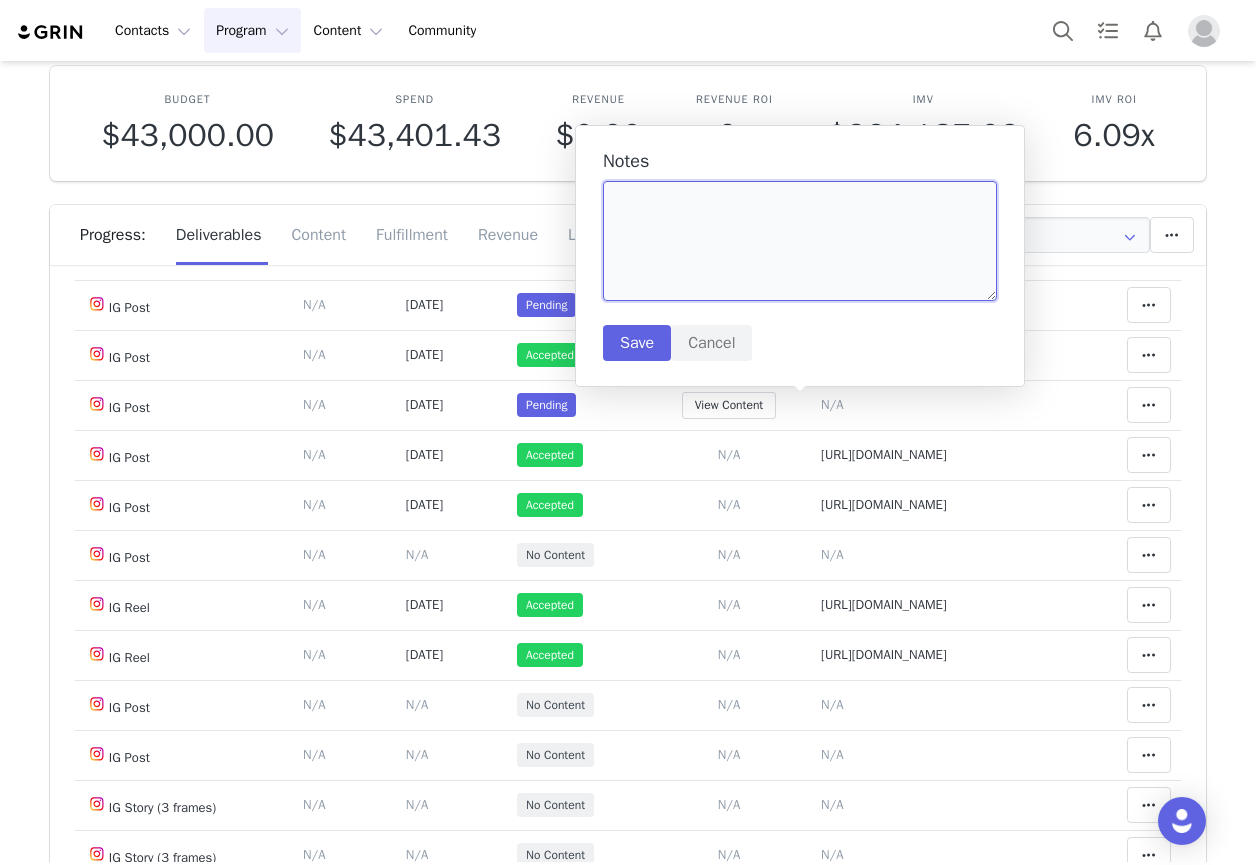 paste on "https://www.instagram.com/p/DL4-rQjRZmy/?img_index=3" 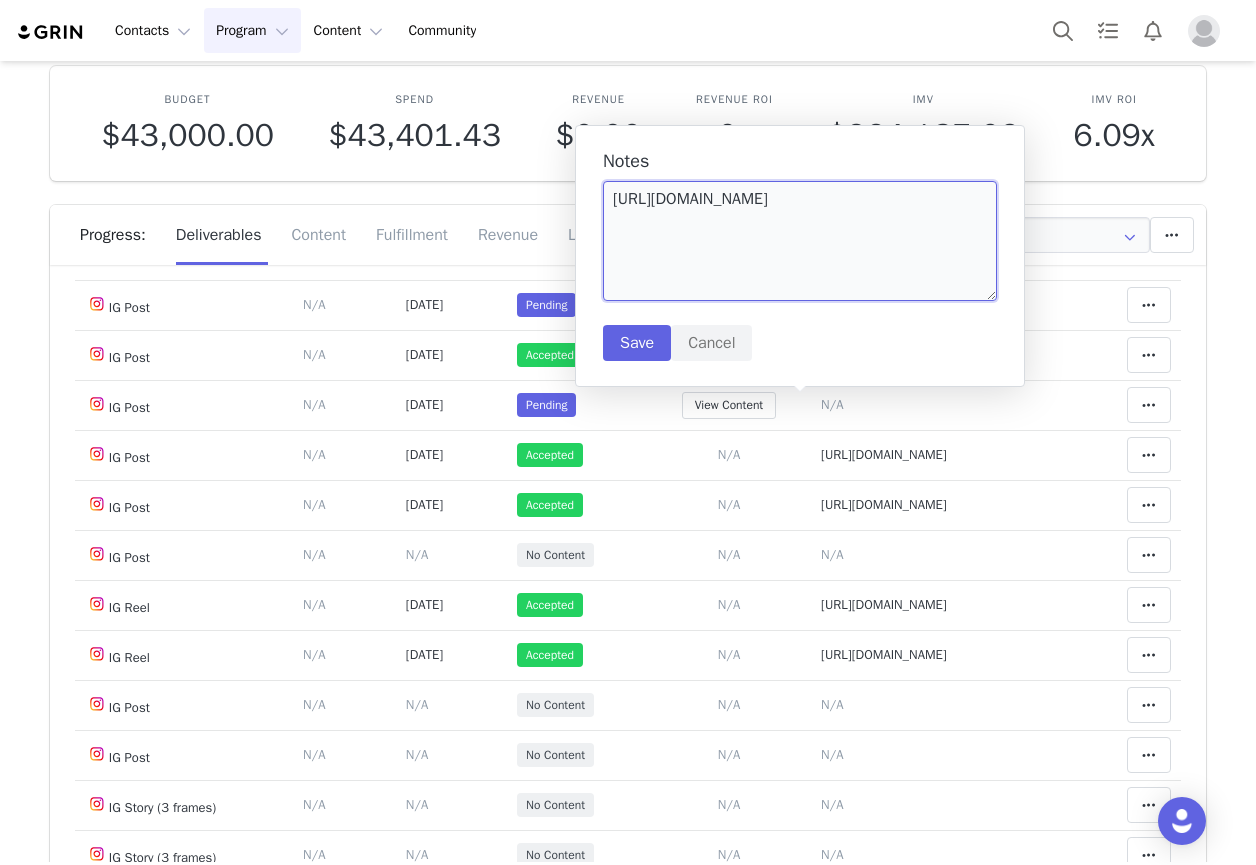 type on "https://www.instagram.com/p/DL4-rQjRZmy/?img_index=3" 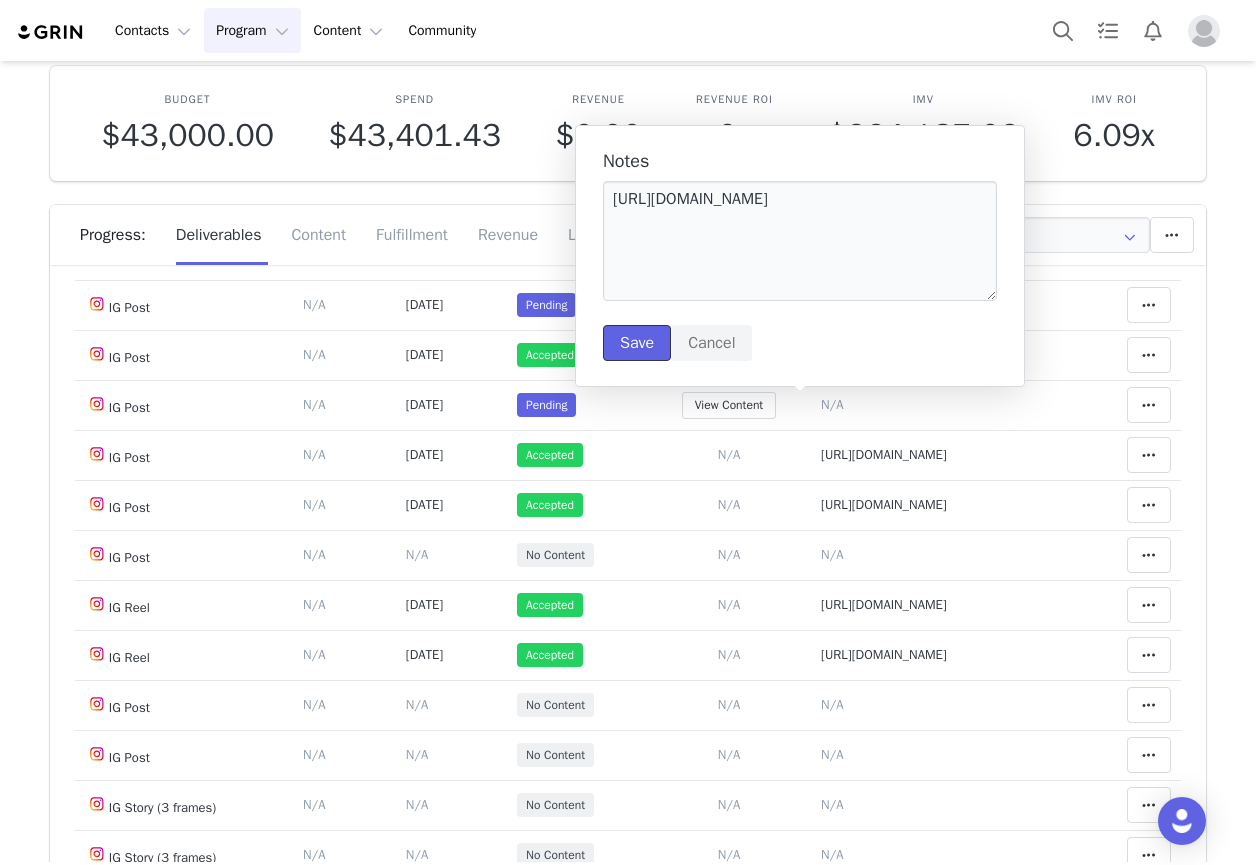 click on "Save" at bounding box center [637, 343] 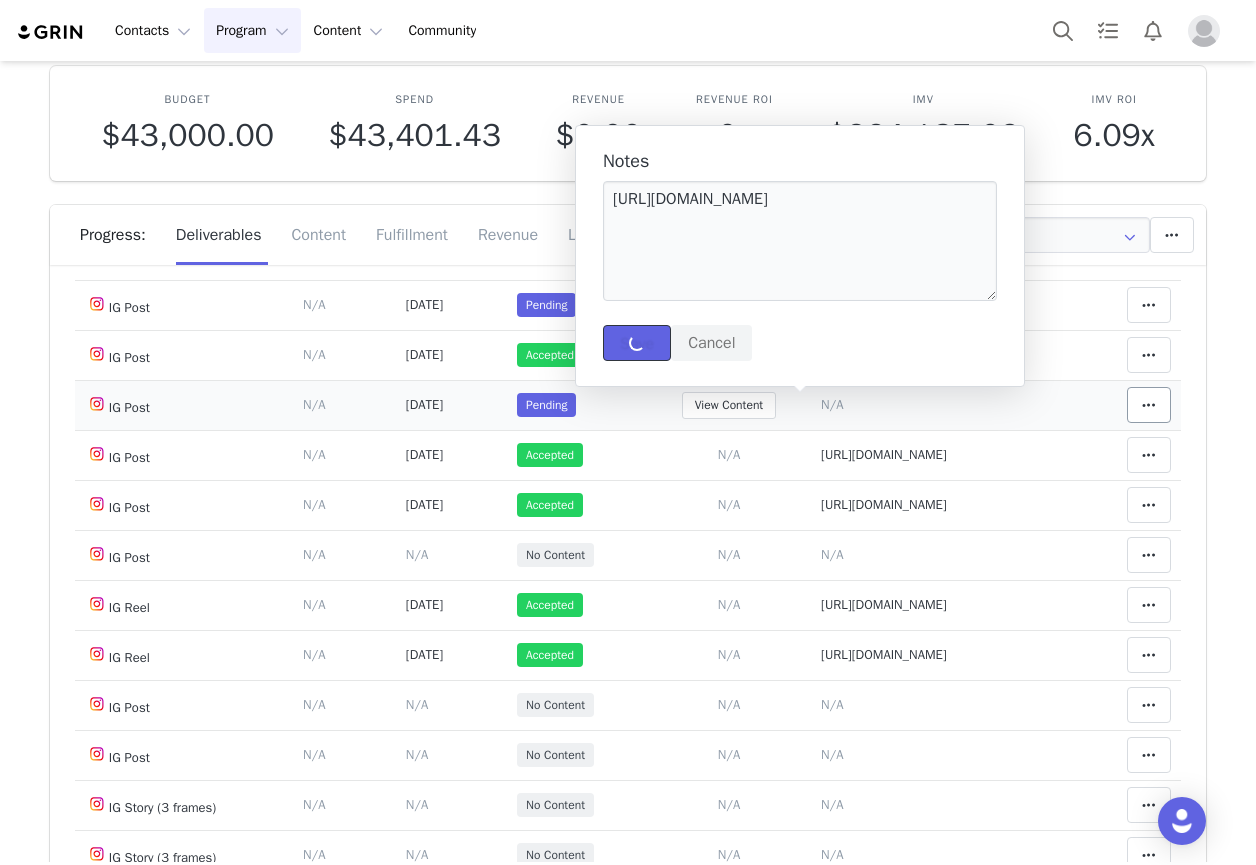 type 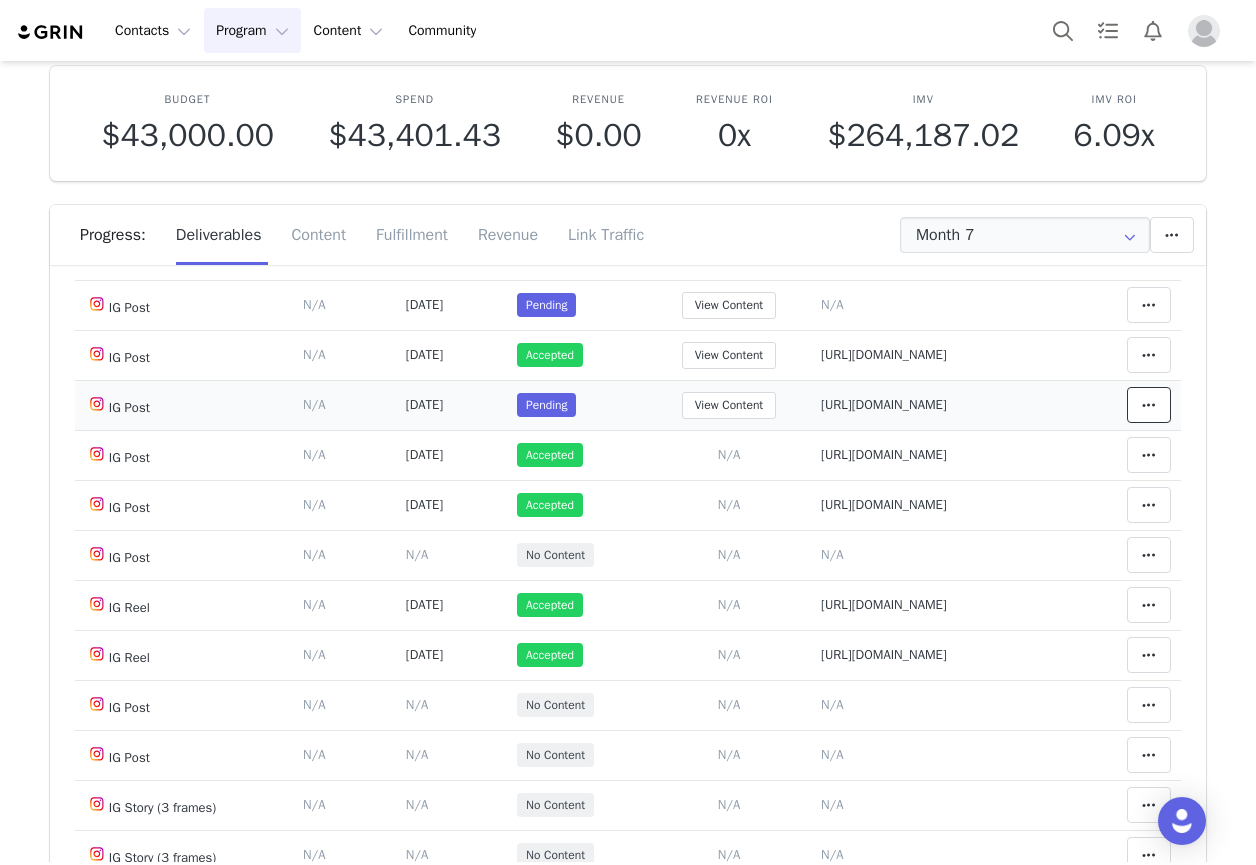 click at bounding box center [1149, 405] 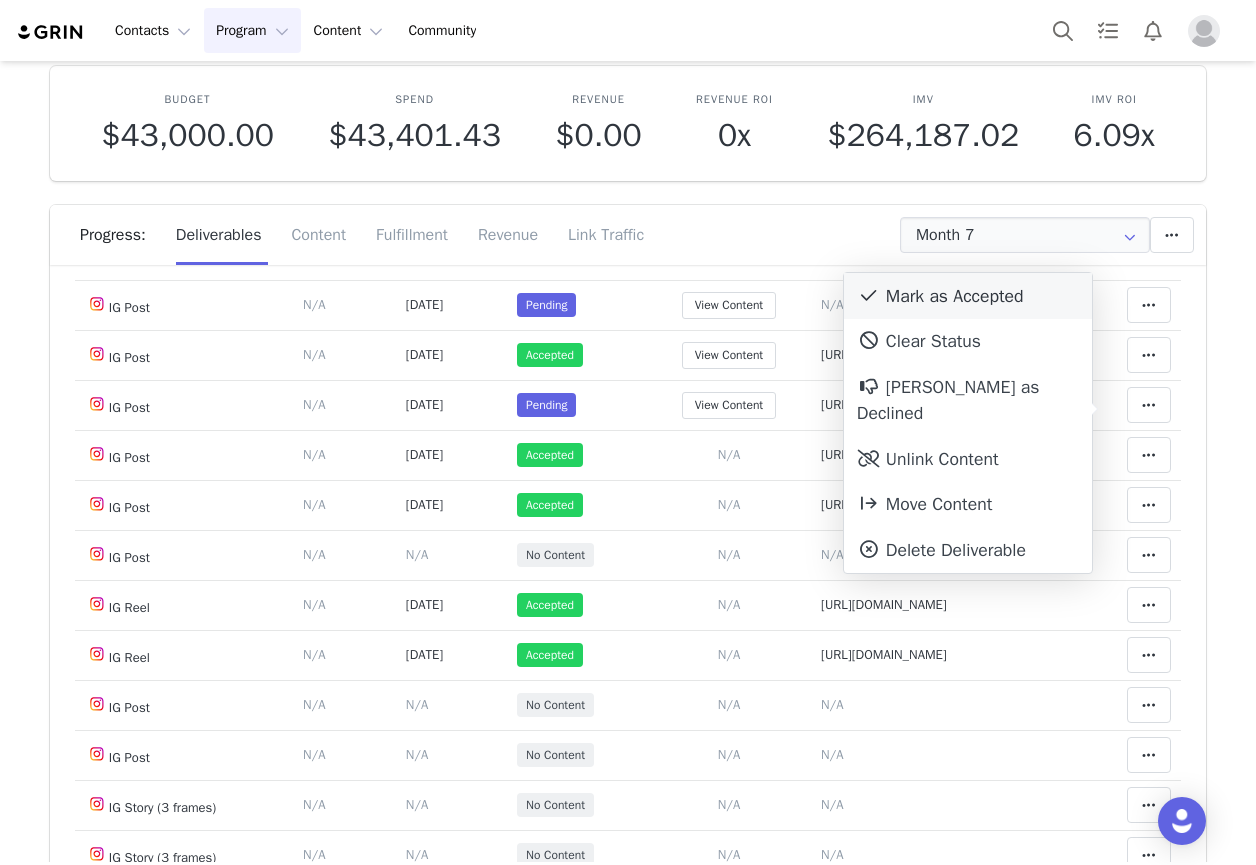 click on "Mark as Accepted" at bounding box center (968, 296) 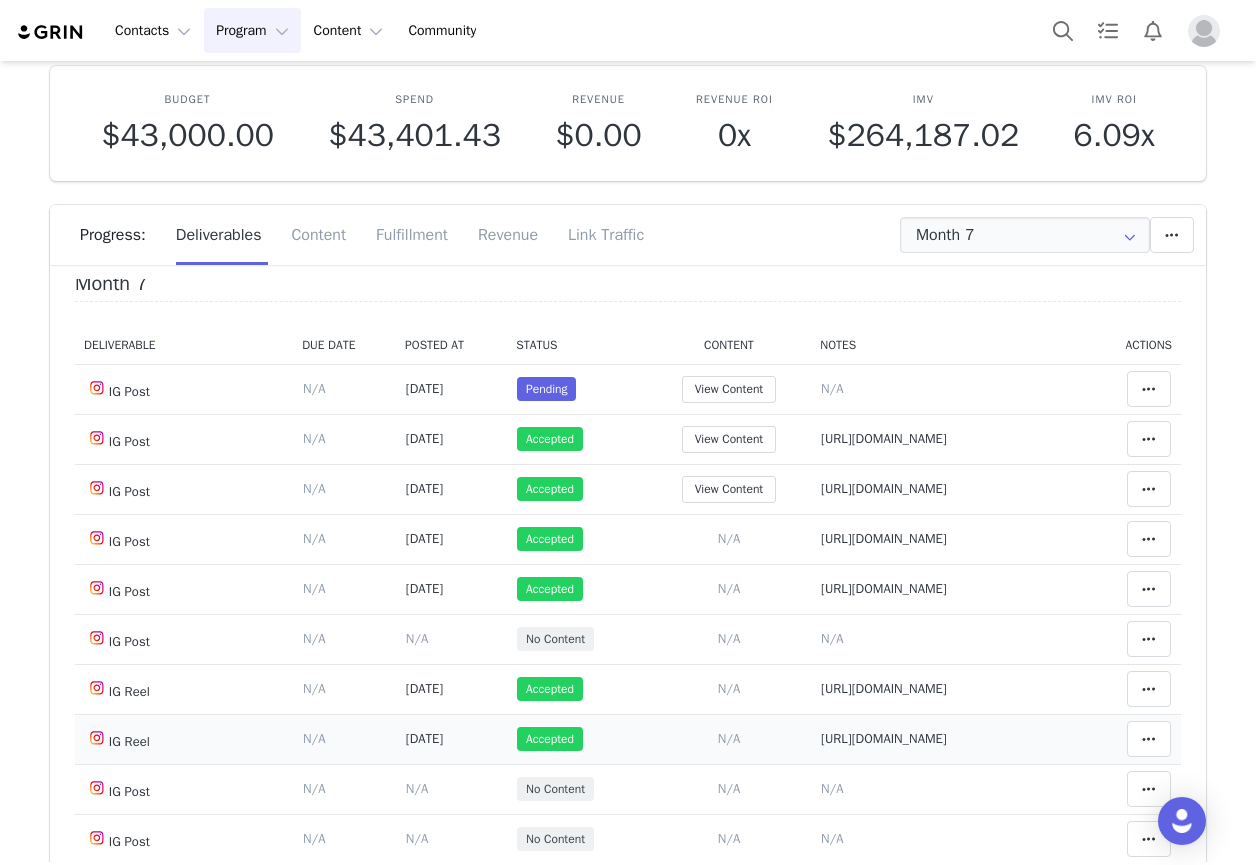 scroll, scrollTop: 0, scrollLeft: 0, axis: both 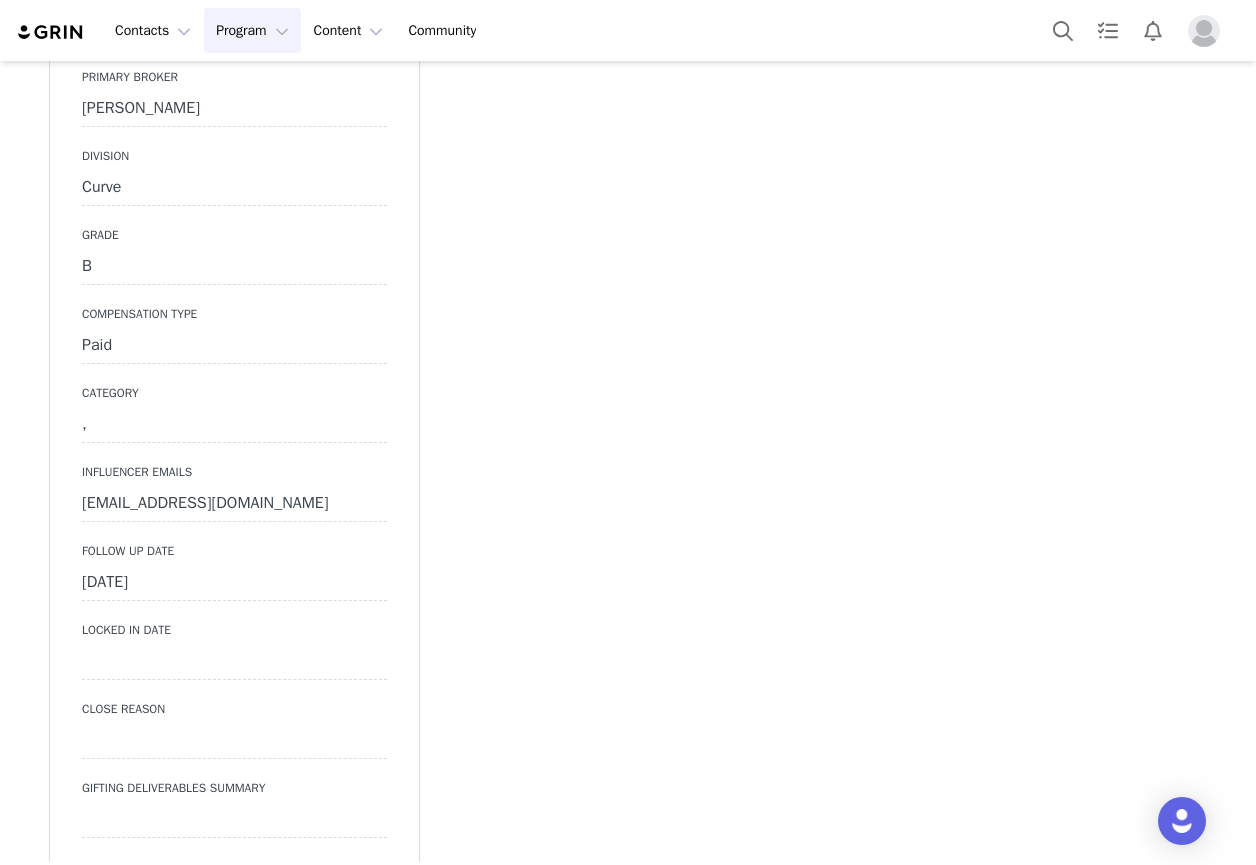 click on "July 2nd, 2025" at bounding box center [234, 583] 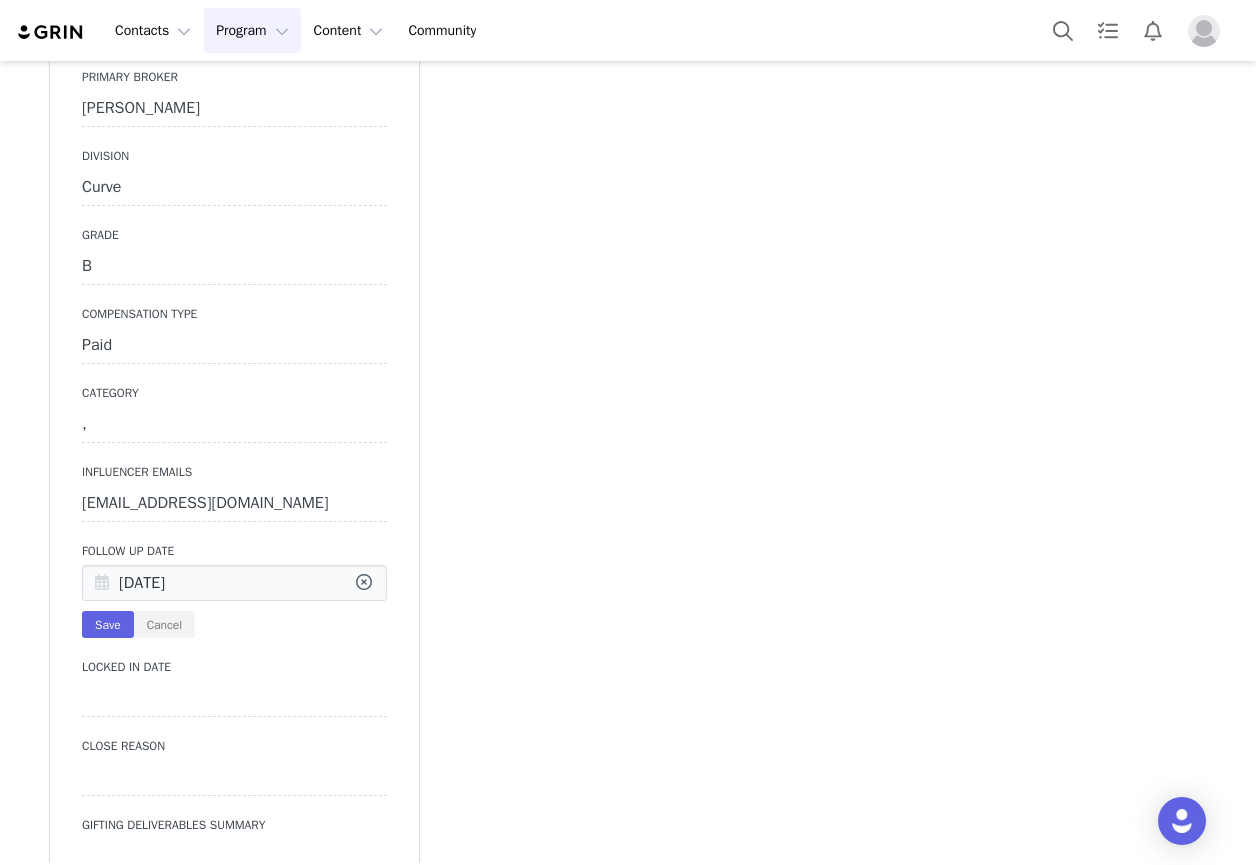 drag, startPoint x: 124, startPoint y: 548, endPoint x: 97, endPoint y: 548, distance: 27 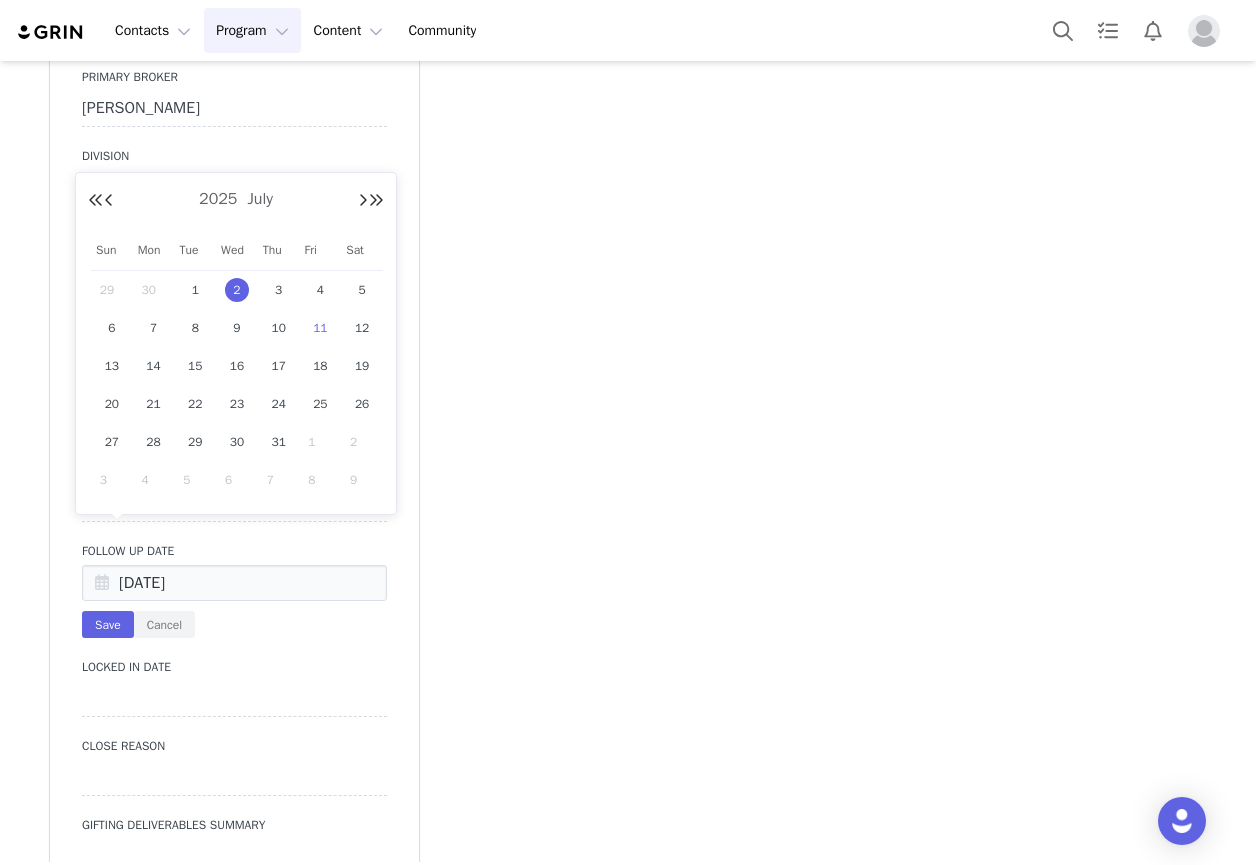 click on "11" at bounding box center [320, 328] 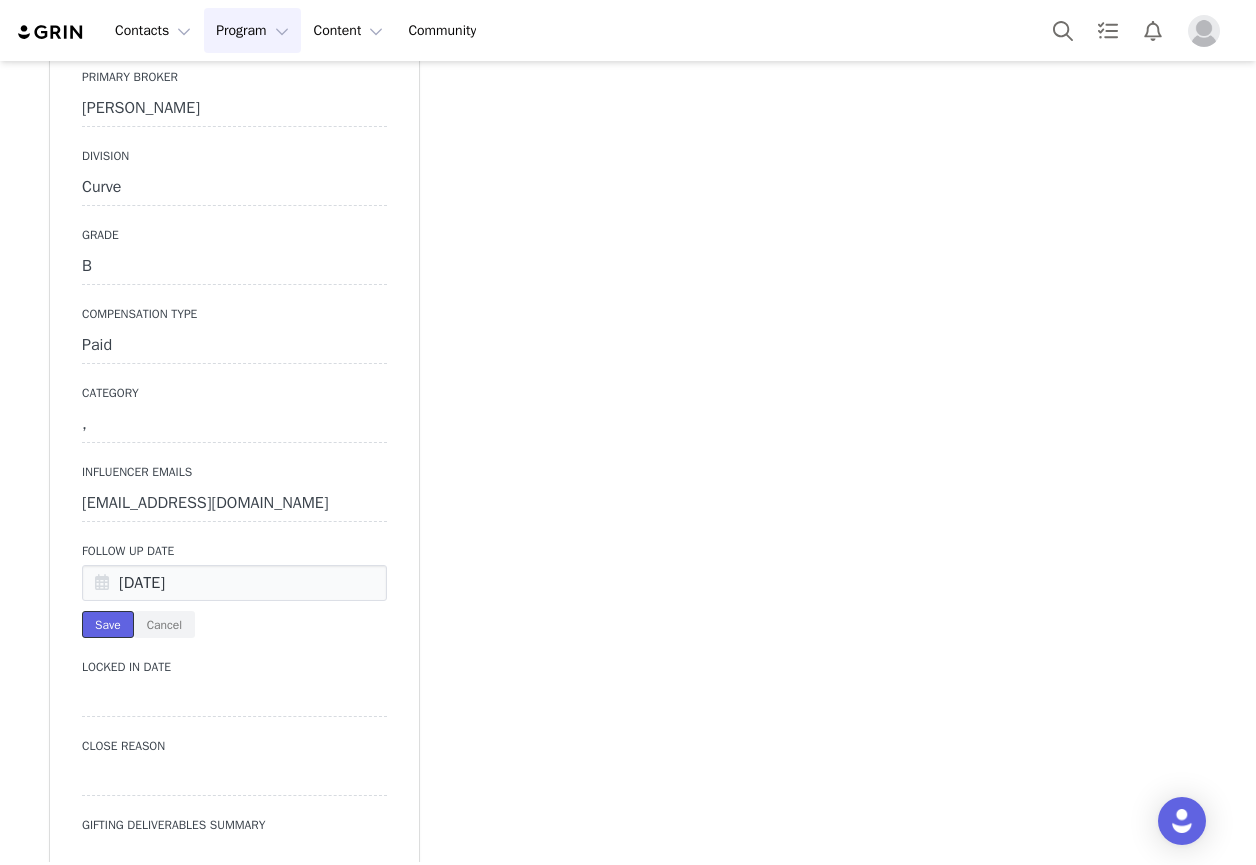 drag, startPoint x: 95, startPoint y: 585, endPoint x: 105, endPoint y: 582, distance: 10.440307 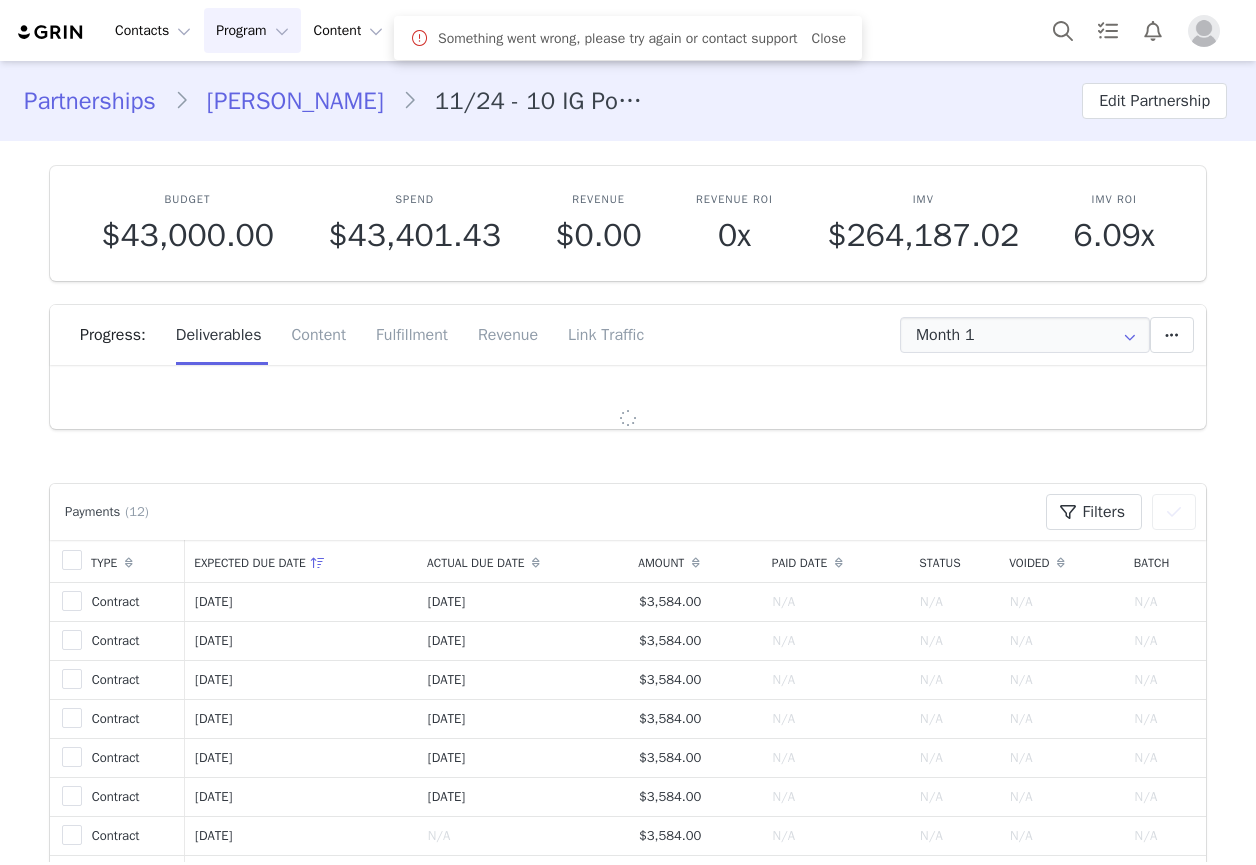 scroll, scrollTop: 0, scrollLeft: 0, axis: both 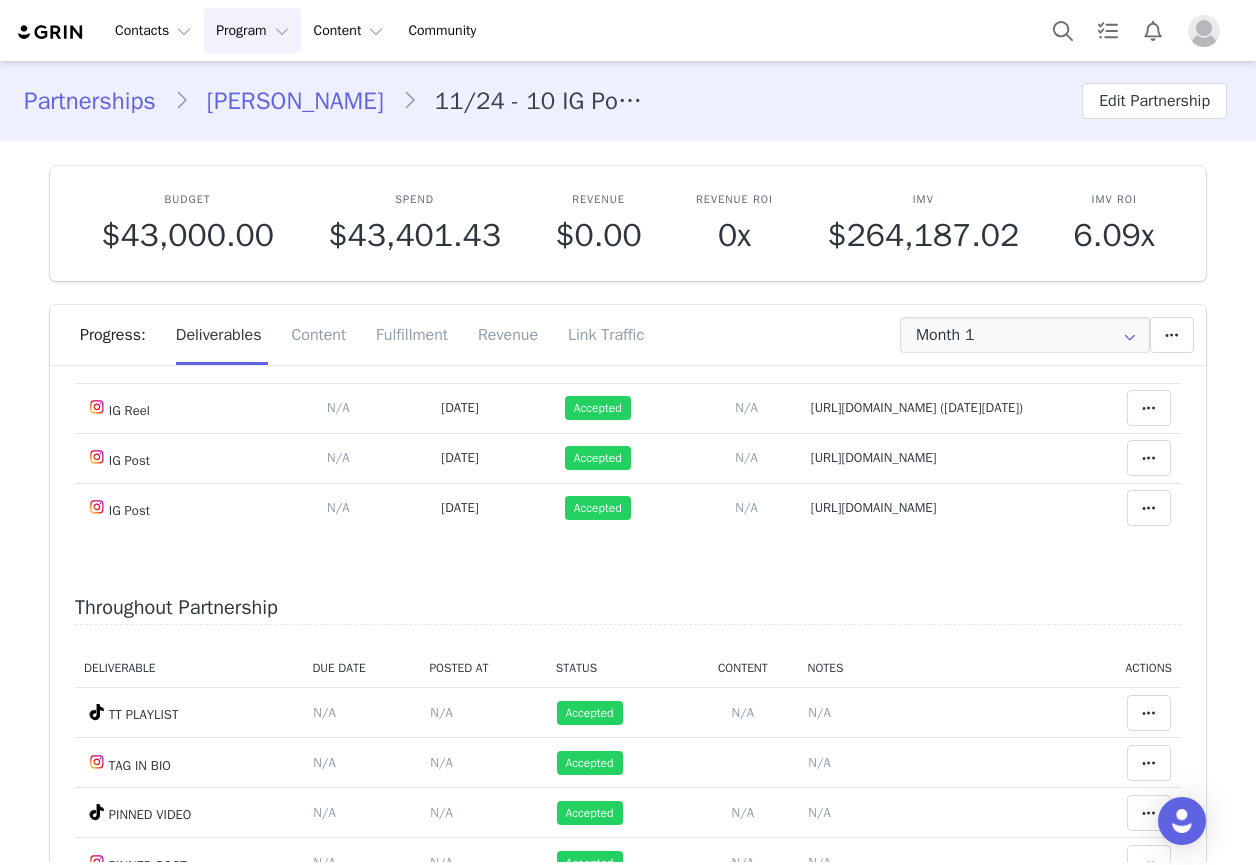 click on "Program Program" at bounding box center [252, 30] 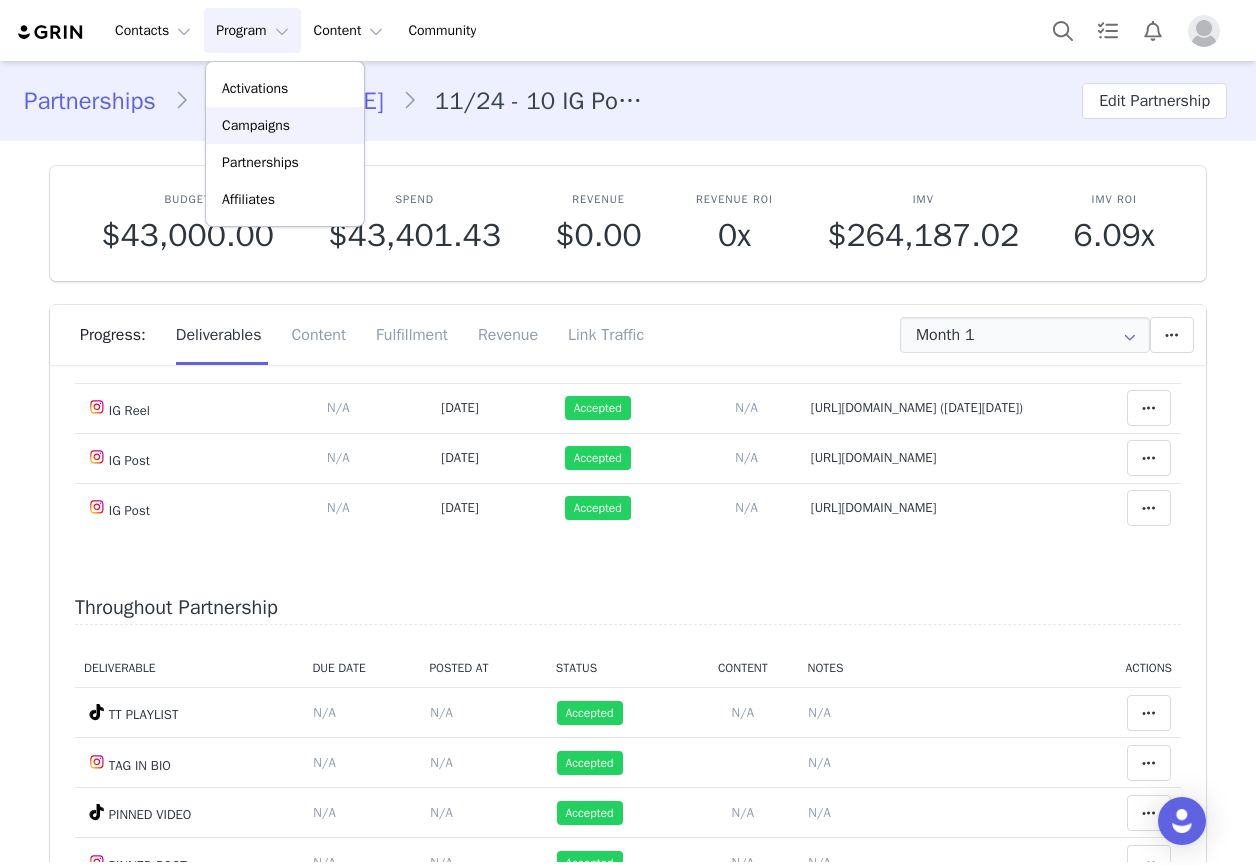 click on "Campaigns" at bounding box center [256, 125] 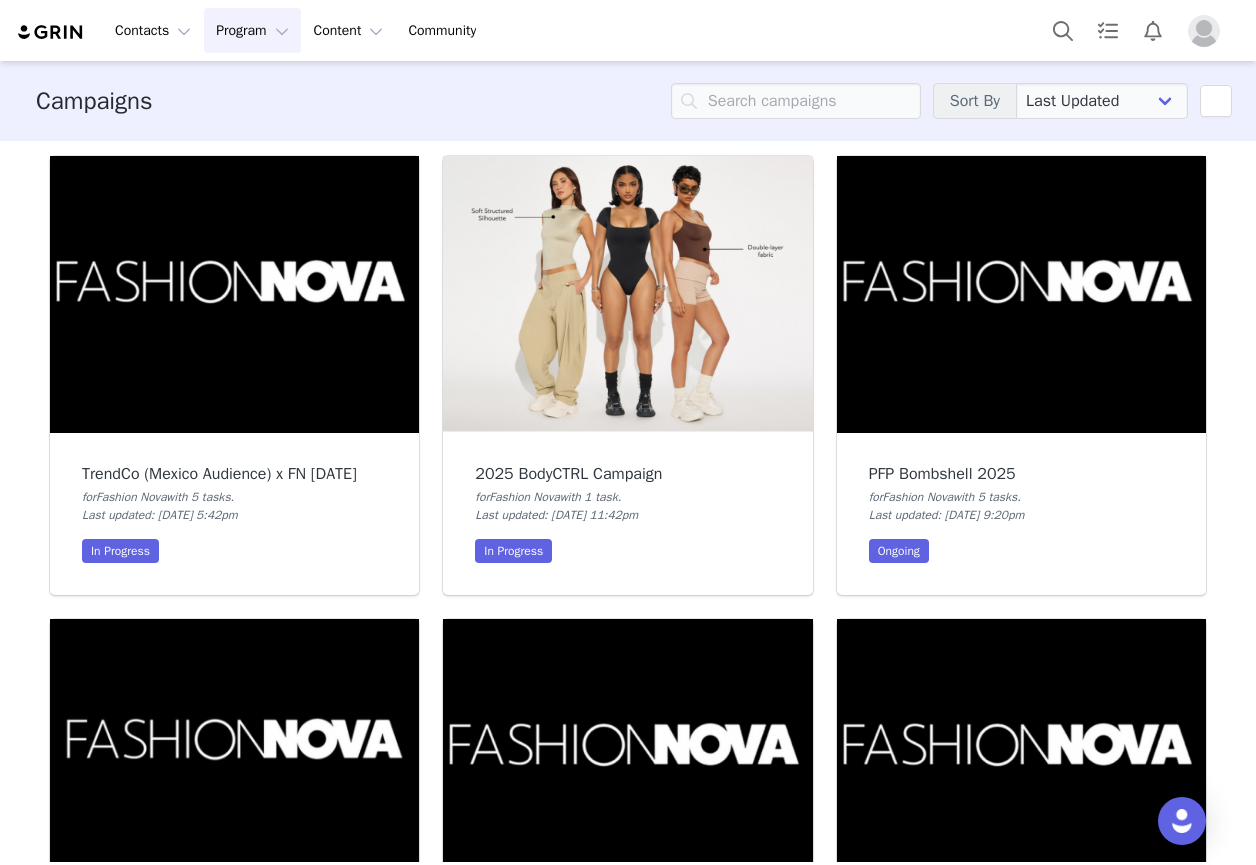 click at bounding box center (627, 294) 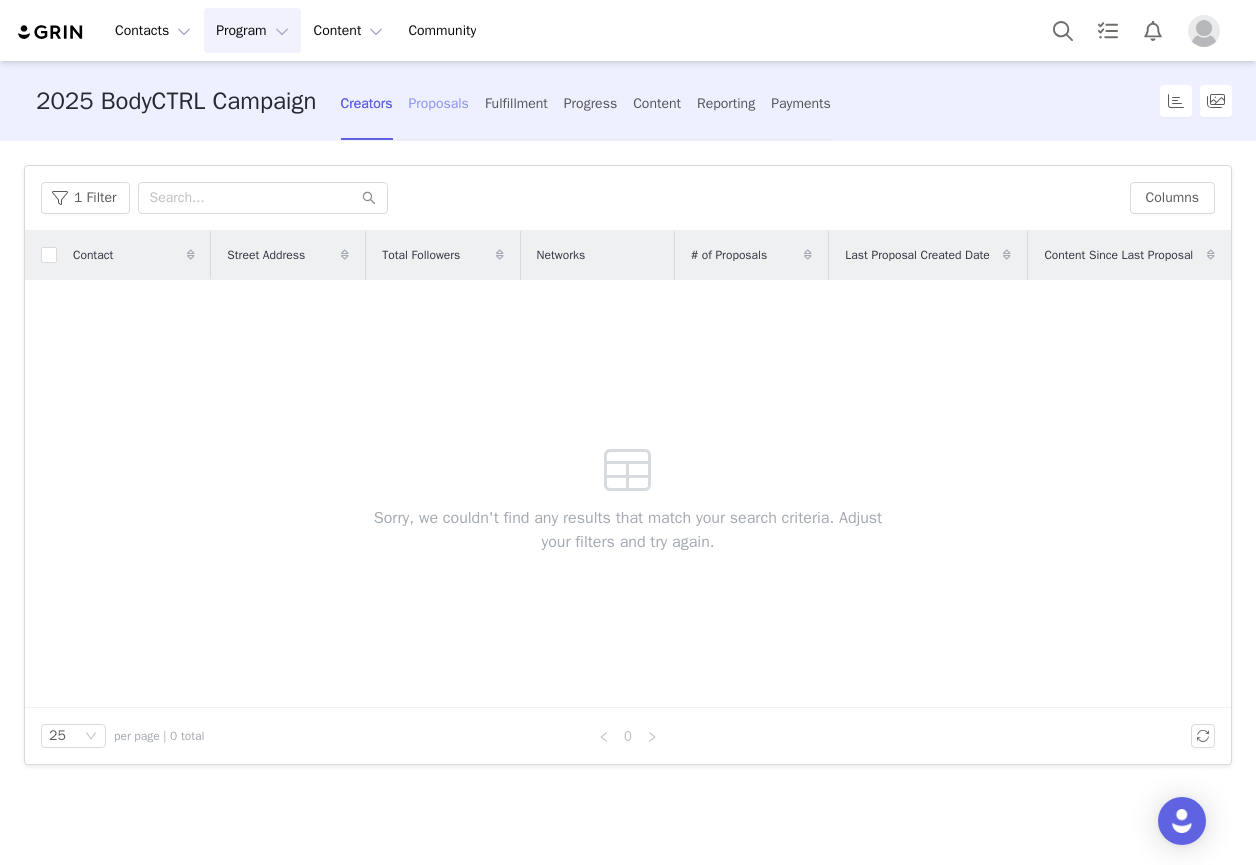 click on "Proposals" at bounding box center (439, 103) 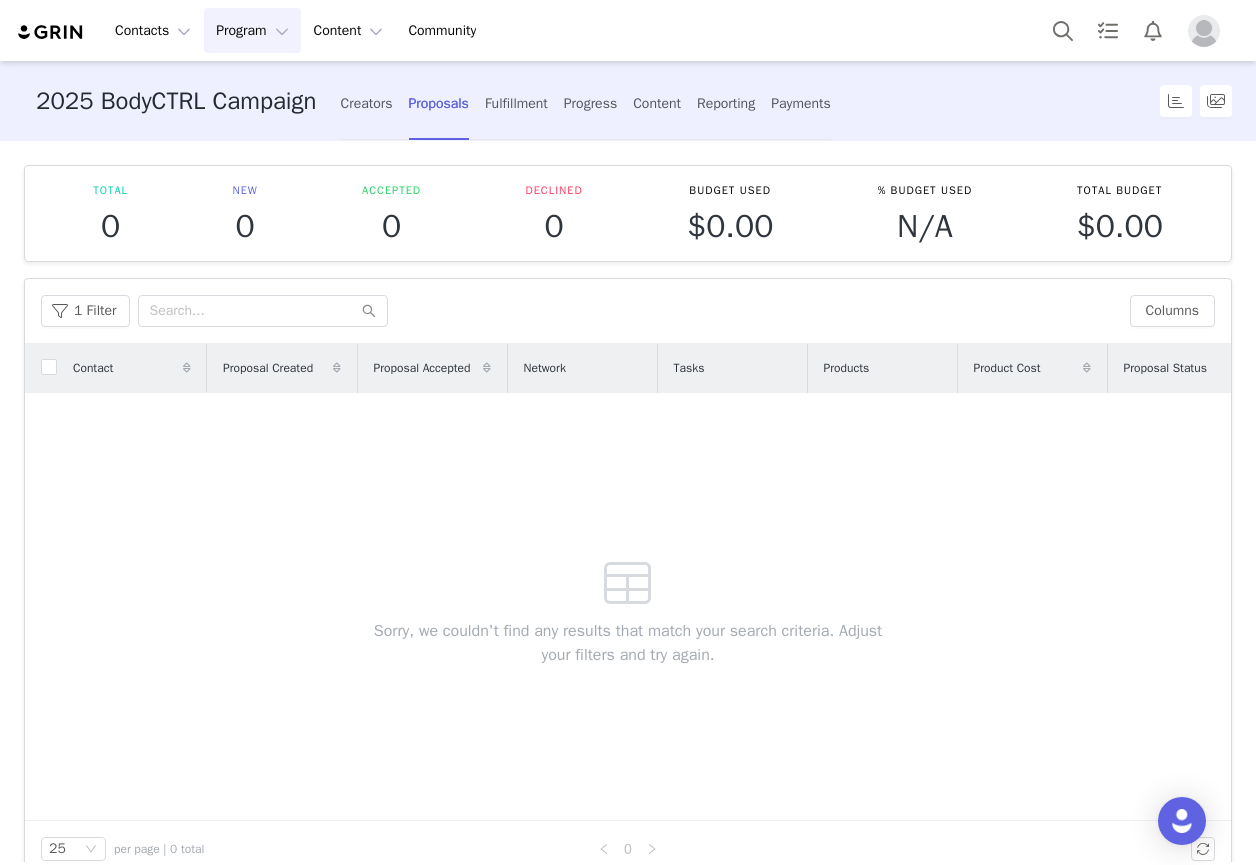 click on "Program Program" at bounding box center (252, 30) 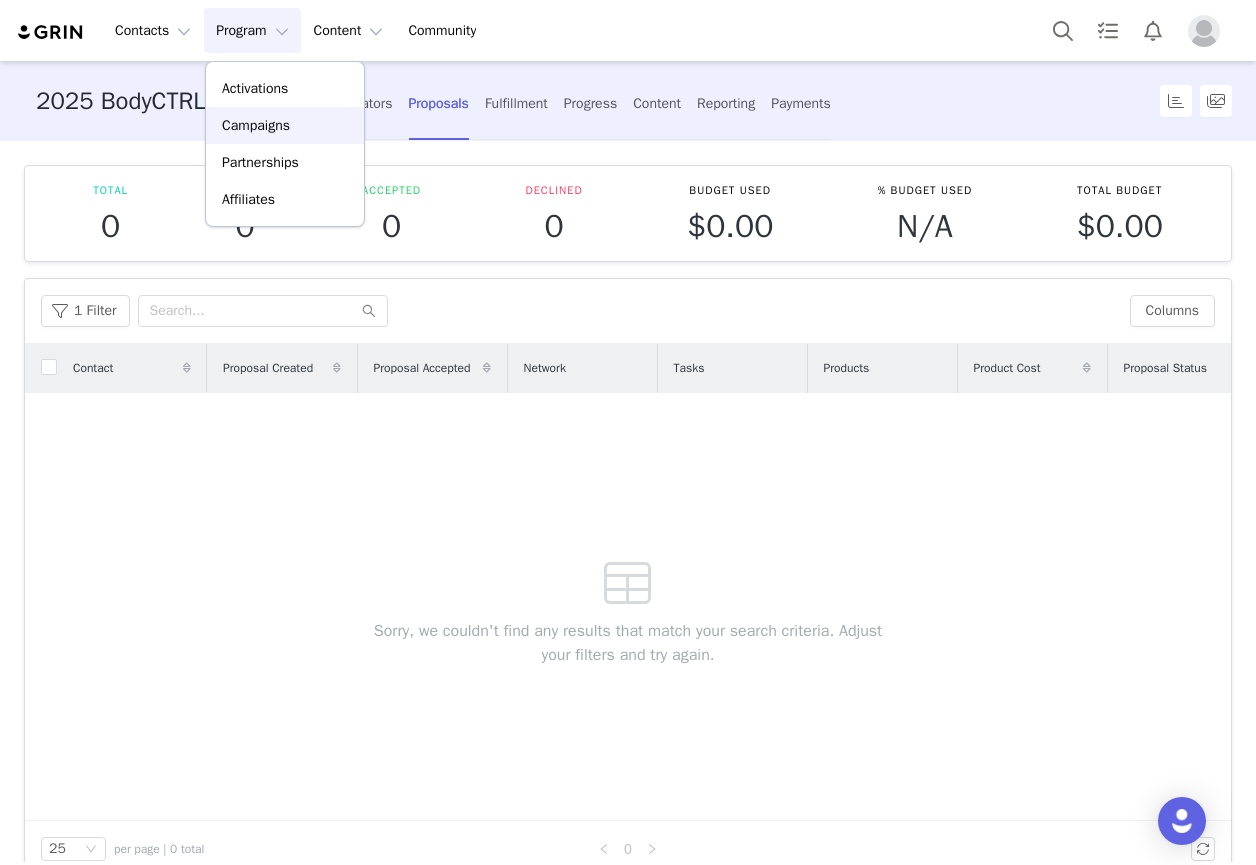 click on "Campaigns" at bounding box center (285, 125) 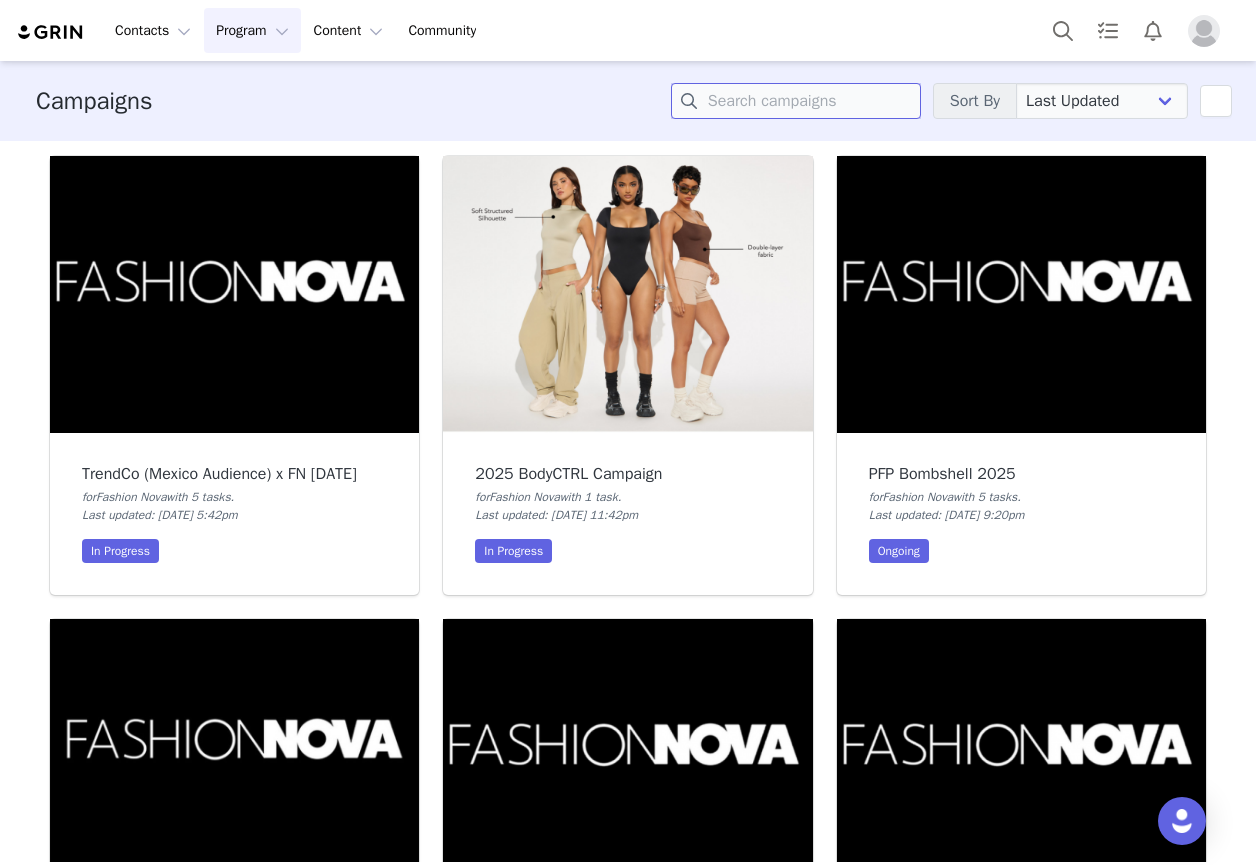 click at bounding box center (796, 101) 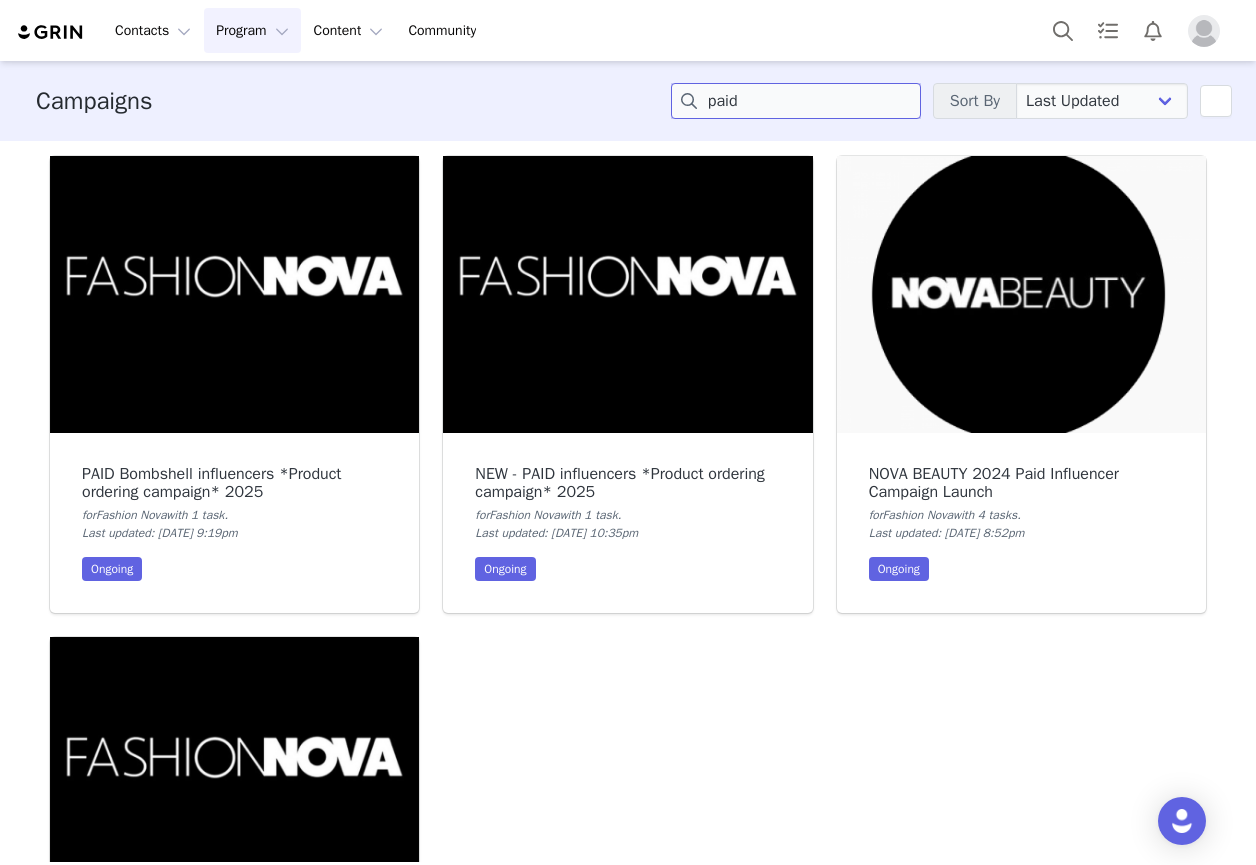type on "paid" 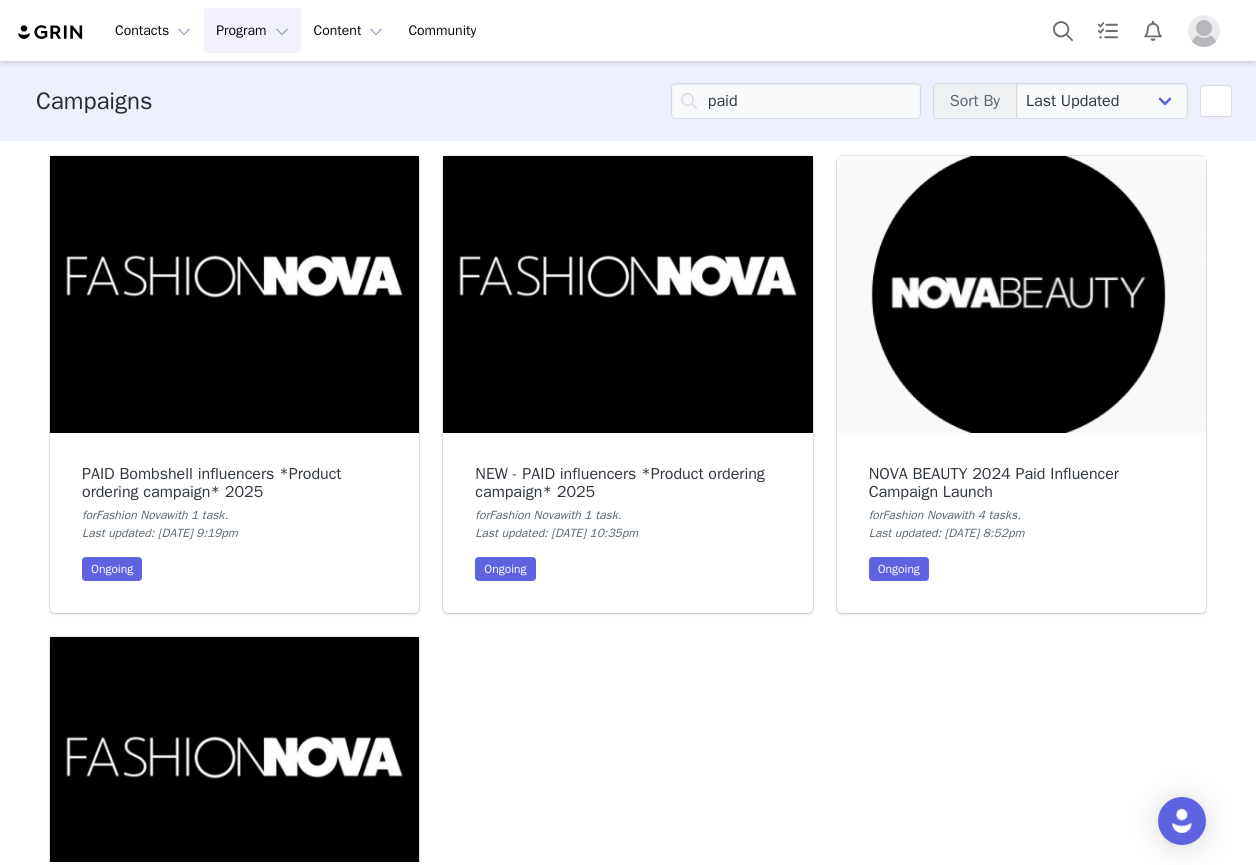 click at bounding box center (627, 294) 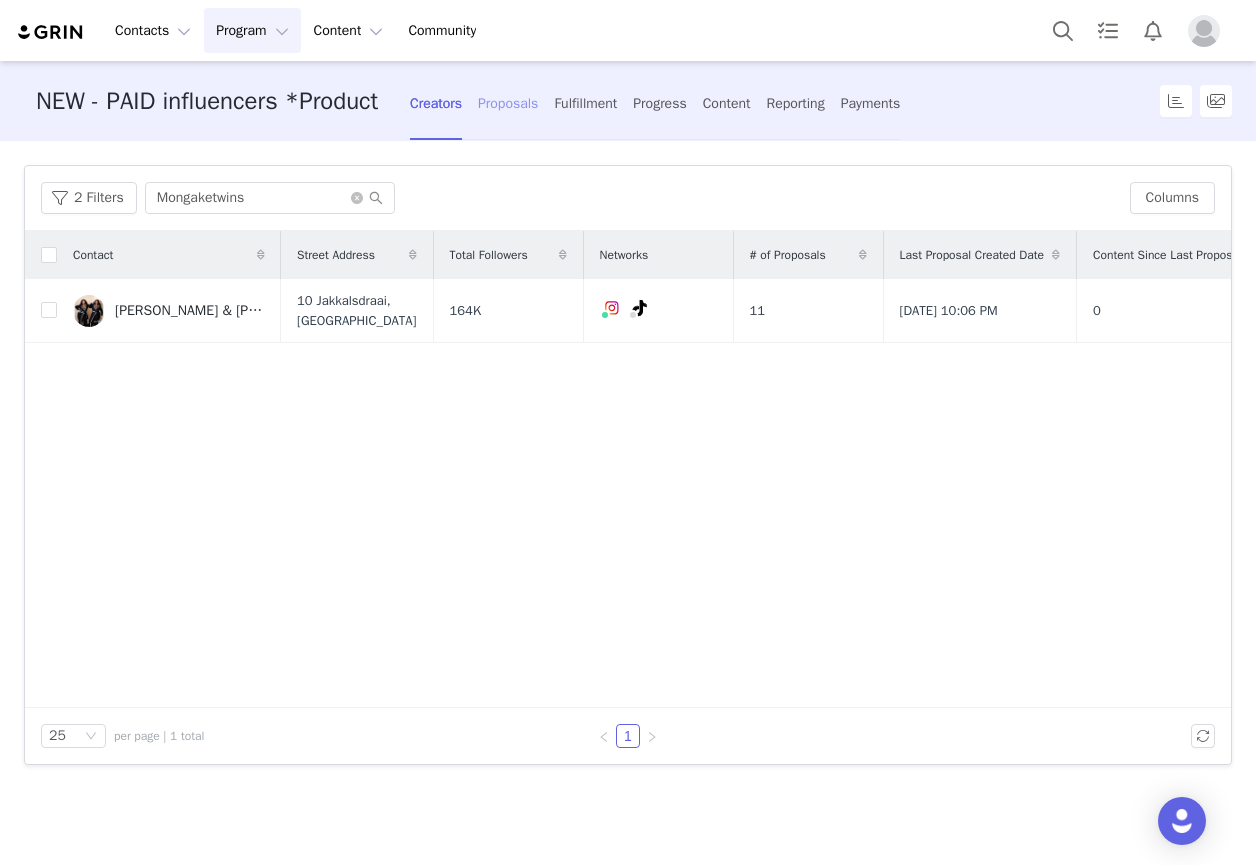 click on "Proposals" at bounding box center (508, 103) 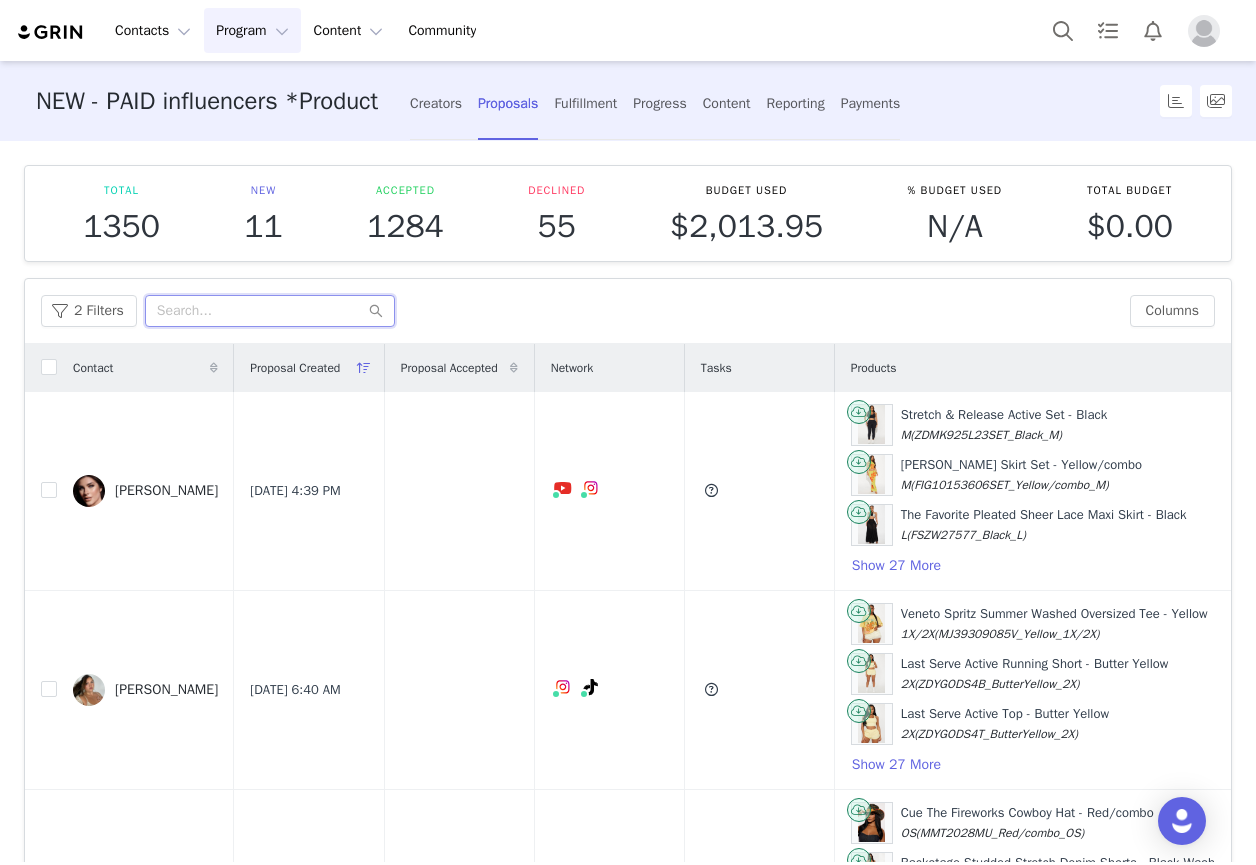 click at bounding box center [270, 311] 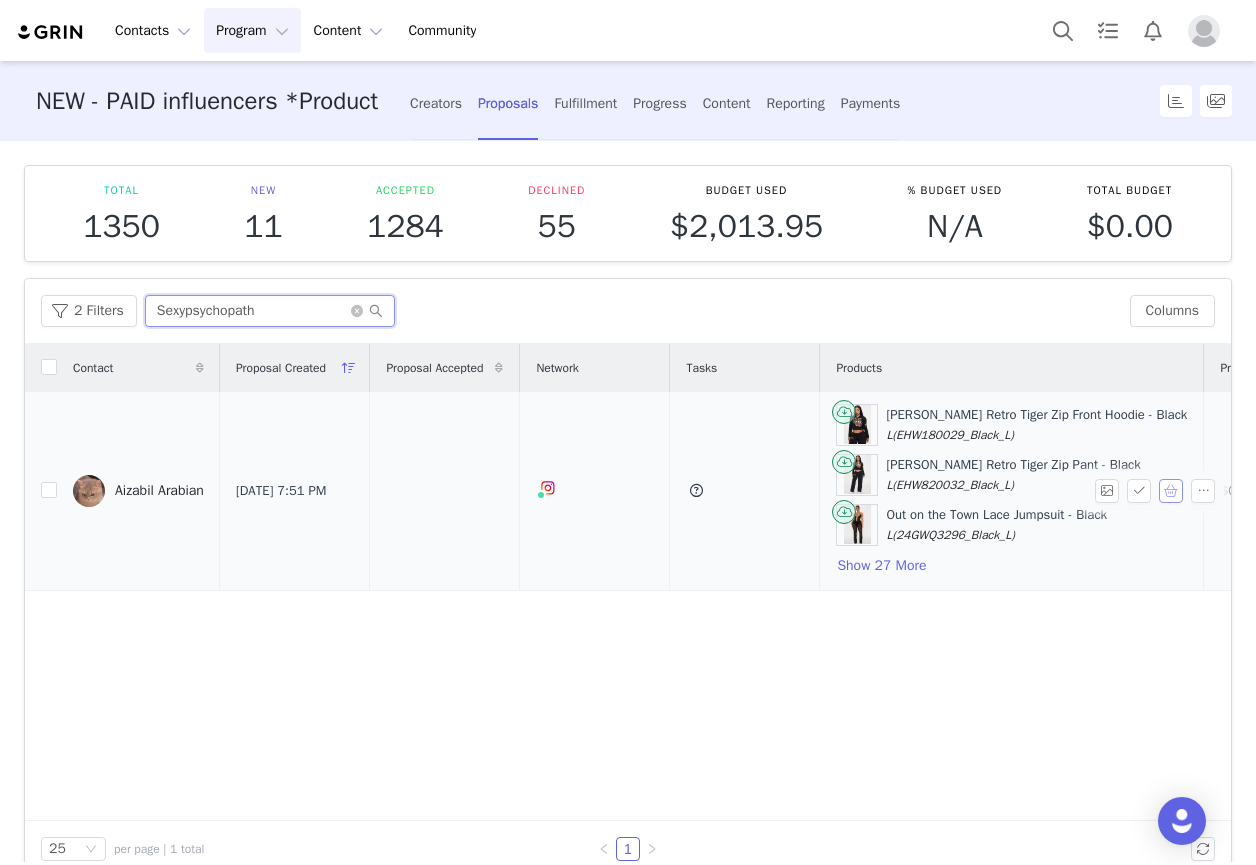type on "Sexypsychopath" 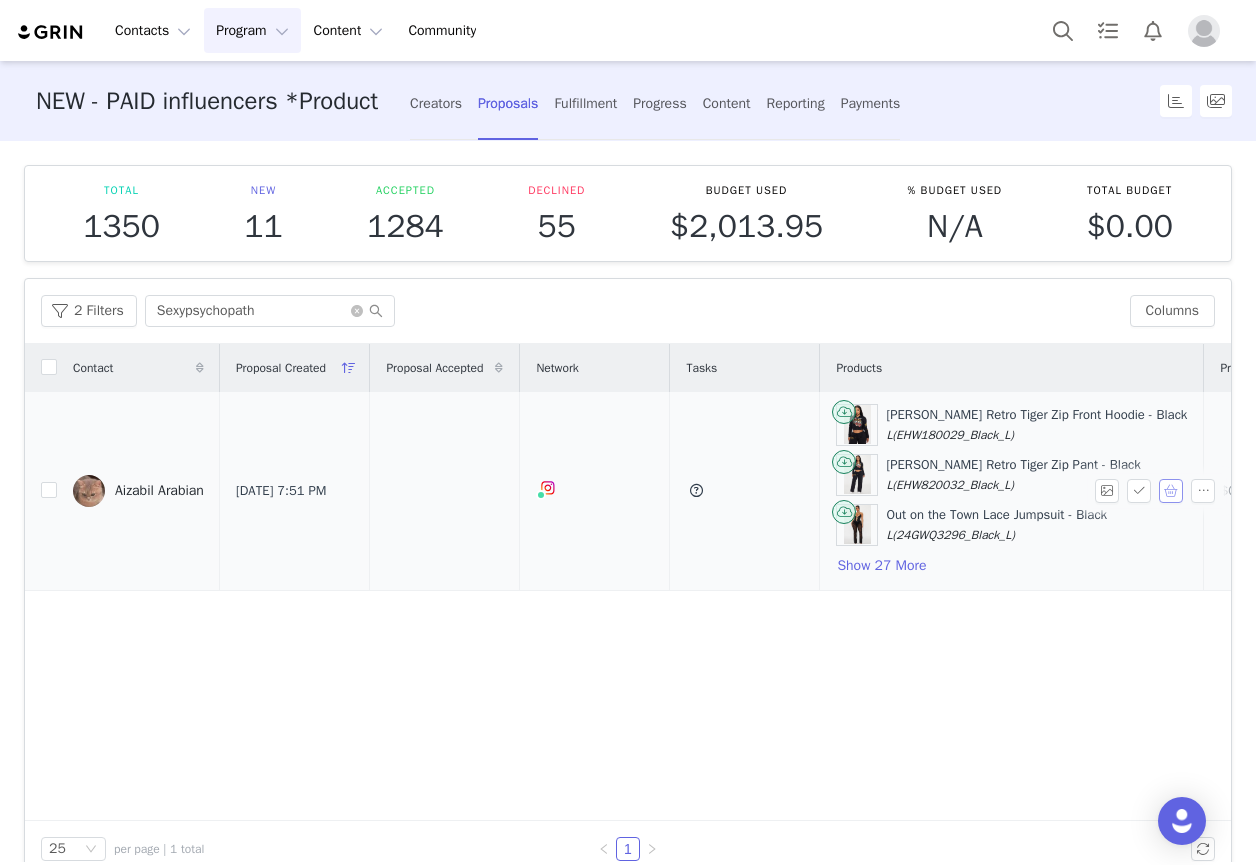 click at bounding box center (1171, 491) 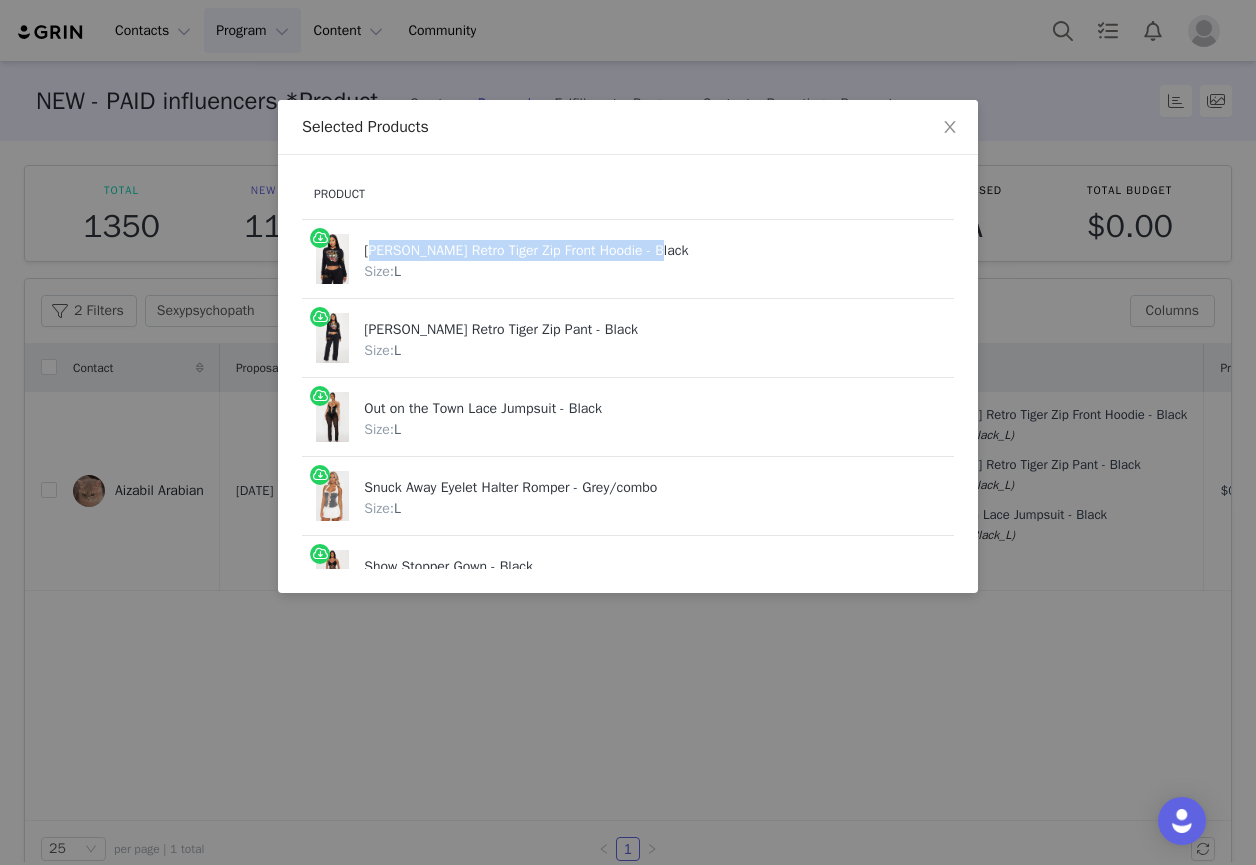 drag, startPoint x: 647, startPoint y: 246, endPoint x: 362, endPoint y: 256, distance: 285.17538 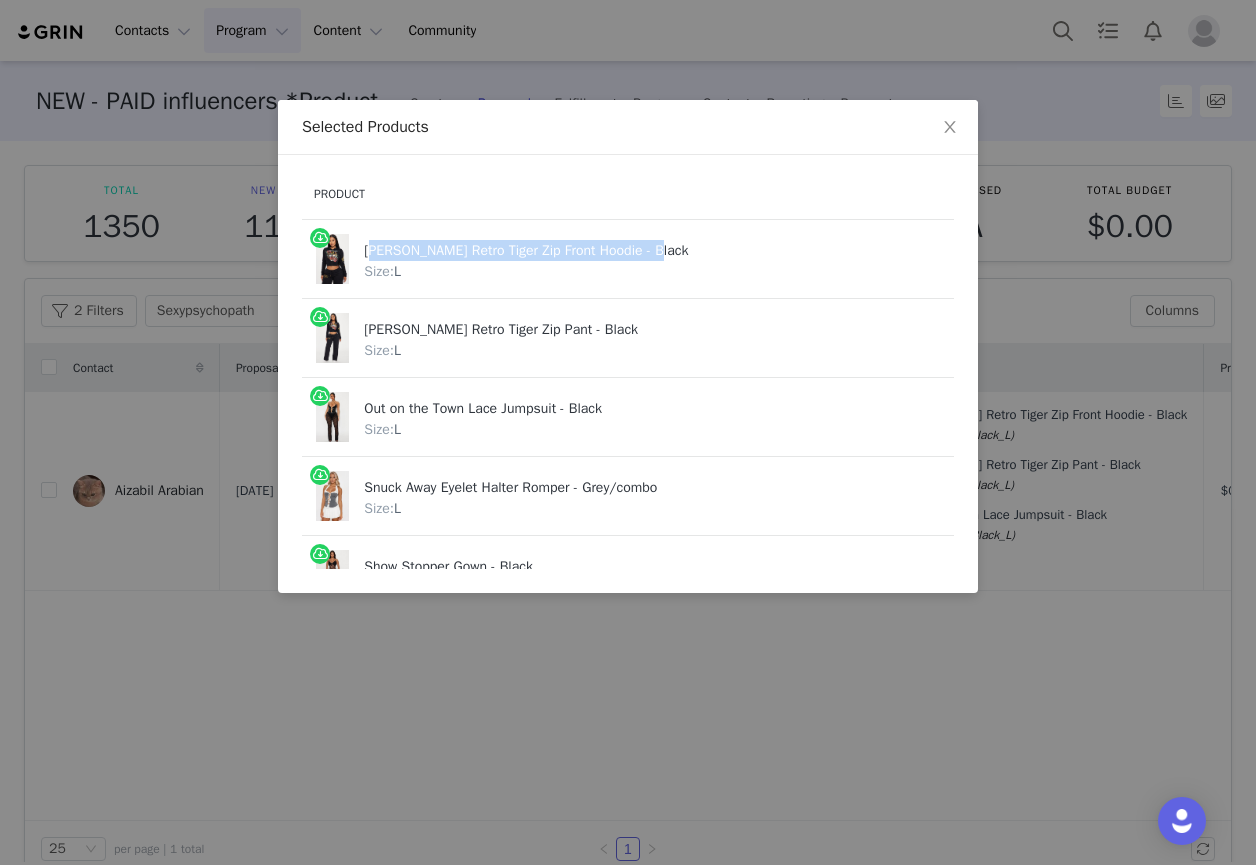 copy on "Ed Hardy Retro Tiger Zip Front Hoodie - Black" 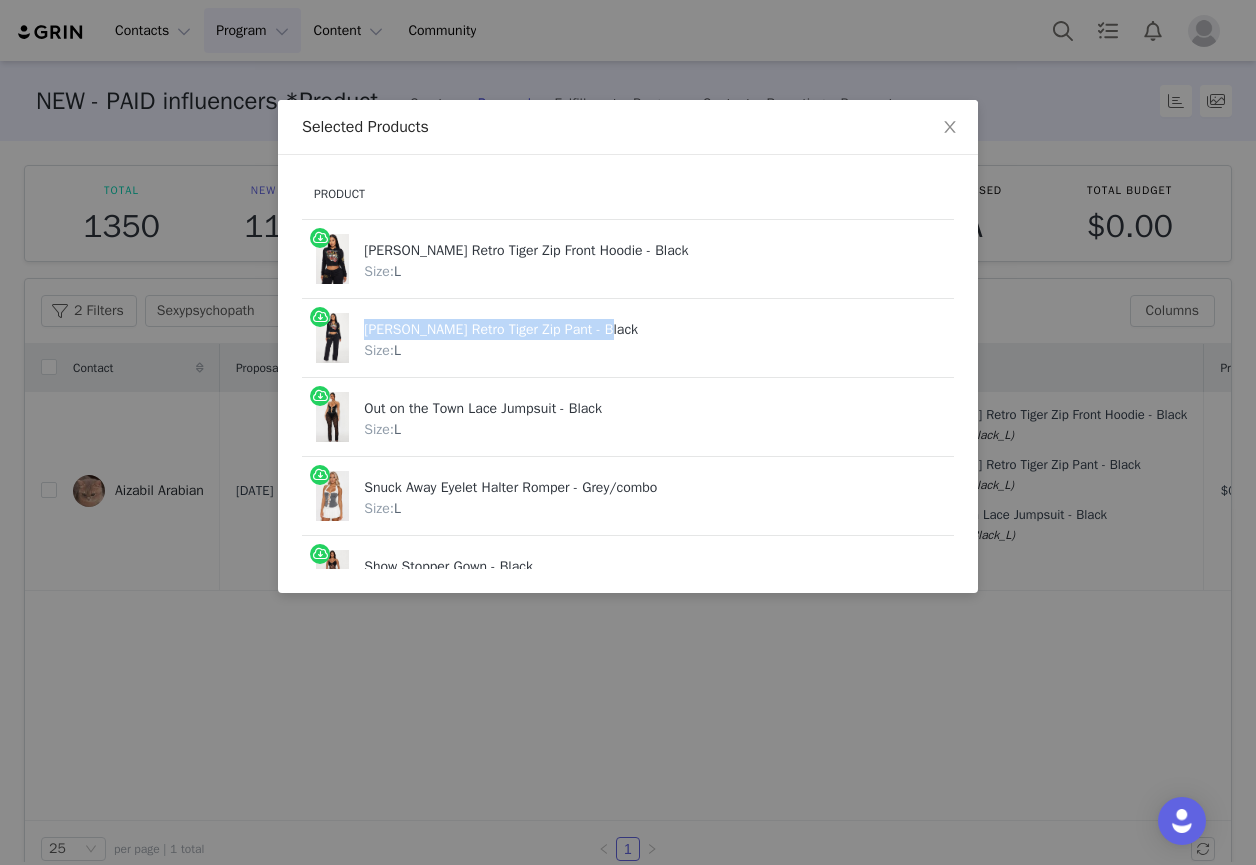 drag, startPoint x: 623, startPoint y: 325, endPoint x: 350, endPoint y: 321, distance: 273.0293 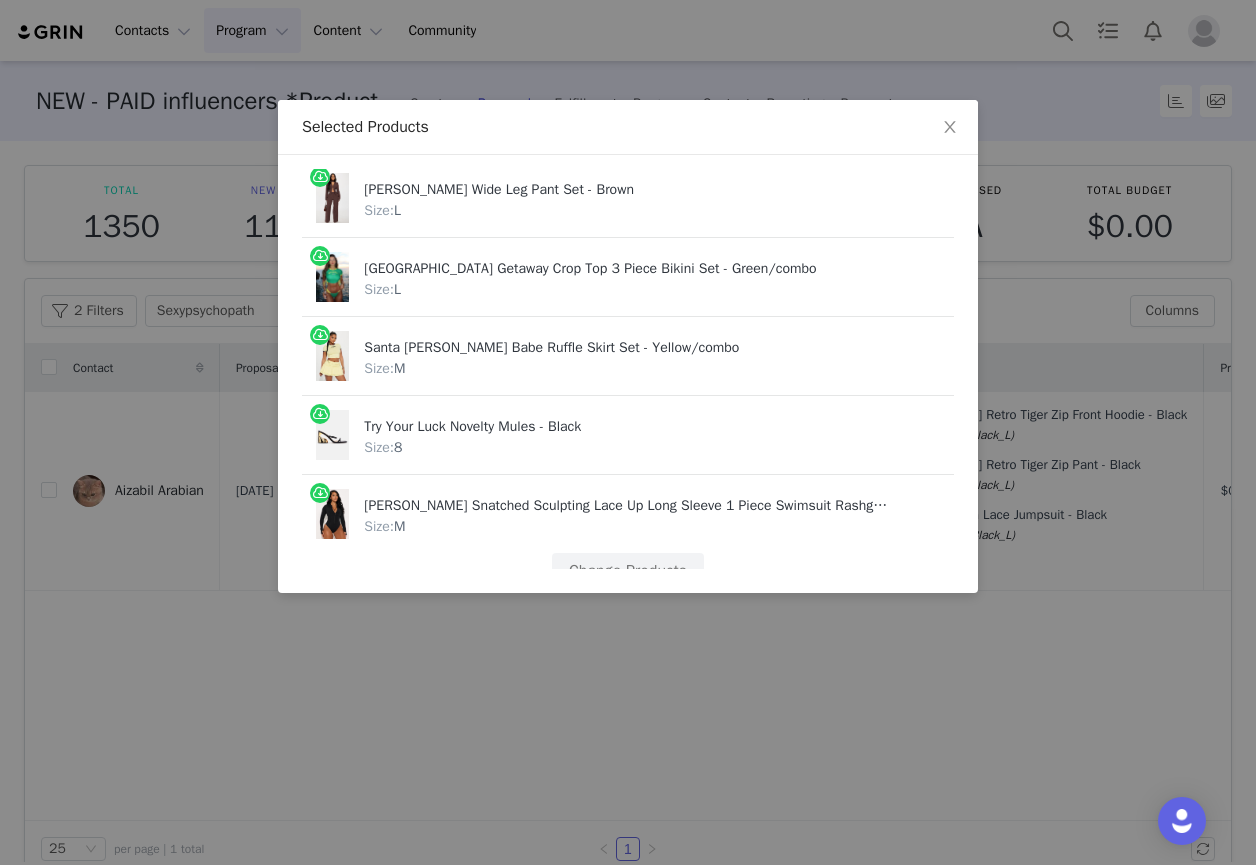 scroll, scrollTop: 2071, scrollLeft: 0, axis: vertical 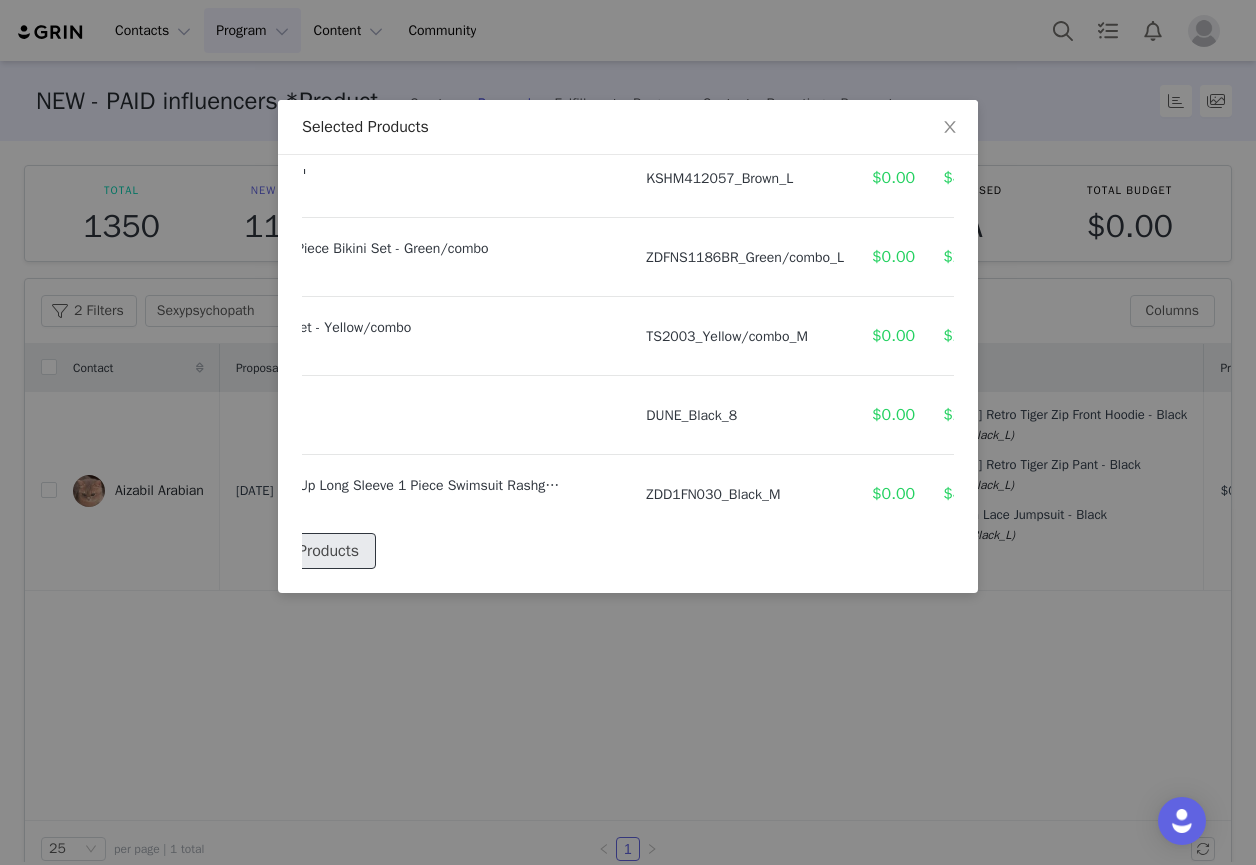 click on "Change Products" at bounding box center [300, 551] 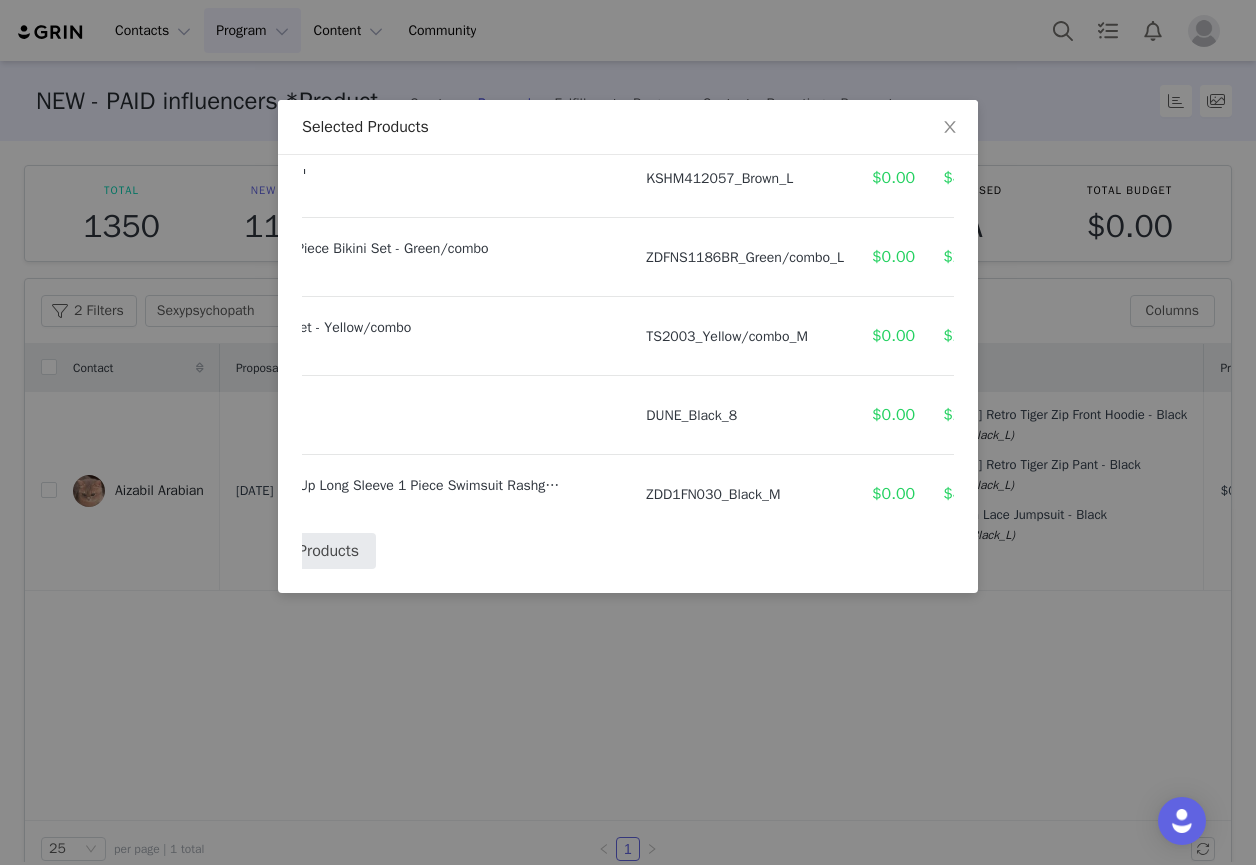 select on "22498007" 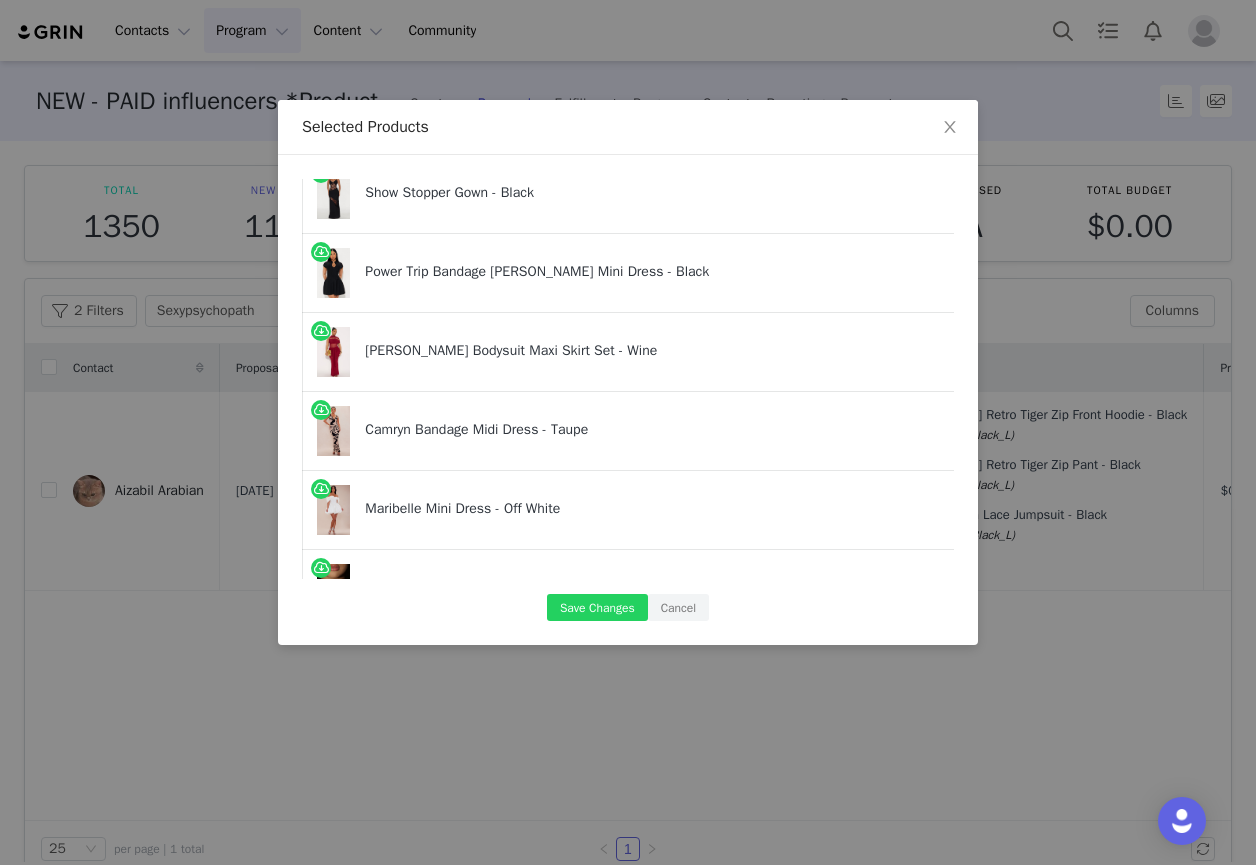 scroll, scrollTop: 700, scrollLeft: 0, axis: vertical 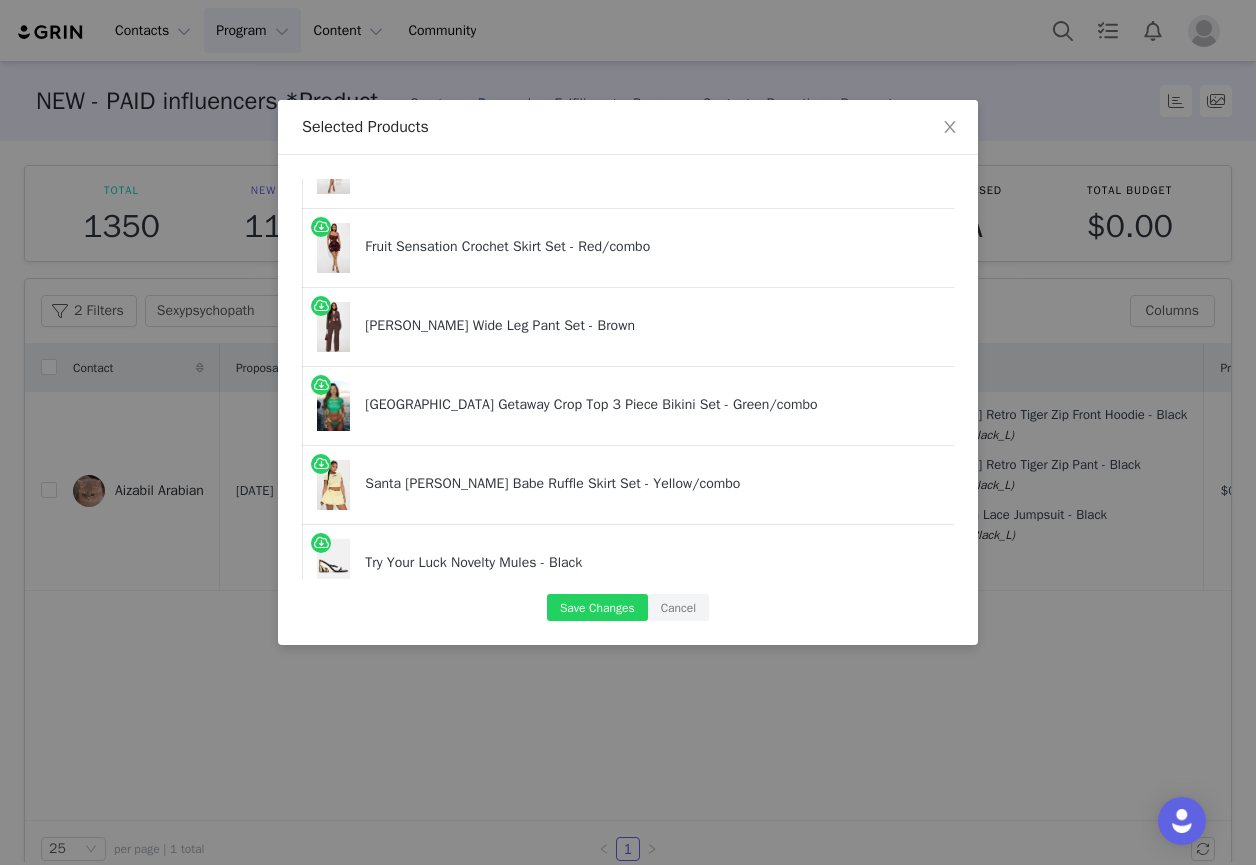 drag, startPoint x: 652, startPoint y: 238, endPoint x: 374, endPoint y: 258, distance: 278.7185 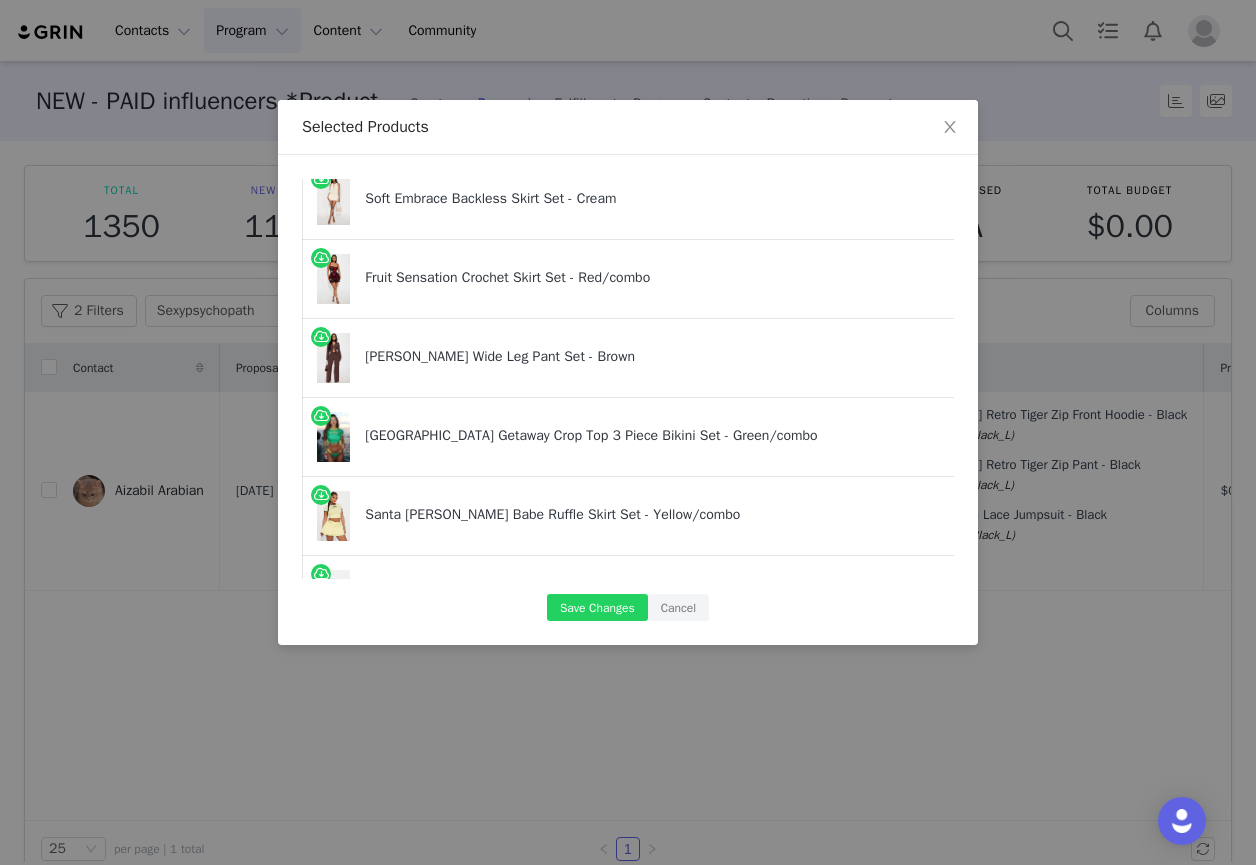 scroll, scrollTop: 1902, scrollLeft: 0, axis: vertical 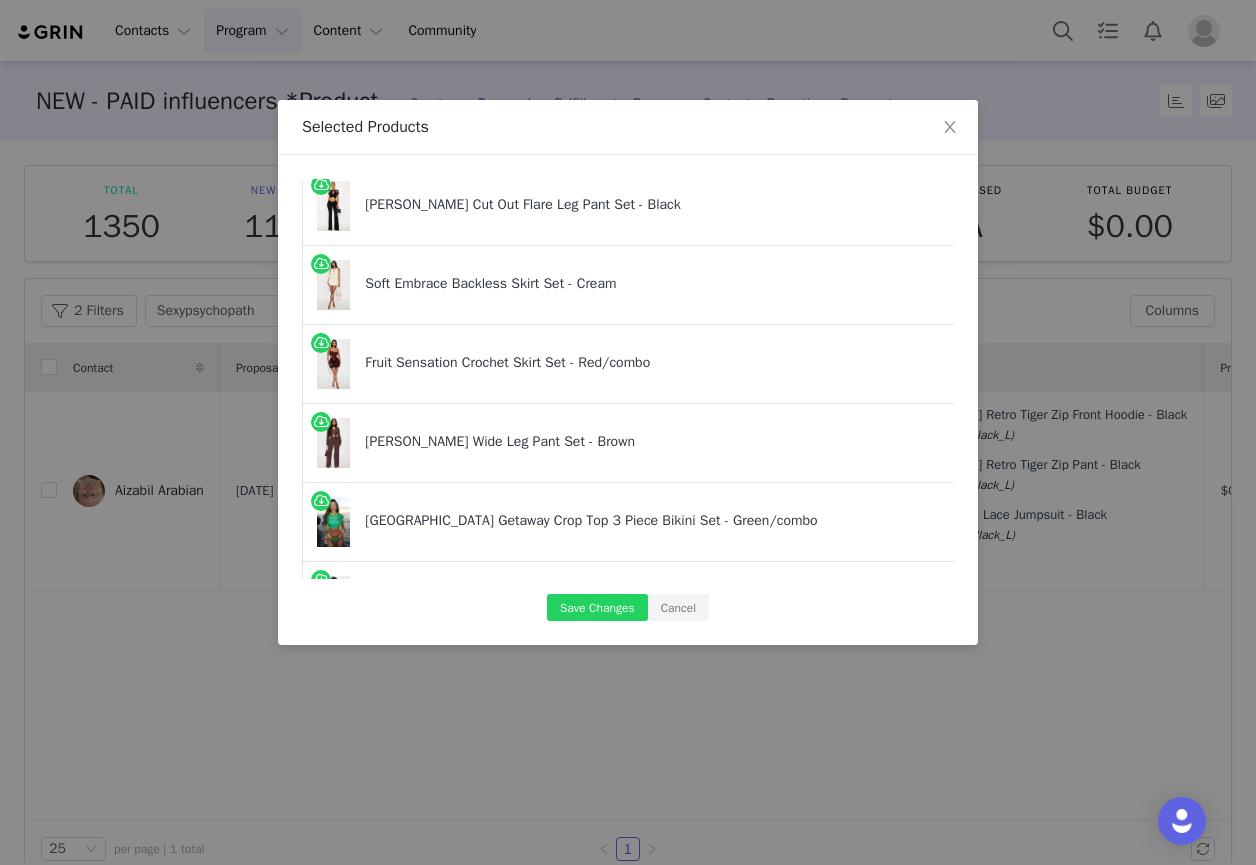 drag, startPoint x: 564, startPoint y: 368, endPoint x: 351, endPoint y: 370, distance: 213.00938 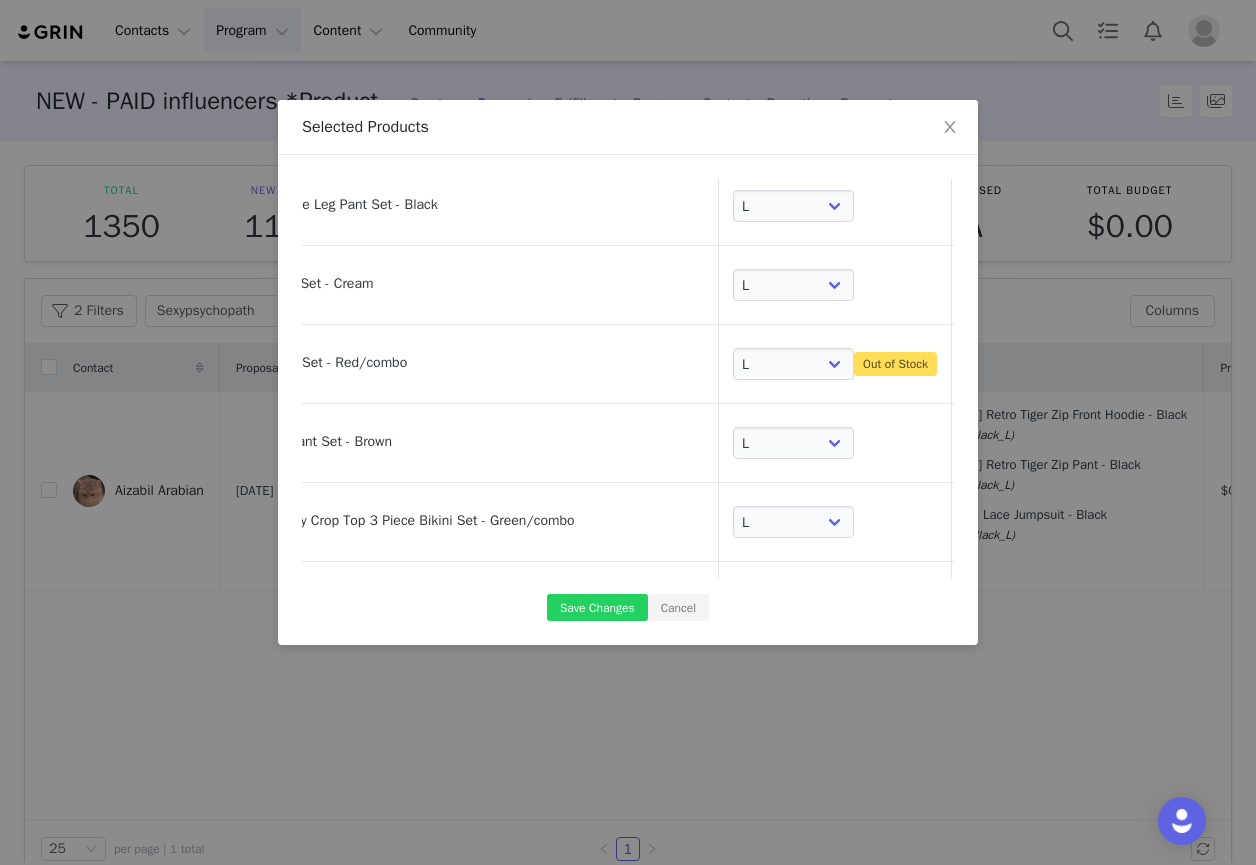 click at bounding box center (976, 367) 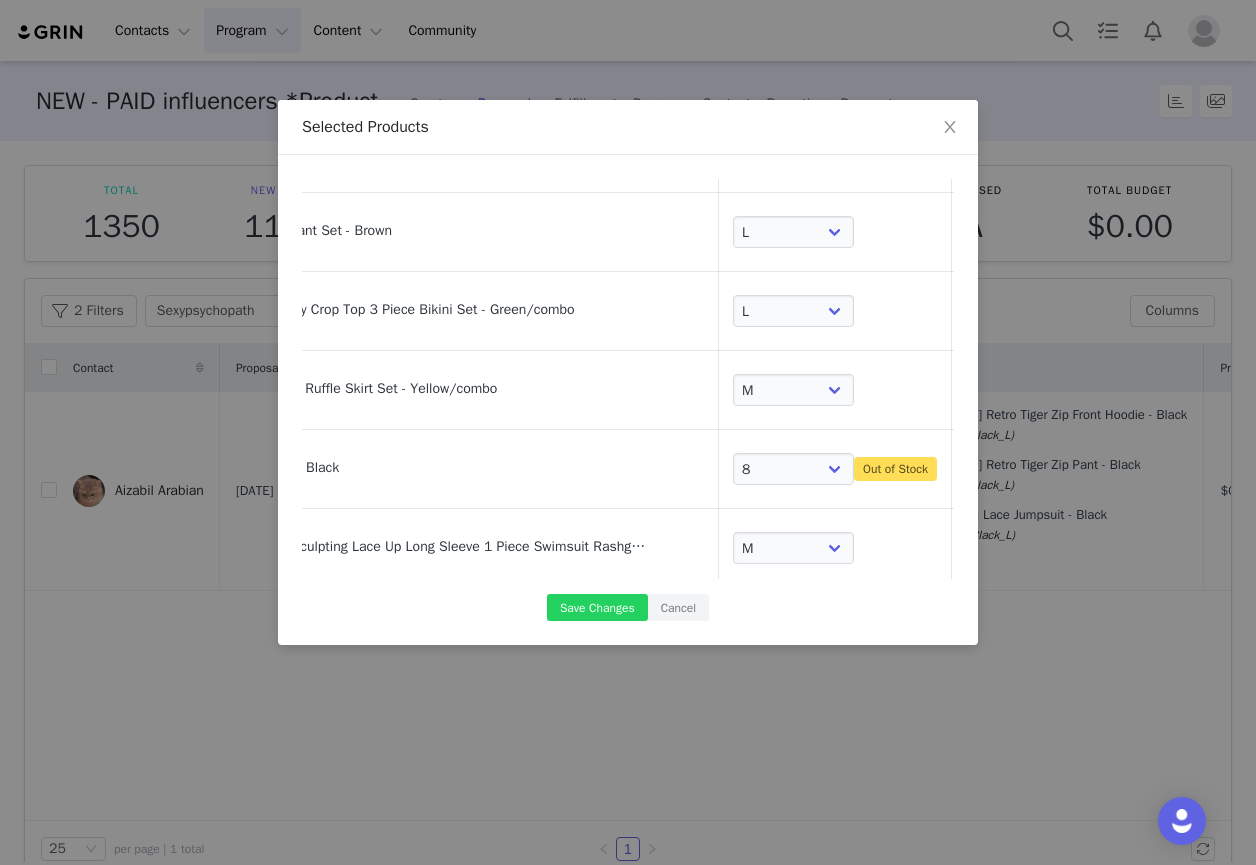 scroll, scrollTop: 2002, scrollLeft: 243, axis: both 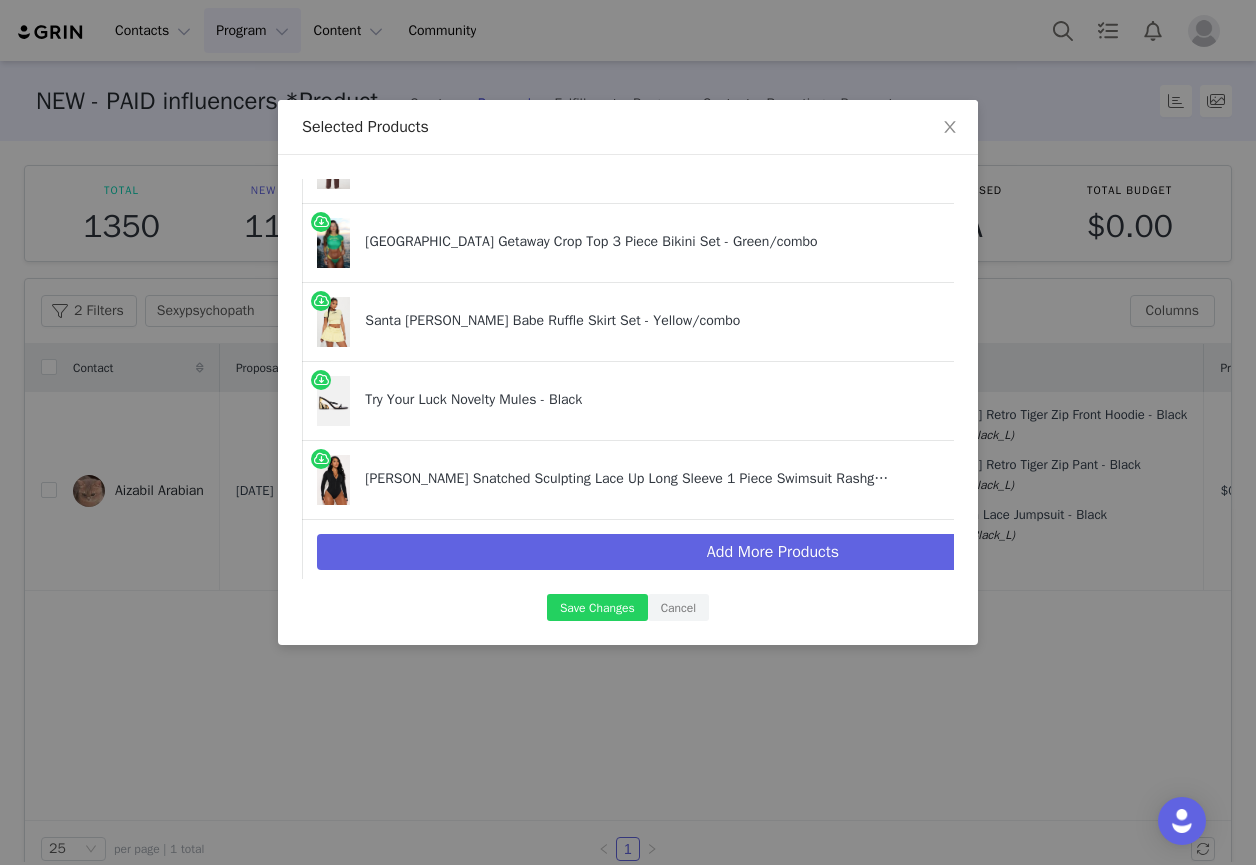 drag, startPoint x: 571, startPoint y: 393, endPoint x: 357, endPoint y: 397, distance: 214.03738 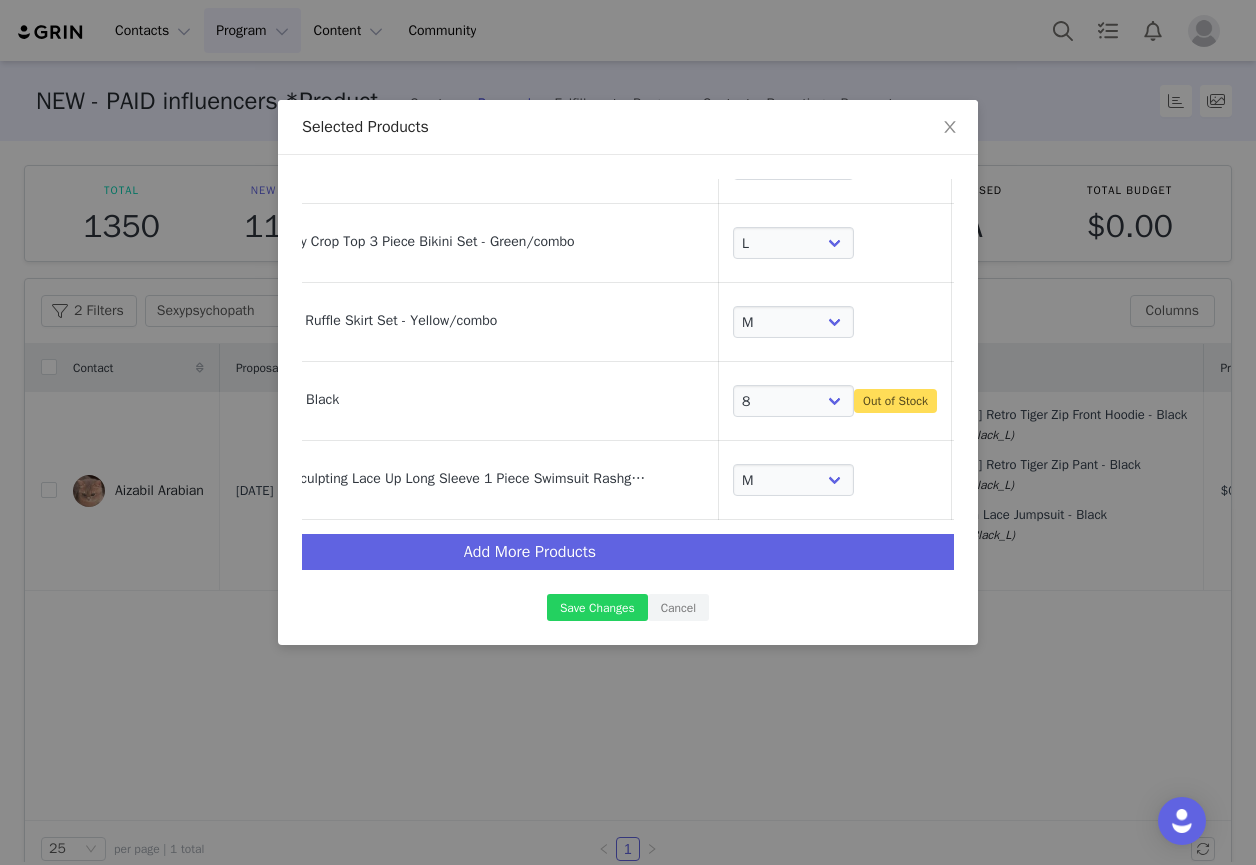 click at bounding box center [976, 404] 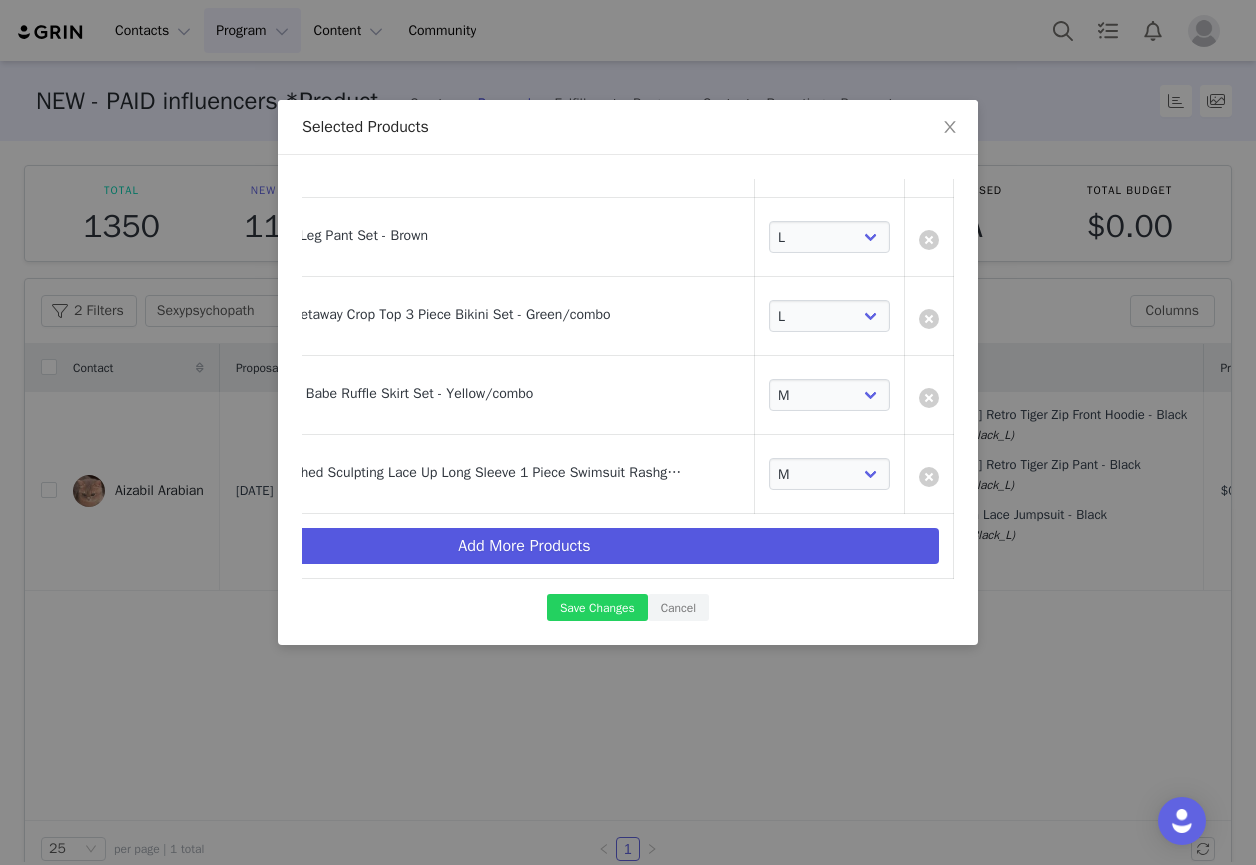scroll, scrollTop: 1944, scrollLeft: 160, axis: both 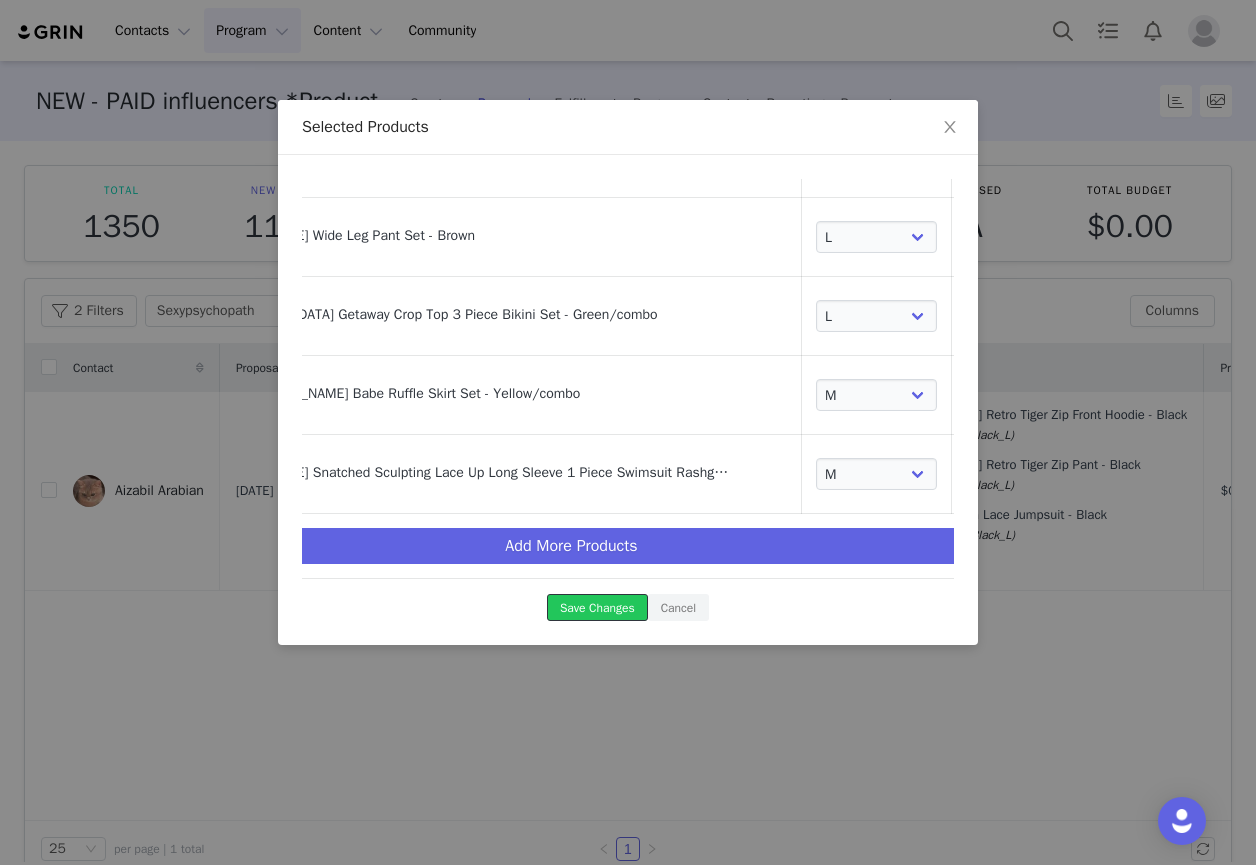 click on "Save Changes" at bounding box center [597, 607] 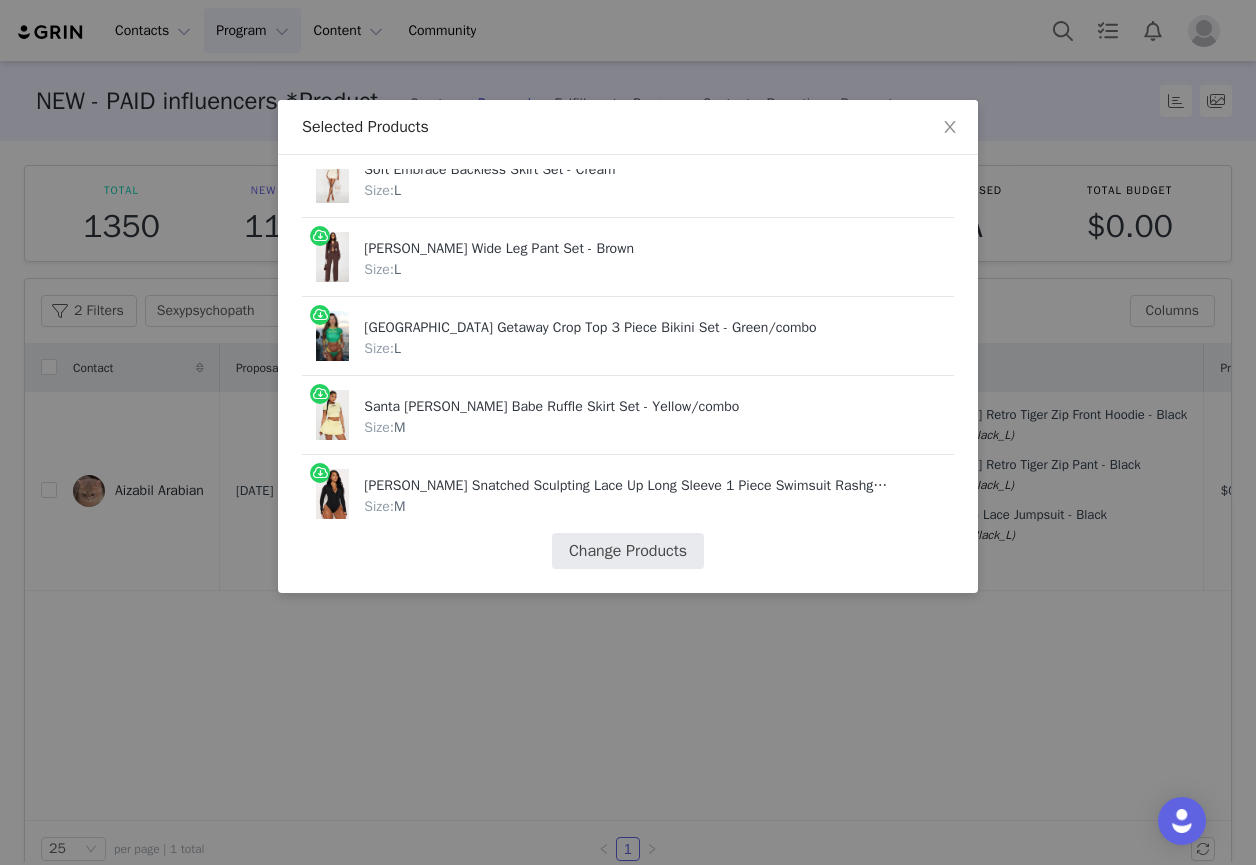 scroll, scrollTop: 1913, scrollLeft: 0, axis: vertical 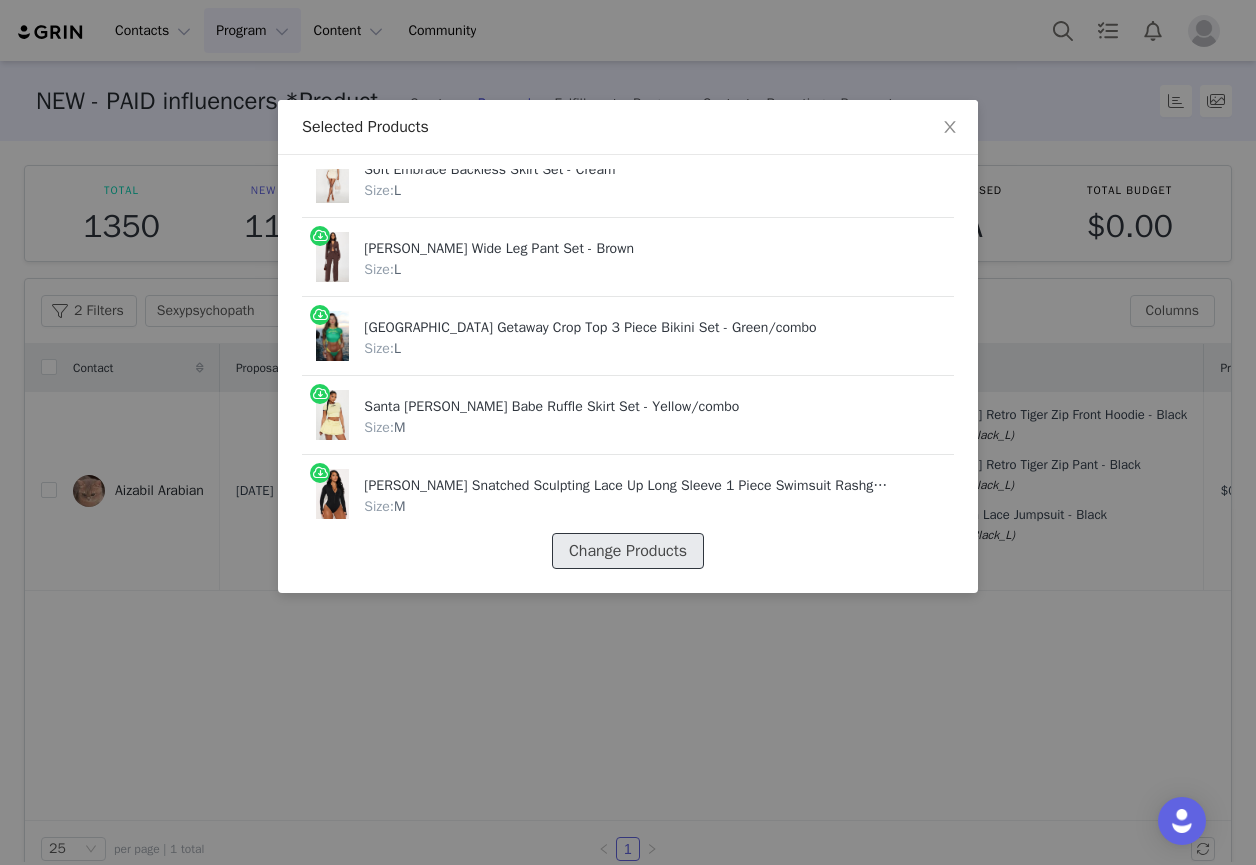 click on "Change Products" at bounding box center [628, 551] 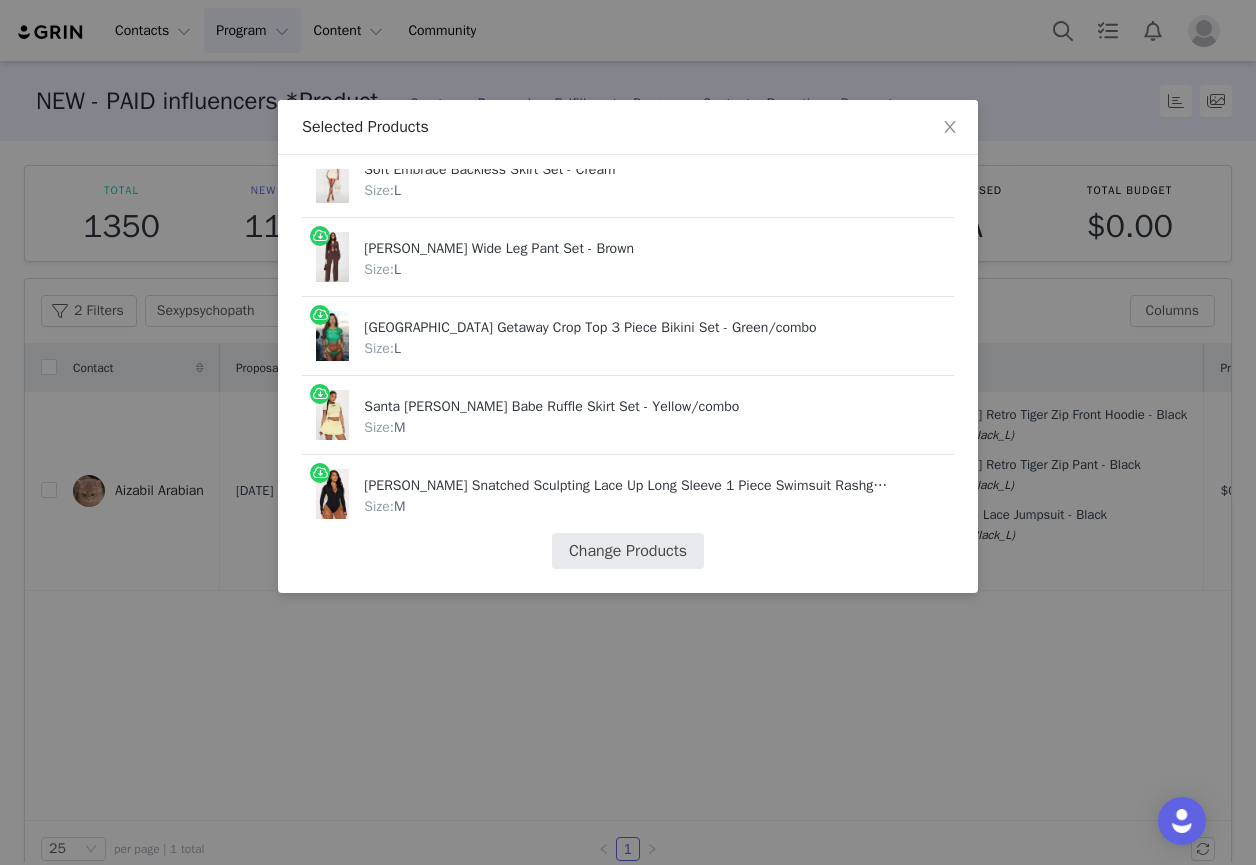 select on "22498007" 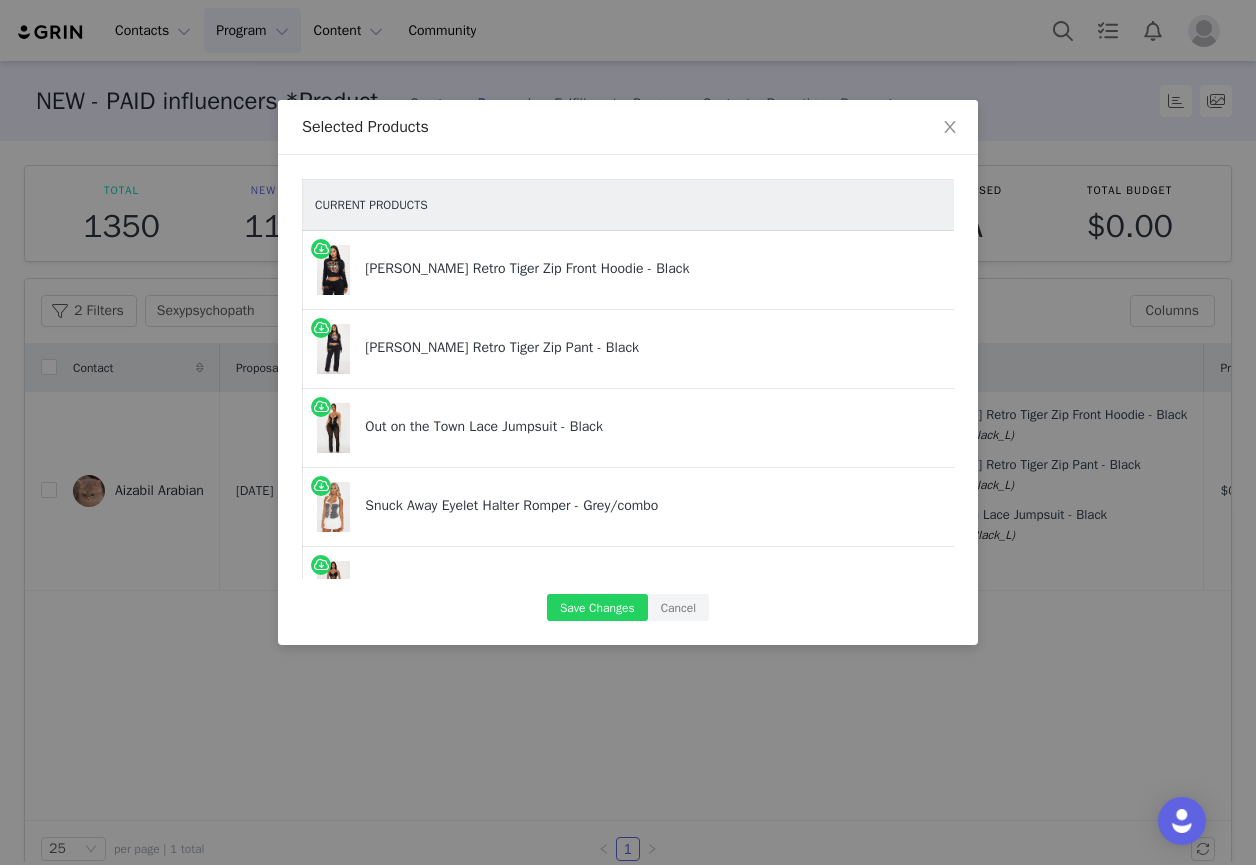 scroll, scrollTop: 0, scrollLeft: 160, axis: horizontal 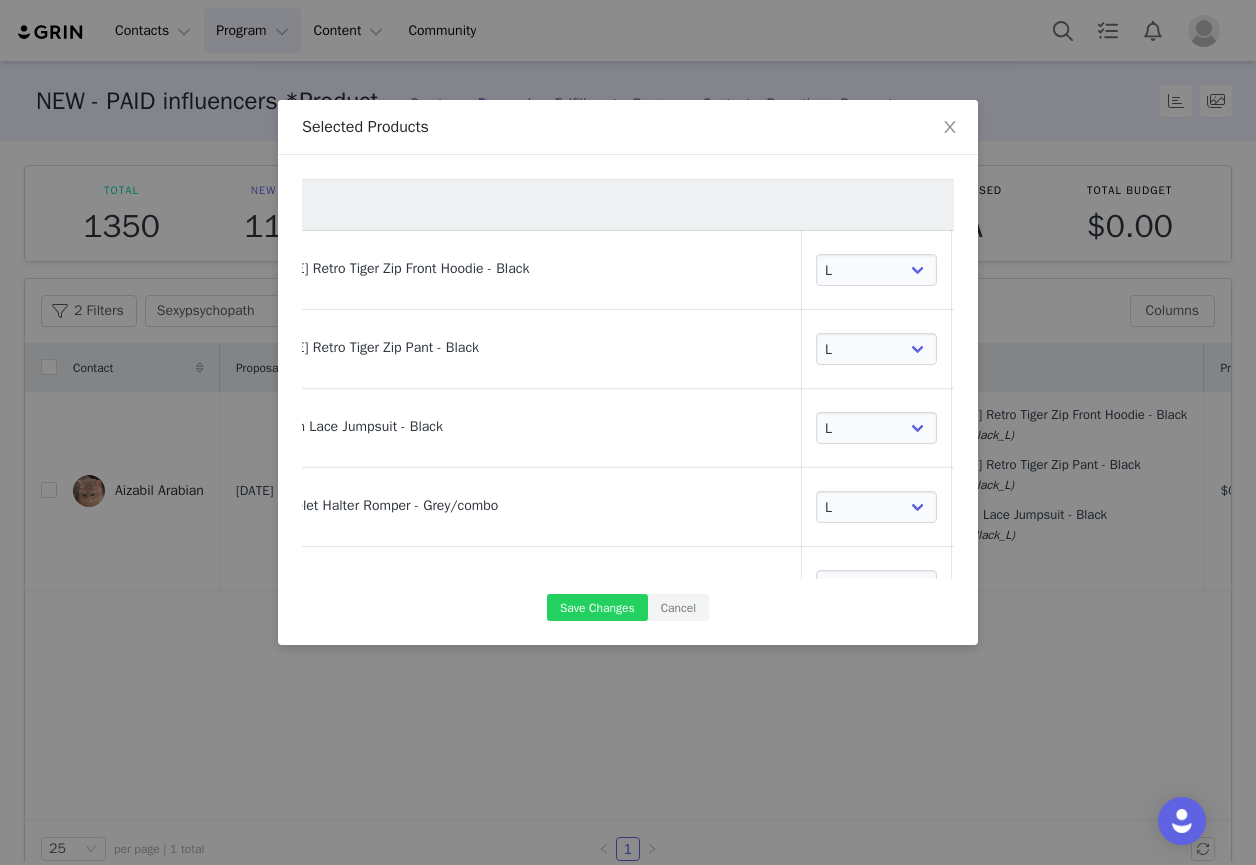 click at bounding box center [976, 273] 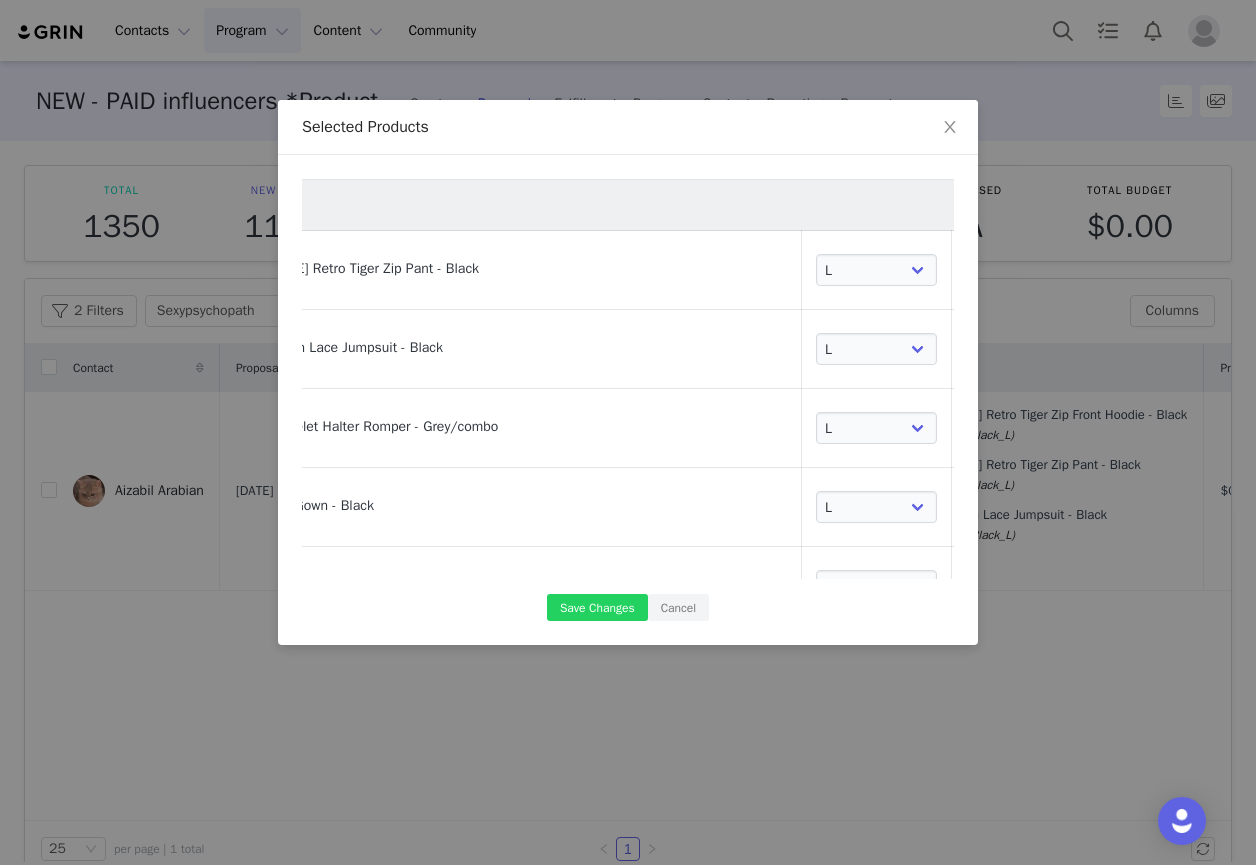 click at bounding box center [976, 273] 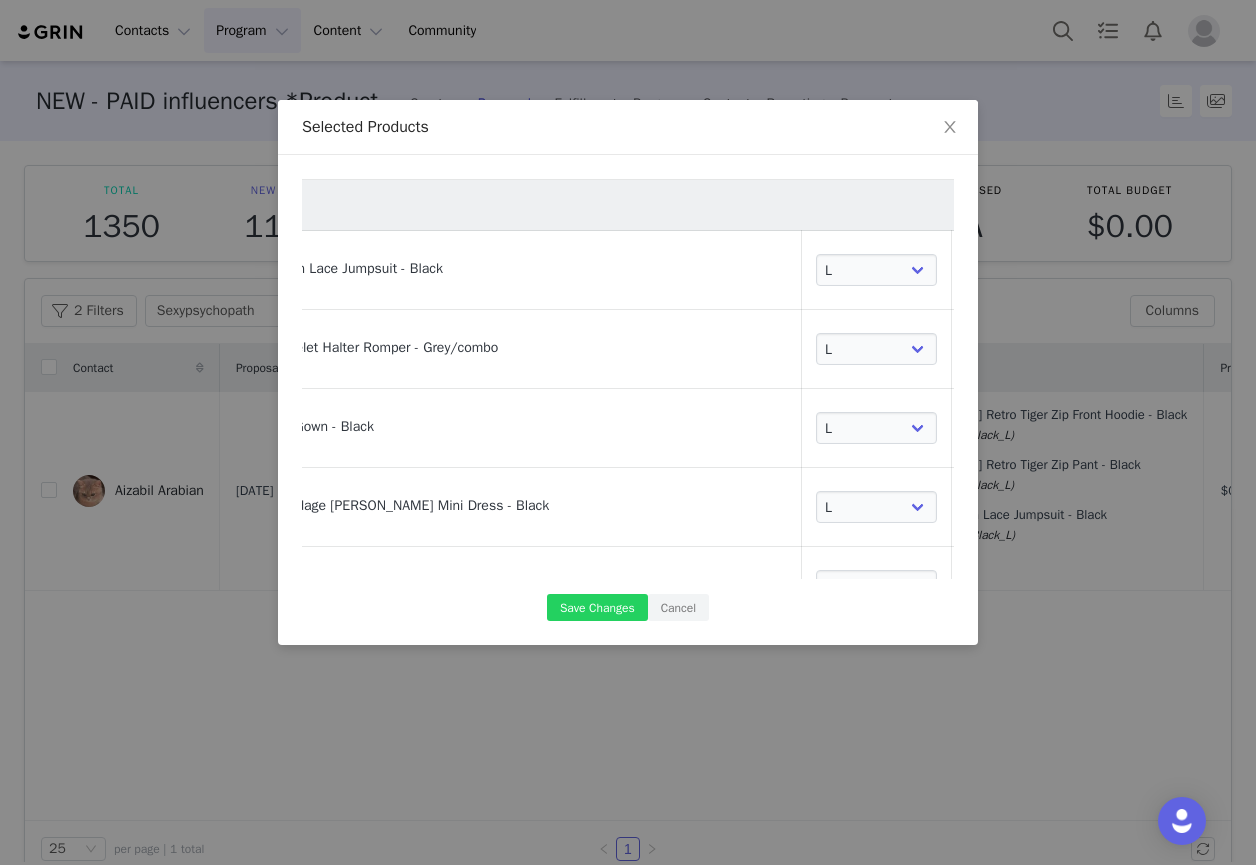 scroll, scrollTop: 0, scrollLeft: 0, axis: both 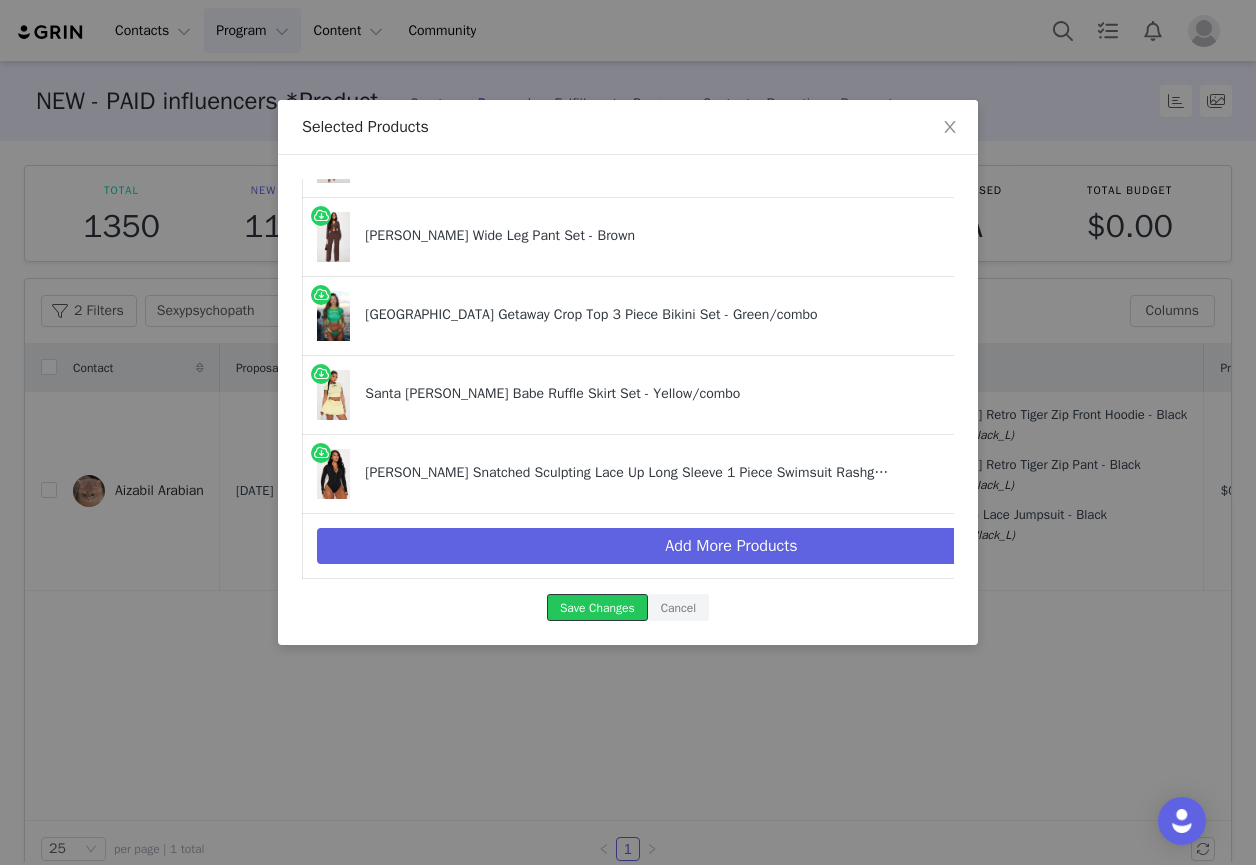 click on "Save Changes" at bounding box center [597, 607] 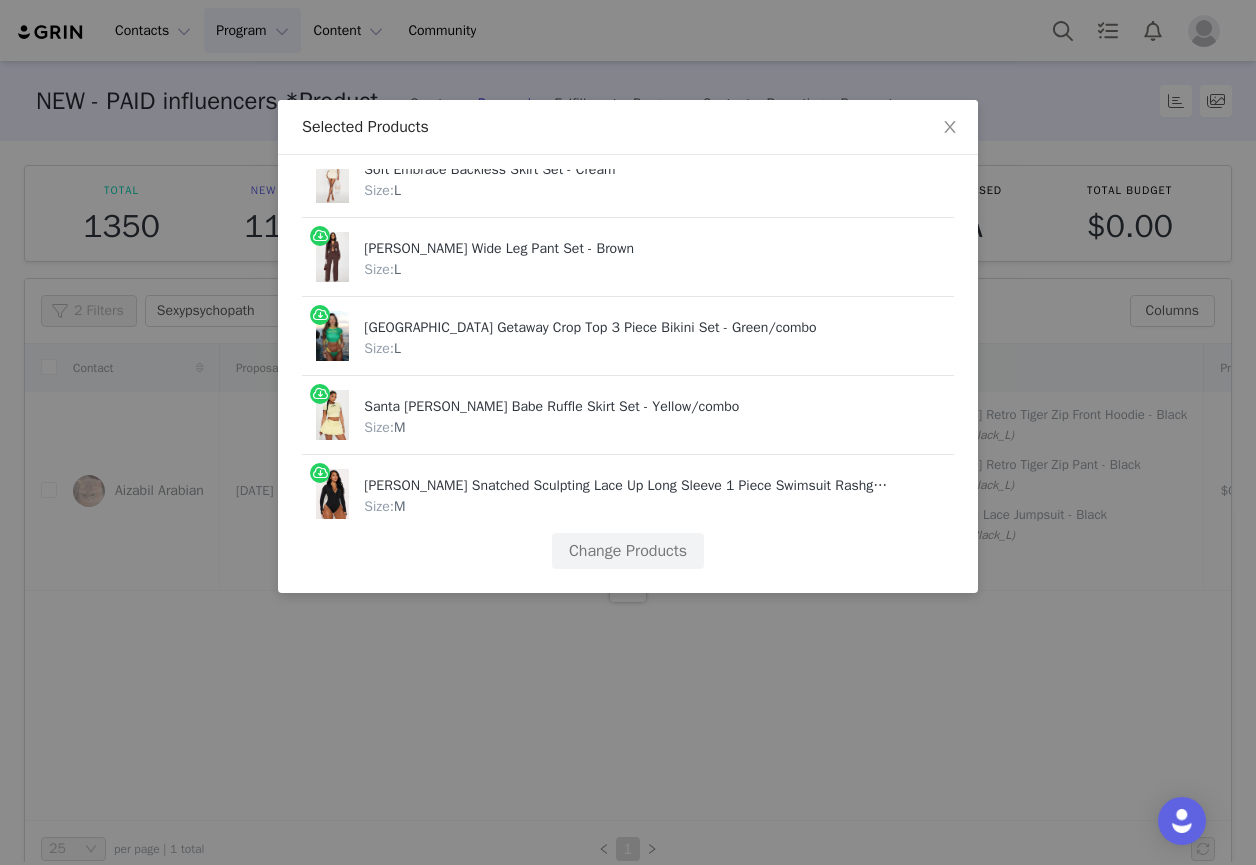 scroll, scrollTop: 1755, scrollLeft: 0, axis: vertical 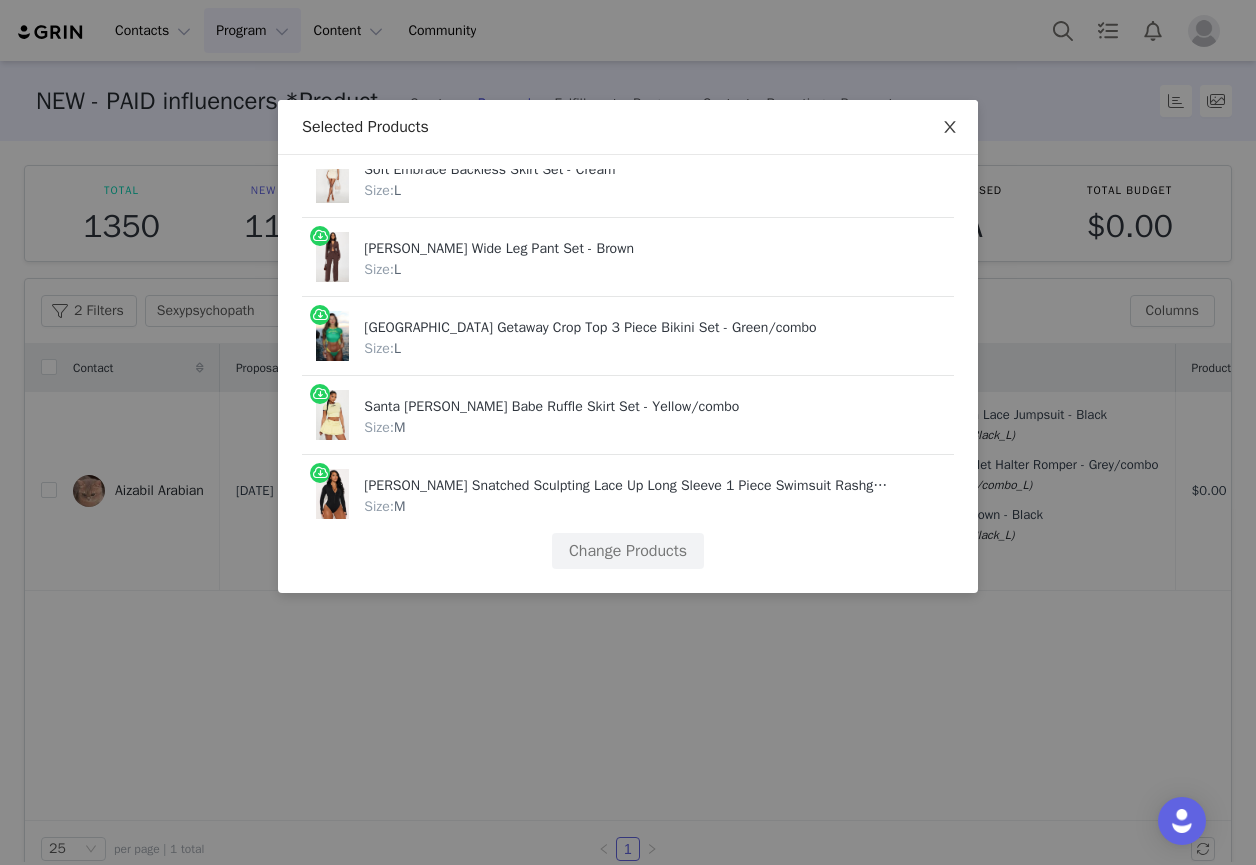 click 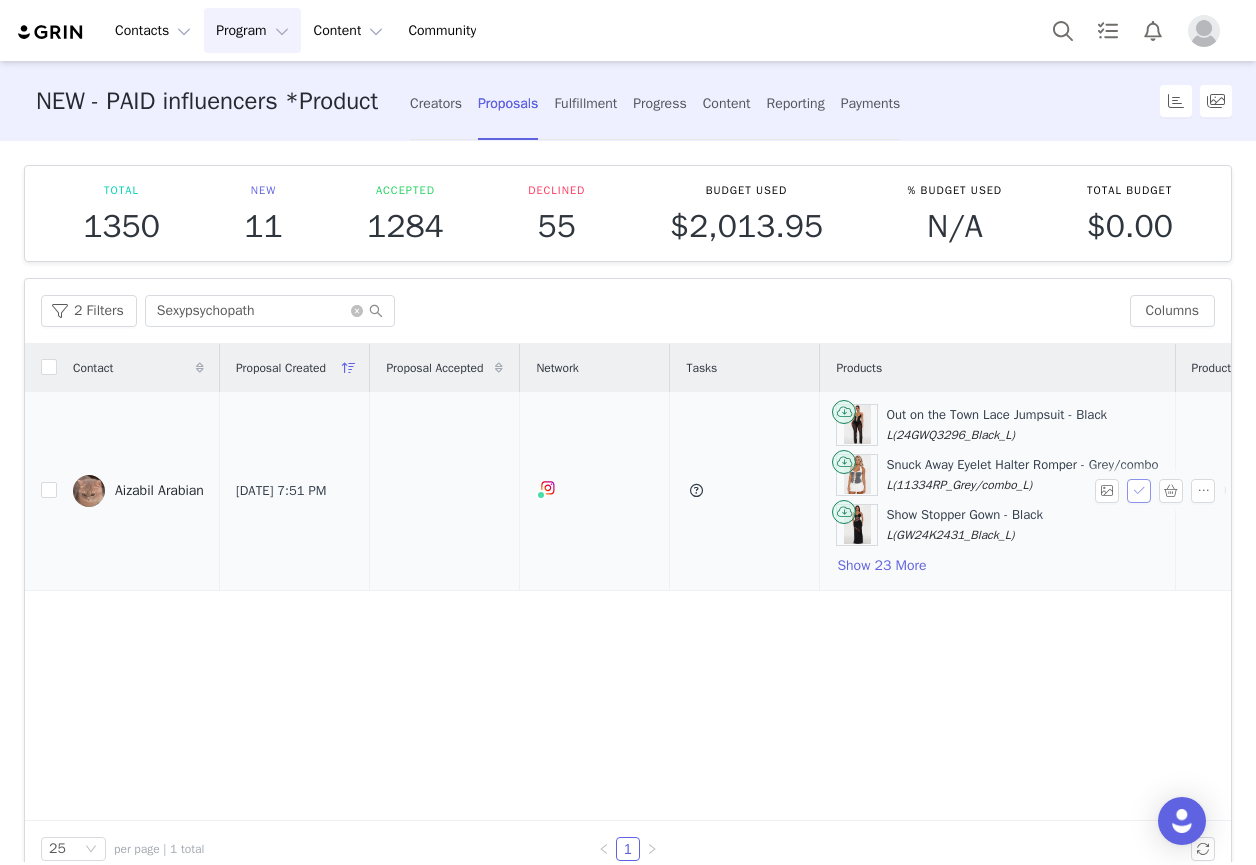 click at bounding box center [1139, 491] 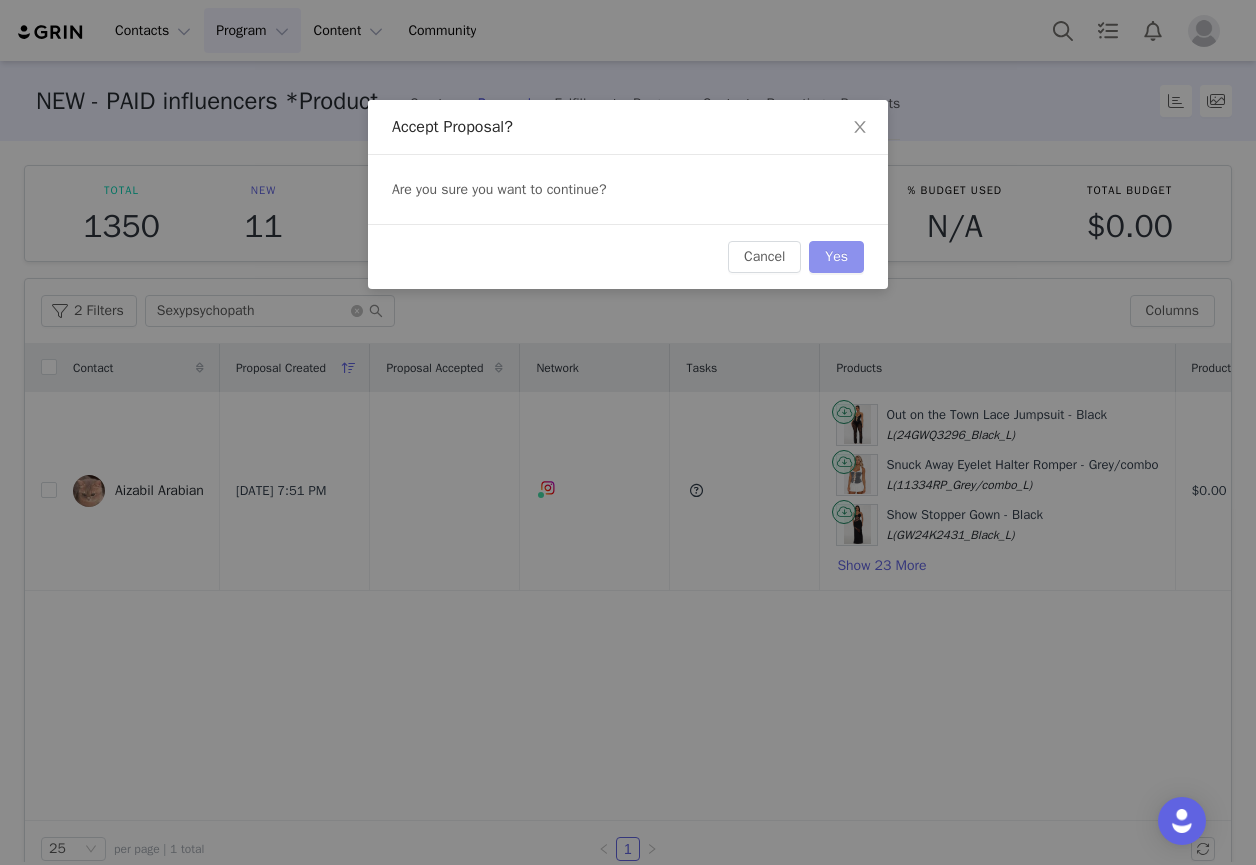 click on "Yes" at bounding box center (836, 257) 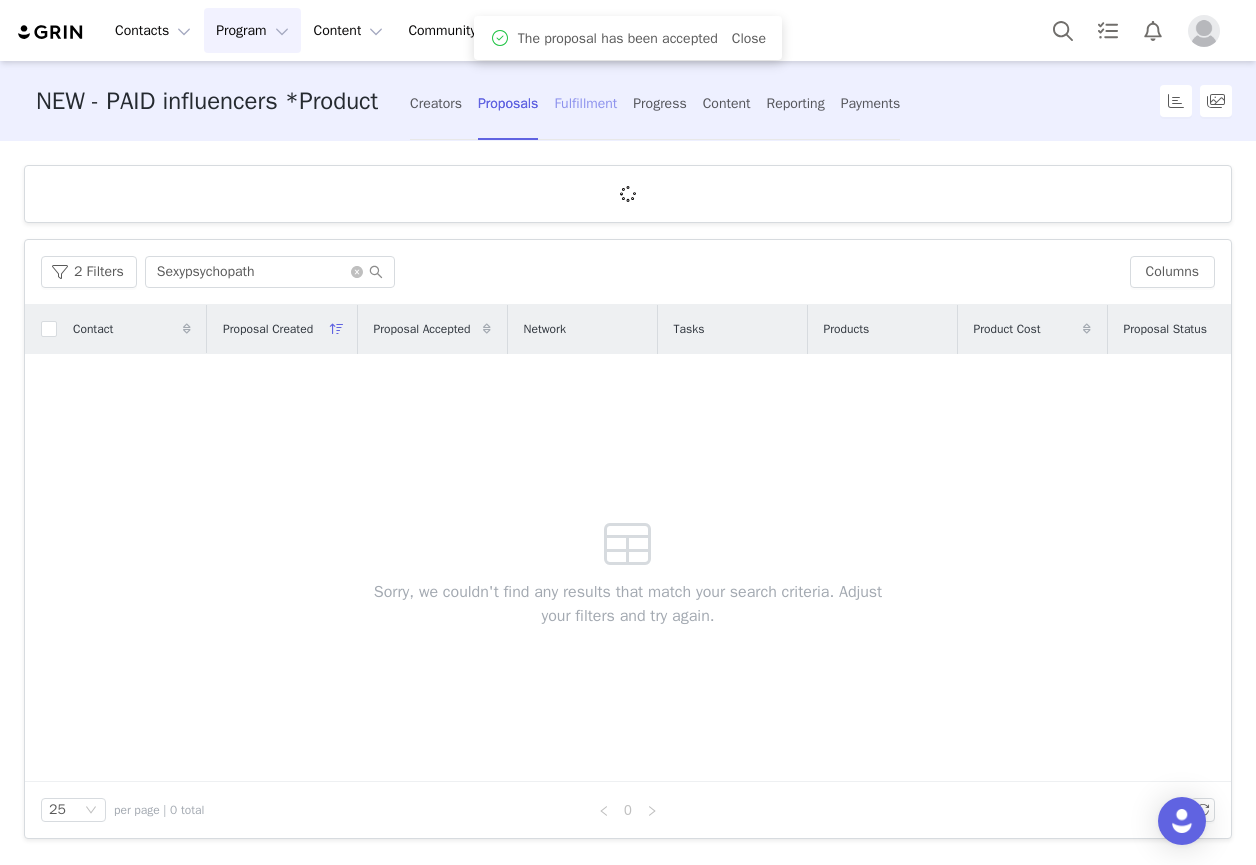 click on "Fulfillment" at bounding box center (585, 103) 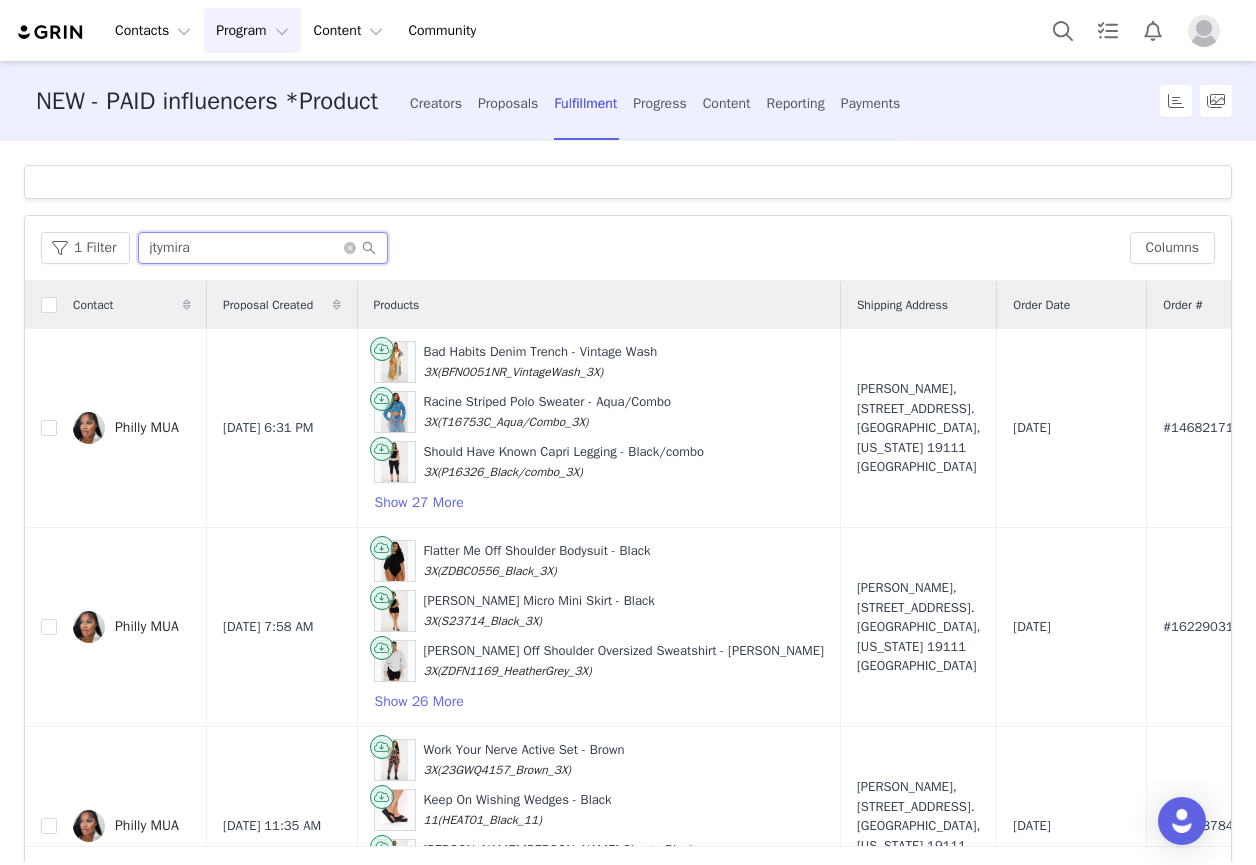click on "jtymira" at bounding box center [263, 248] 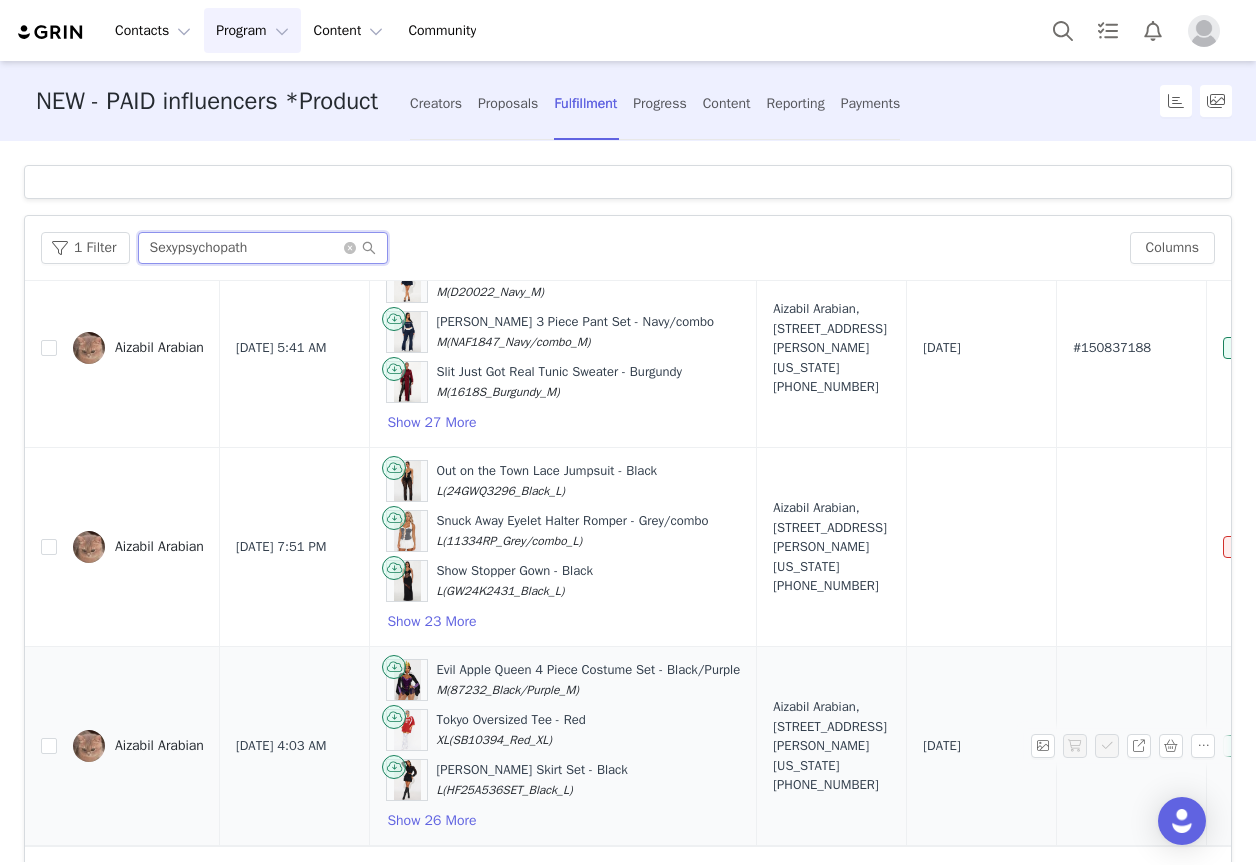 scroll, scrollTop: 200, scrollLeft: 0, axis: vertical 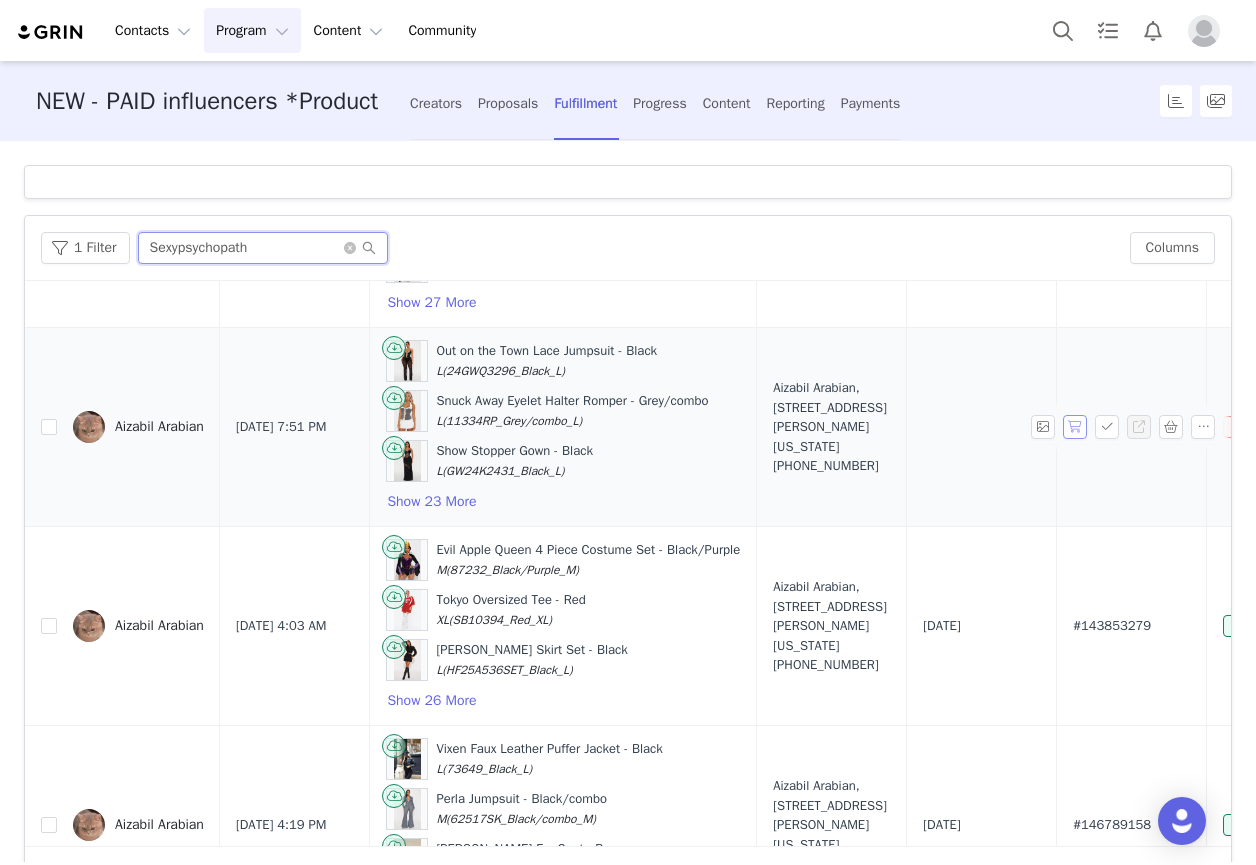 type on "Sexypsychopath" 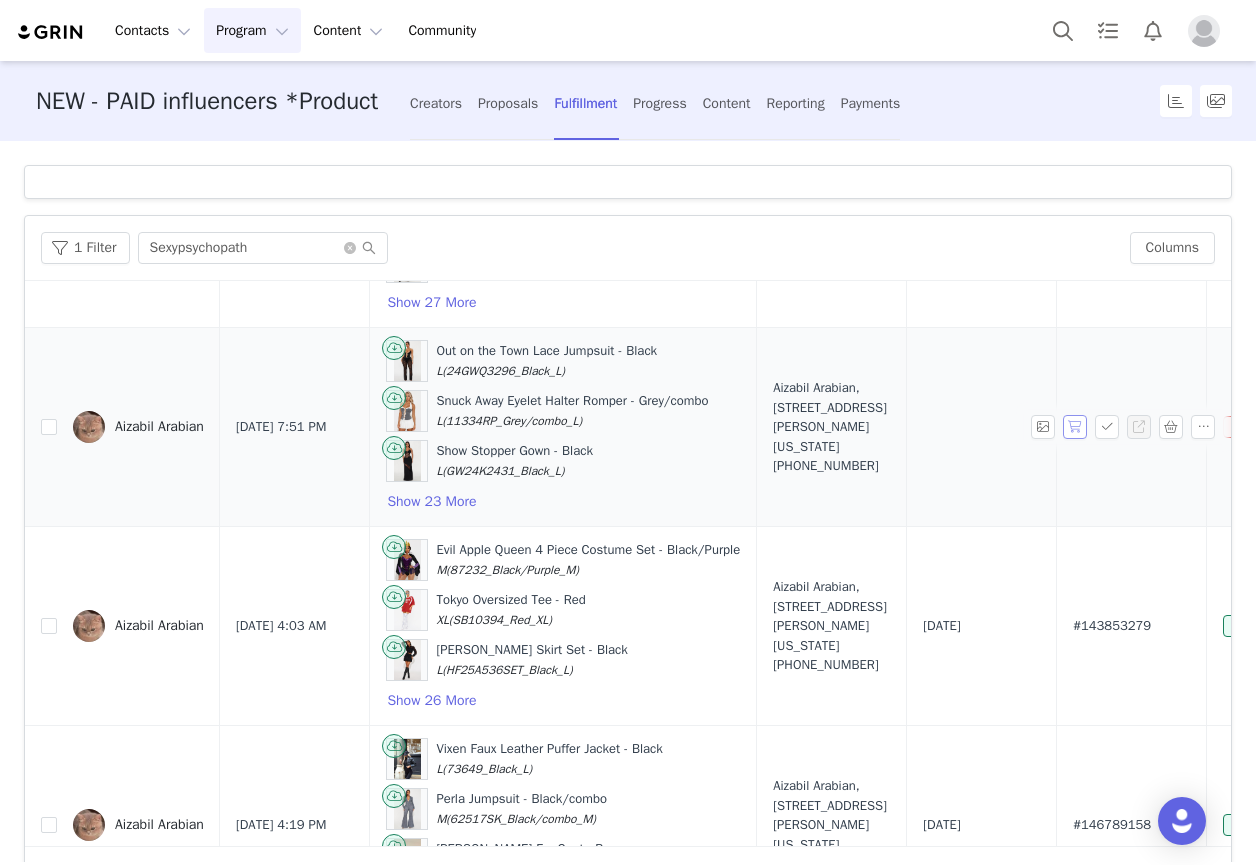 click at bounding box center [1075, 427] 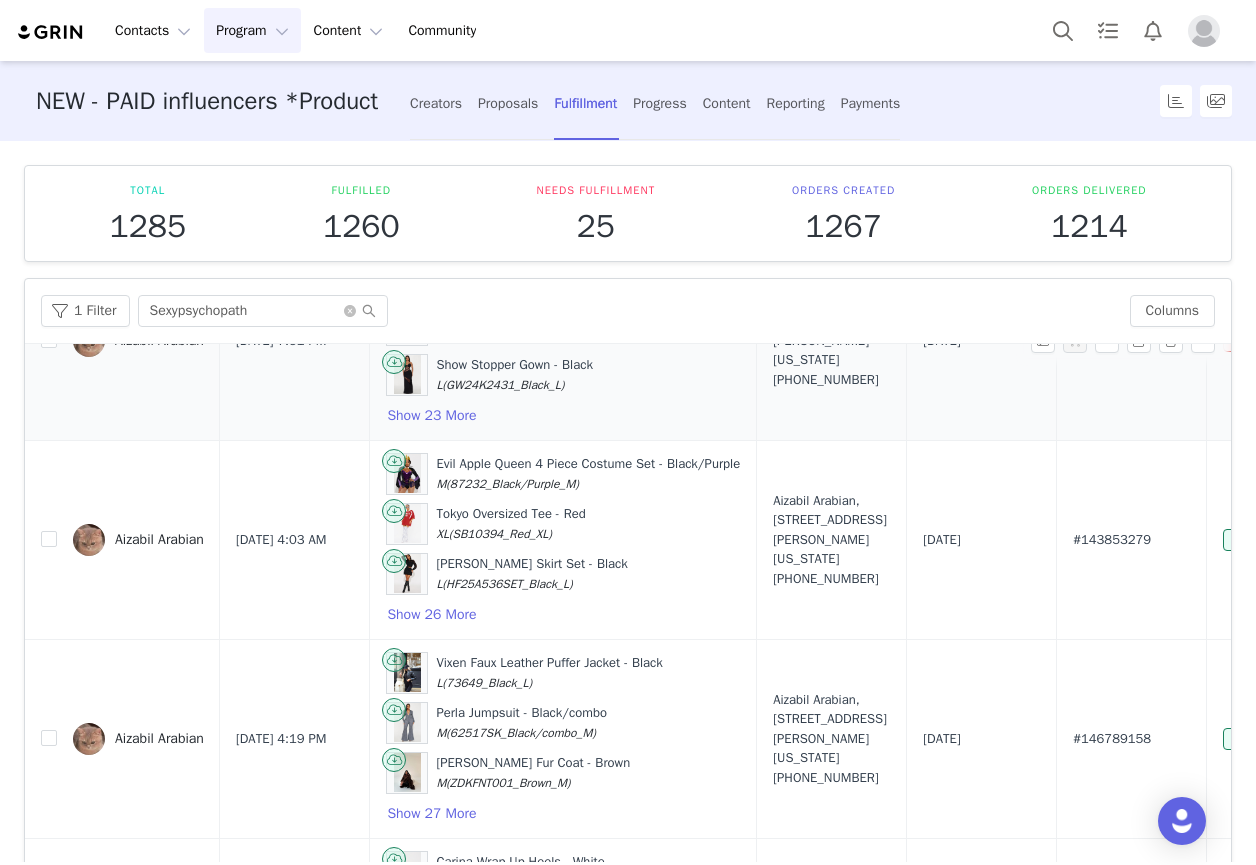 scroll, scrollTop: 300, scrollLeft: 0, axis: vertical 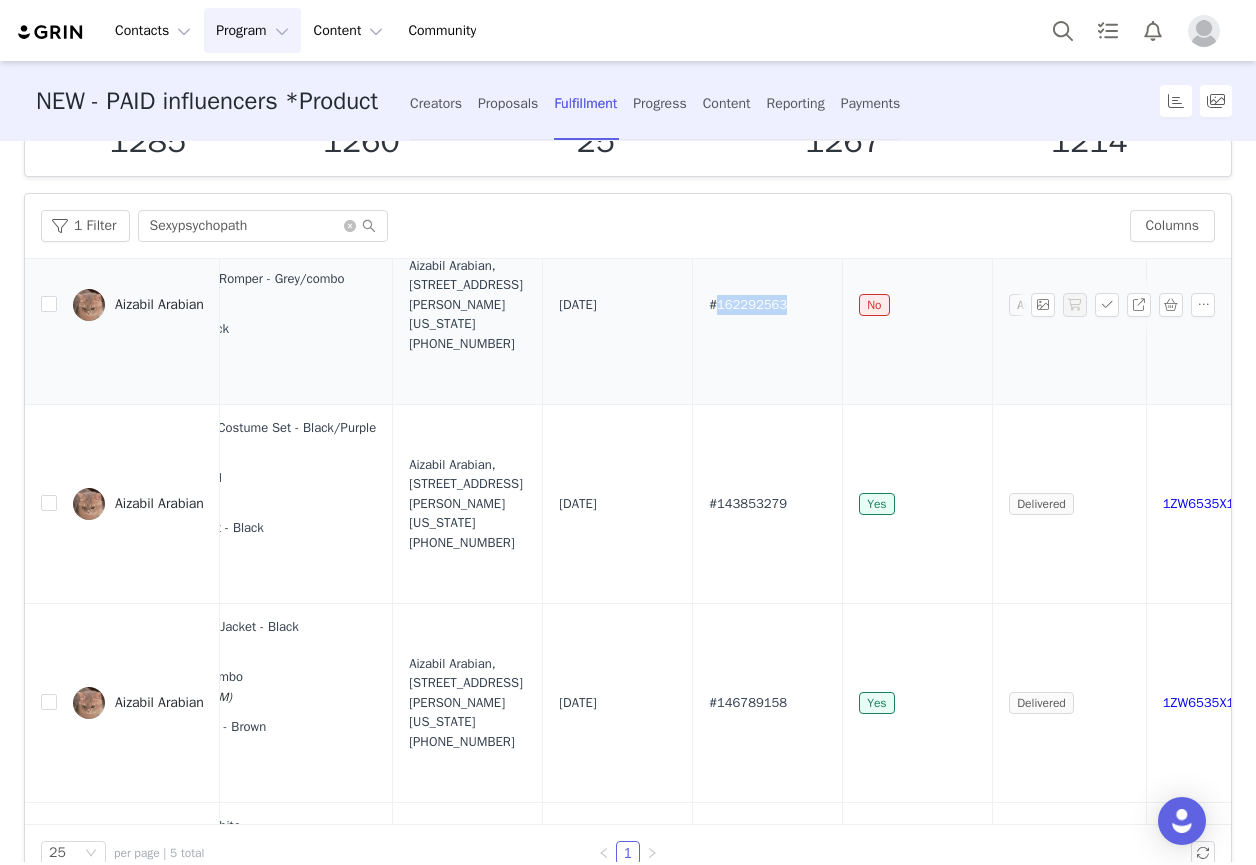 drag, startPoint x: 802, startPoint y: 289, endPoint x: 722, endPoint y: 308, distance: 82.2253 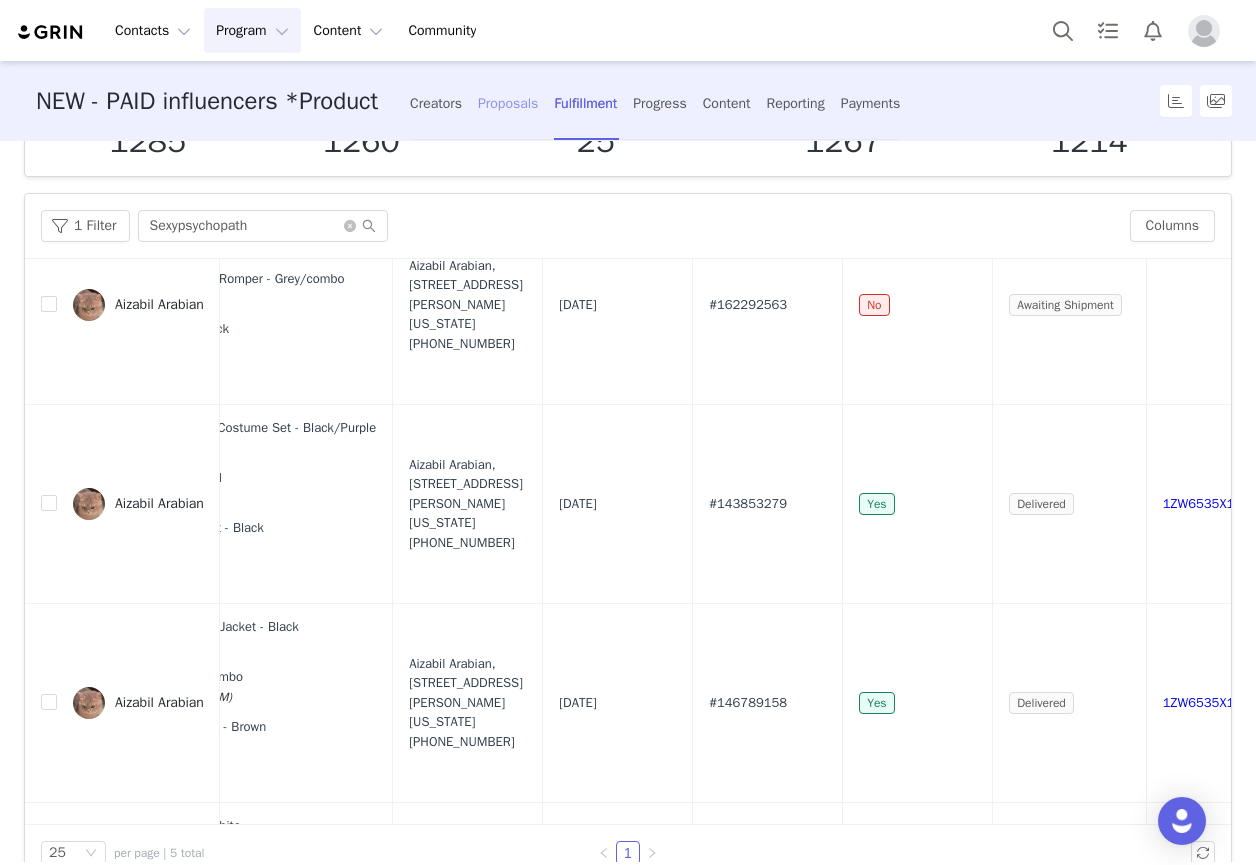 click on "Proposals" at bounding box center [508, 103] 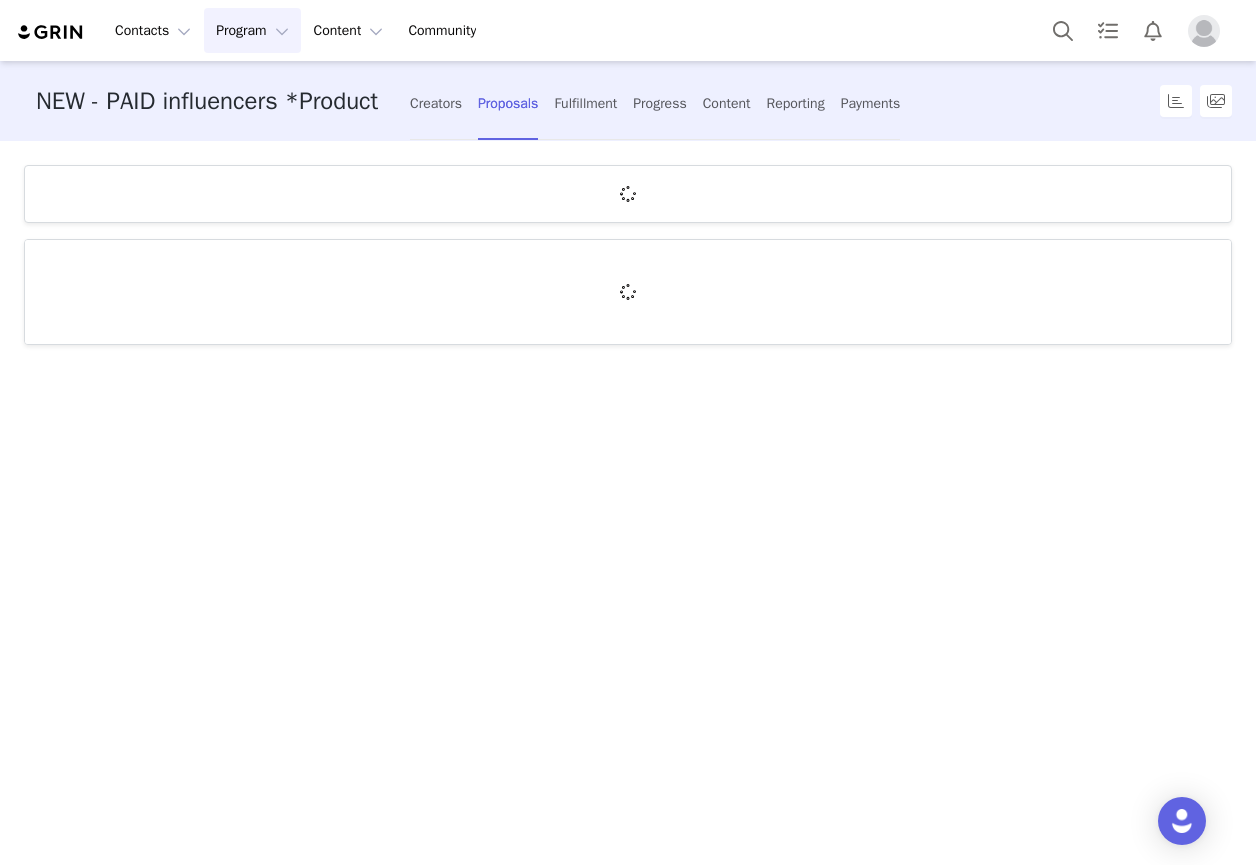 scroll, scrollTop: 0, scrollLeft: 0, axis: both 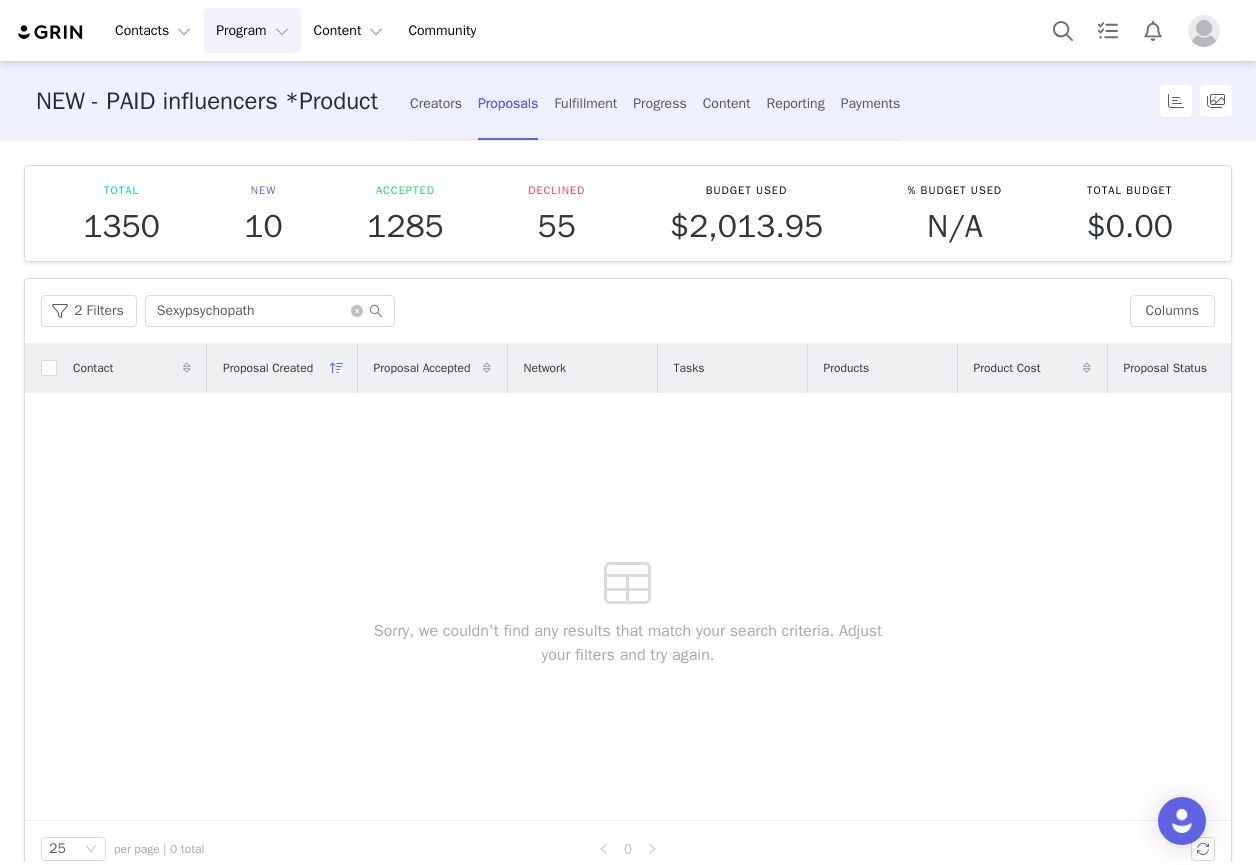 click on "Filters   Filter Logic  And Or  Archived  Select No  Content Progress  Select  Fulfillment Status  Select  Proposal Created Date   Proposal Status  Select New  Content Date   ~   Advanced Filters   + Add Field  Apply Filters Clear All 2 Filters Sexypsychopath         Columns  Contact   Proposal Created   Proposal Accepted   Network   Tasks   Products   Product Cost   Proposal Status   Content Since Last Proposal   Sorry, we couldn't find any results that match your search criteria. Adjust your filters and try again.   25   per page | 0 total  0" at bounding box center [628, 578] 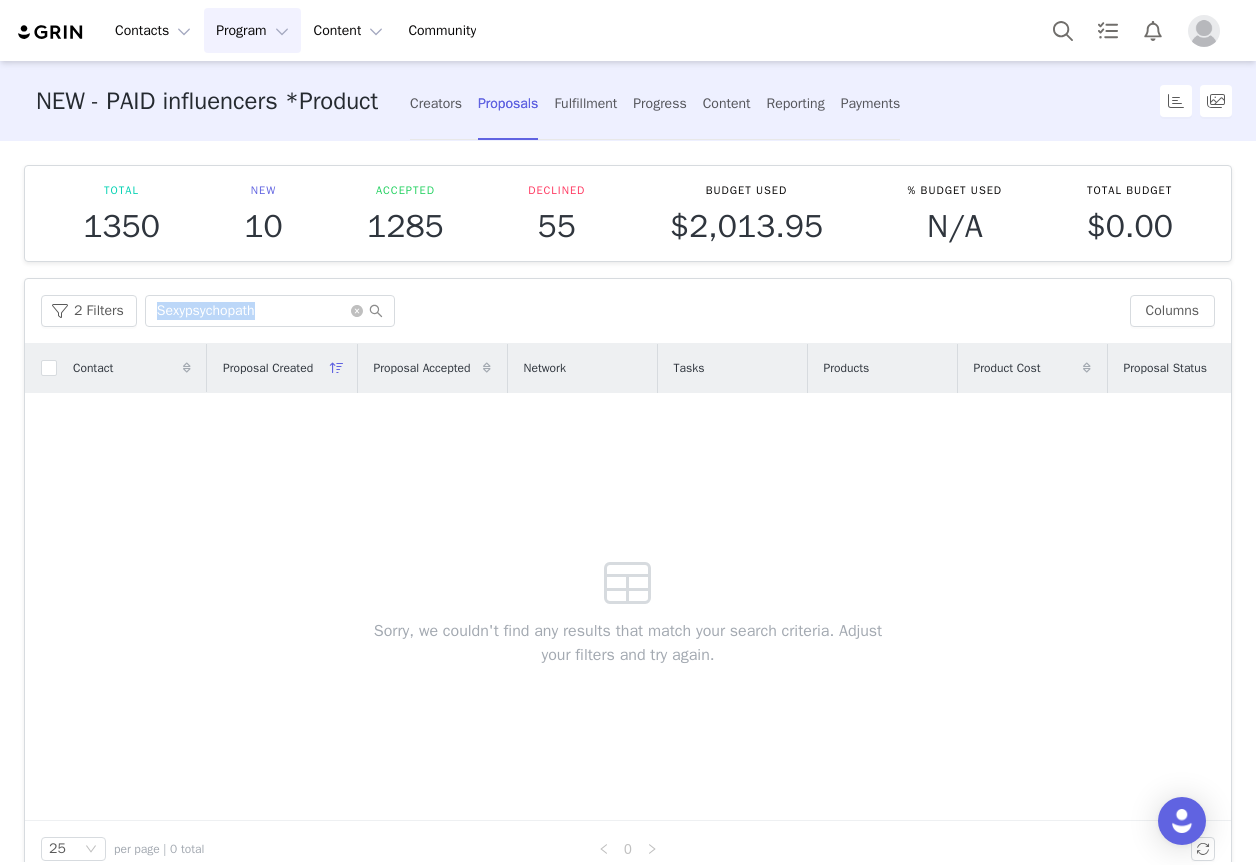 click on "Filters   Filter Logic  And Or  Archived  Select No  Content Progress  Select  Fulfillment Status  Select  Proposal Created Date   Proposal Status  Select New  Content Date   ~   Advanced Filters   + Add Field  Apply Filters Clear All 2 Filters Sexypsychopath         Columns  Contact   Proposal Created   Proposal Accepted   Network   Tasks   Products   Product Cost   Proposal Status   Content Since Last Proposal   Sorry, we couldn't find any results that match your search criteria. Adjust your filters and try again.   25   per page | 0 total  0" at bounding box center (628, 578) 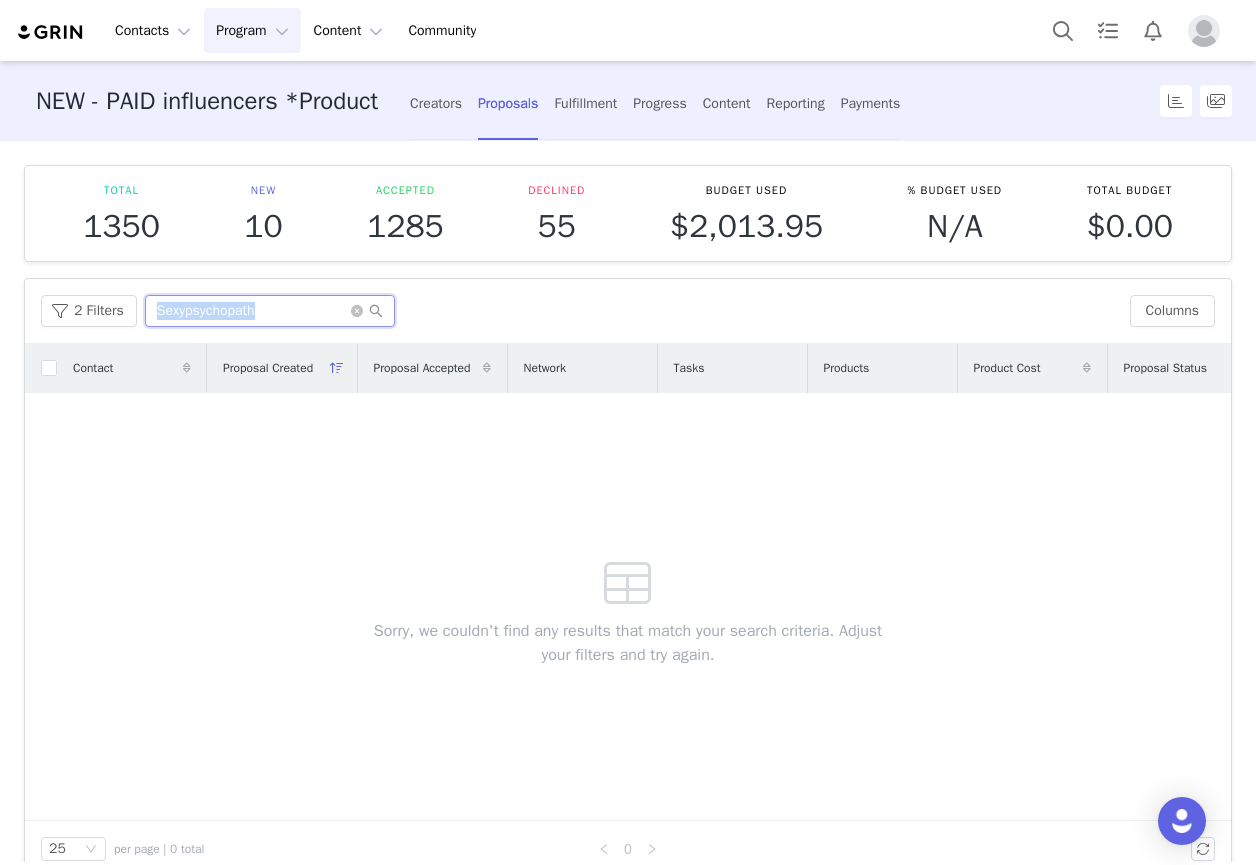 drag, startPoint x: 261, startPoint y: 277, endPoint x: 261, endPoint y: 312, distance: 35 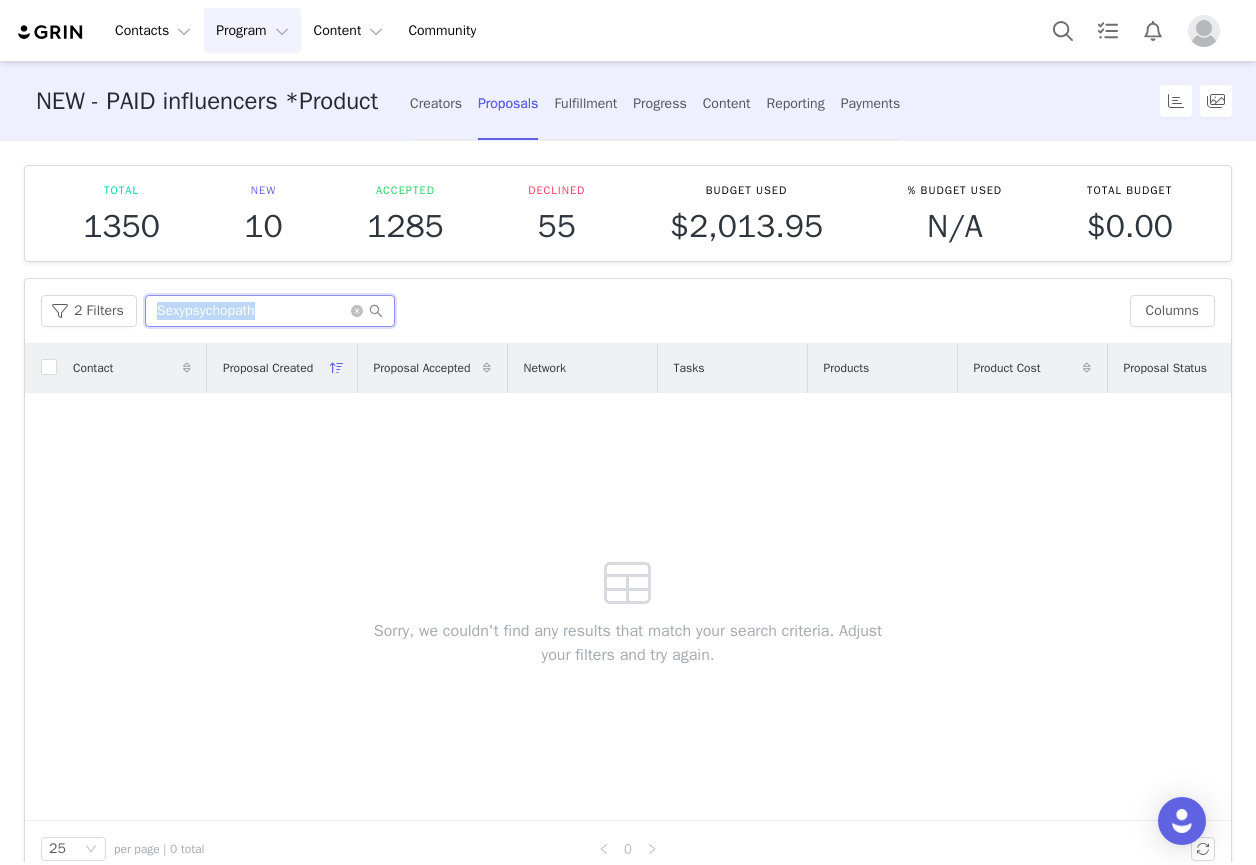 drag, startPoint x: 261, startPoint y: 312, endPoint x: 125, endPoint y: 330, distance: 137.186 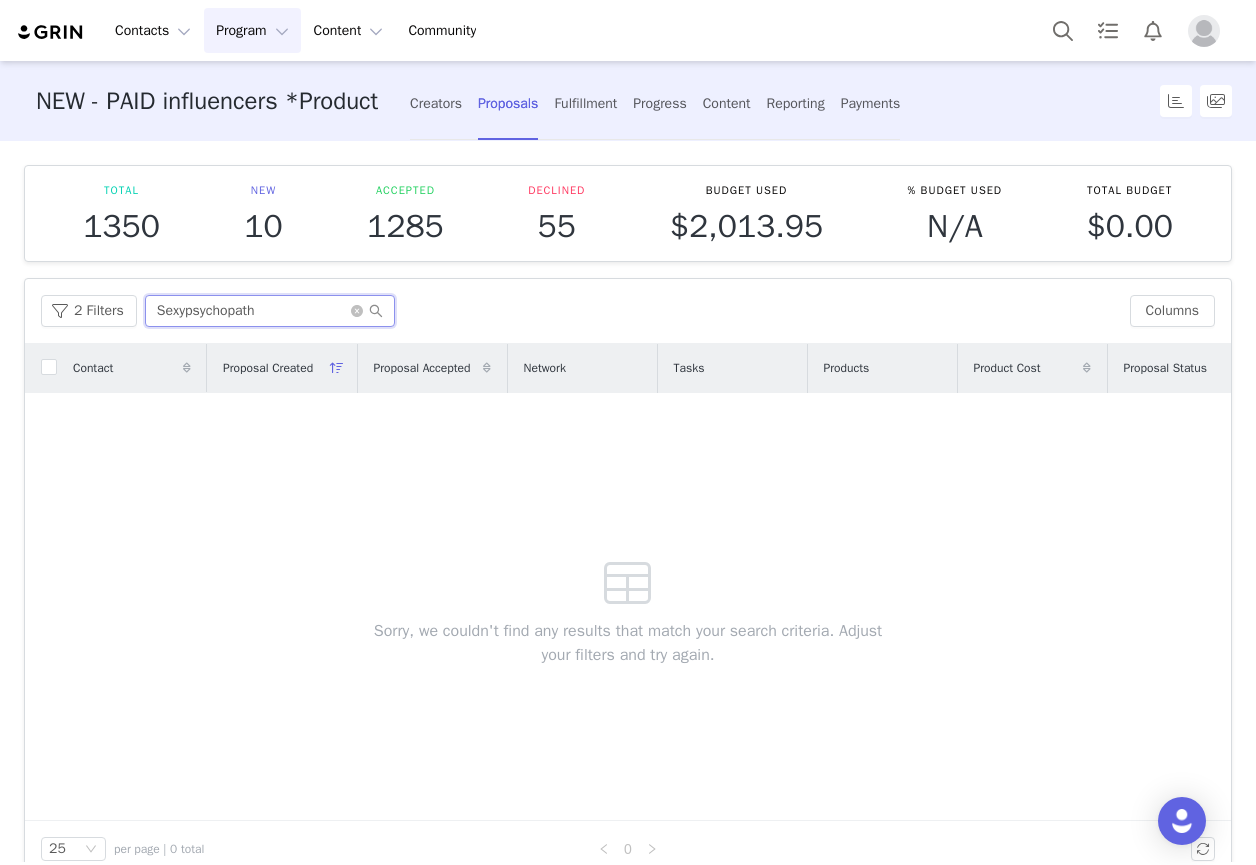 click on "Sexypsychopath" at bounding box center [270, 311] 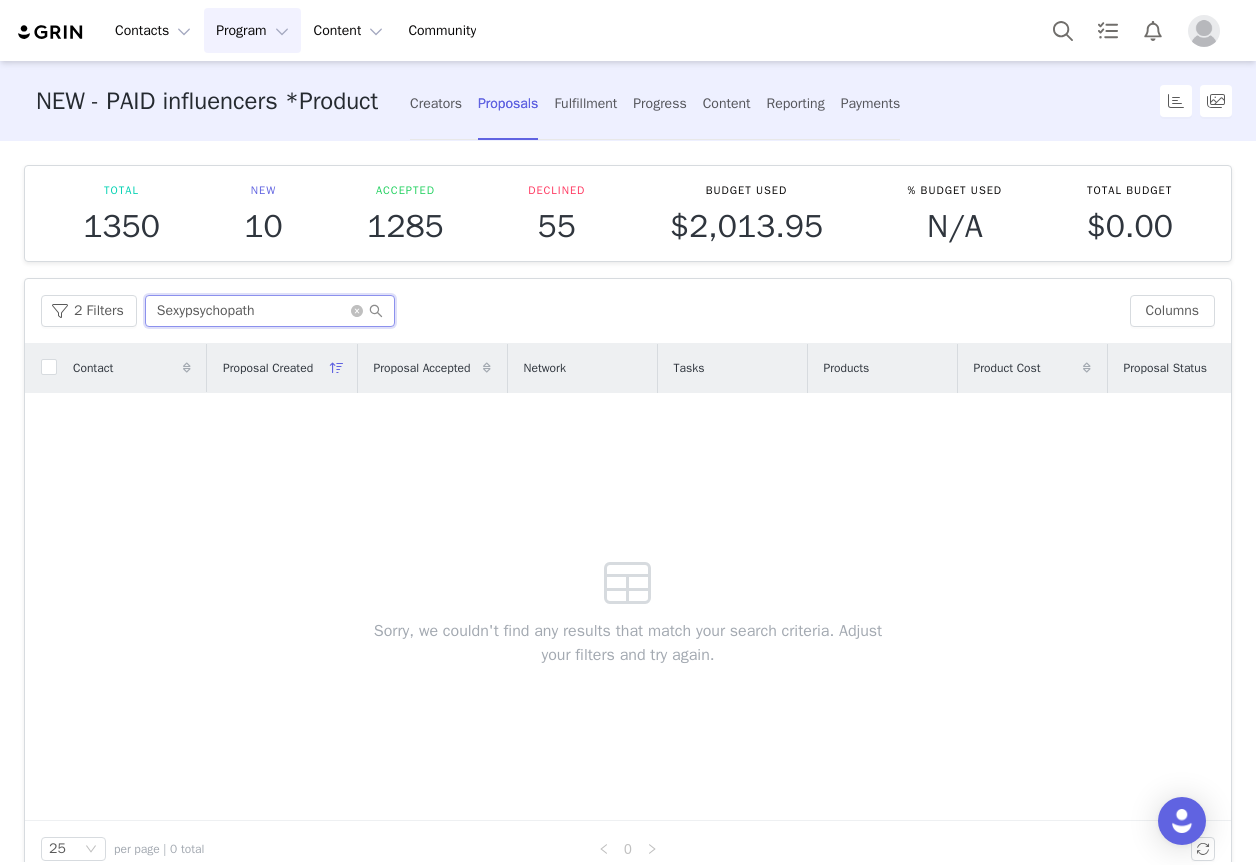 paste on "Daniellathecreator" 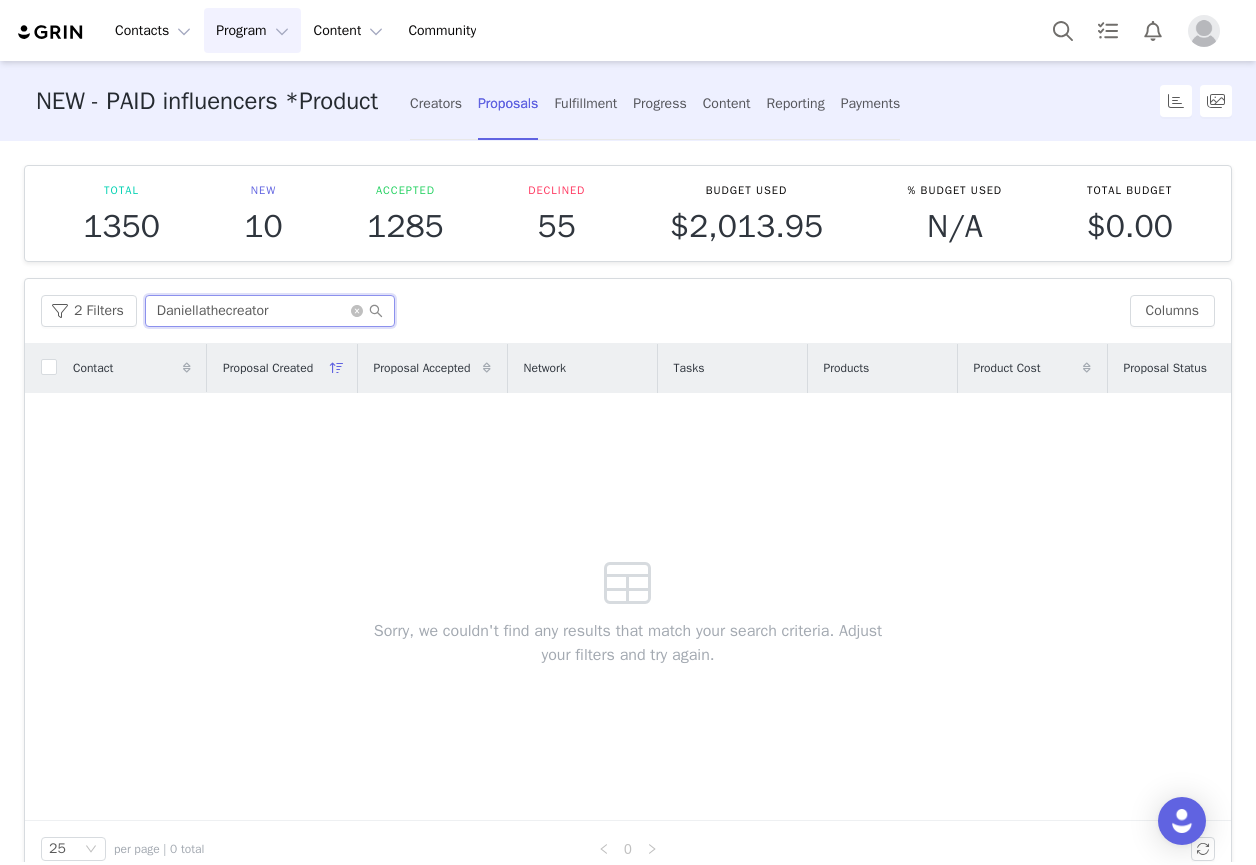 type on "Daniellathecreator" 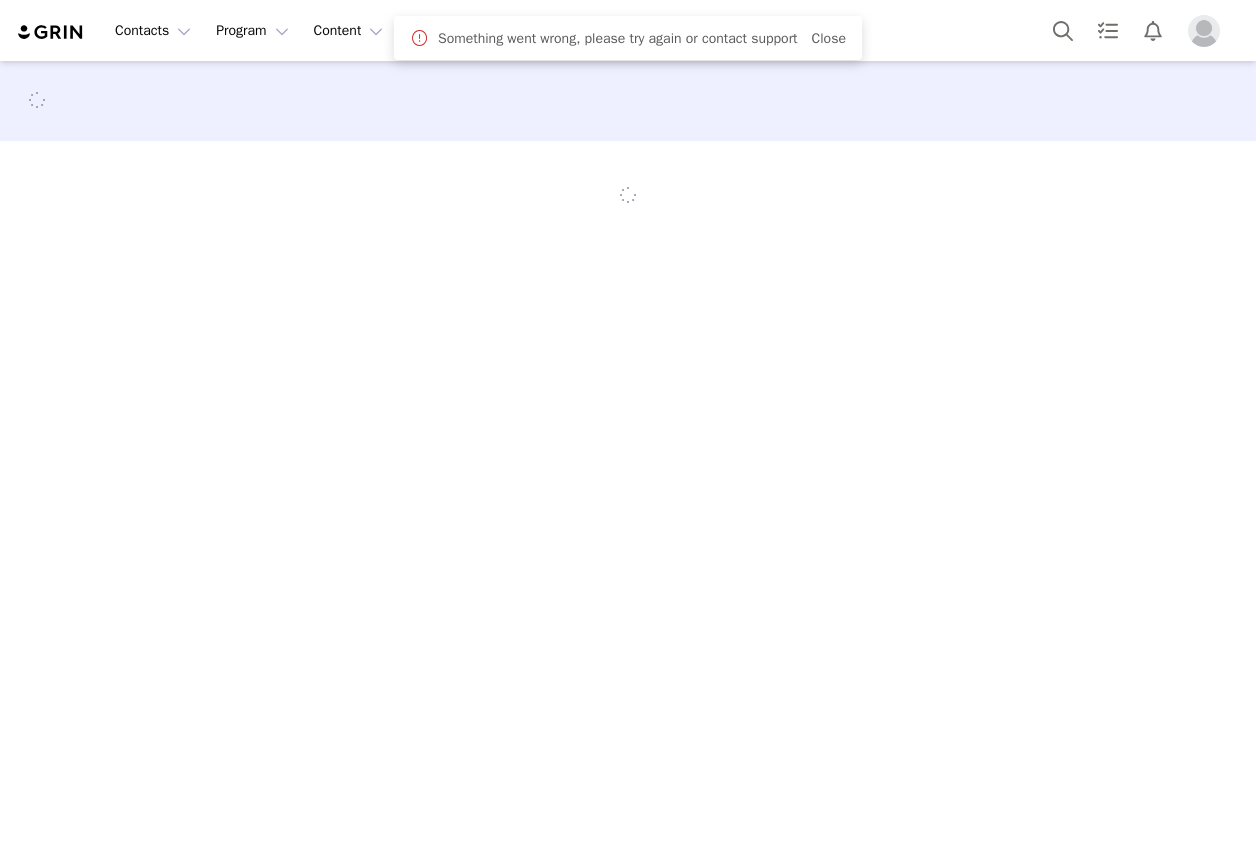 scroll, scrollTop: 0, scrollLeft: 0, axis: both 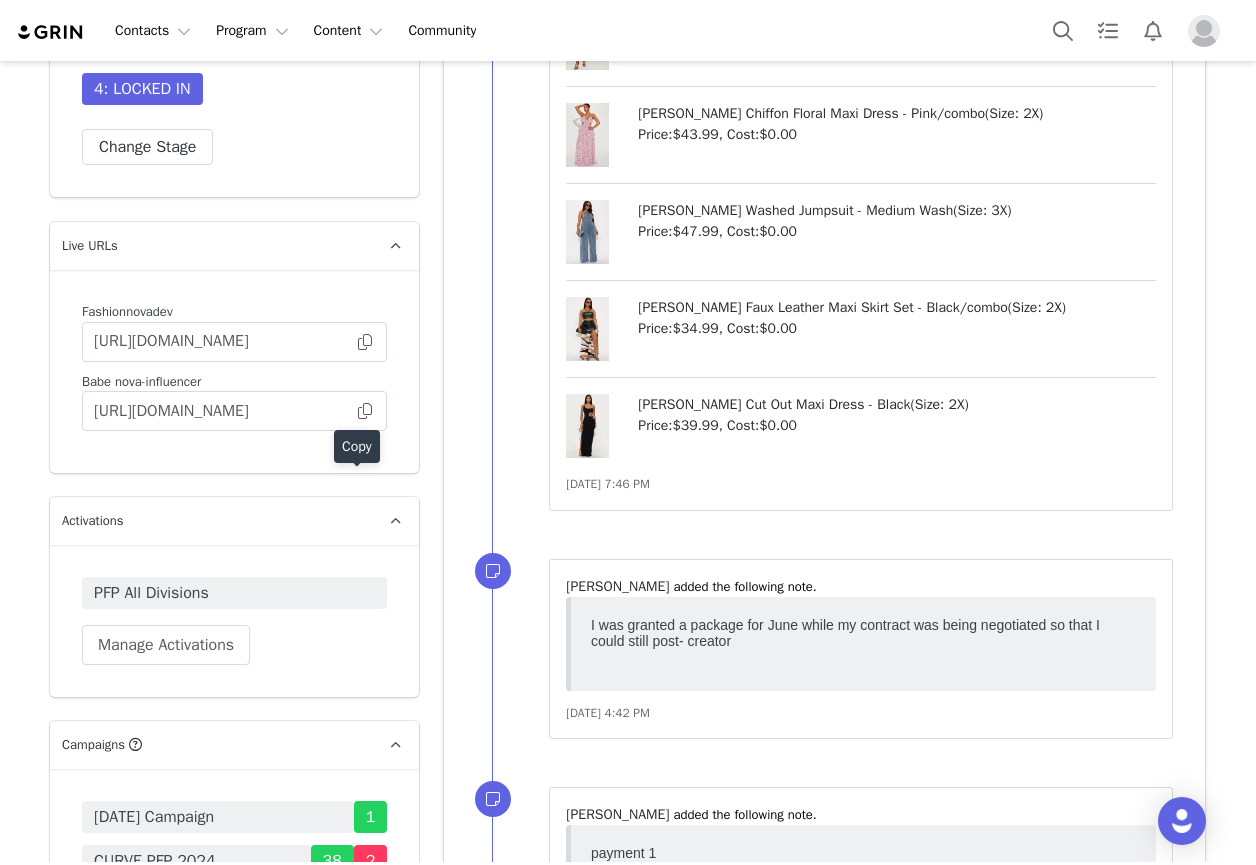 click at bounding box center (365, 411) 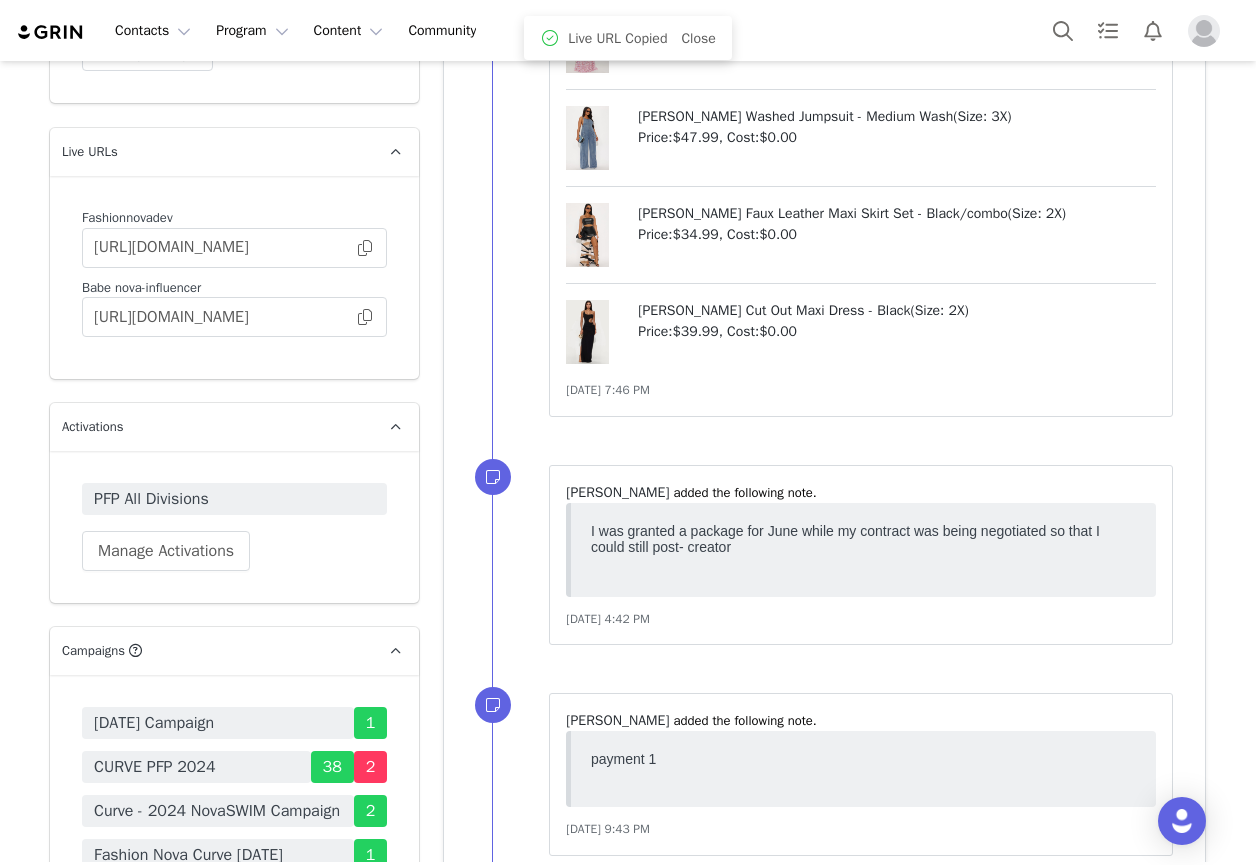 scroll, scrollTop: 5800, scrollLeft: 0, axis: vertical 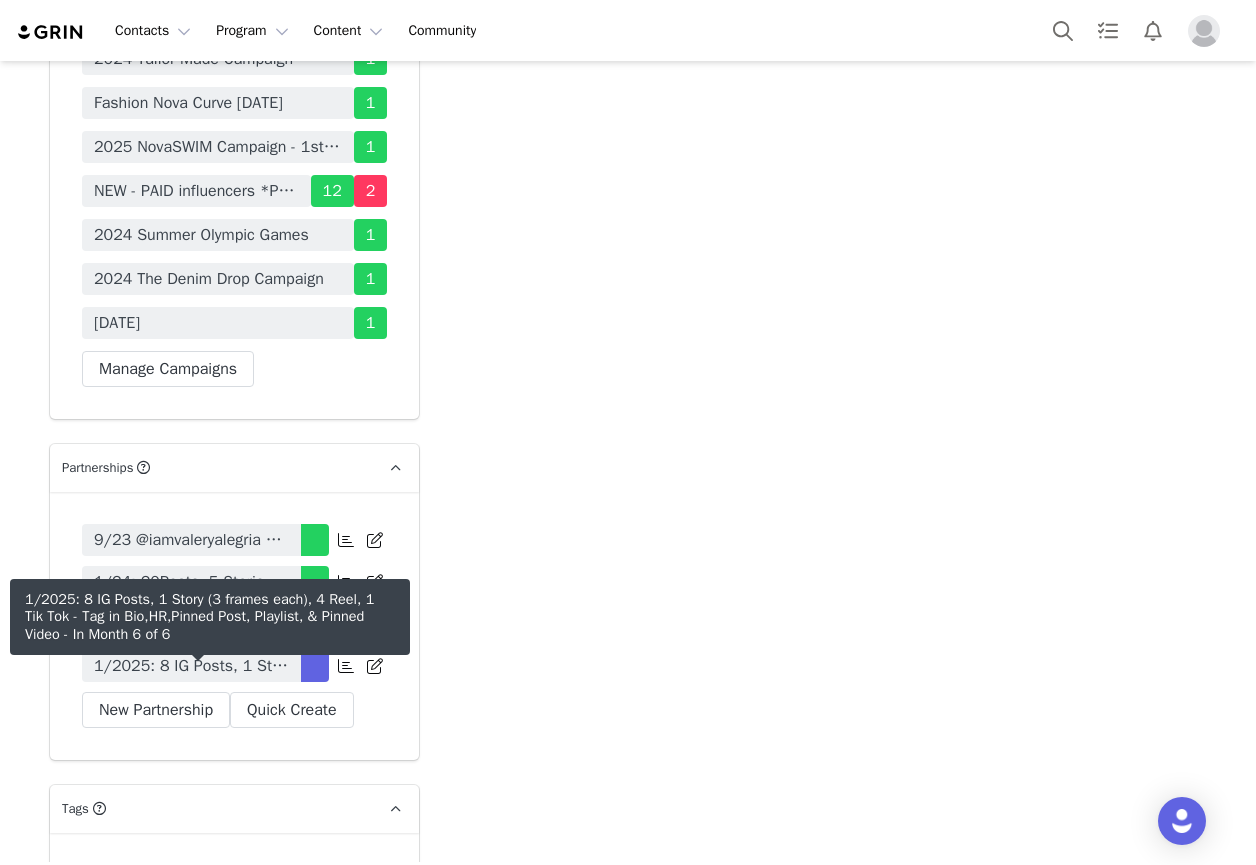 drag, startPoint x: 188, startPoint y: 677, endPoint x: 102, endPoint y: 555, distance: 149.26486 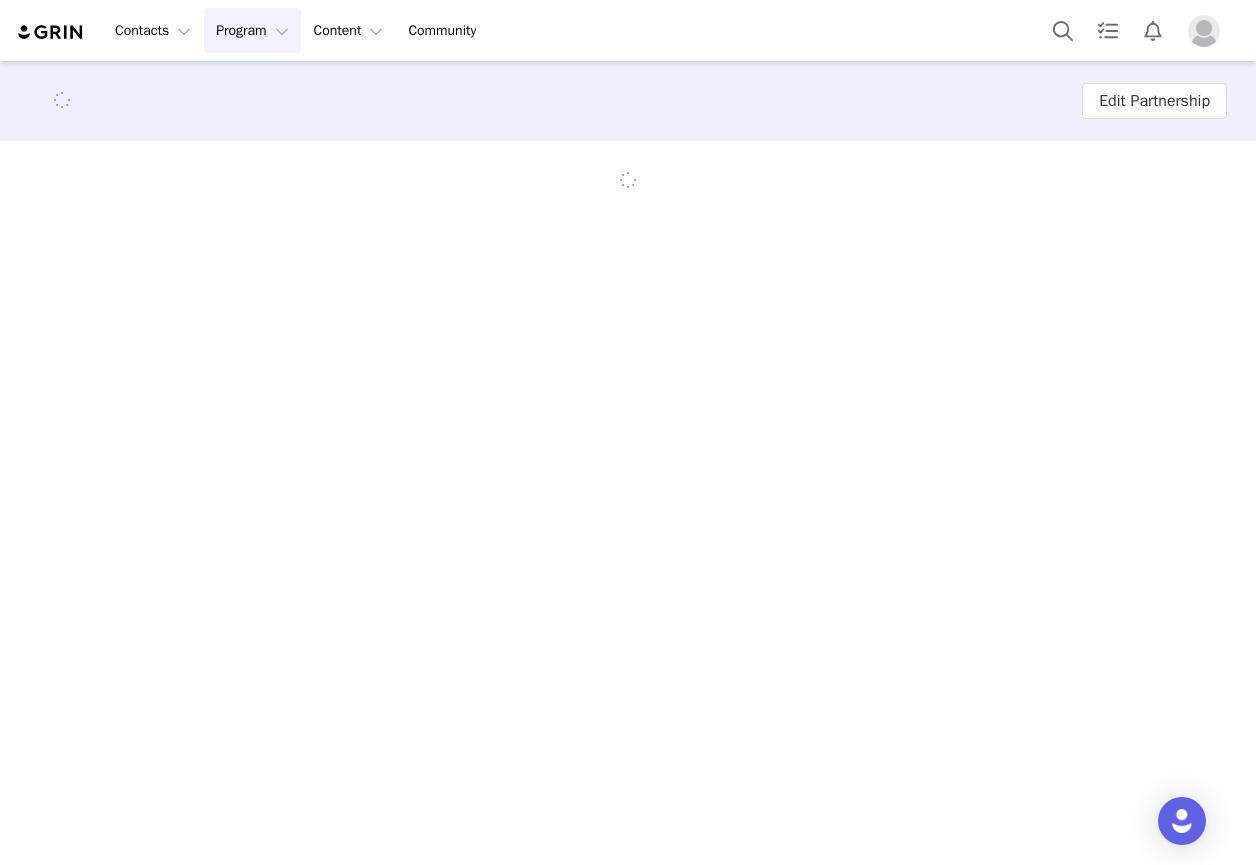 scroll, scrollTop: 0, scrollLeft: 0, axis: both 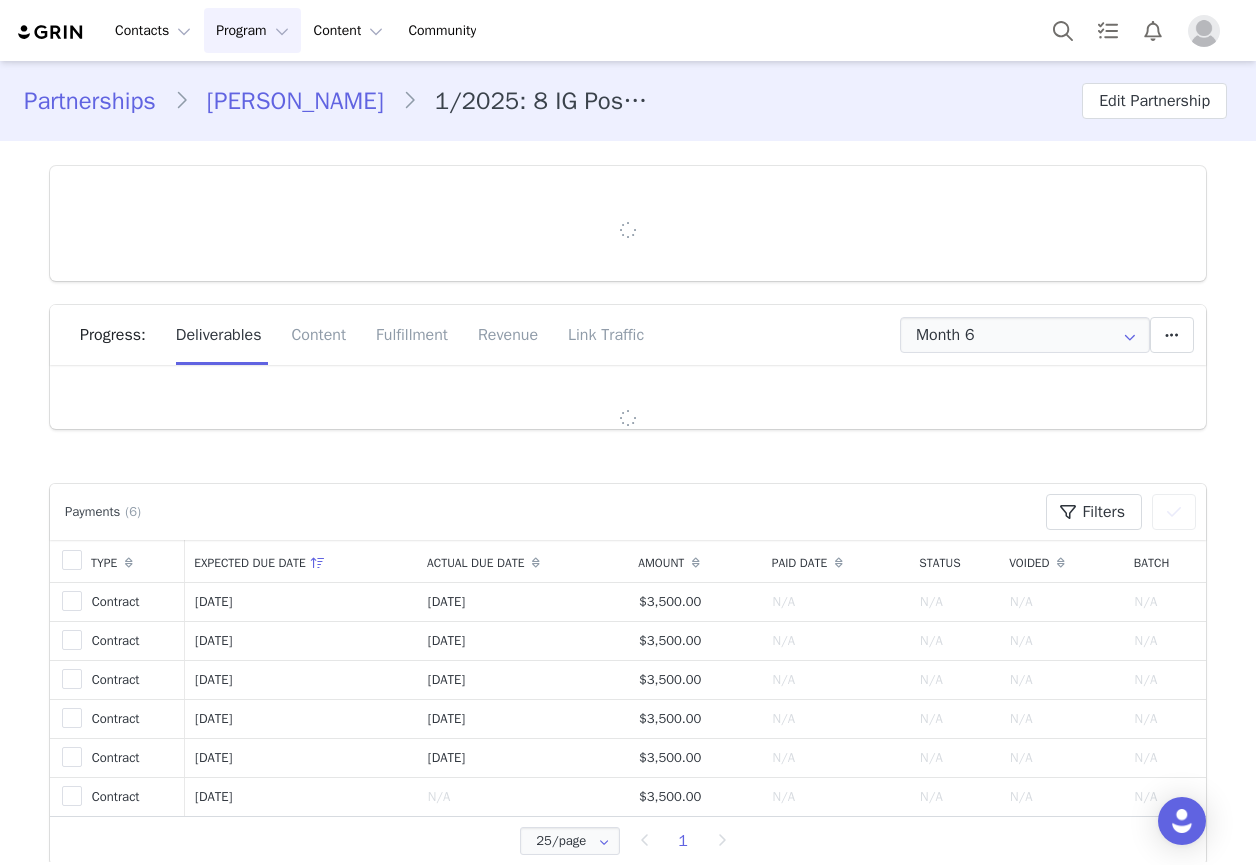 type on "+1 ([GEOGRAPHIC_DATA])" 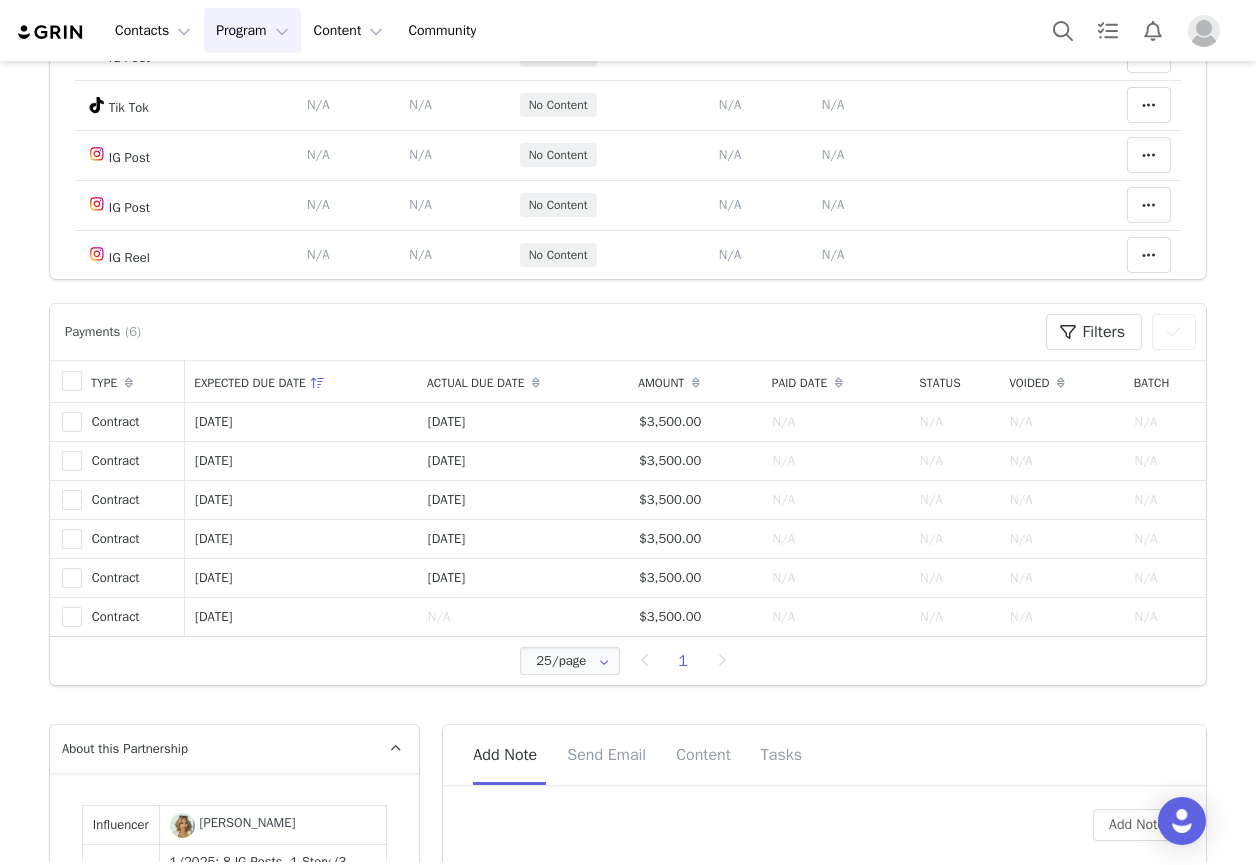 scroll, scrollTop: 0, scrollLeft: 0, axis: both 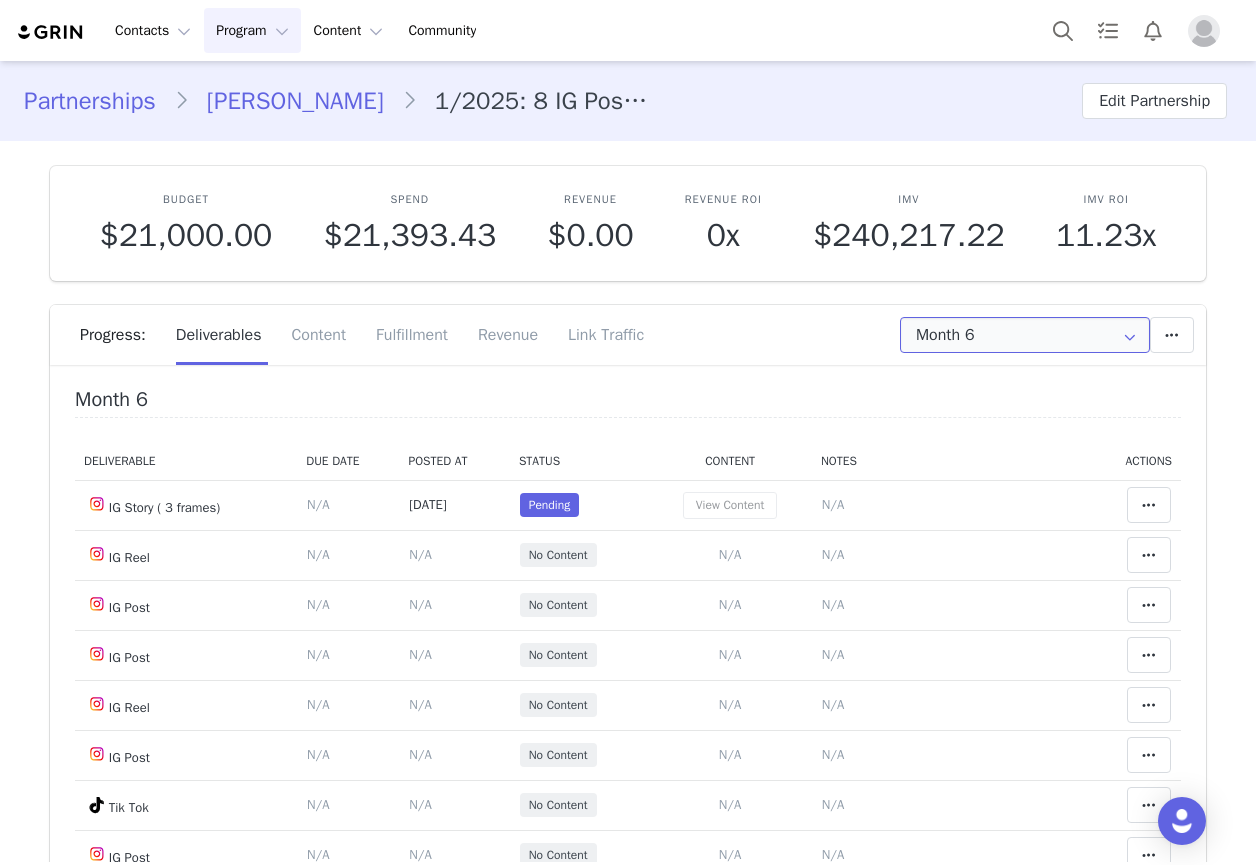 click on "Month 6" at bounding box center (1025, 335) 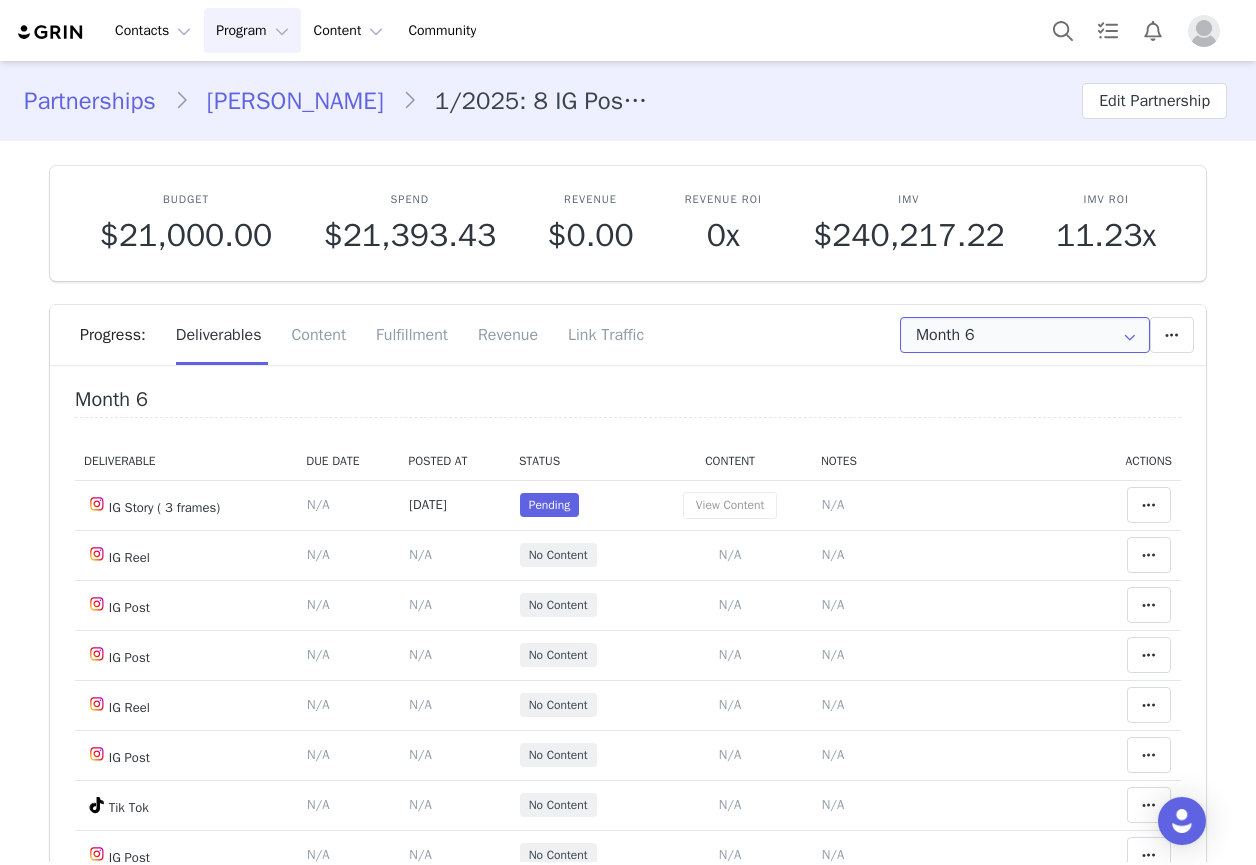 scroll, scrollTop: 0, scrollLeft: 0, axis: both 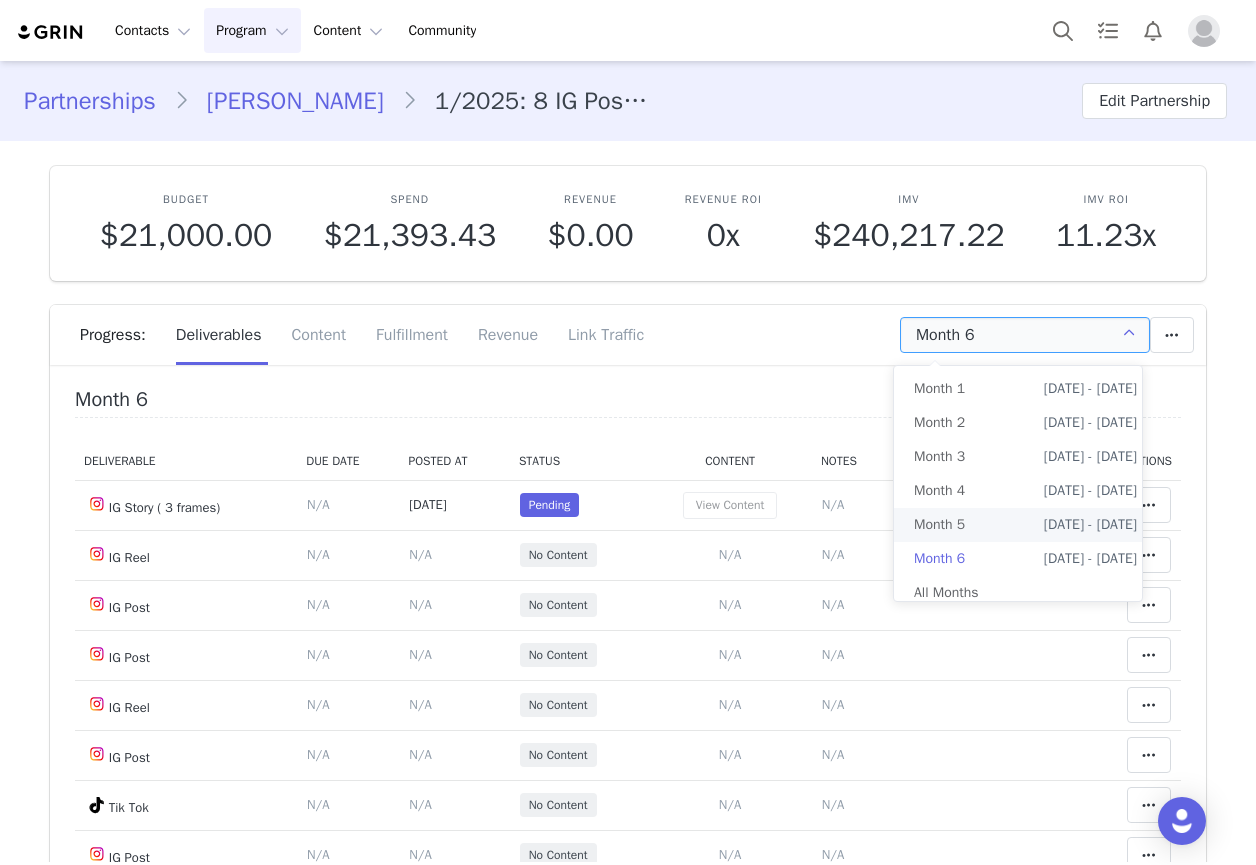 click on "Month 5  [DATE] - [DATE]" at bounding box center [1025, 525] 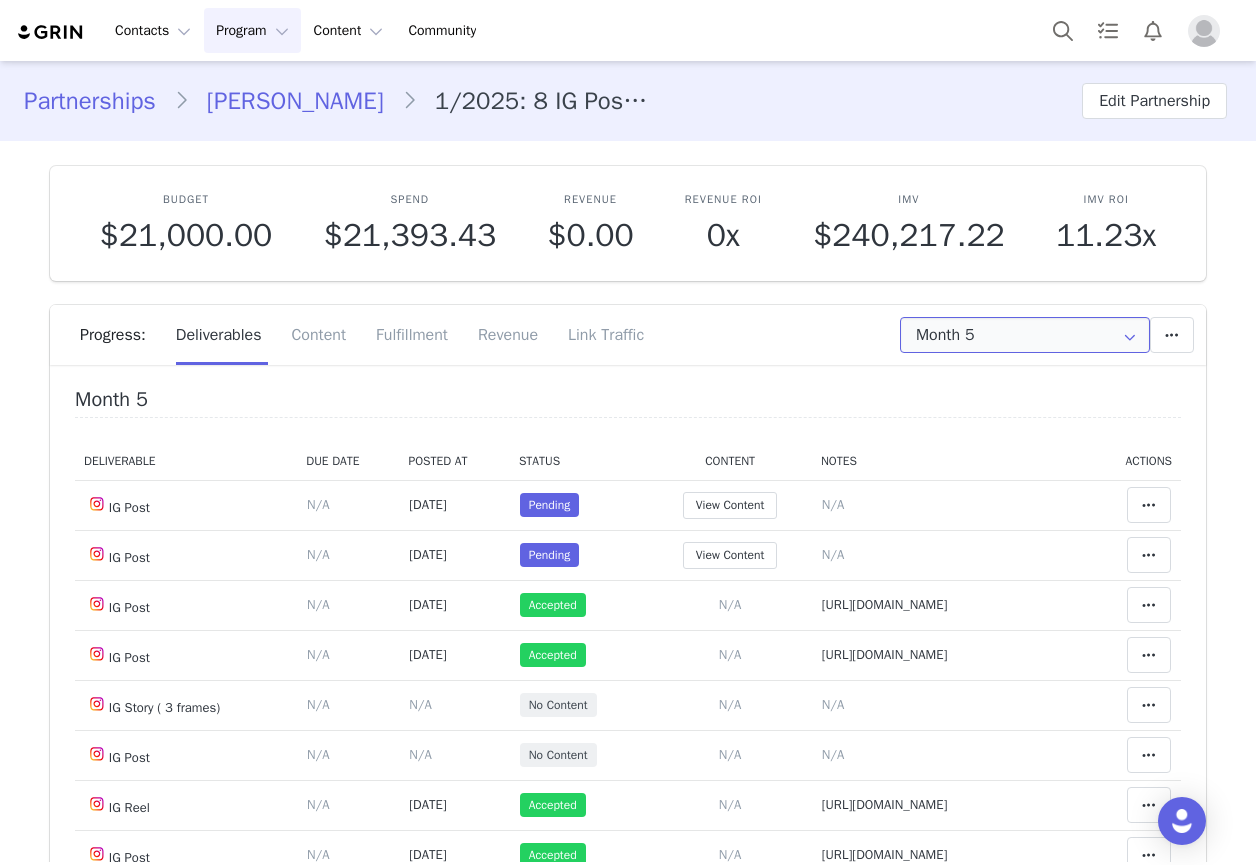 scroll, scrollTop: 200, scrollLeft: 0, axis: vertical 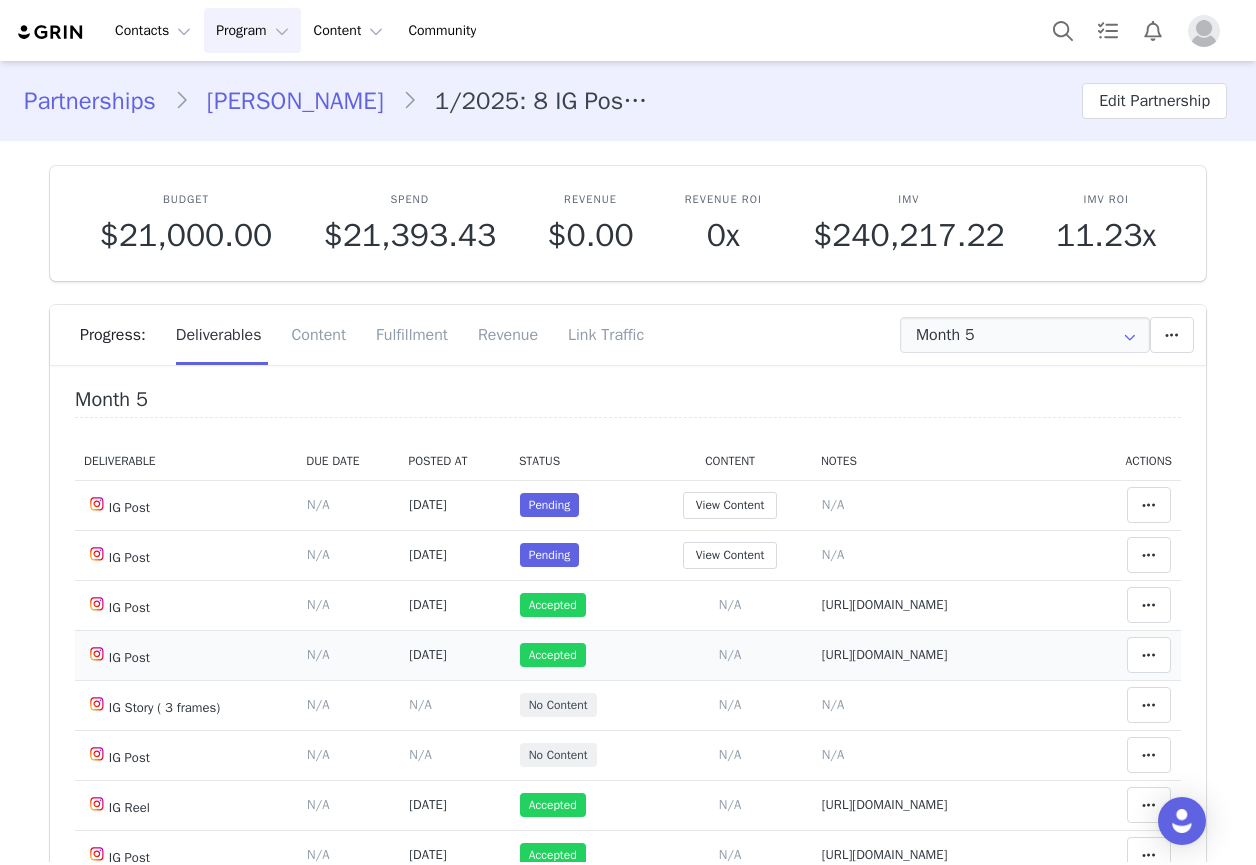 click on "[URL][DOMAIN_NAME]" at bounding box center [885, 654] 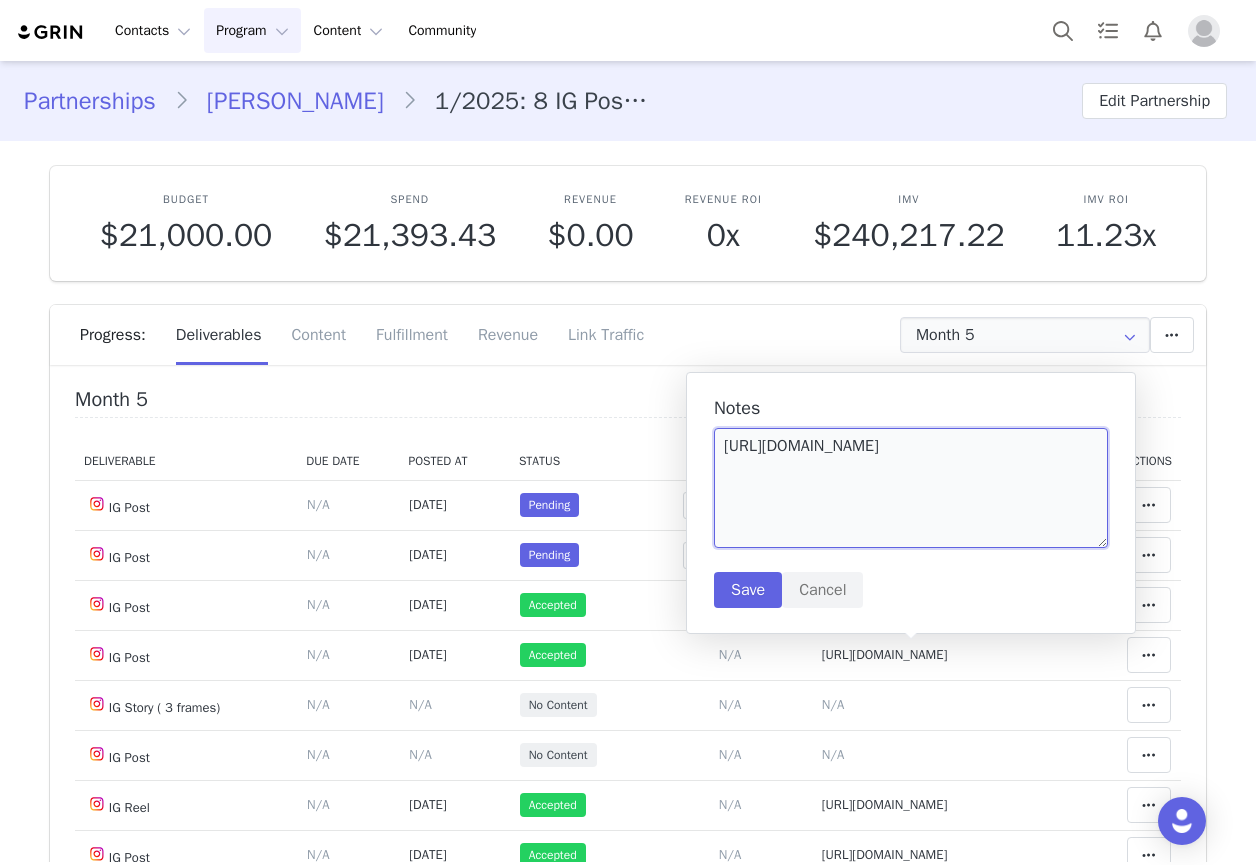 click on "[URL][DOMAIN_NAME]" at bounding box center (911, 488) 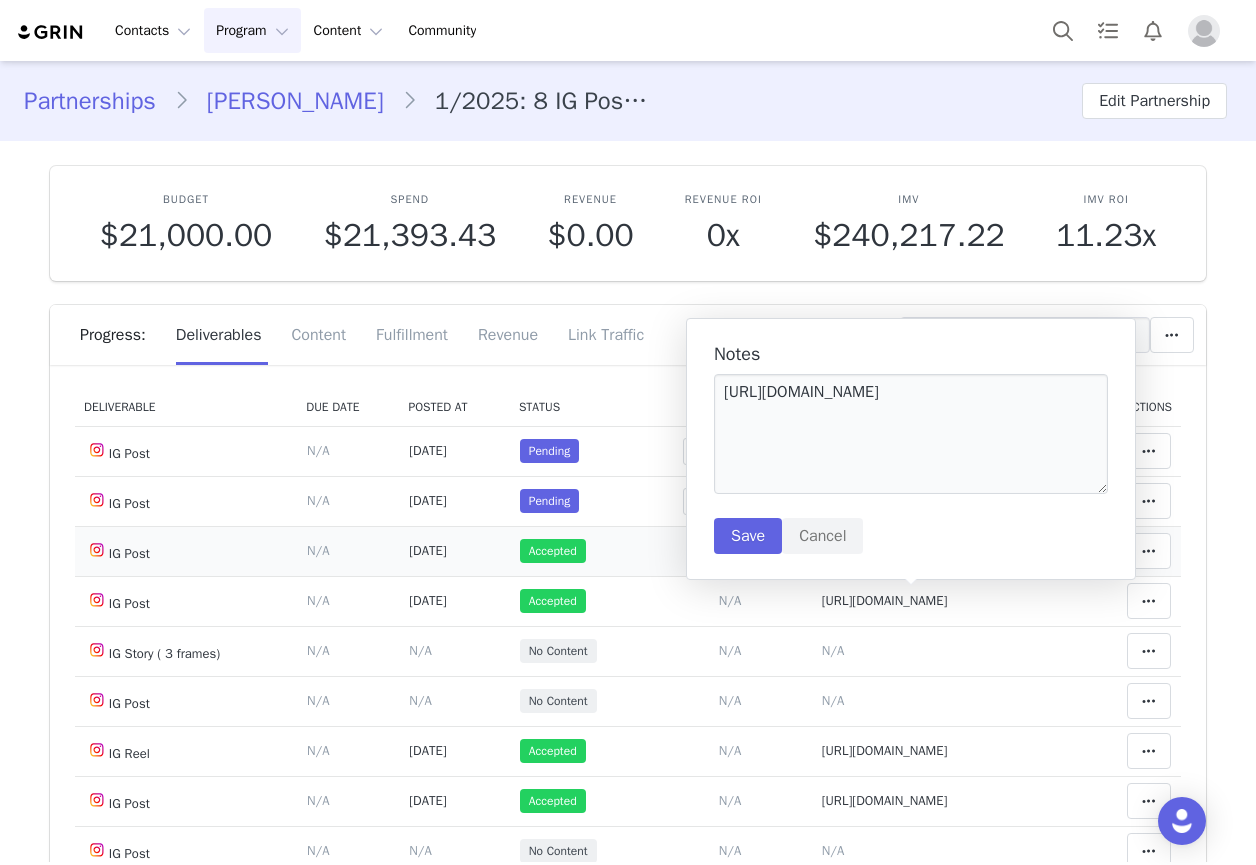 scroll, scrollTop: 0, scrollLeft: 0, axis: both 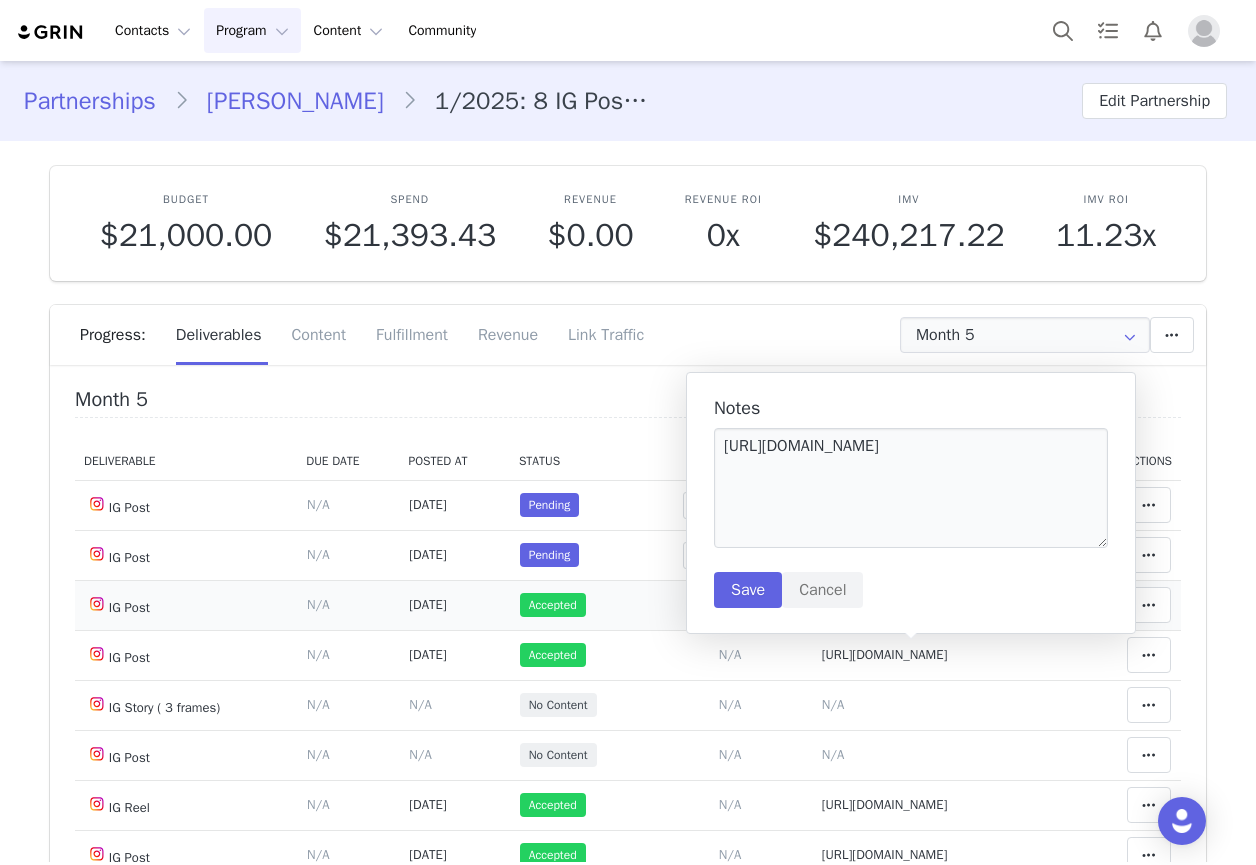 click on "Deliverable Due Date Set the date you expect this content to go live.  Save  Cancel N/A" at bounding box center [348, 605] 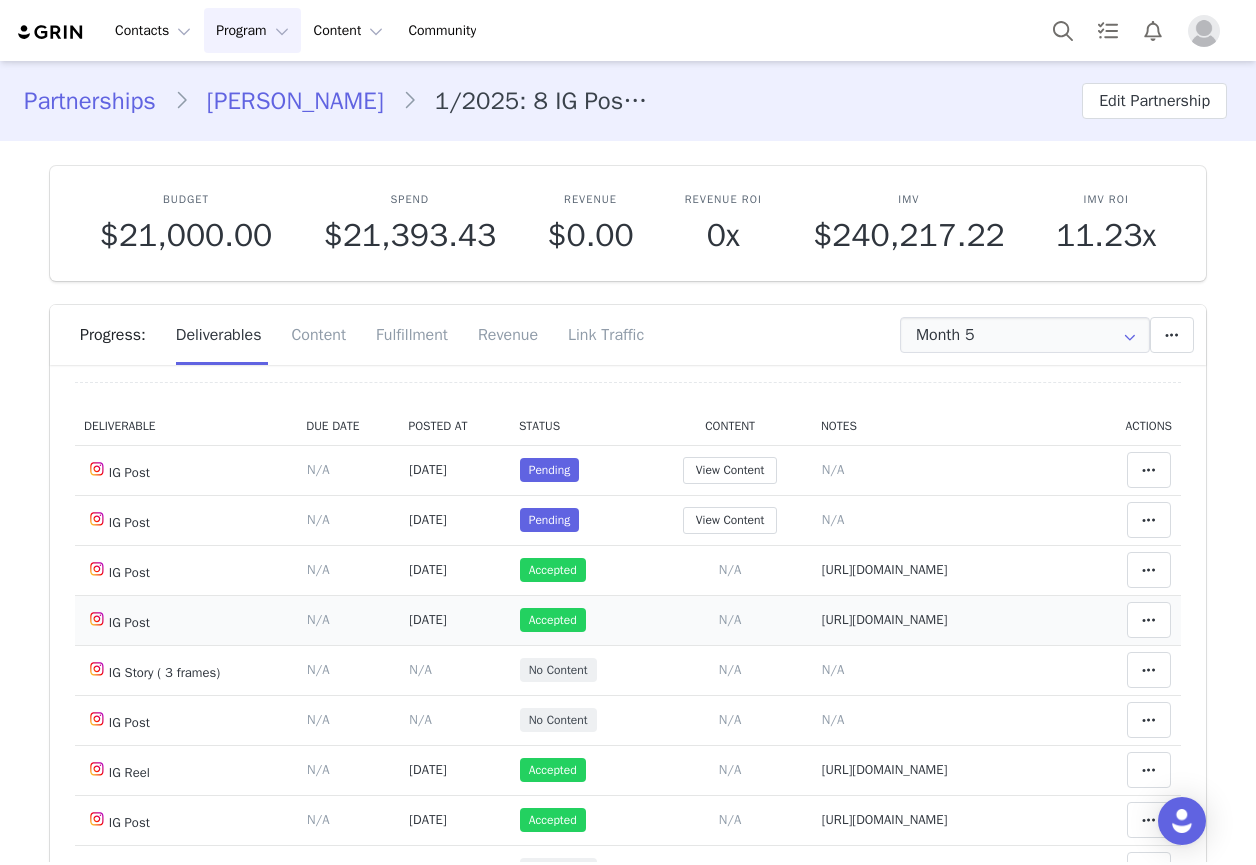 scroll, scrollTop: 0, scrollLeft: 0, axis: both 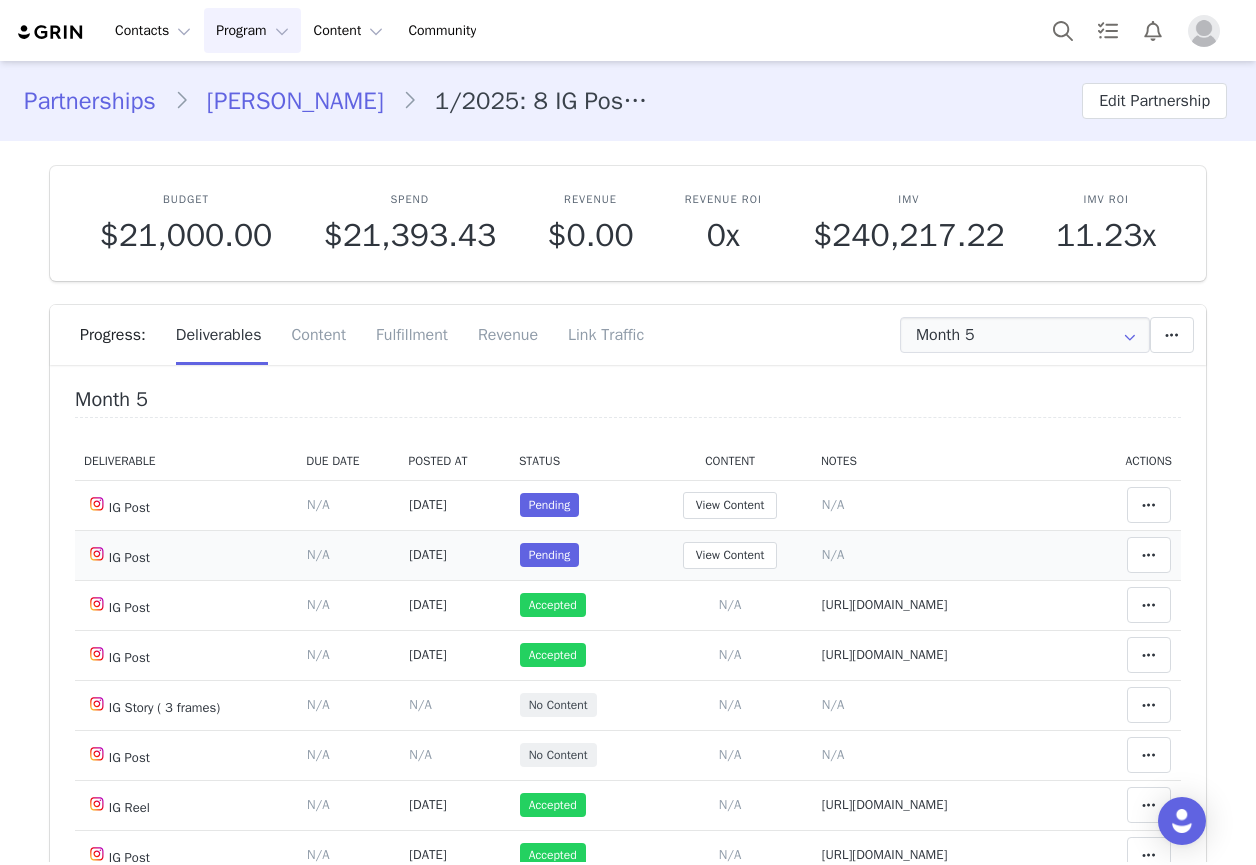 click on "N/A" at bounding box center [833, 554] 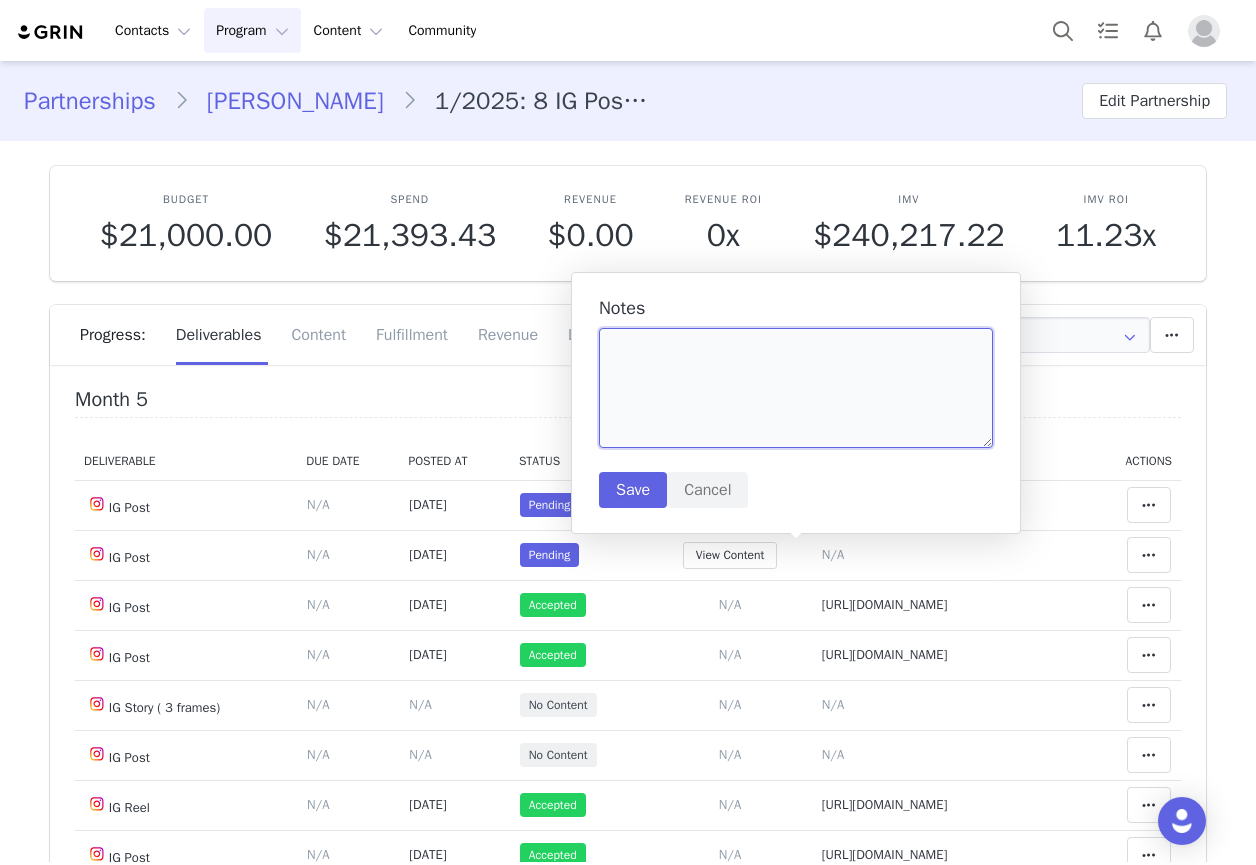 click at bounding box center (796, 388) 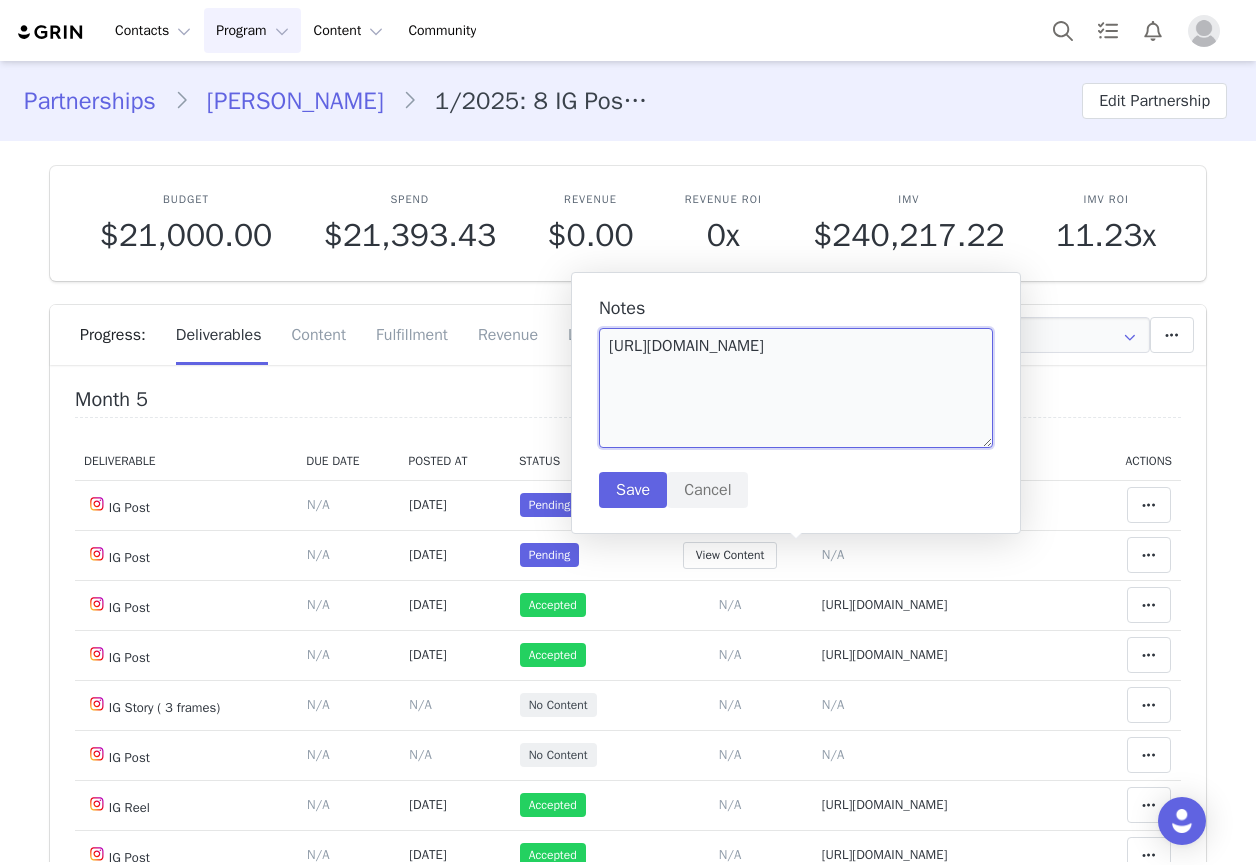 type on "https://www.instagram.com/p/DL2aW9VOp7w/" 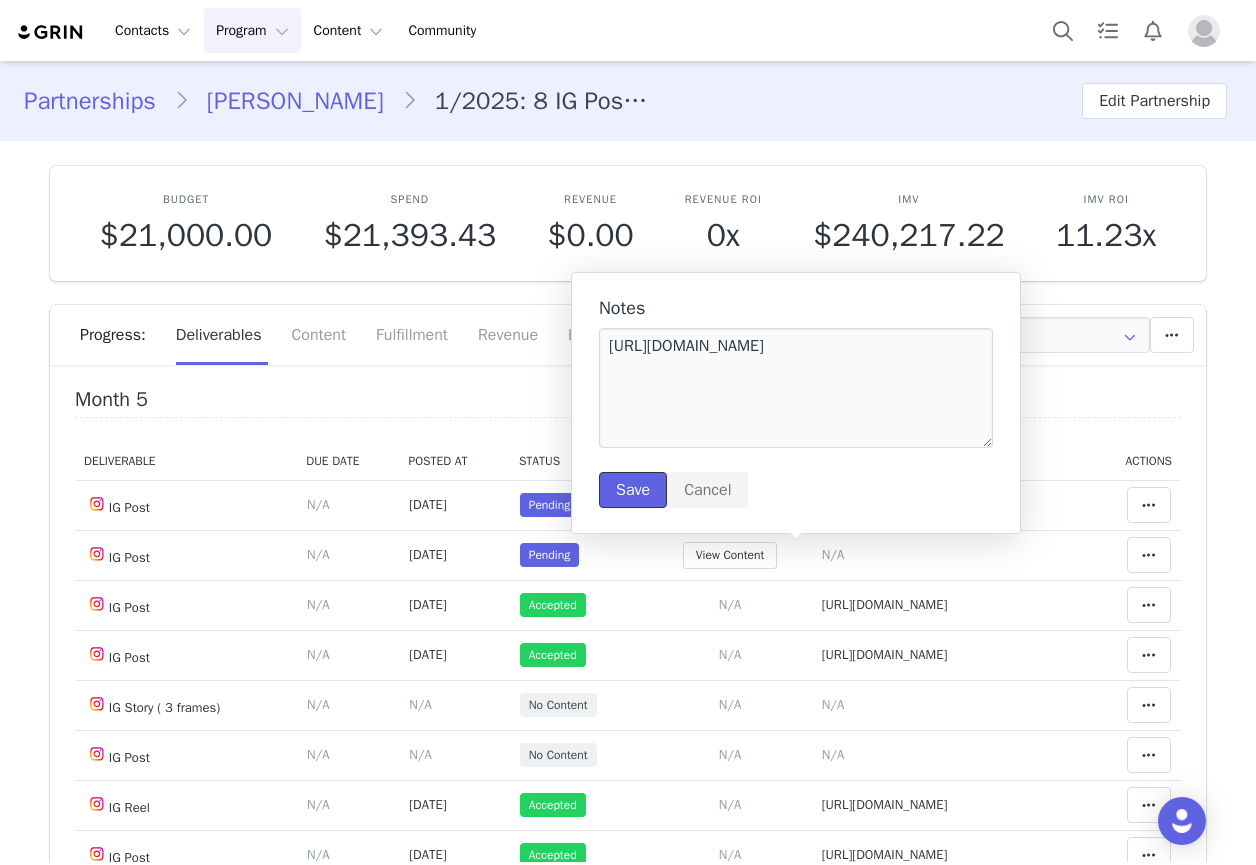 click on "Save" at bounding box center [633, 490] 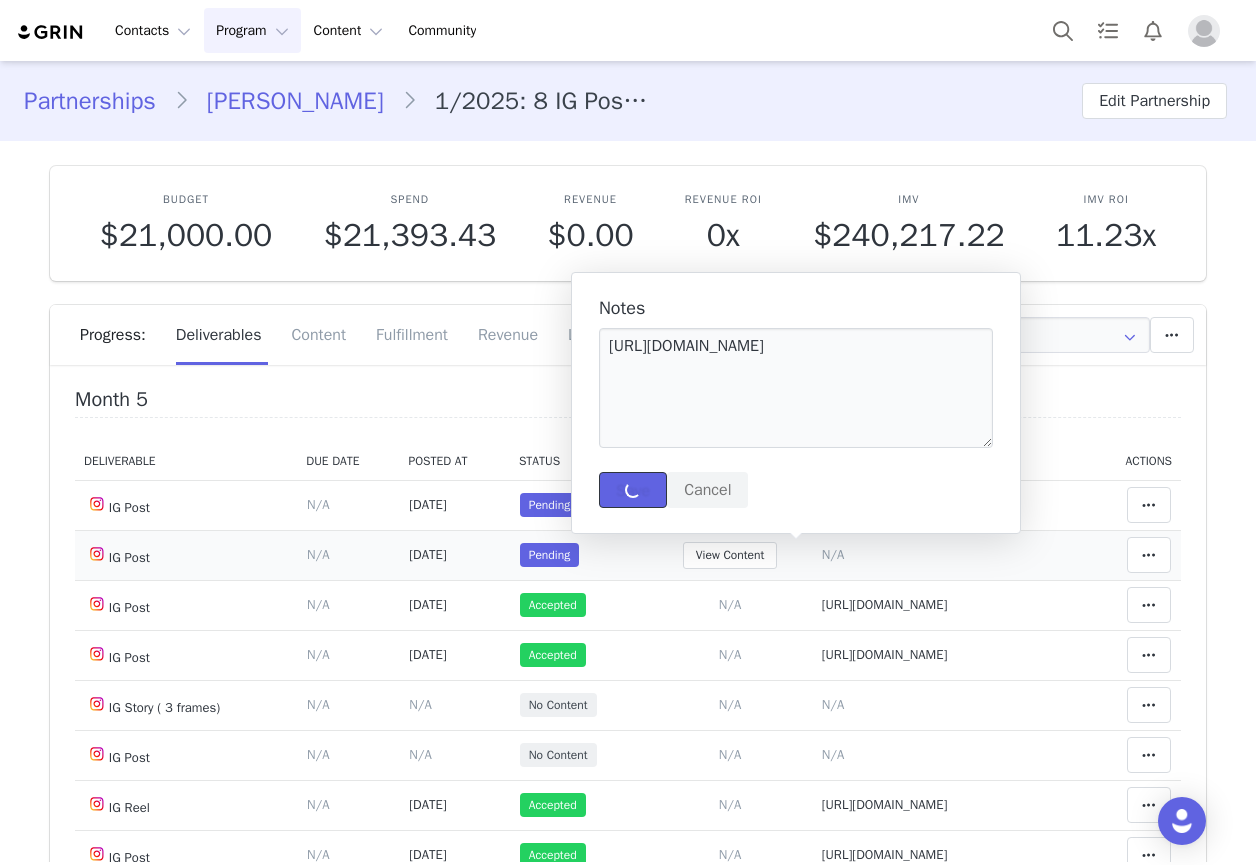 type 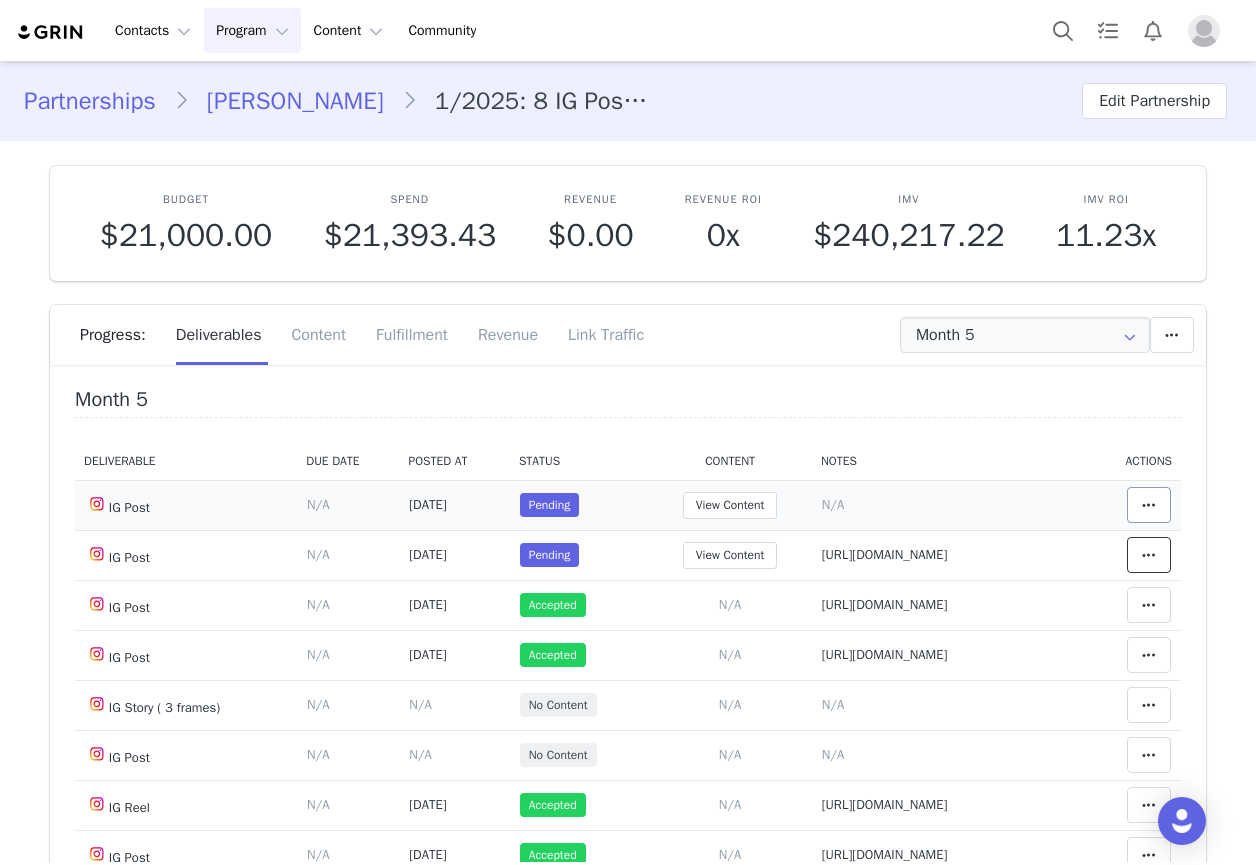 click at bounding box center (1149, 555) 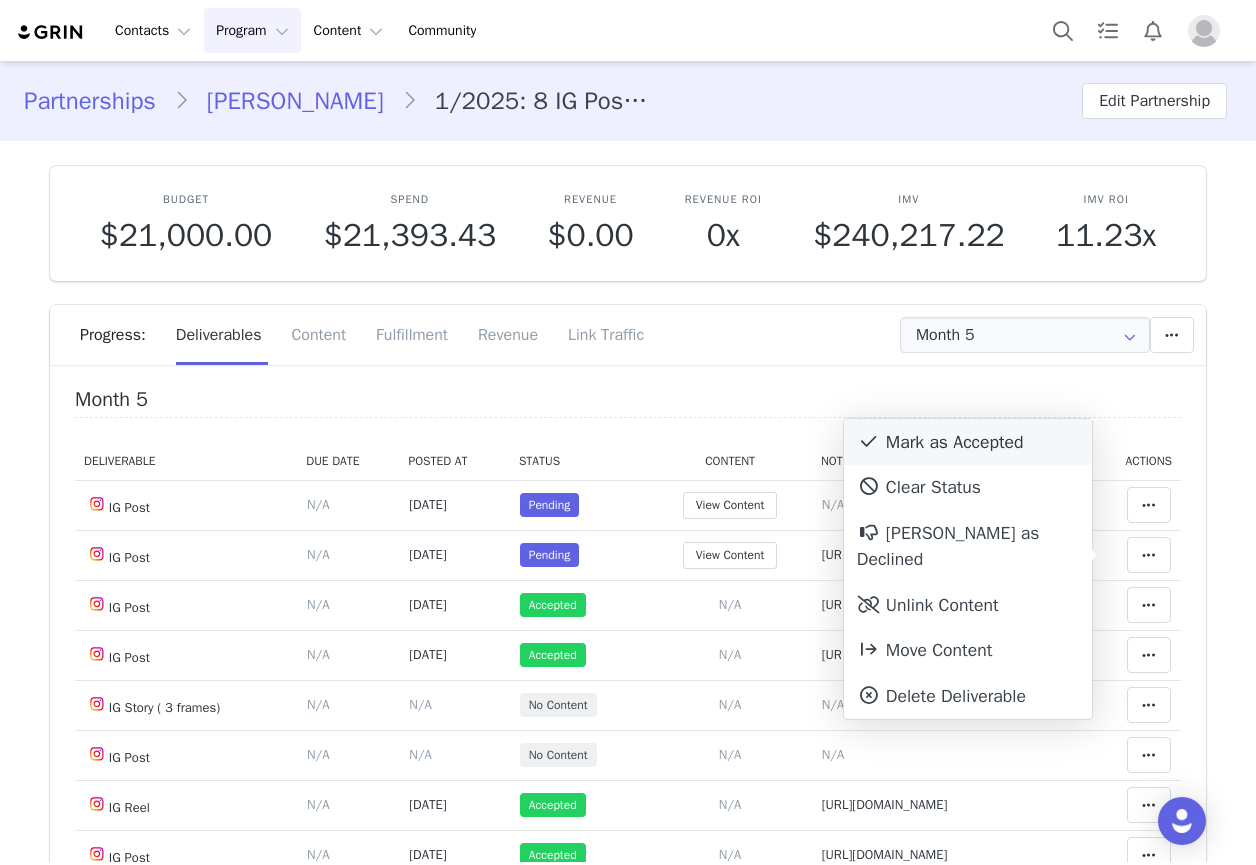 click on "Mark as Accepted" at bounding box center [968, 442] 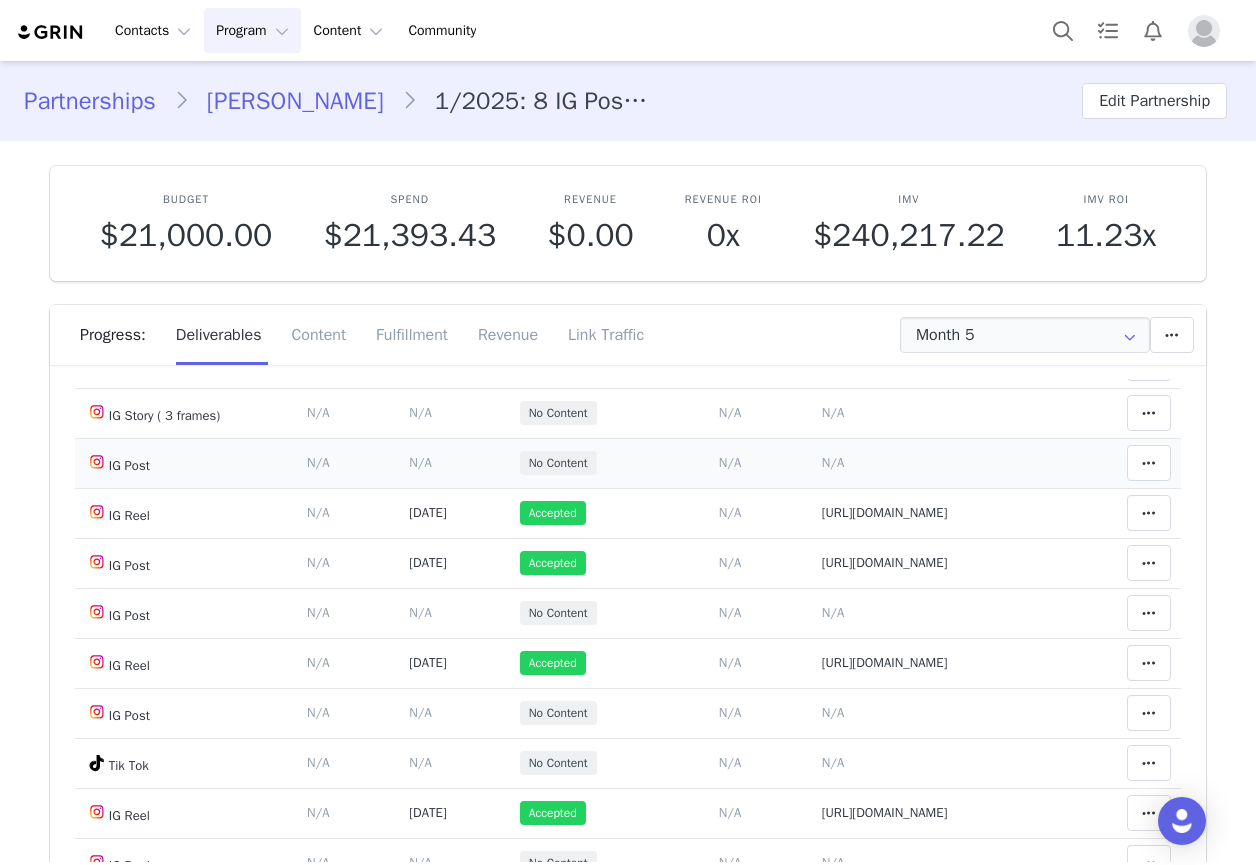 scroll, scrollTop: 300, scrollLeft: 0, axis: vertical 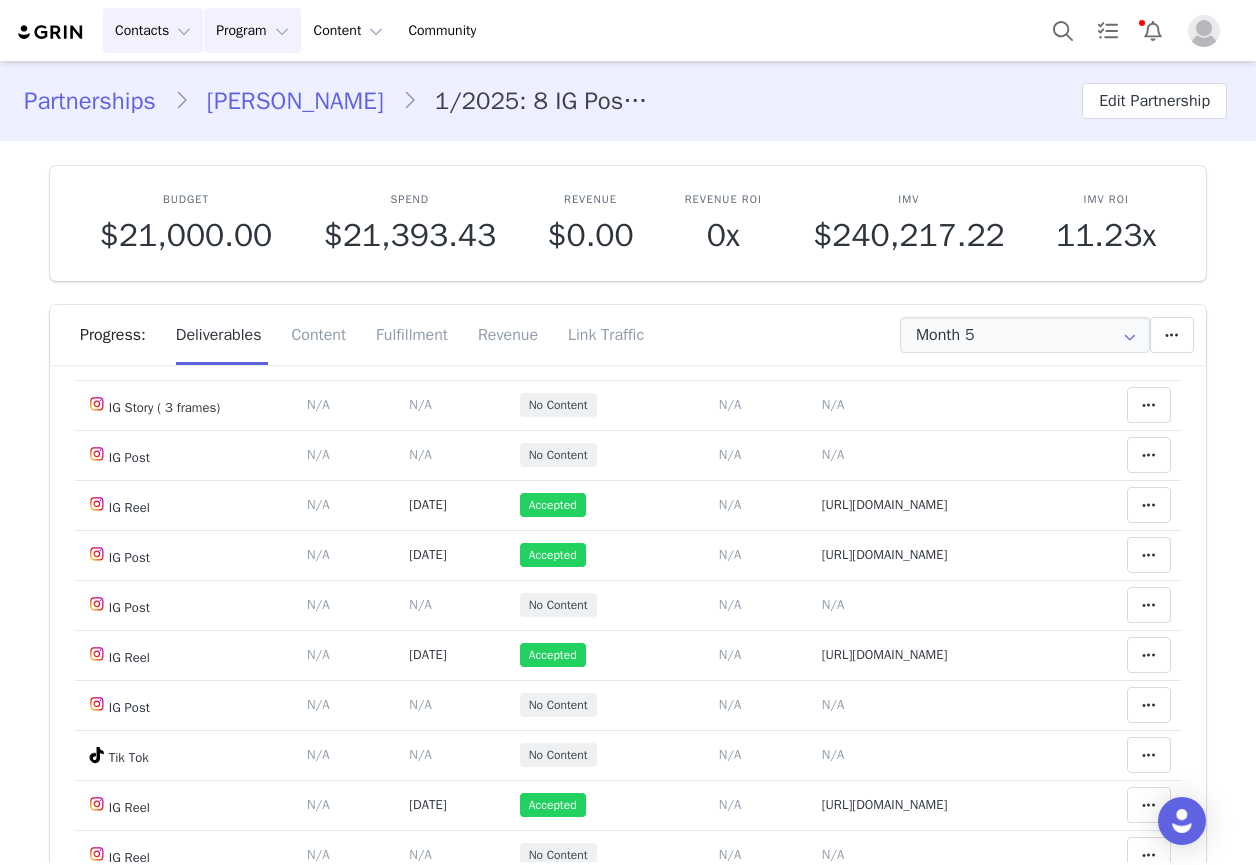 click on "Contacts Contacts" at bounding box center (153, 30) 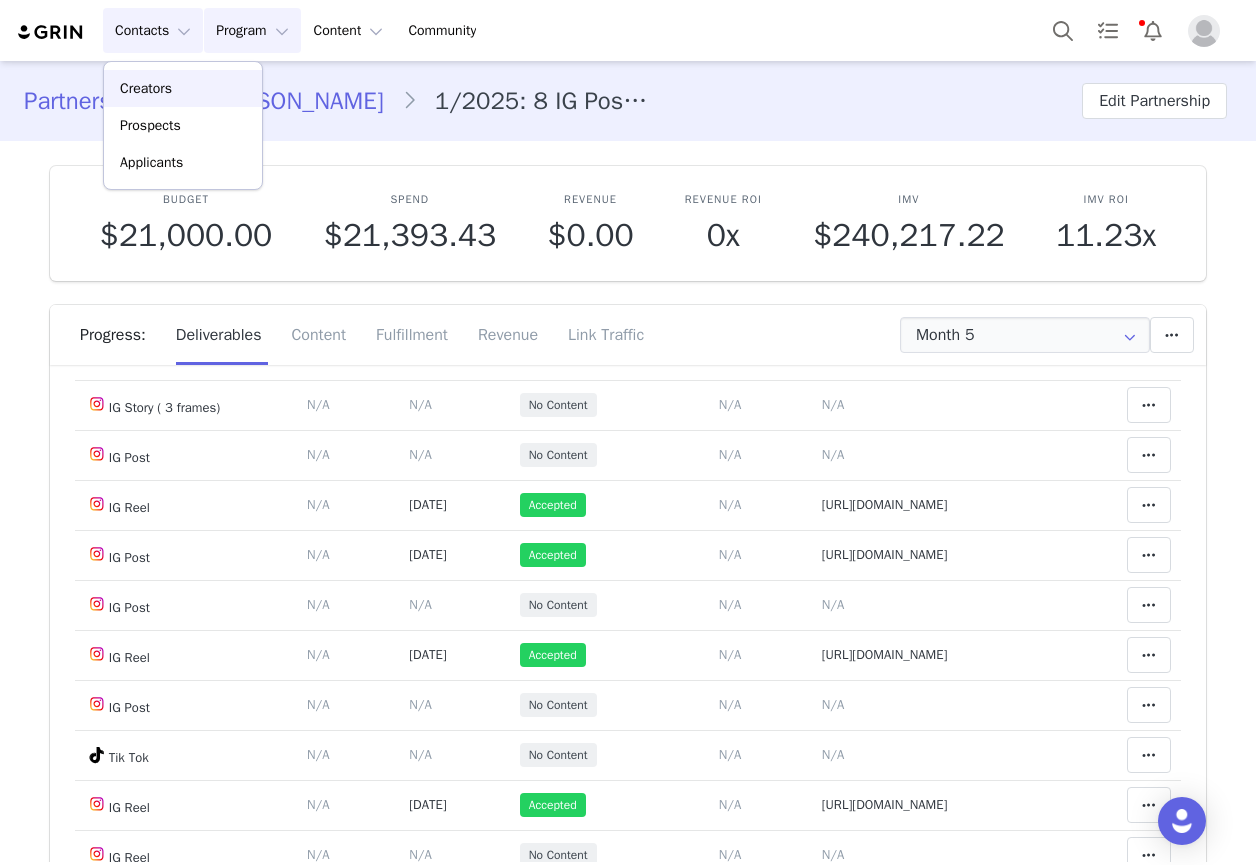 click on "Creators" at bounding box center [146, 88] 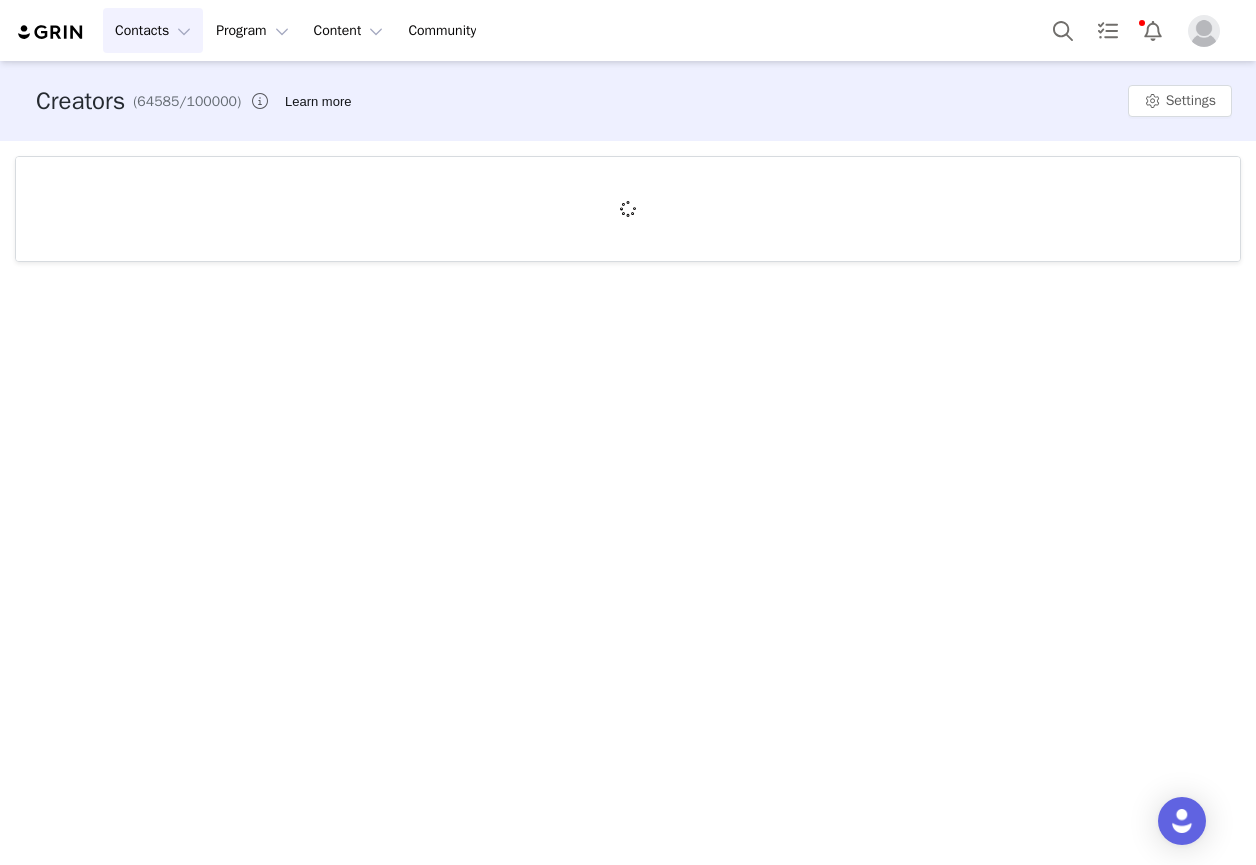 type 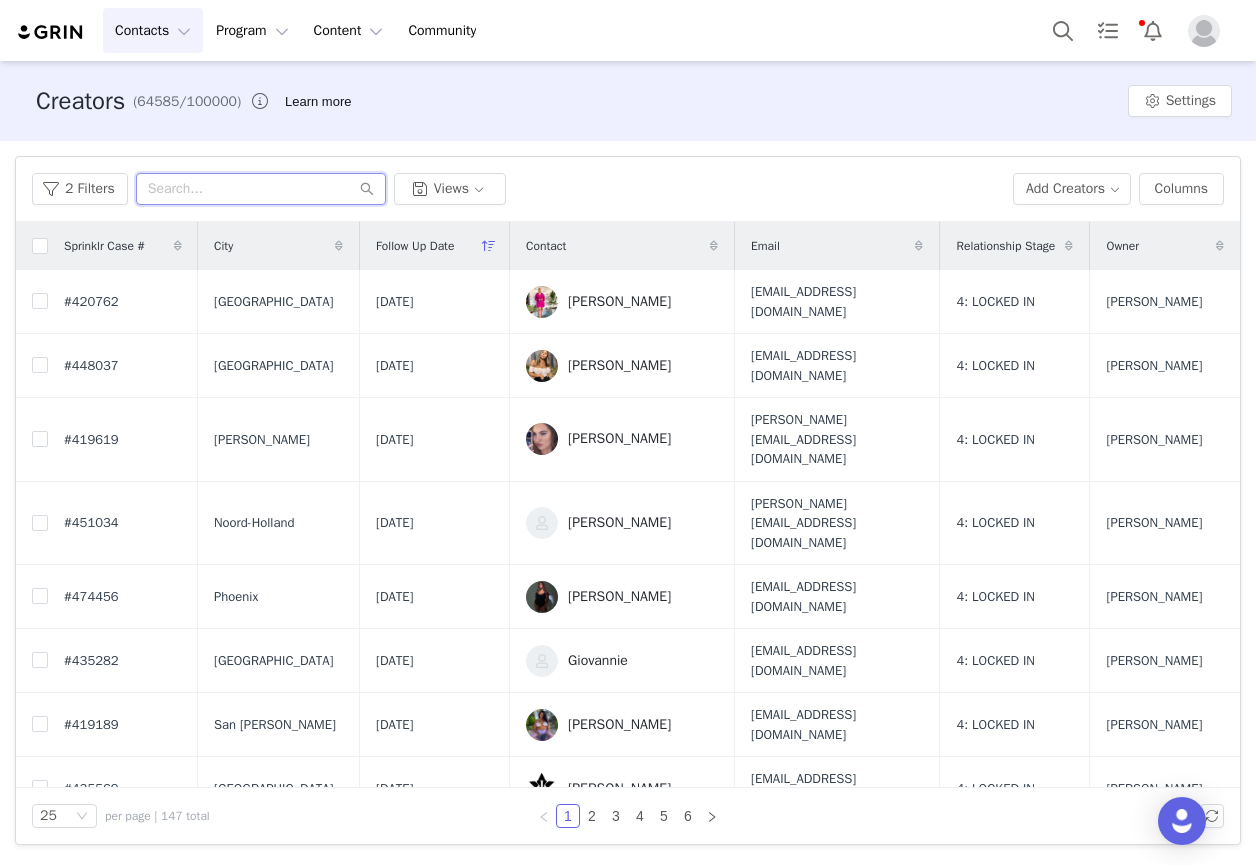 click at bounding box center (261, 189) 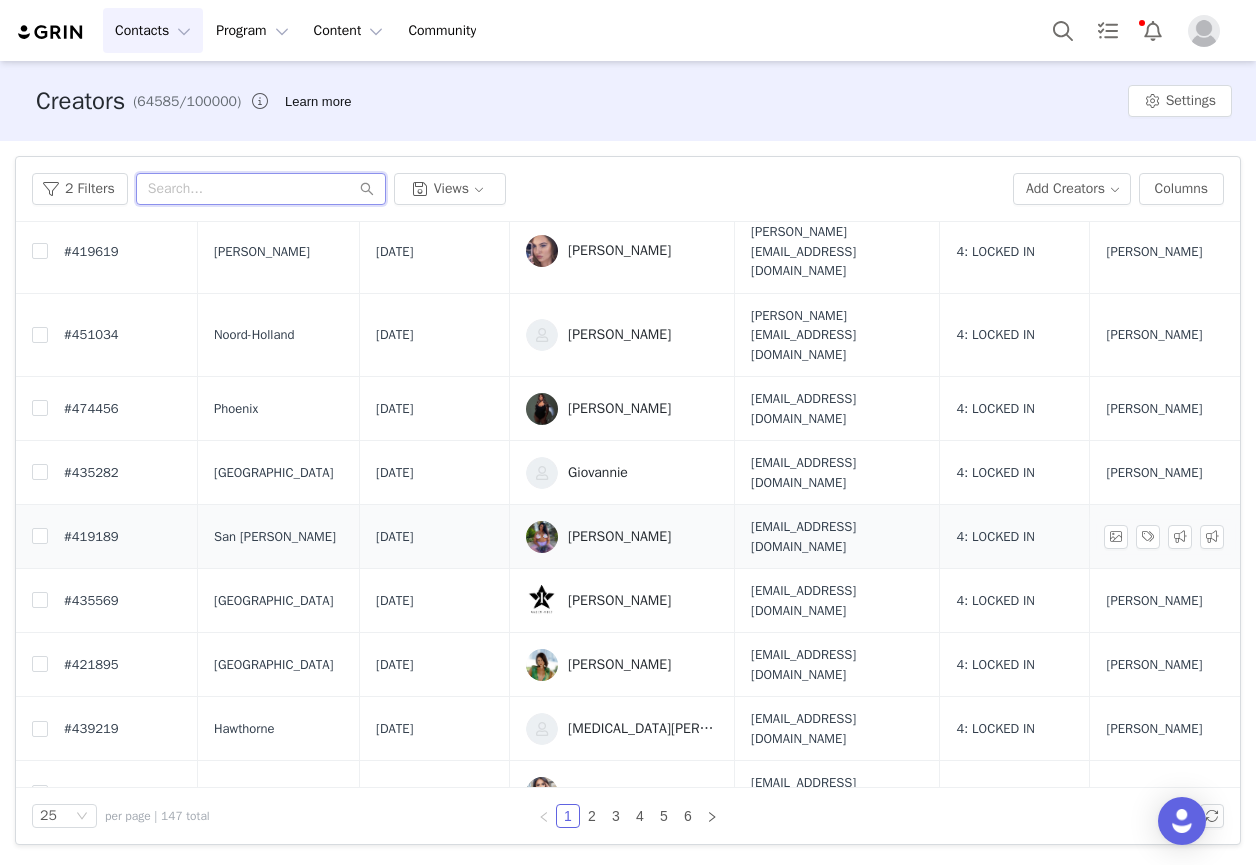 scroll, scrollTop: 300, scrollLeft: 0, axis: vertical 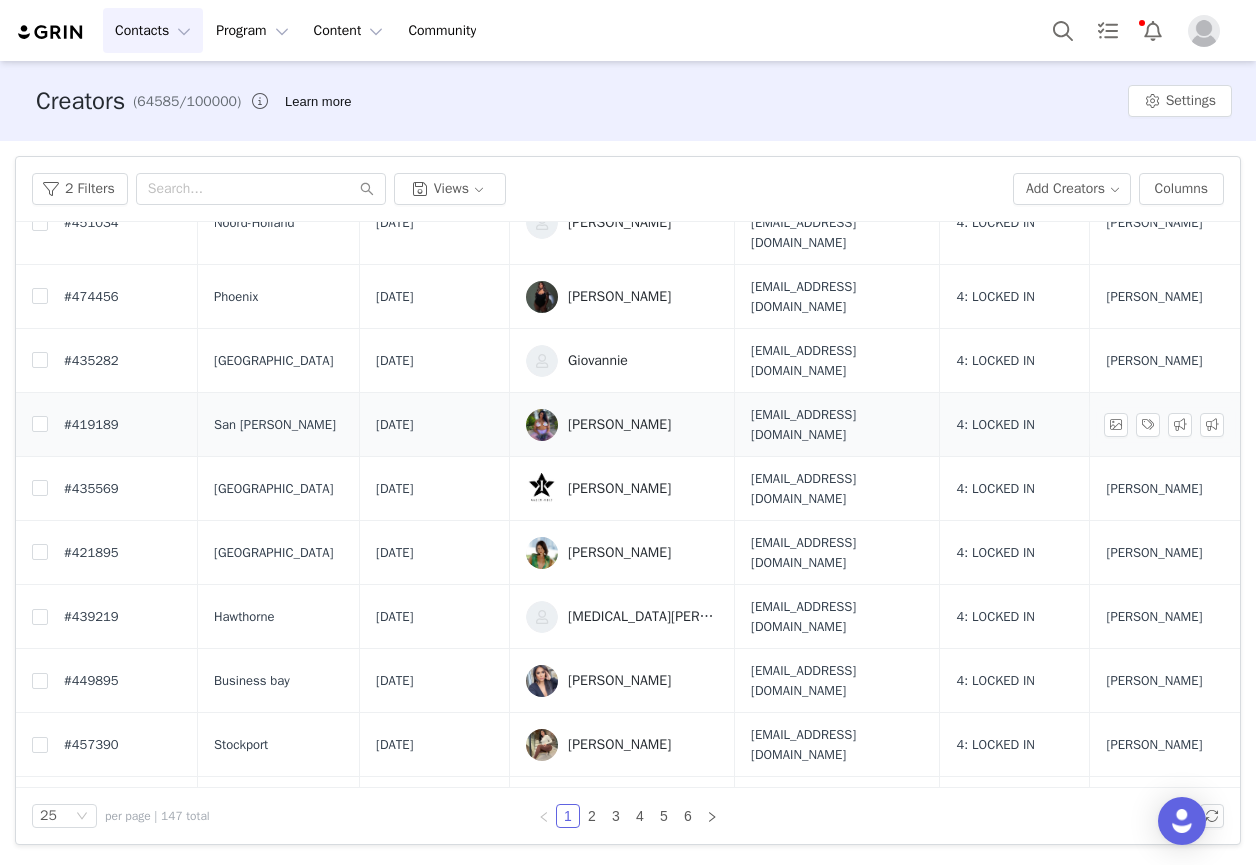 click on "Mindy Colette Munoz" at bounding box center (619, 425) 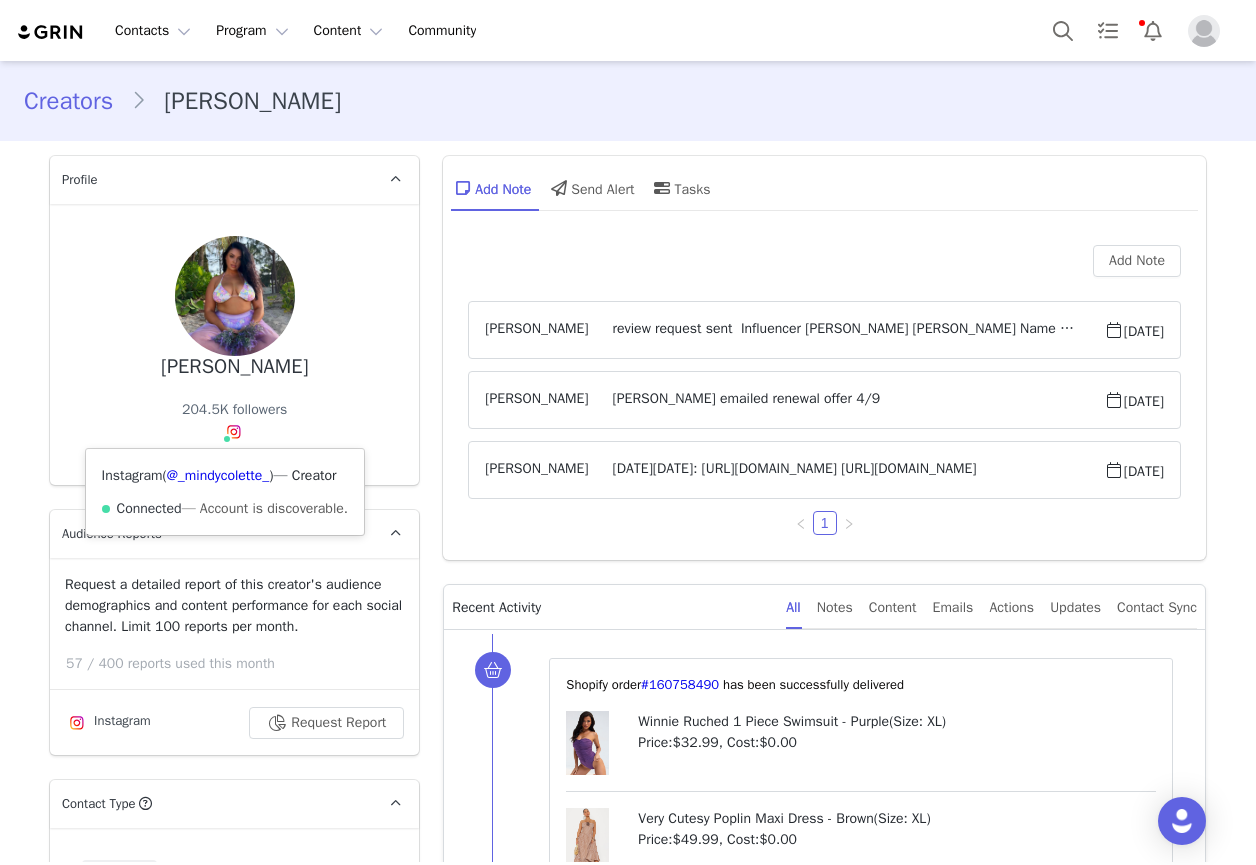 scroll, scrollTop: 0, scrollLeft: 0, axis: both 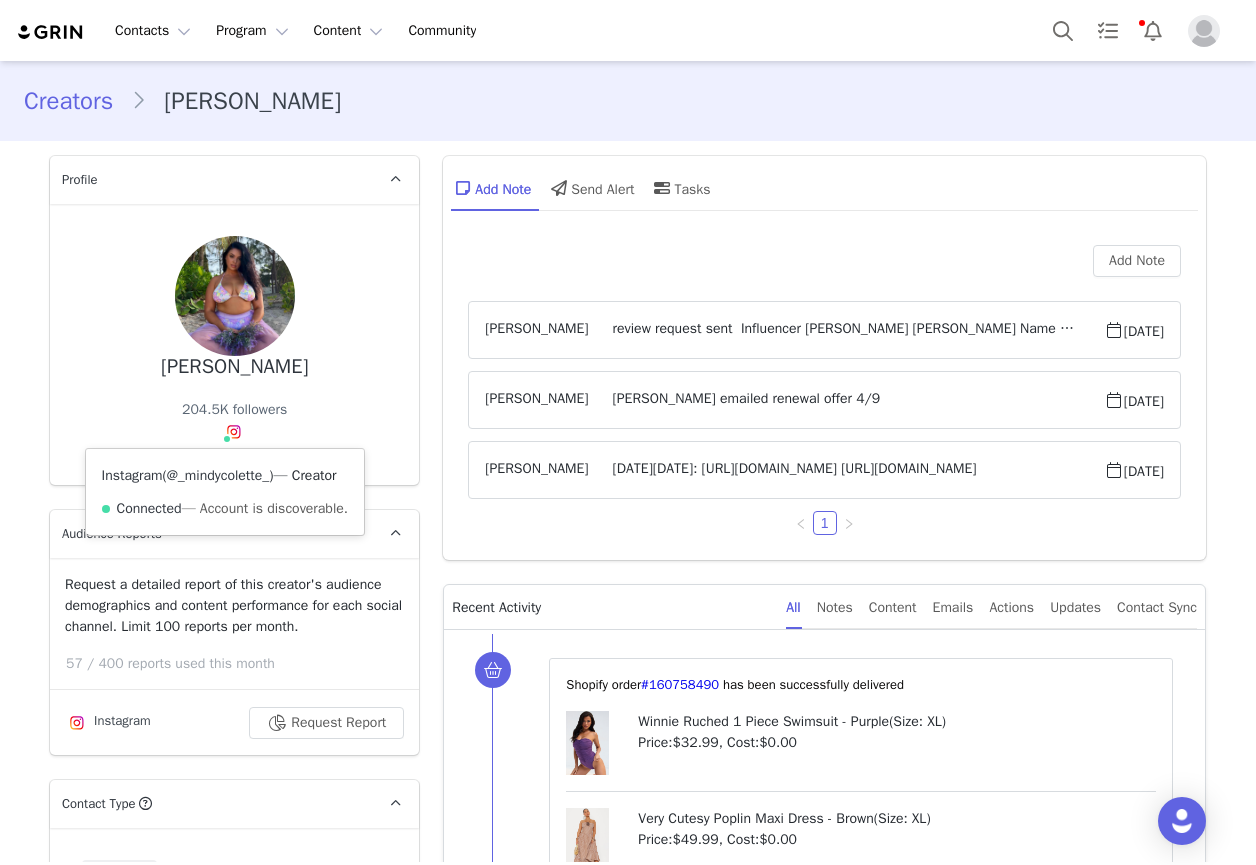 click on "@_mindycolette_" at bounding box center [218, 475] 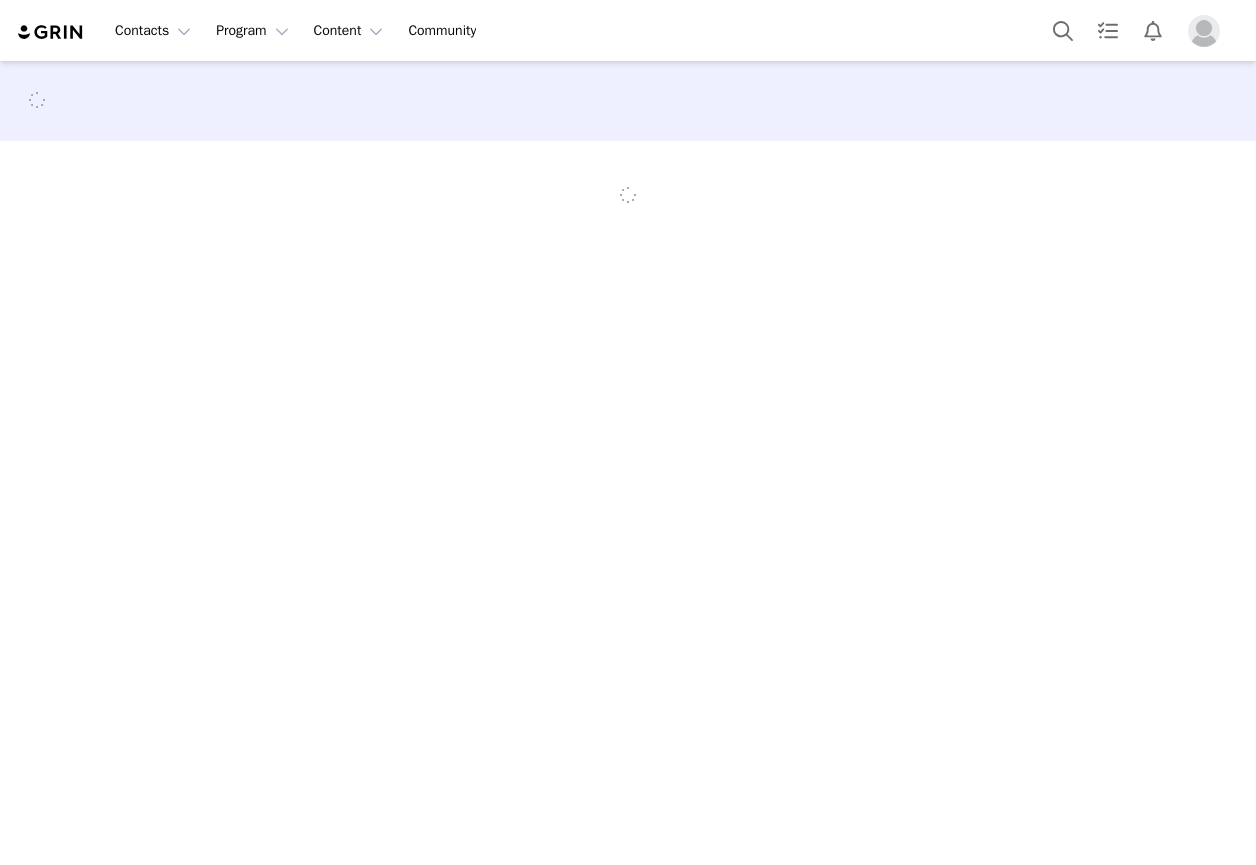 scroll, scrollTop: 0, scrollLeft: 0, axis: both 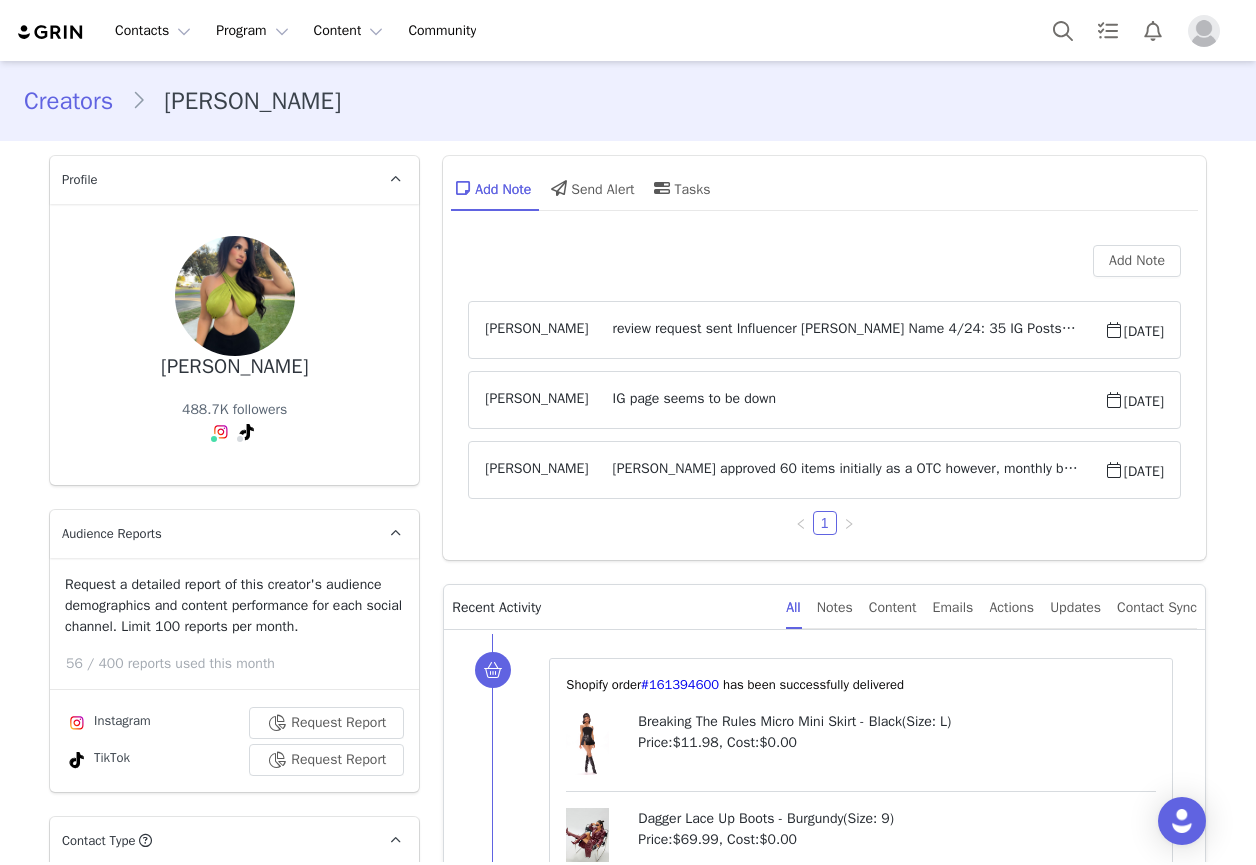 click on "review request sent
Influencer
[PERSON_NAME]
Name
4/24: 35 IG Posts, 3 Stories (3 frames each), 20 Reel, &amp; 10 Tik Toks (1 look) - Tag in Bio, Pinned Post, HR, TT Playlist,&amp; Pinned Video
Budget
$14,000.00
Start Date
[DATE]
End Date
[DATE]
Duration
20 weeks
Grin Deal Link:  [URL][DOMAIN_NAME] Platform Link:[URL][DOMAIN_NAME] of pending posts:0Email/Phone: Personal: [EMAIL_ADDRESS][DOMAIN_NAME] | Agent: [EMAIL_ADDRESS] (Y/N): [PERSON_NAME] for expiration: (if applicable): completed deal Work with competitors: NNotes: Creator is okay to work with, just slow (doesn't comprehend) when it comes to content.  (Scale 1-10)Engagement?: 6Collaborative?: 3Content Quality?: 8Responsiveness?: 9" at bounding box center [846, 330] 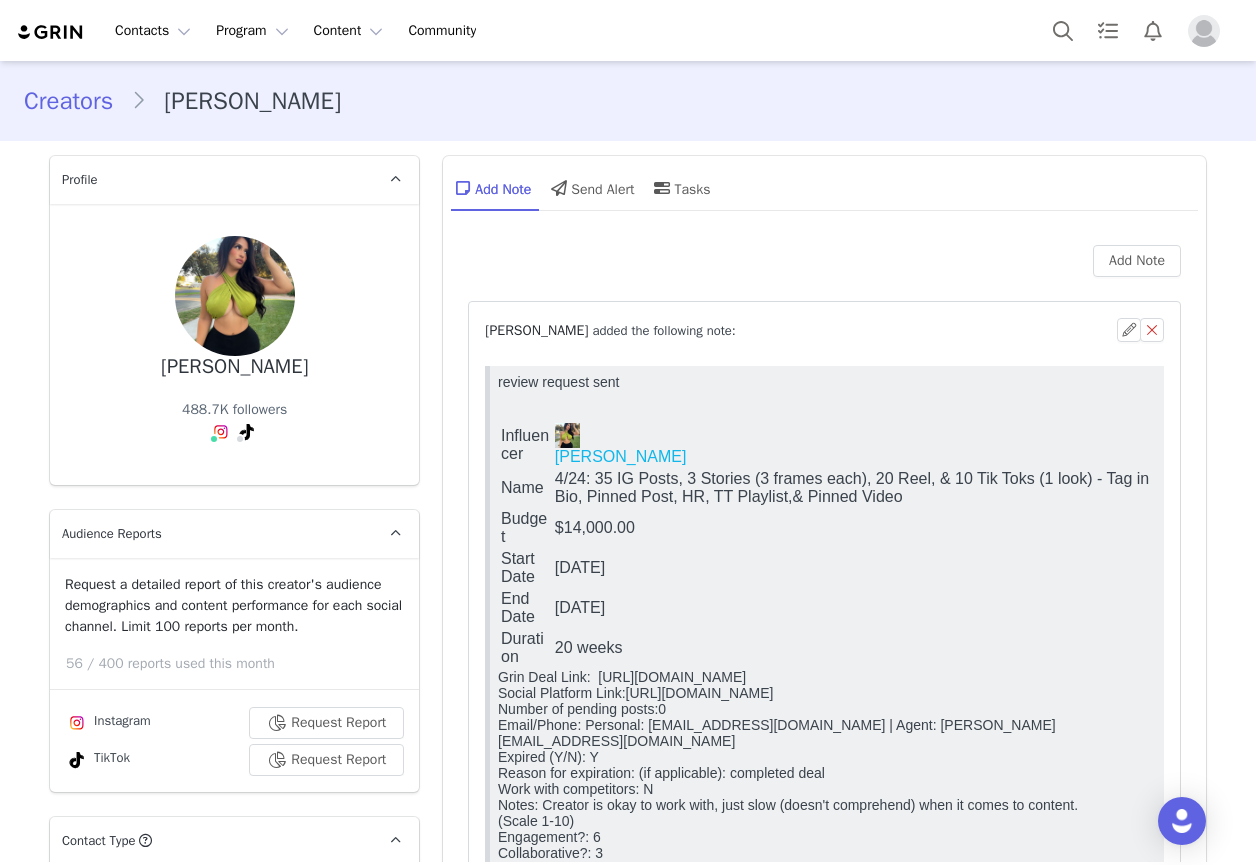 scroll, scrollTop: 0, scrollLeft: 0, axis: both 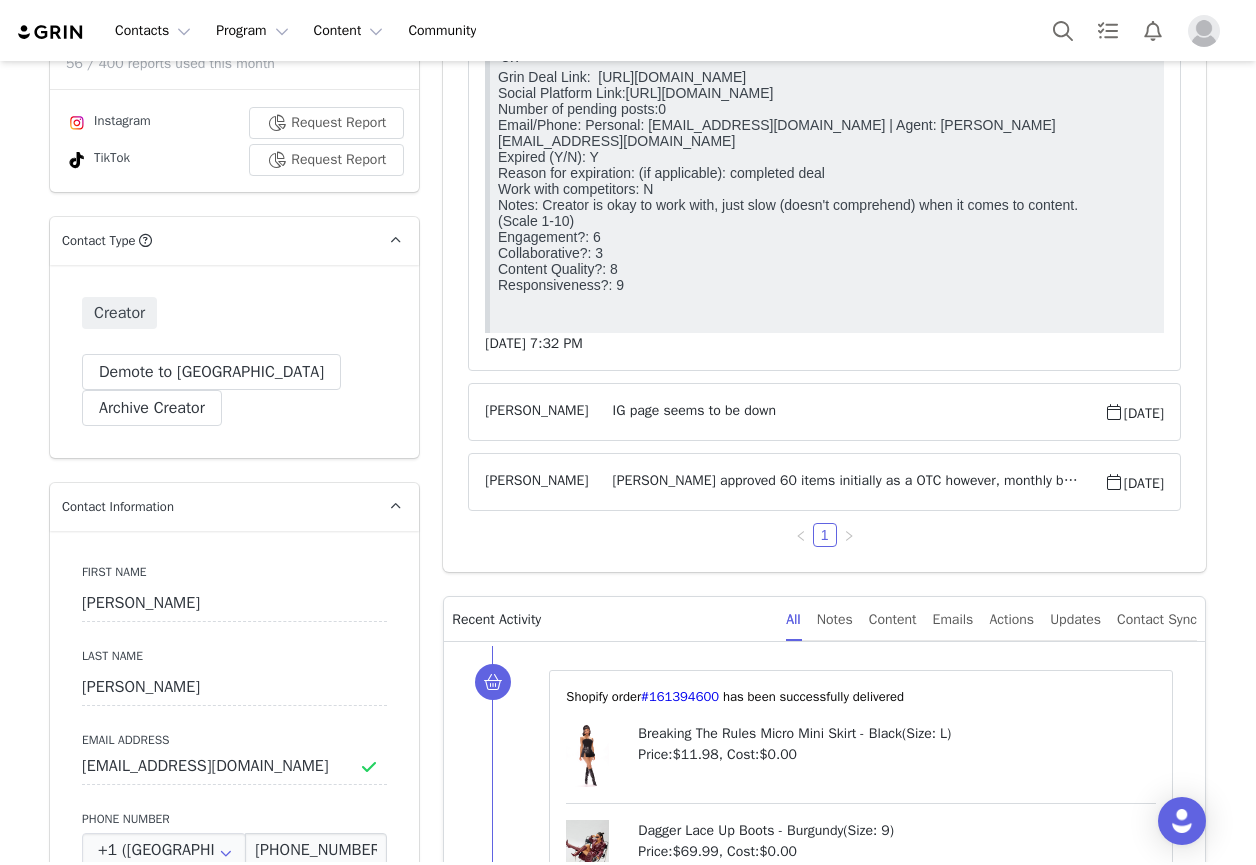 click on "[PERSON_NAME]  [PERSON_NAME] approved 60 items initially as a OTC however, monthly budget remains at 30 items.   [DATE]" at bounding box center (824, 482) 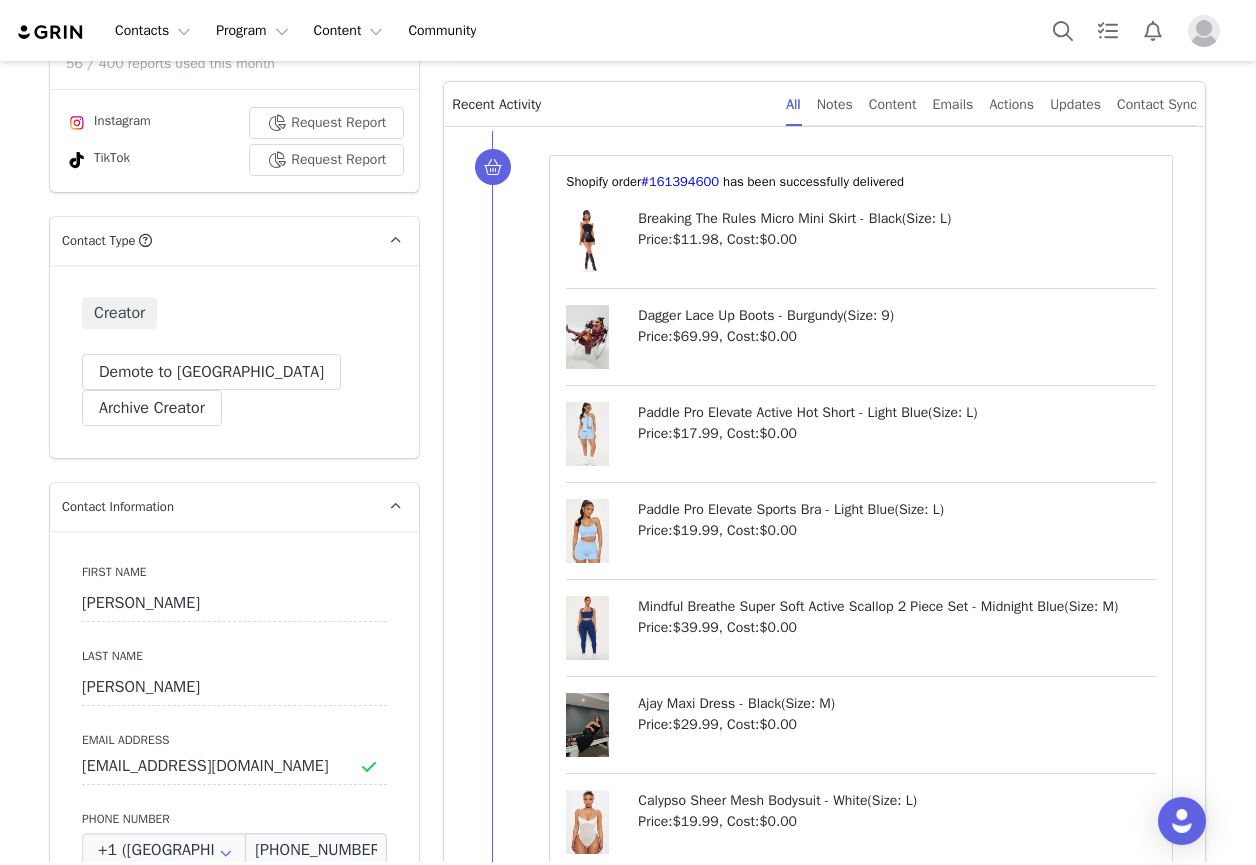 scroll, scrollTop: 0, scrollLeft: 0, axis: both 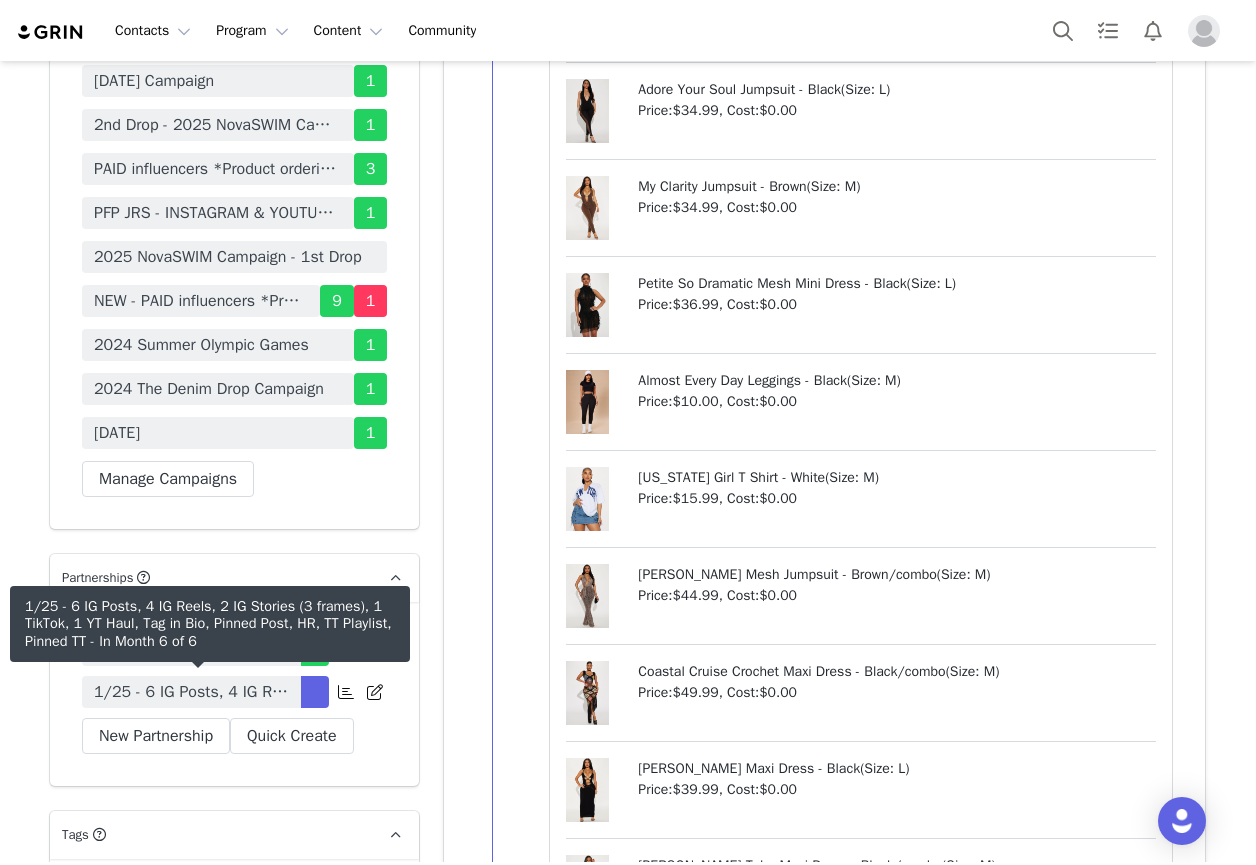 click on "1/25 - 6 IG Posts, 4 IG Reels, 2 IG Stories (3 frames), 1 TikTok, 1 YT Haul, Tag in Bio, Pinned Post, HR, TT Playlist, Pinned TT" at bounding box center [191, 692] 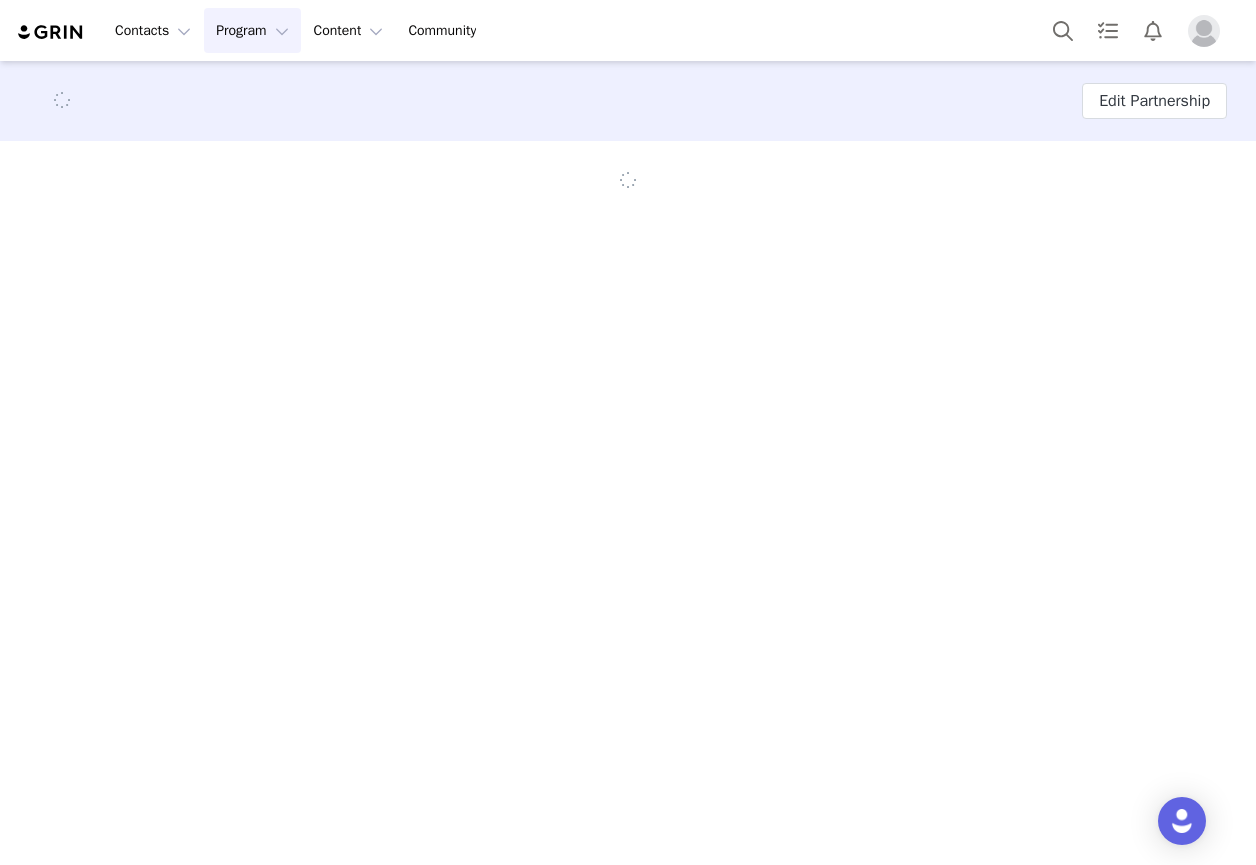 scroll, scrollTop: 0, scrollLeft: 0, axis: both 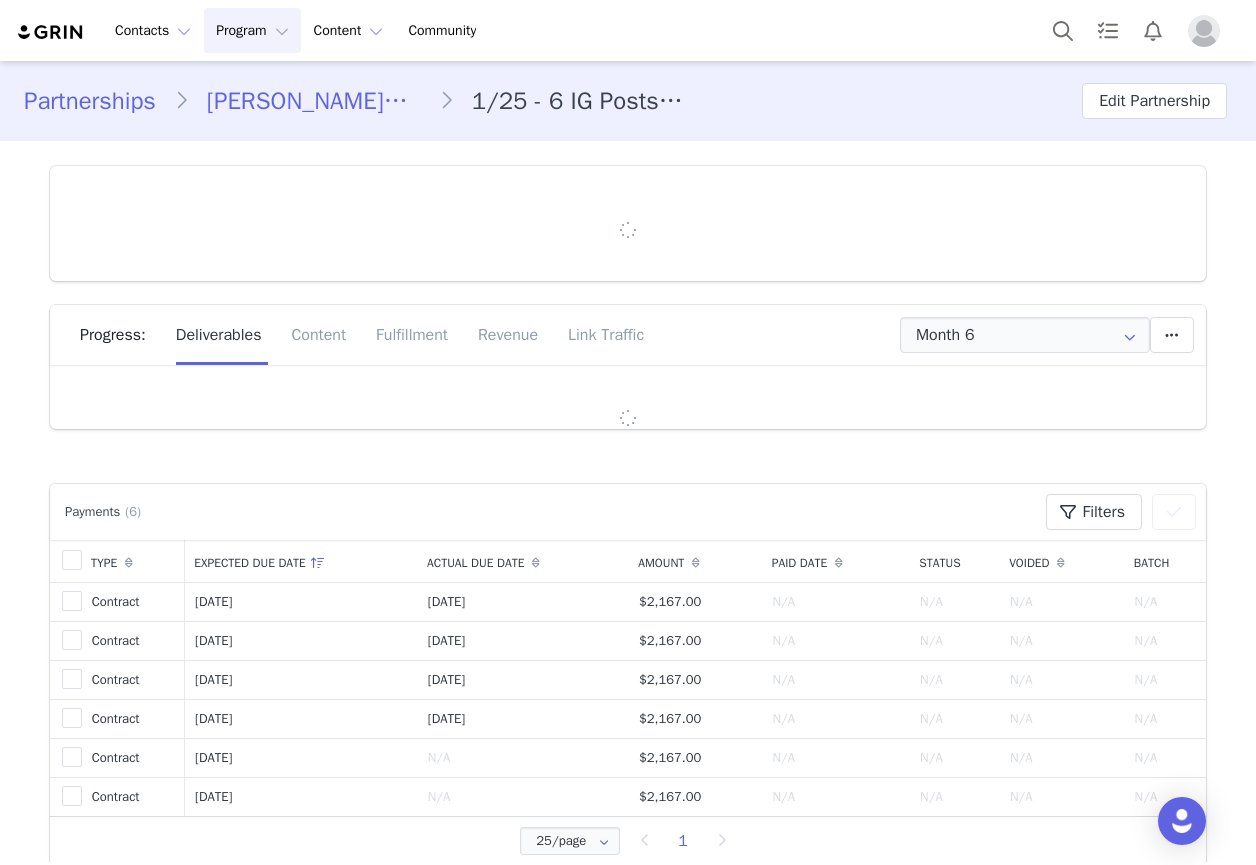 type on "+44 ([GEOGRAPHIC_DATA])" 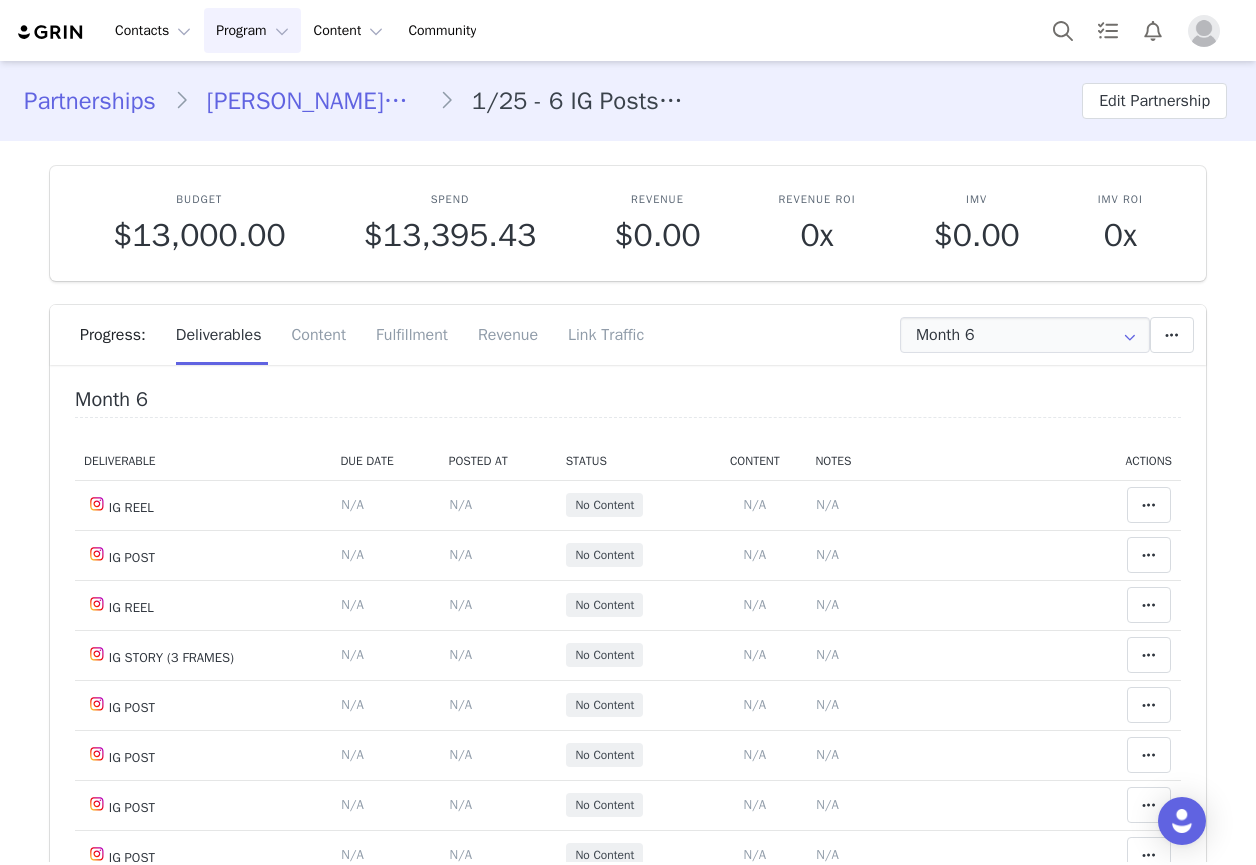 scroll, scrollTop: 300, scrollLeft: 0, axis: vertical 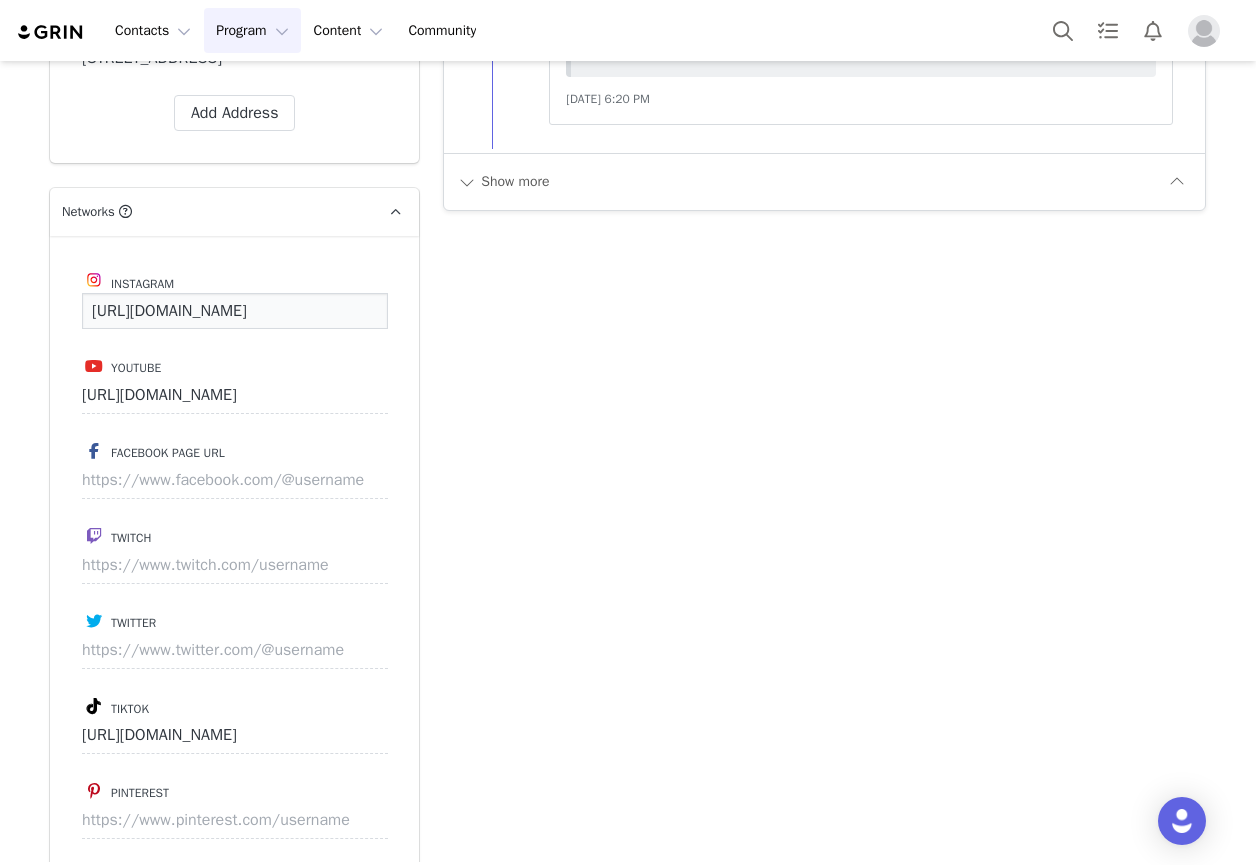 click on "[URL][DOMAIN_NAME]" at bounding box center (235, 311) 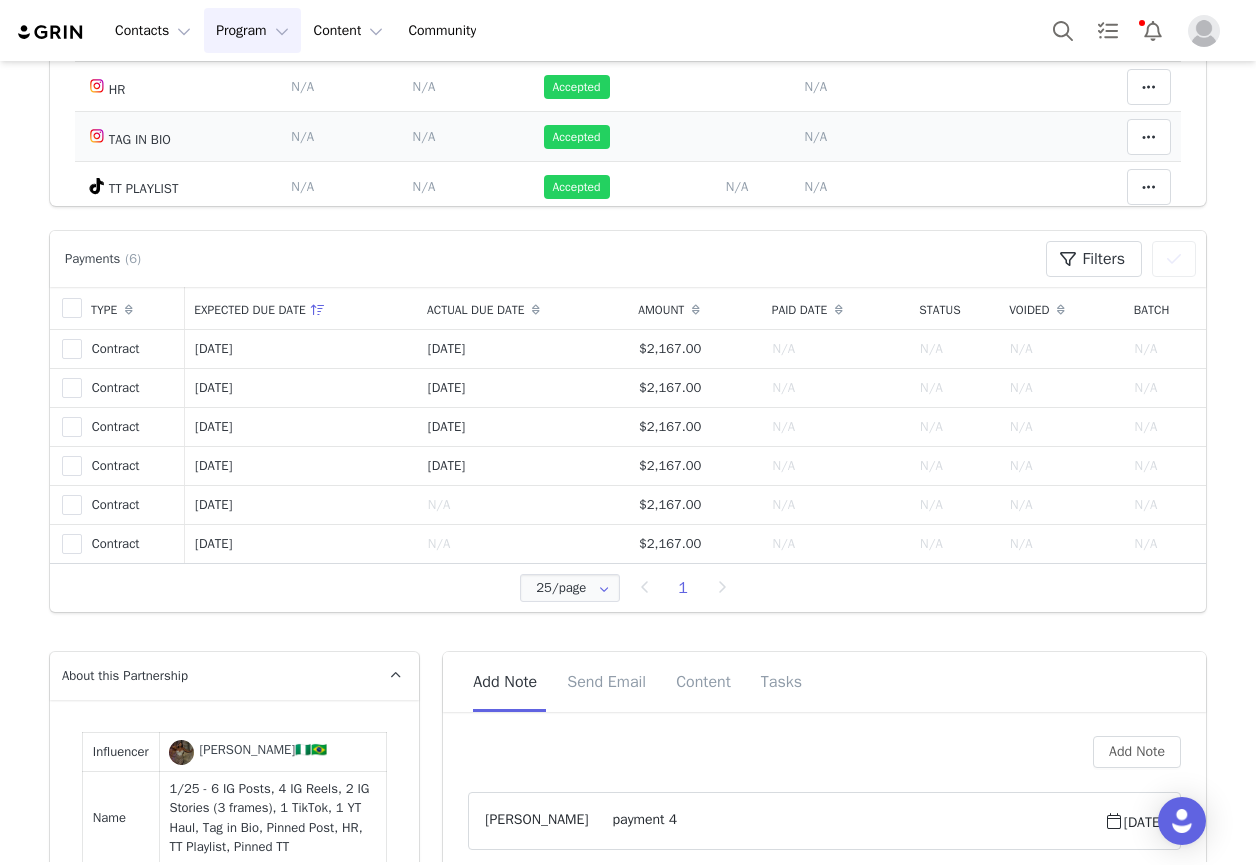 scroll, scrollTop: 400, scrollLeft: 0, axis: vertical 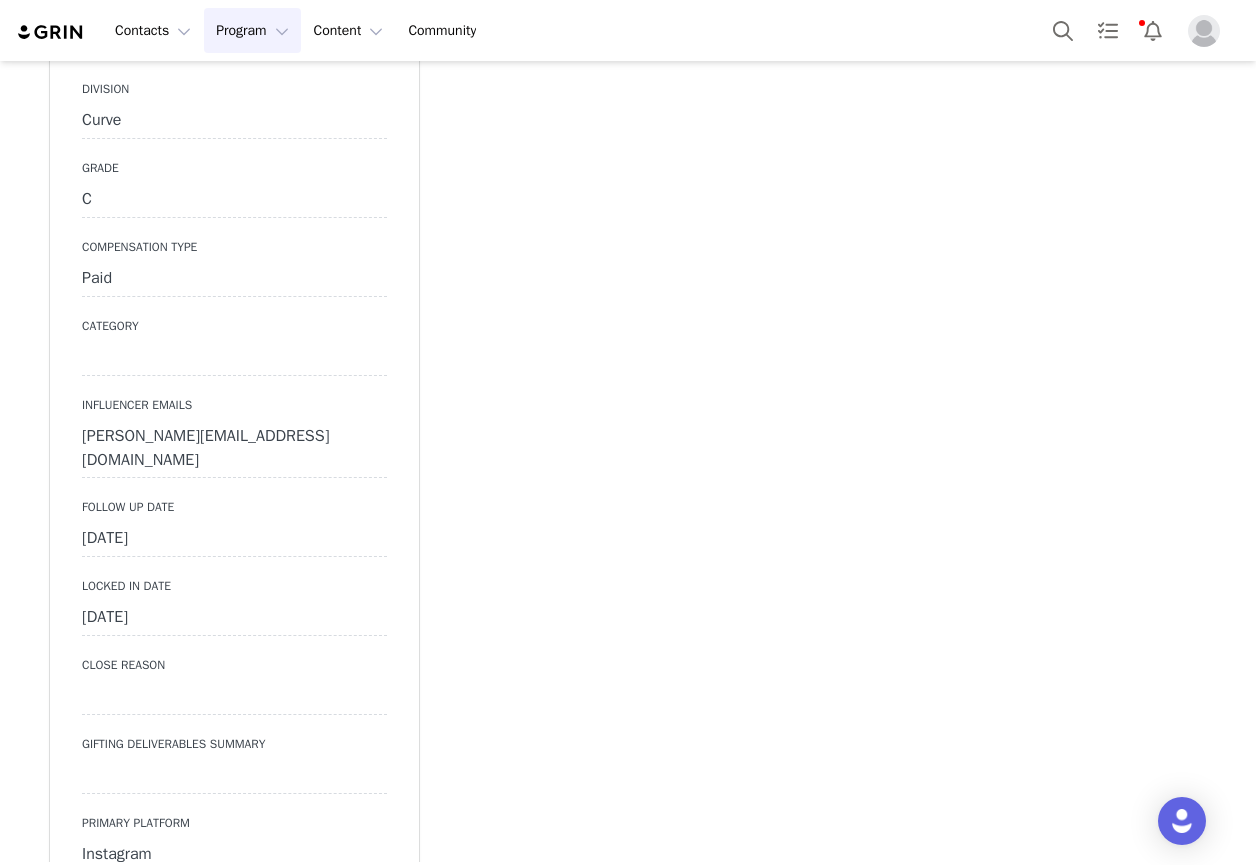 click on "[DATE]" at bounding box center [234, 539] 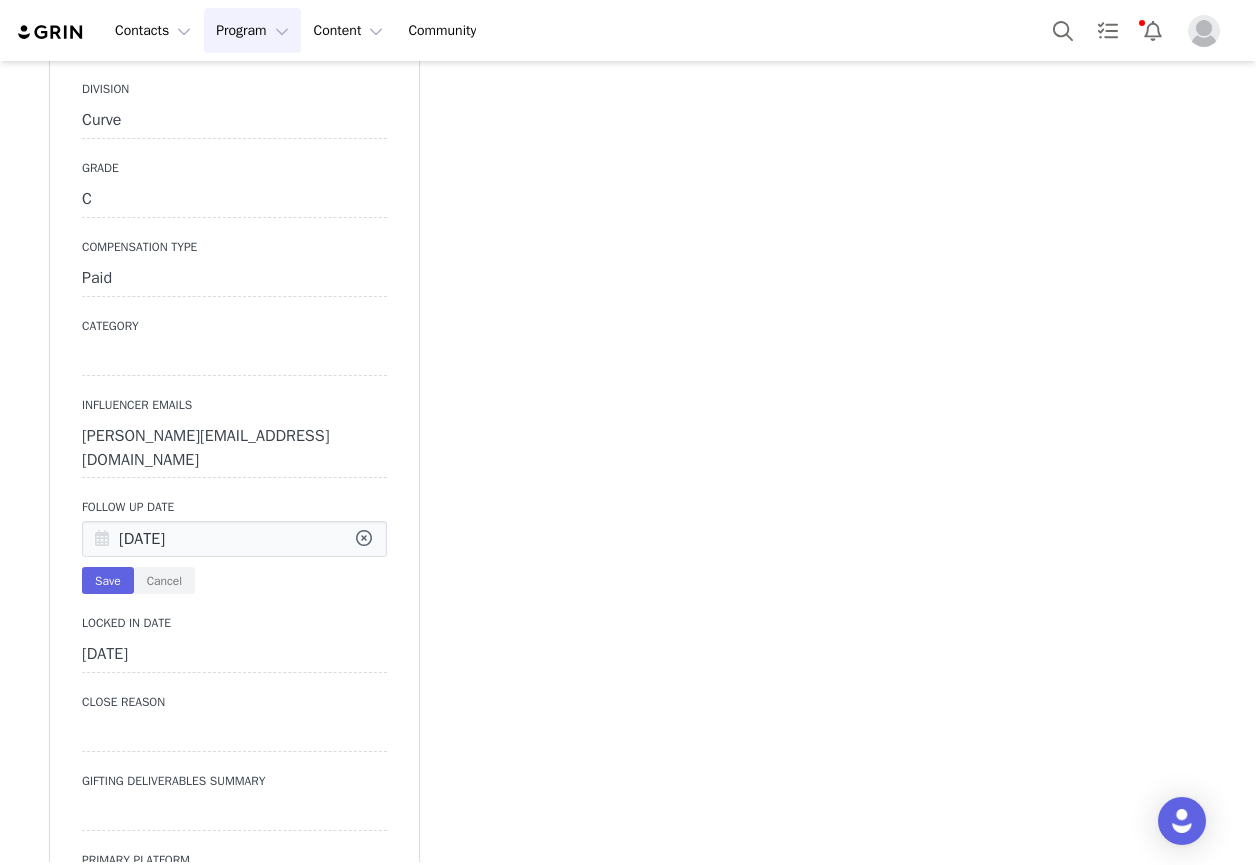 click at bounding box center (102, 540) 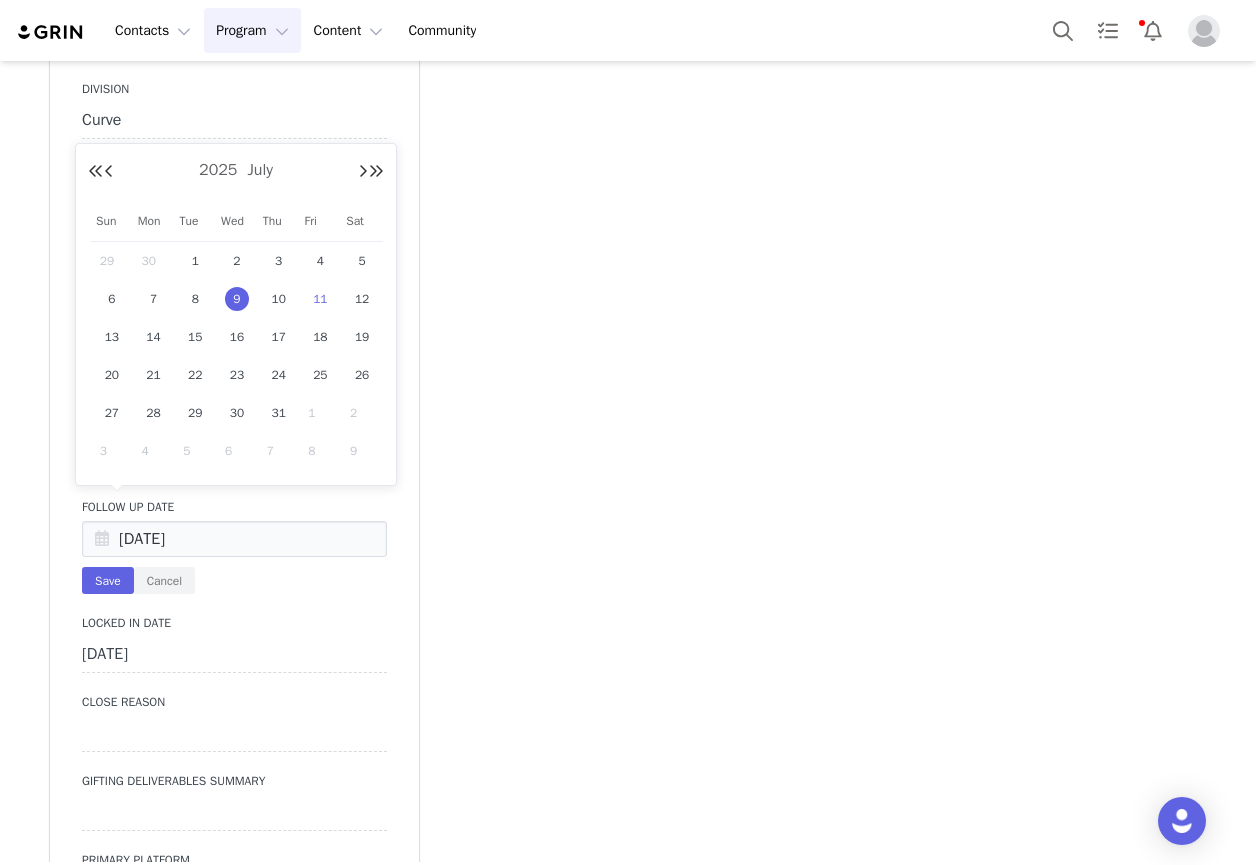 click on "11" at bounding box center [320, 299] 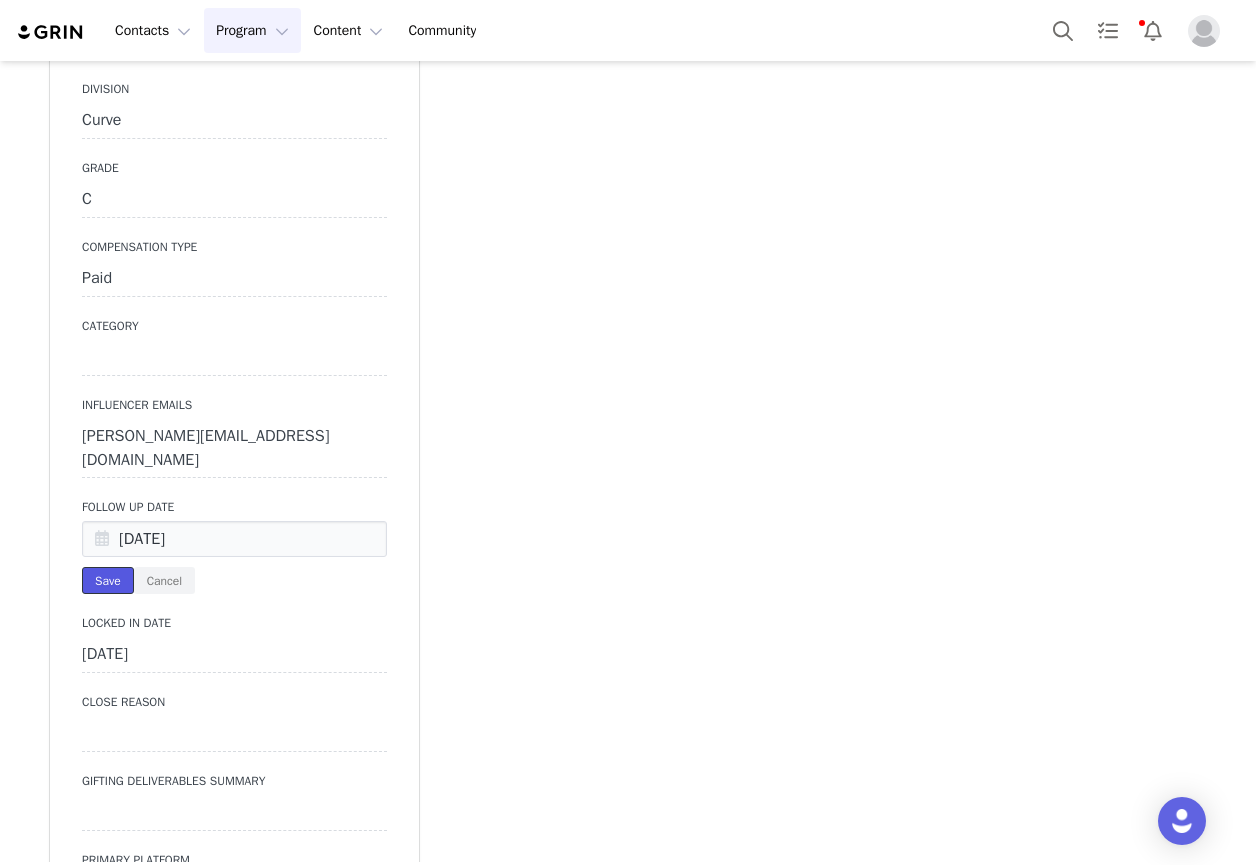 click on "Save" at bounding box center [108, 580] 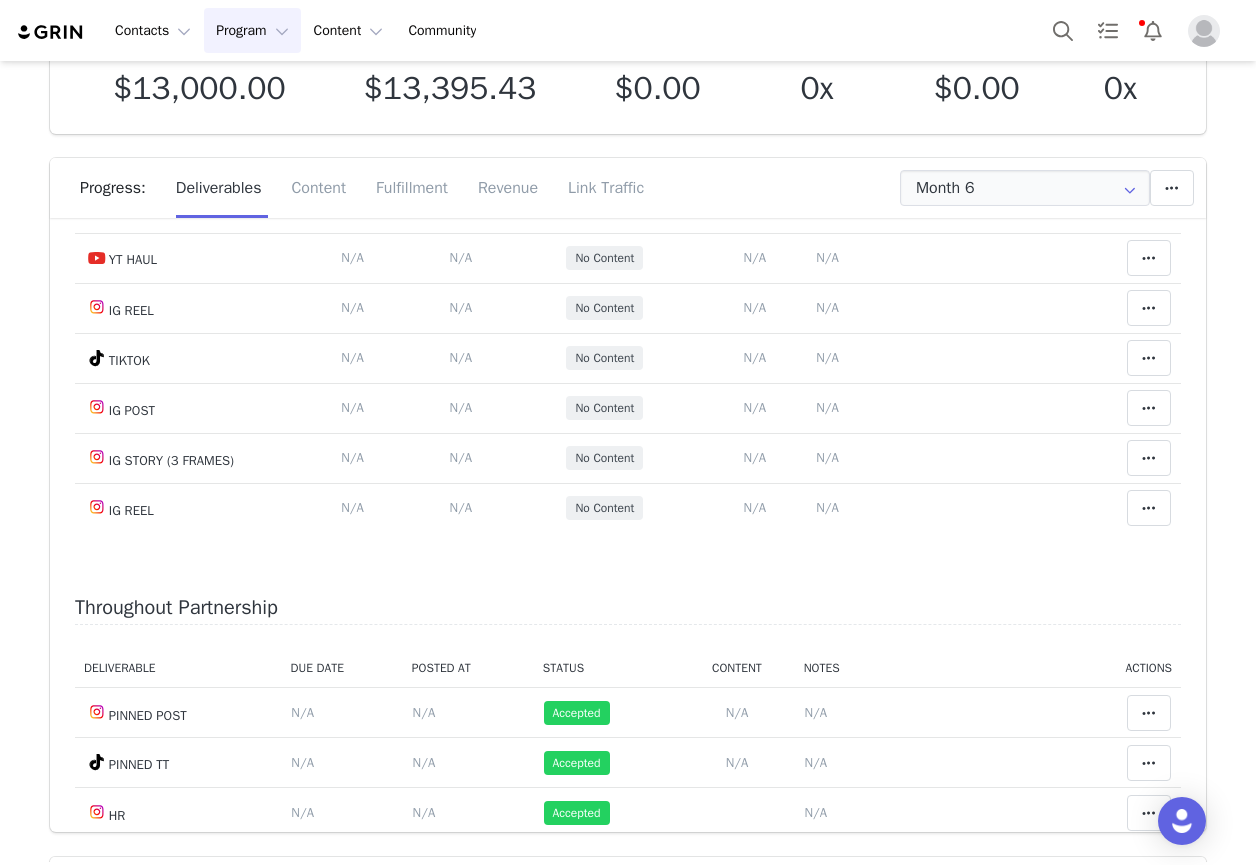 scroll, scrollTop: 0, scrollLeft: 0, axis: both 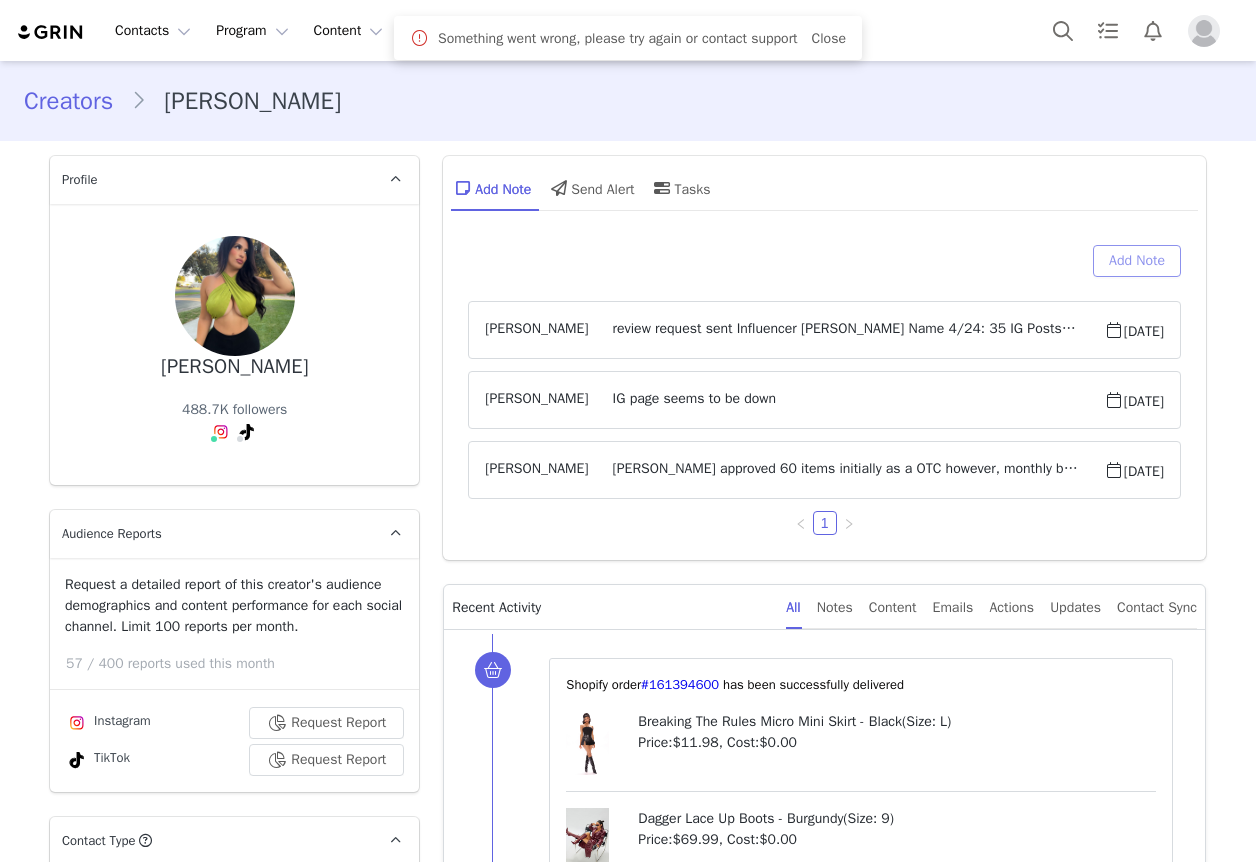 click on "Add Note" at bounding box center (1137, 261) 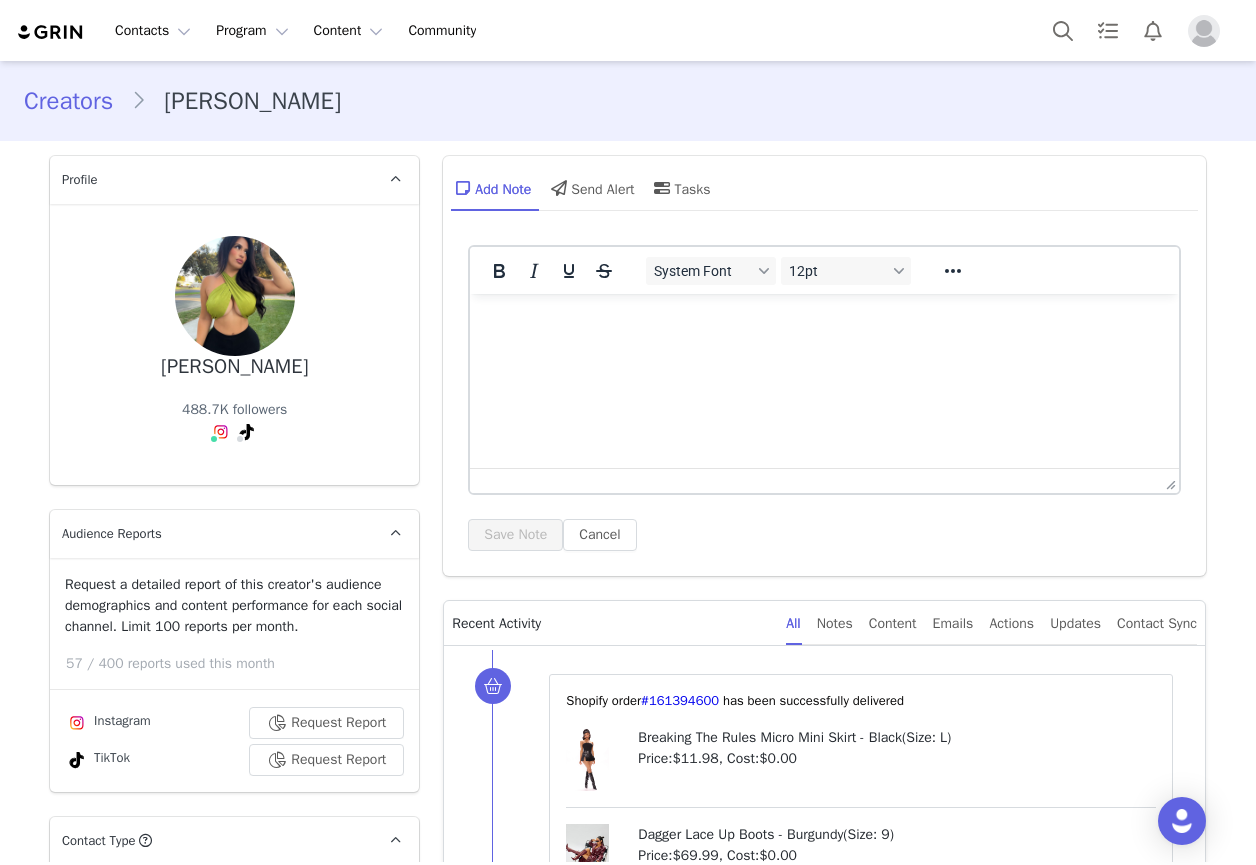 scroll, scrollTop: 0, scrollLeft: 0, axis: both 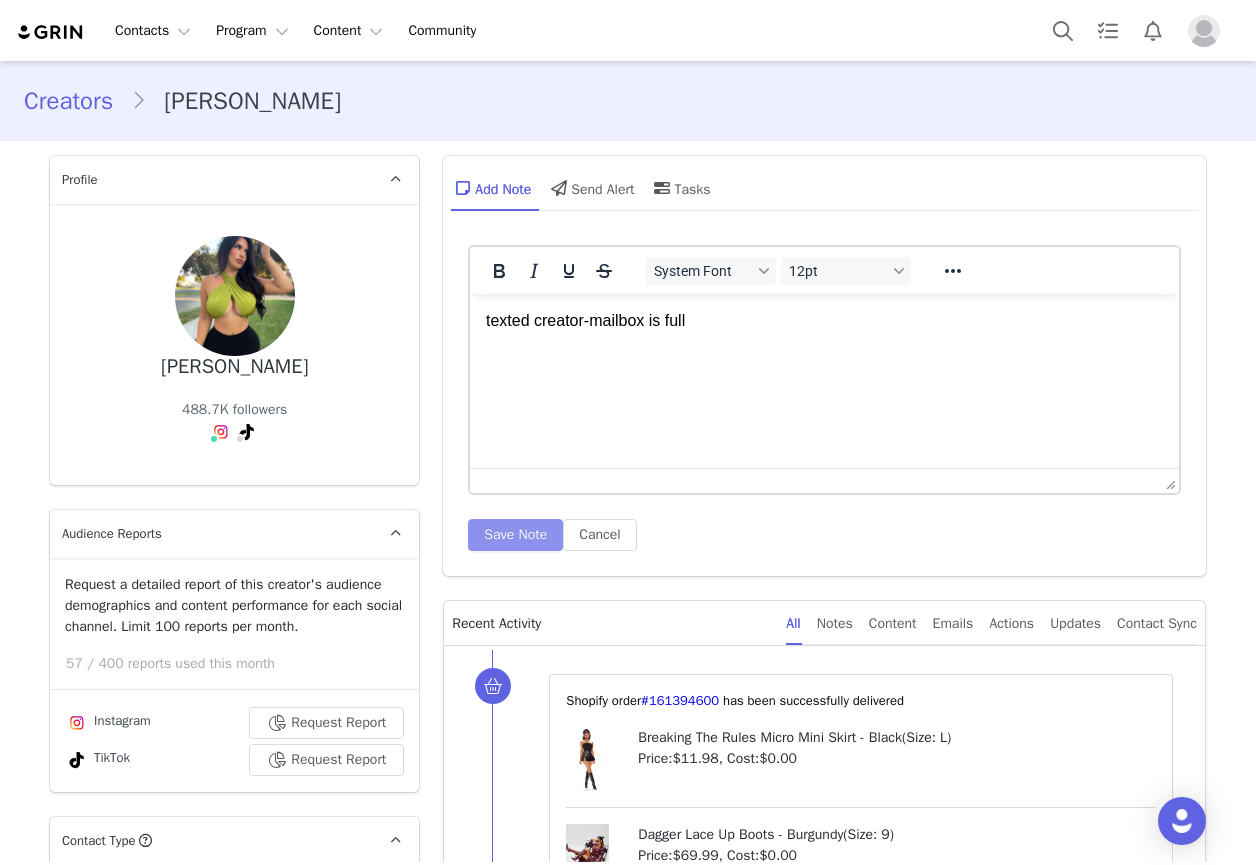 click on "Save Note" at bounding box center [515, 535] 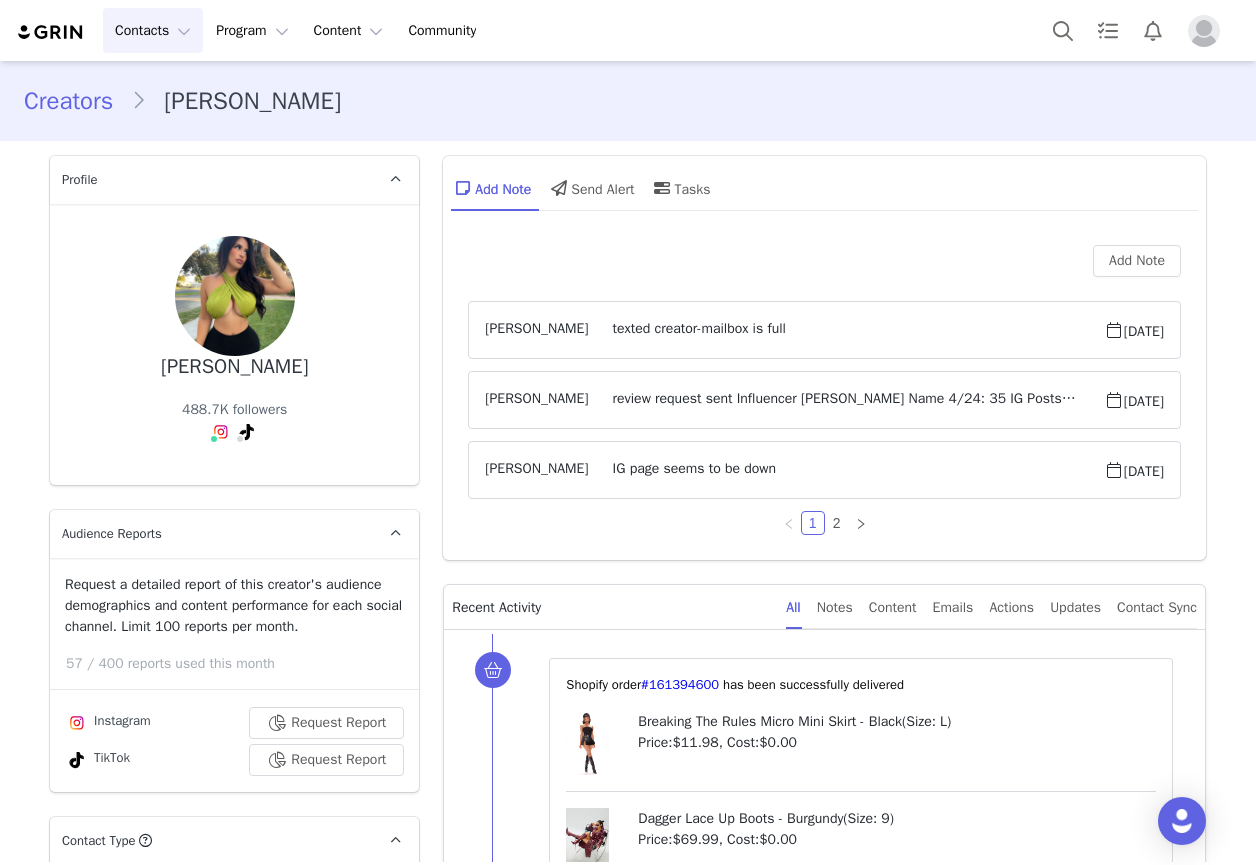 click on "Contacts Contacts" at bounding box center (153, 30) 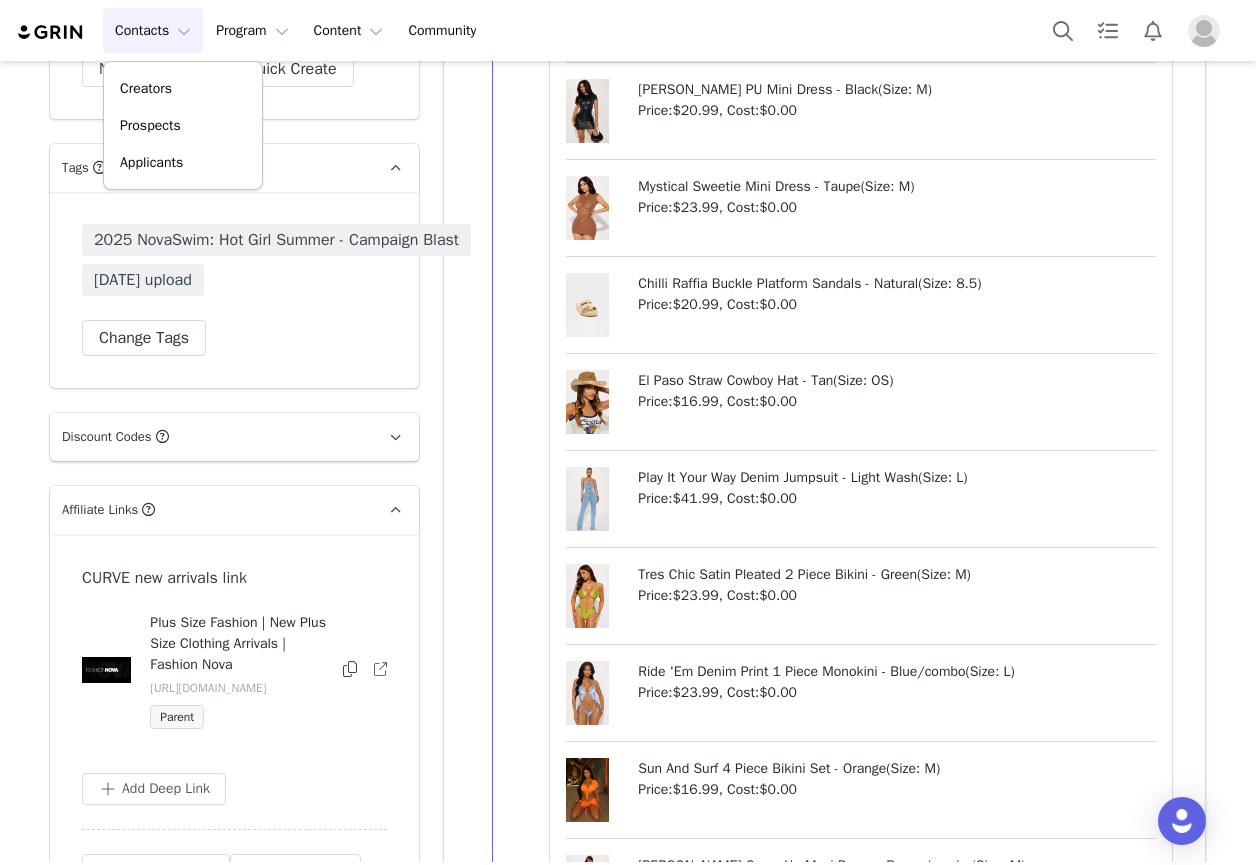 scroll, scrollTop: 7500, scrollLeft: 0, axis: vertical 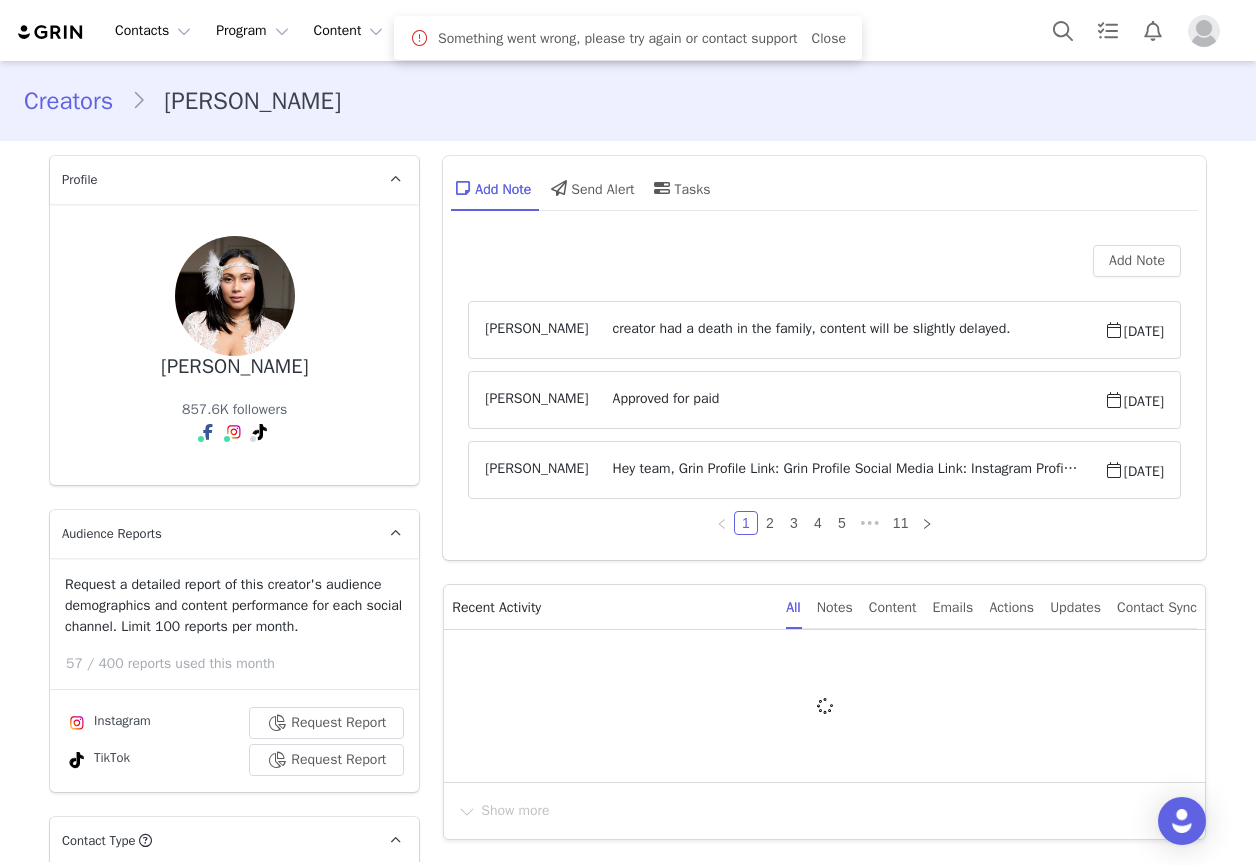 type on "+1 ([GEOGRAPHIC_DATA])" 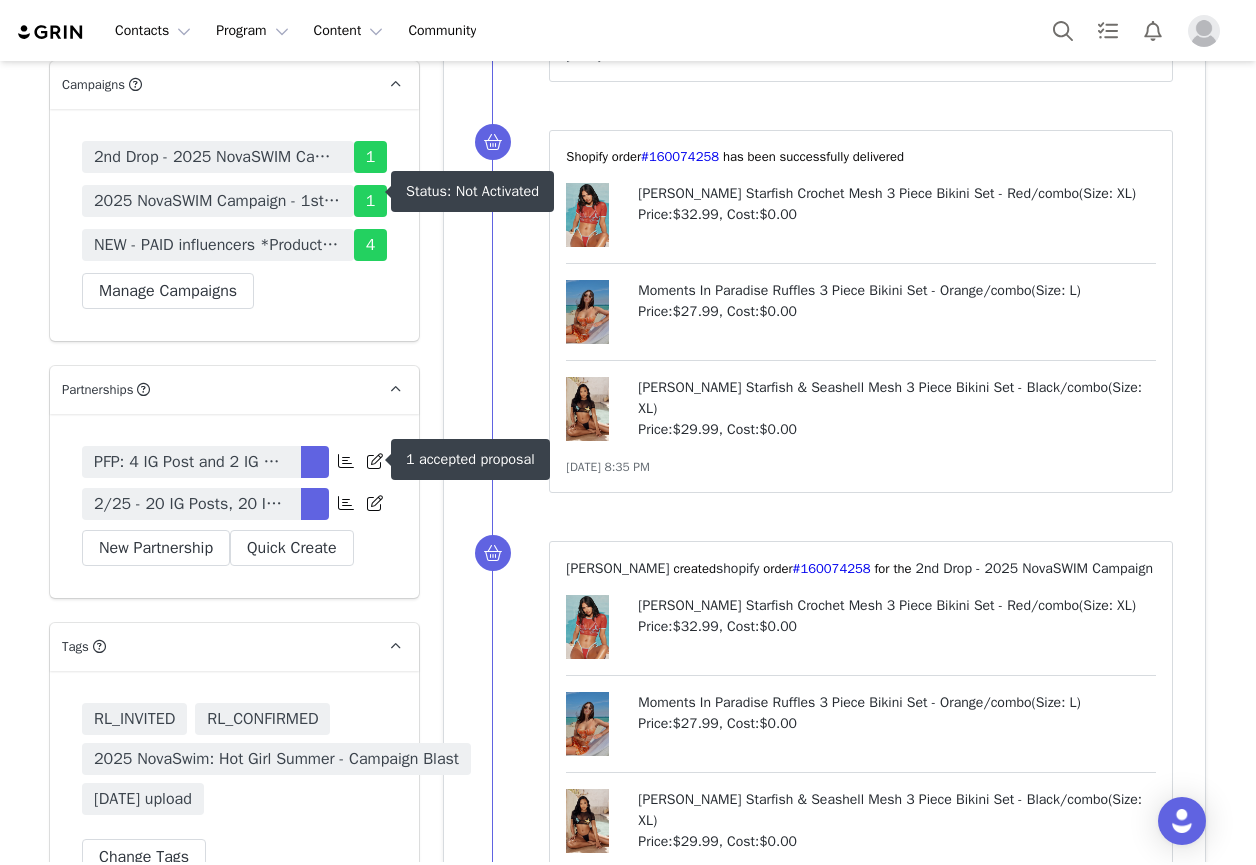 scroll, scrollTop: 6700, scrollLeft: 0, axis: vertical 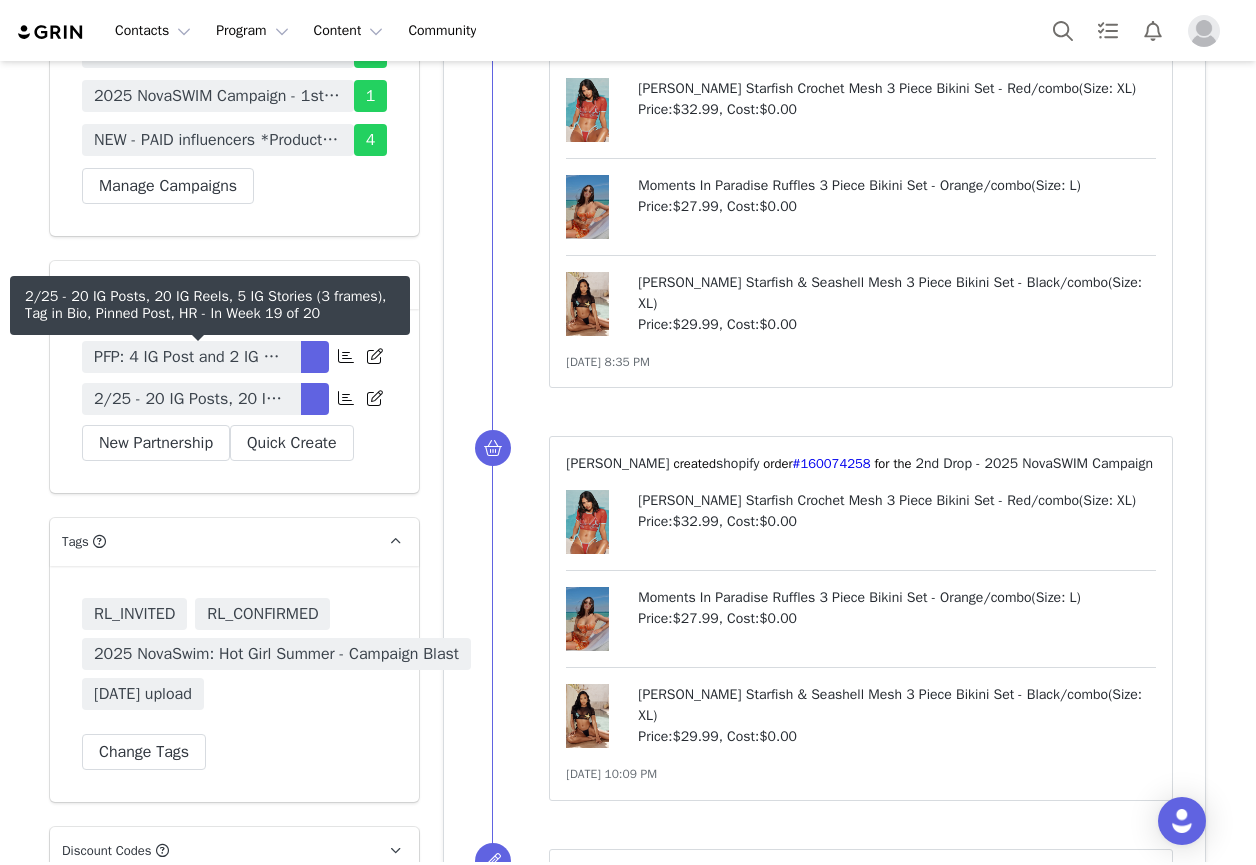 drag, startPoint x: 264, startPoint y: 363, endPoint x: 235, endPoint y: 375, distance: 31.38471 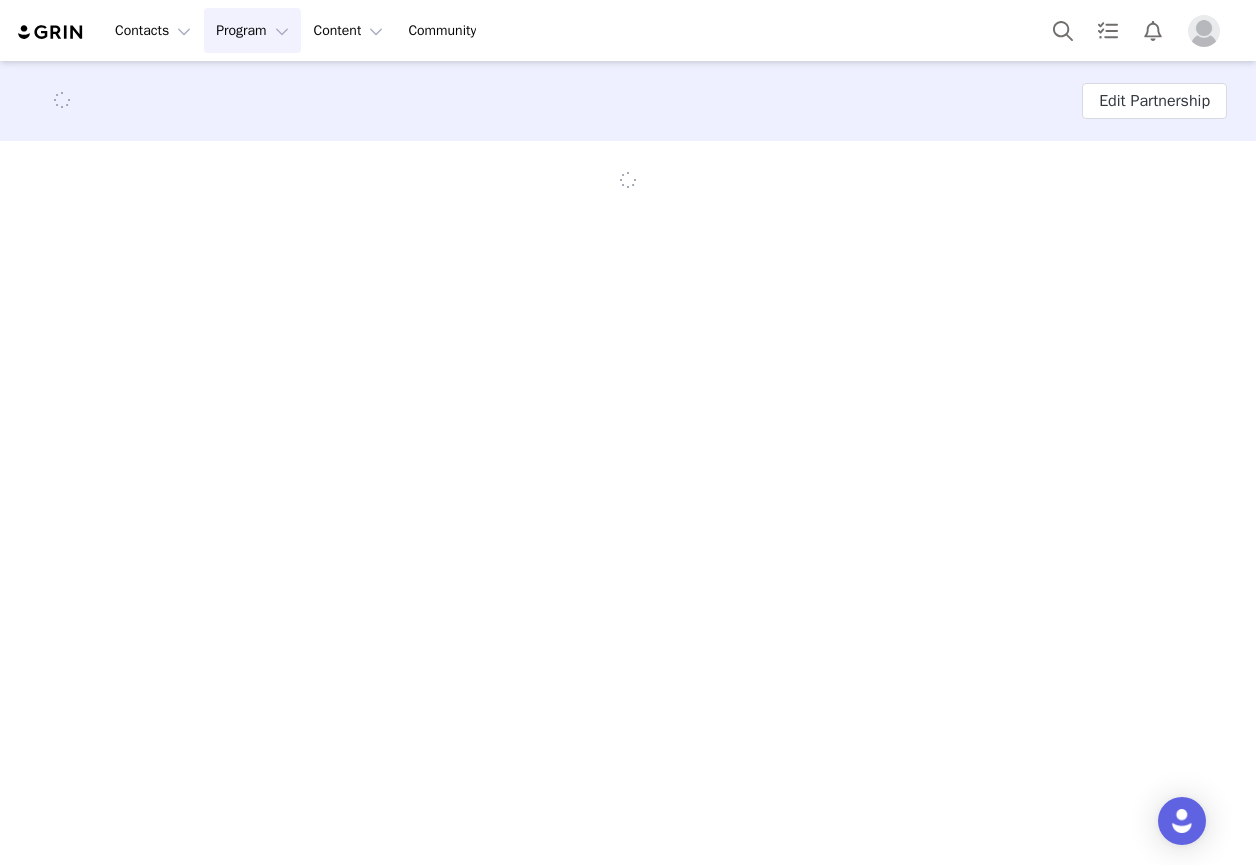 scroll, scrollTop: 0, scrollLeft: 0, axis: both 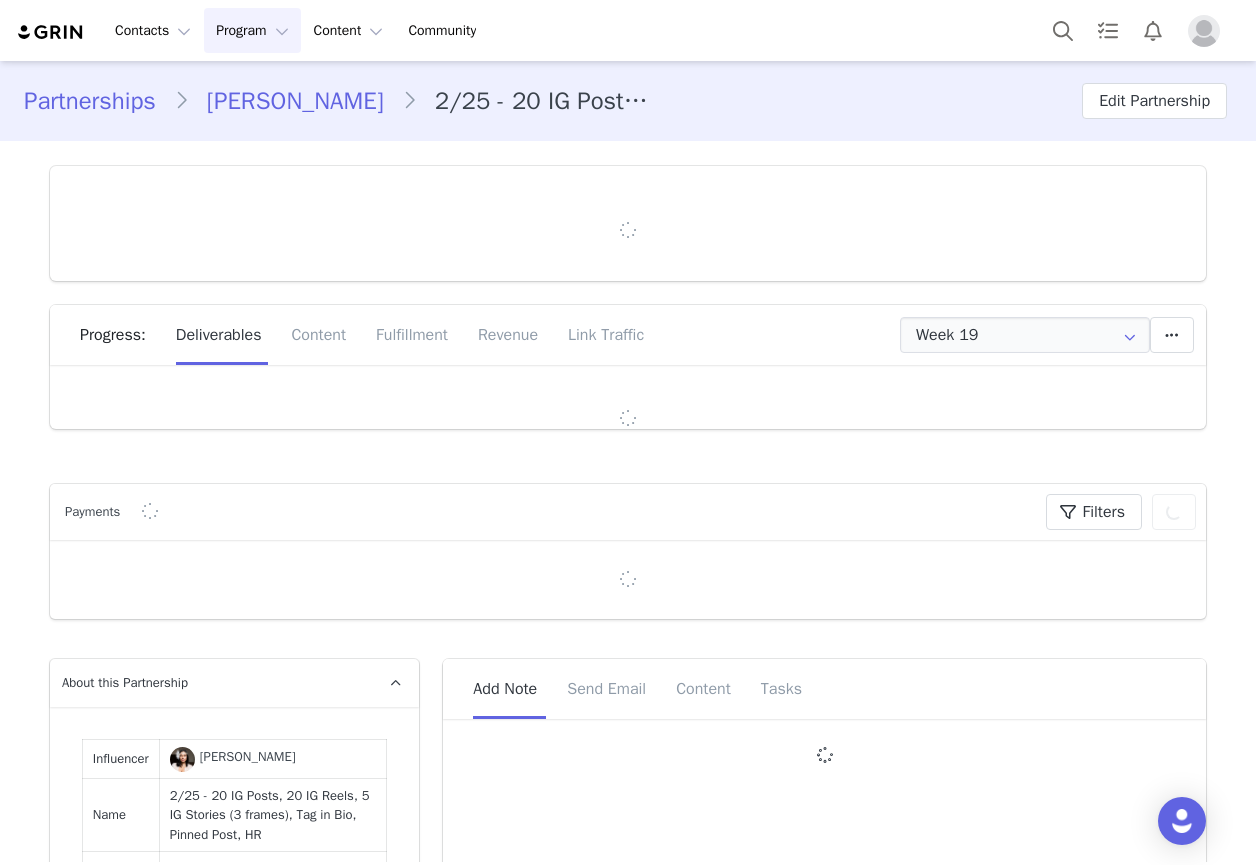 type on "+1 ([GEOGRAPHIC_DATA])" 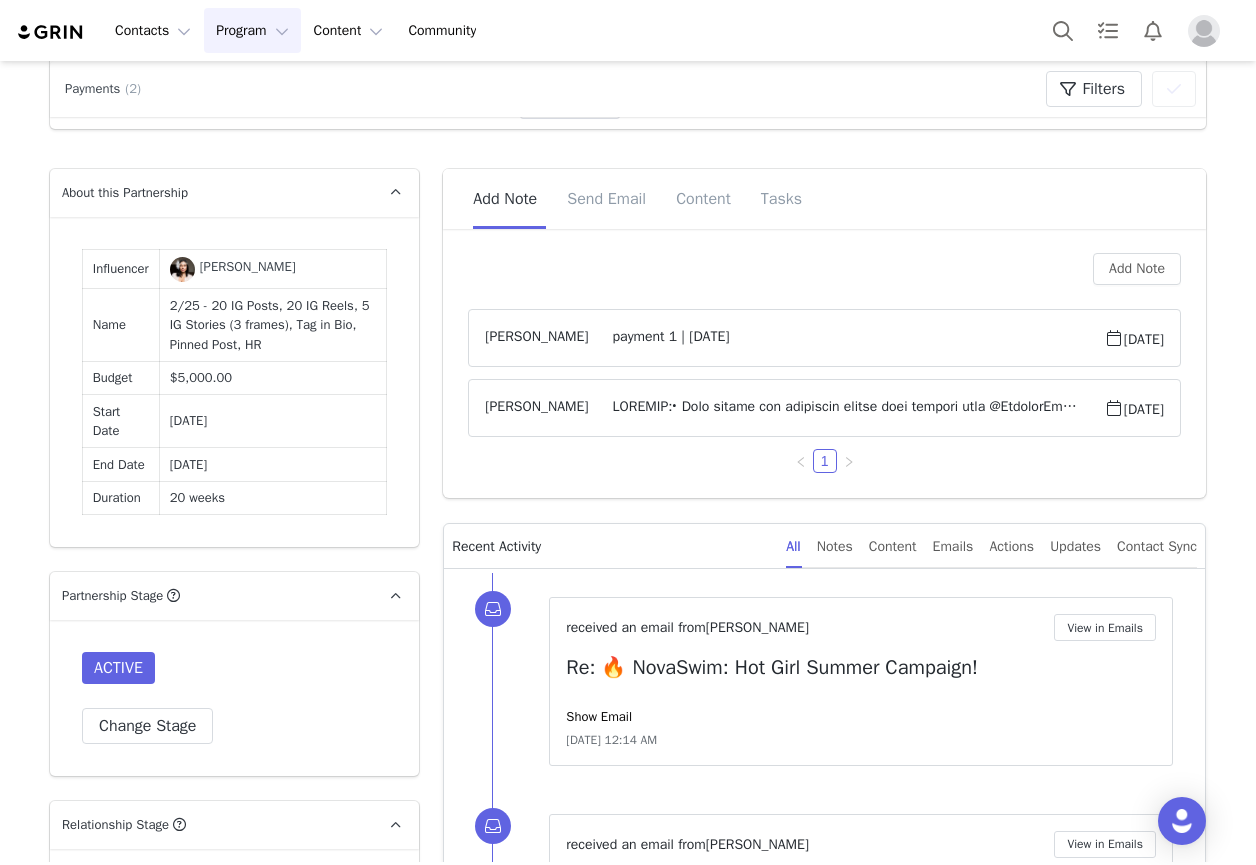 scroll, scrollTop: 1400, scrollLeft: 0, axis: vertical 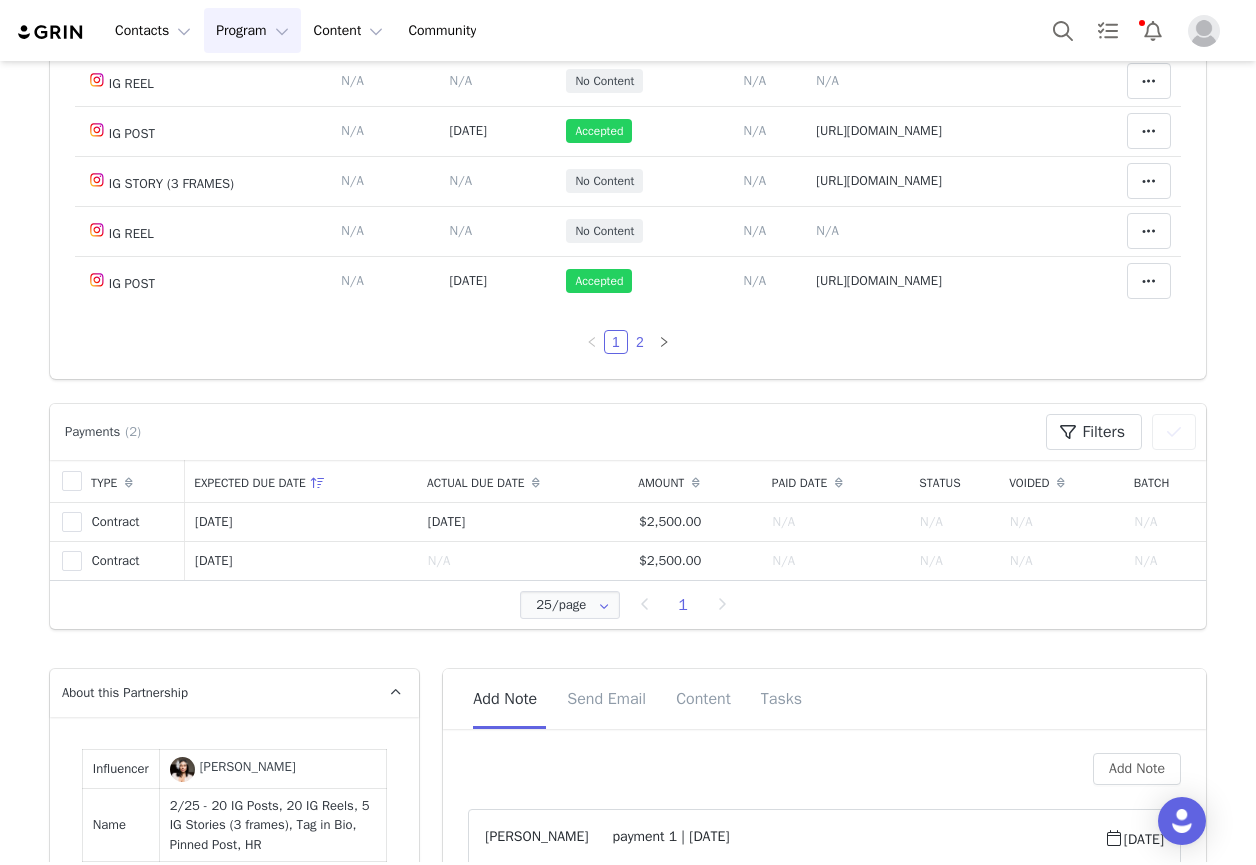 click on "2" at bounding box center [640, 342] 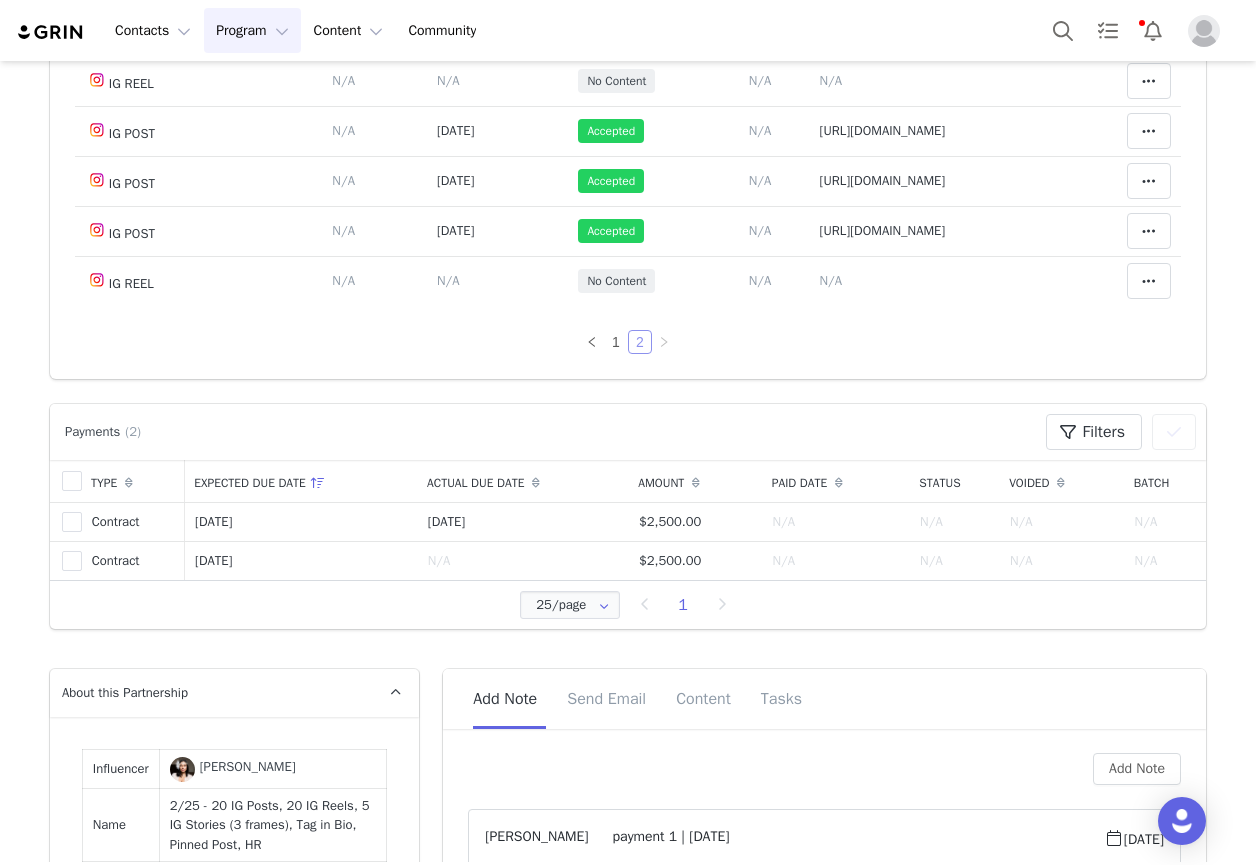 scroll, scrollTop: 517, scrollLeft: 0, axis: vertical 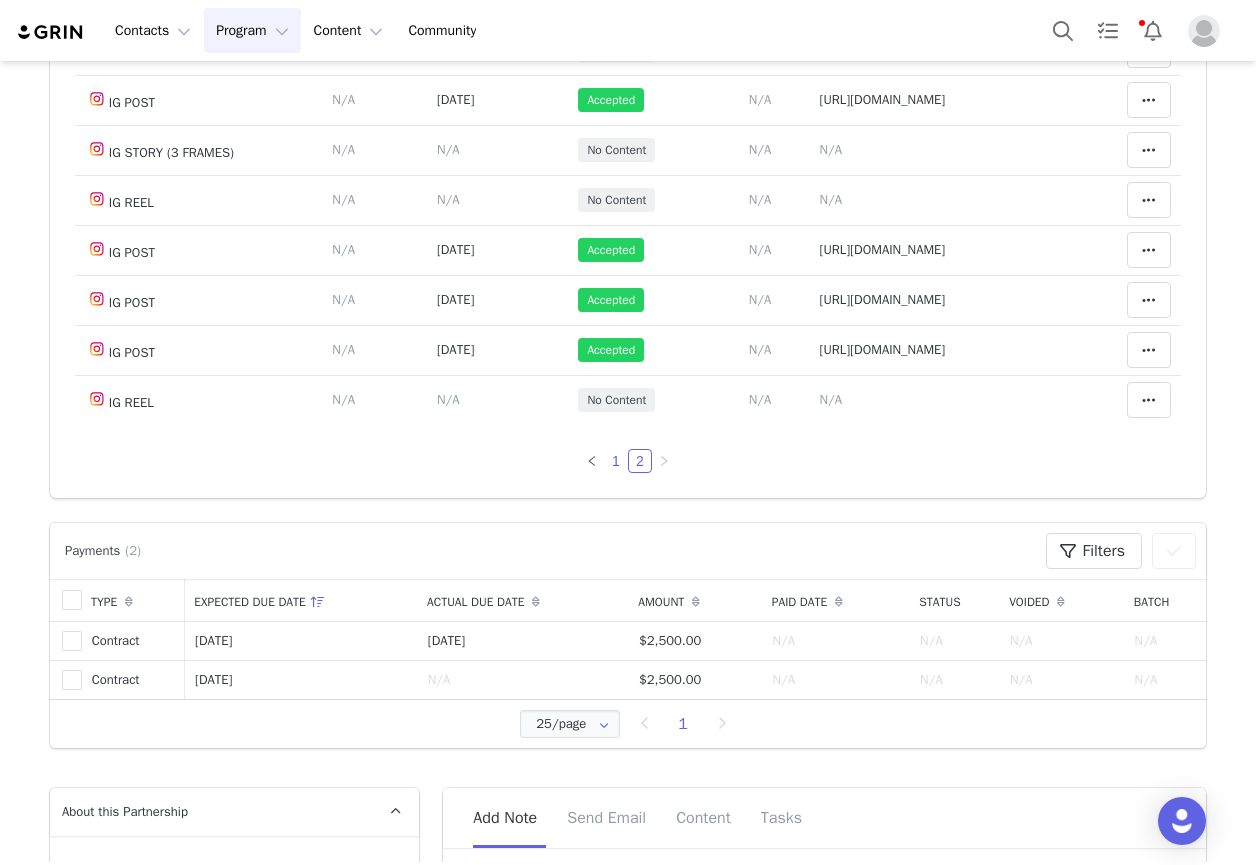 click on "1" at bounding box center [616, 461] 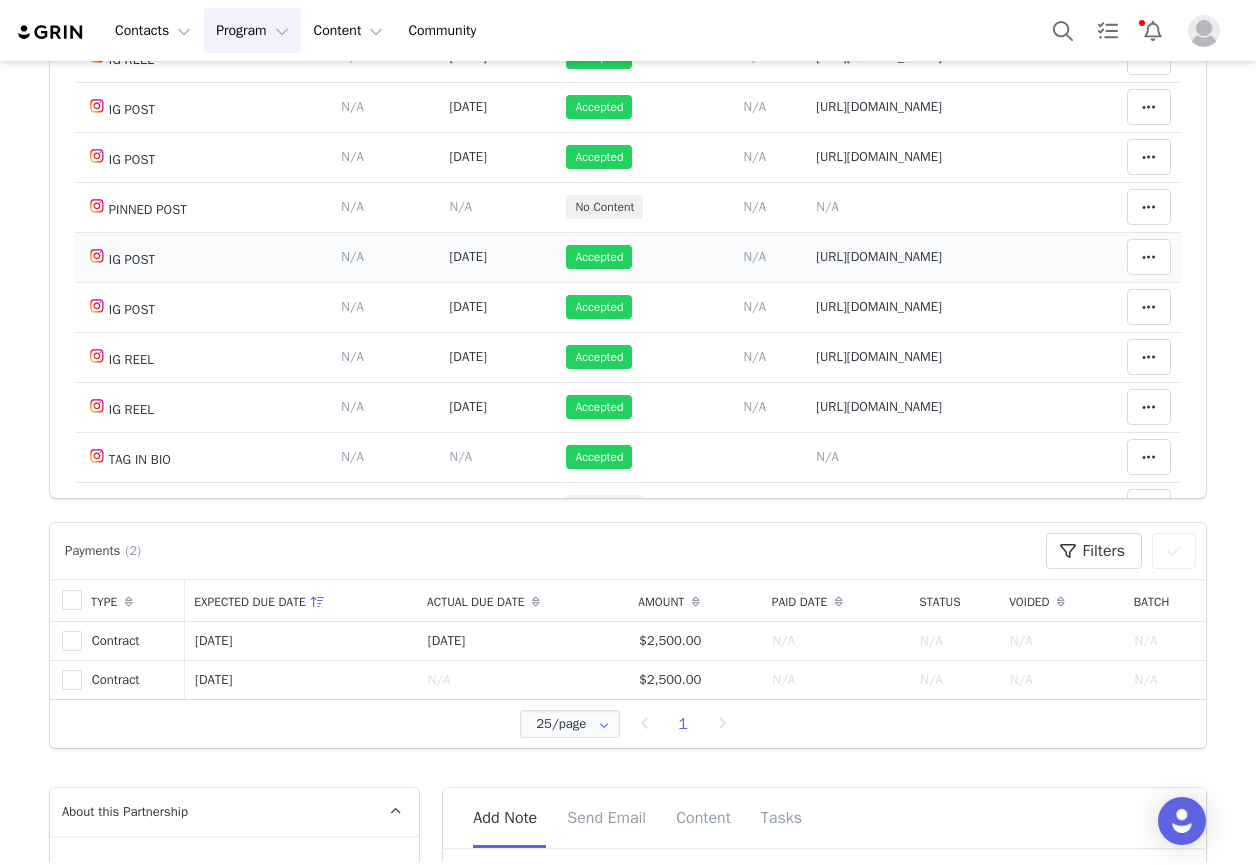 scroll, scrollTop: 0, scrollLeft: 0, axis: both 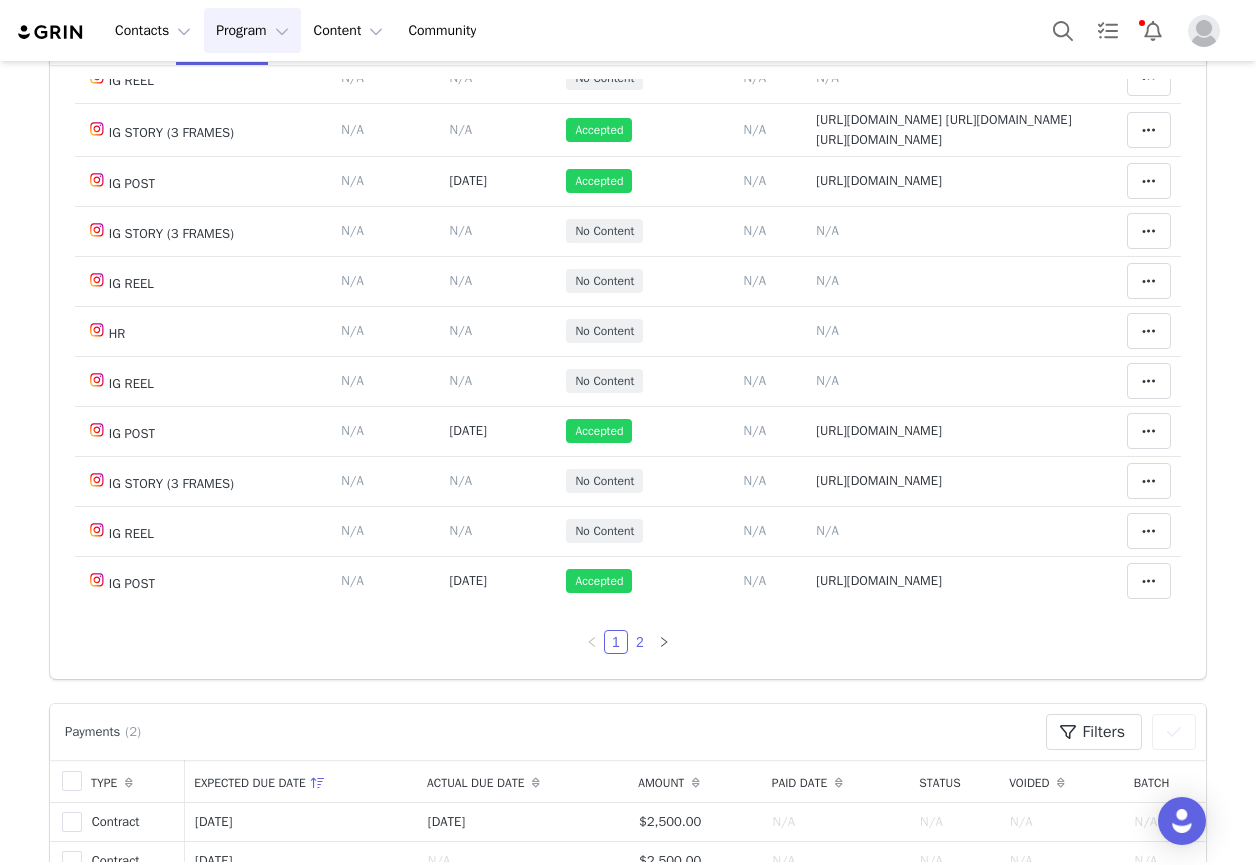 click on "2" at bounding box center (640, 642) 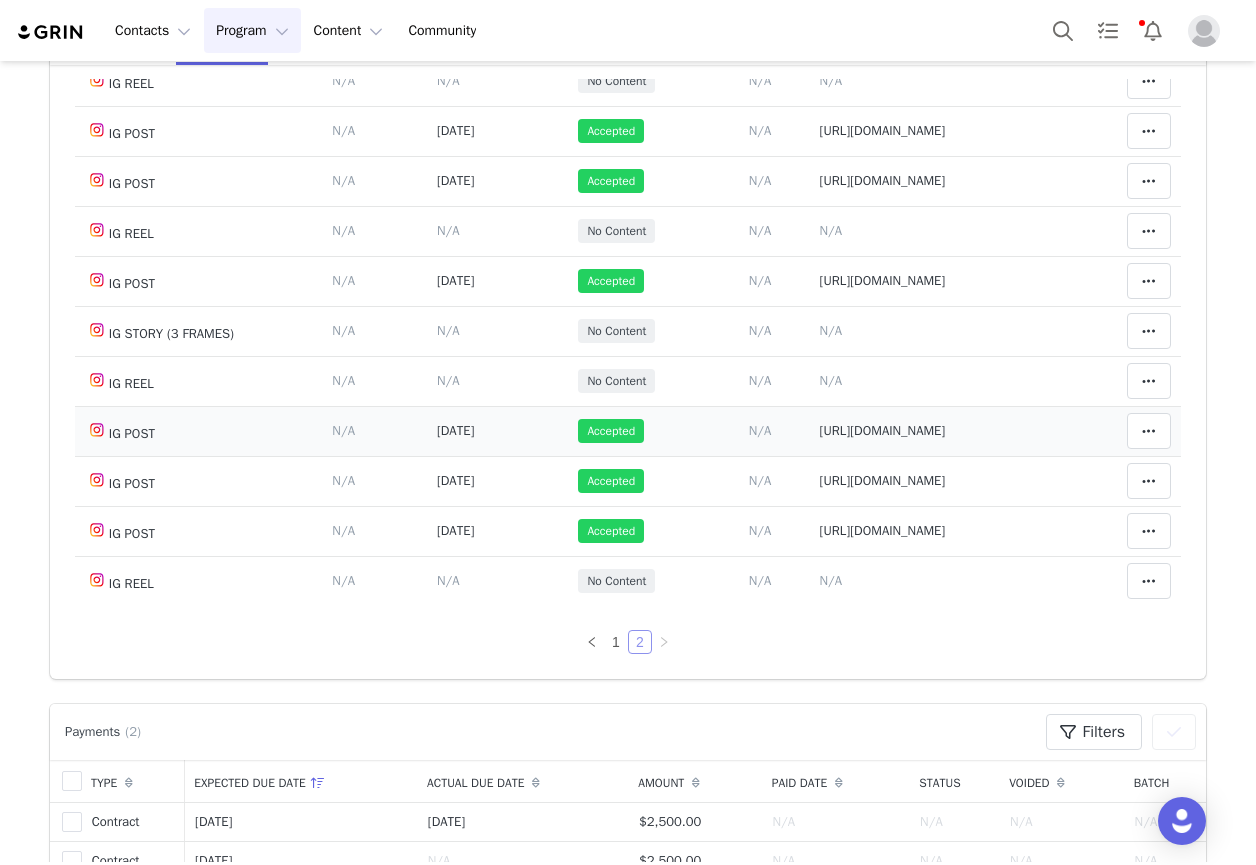 scroll, scrollTop: 517, scrollLeft: 0, axis: vertical 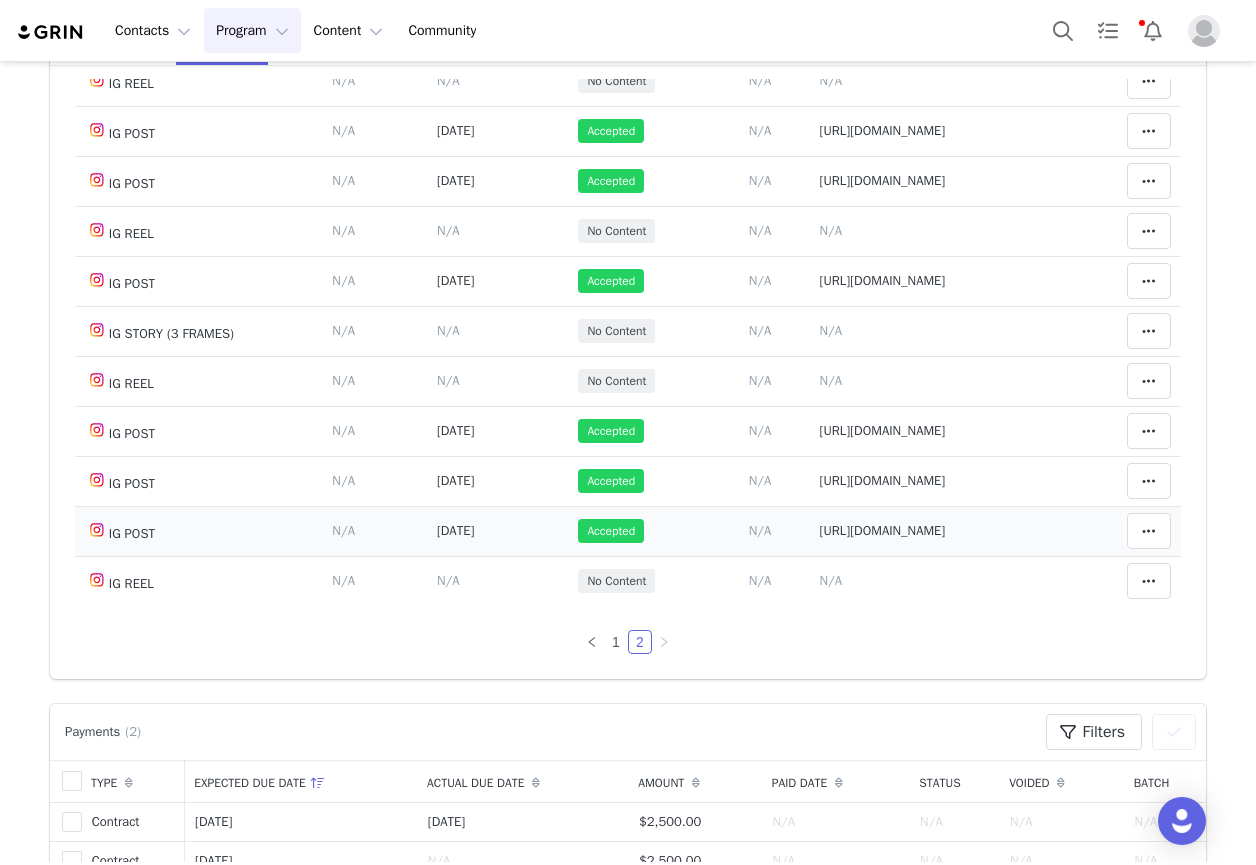 click on "[URL][DOMAIN_NAME]" at bounding box center (883, 530) 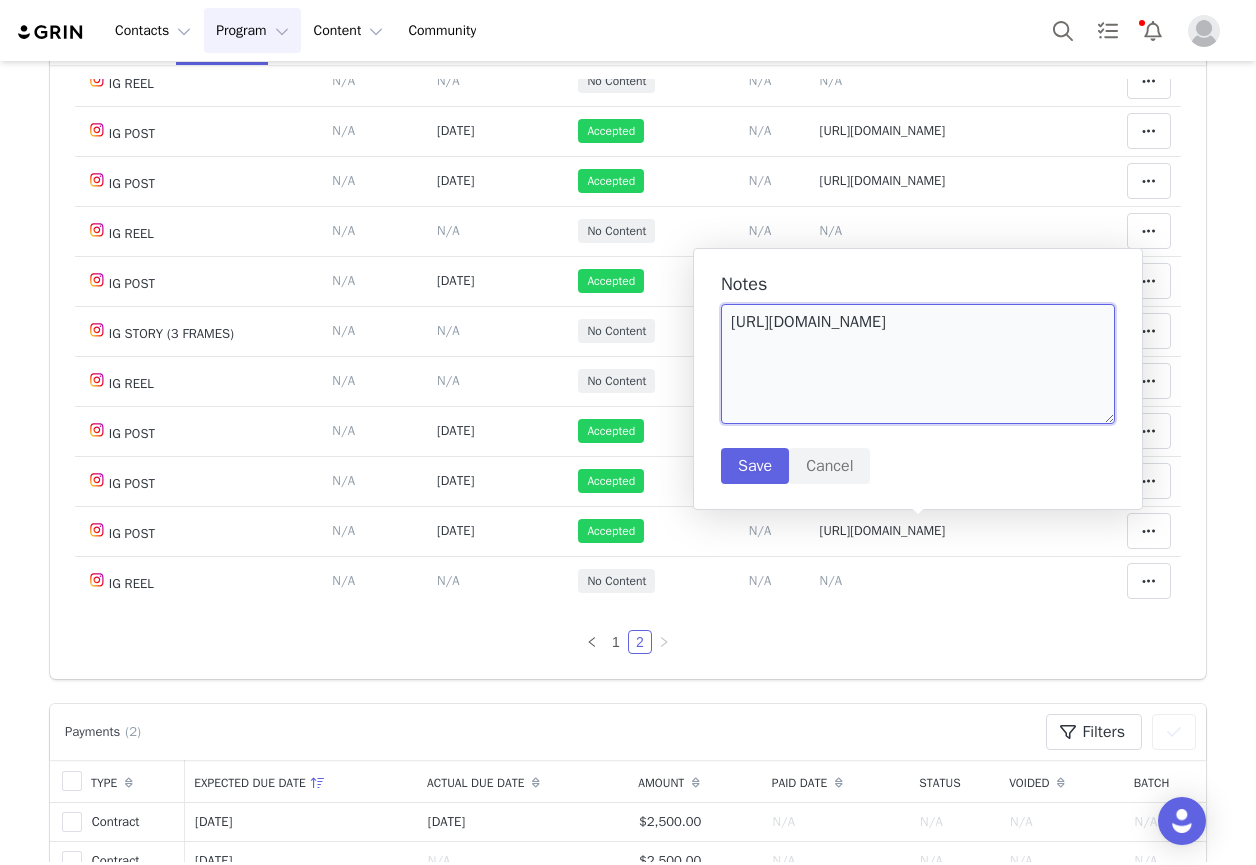 click on "[URL][DOMAIN_NAME]" at bounding box center [918, 364] 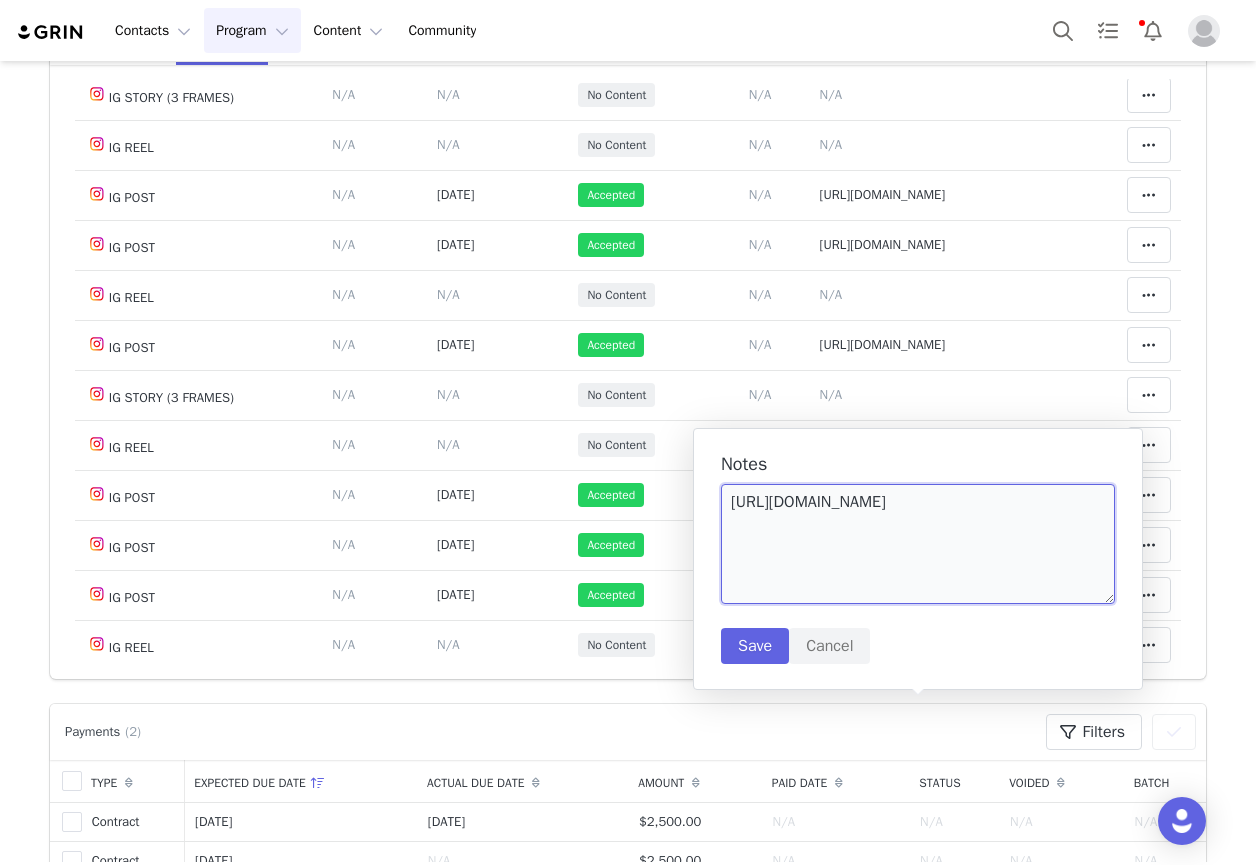 scroll, scrollTop: 517, scrollLeft: 0, axis: vertical 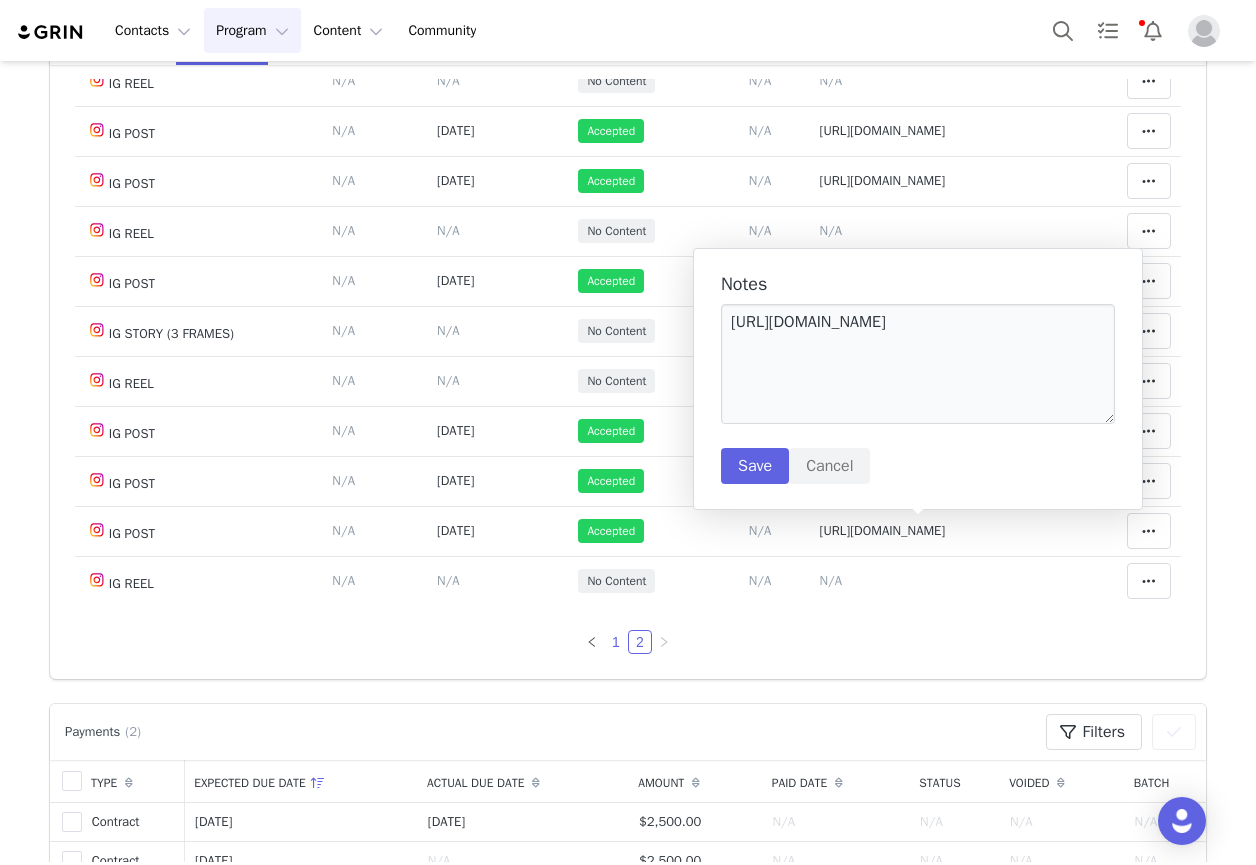 click on "1" at bounding box center [616, 642] 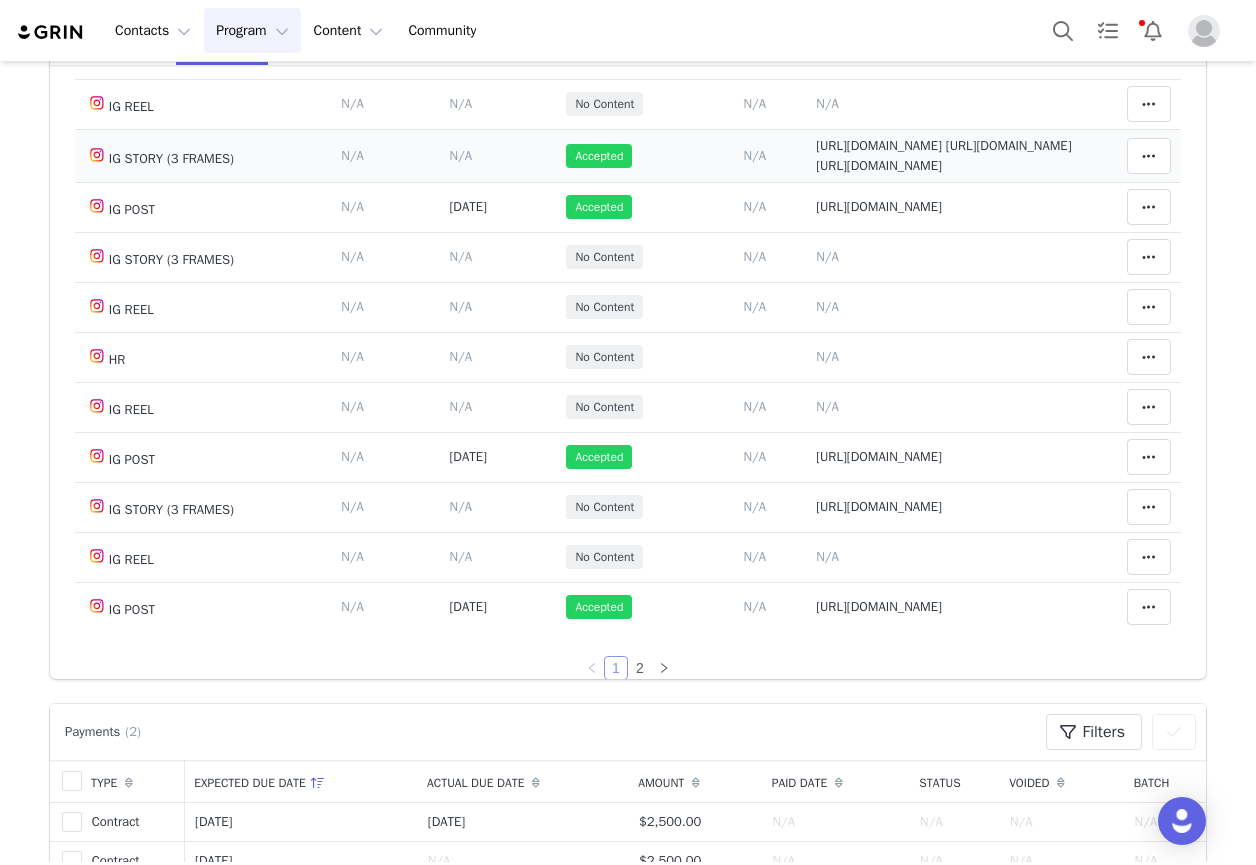 scroll, scrollTop: 998, scrollLeft: 0, axis: vertical 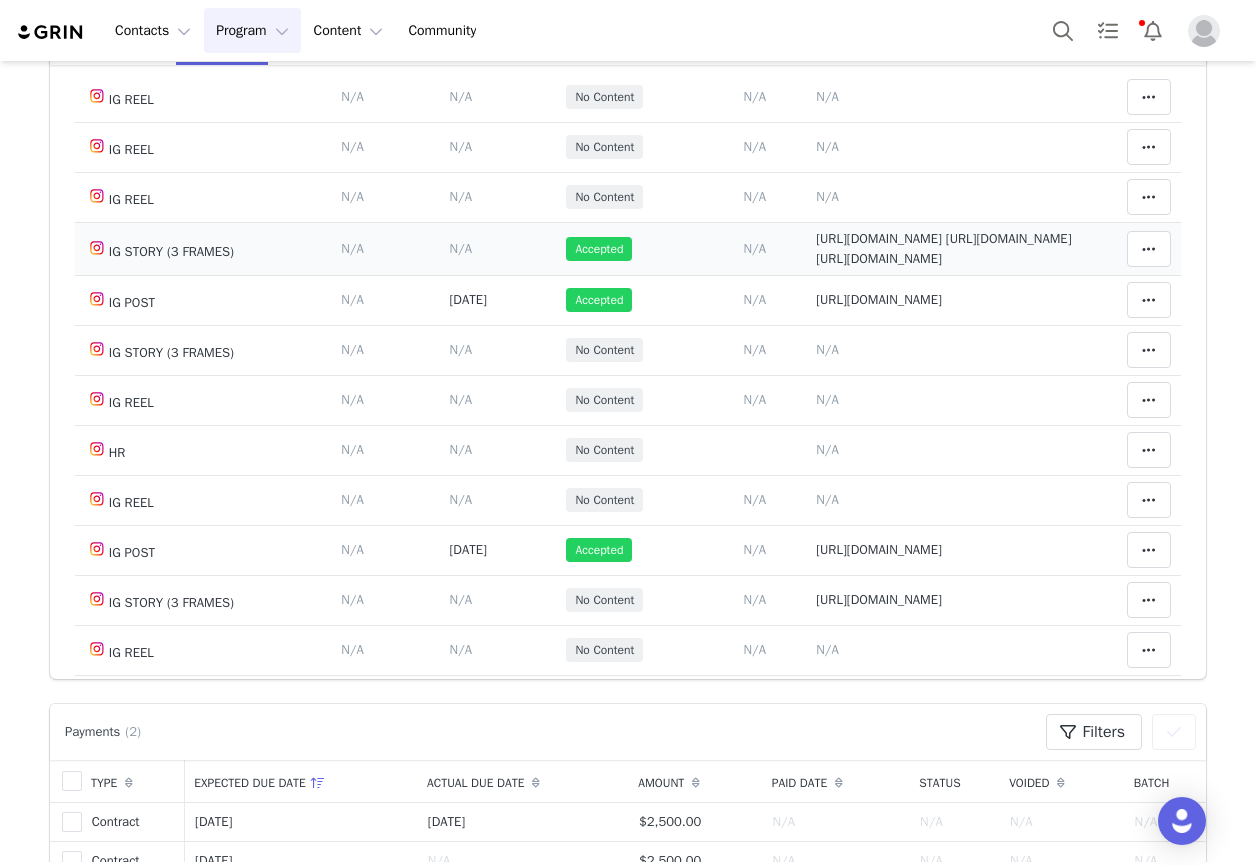 click on "[URL][DOMAIN_NAME]
[URL][DOMAIN_NAME]
[URL][DOMAIN_NAME]" at bounding box center [943, 248] 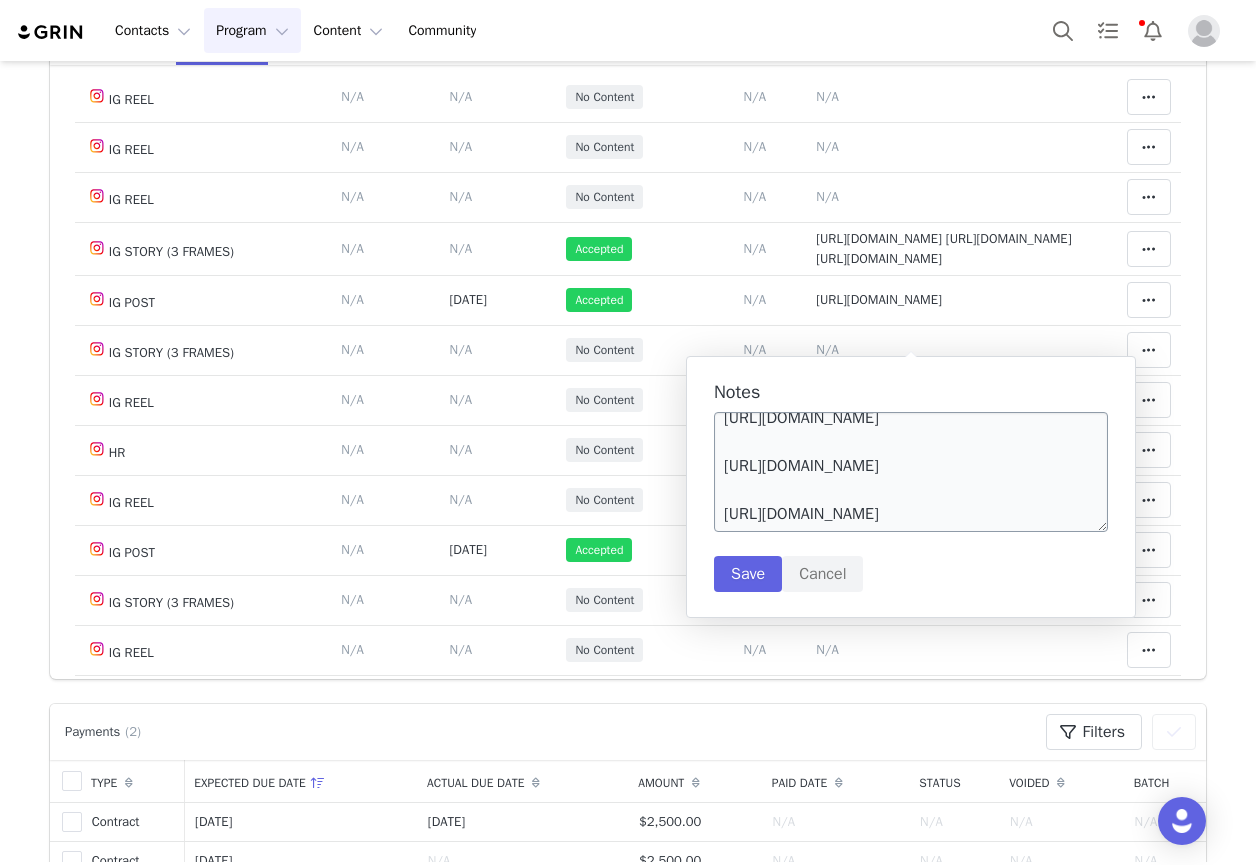 scroll, scrollTop: 84, scrollLeft: 0, axis: vertical 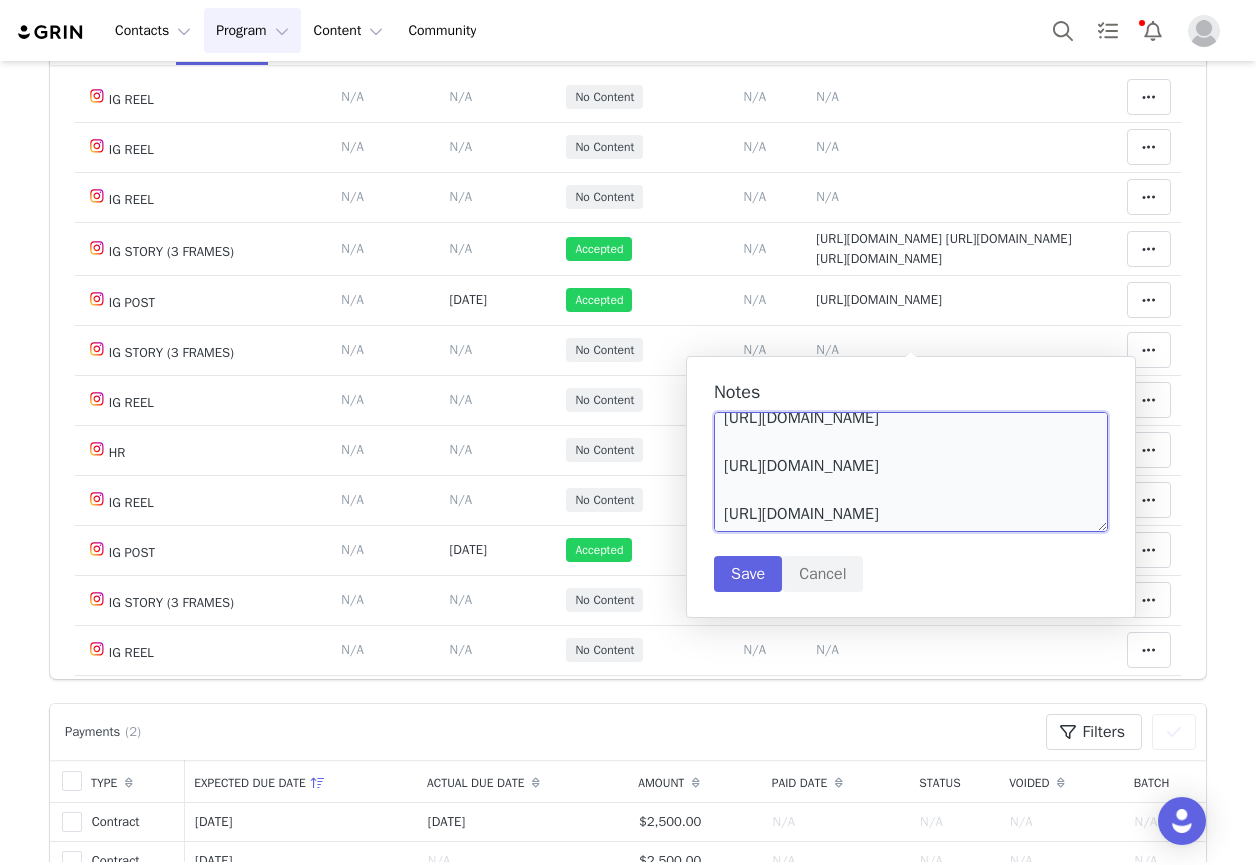 click on "[URL][DOMAIN_NAME]
[URL][DOMAIN_NAME]
[URL][DOMAIN_NAME]" at bounding box center (911, 472) 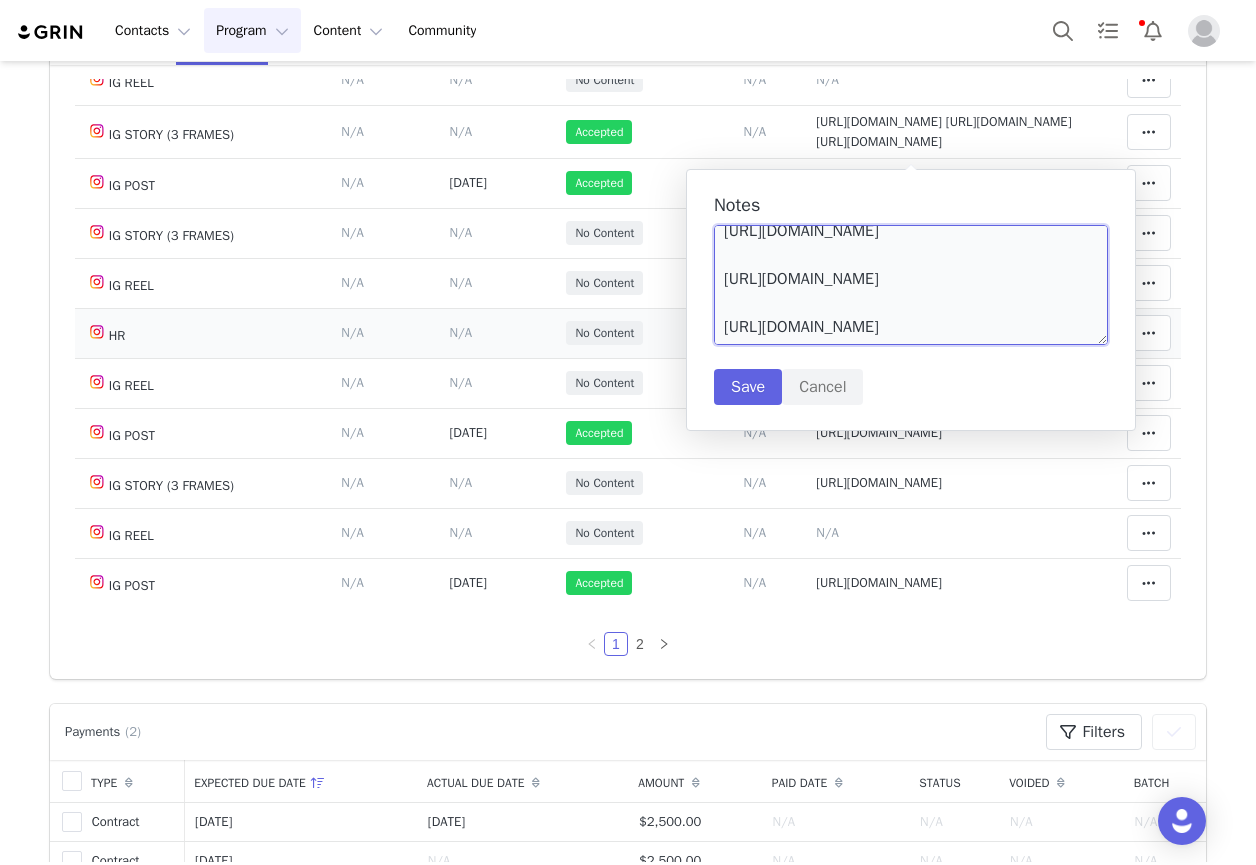 scroll, scrollTop: 1198, scrollLeft: 0, axis: vertical 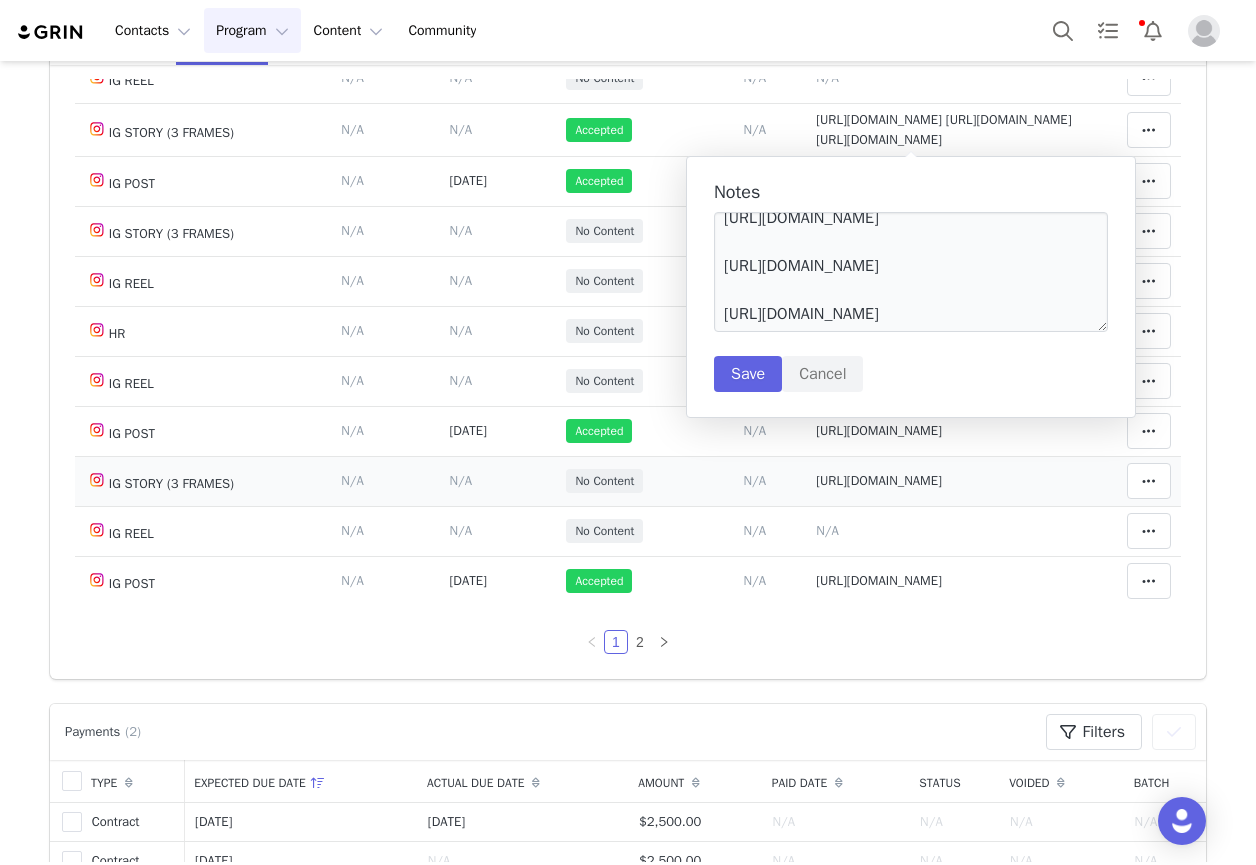 click on "[URL][DOMAIN_NAME]" at bounding box center (879, 480) 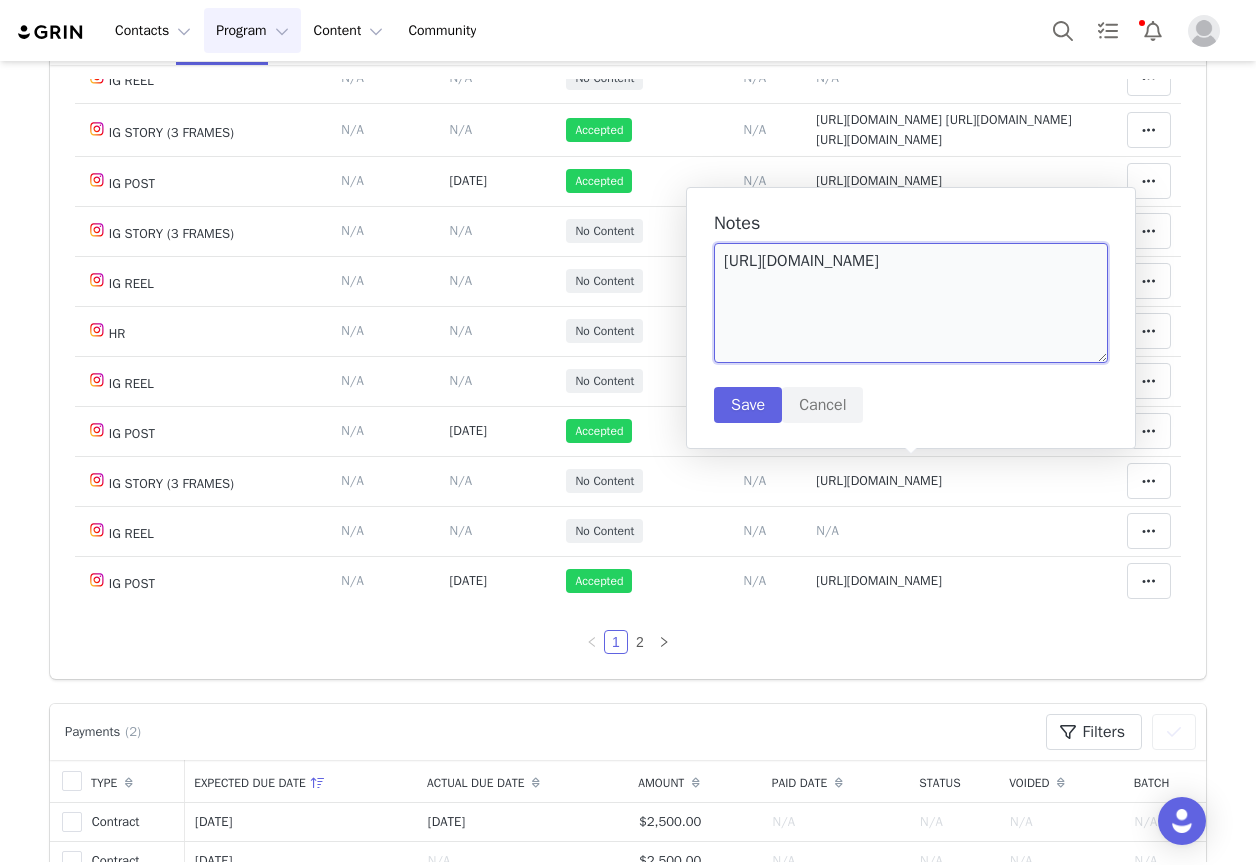 click on "[URL][DOMAIN_NAME]" at bounding box center [911, 303] 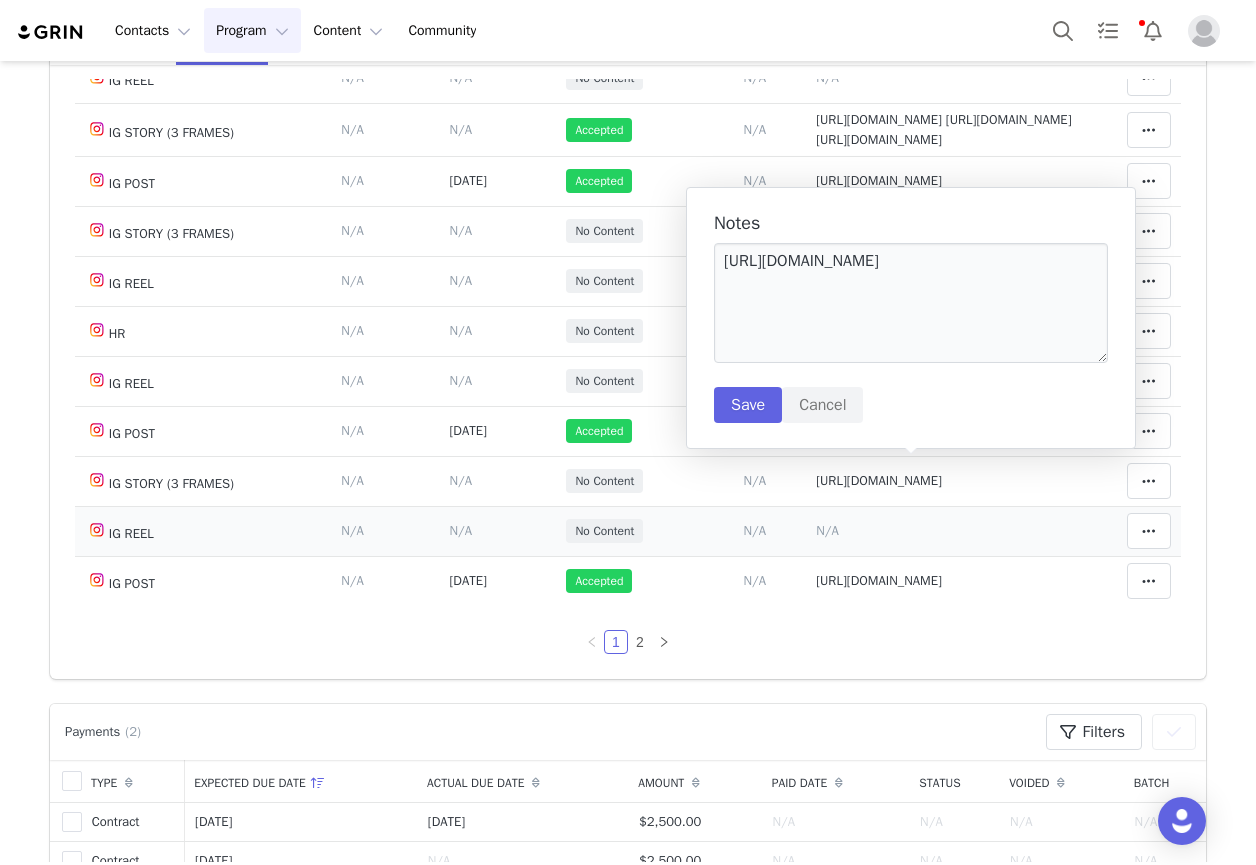 click on "Notes  Save  Cancel N/A" at bounding box center (944, 531) 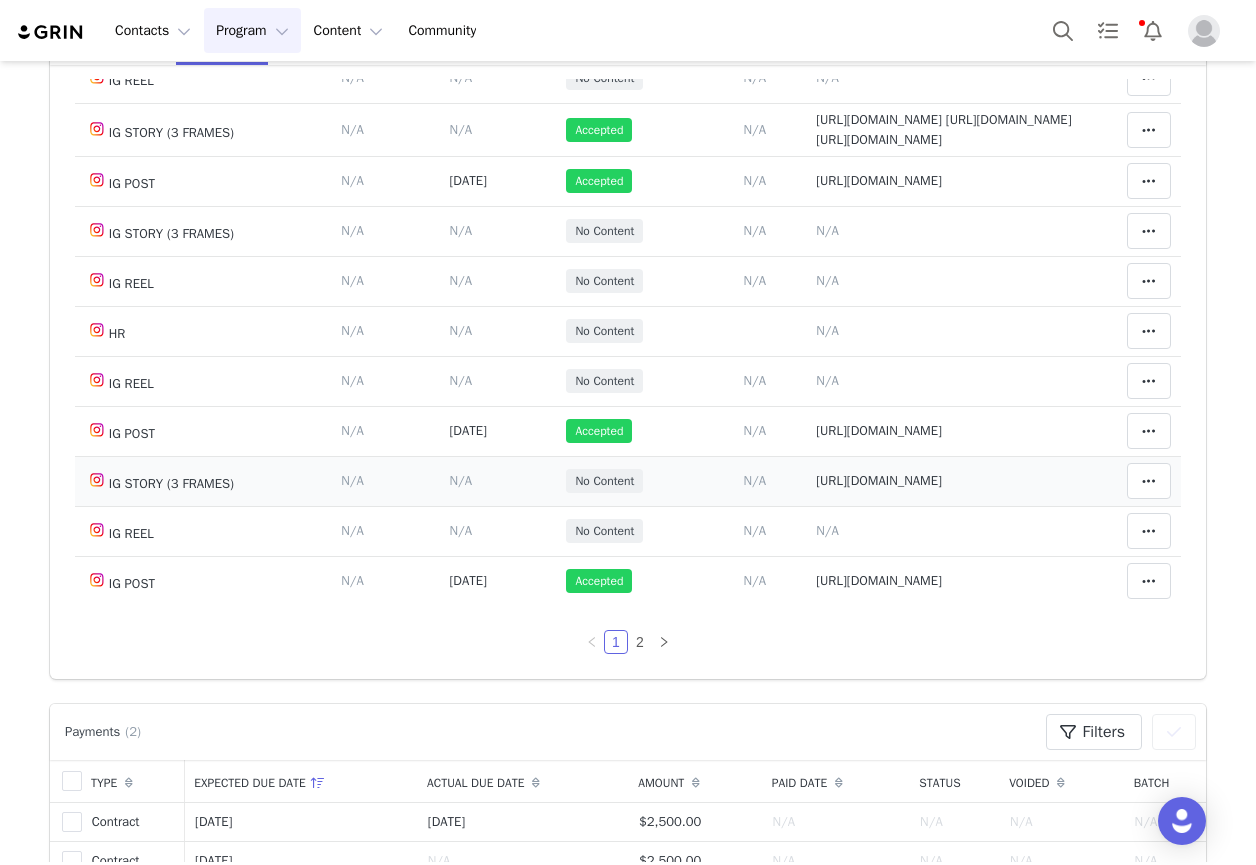 click on "[URL][DOMAIN_NAME]" at bounding box center [879, 480] 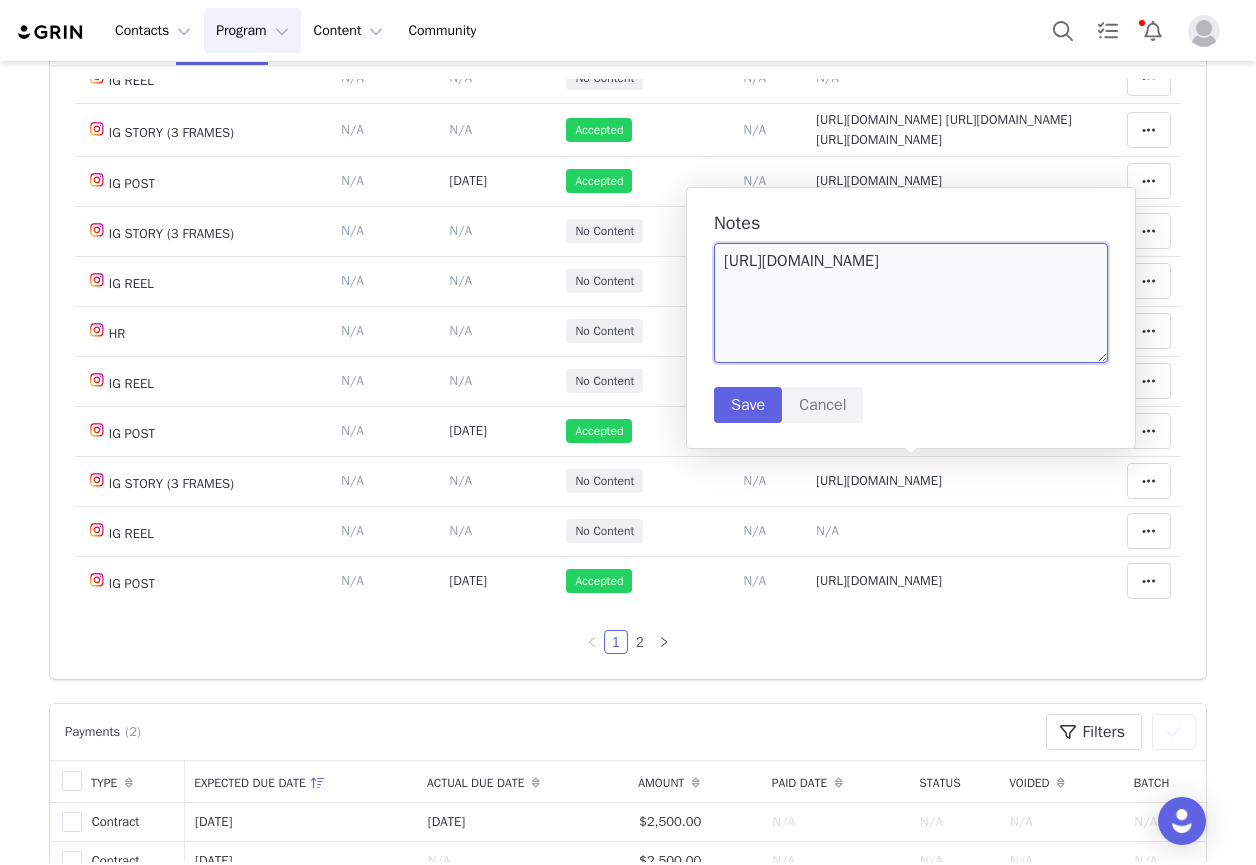 click on "[URL][DOMAIN_NAME]" at bounding box center [911, 303] 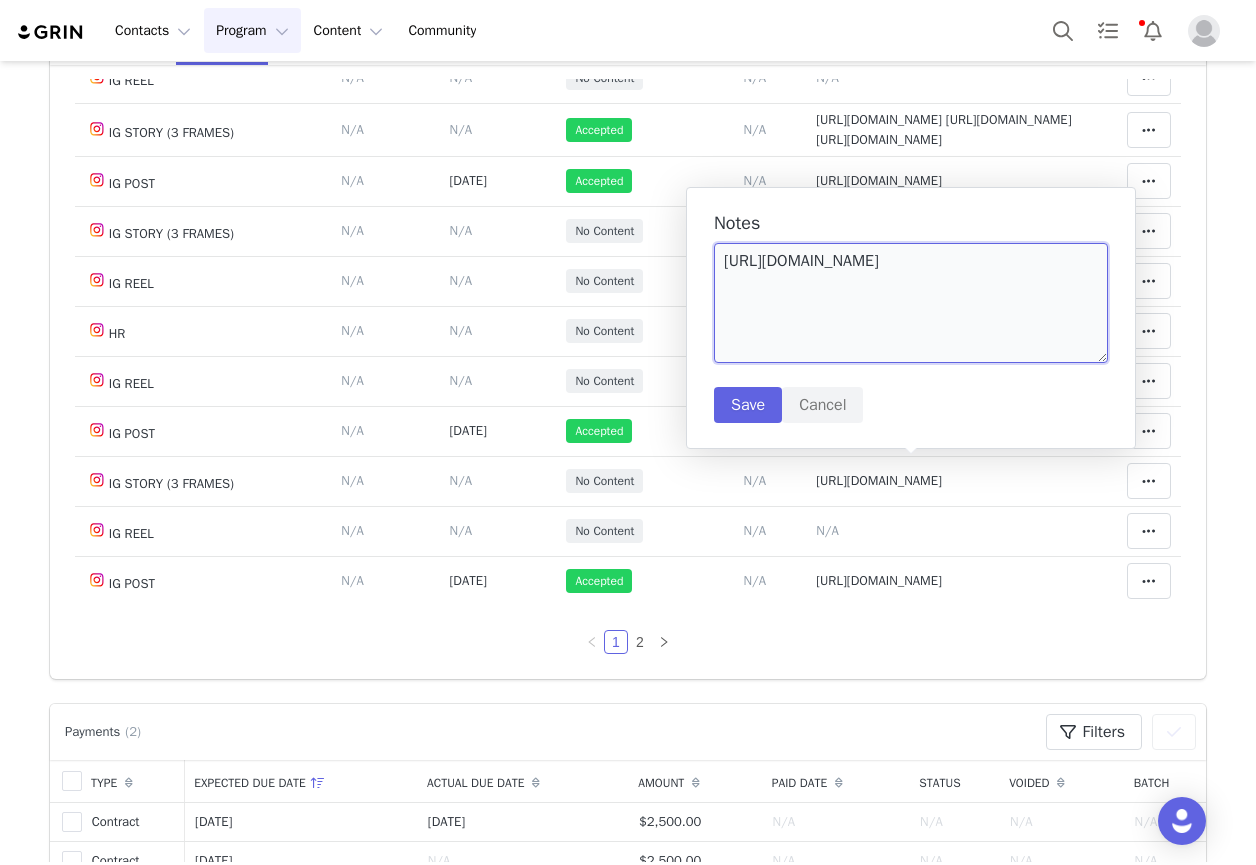 paste on "[URL][DOMAIN_NAME]" 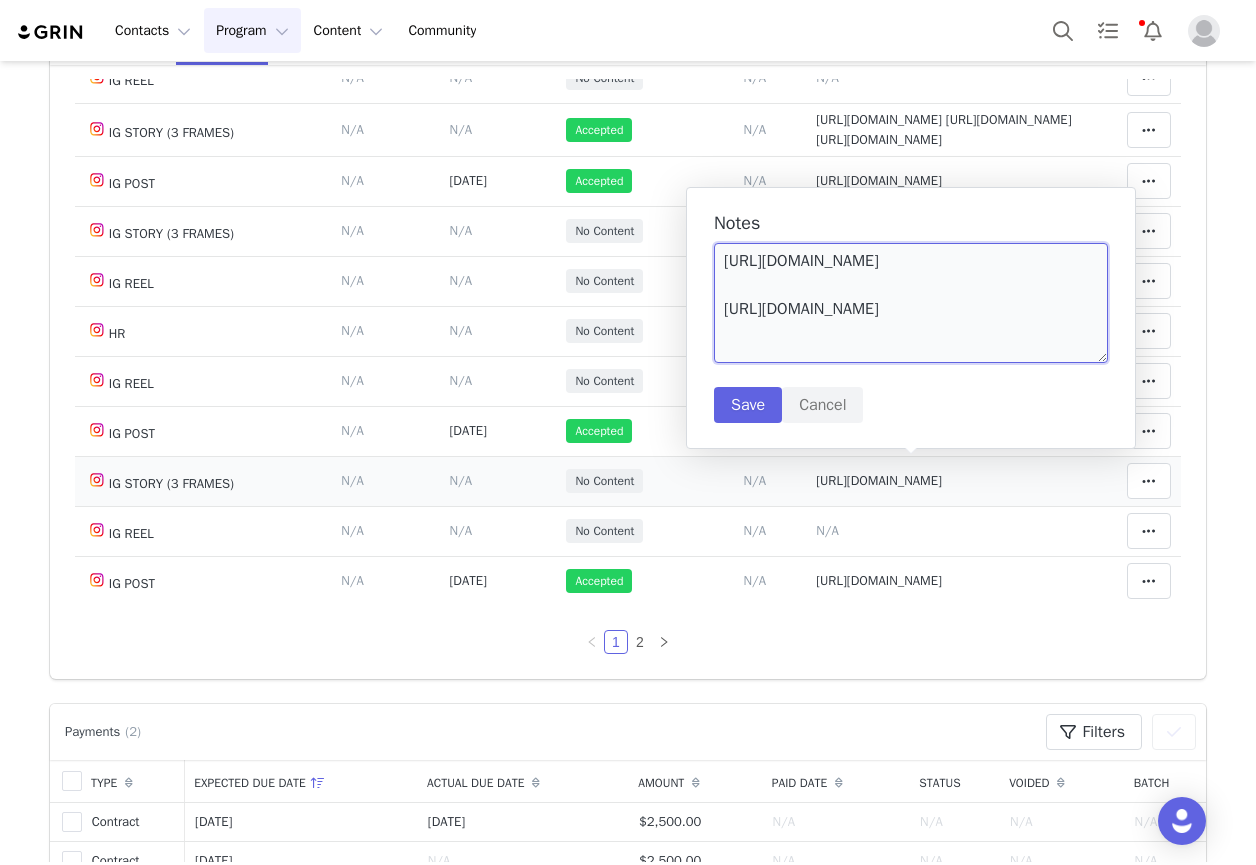 scroll, scrollTop: 6, scrollLeft: 0, axis: vertical 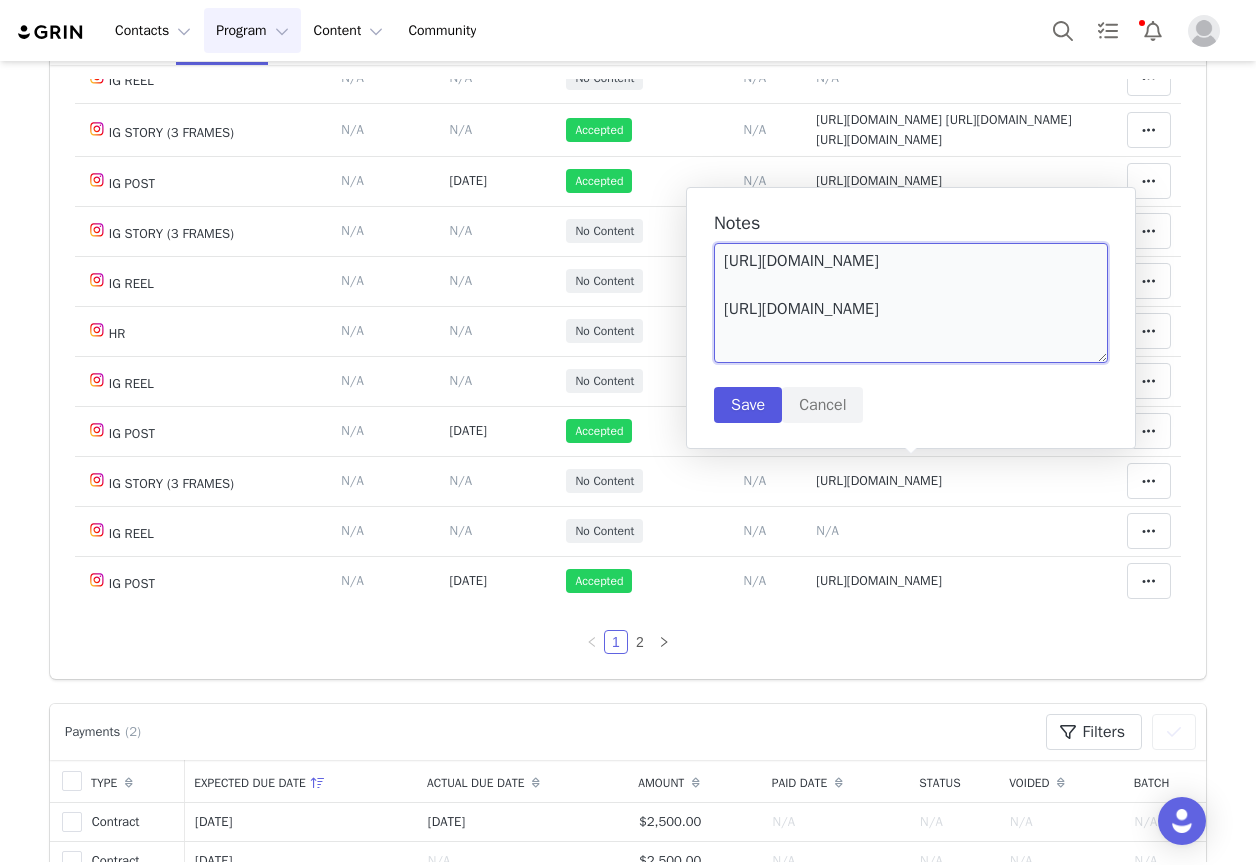 type on "[URL][DOMAIN_NAME]
[URL][DOMAIN_NAME]" 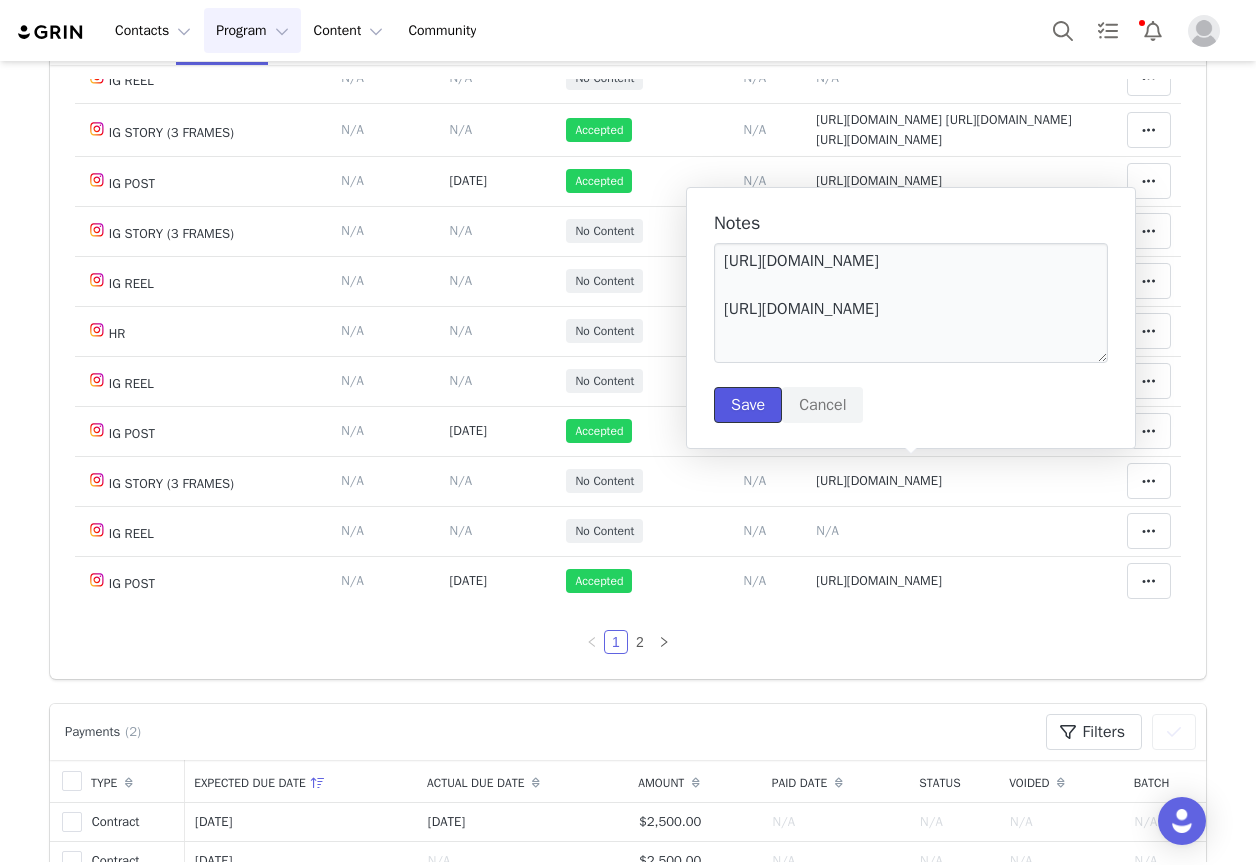 click on "Save" at bounding box center (748, 405) 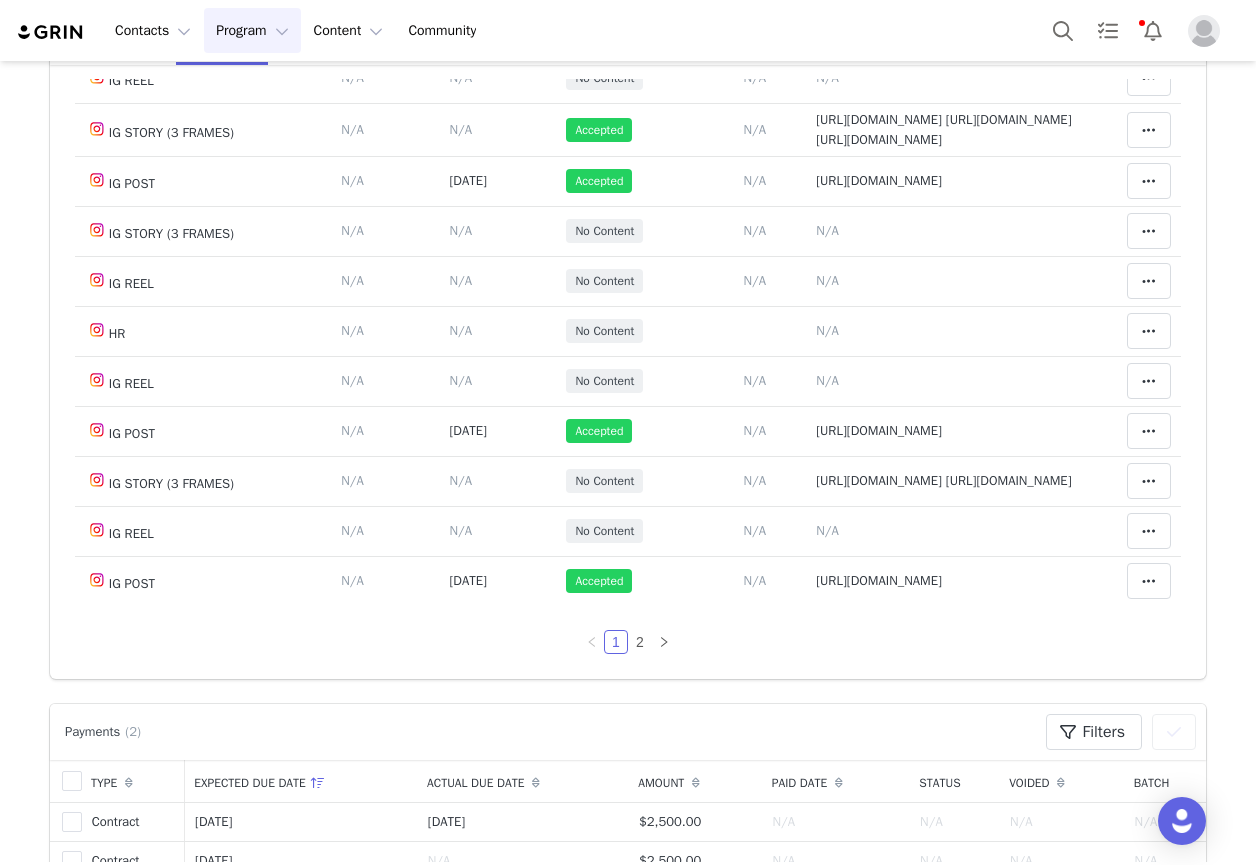 scroll, scrollTop: 0, scrollLeft: 0, axis: both 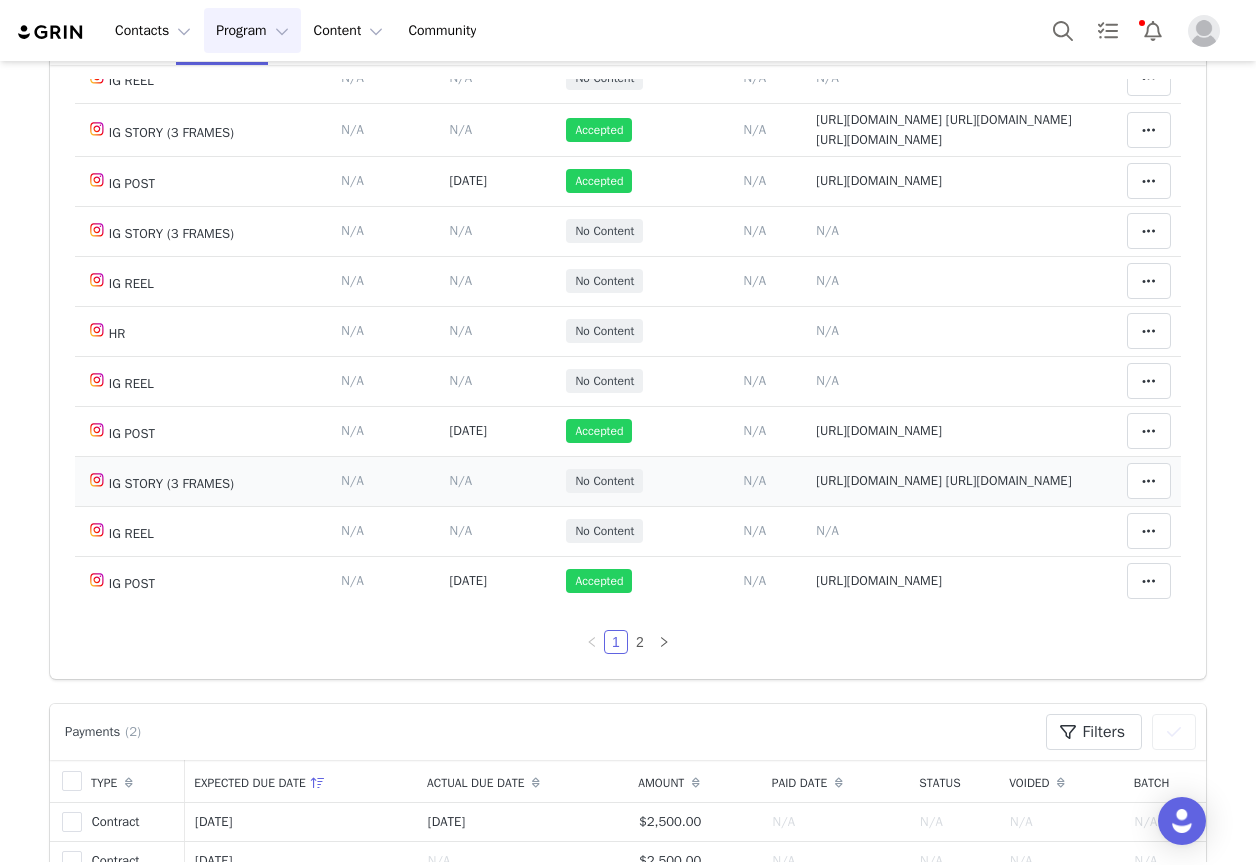 click on "[URL][DOMAIN_NAME]
[URL][DOMAIN_NAME]" at bounding box center [943, 480] 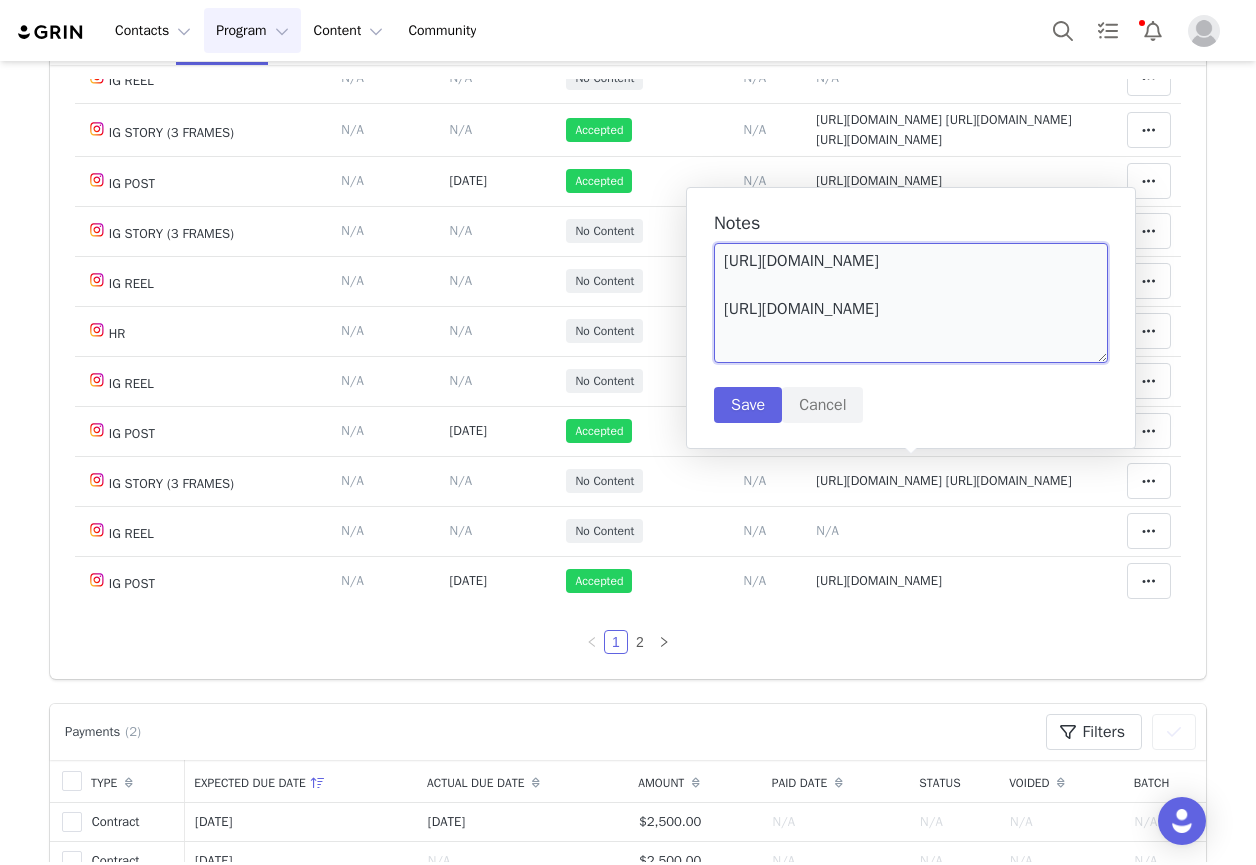 click on "[URL][DOMAIN_NAME]
[URL][DOMAIN_NAME]" at bounding box center (911, 303) 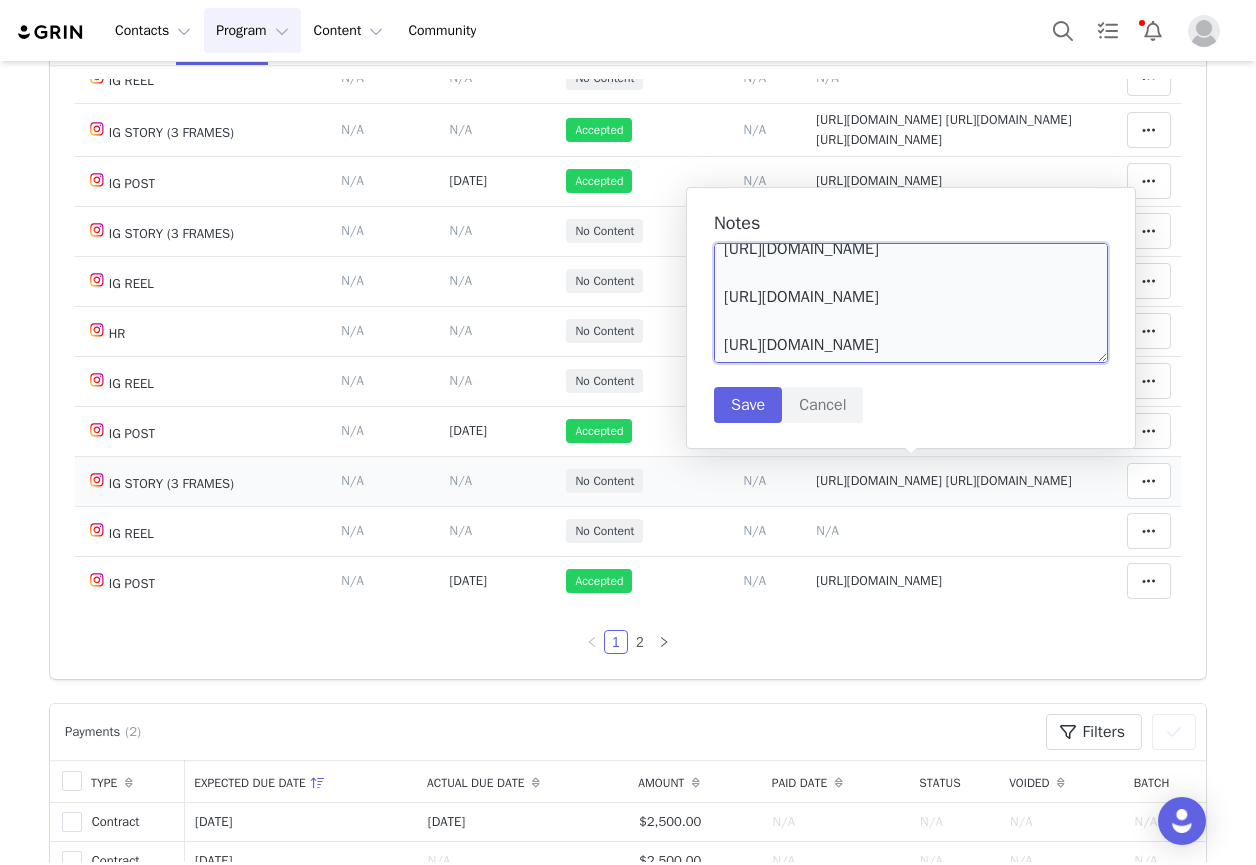 scroll, scrollTop: 78, scrollLeft: 0, axis: vertical 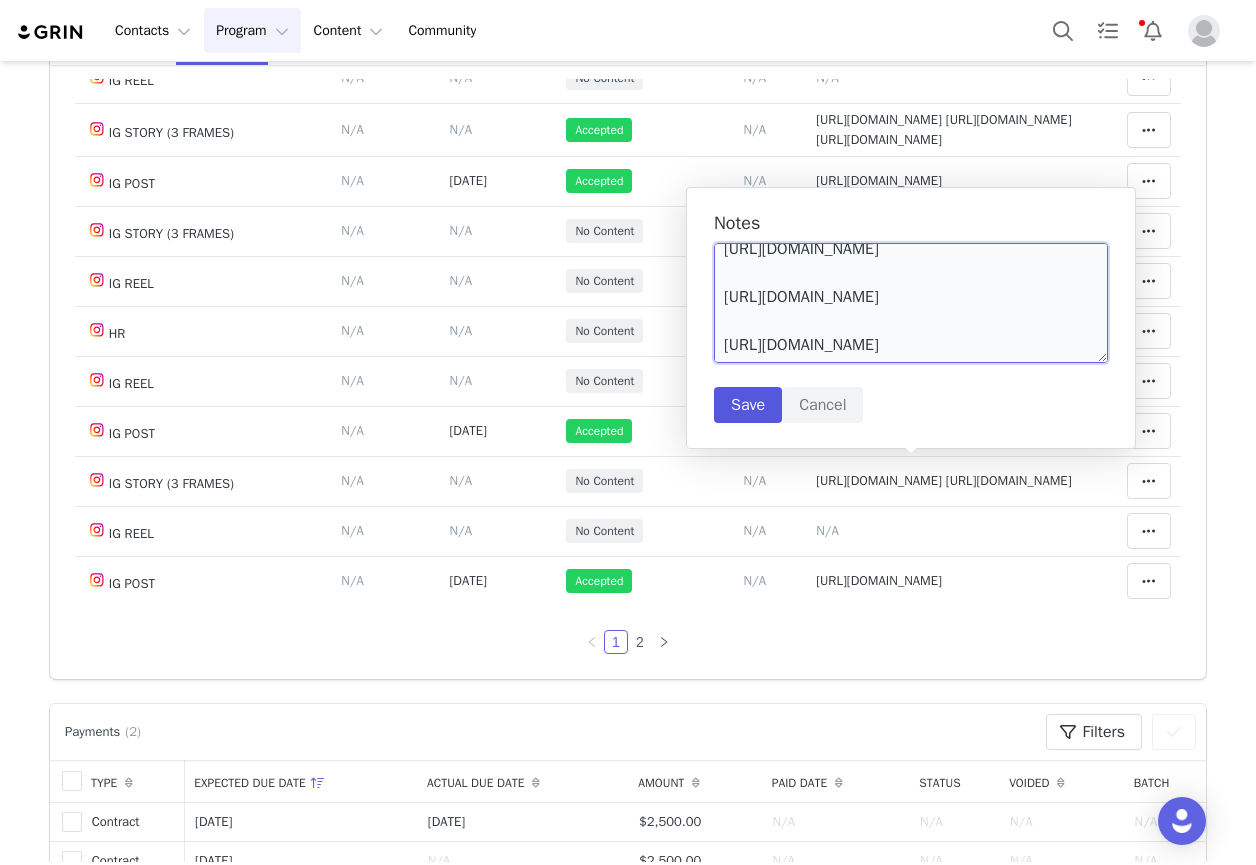 type on "[URL][DOMAIN_NAME]
[URL][DOMAIN_NAME]
[URL][DOMAIN_NAME]" 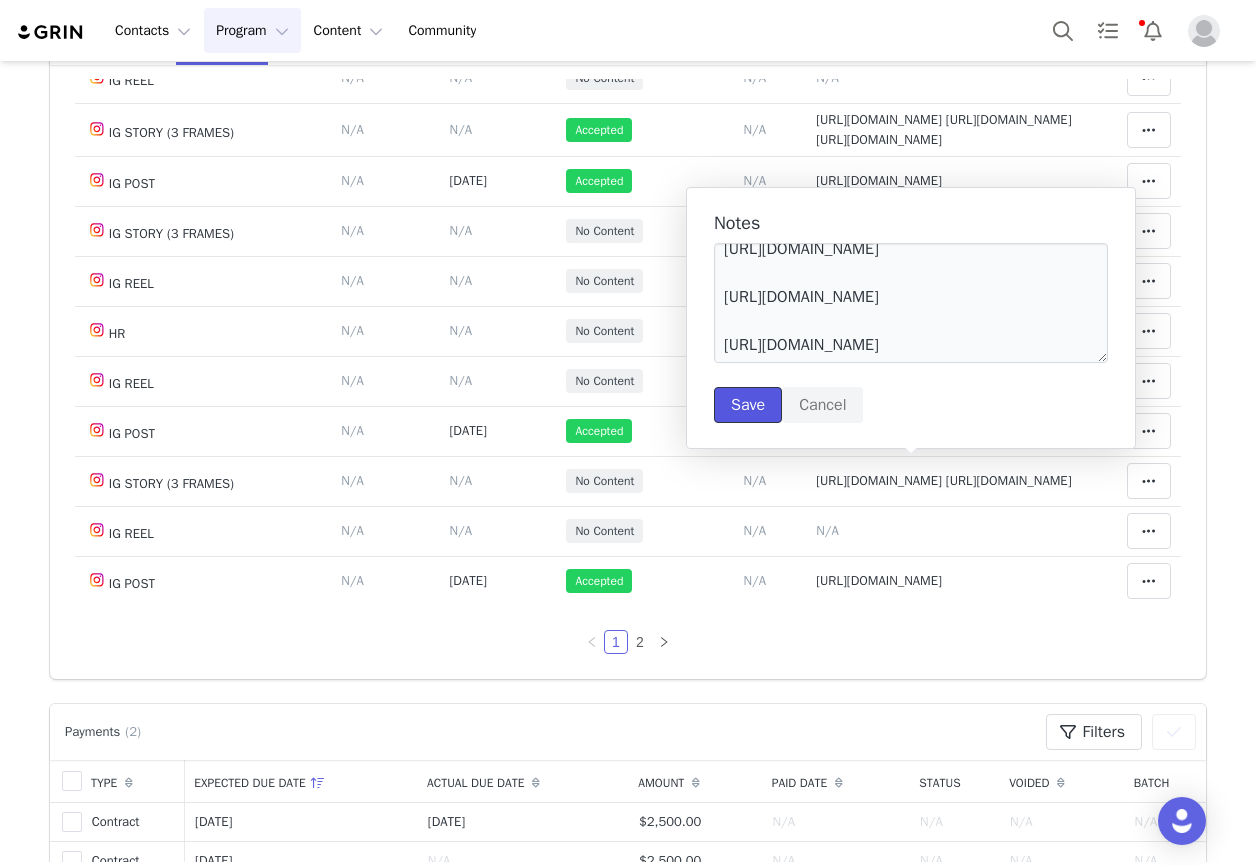 click on "Save" at bounding box center [748, 405] 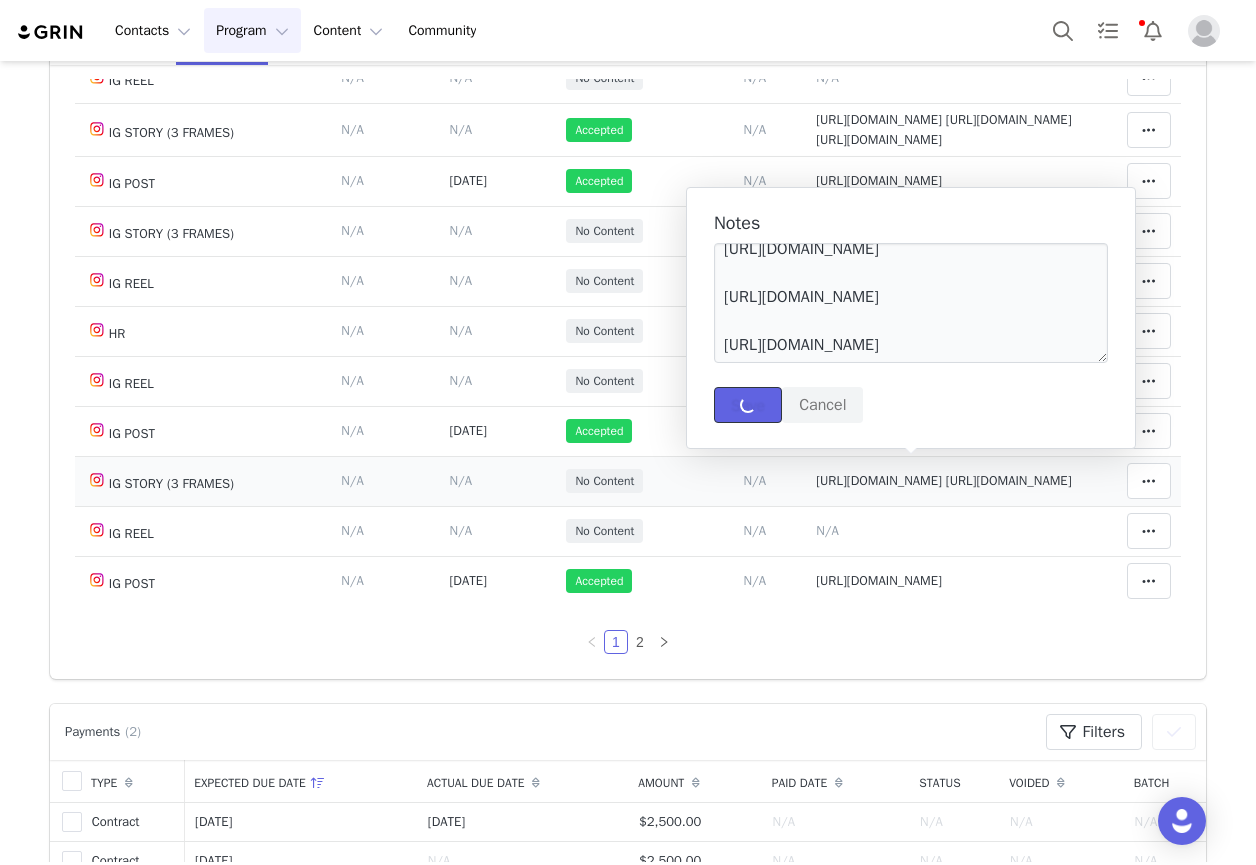 type 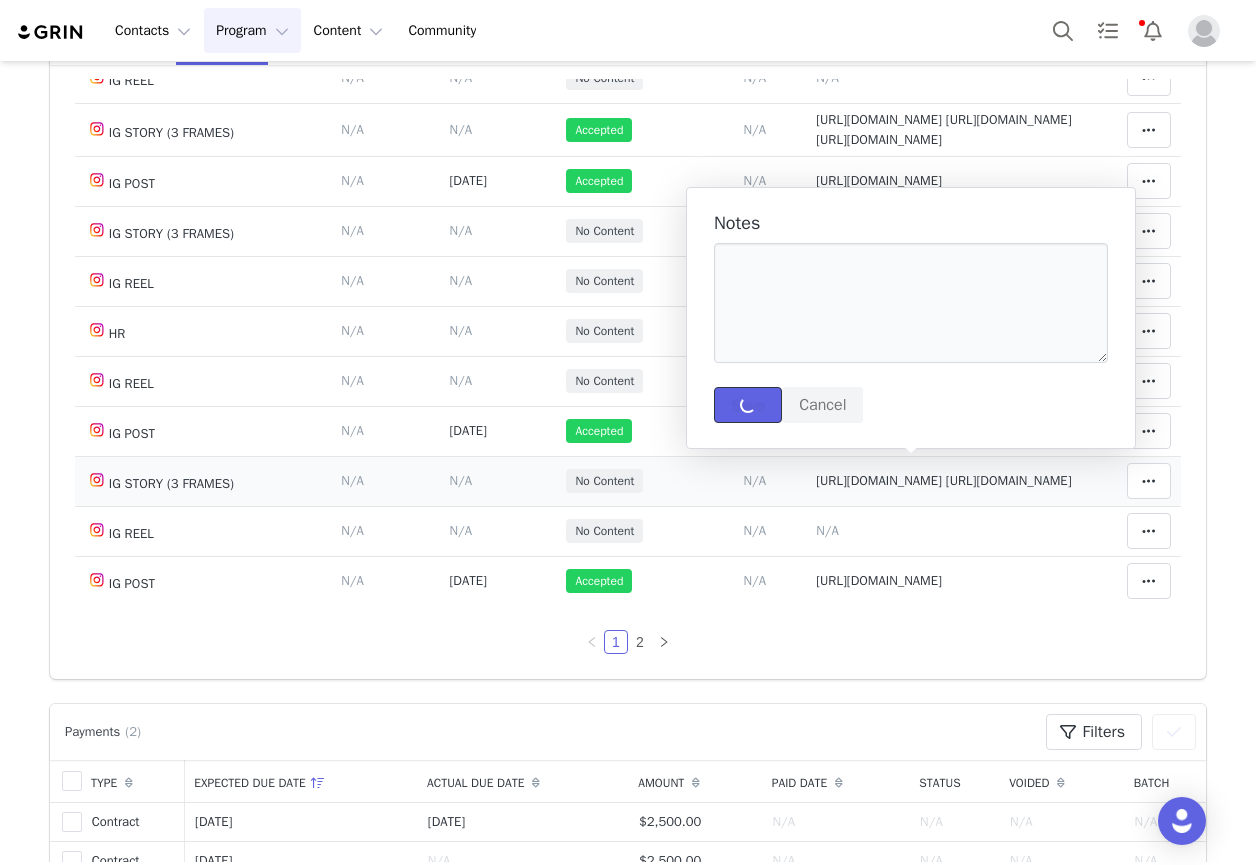 scroll, scrollTop: 0, scrollLeft: 0, axis: both 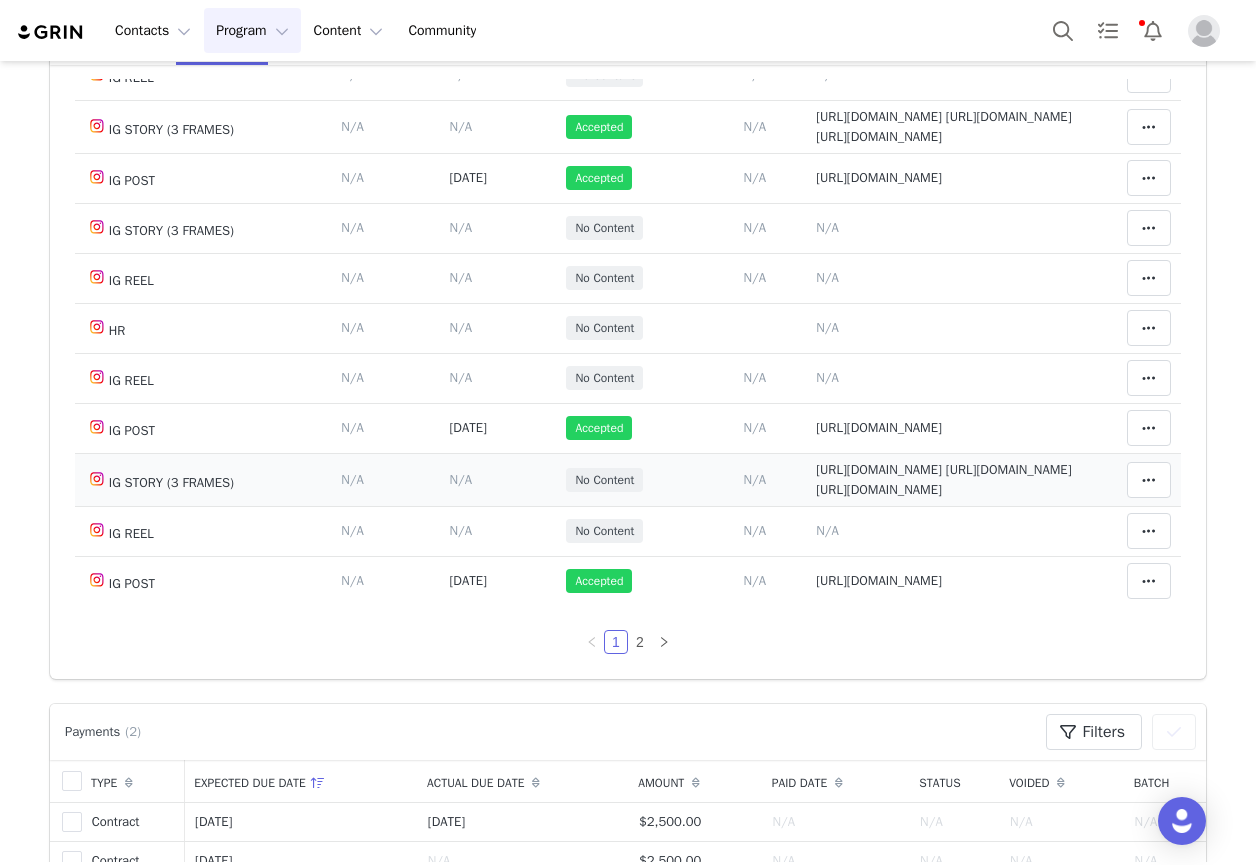 drag, startPoint x: 416, startPoint y: 524, endPoint x: 415, endPoint y: 510, distance: 14.035668 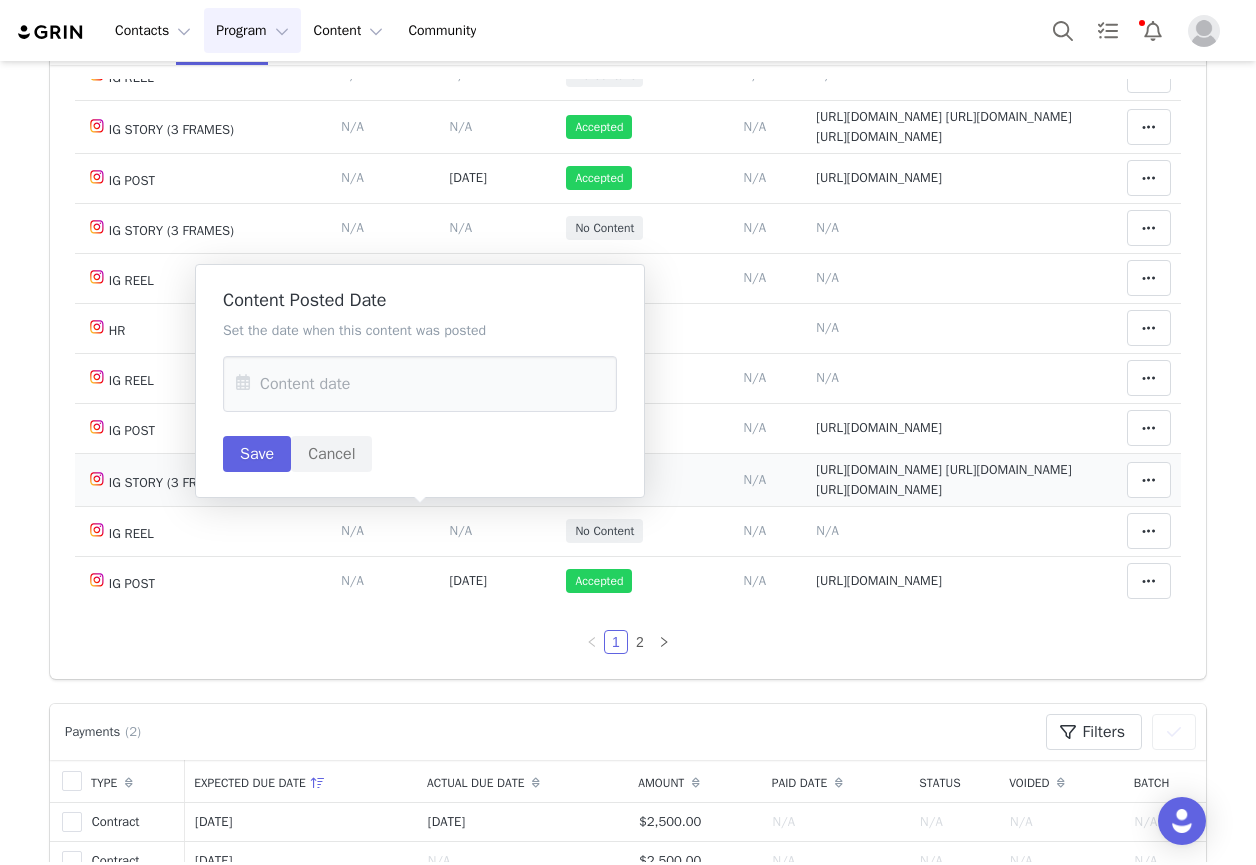click on "N/A" at bounding box center [498, 479] 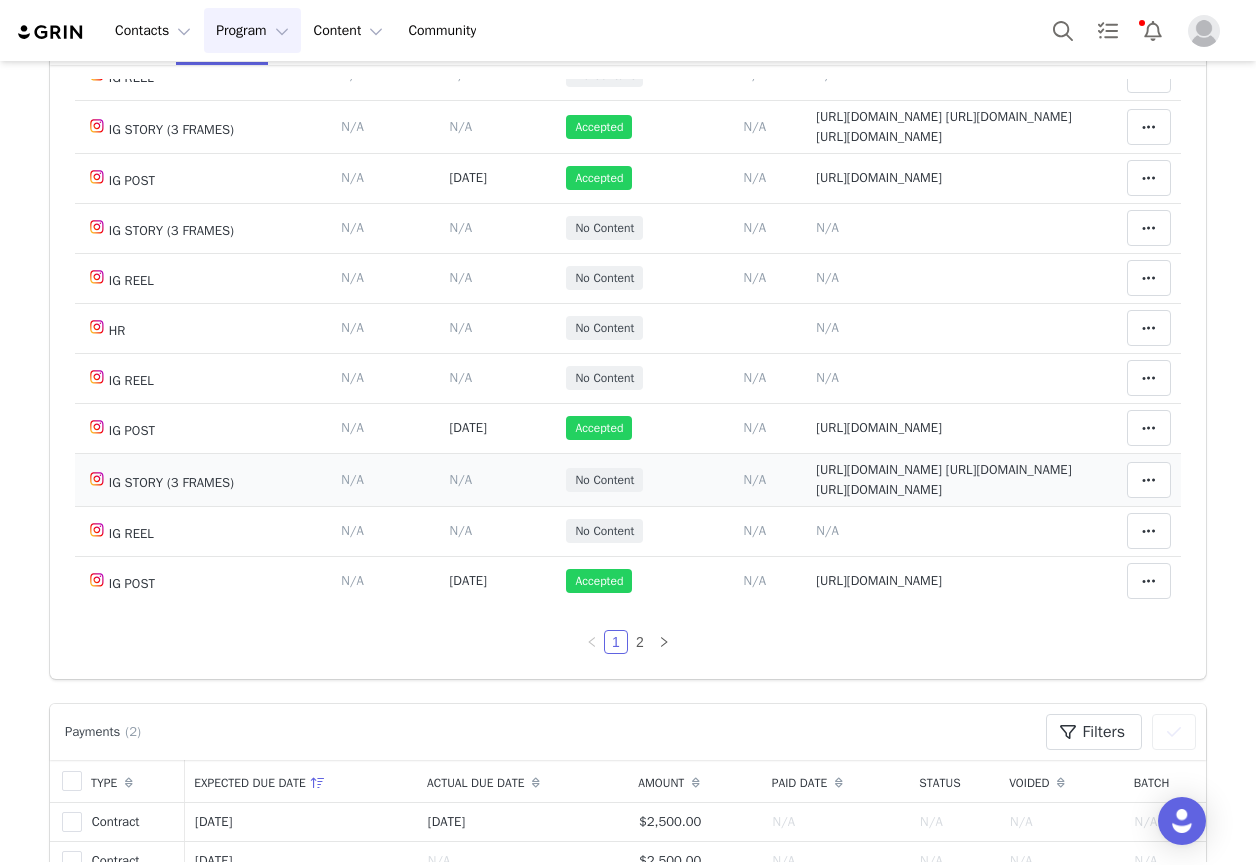 click on "N/A" at bounding box center [498, 479] 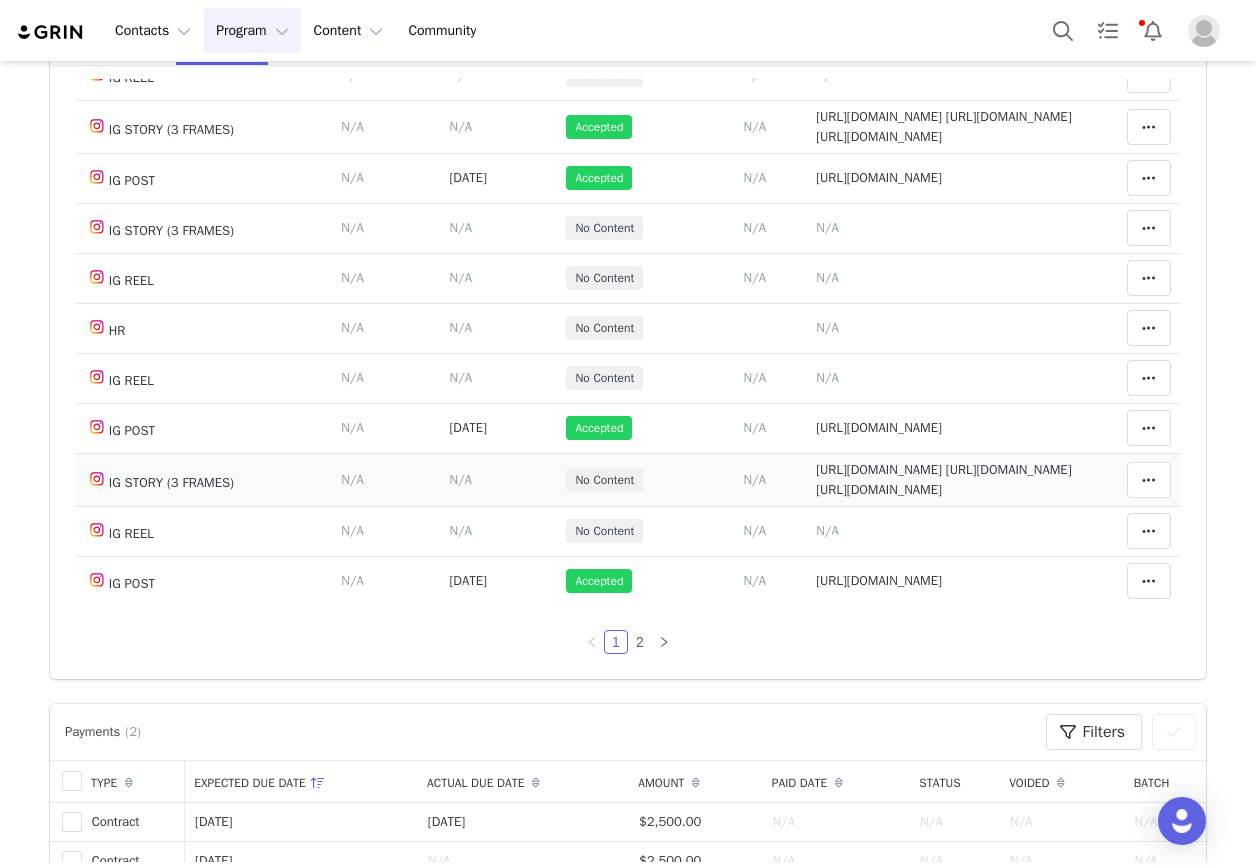 click on "N/A" at bounding box center [460, 479] 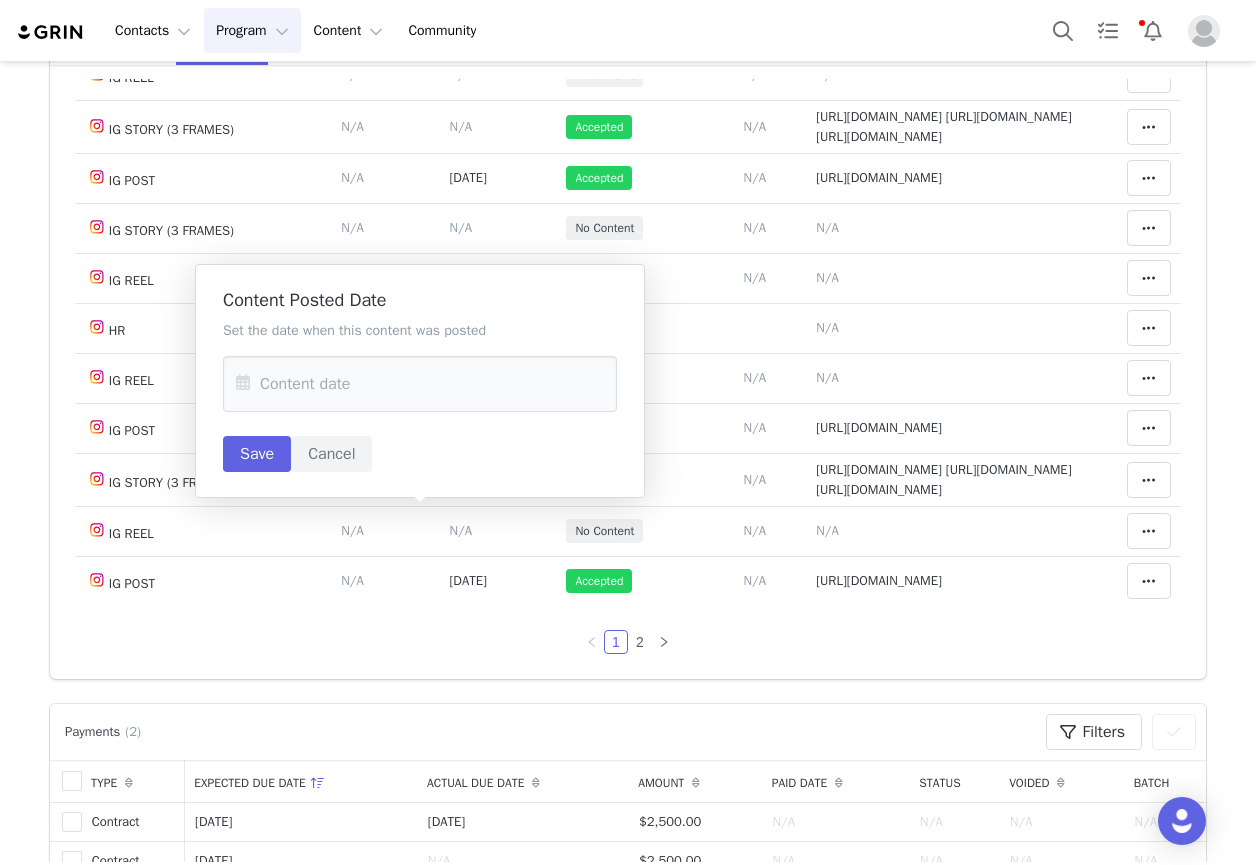 click at bounding box center [243, 384] 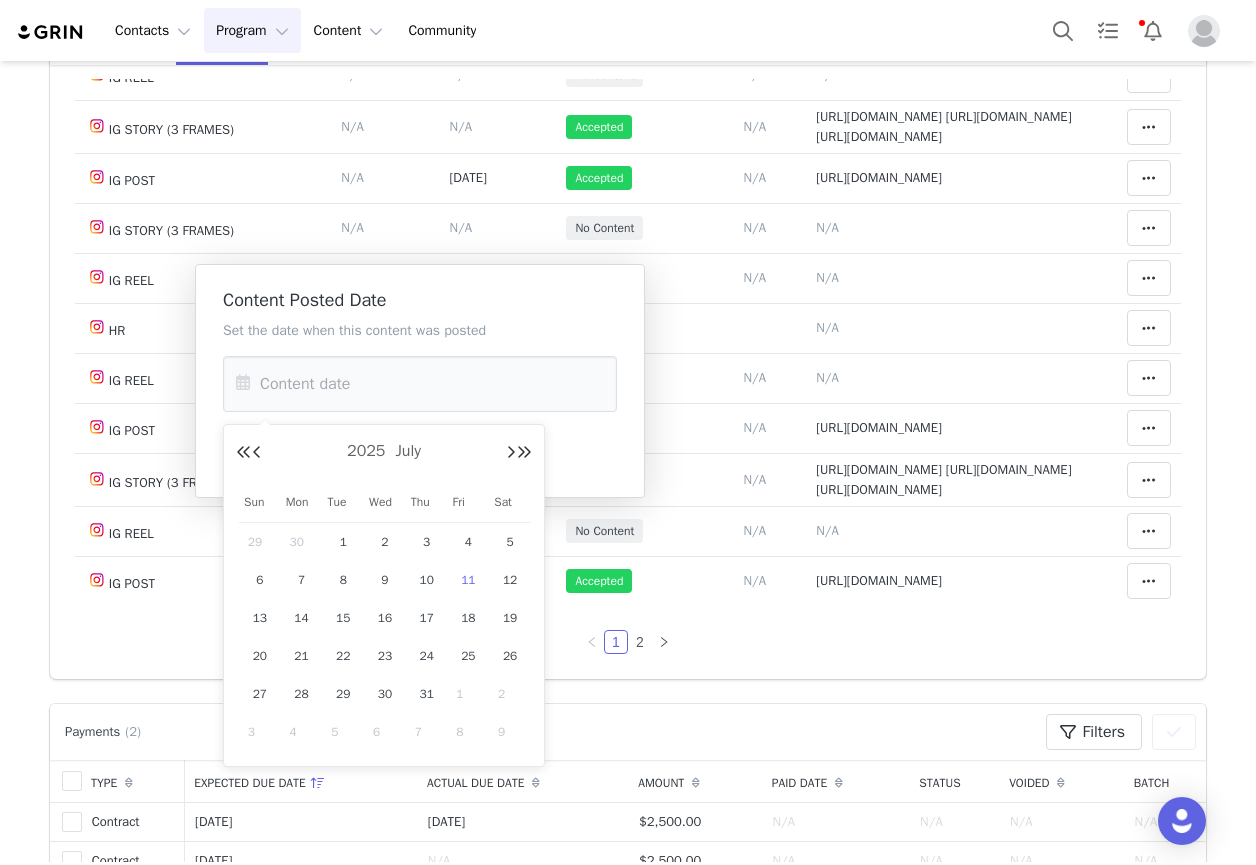 click on "1" at bounding box center [343, 542] 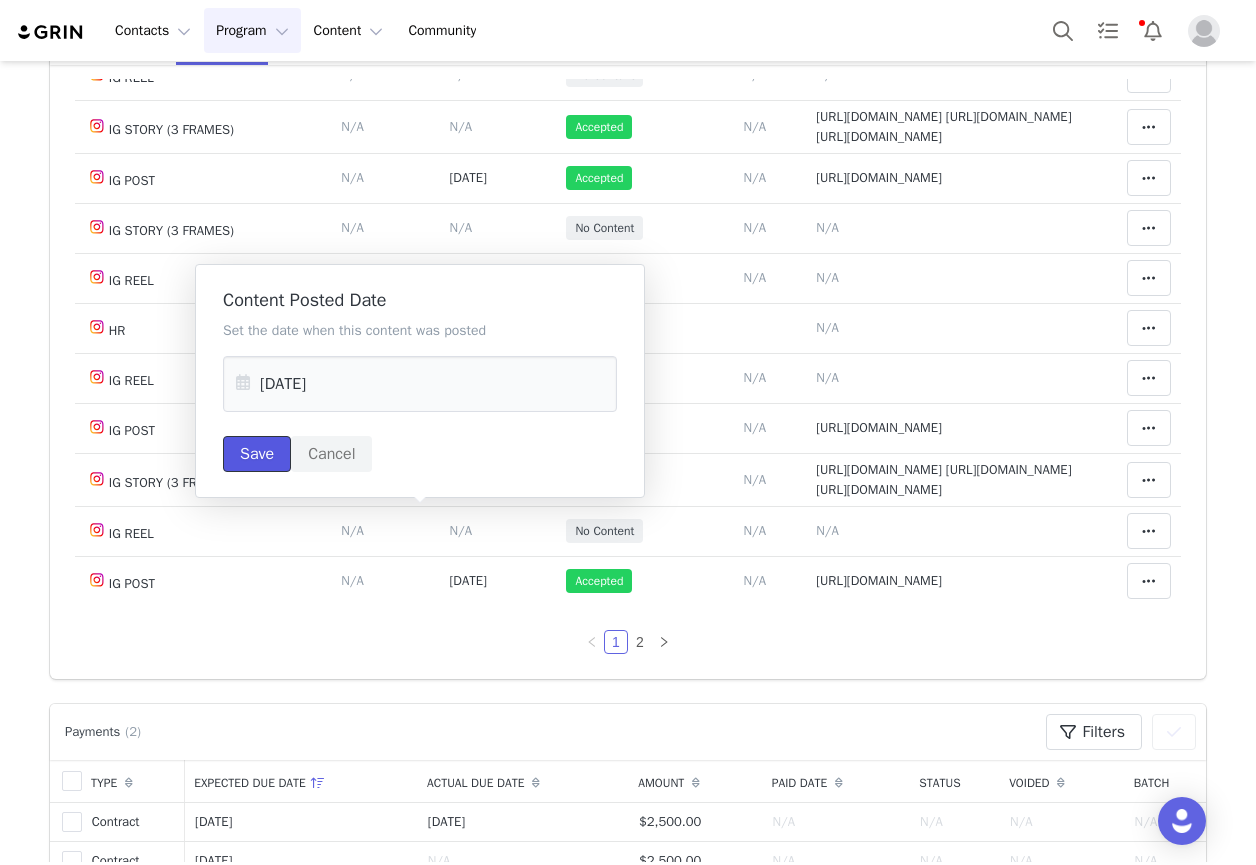 click on "Save" at bounding box center [257, 454] 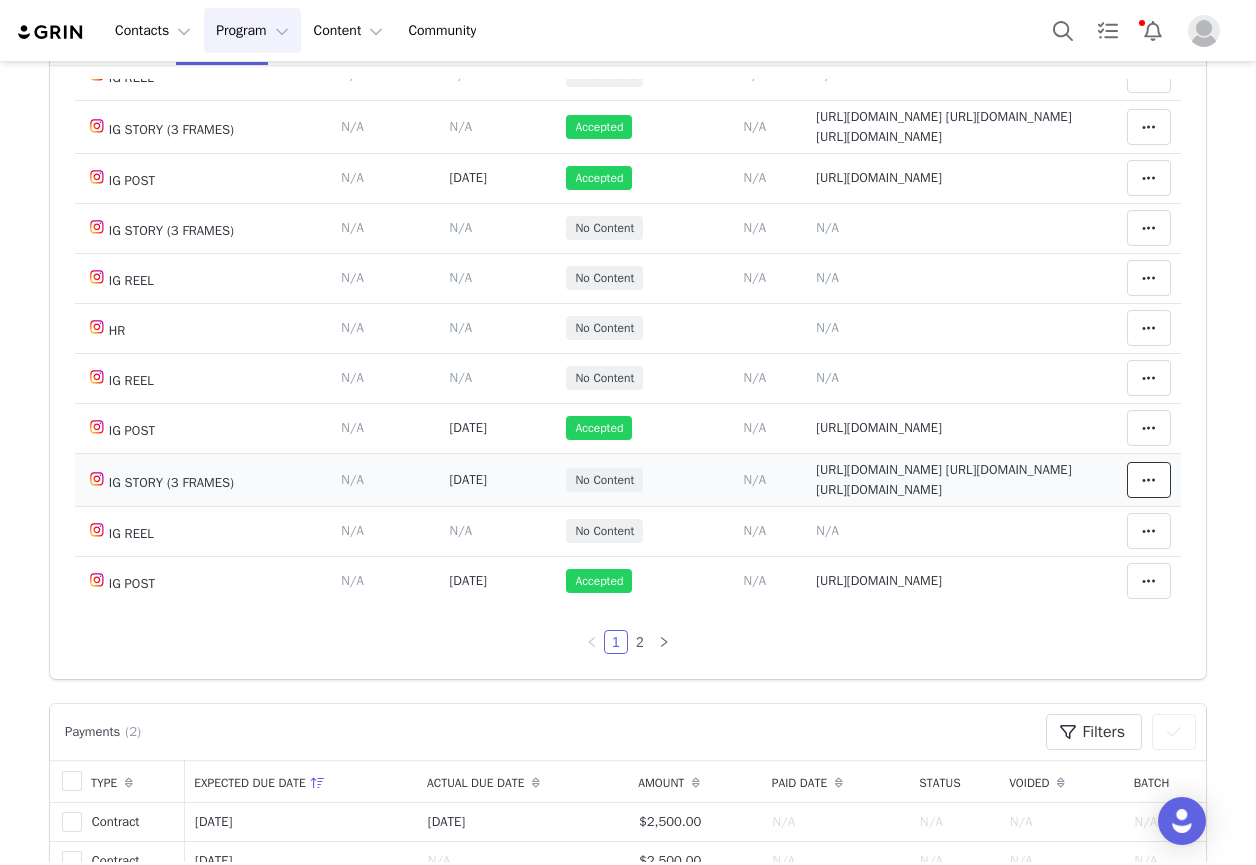 click at bounding box center [1149, 480] 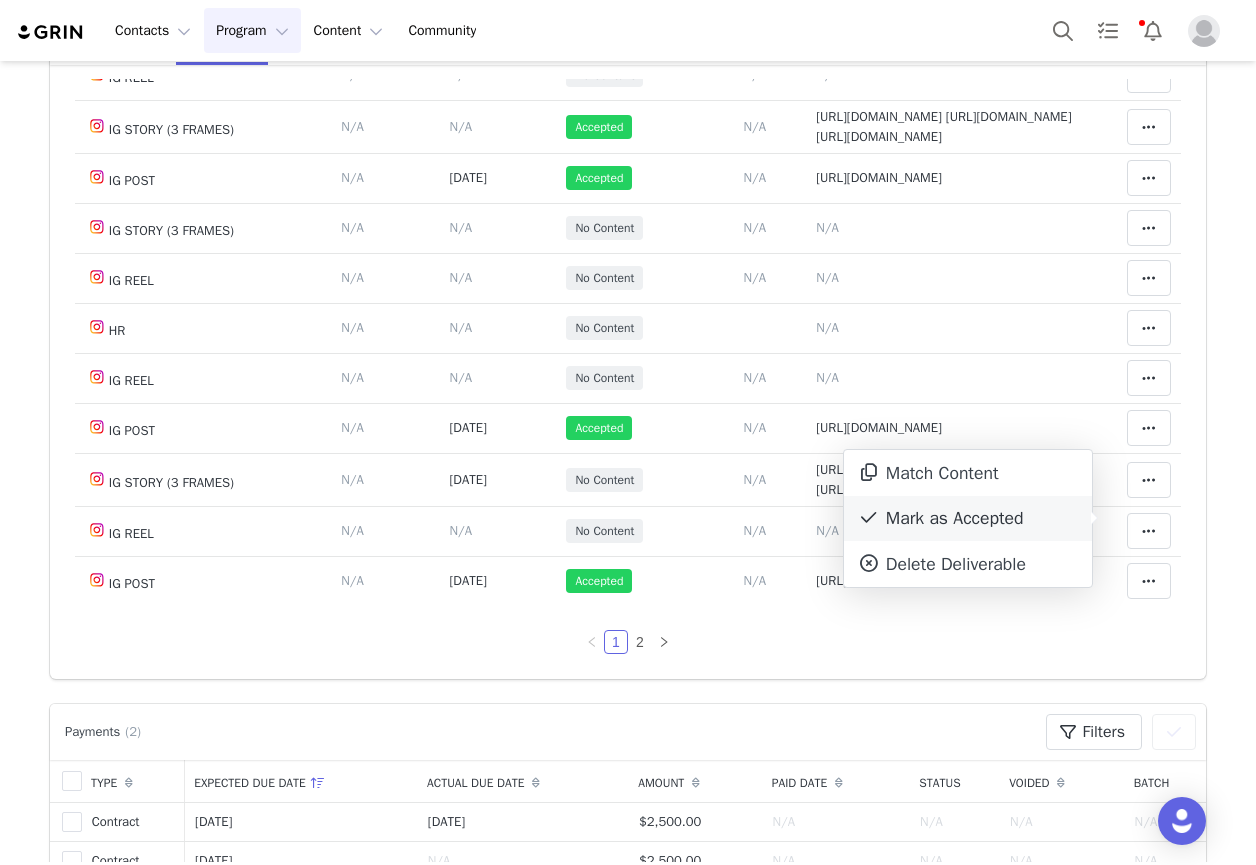 click on "Mark as Accepted" at bounding box center [968, 519] 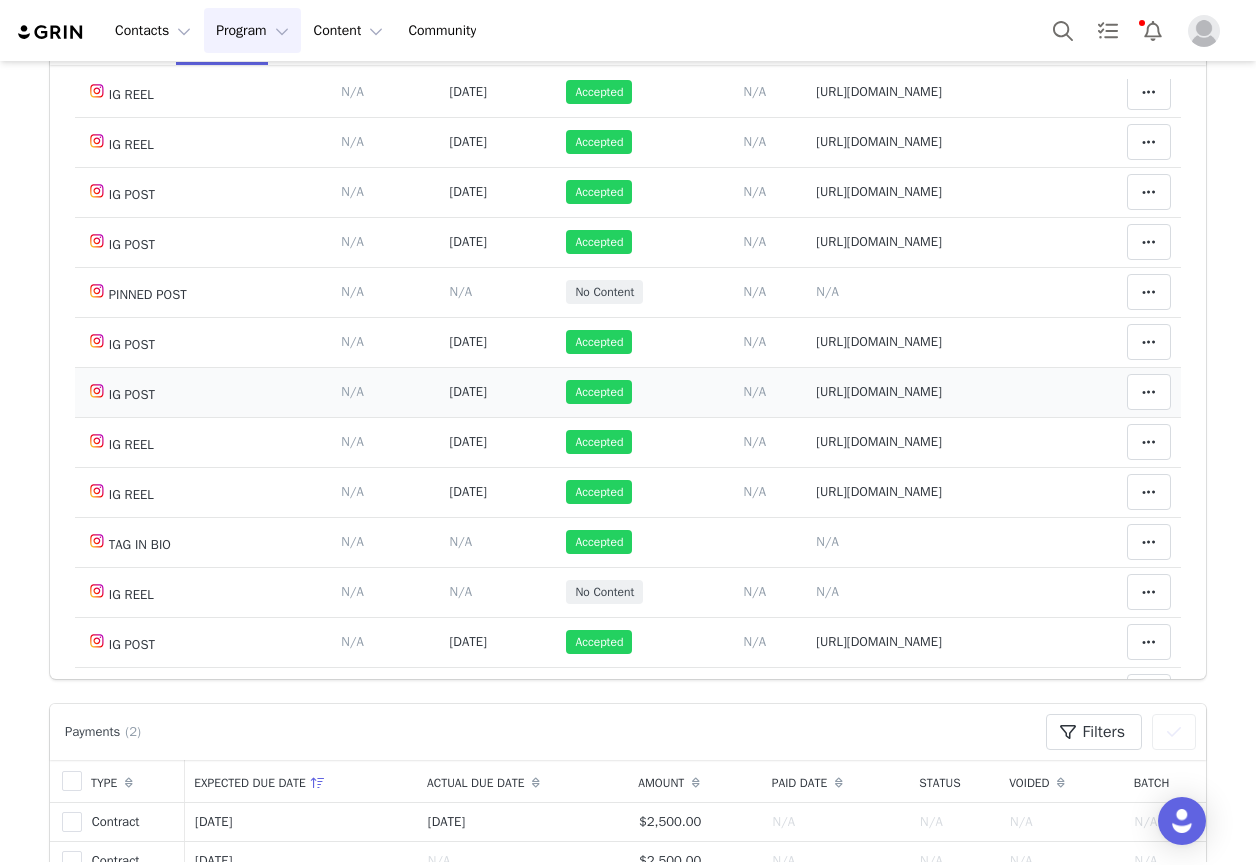 scroll, scrollTop: 298, scrollLeft: 0, axis: vertical 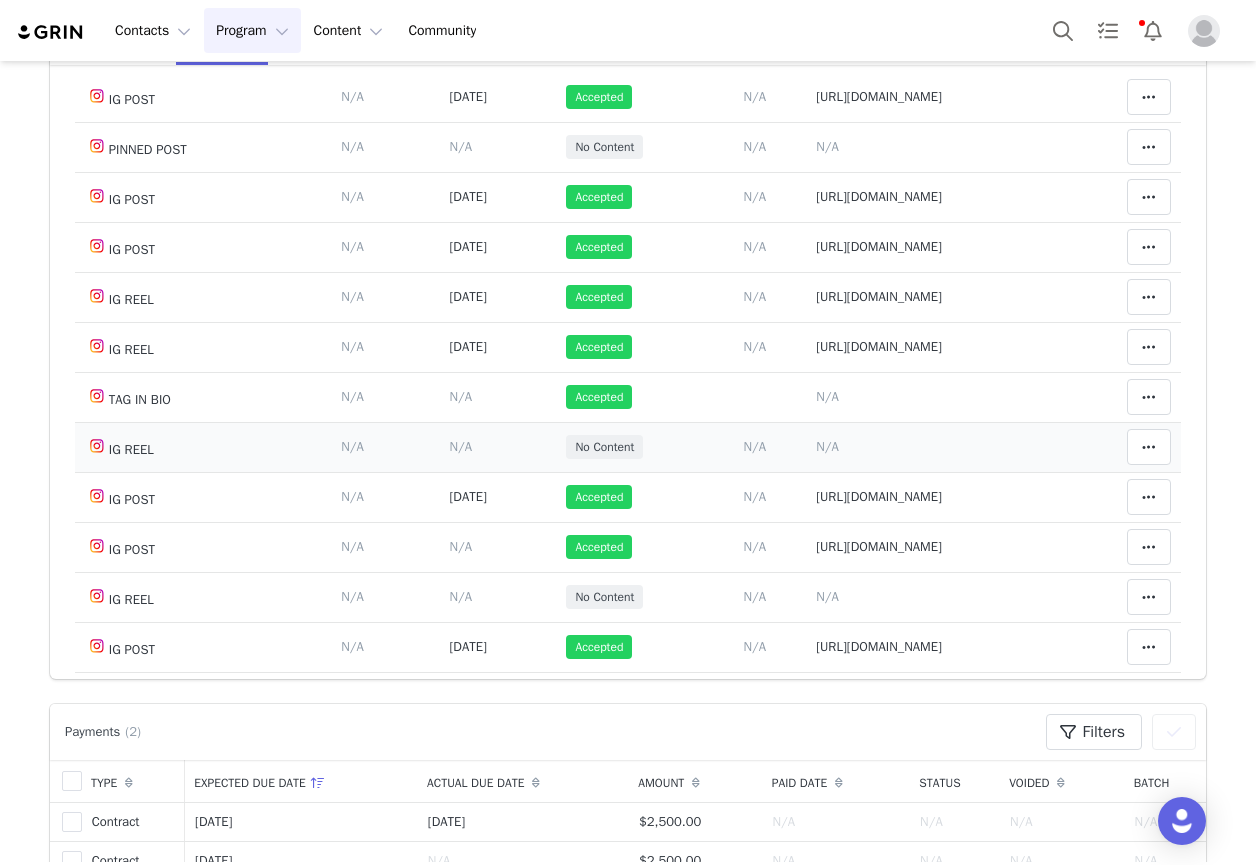 click on "N/A" at bounding box center [827, 446] 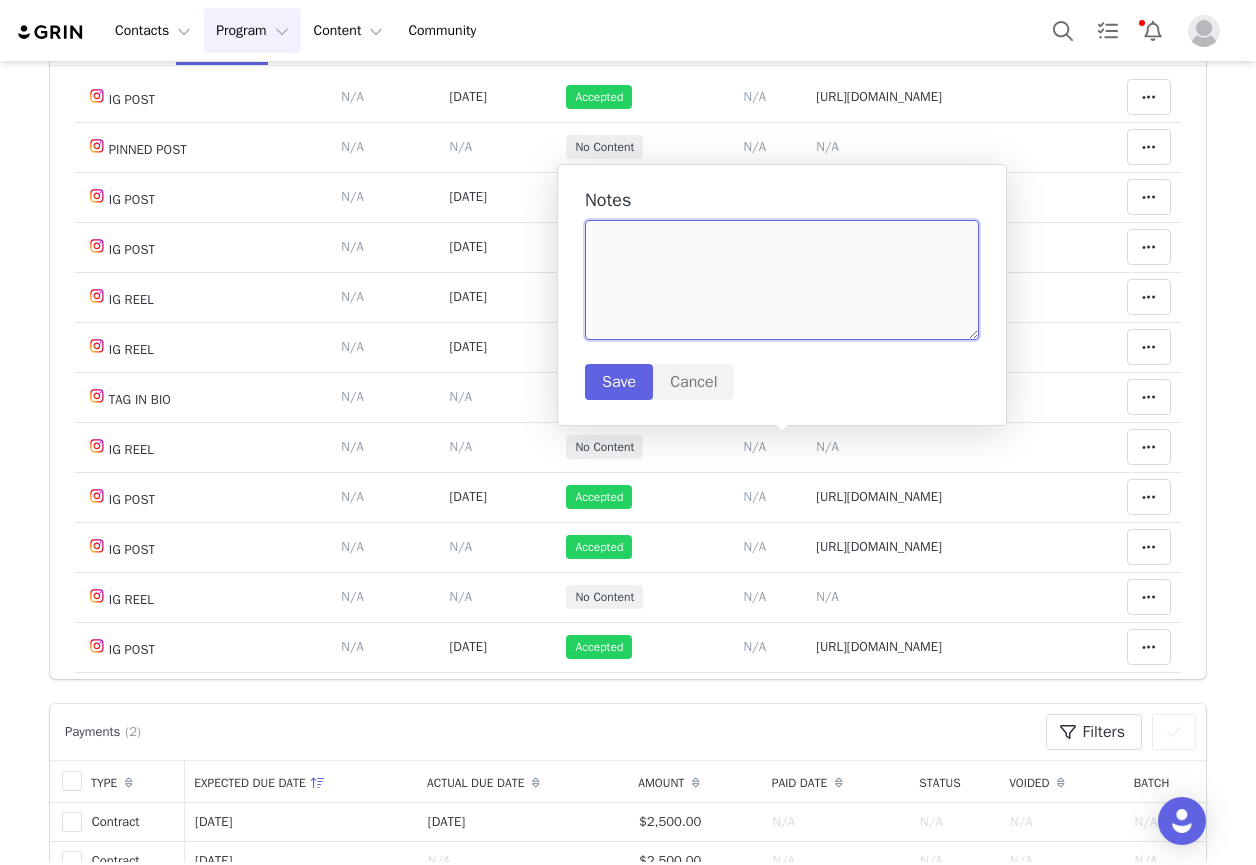 click at bounding box center [782, 280] 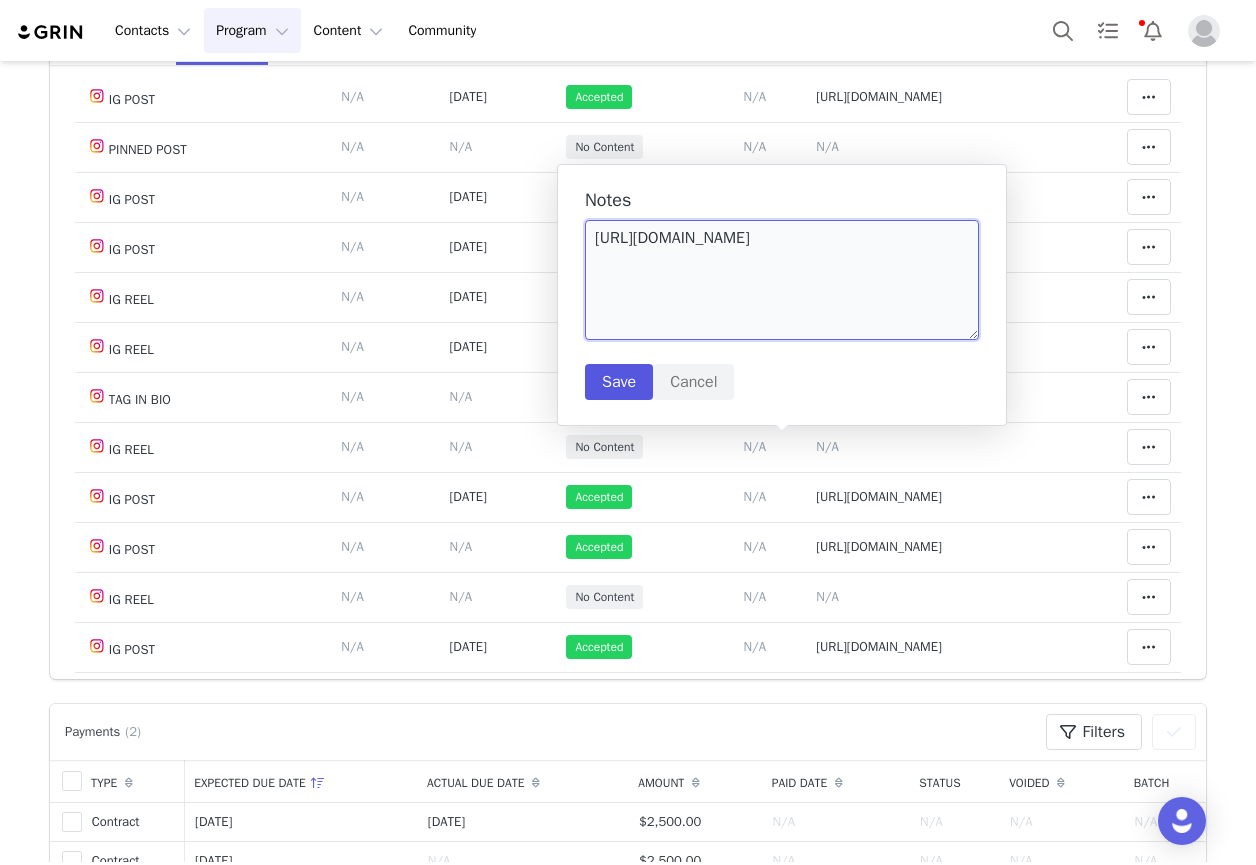 type on "[URL][DOMAIN_NAME]" 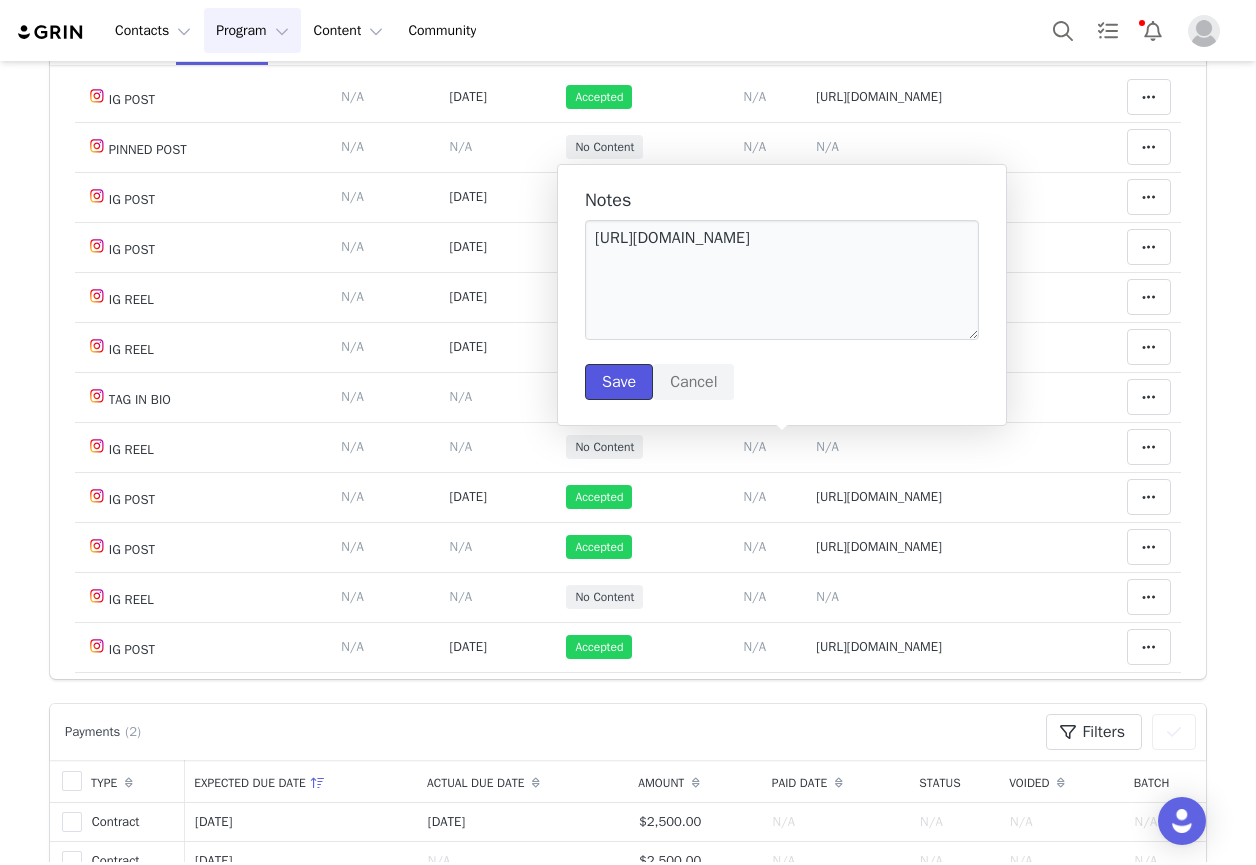 click on "Save" at bounding box center (619, 382) 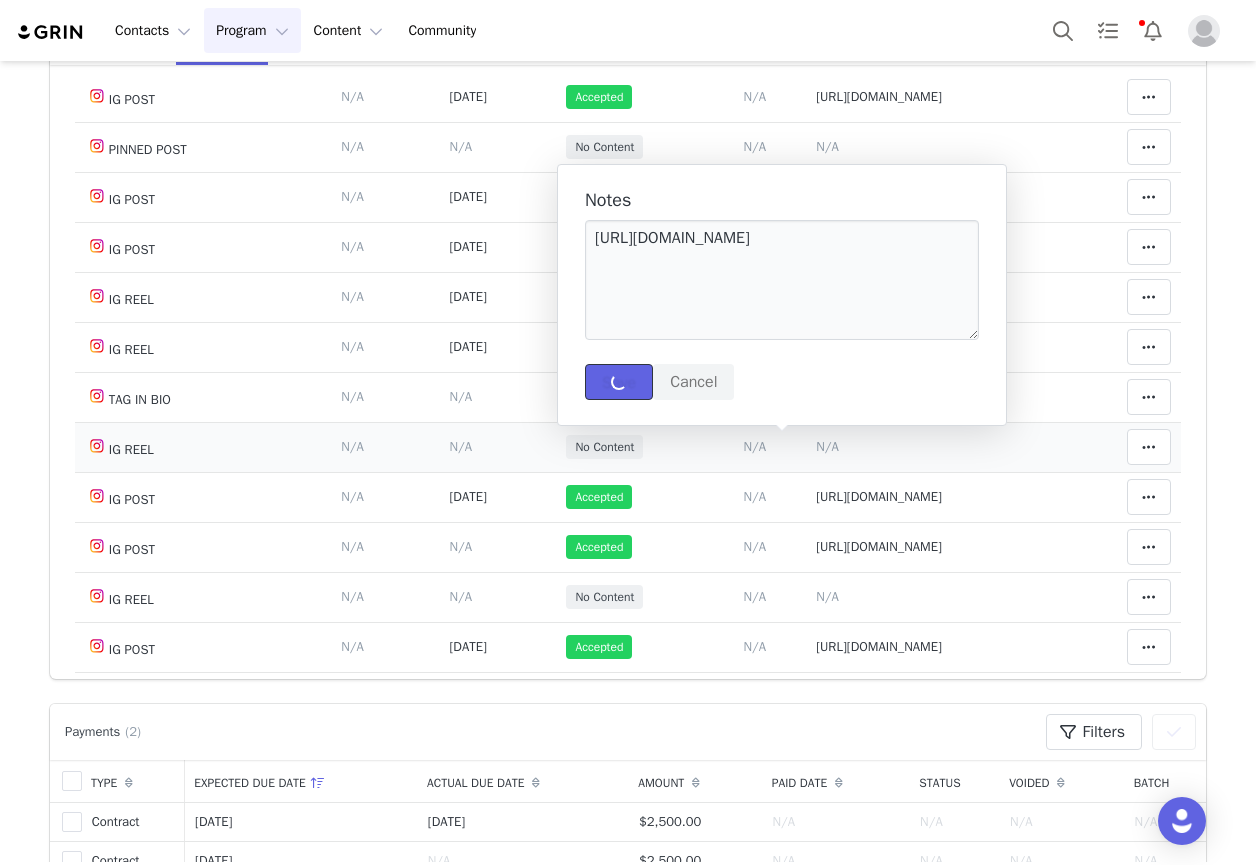 type 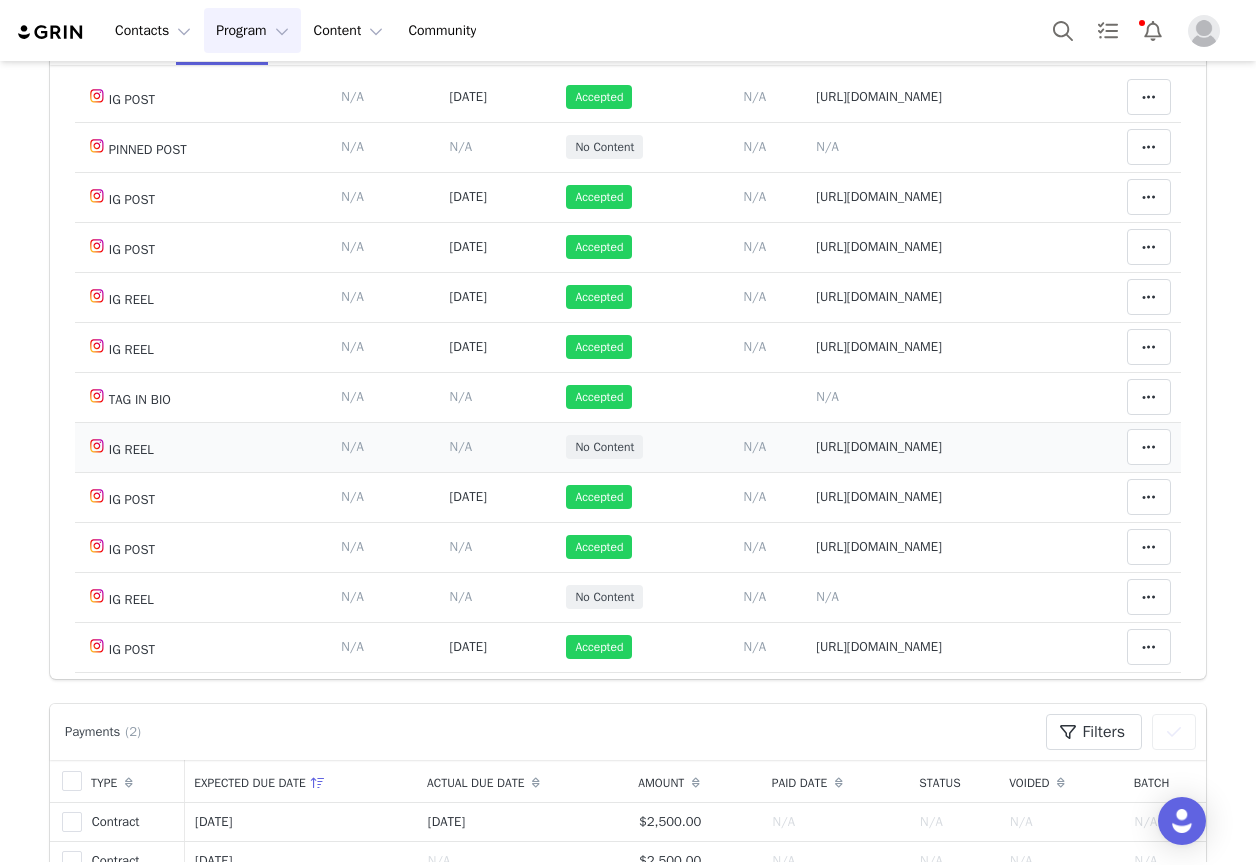 click on "N/A" at bounding box center [460, 446] 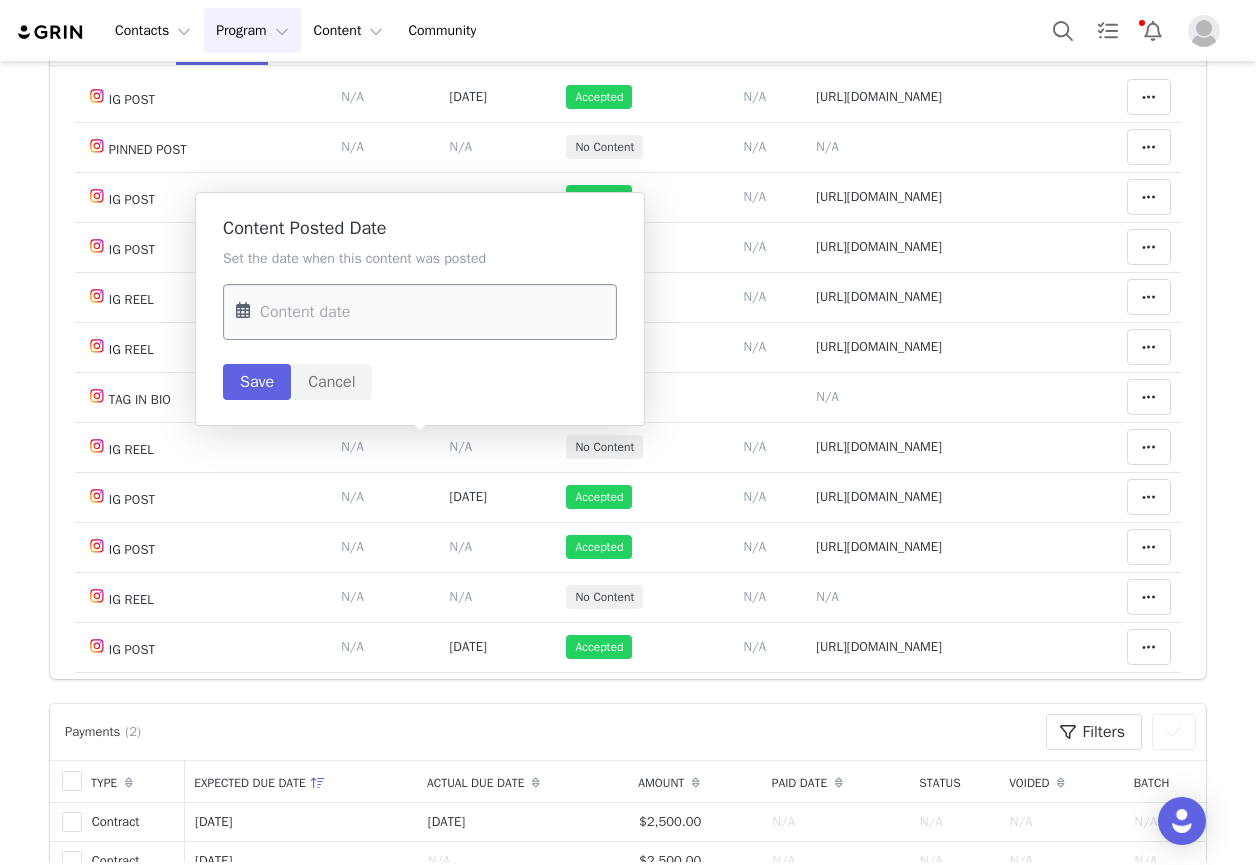 click at bounding box center [420, 312] 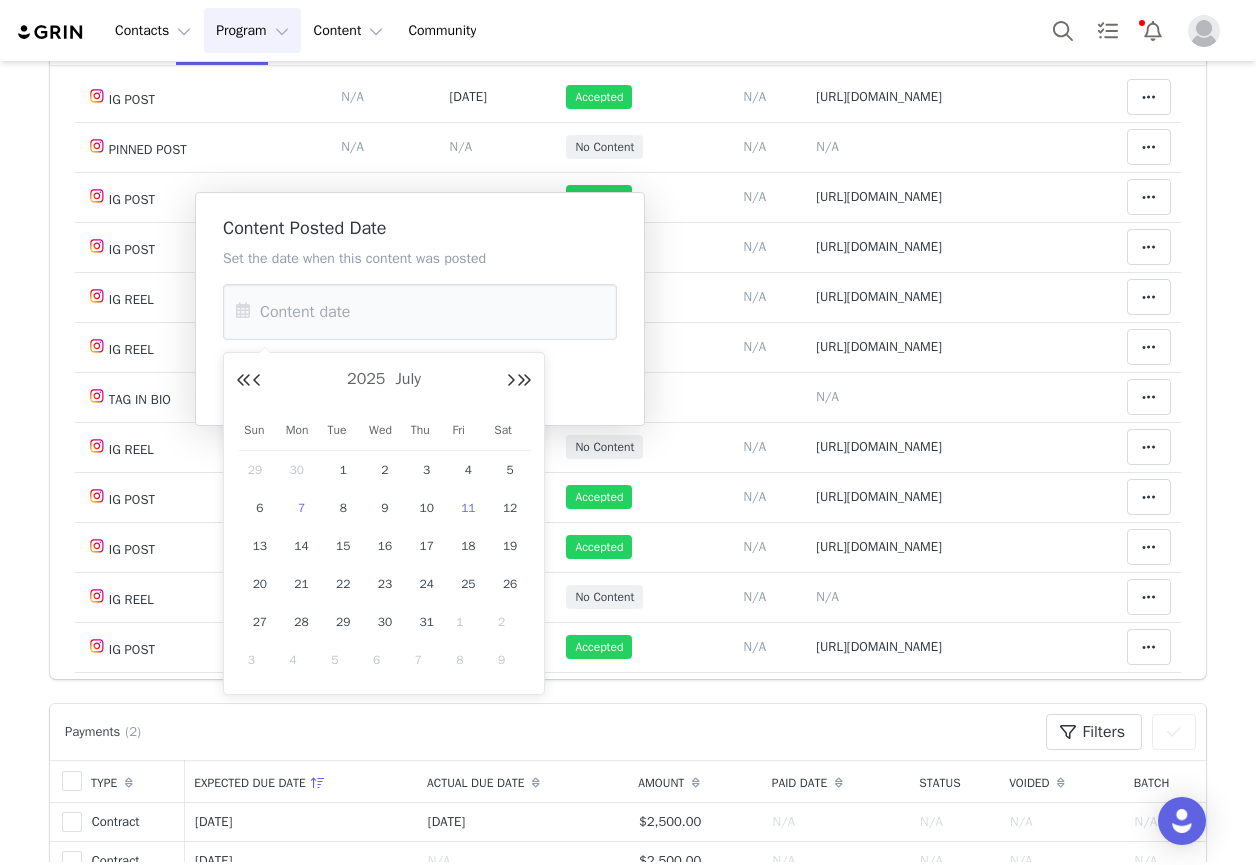 drag, startPoint x: 385, startPoint y: 469, endPoint x: 315, endPoint y: 390, distance: 105.550934 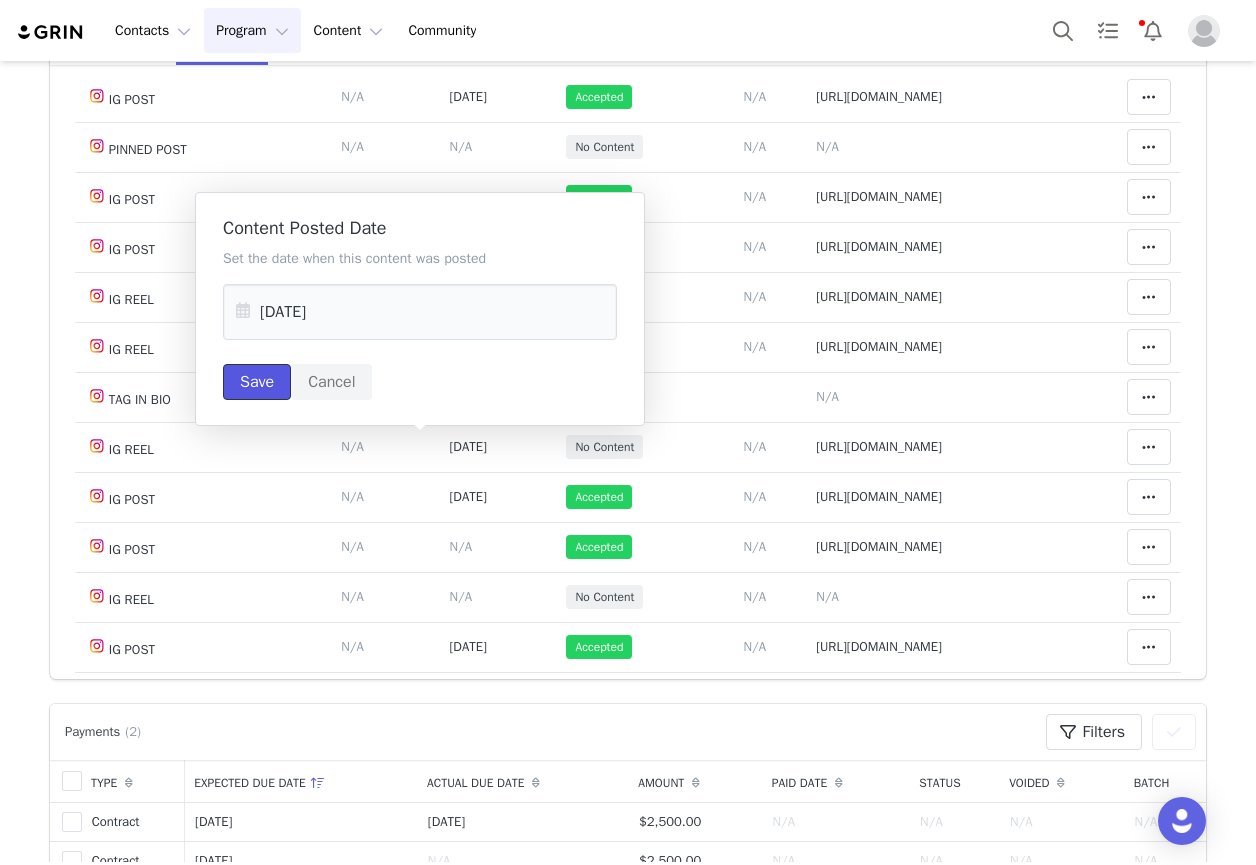 click on "Save" at bounding box center (257, 382) 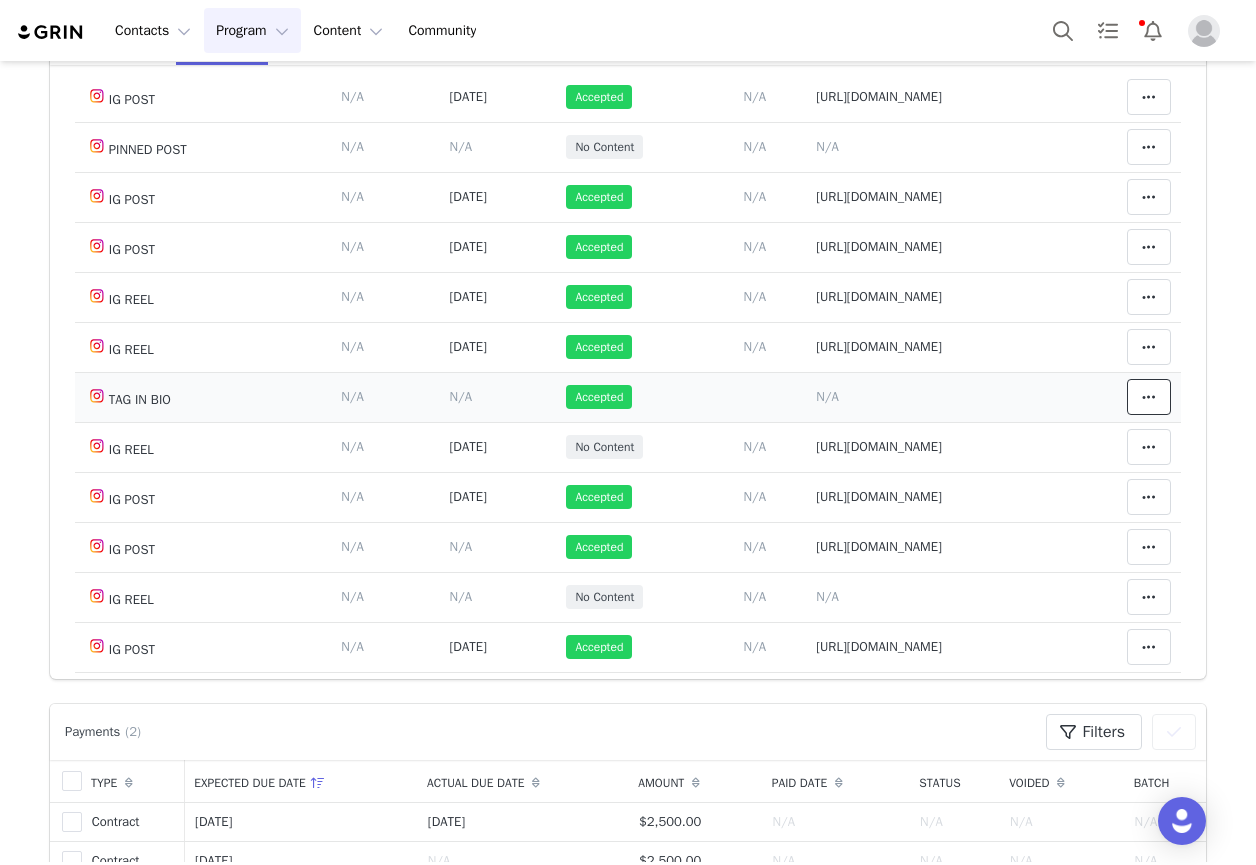 click at bounding box center [1149, 397] 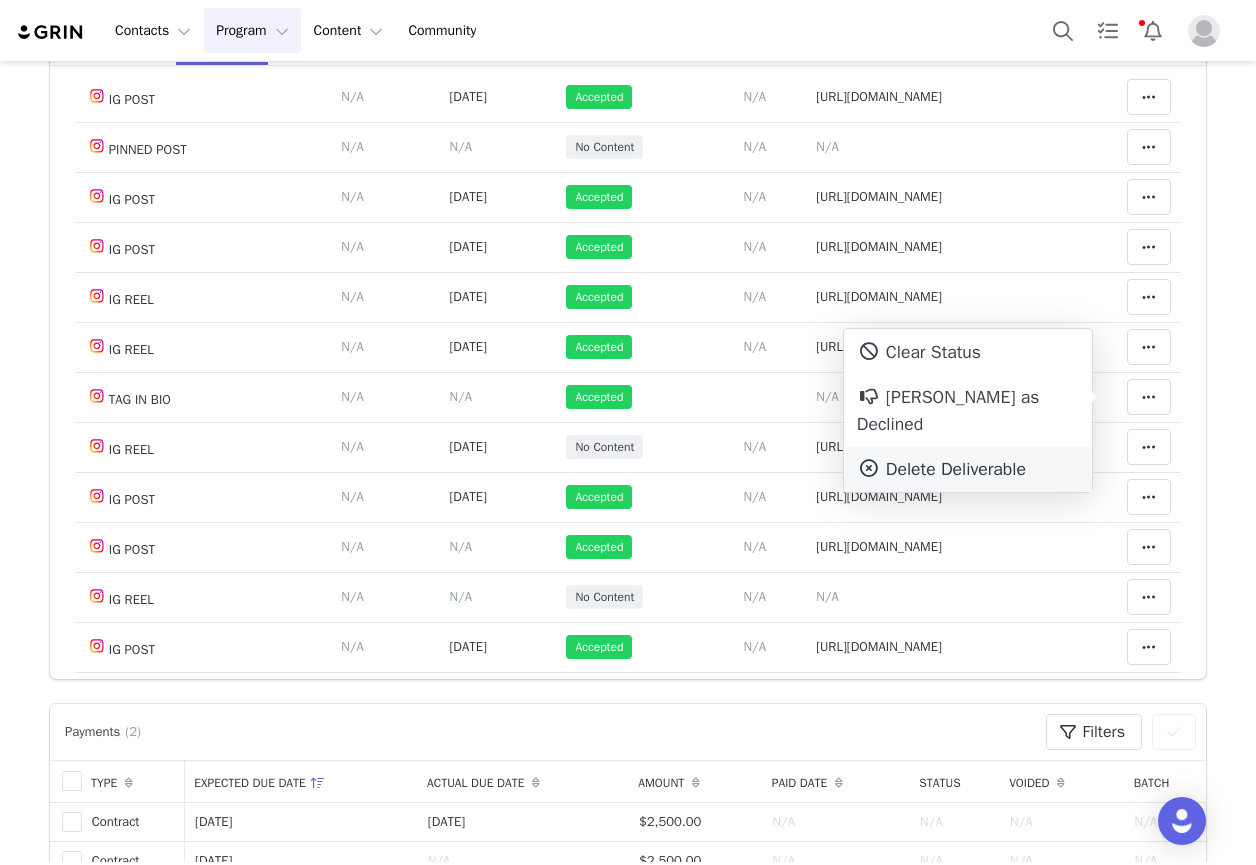 drag, startPoint x: 807, startPoint y: 440, endPoint x: 912, endPoint y: 434, distance: 105.17129 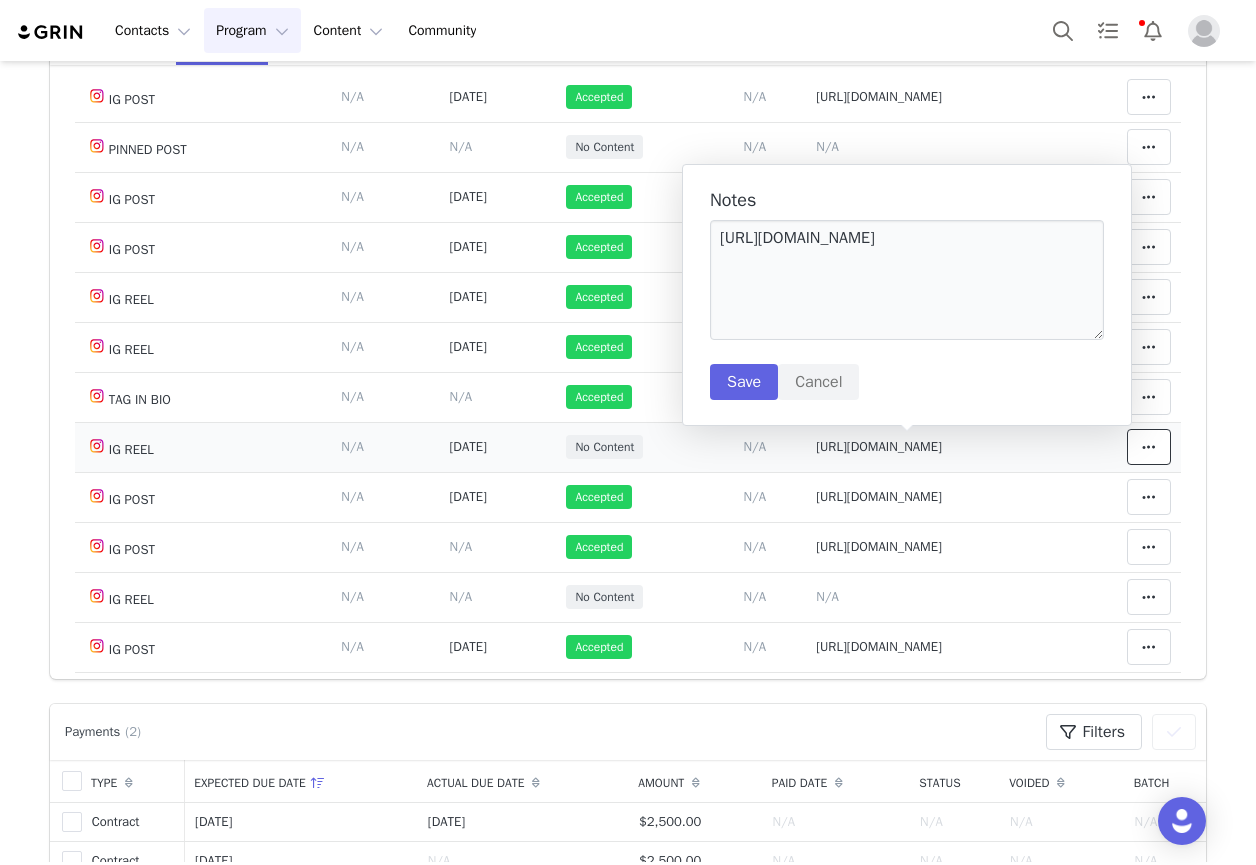 click at bounding box center (1149, 447) 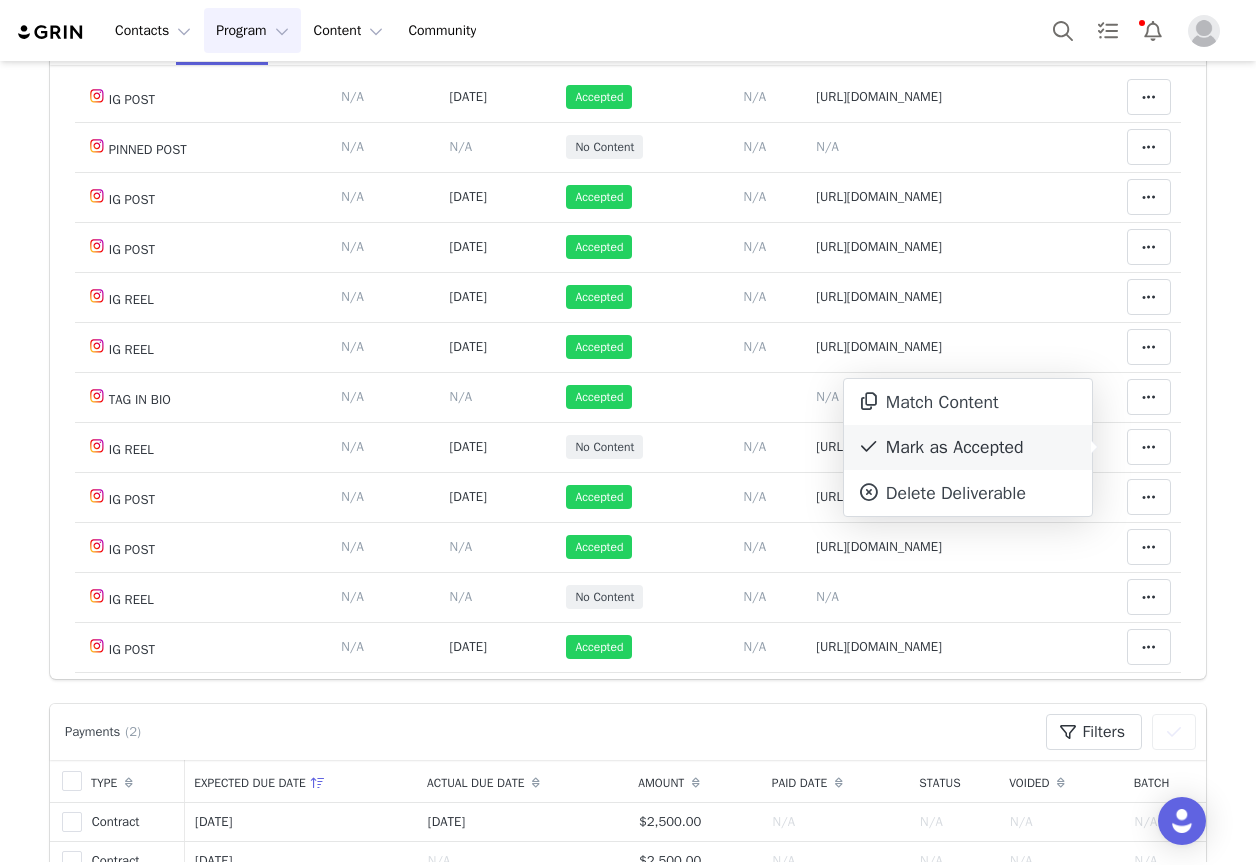 click on "Mark as Accepted" at bounding box center [968, 448] 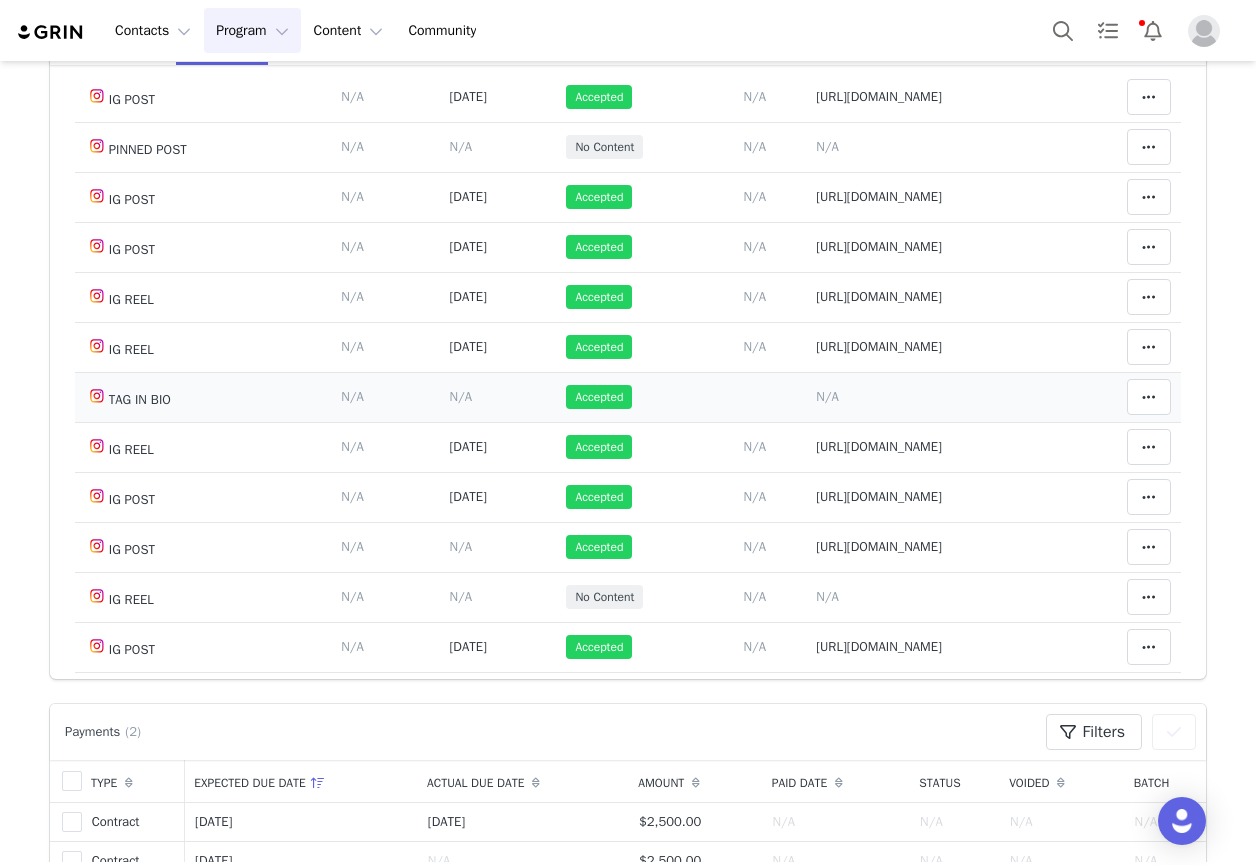 scroll, scrollTop: 498, scrollLeft: 0, axis: vertical 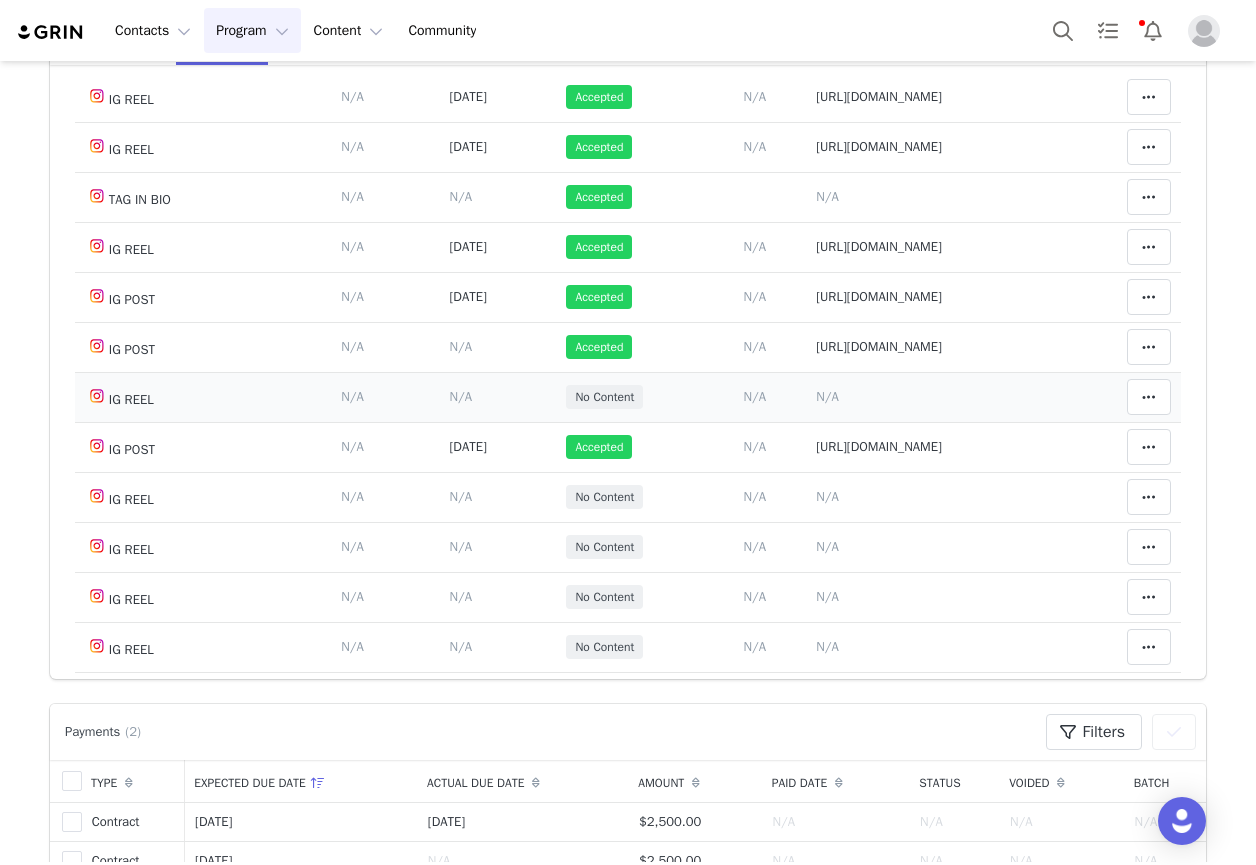 click on "N/A" at bounding box center [827, 396] 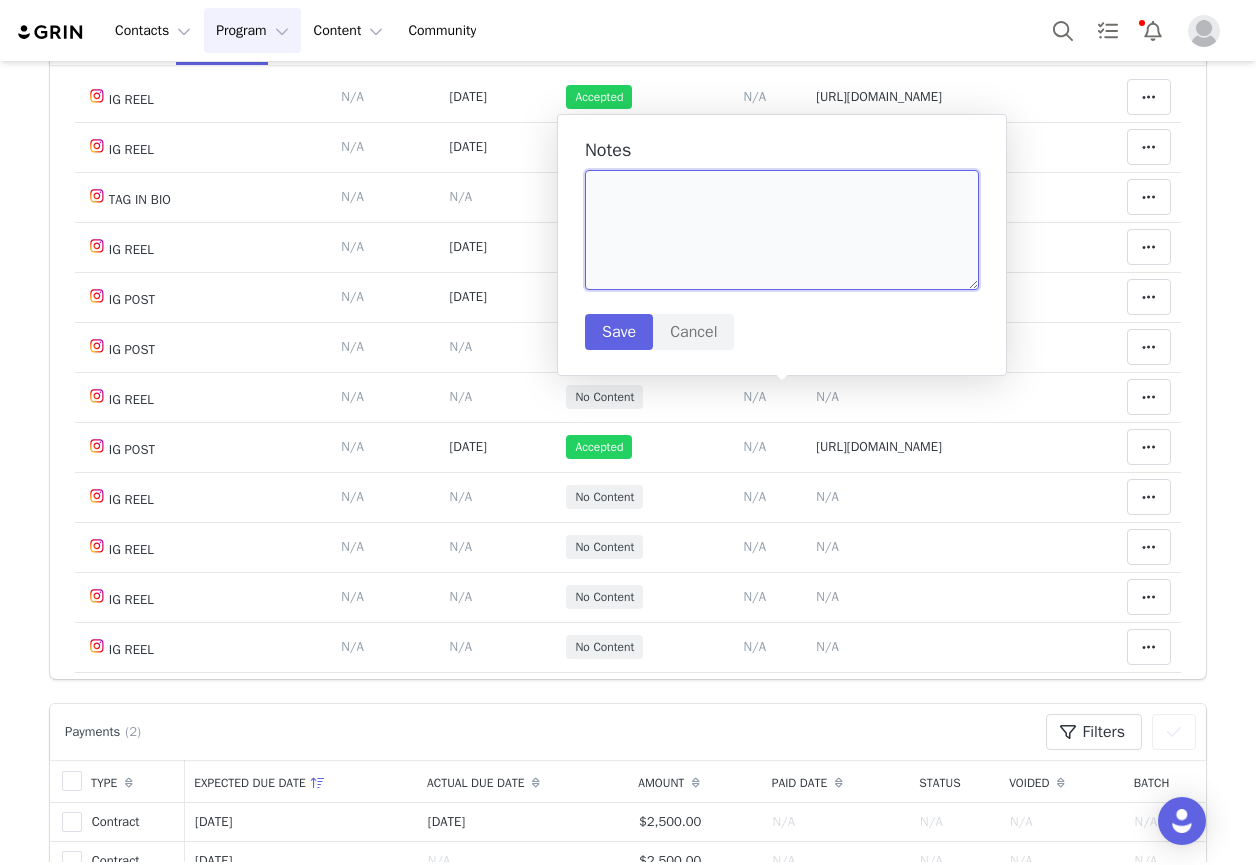click at bounding box center (782, 230) 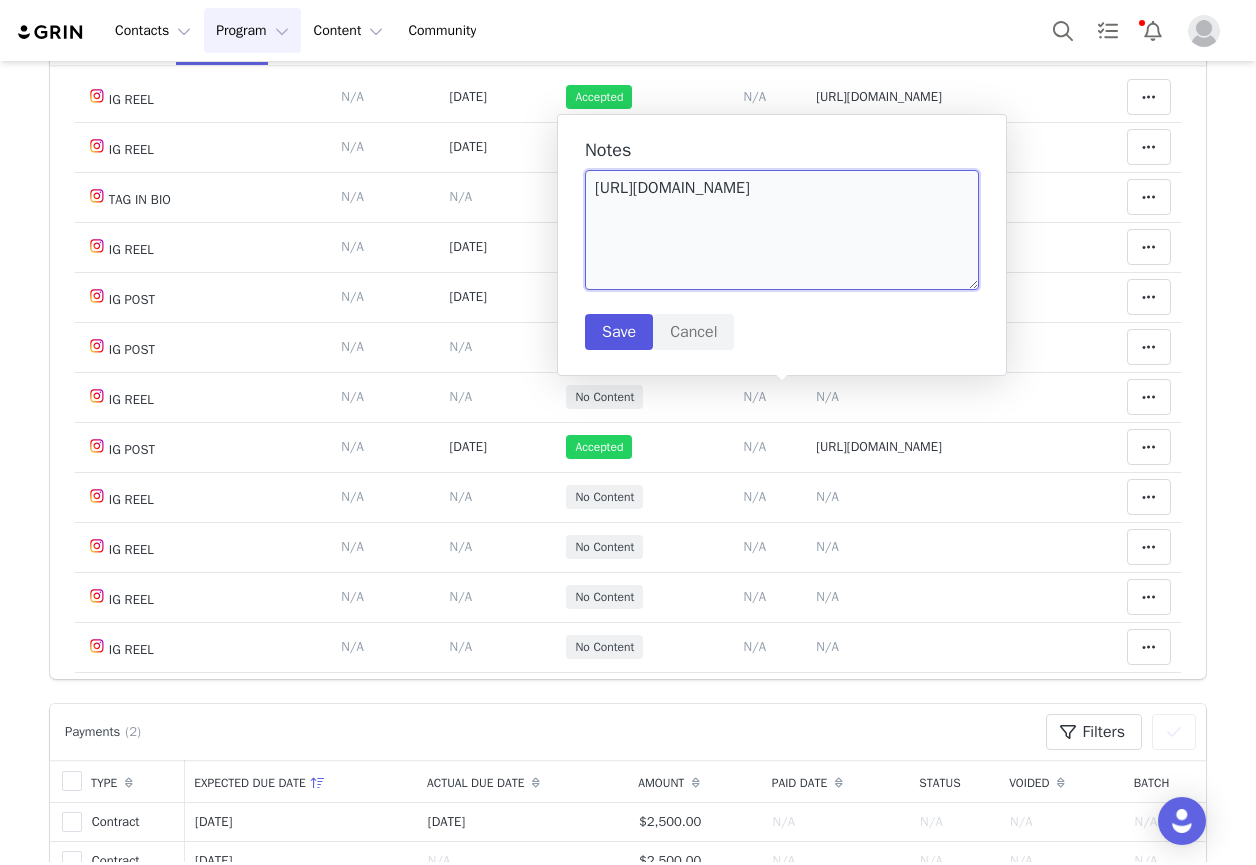 type on "[URL][DOMAIN_NAME]" 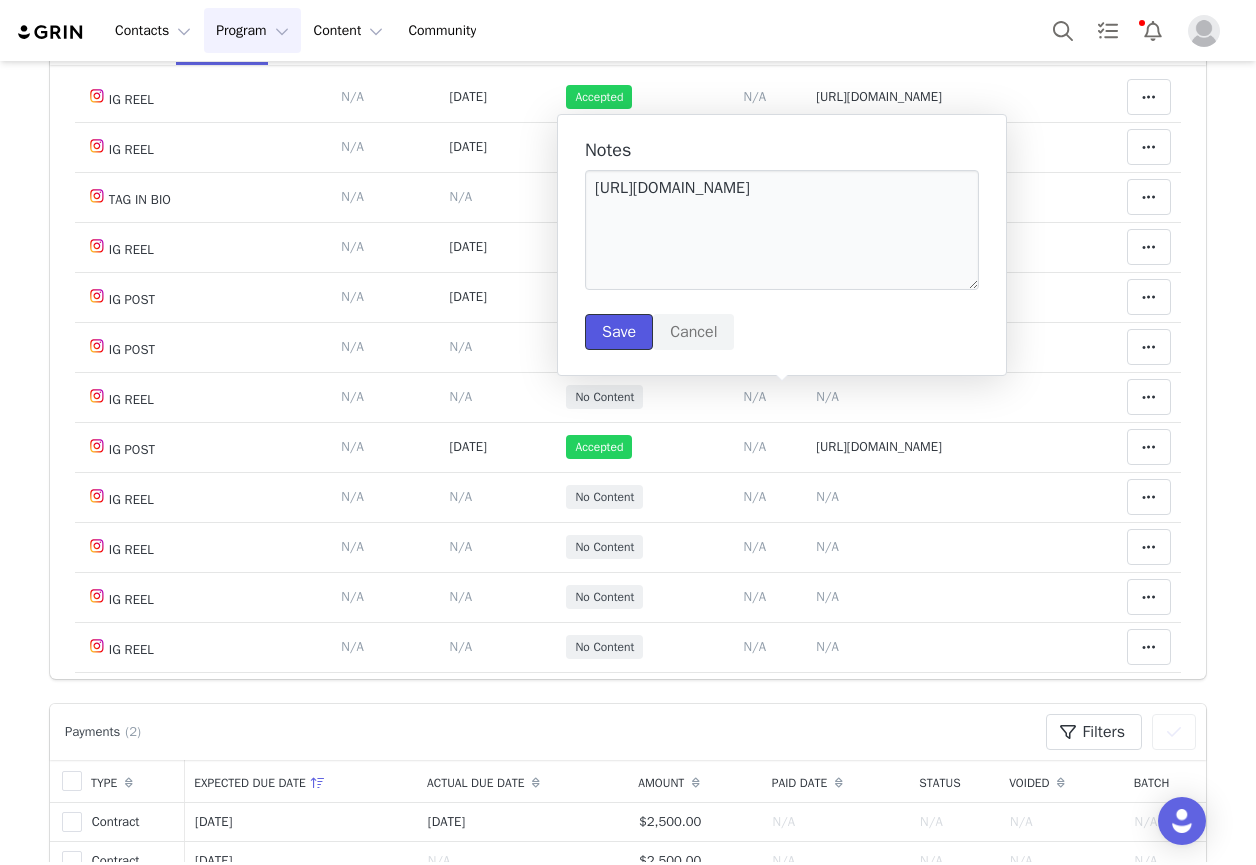 click on "Save" at bounding box center (619, 332) 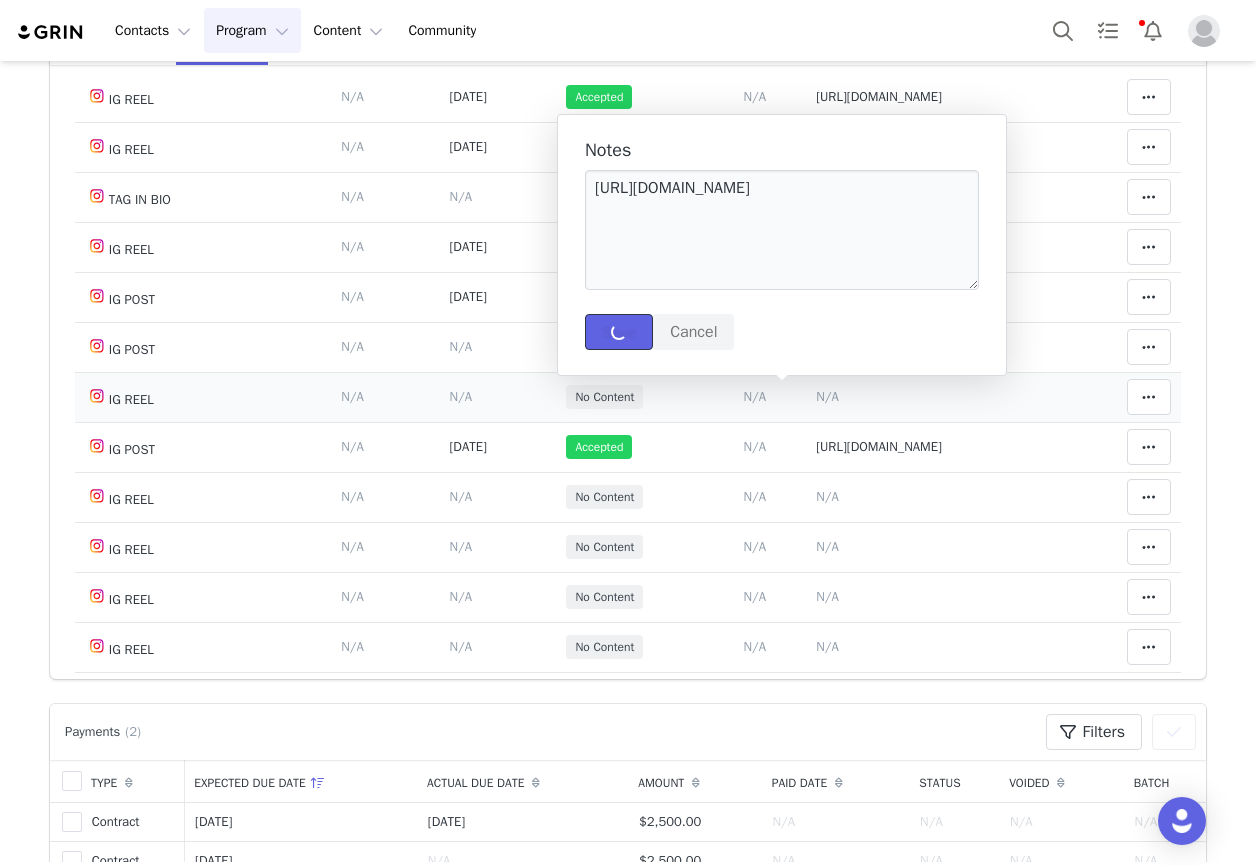 type 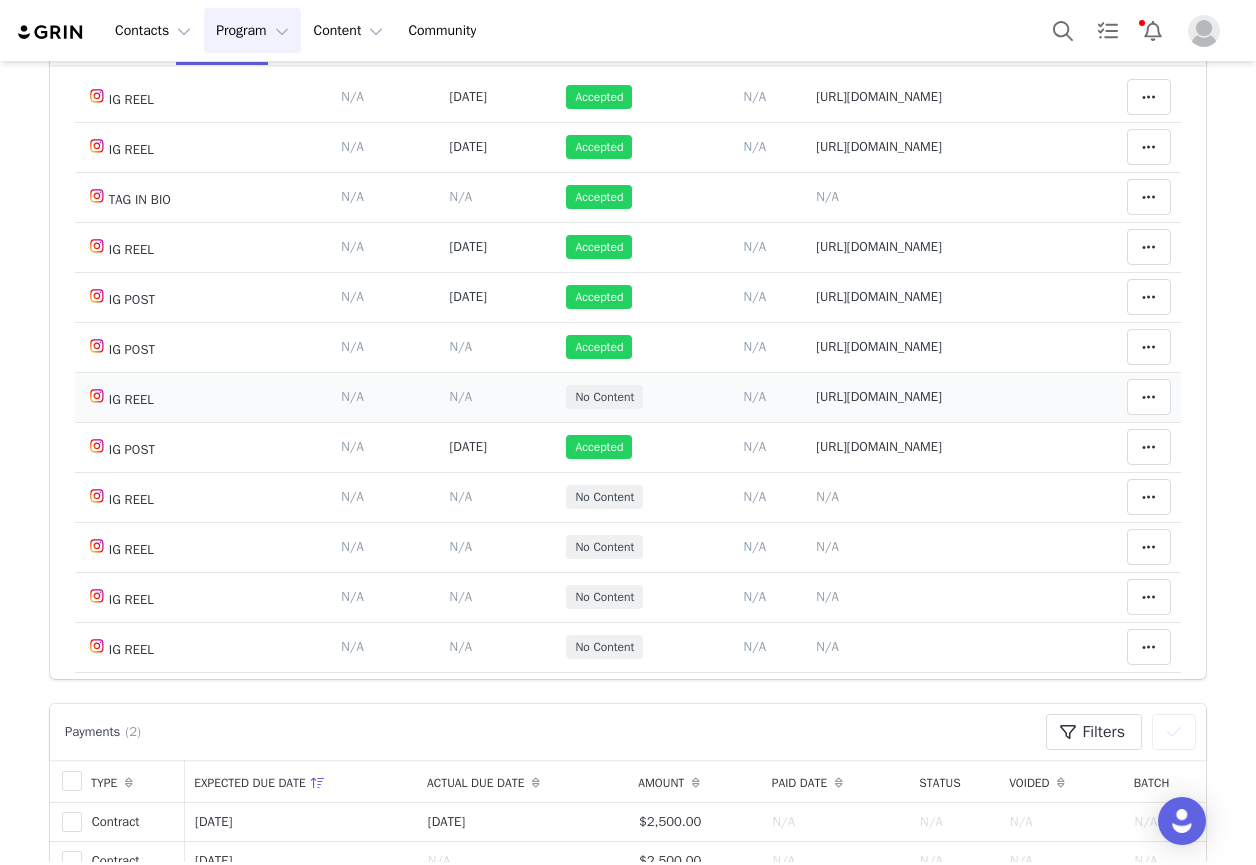click on "N/A" at bounding box center (460, 396) 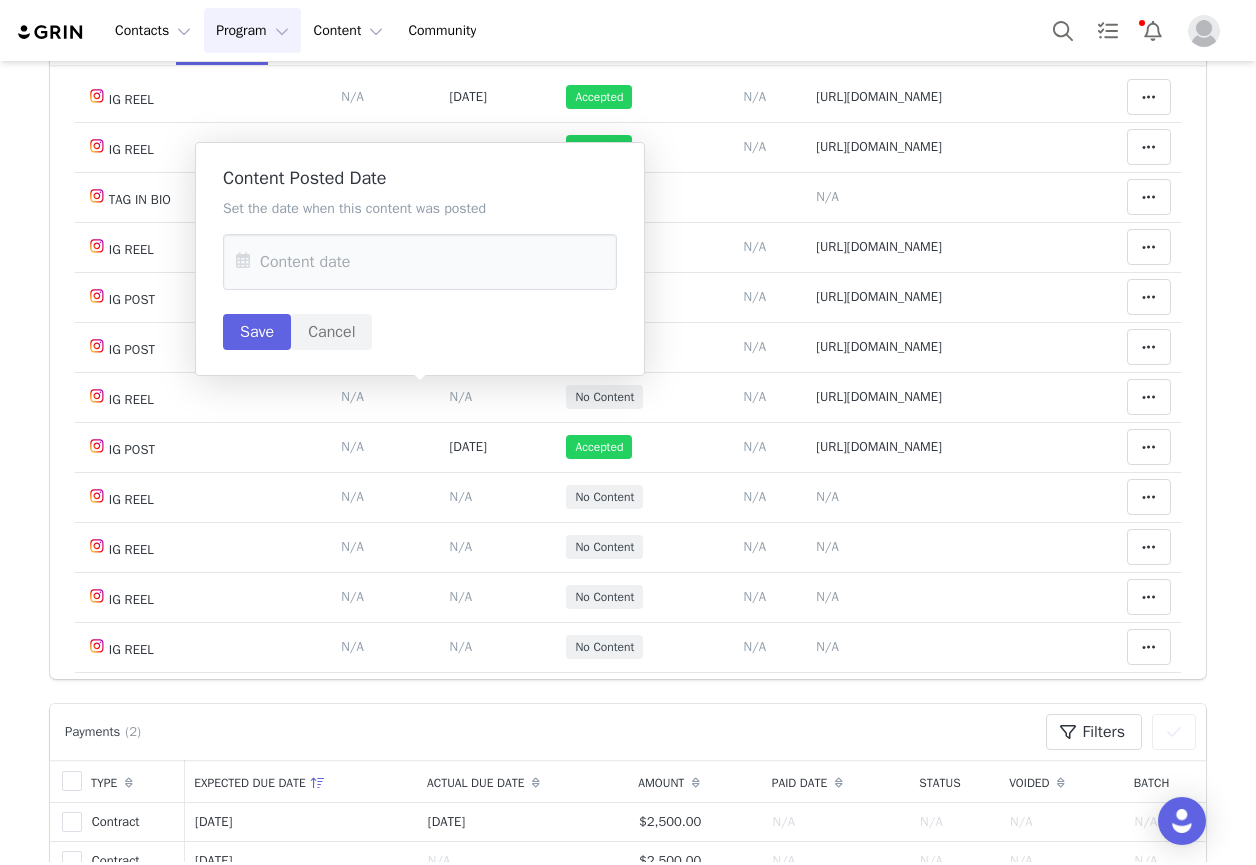 click at bounding box center [243, 262] 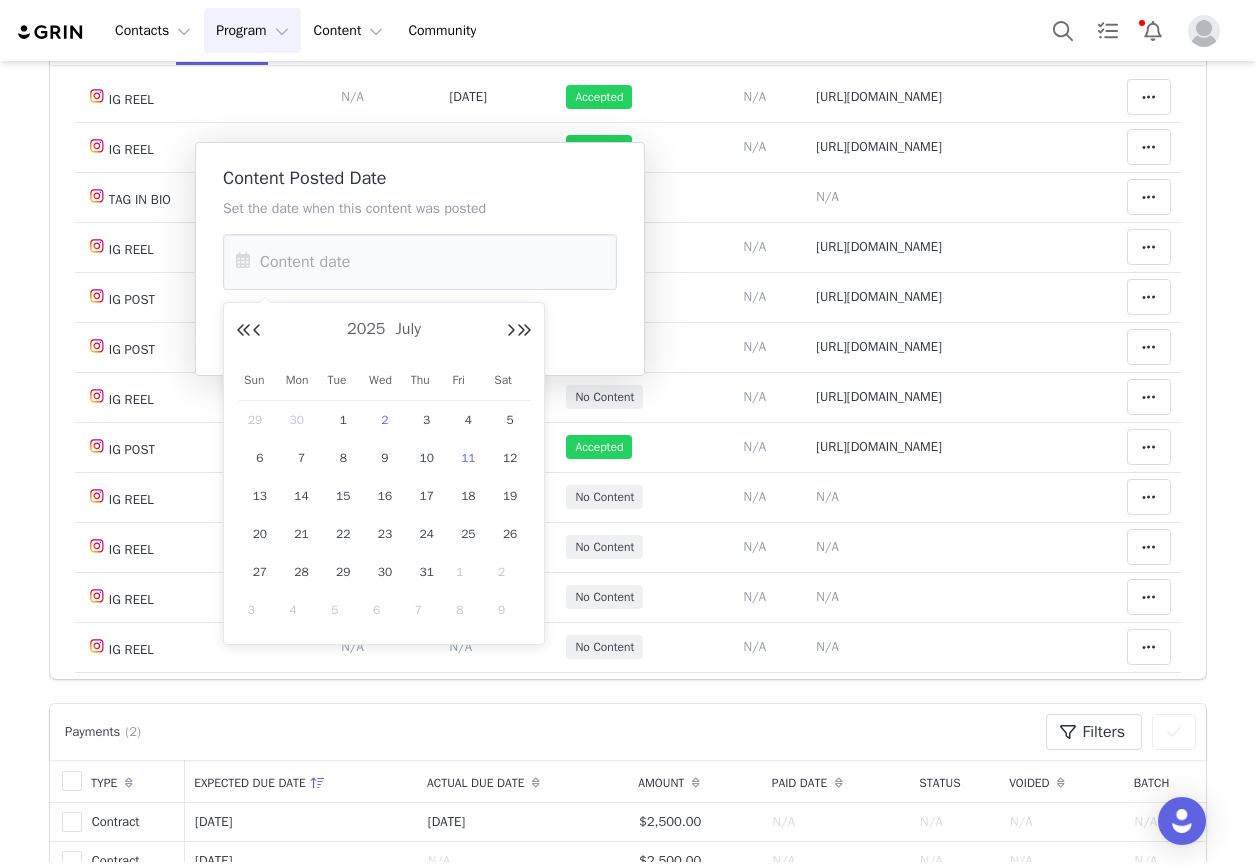 drag, startPoint x: 379, startPoint y: 416, endPoint x: 374, endPoint y: 406, distance: 11.18034 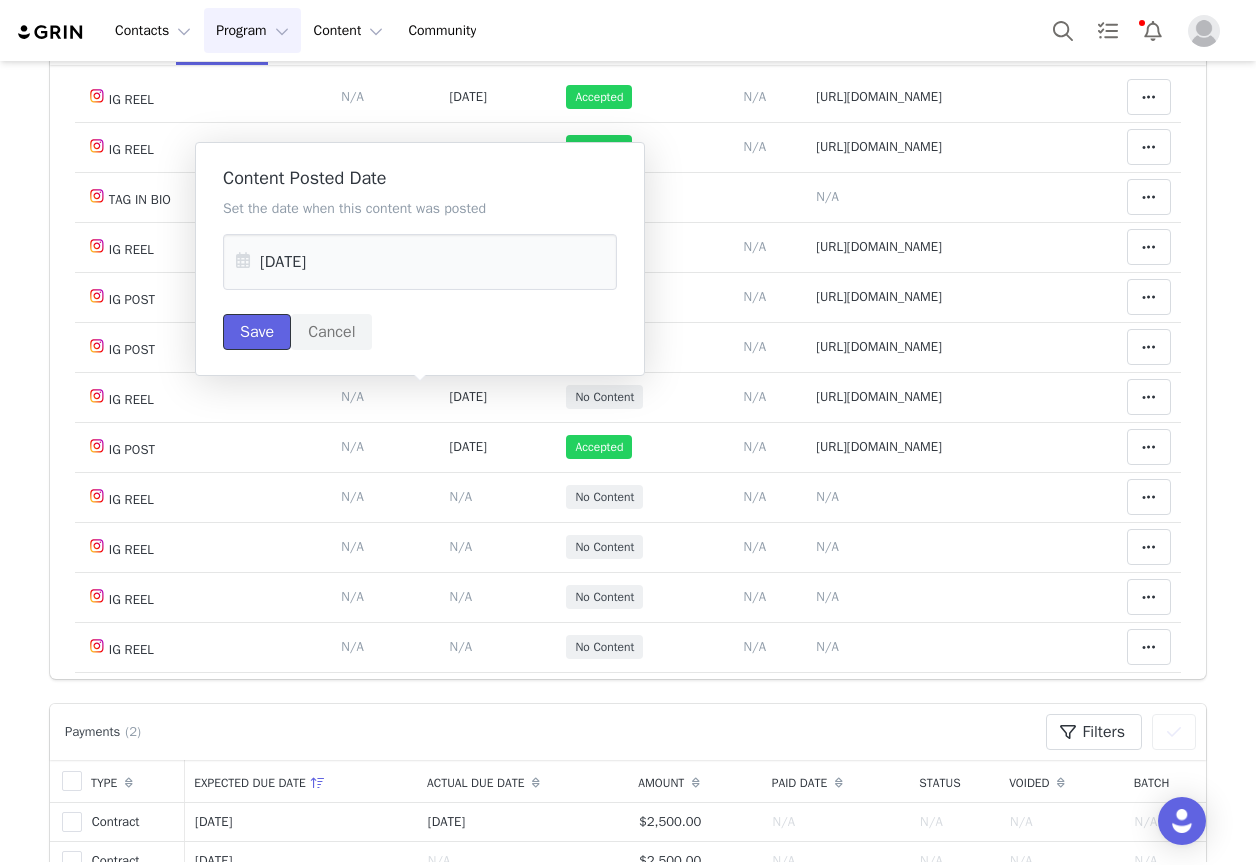 click on "Save" at bounding box center (257, 332) 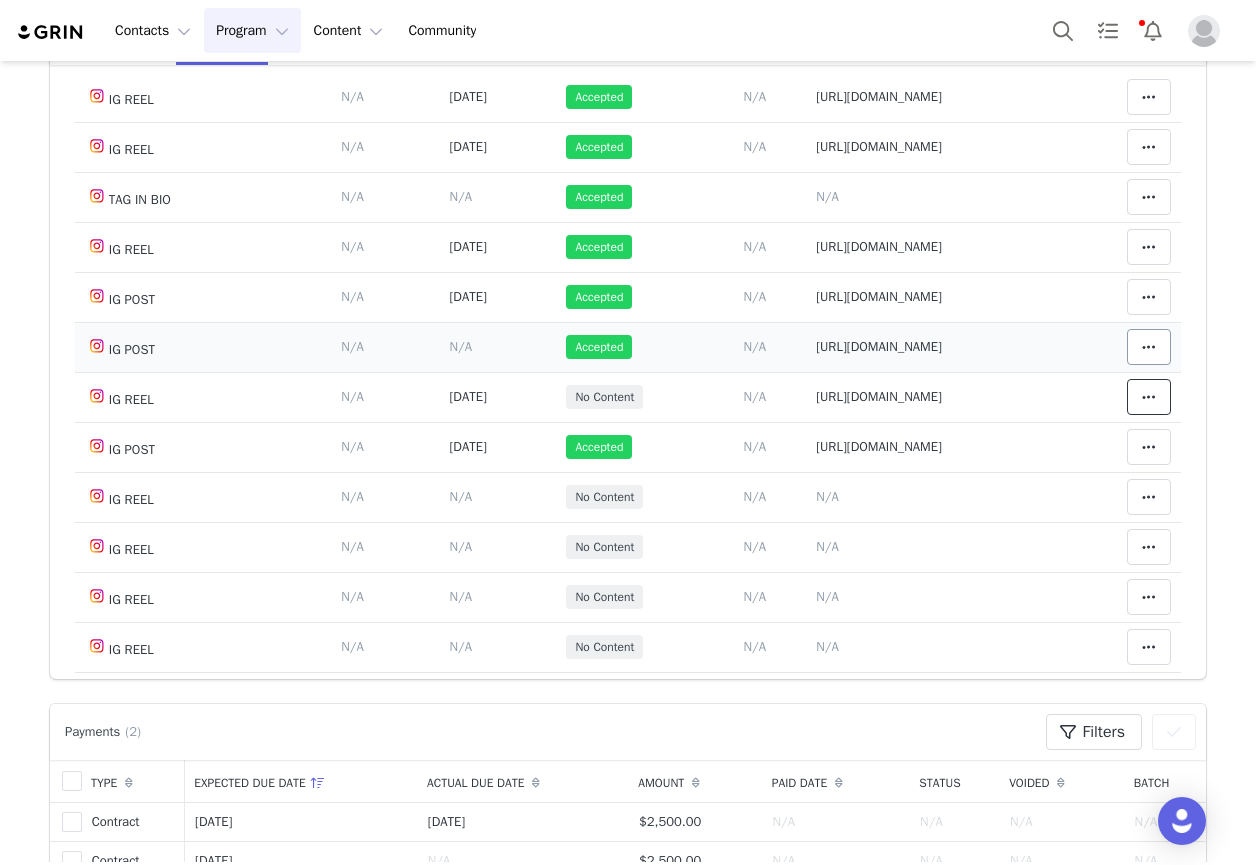 click at bounding box center (1149, 397) 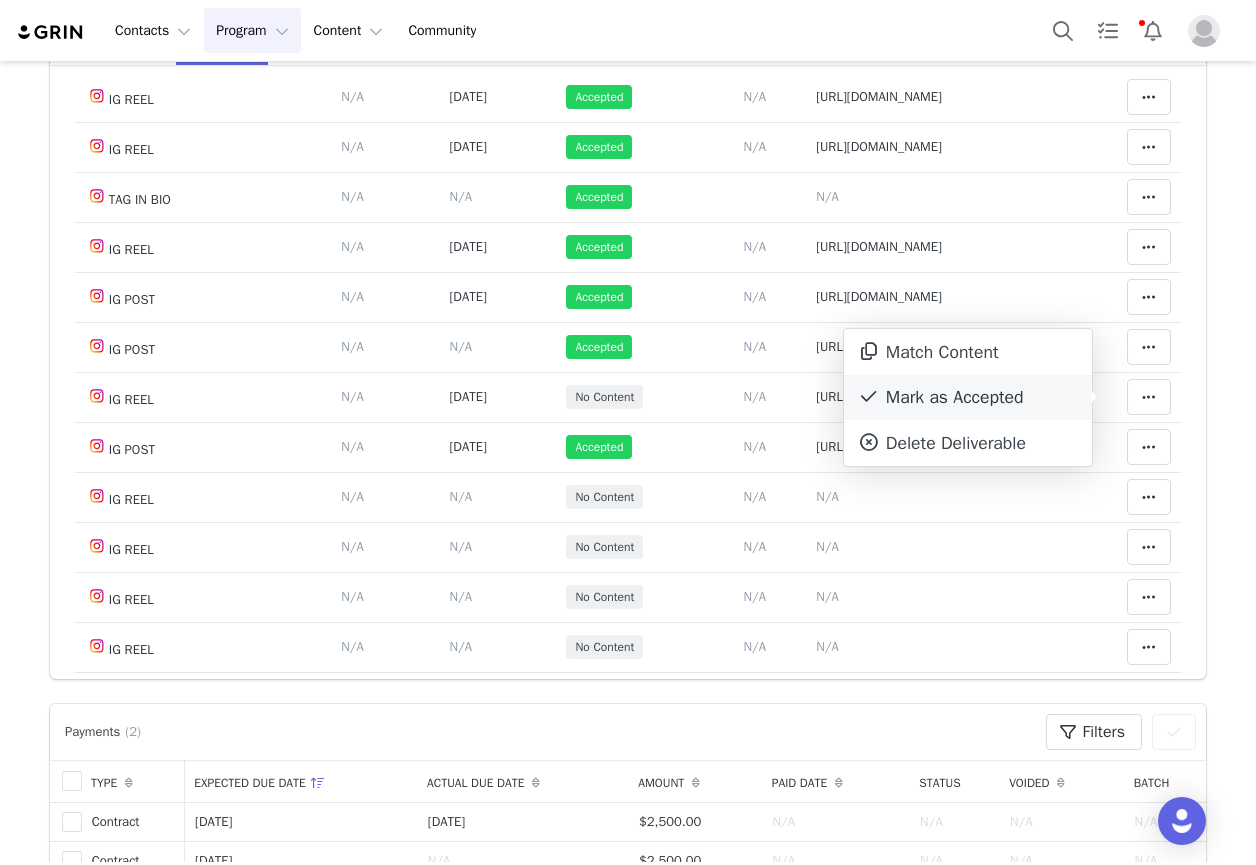 drag, startPoint x: 1017, startPoint y: 392, endPoint x: 949, endPoint y: 387, distance: 68.18358 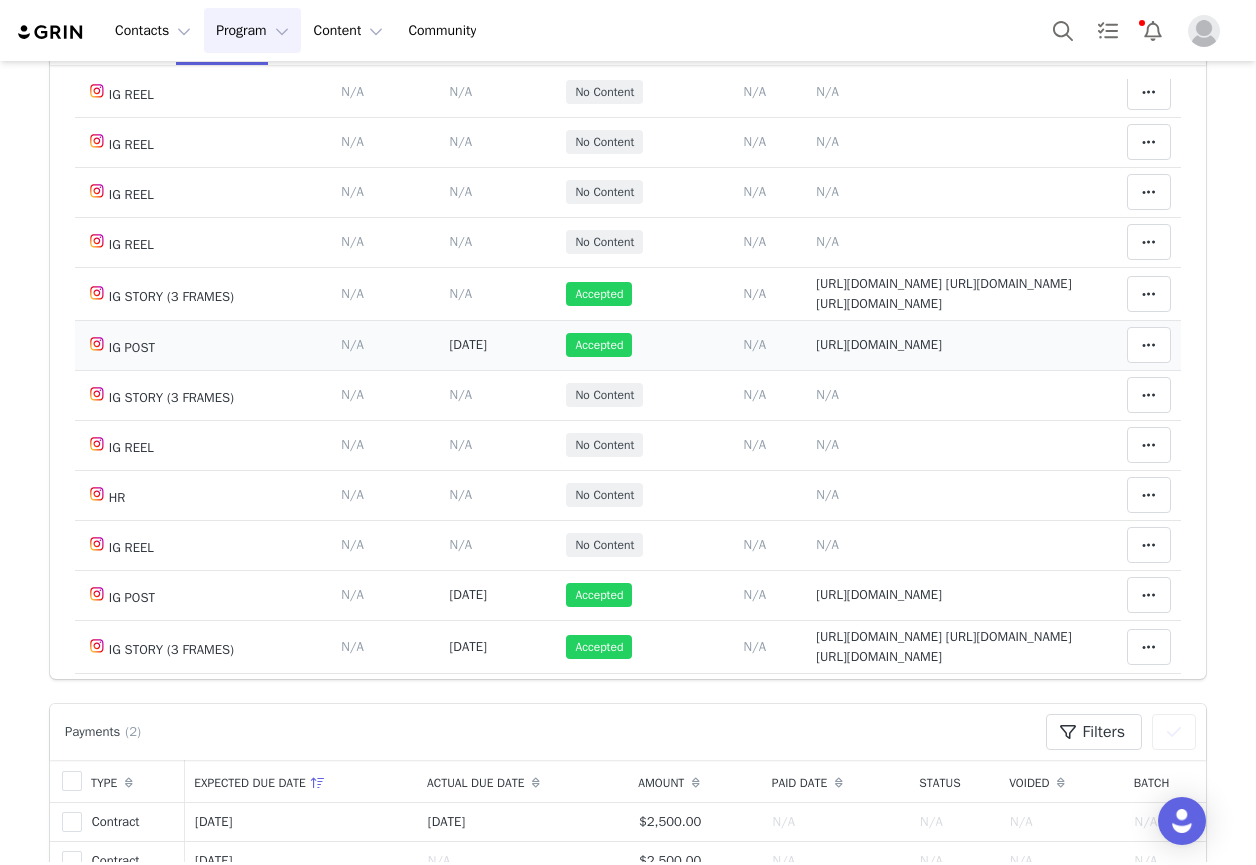 scroll, scrollTop: 998, scrollLeft: 0, axis: vertical 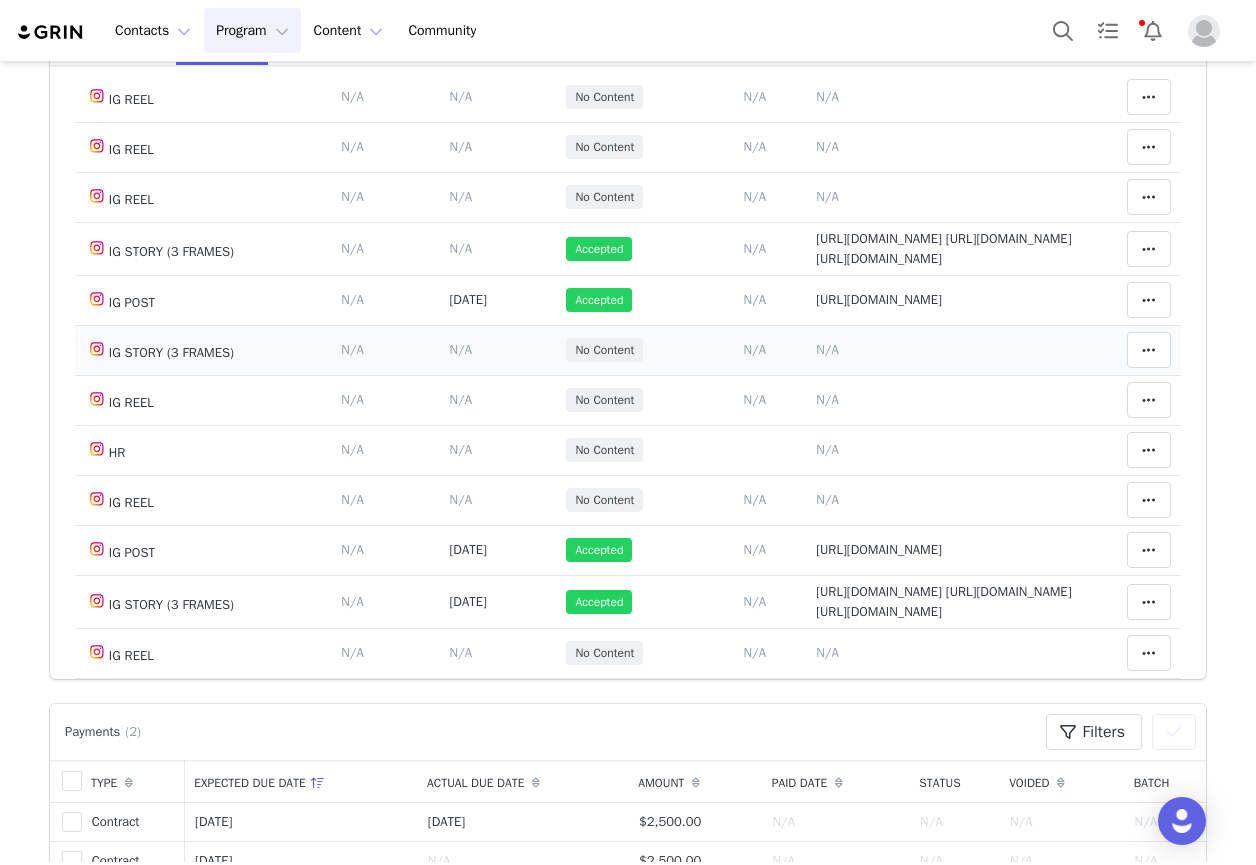 click on "N/A" at bounding box center (827, 349) 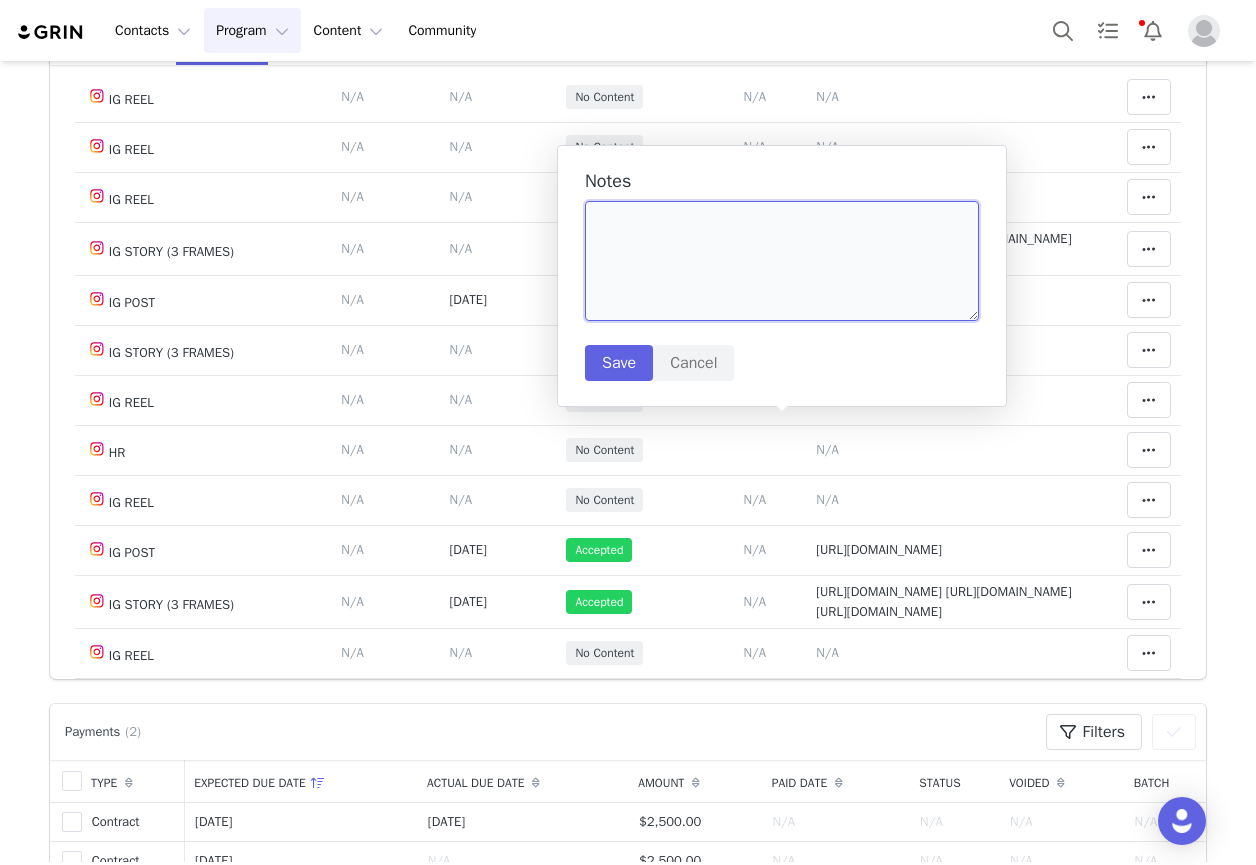 drag, startPoint x: 779, startPoint y: 426, endPoint x: 632, endPoint y: 240, distance: 237.07594 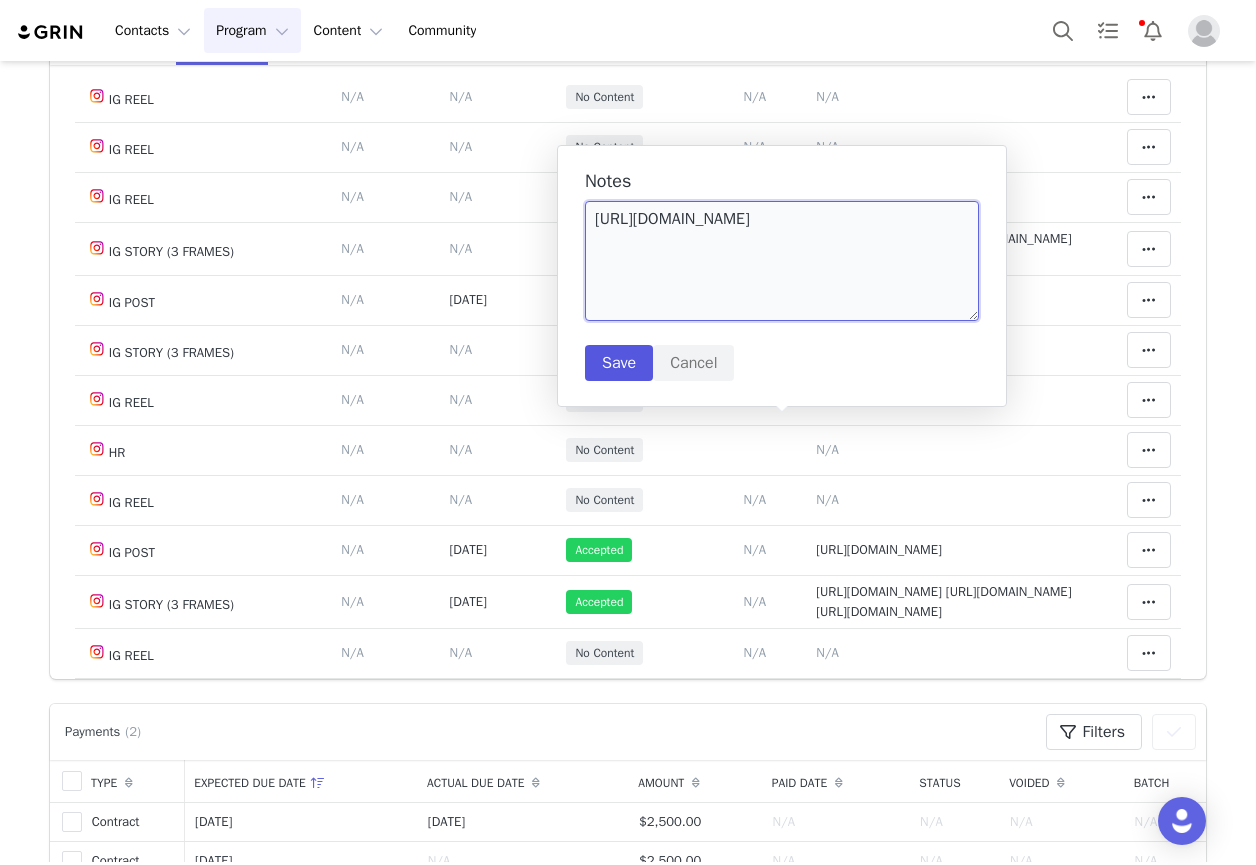 type on "[URL][DOMAIN_NAME]" 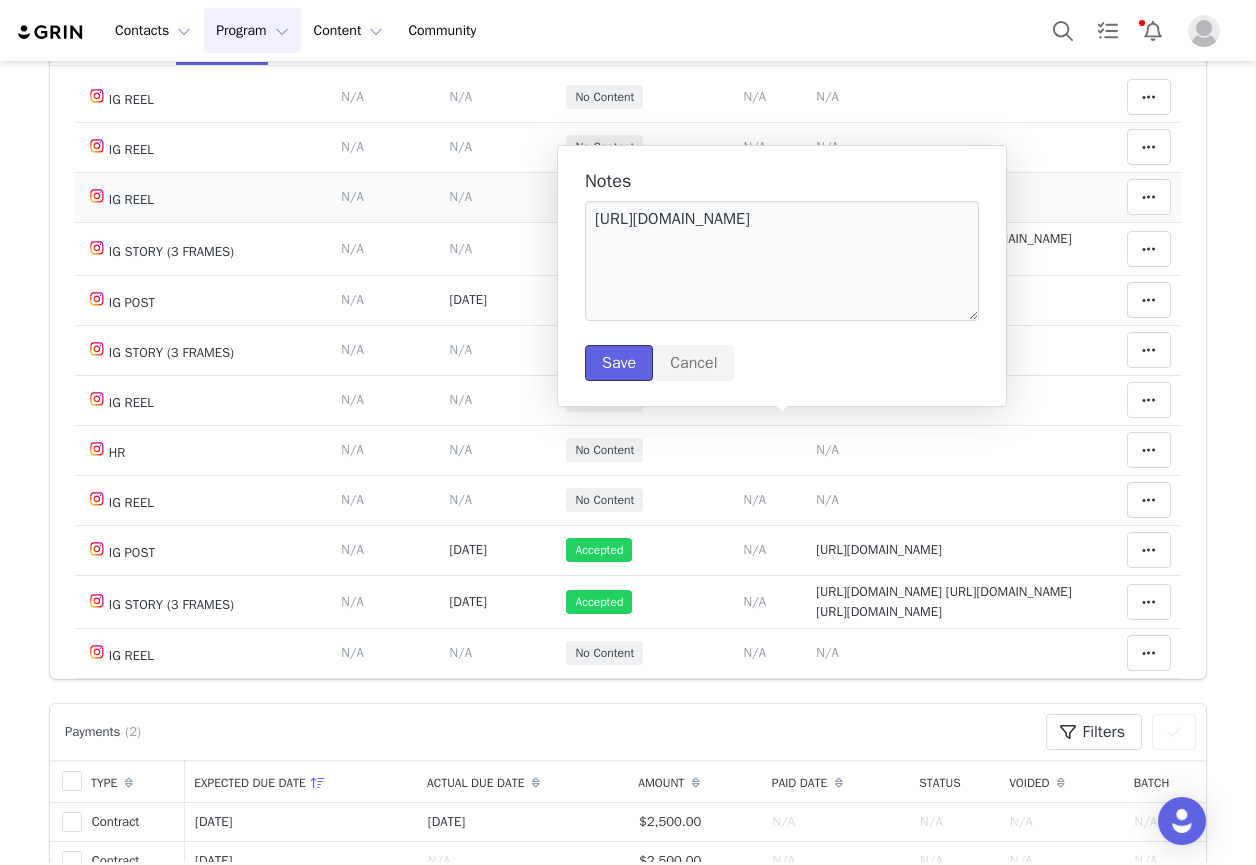 drag, startPoint x: 620, startPoint y: 363, endPoint x: 552, endPoint y: 202, distance: 174.77129 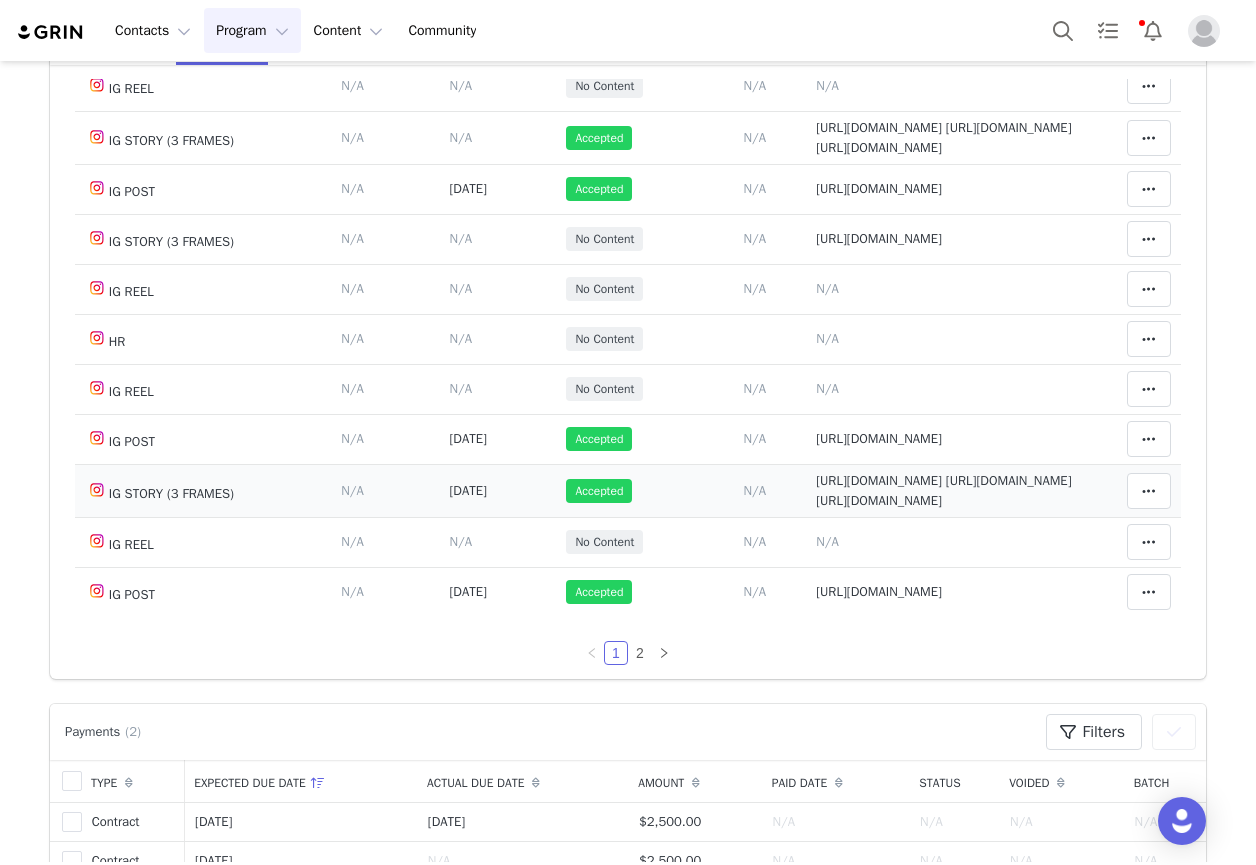 scroll, scrollTop: 879, scrollLeft: 0, axis: vertical 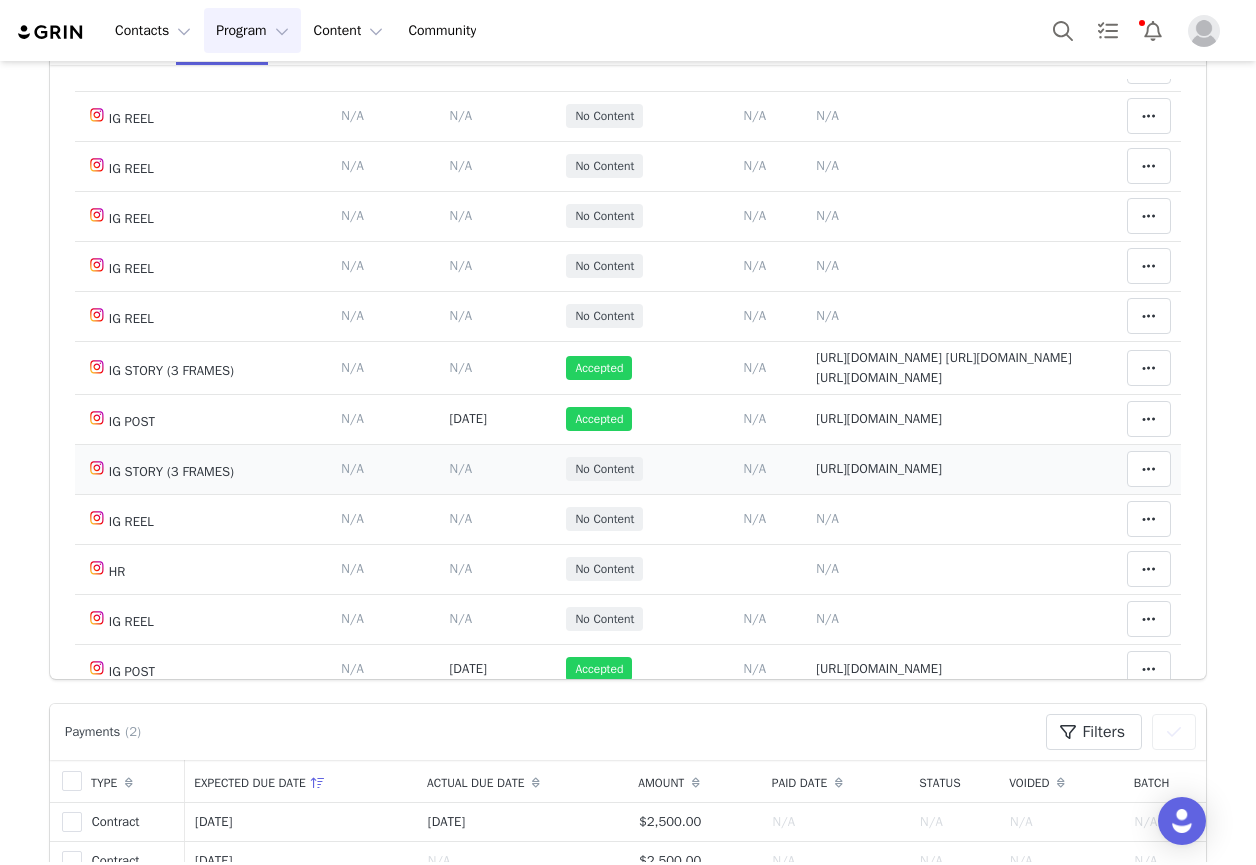 click on "[URL][DOMAIN_NAME]" at bounding box center [879, 468] 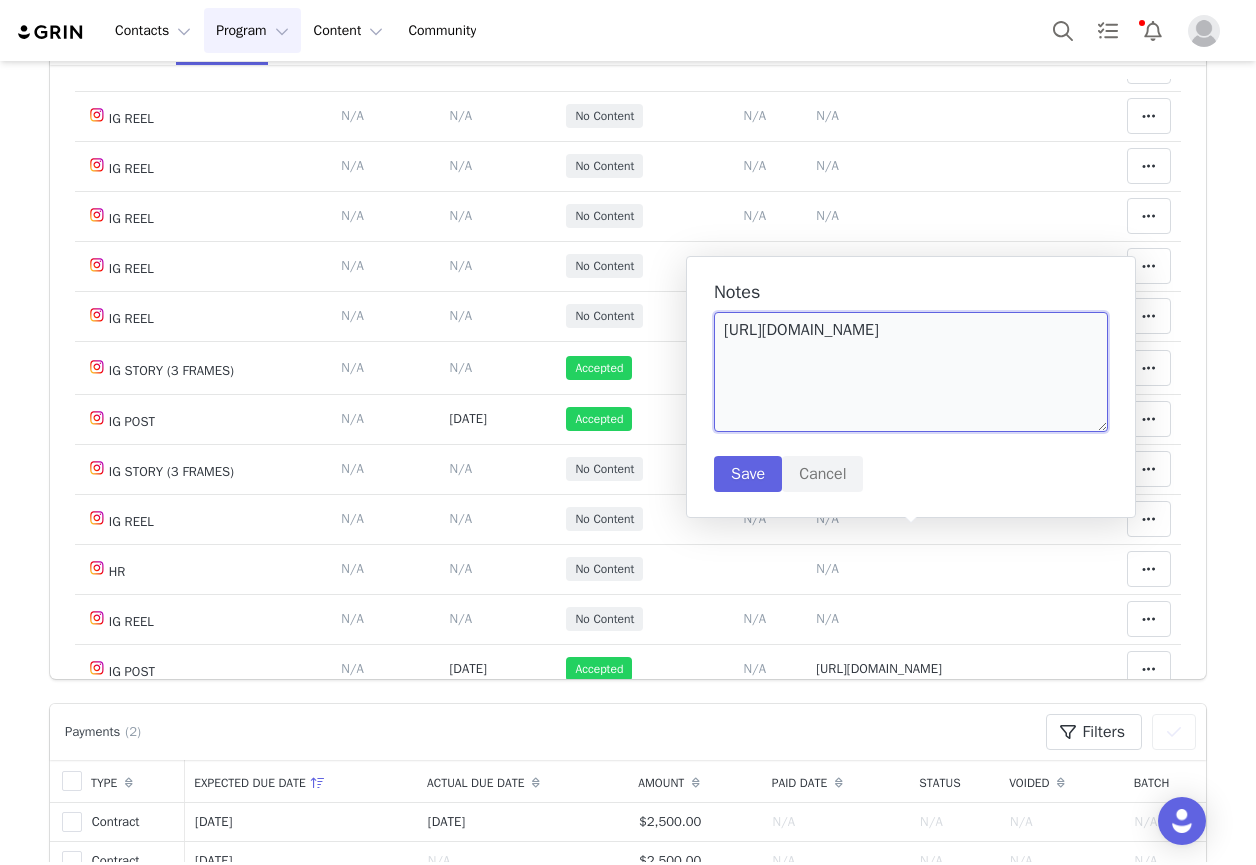 click on "[URL][DOMAIN_NAME]" at bounding box center [911, 372] 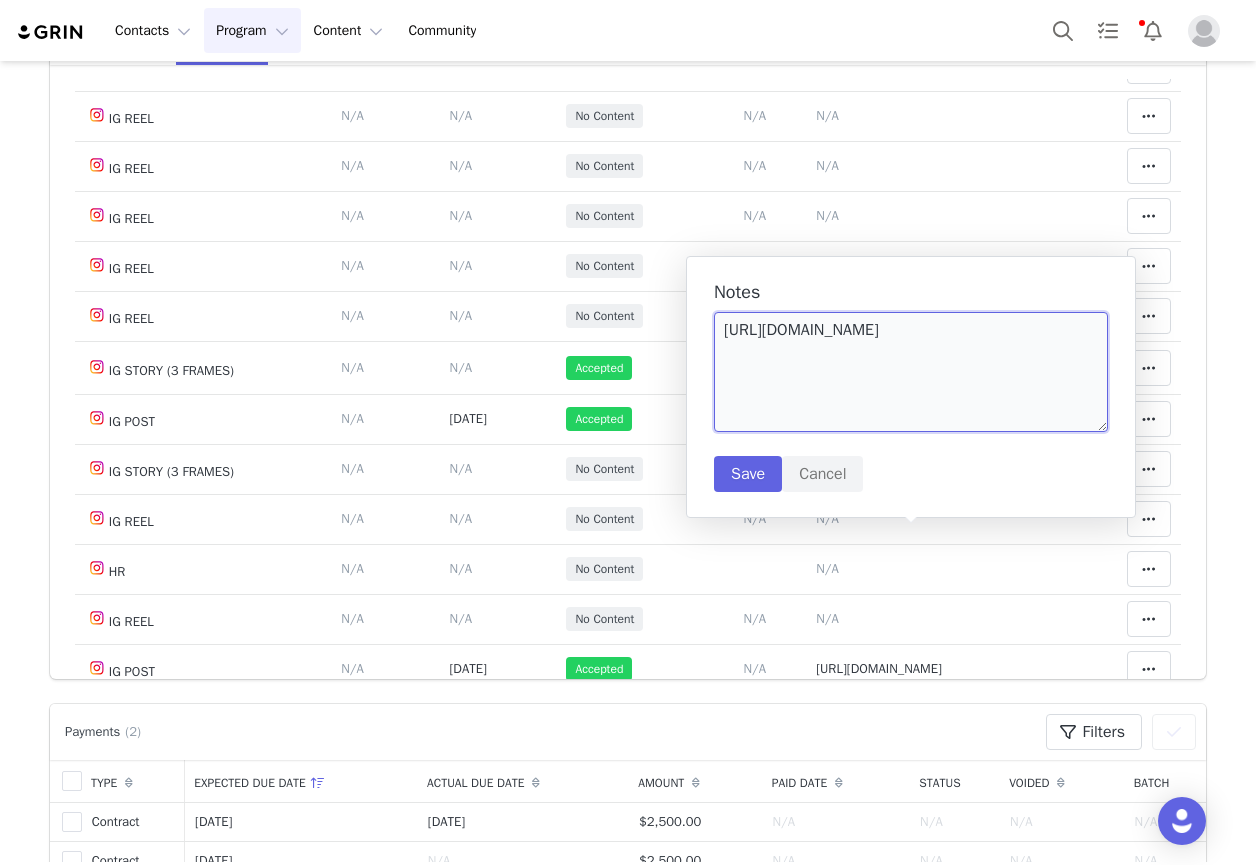paste on "[URL][DOMAIN_NAME]" 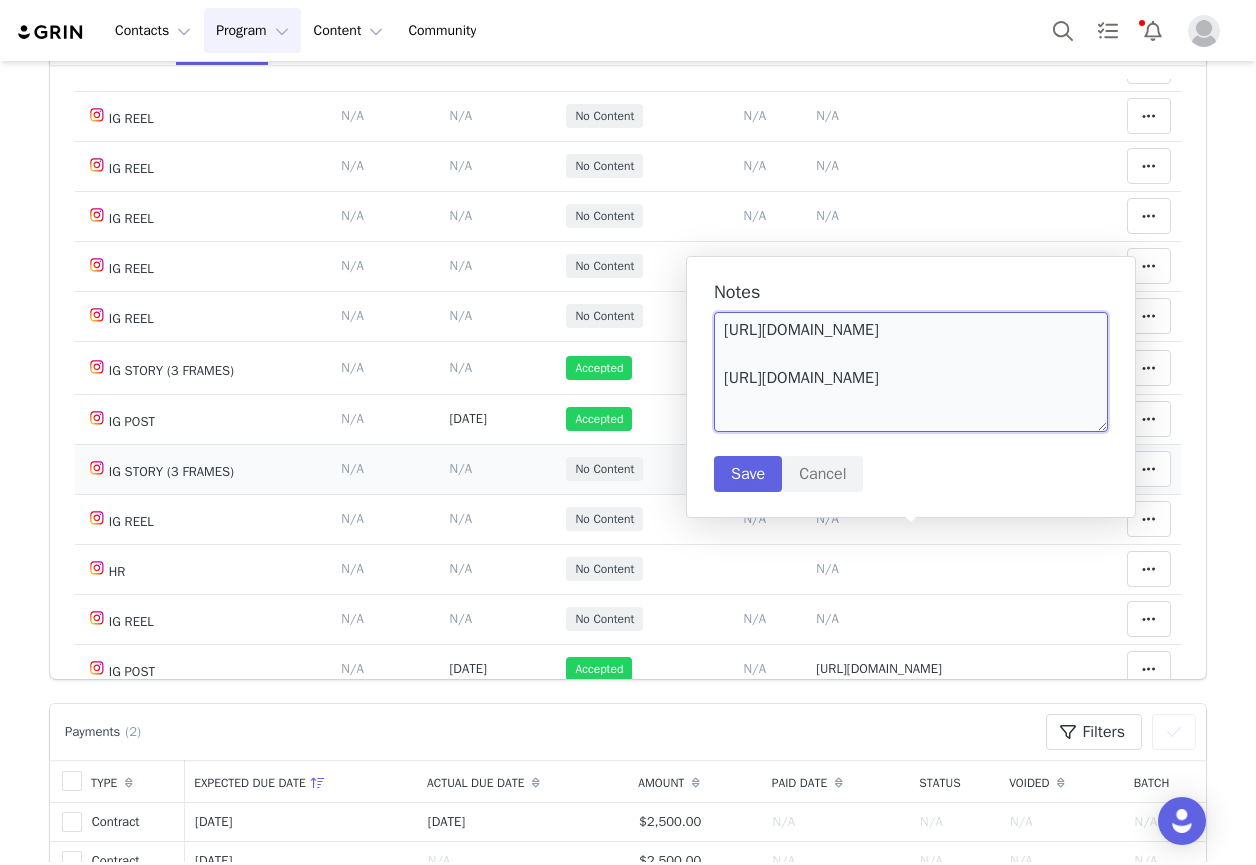 scroll, scrollTop: 6, scrollLeft: 0, axis: vertical 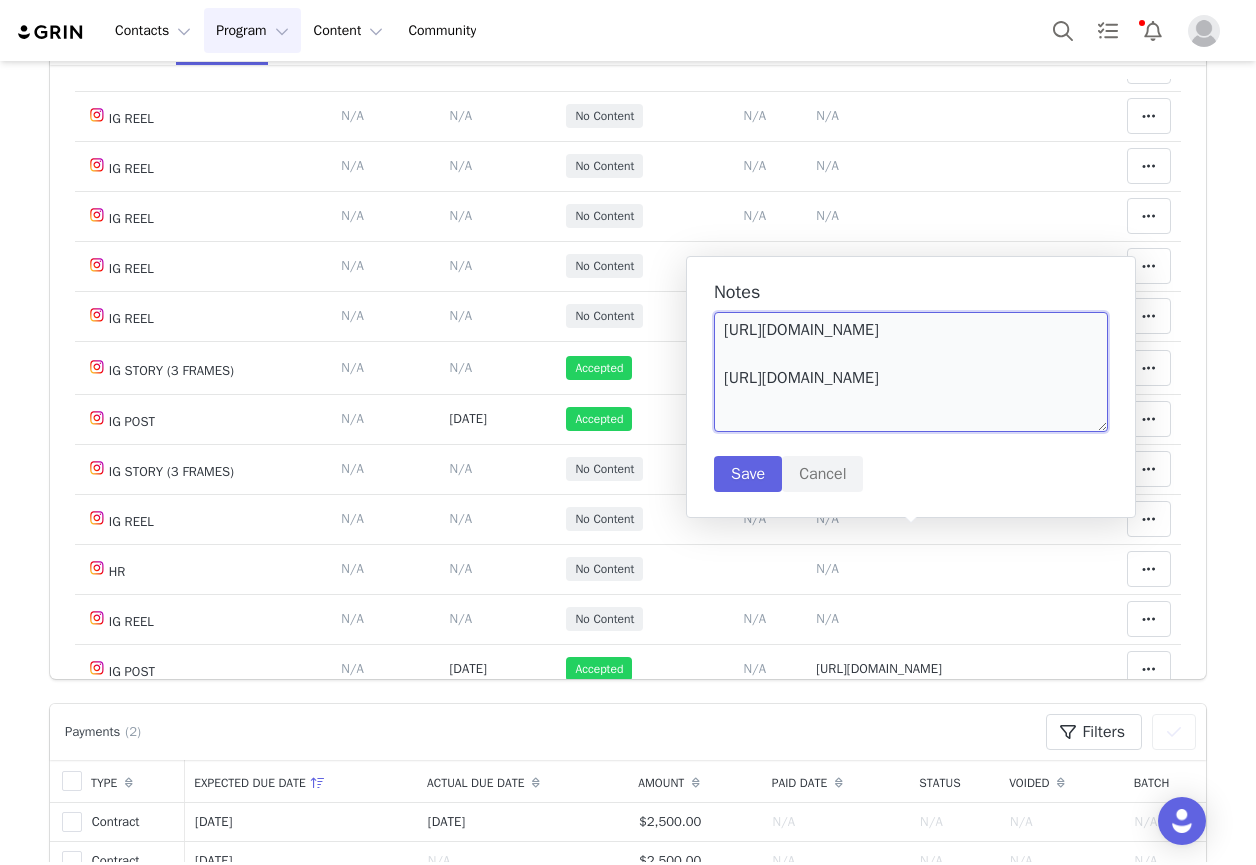 type on "[URL][DOMAIN_NAME]
[URL][DOMAIN_NAME]" 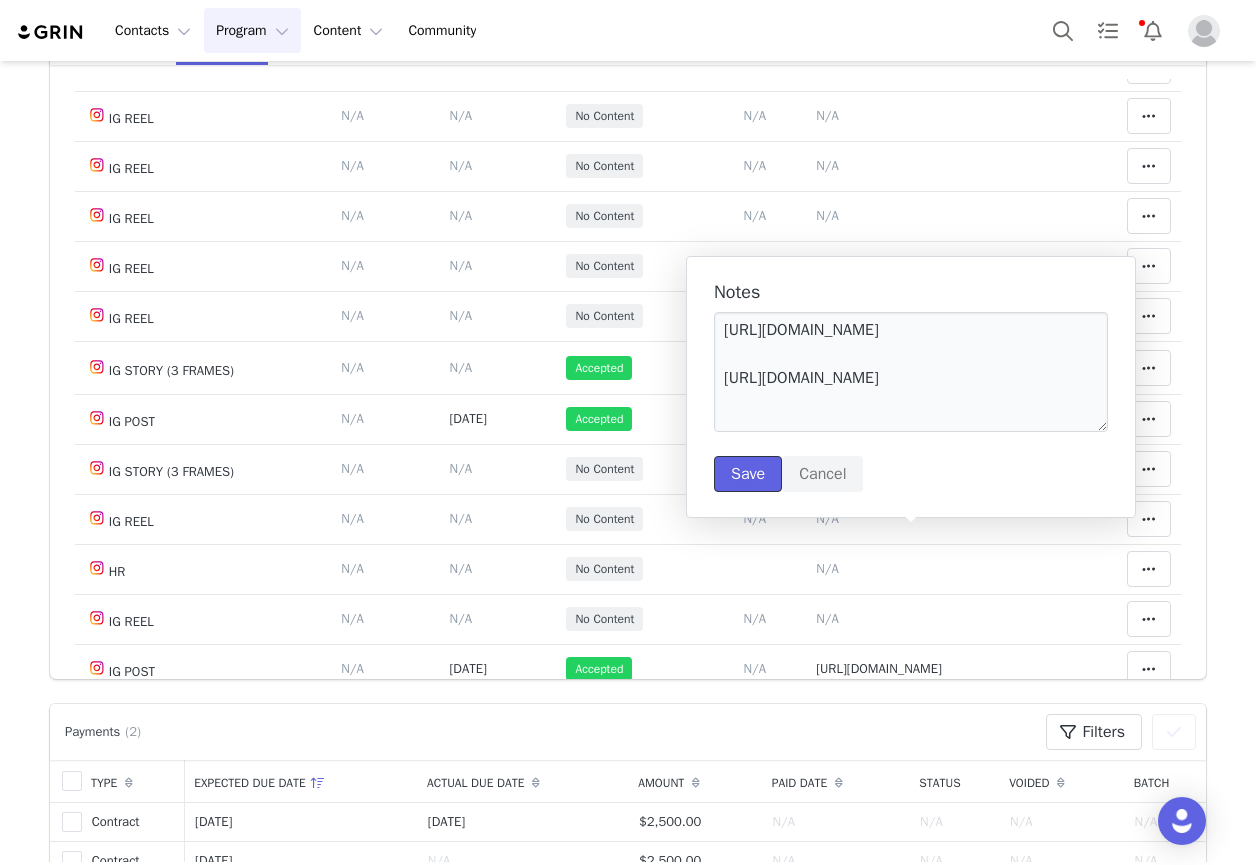 click on "Save" at bounding box center [748, 474] 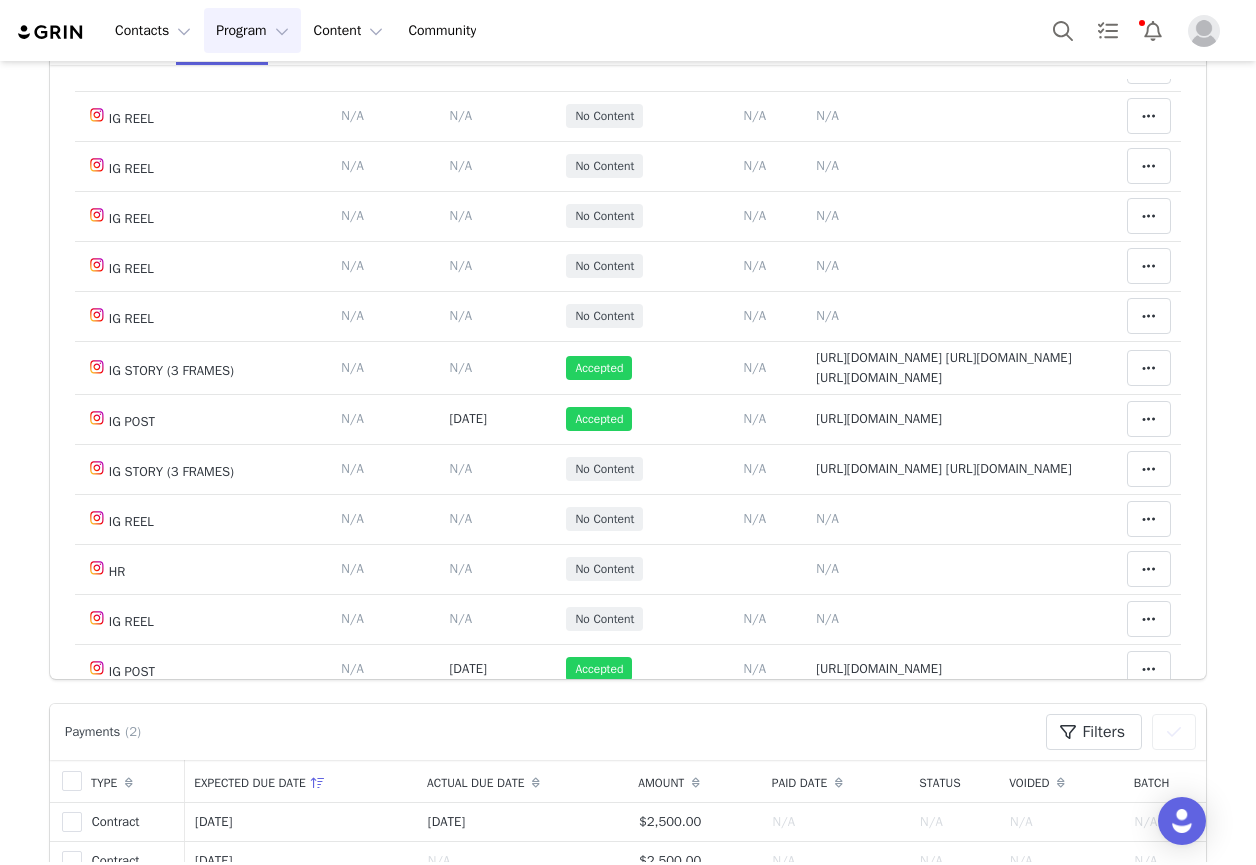 scroll, scrollTop: 0, scrollLeft: 0, axis: both 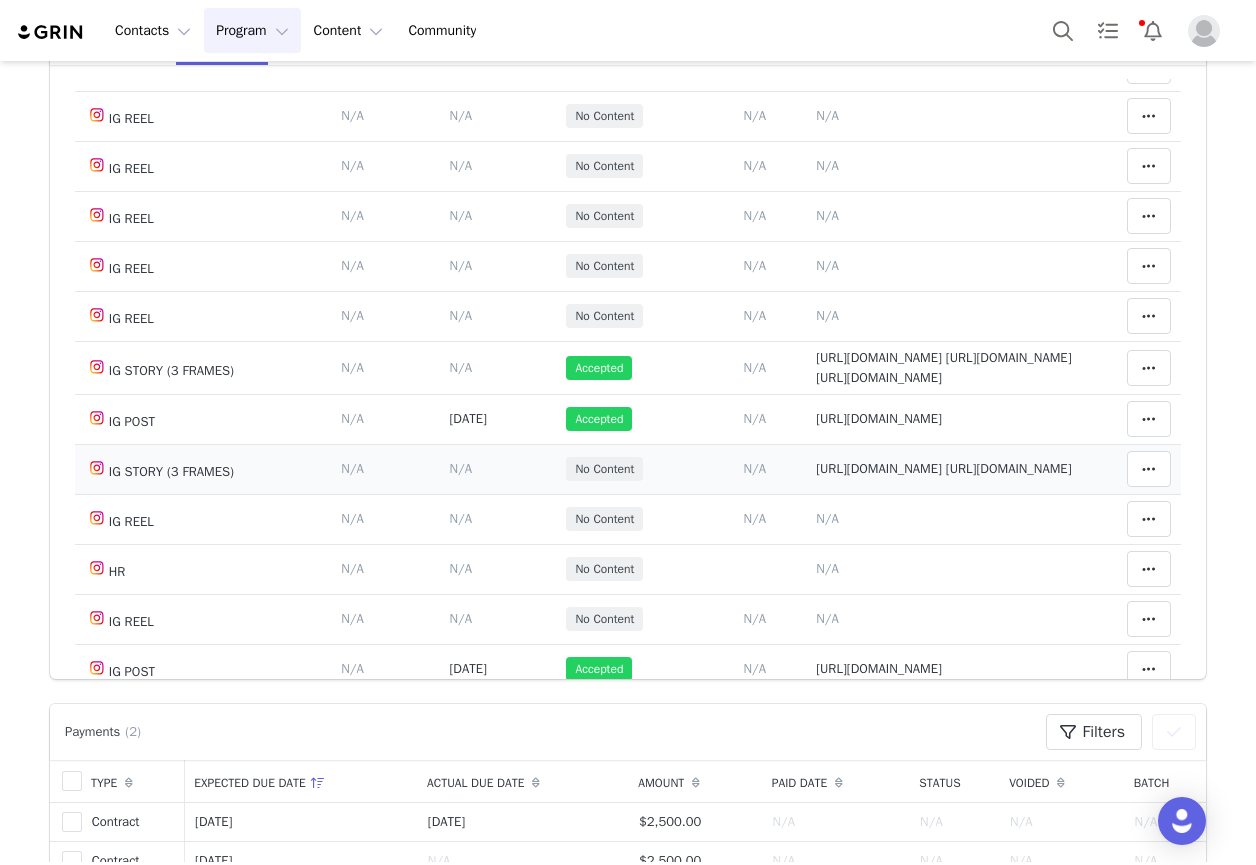 drag, startPoint x: 1007, startPoint y: 592, endPoint x: 1015, endPoint y: 577, distance: 17 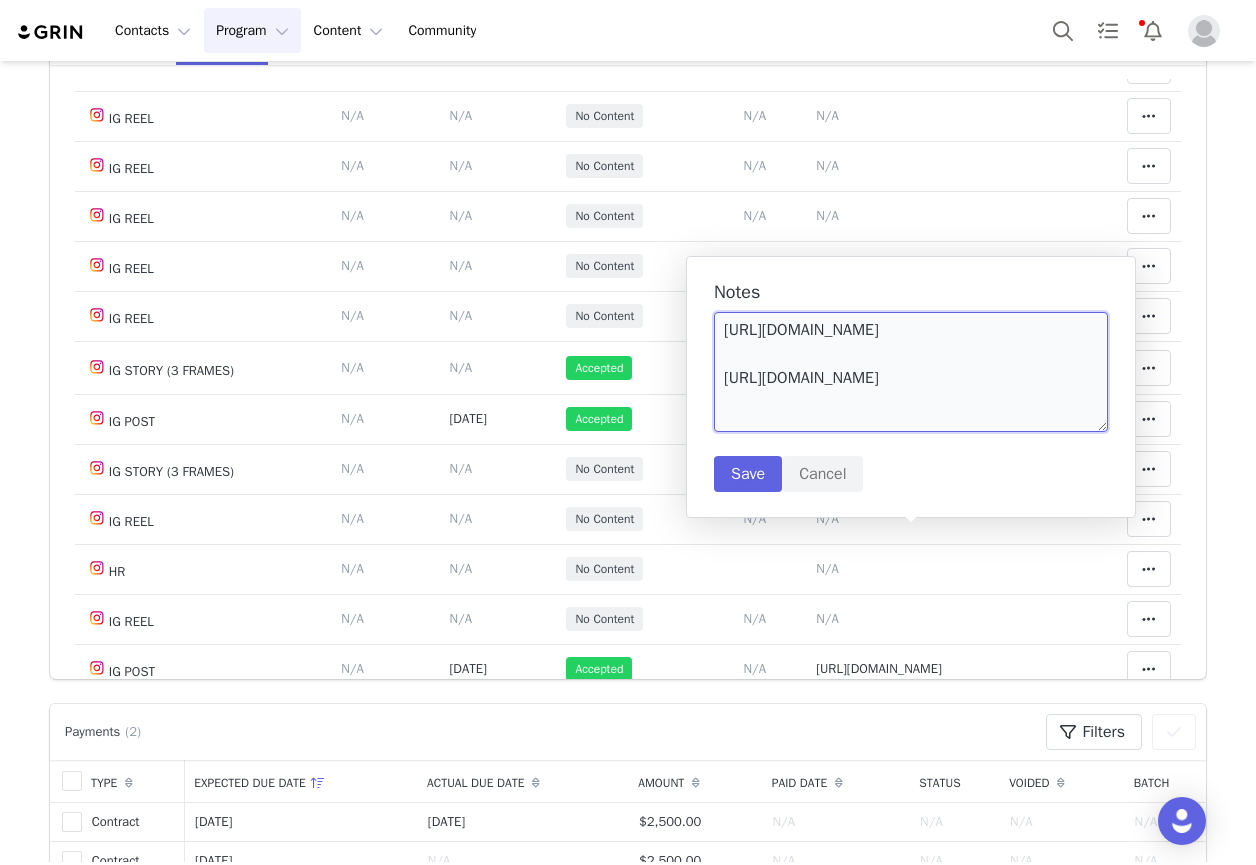 click on "[URL][DOMAIN_NAME]
[URL][DOMAIN_NAME]" at bounding box center (911, 372) 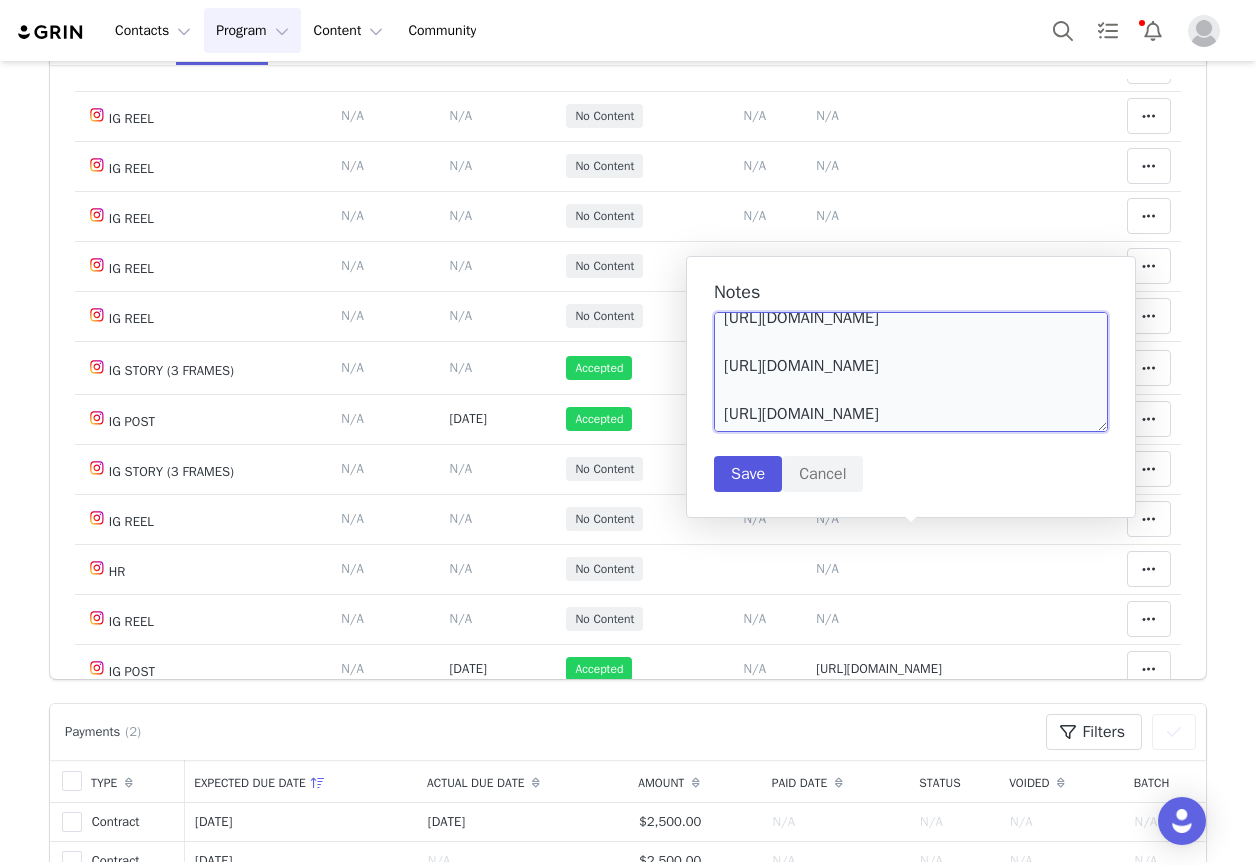 scroll, scrollTop: 78, scrollLeft: 0, axis: vertical 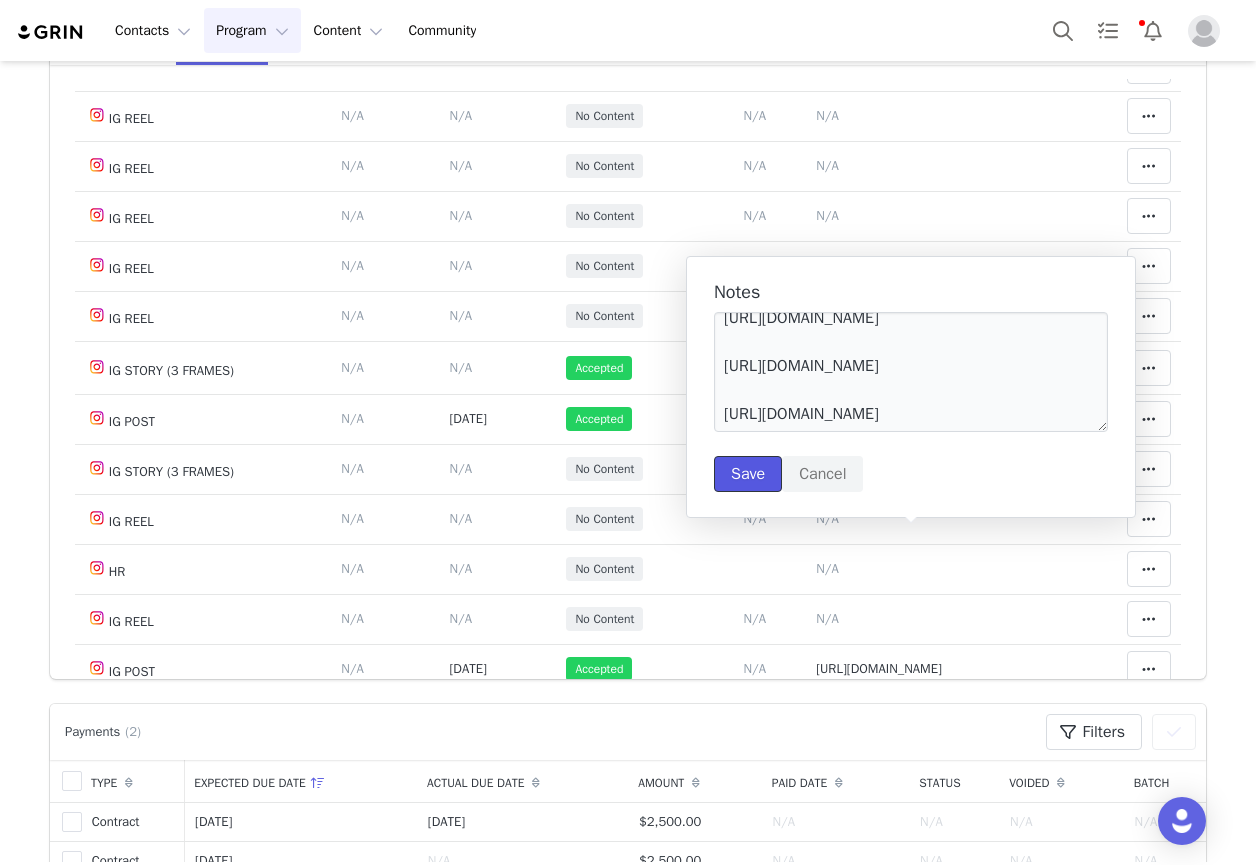 click on "Save" at bounding box center [748, 474] 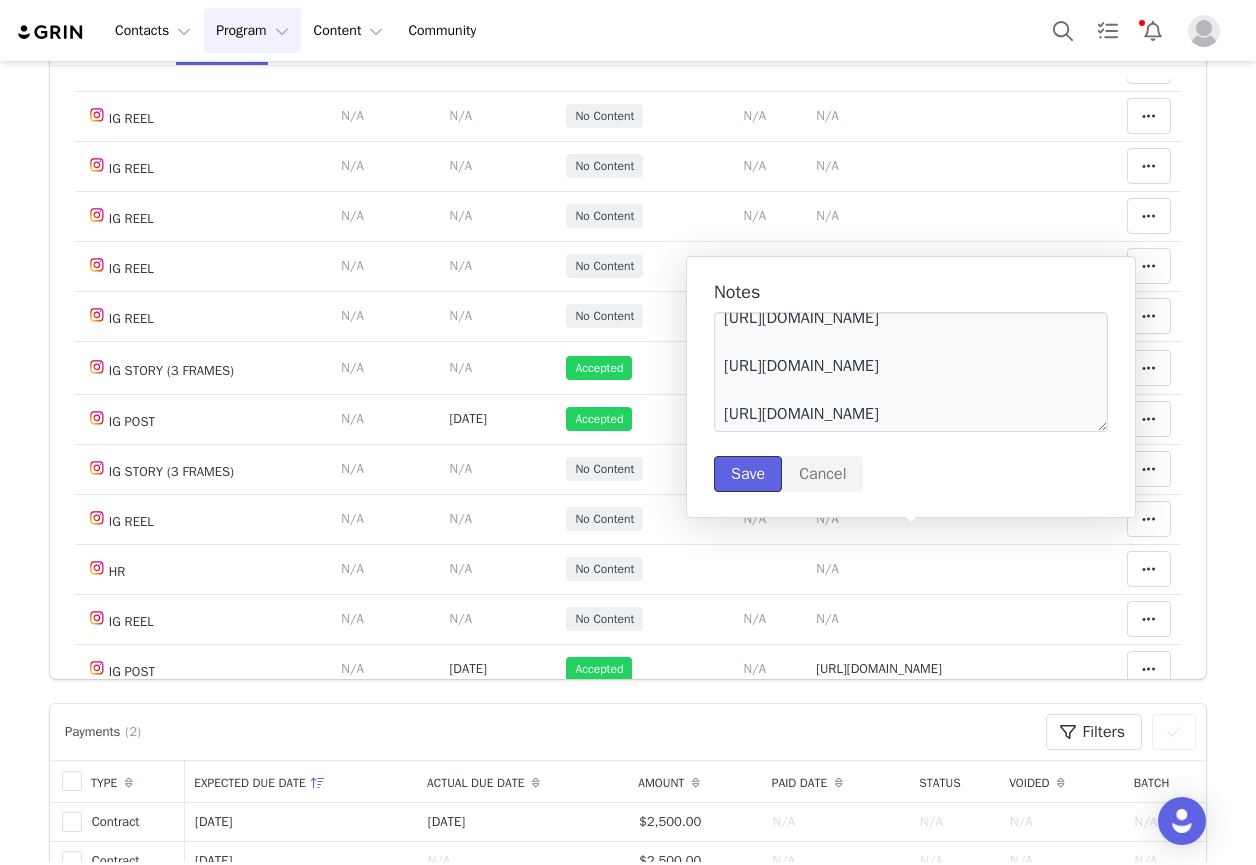 type 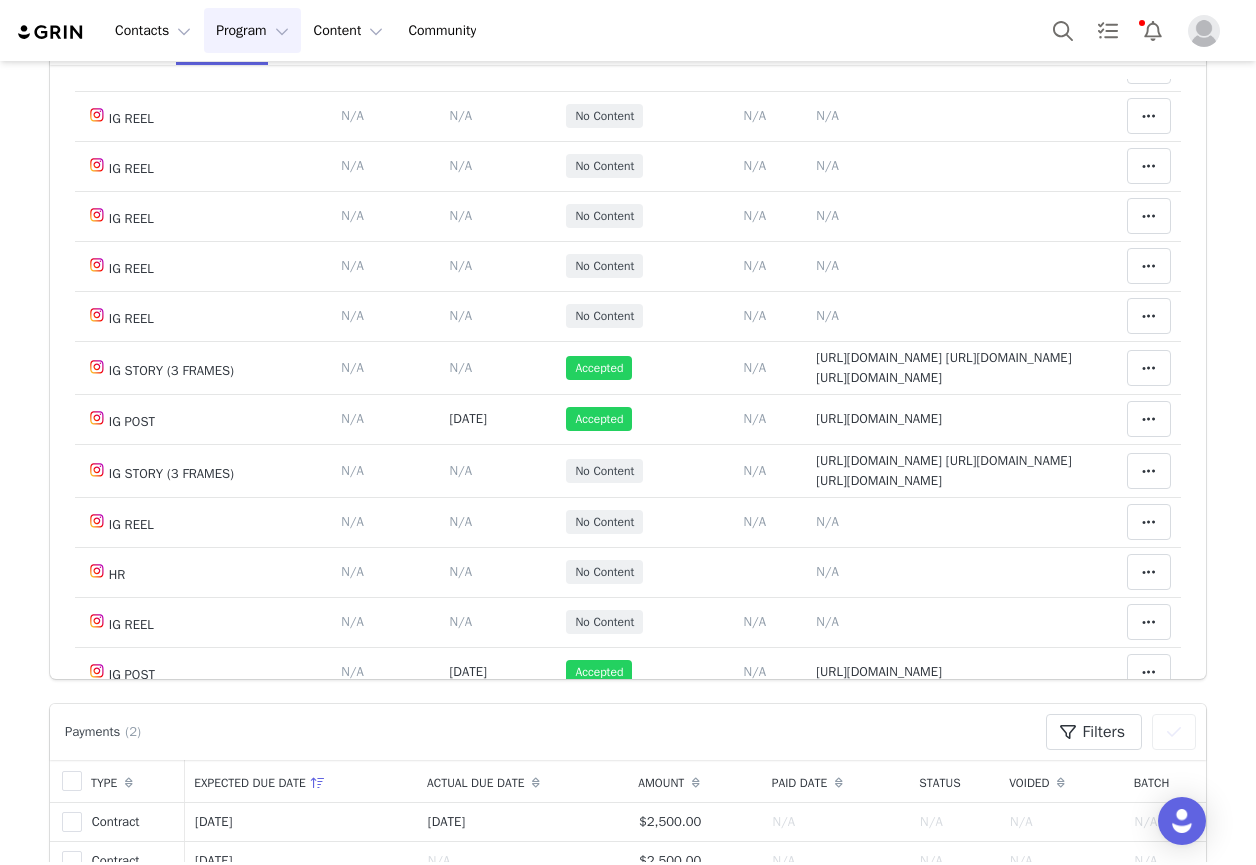 scroll, scrollTop: 0, scrollLeft: 0, axis: both 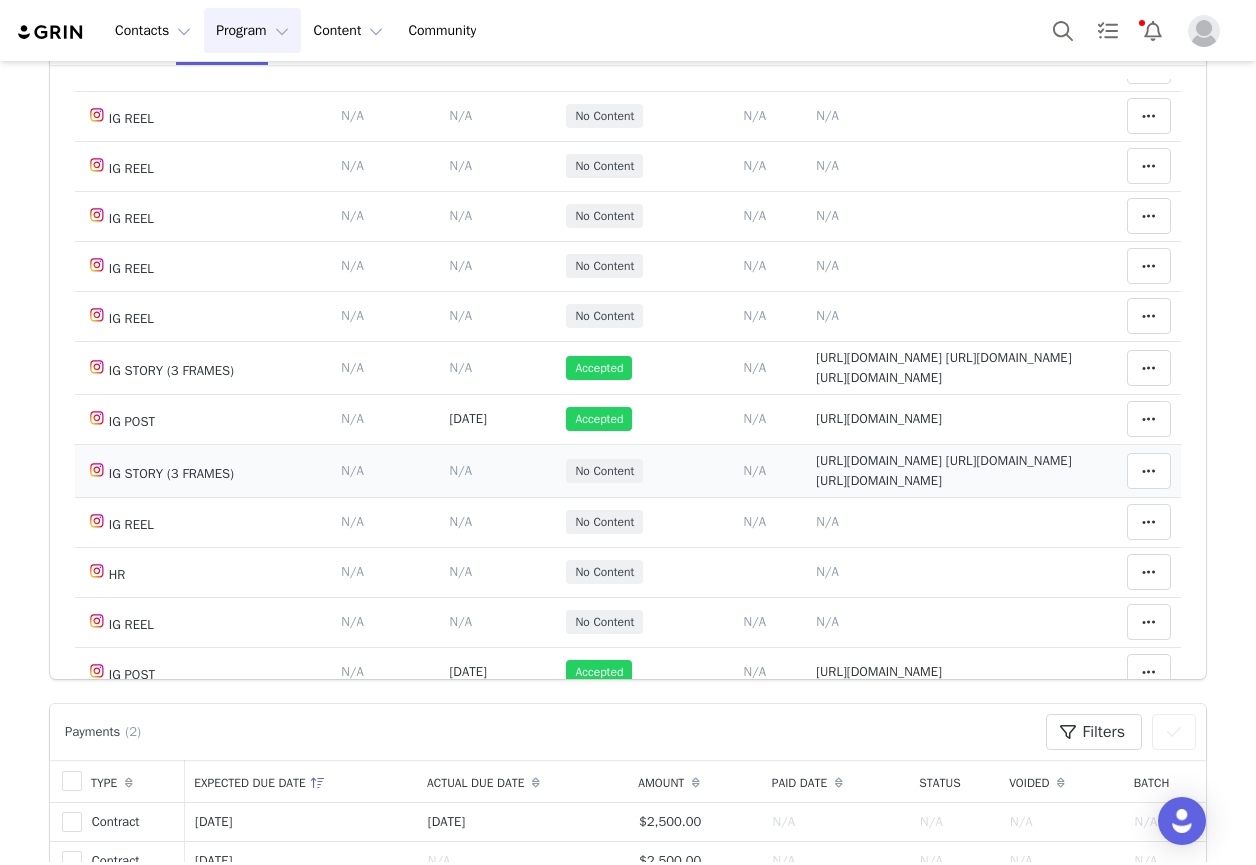 click on "N/A" at bounding box center [460, 470] 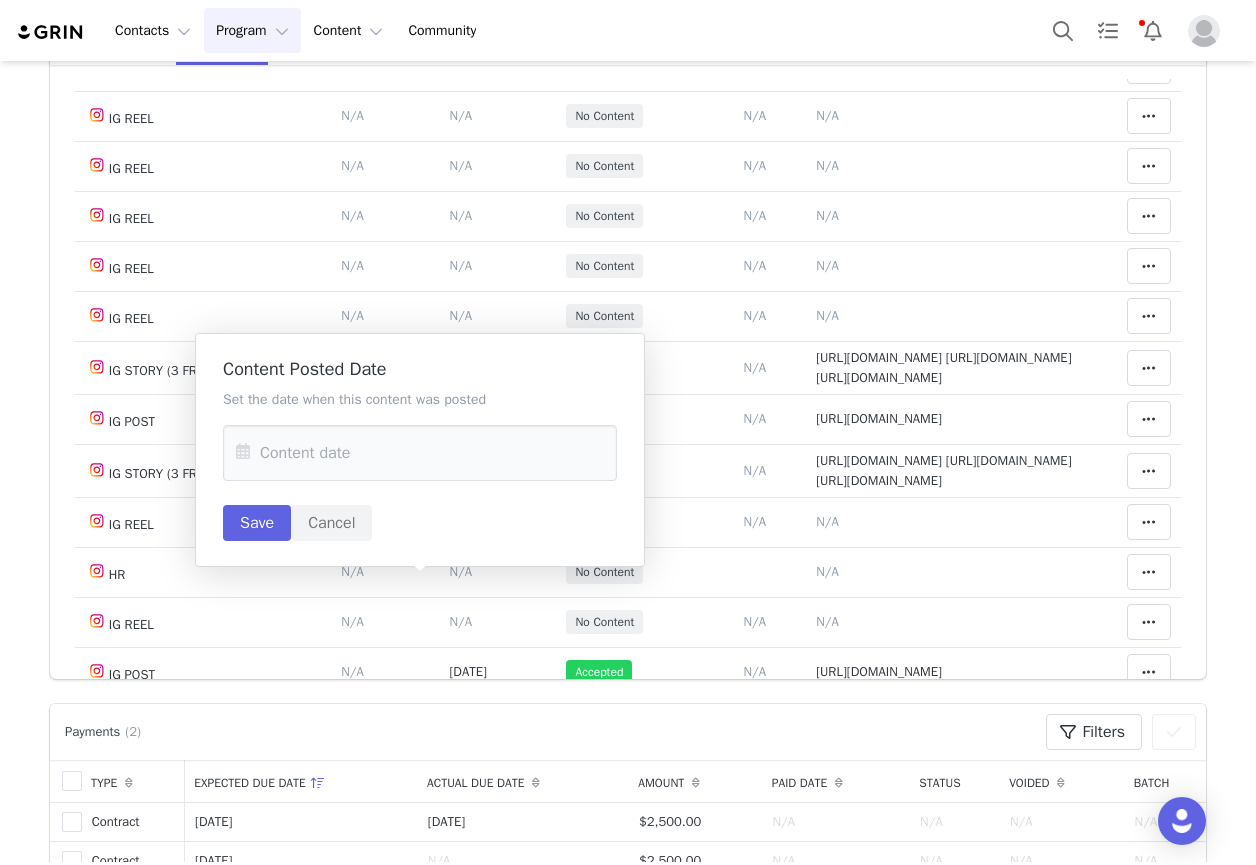 click at bounding box center [243, 453] 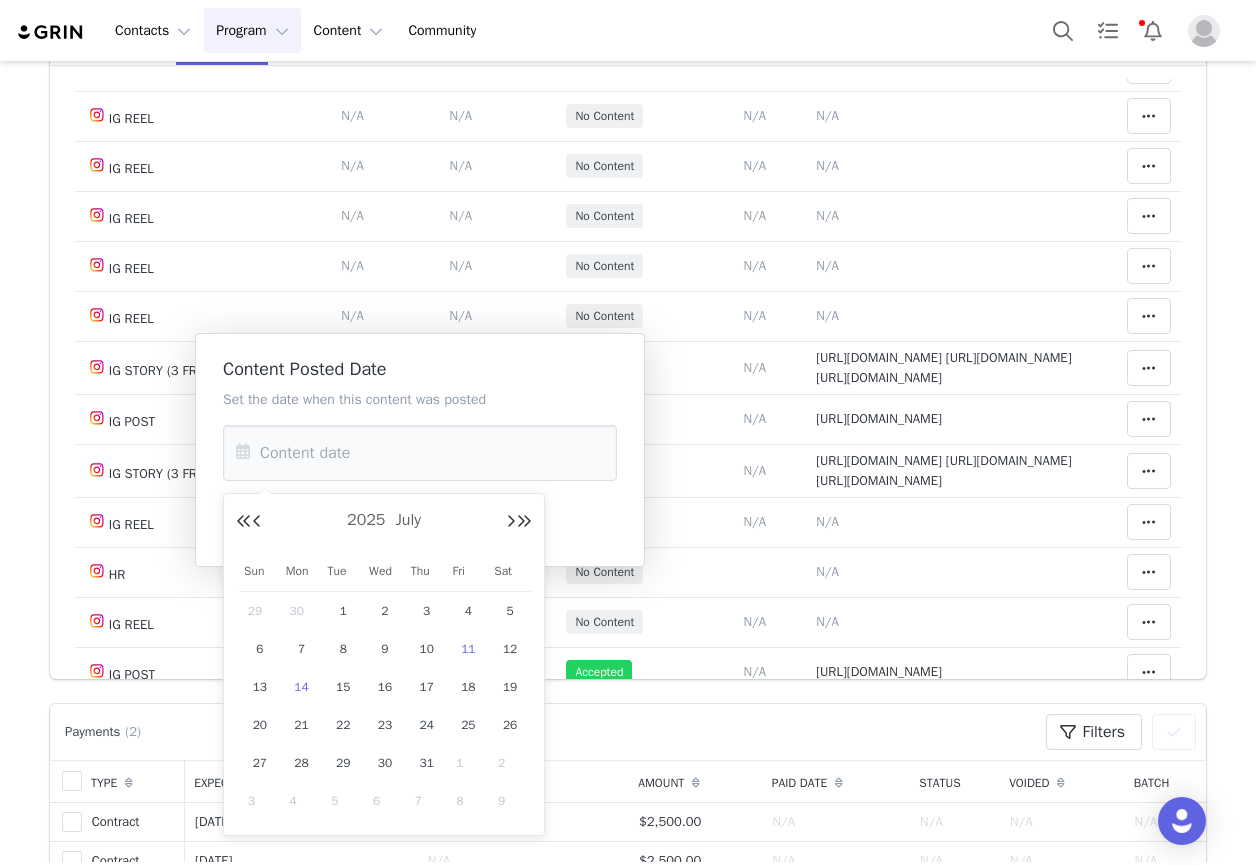 click on "6" at bounding box center (260, 649) 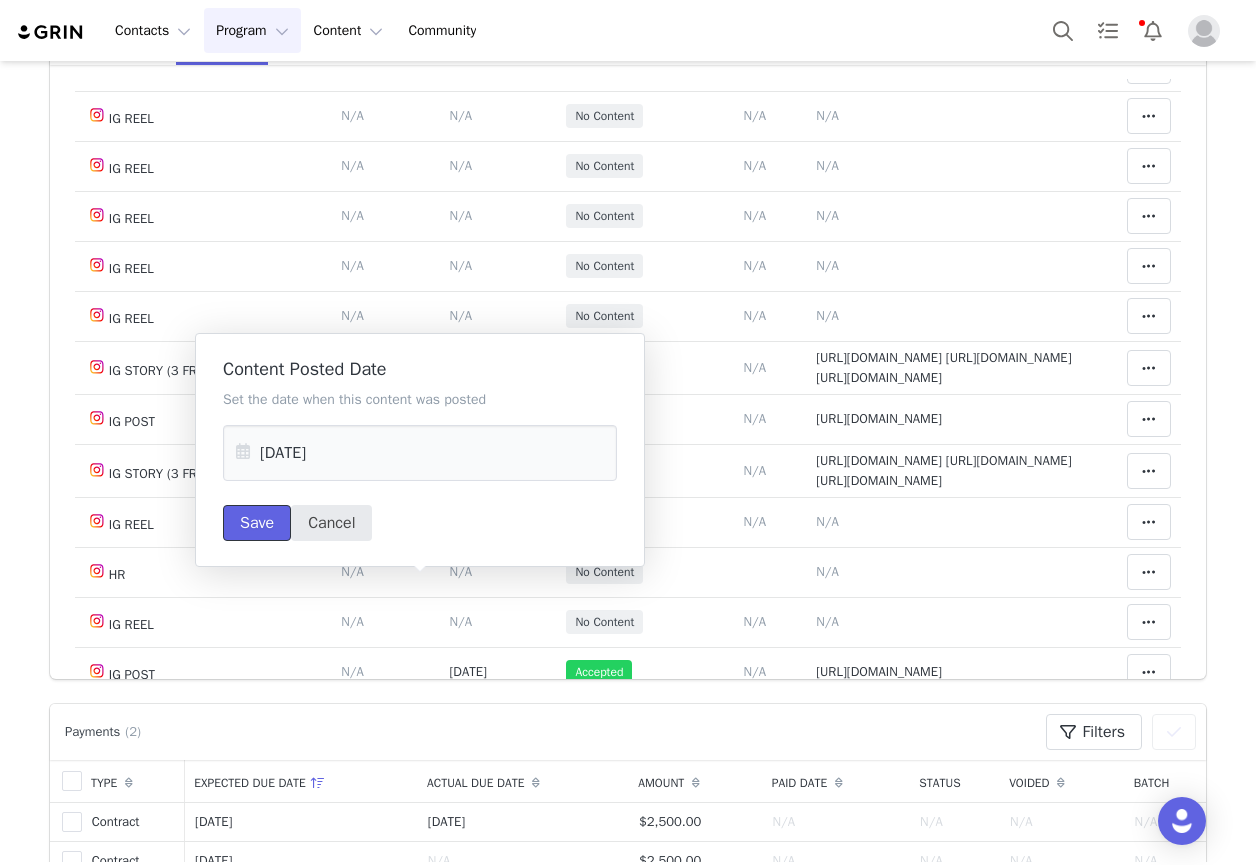 click on "Save" at bounding box center (257, 523) 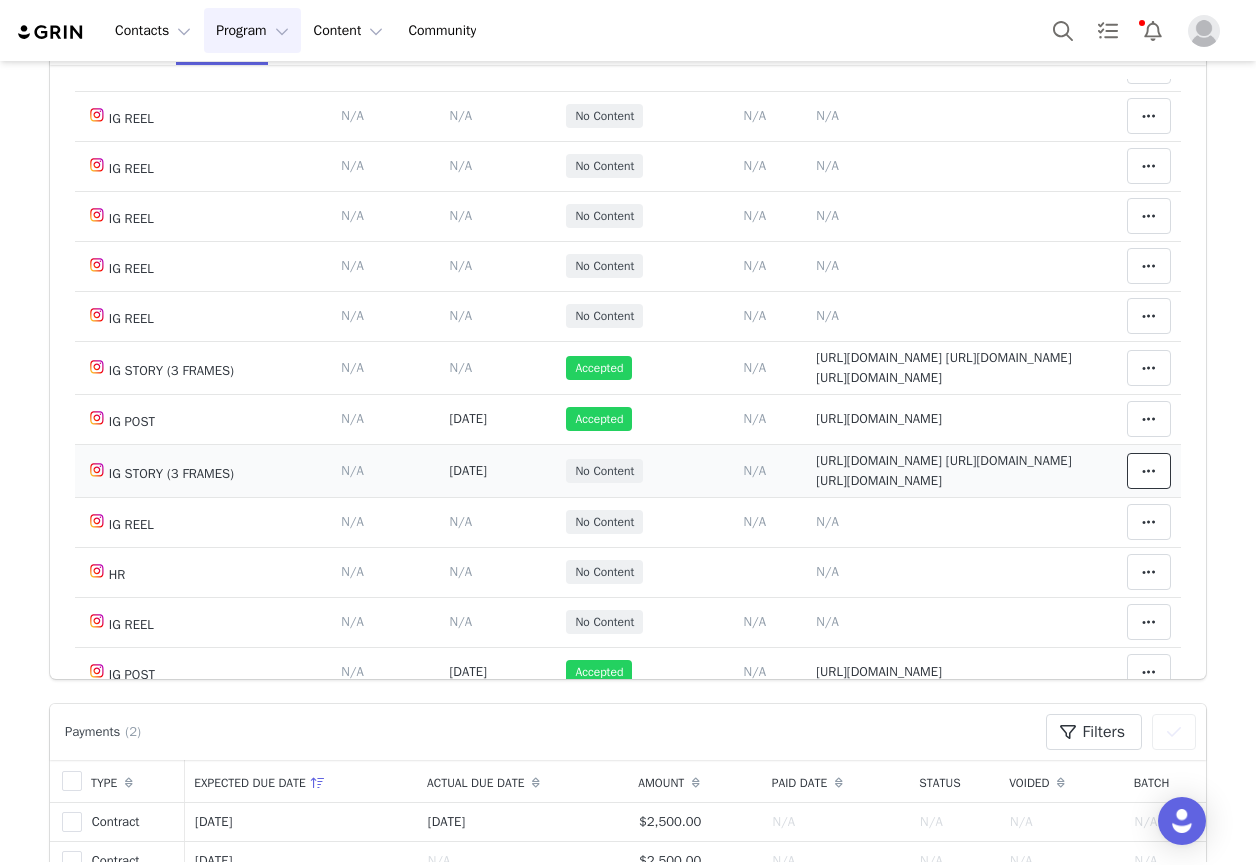 click at bounding box center (1149, 471) 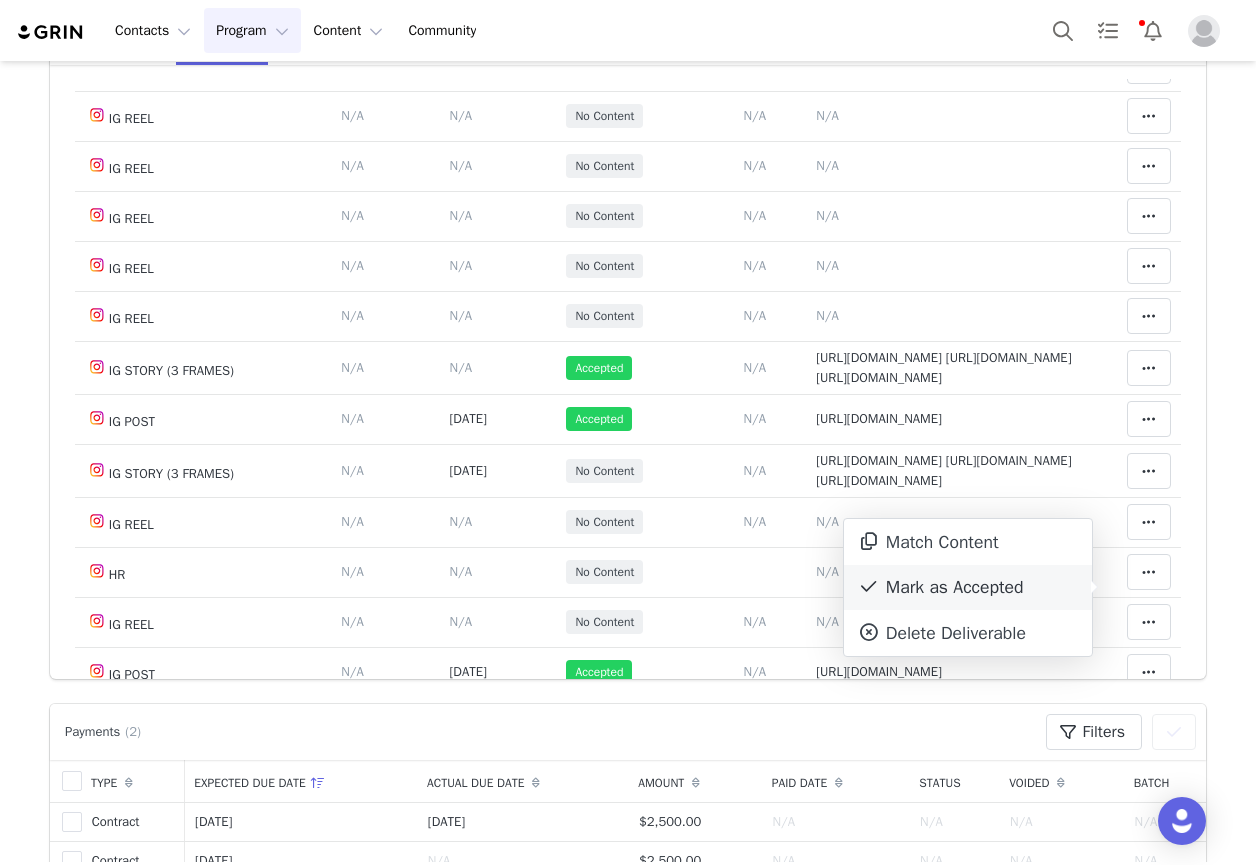 click on "Mark as Accepted" at bounding box center [968, 588] 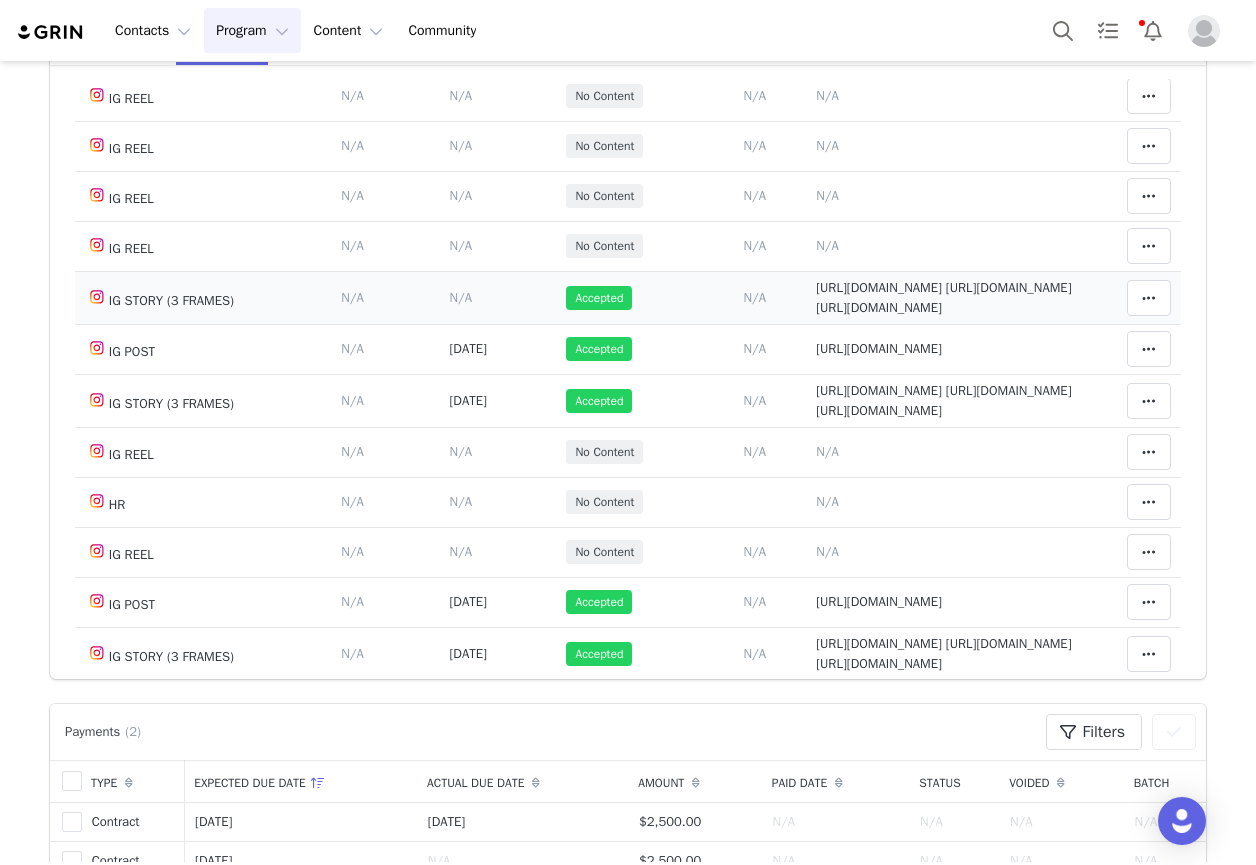 scroll, scrollTop: 979, scrollLeft: 0, axis: vertical 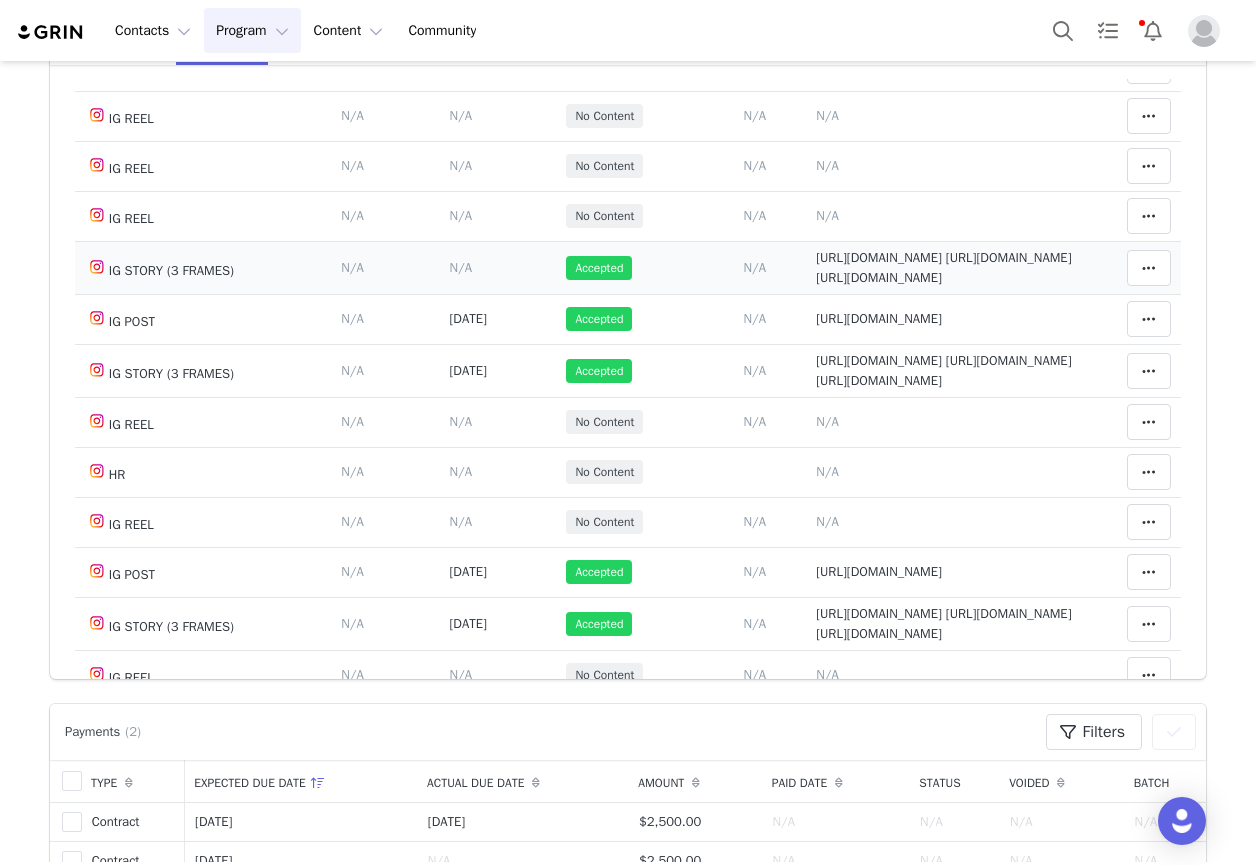 click on "[URL][DOMAIN_NAME]
[URL][DOMAIN_NAME]
[URL][DOMAIN_NAME]" at bounding box center [943, 267] 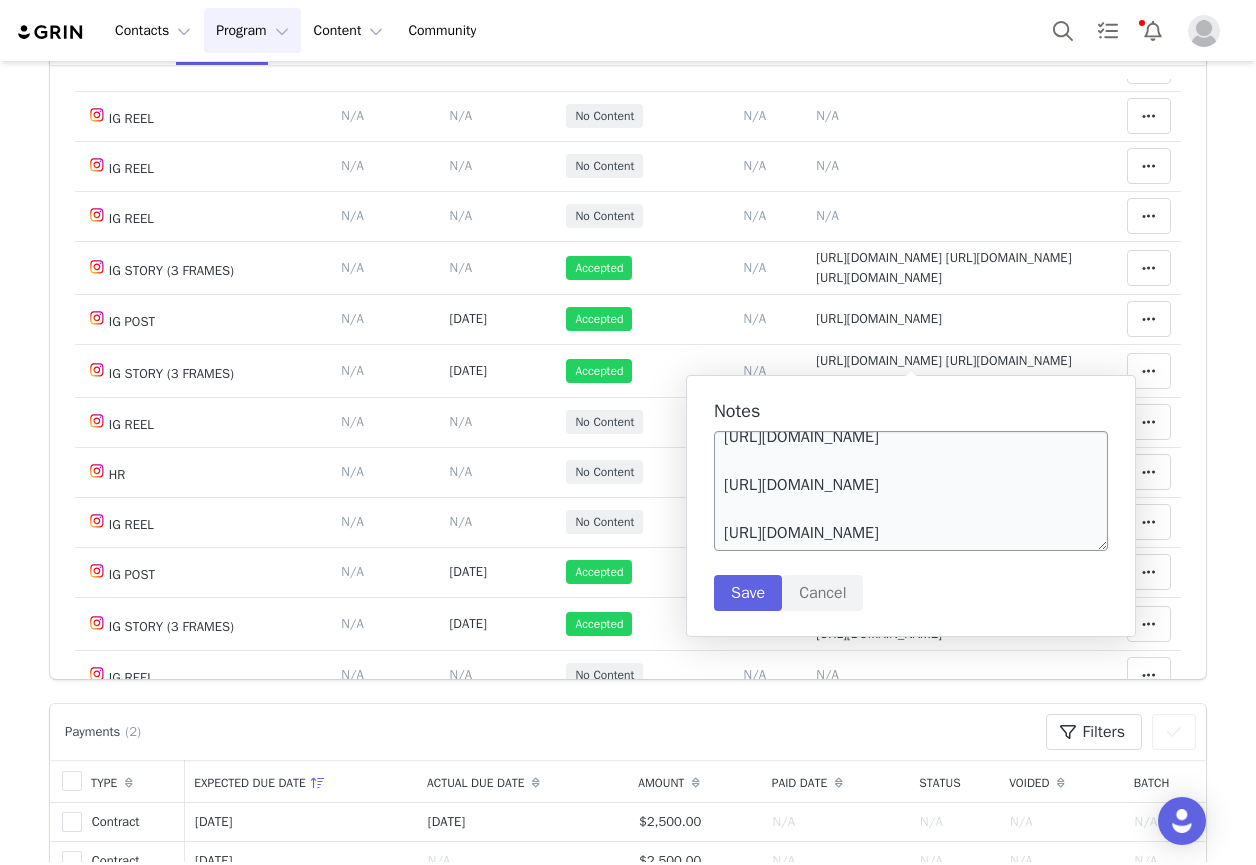 scroll, scrollTop: 84, scrollLeft: 0, axis: vertical 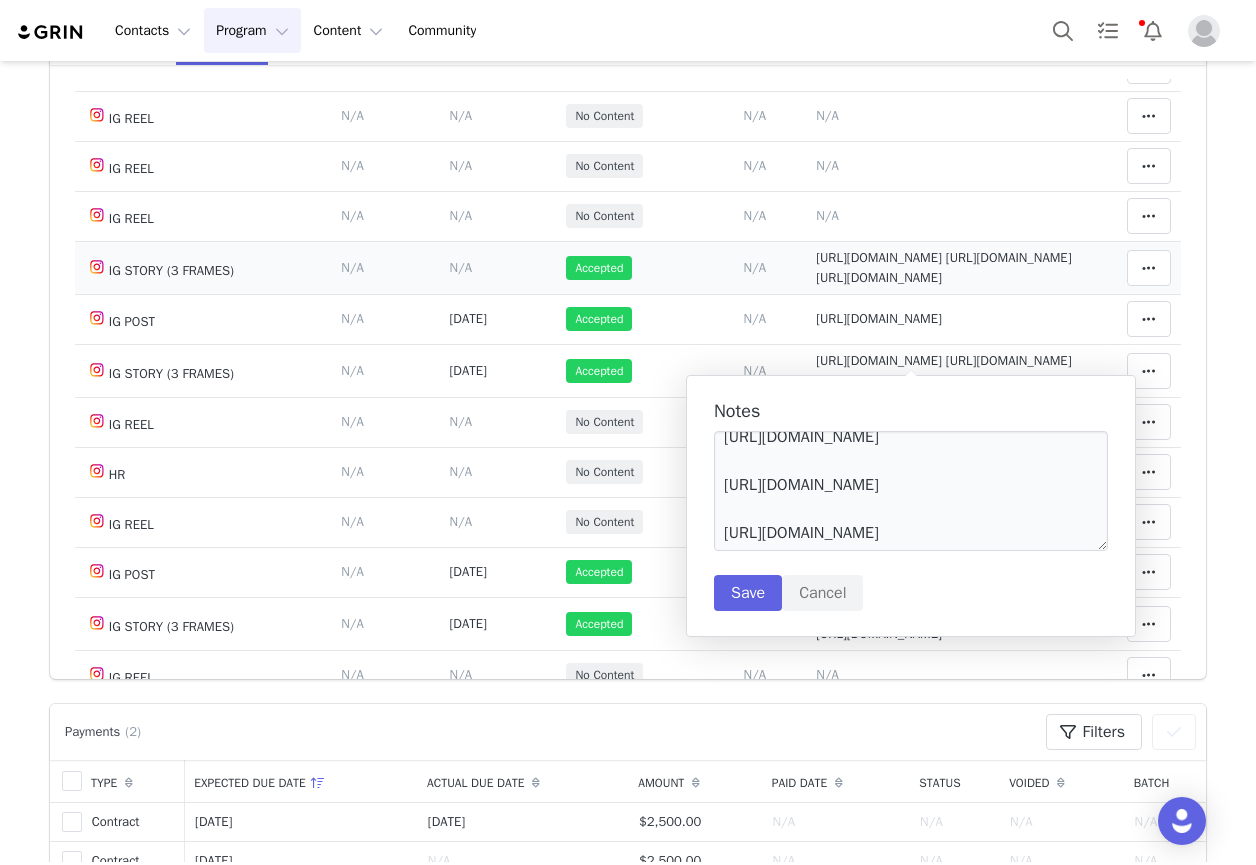 click on "[URL][DOMAIN_NAME]
[URL][DOMAIN_NAME]
[URL][DOMAIN_NAME]" at bounding box center (943, 267) 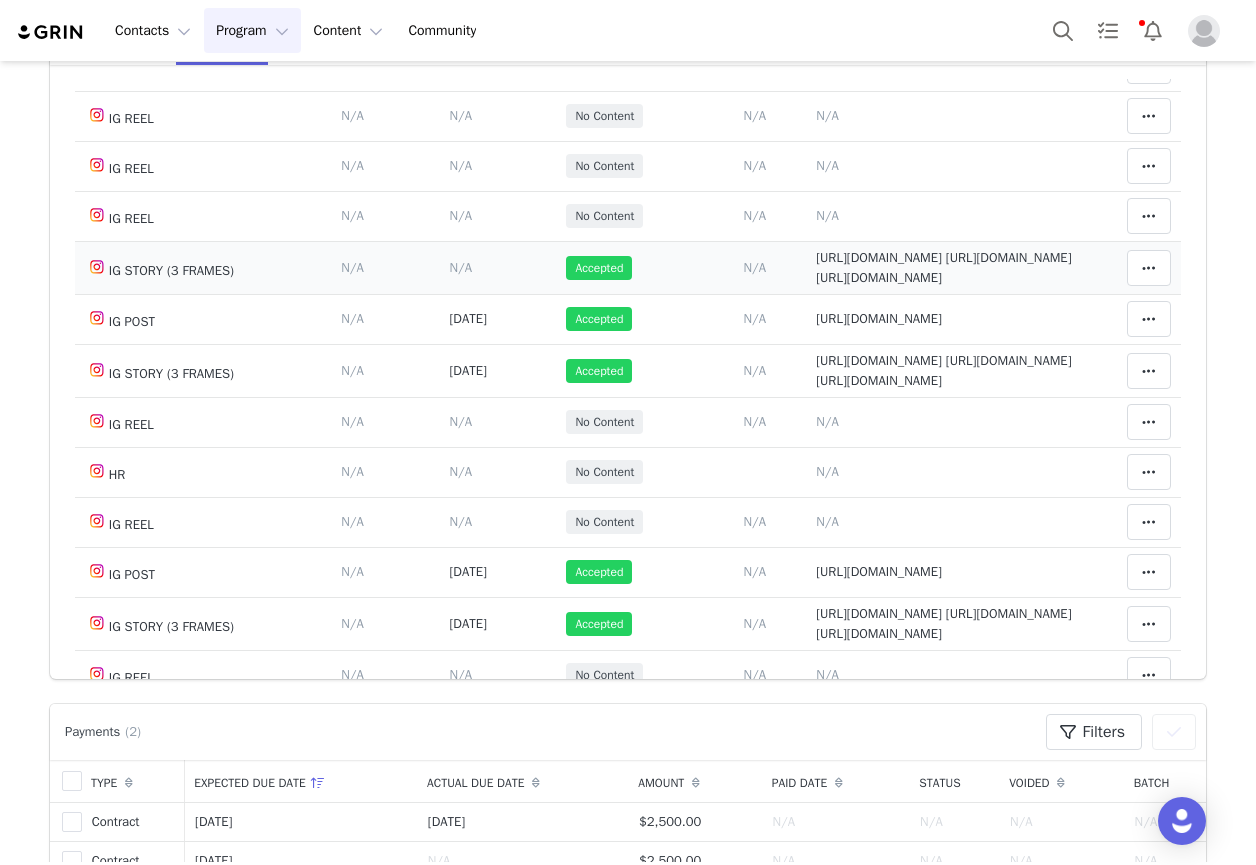 click on "[URL][DOMAIN_NAME]
[URL][DOMAIN_NAME]
[URL][DOMAIN_NAME]" at bounding box center (943, 267) 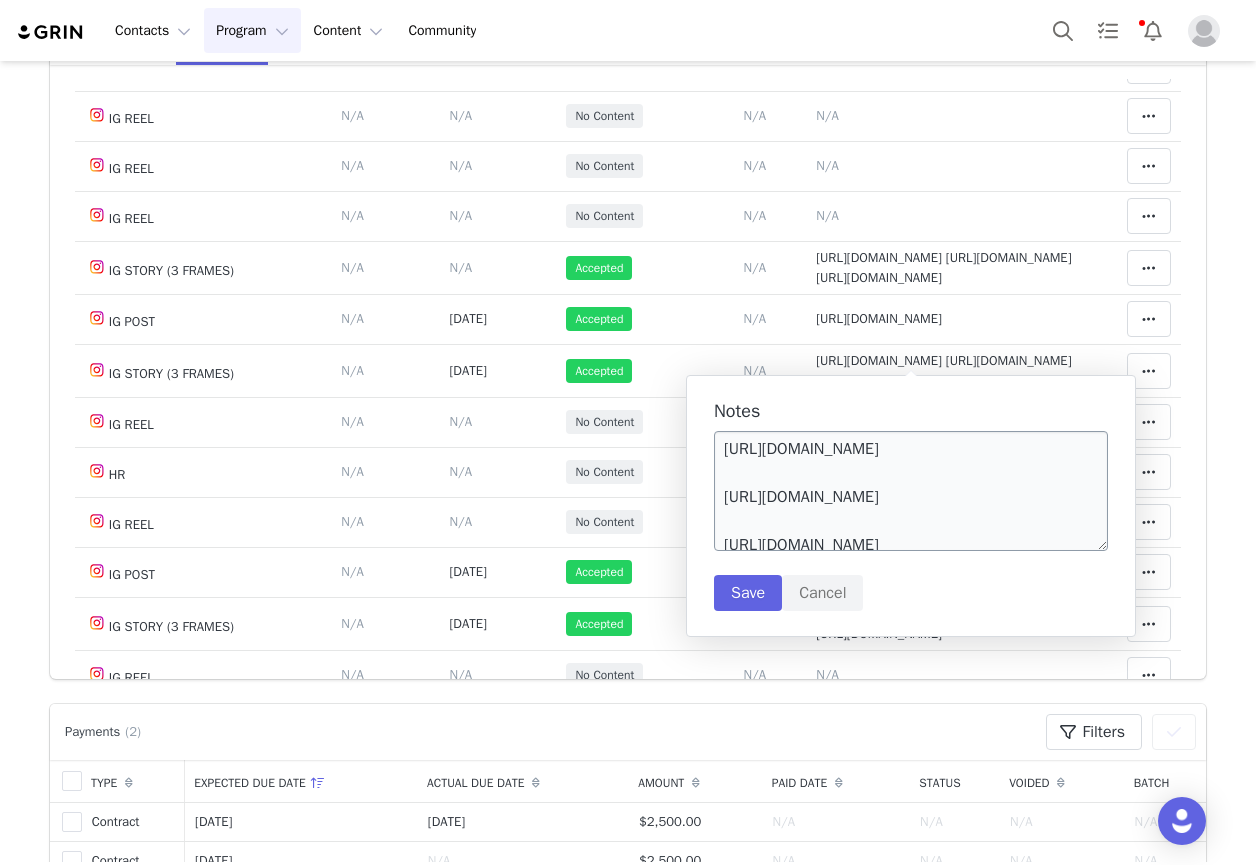 scroll, scrollTop: 84, scrollLeft: 0, axis: vertical 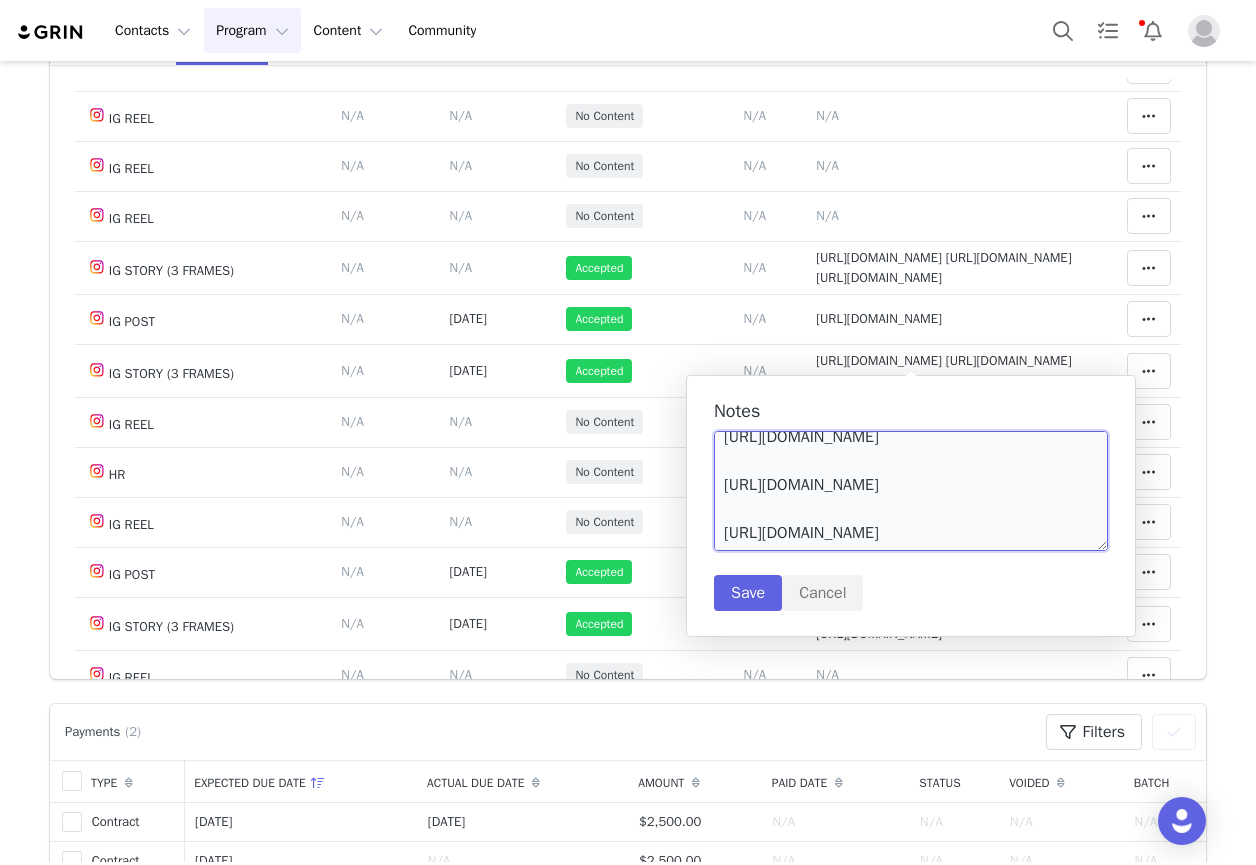 click on "[URL][DOMAIN_NAME]
[URL][DOMAIN_NAME]
[URL][DOMAIN_NAME]" at bounding box center (911, 491) 